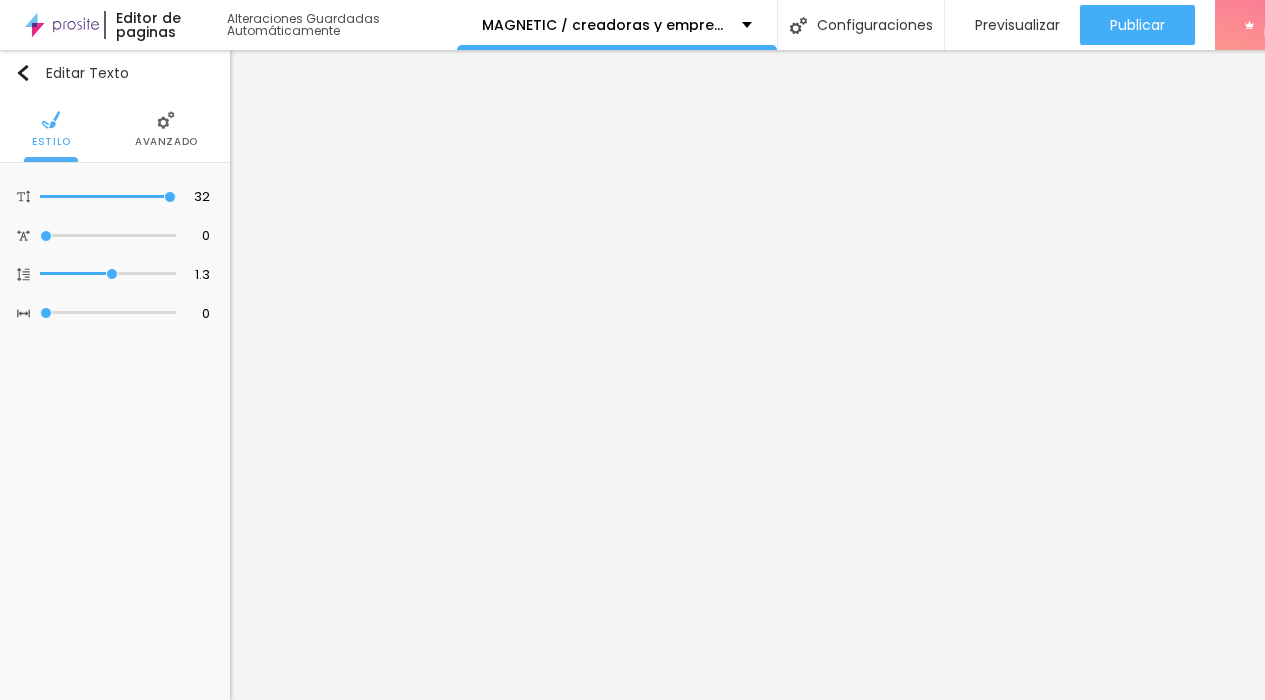 scroll, scrollTop: 15, scrollLeft: 99, axis: both 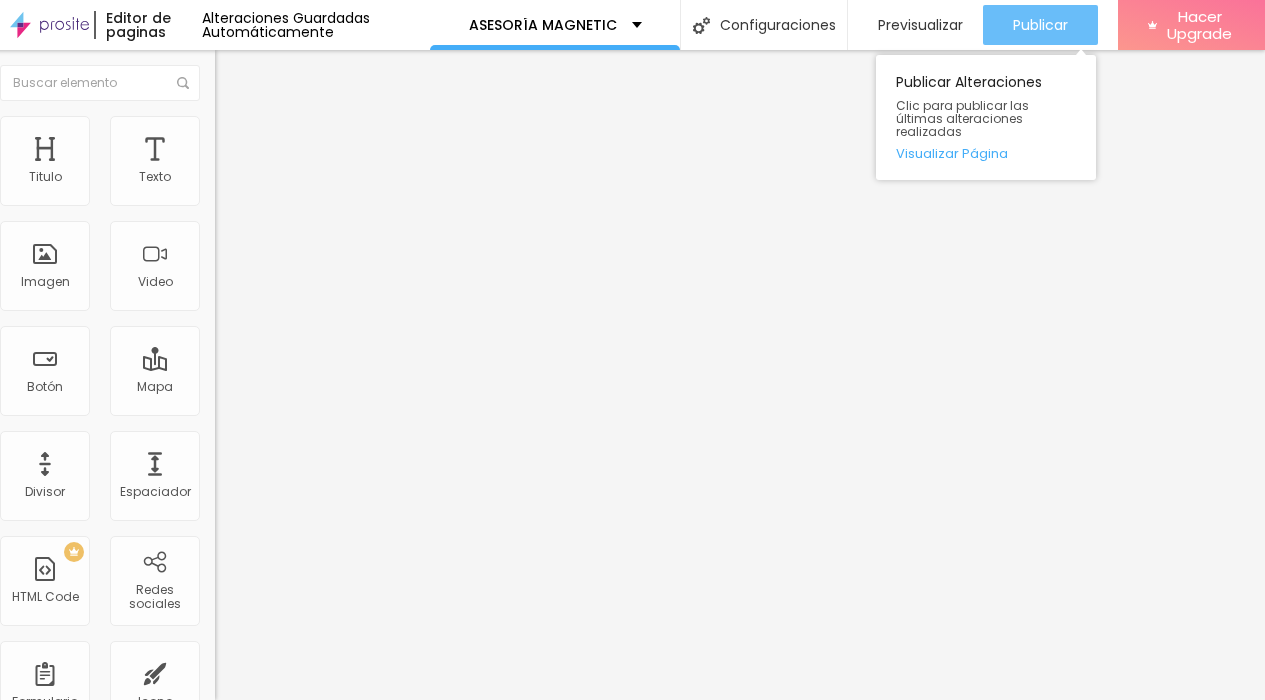 click on "Publicar" at bounding box center [1040, 25] 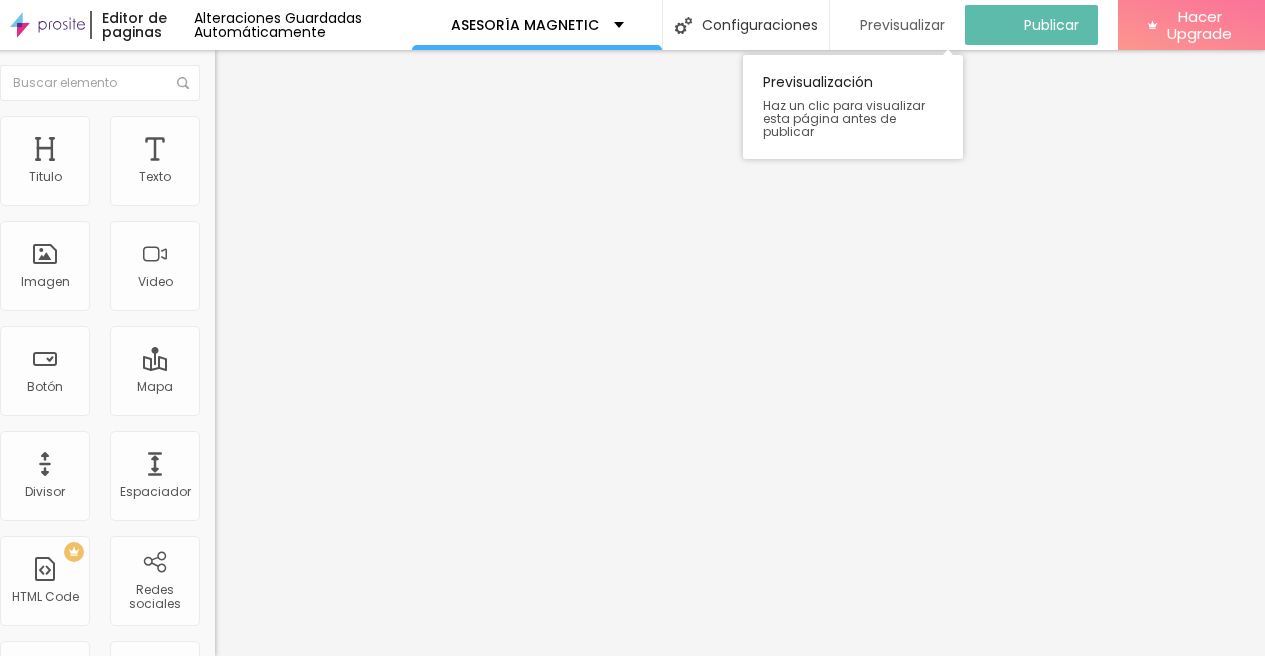 click on "Previsualizar" at bounding box center (902, 25) 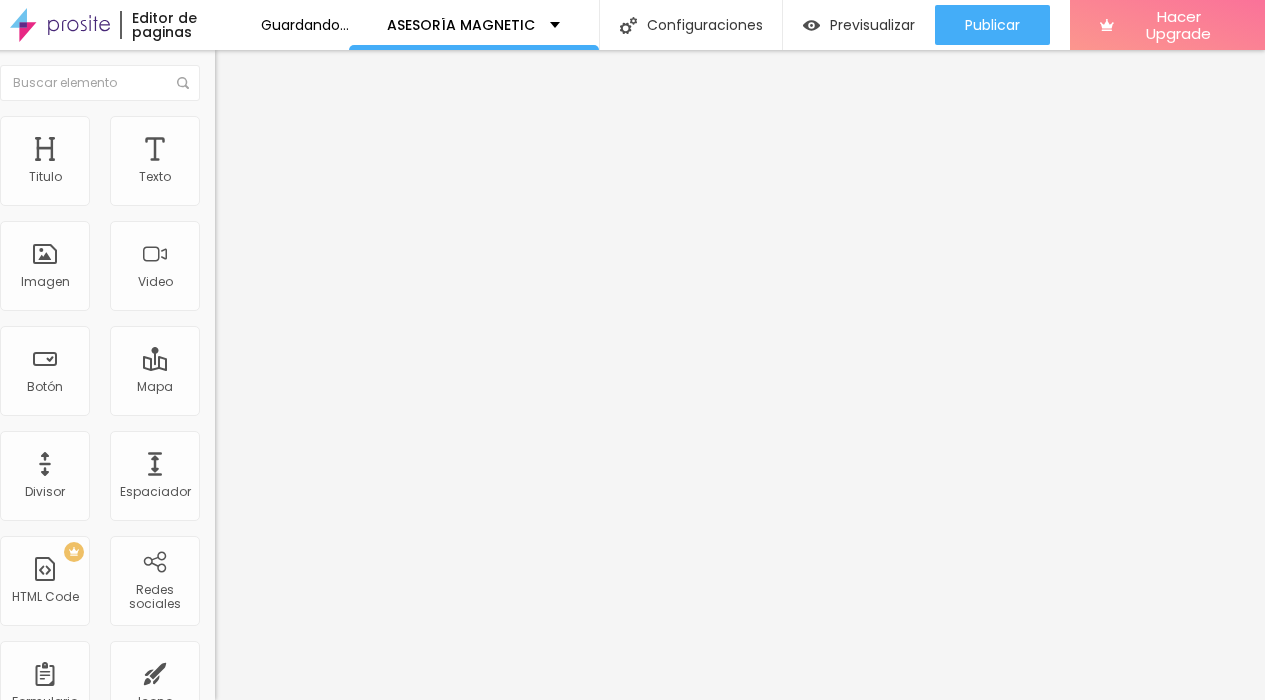 click on "Avanzado" at bounding box center (265, 149) 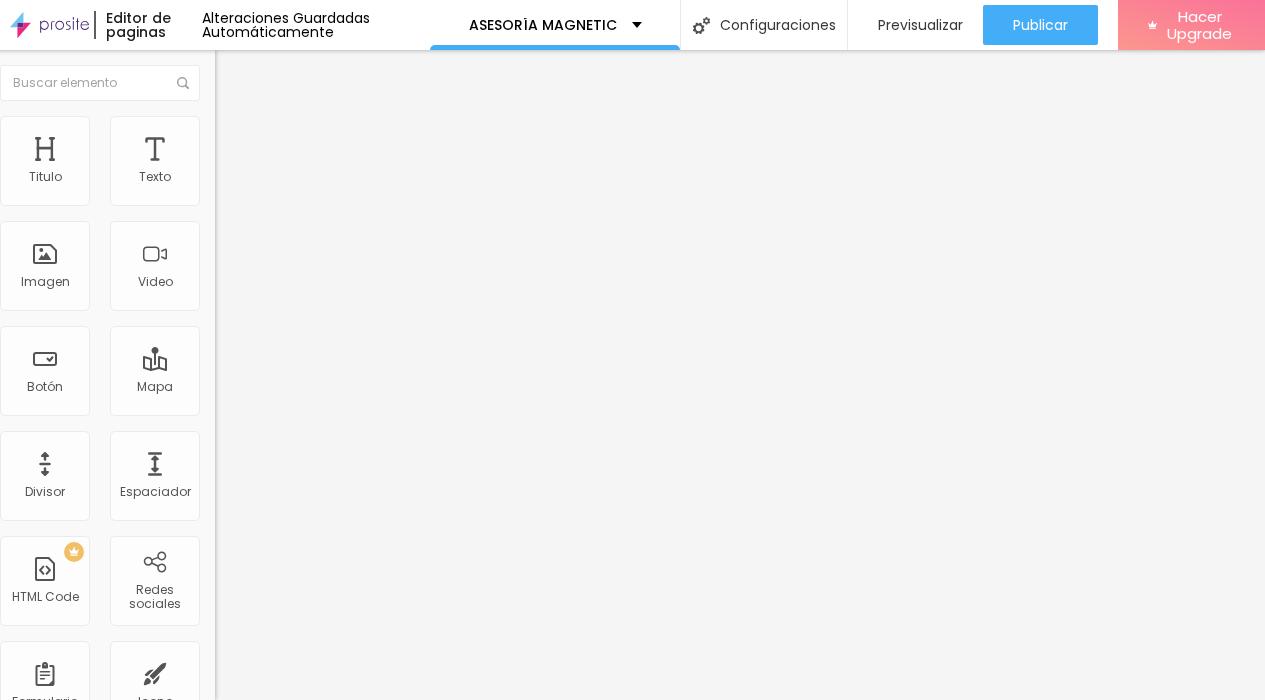 click on "Editar Texto" at bounding box center (287, 73) 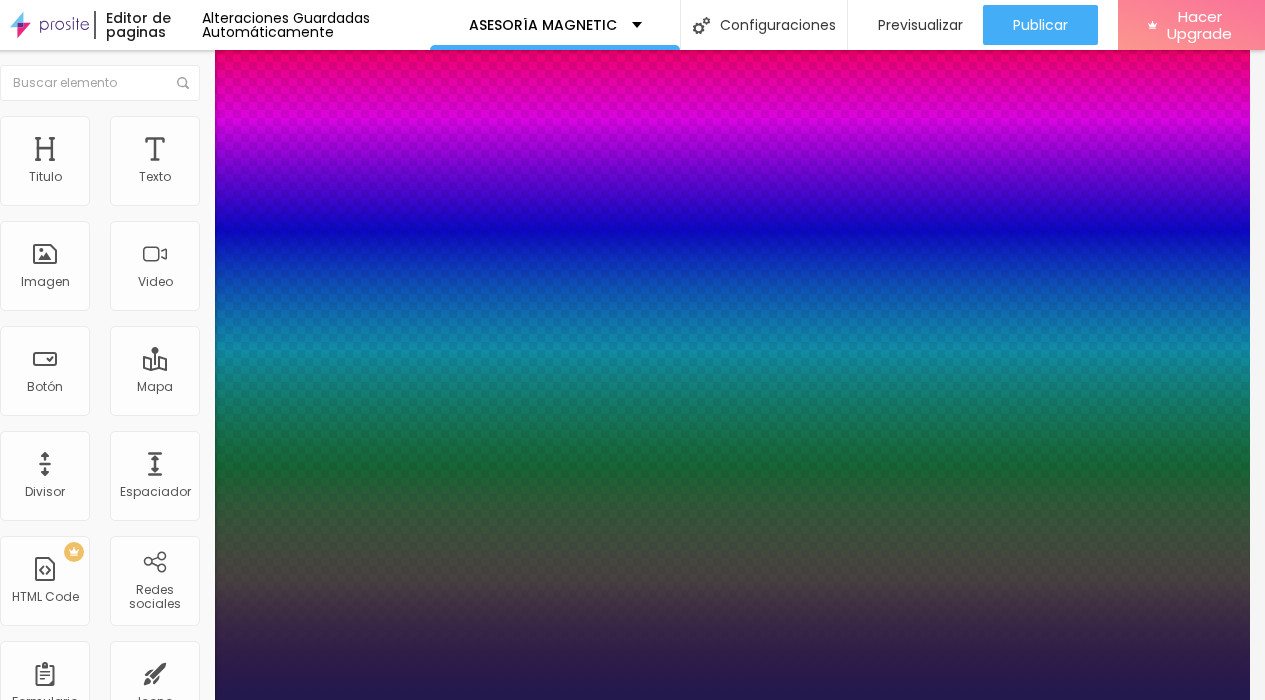 type on "1" 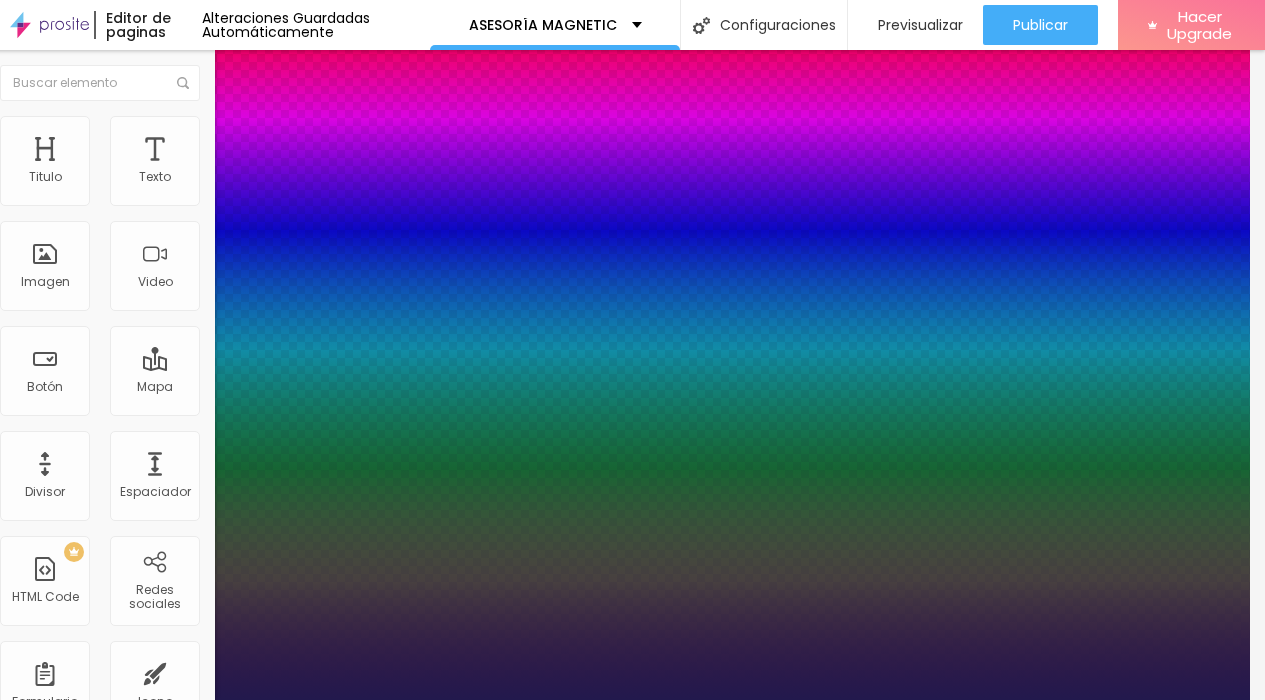 type on "32" 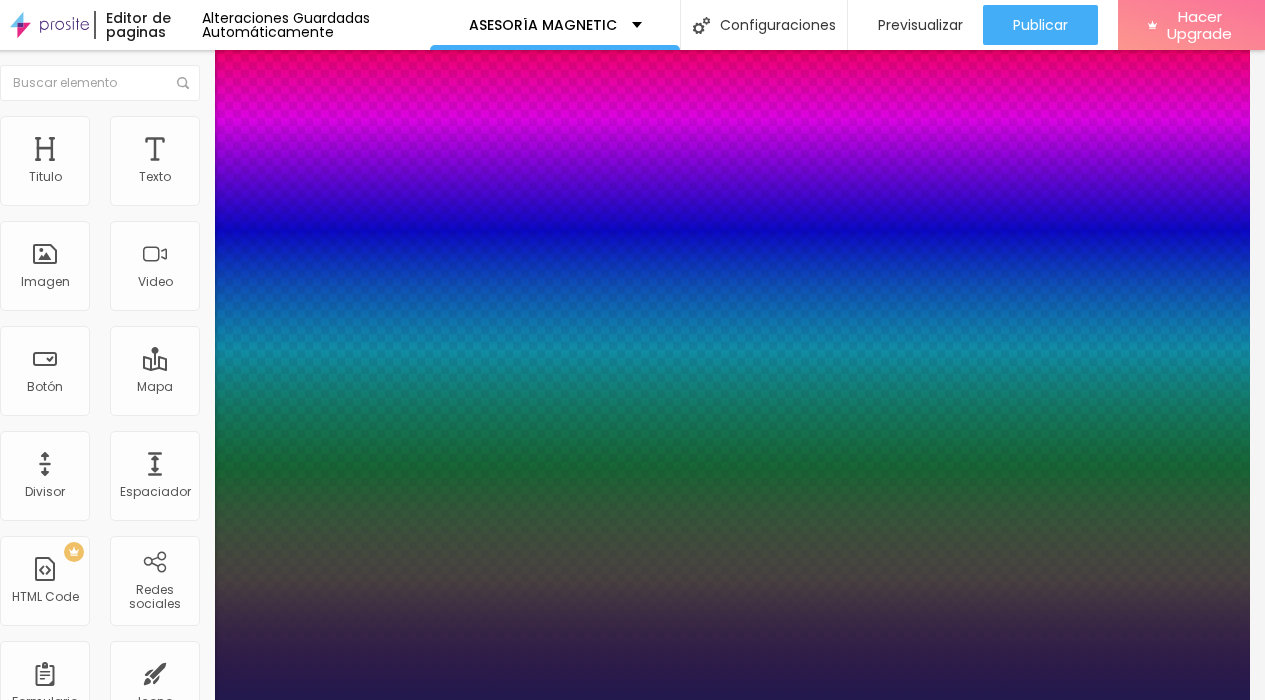drag, startPoint x: 212, startPoint y: 562, endPoint x: 232, endPoint y: 562, distance: 20 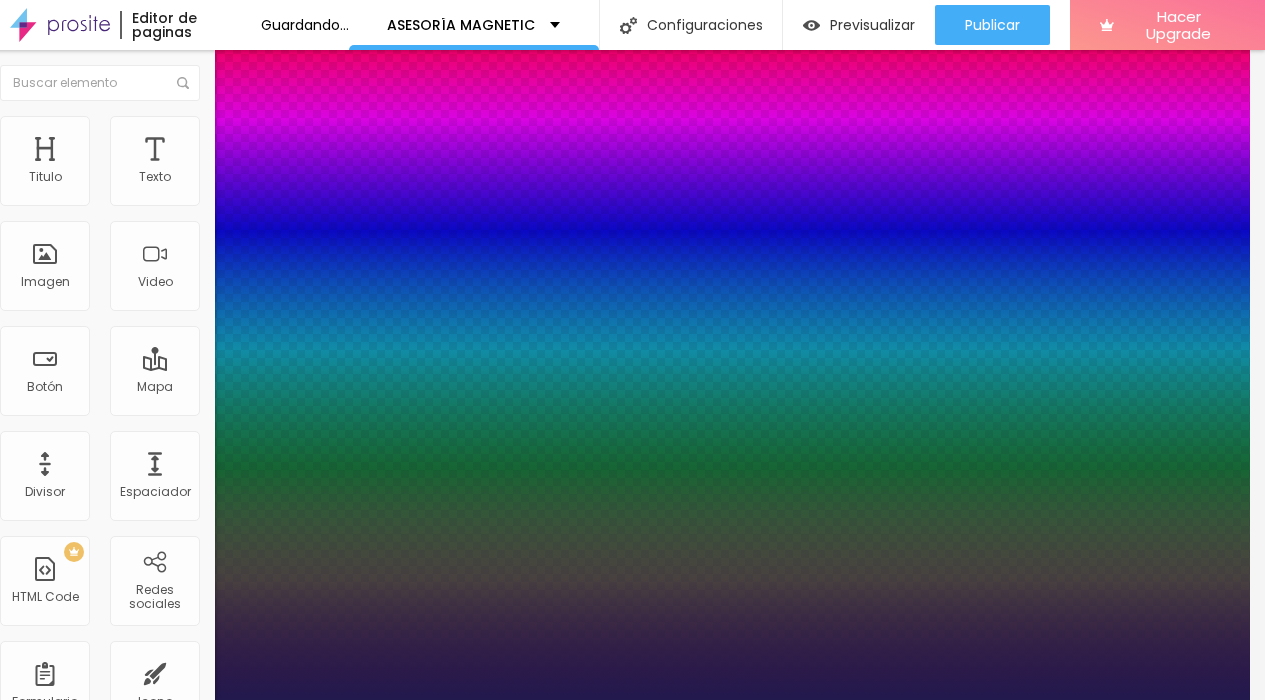 click at bounding box center [617, 700] 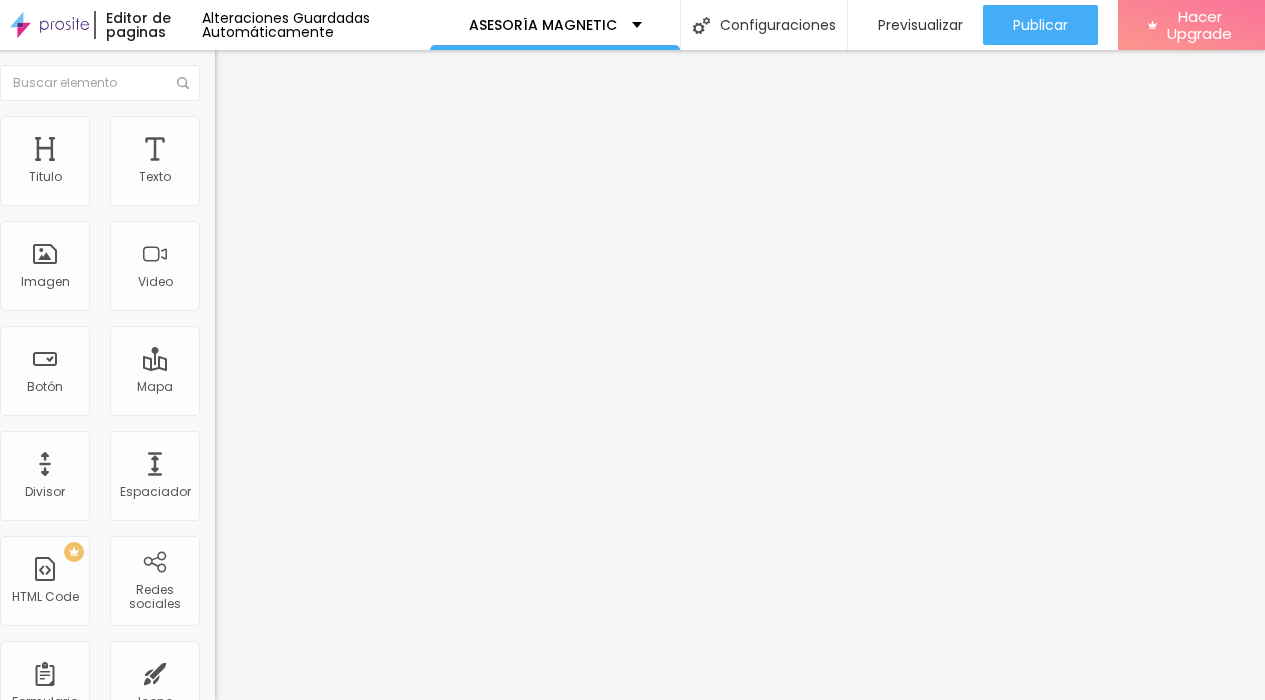 click at bounding box center [229, 285] 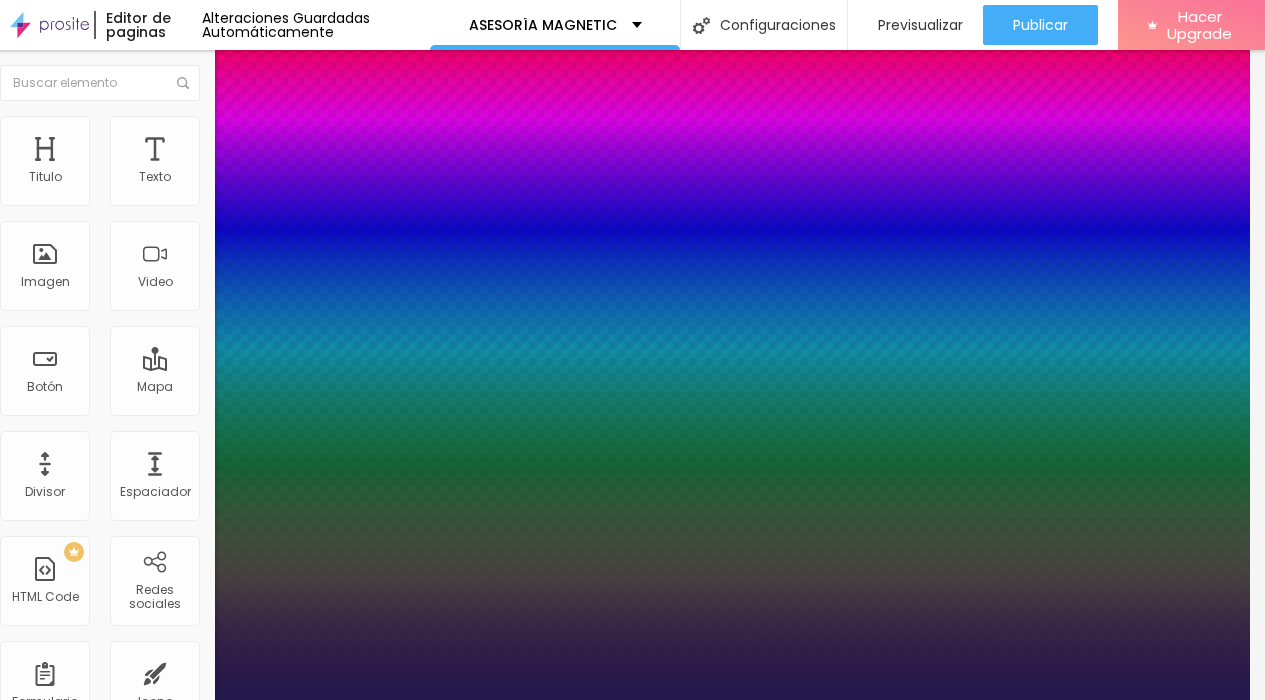 type on "1" 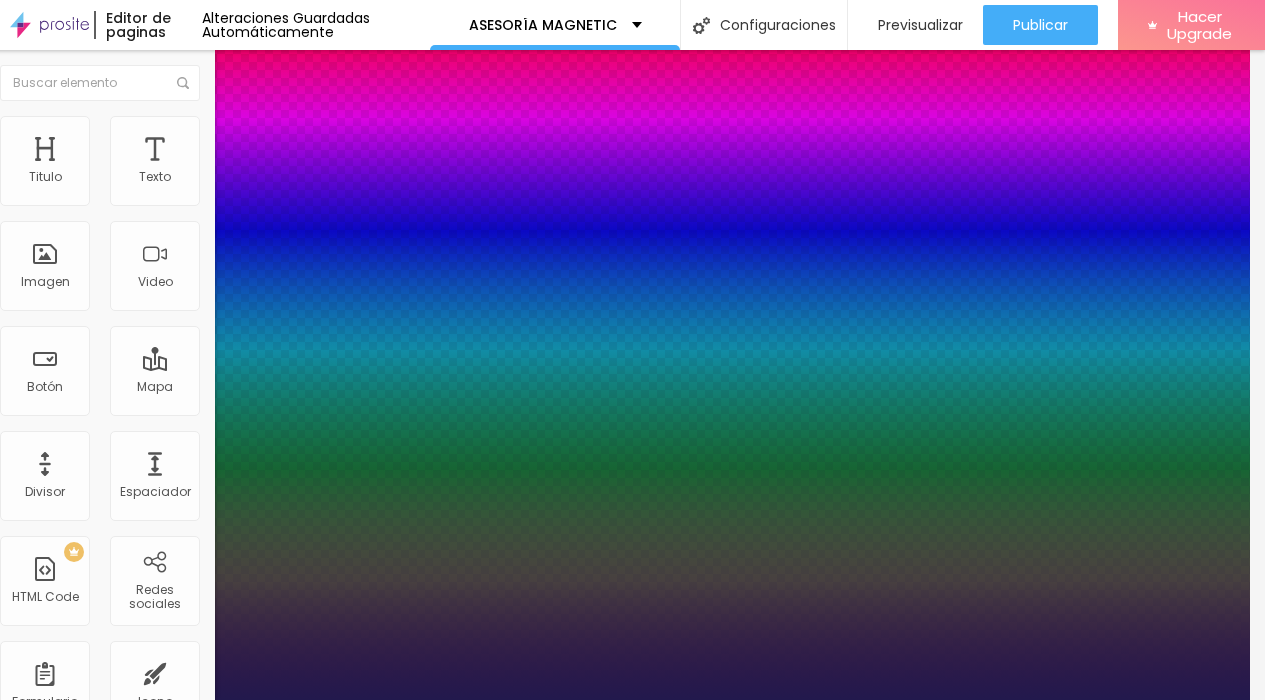 type on "26" 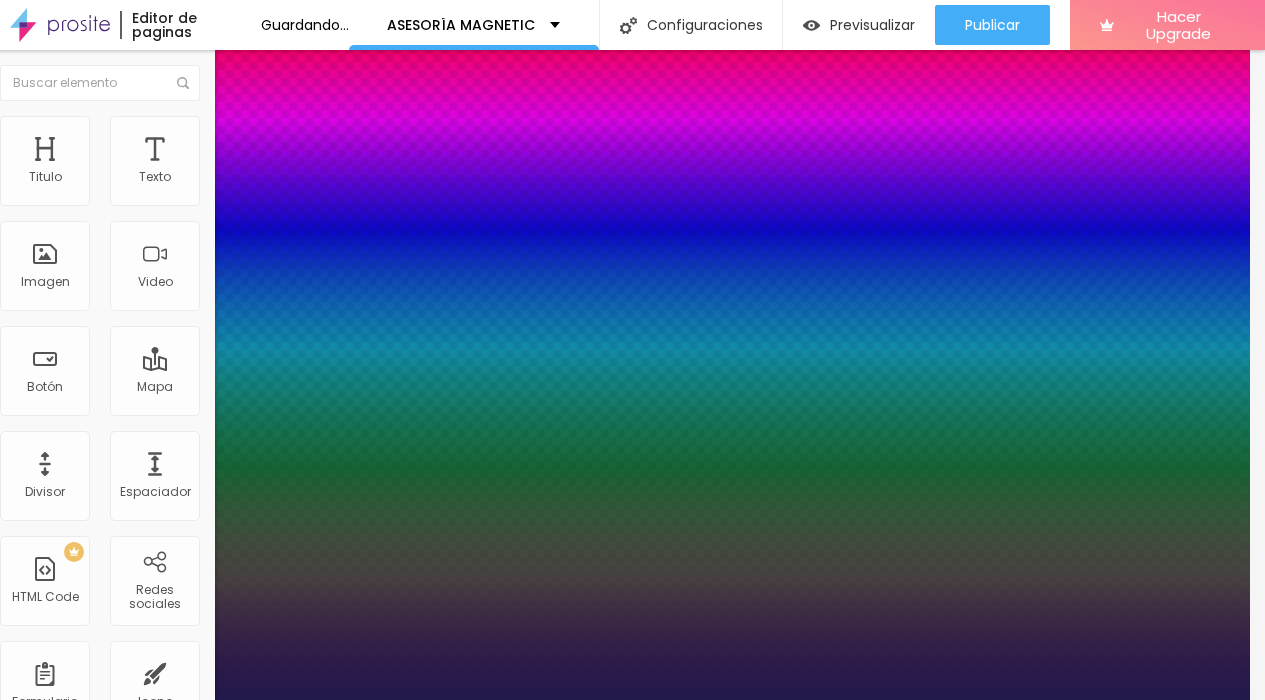 type on "26" 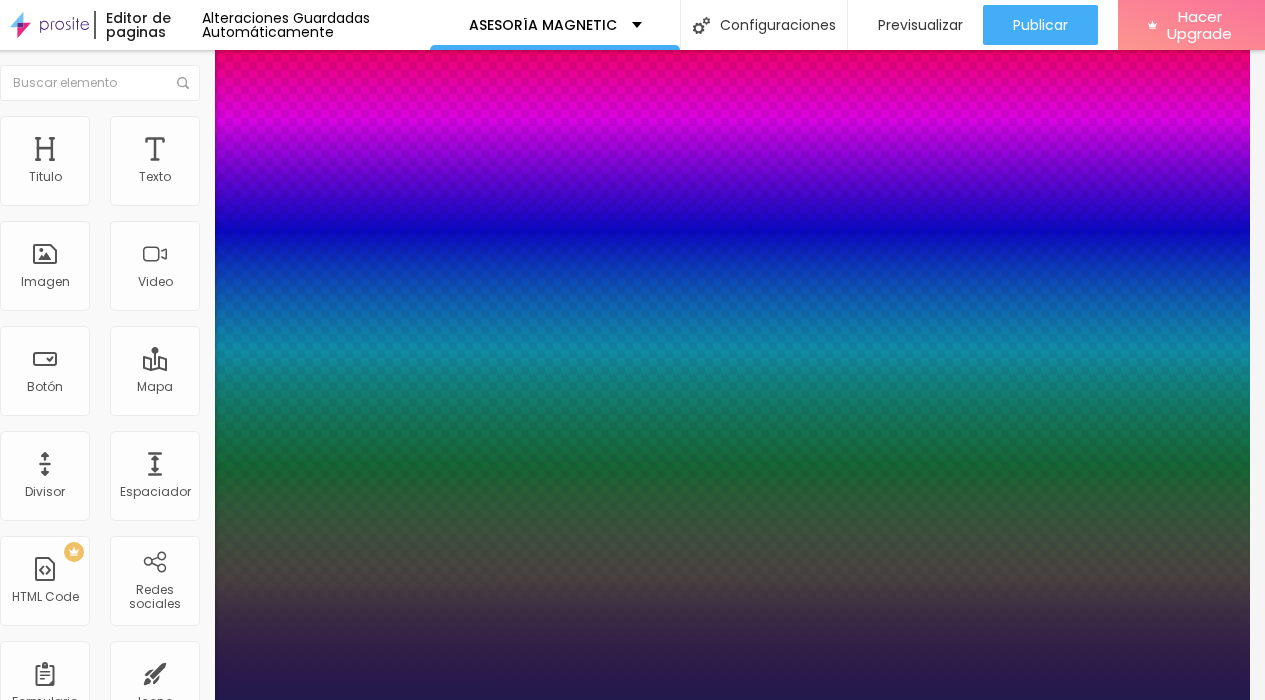 click at bounding box center [617, 700] 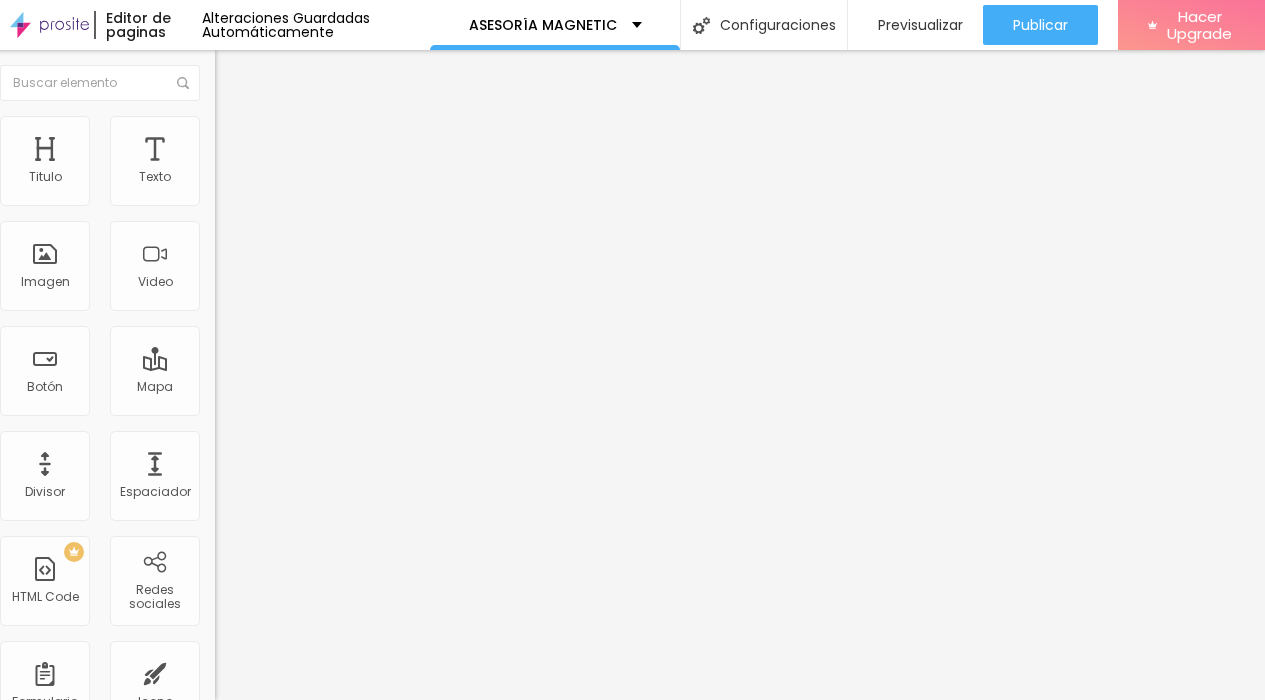 click at bounding box center (279, 480) 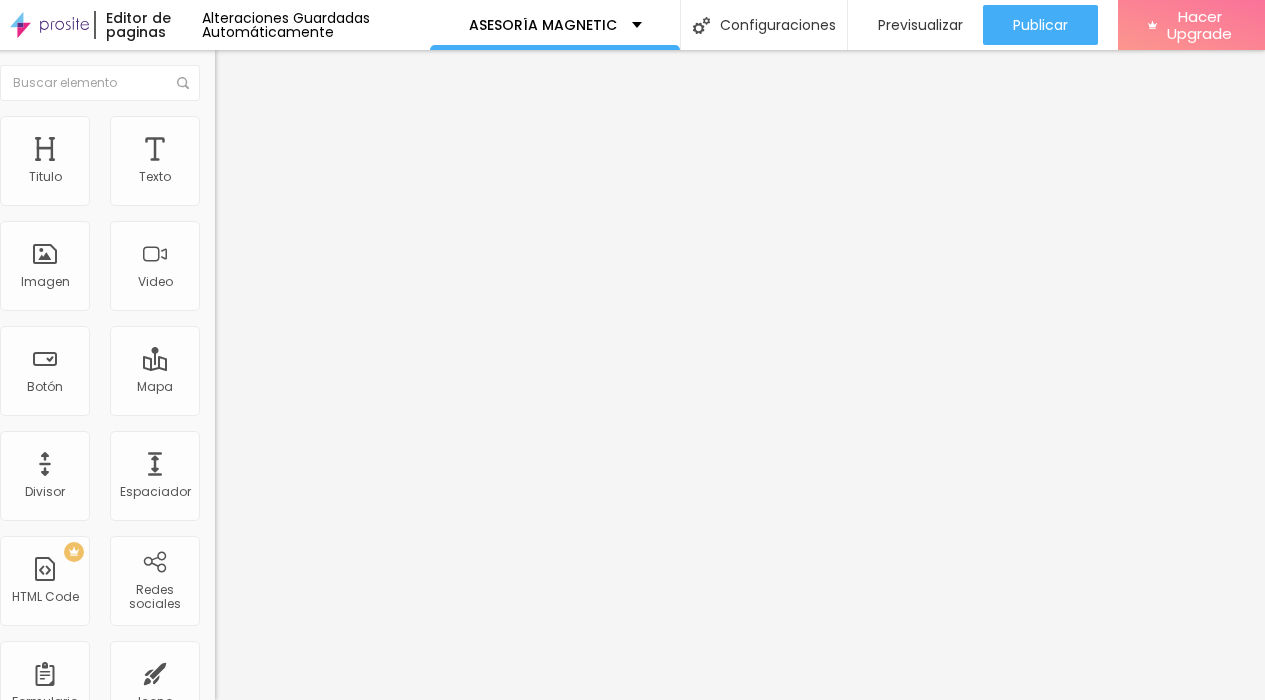 type on "49" 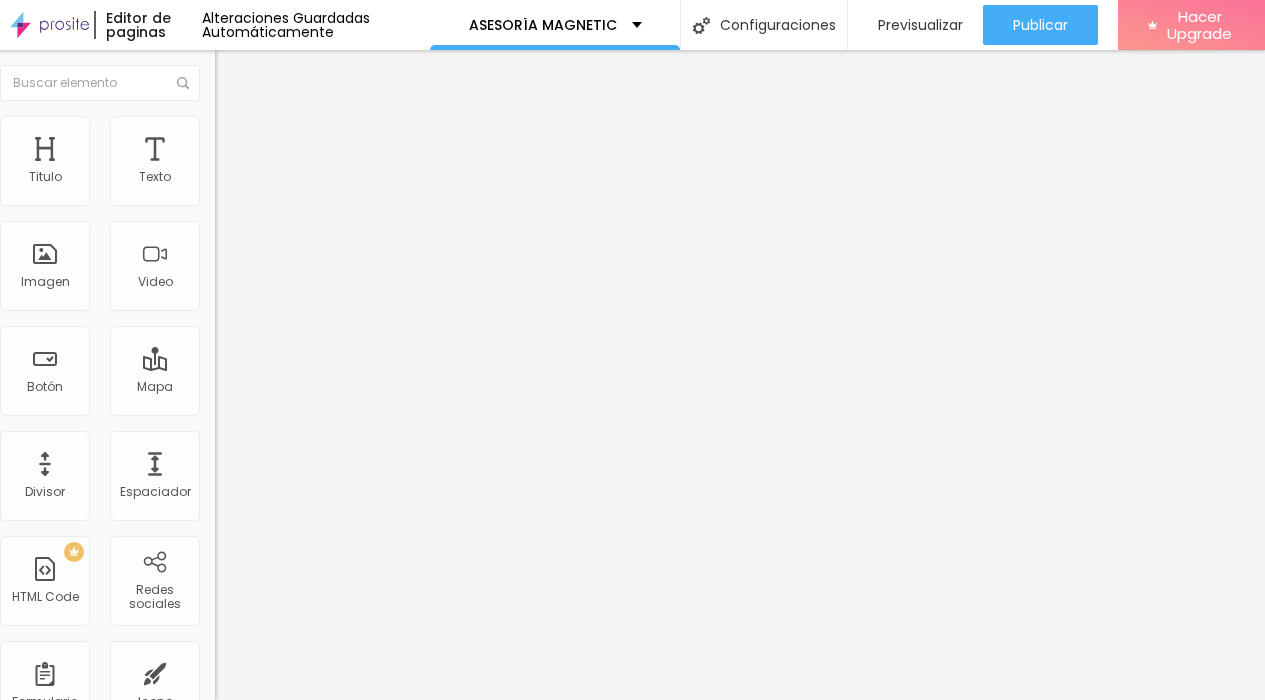 type on "29" 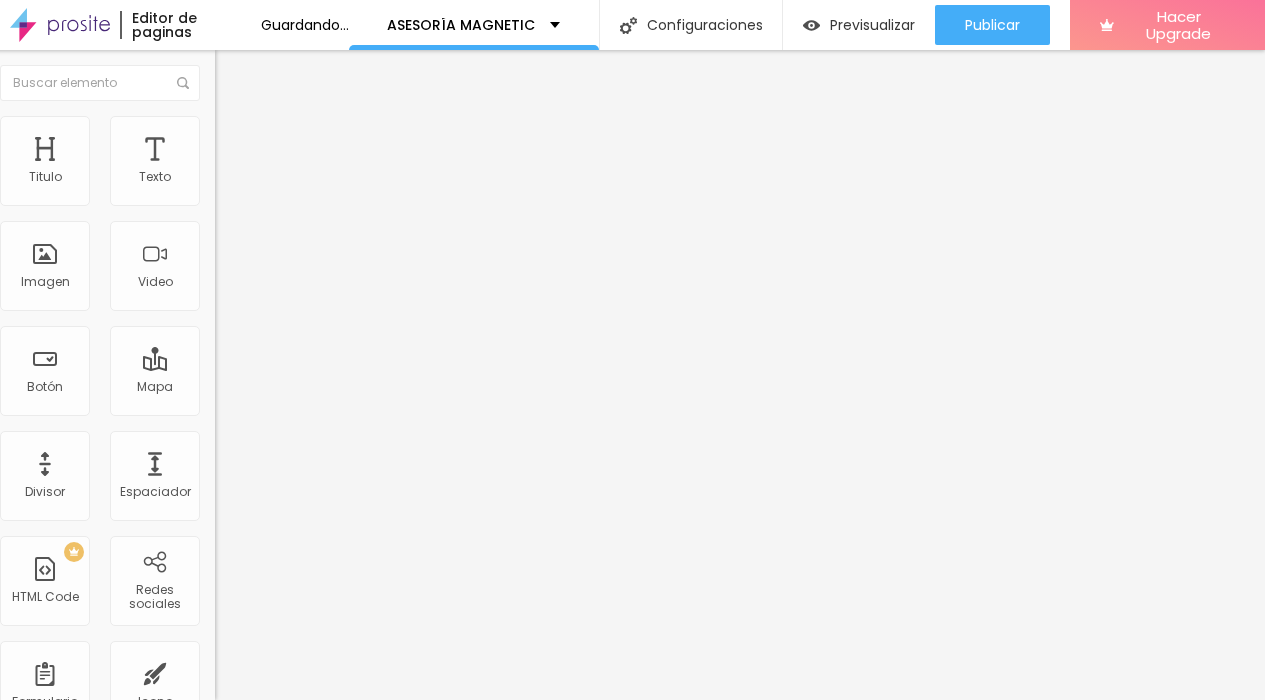 type on "25" 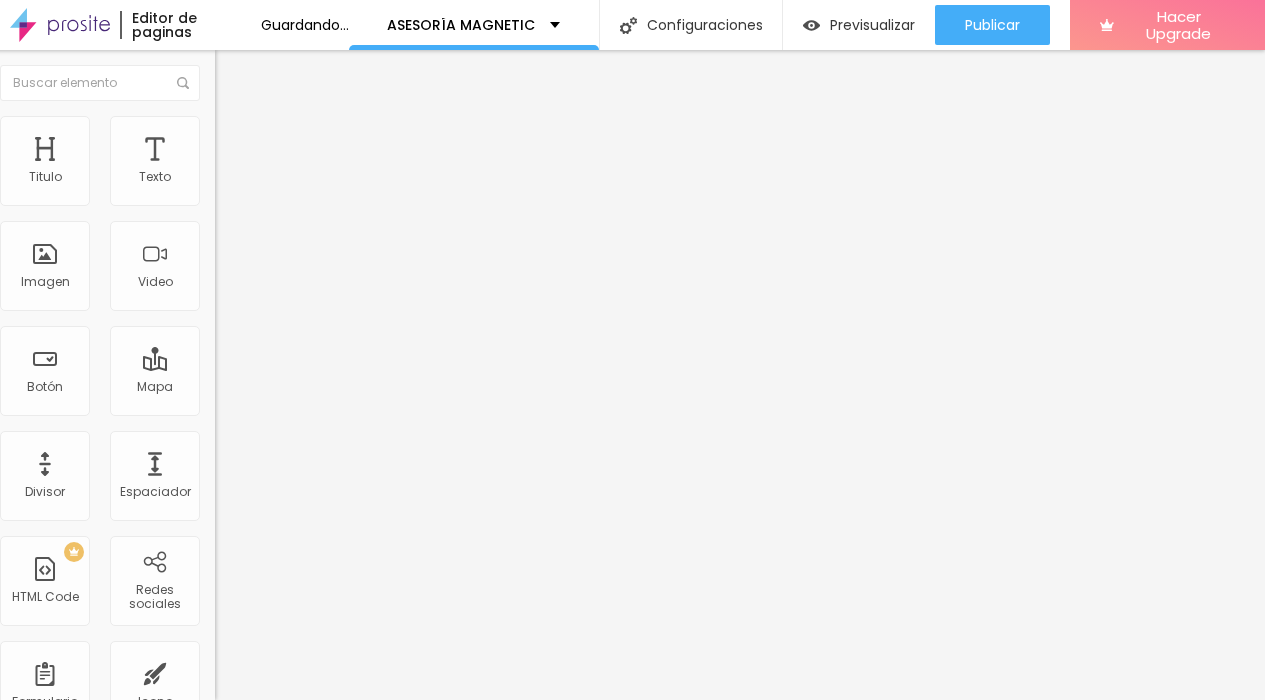type on "26" 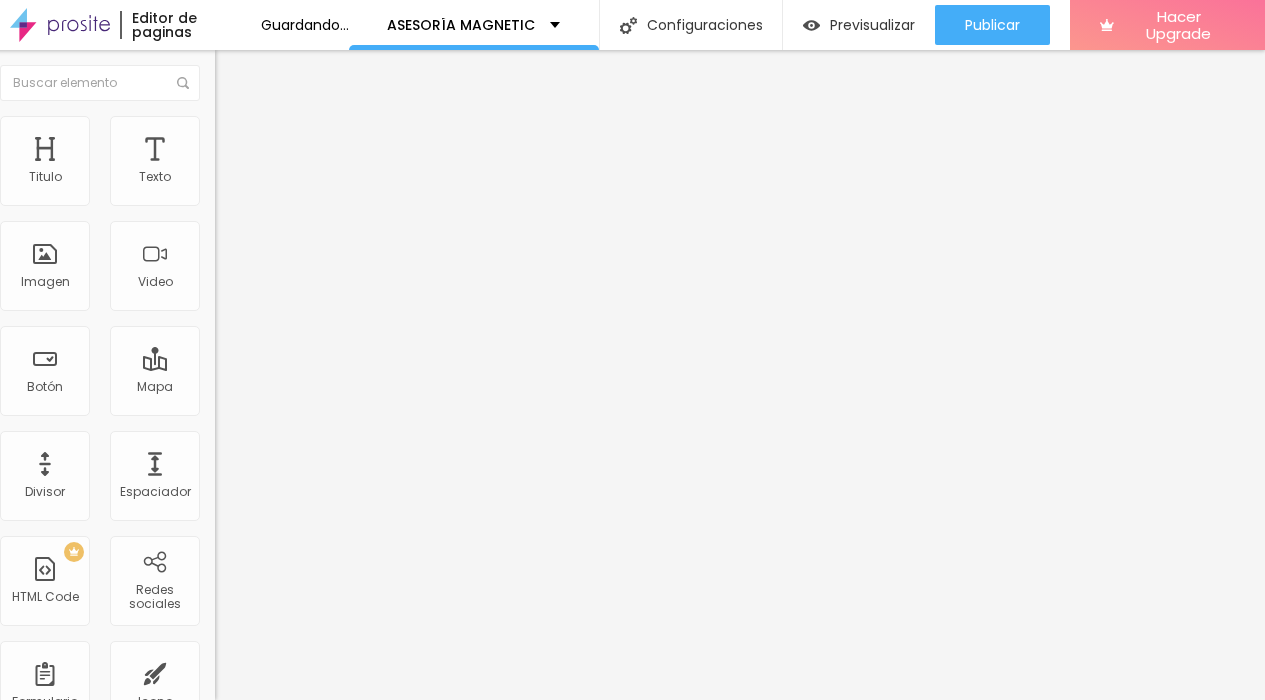 type on "28" 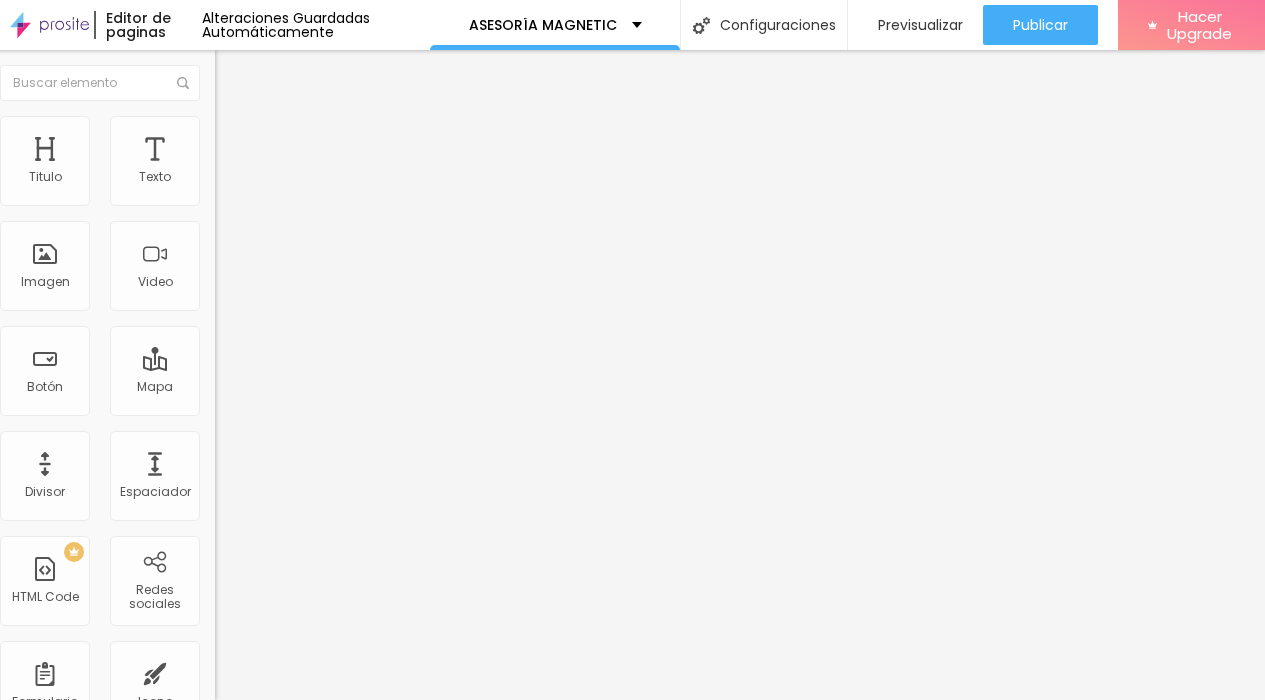 click on "Editar Texto" at bounding box center (287, 73) 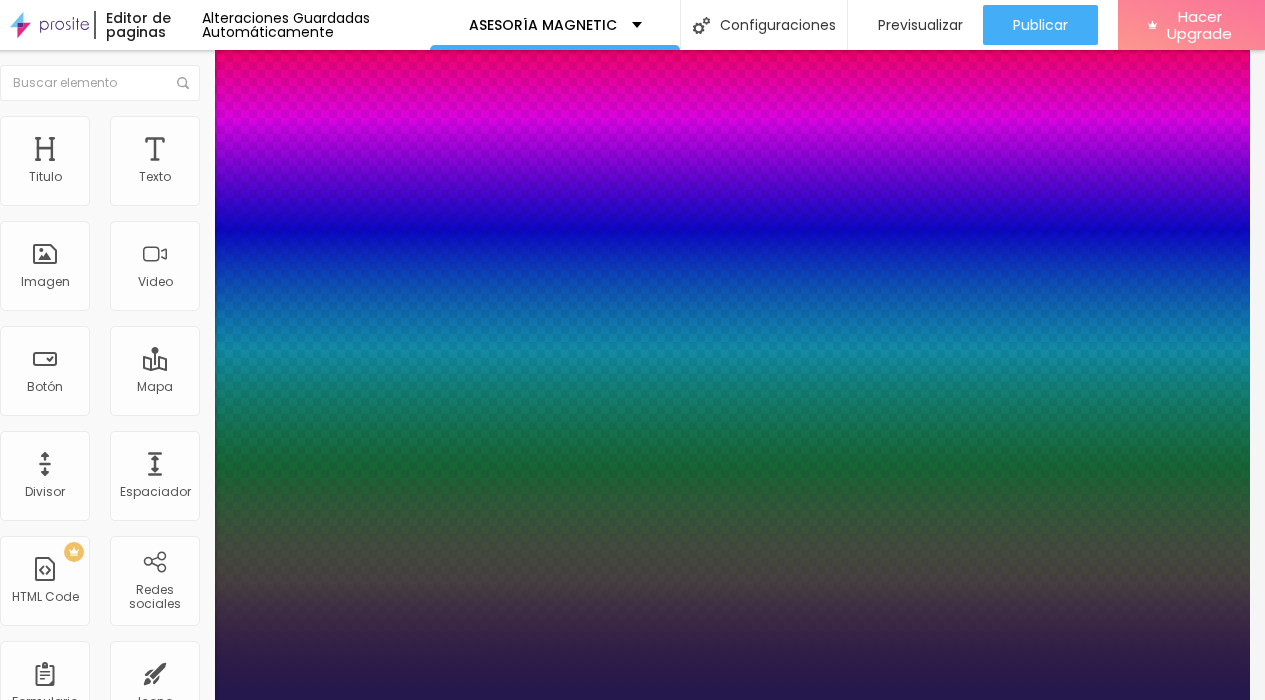 type on "1" 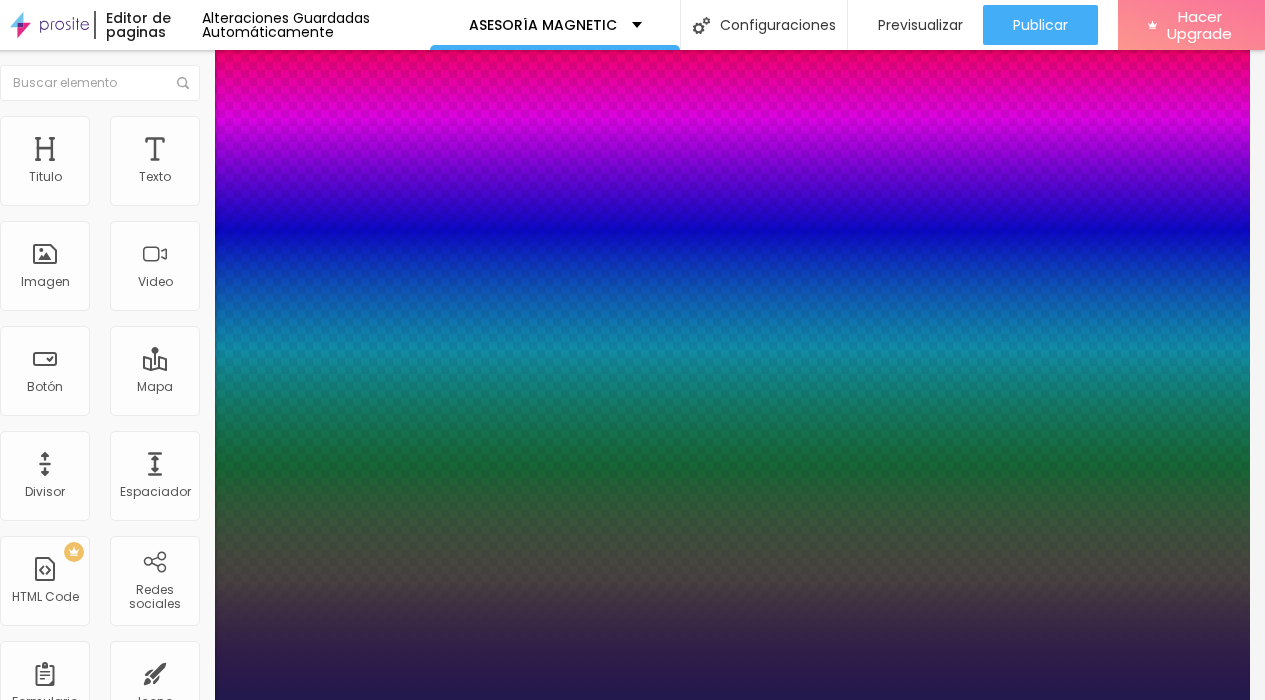 type on "29" 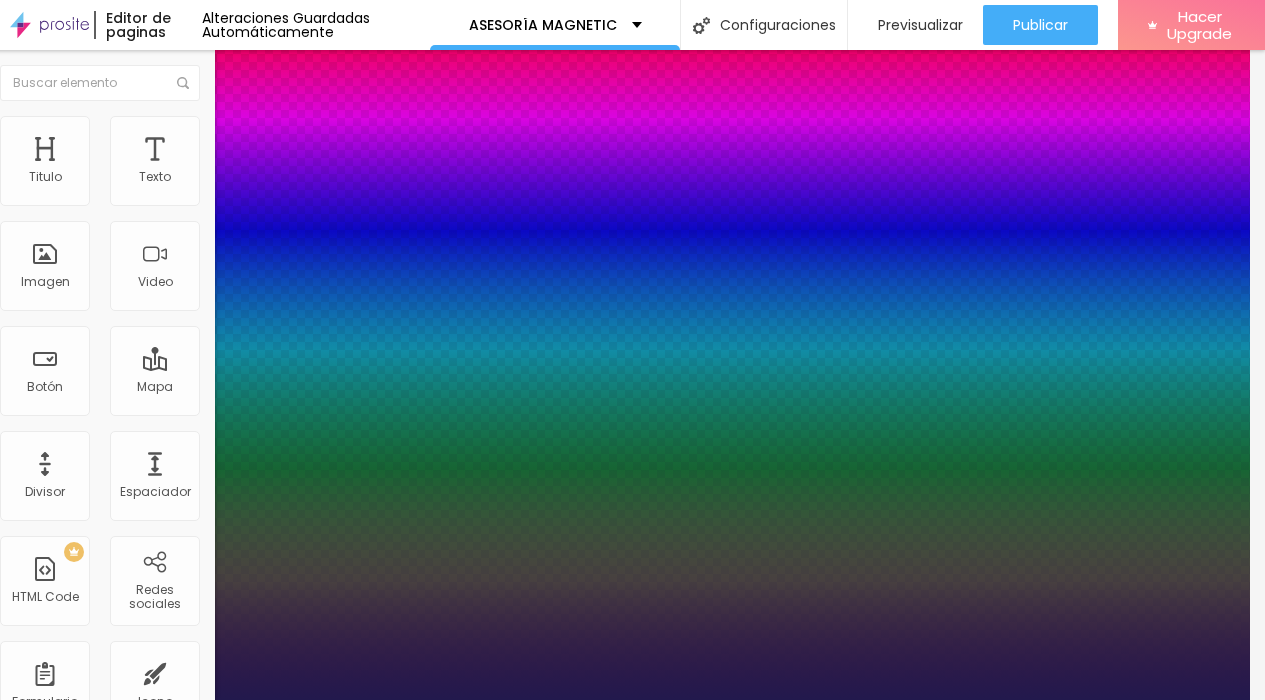 type on "28" 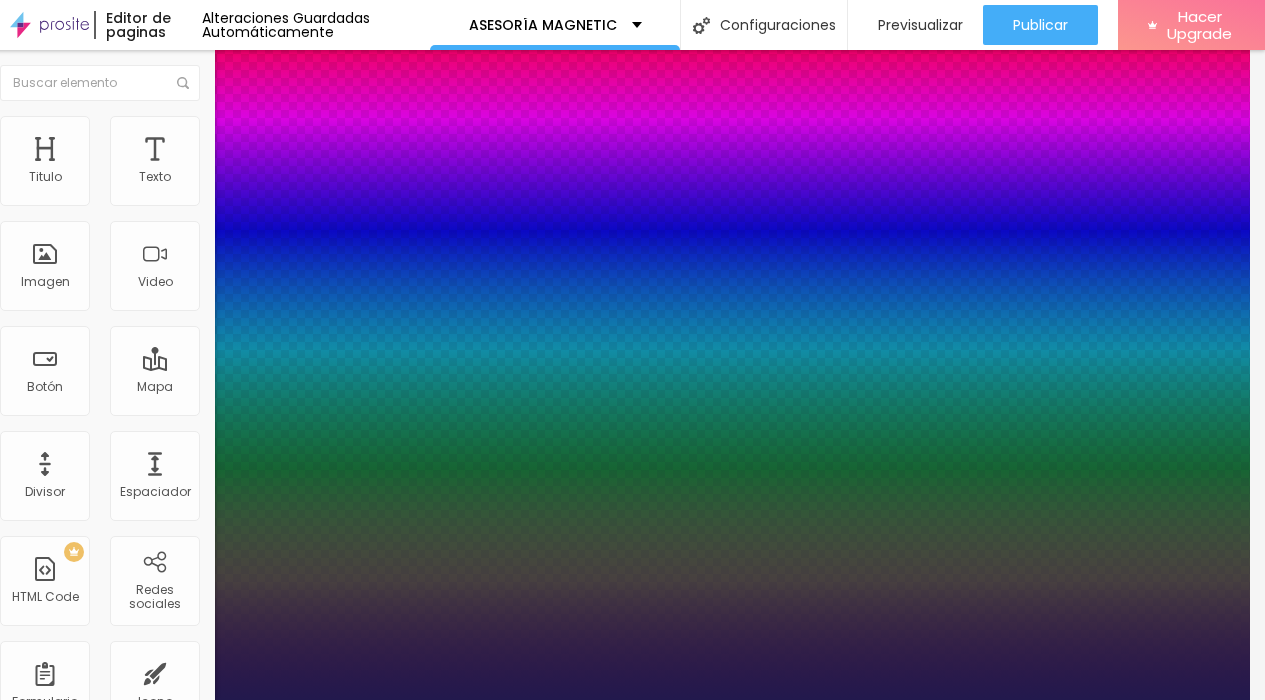 type on "28" 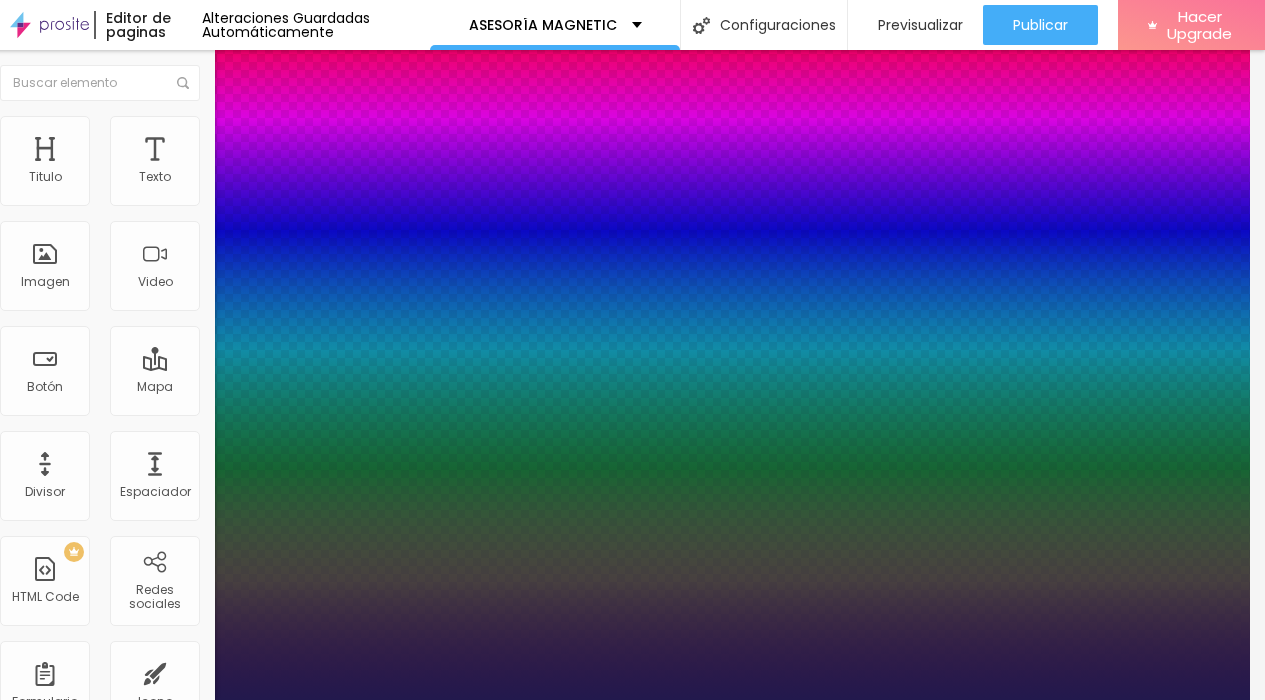 type on "29" 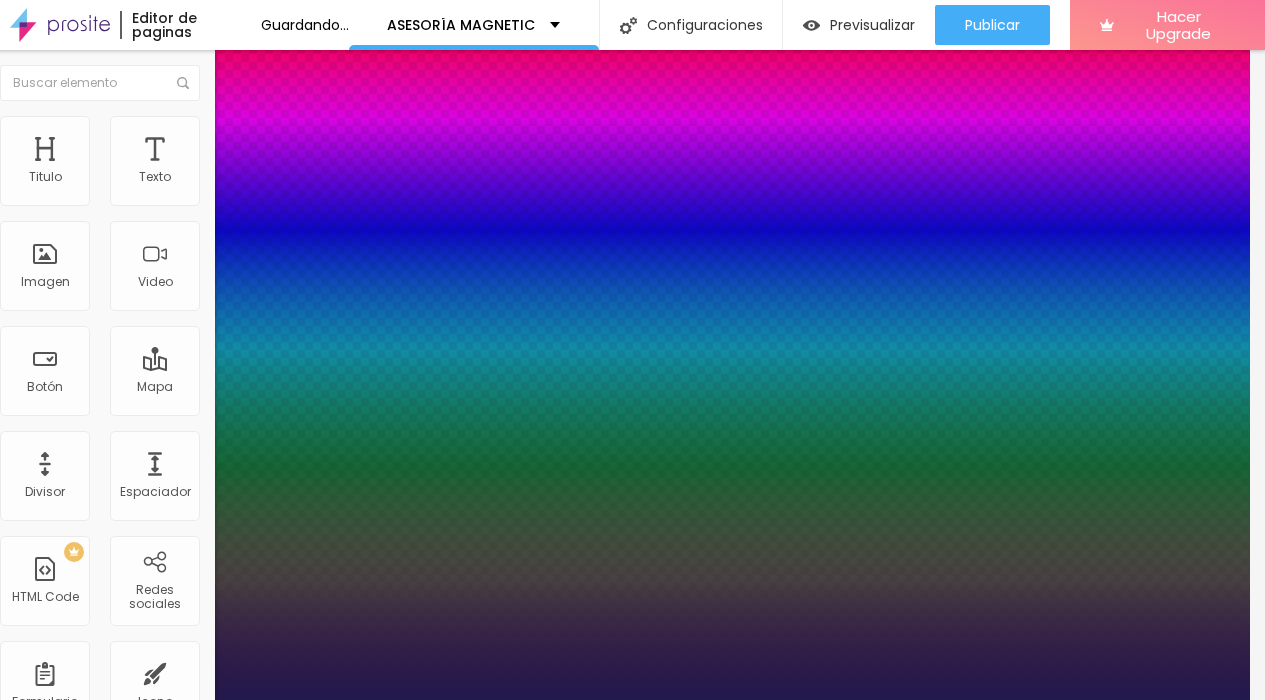 type on "1" 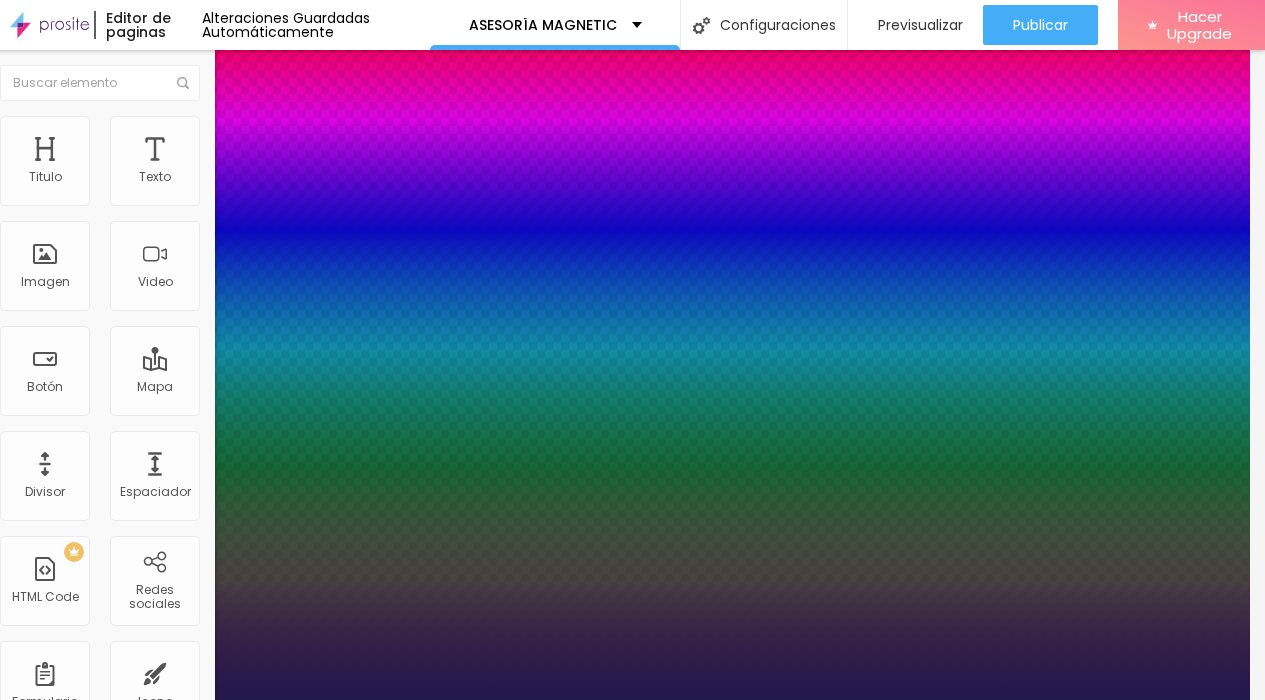 drag, startPoint x: 214, startPoint y: 563, endPoint x: 231, endPoint y: 562, distance: 17.029387 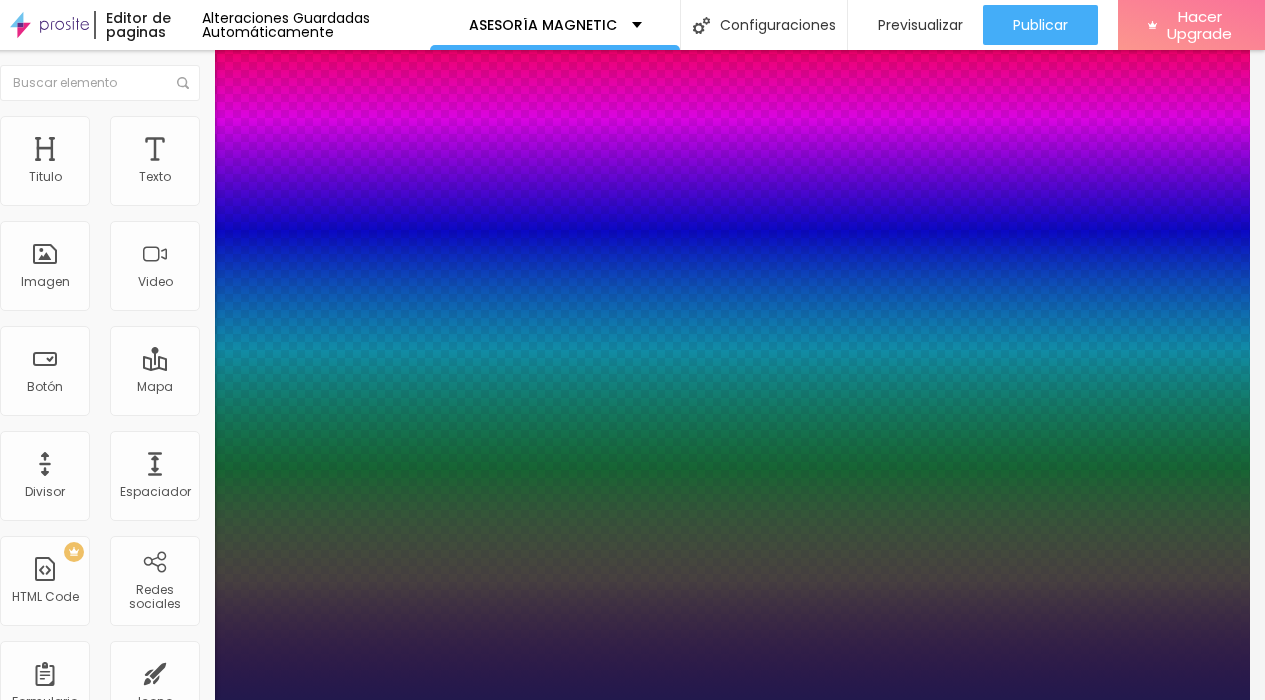 click at bounding box center (617, 700) 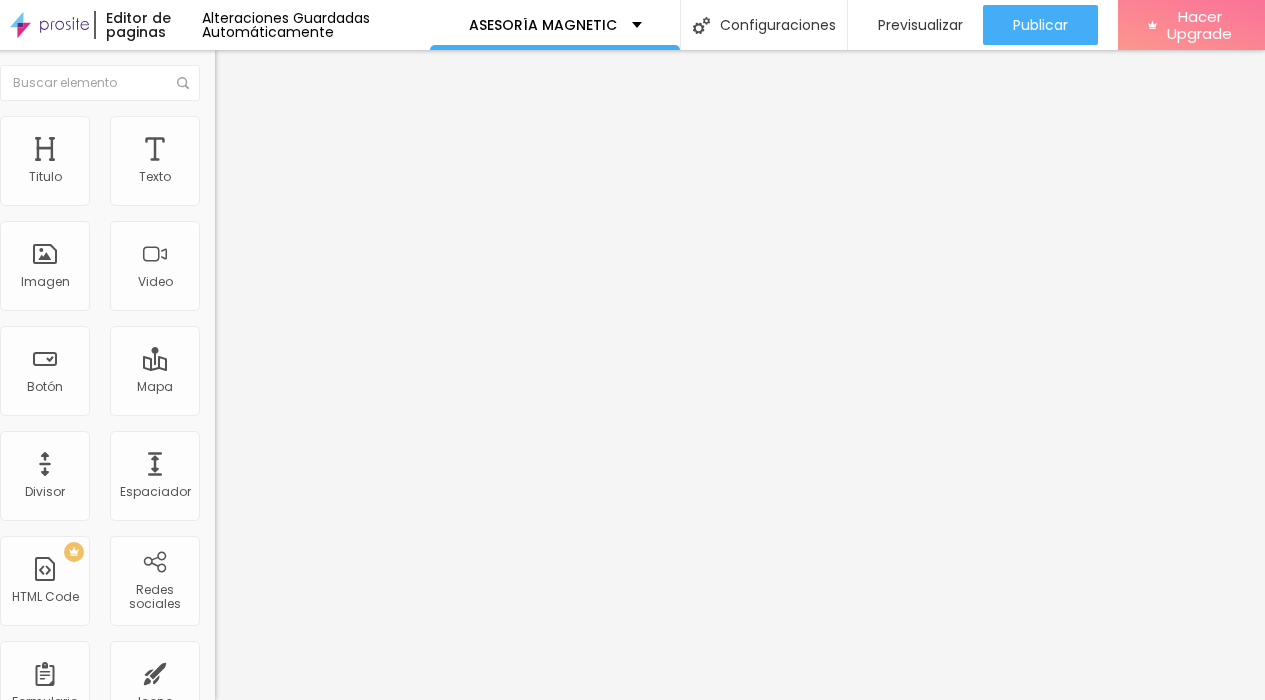 click at bounding box center (229, 285) 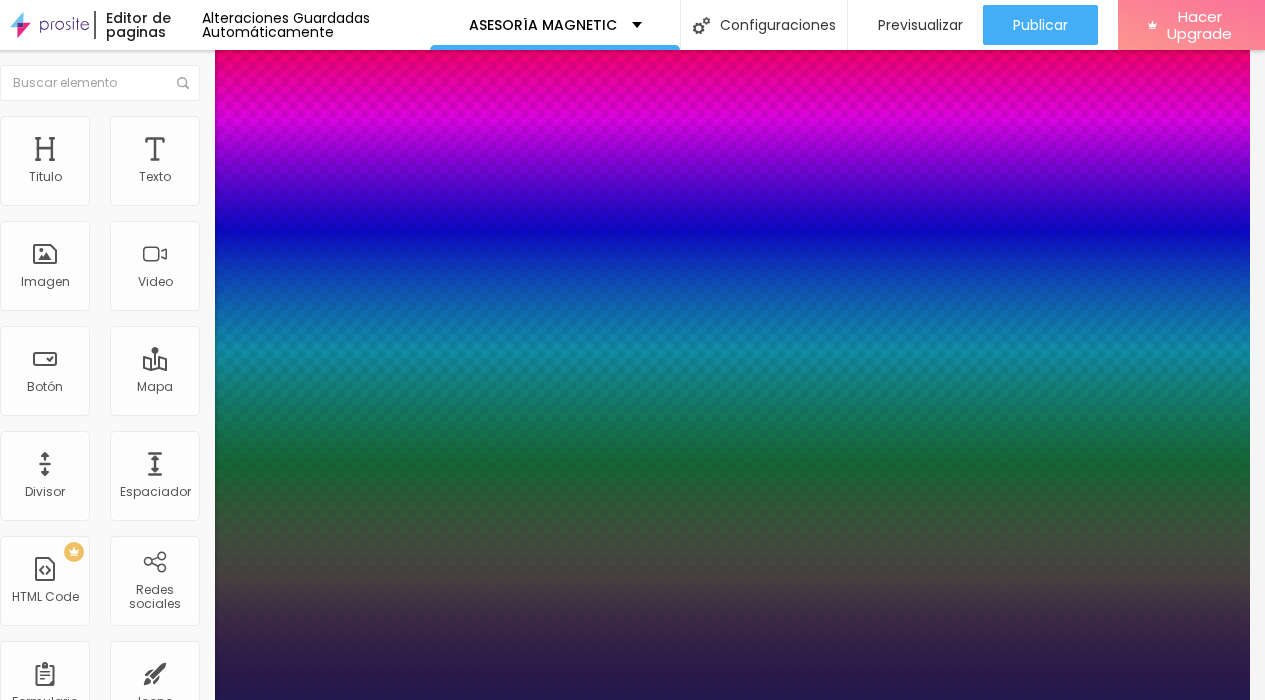 type on "1" 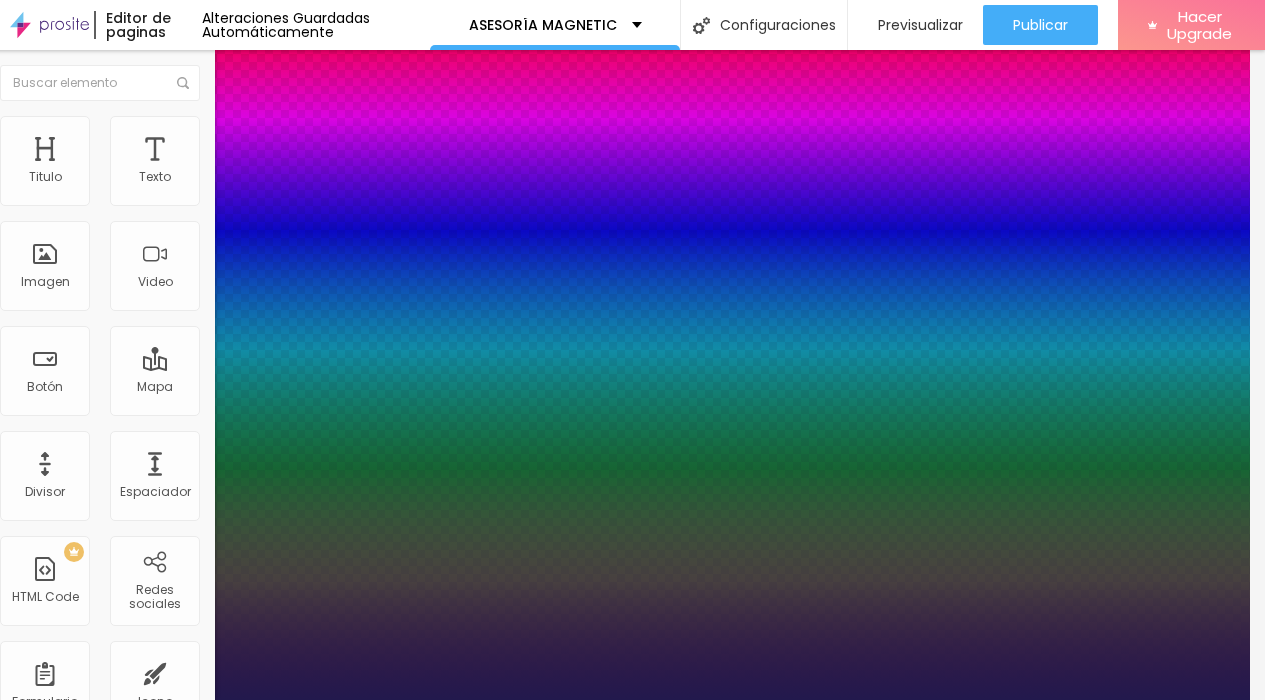 type on "29" 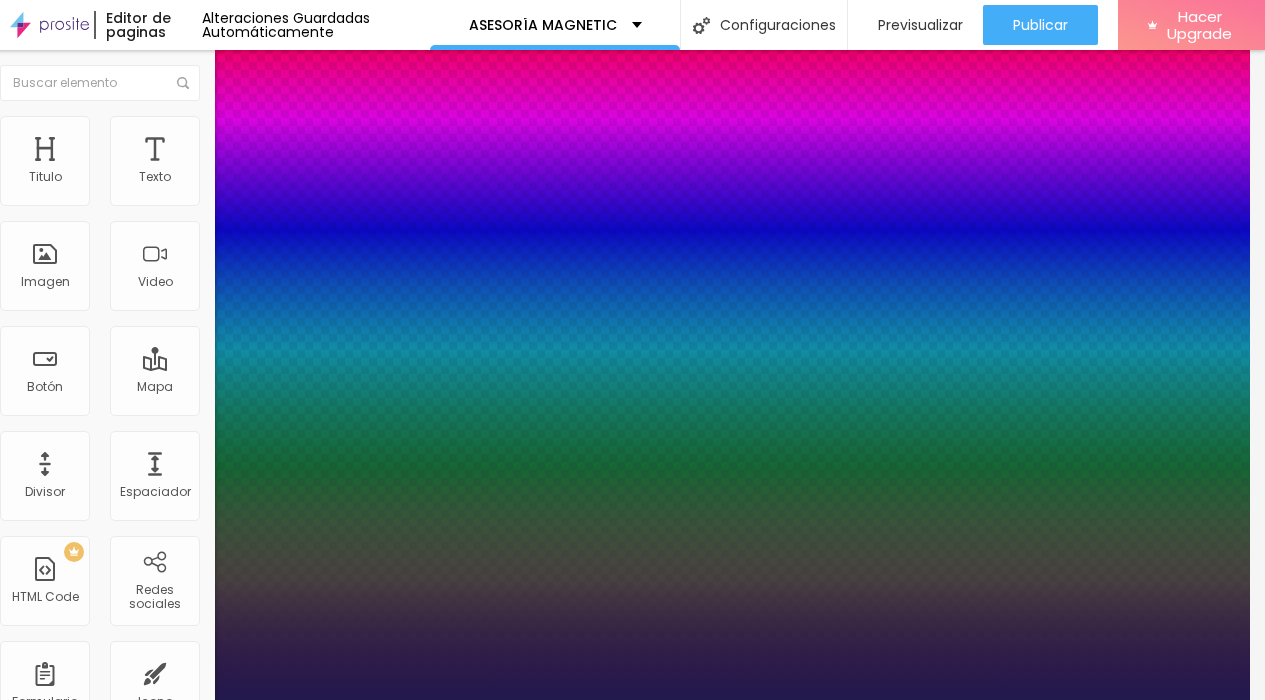 type on "29" 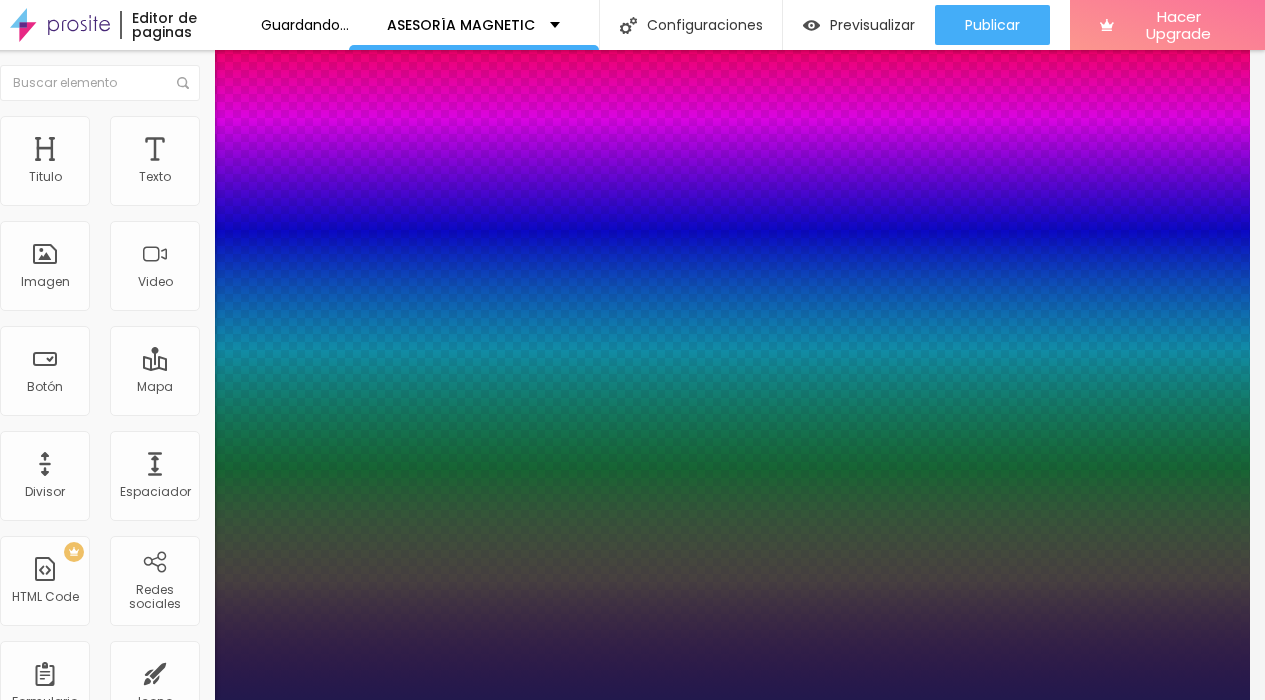 click at bounding box center (617, 700) 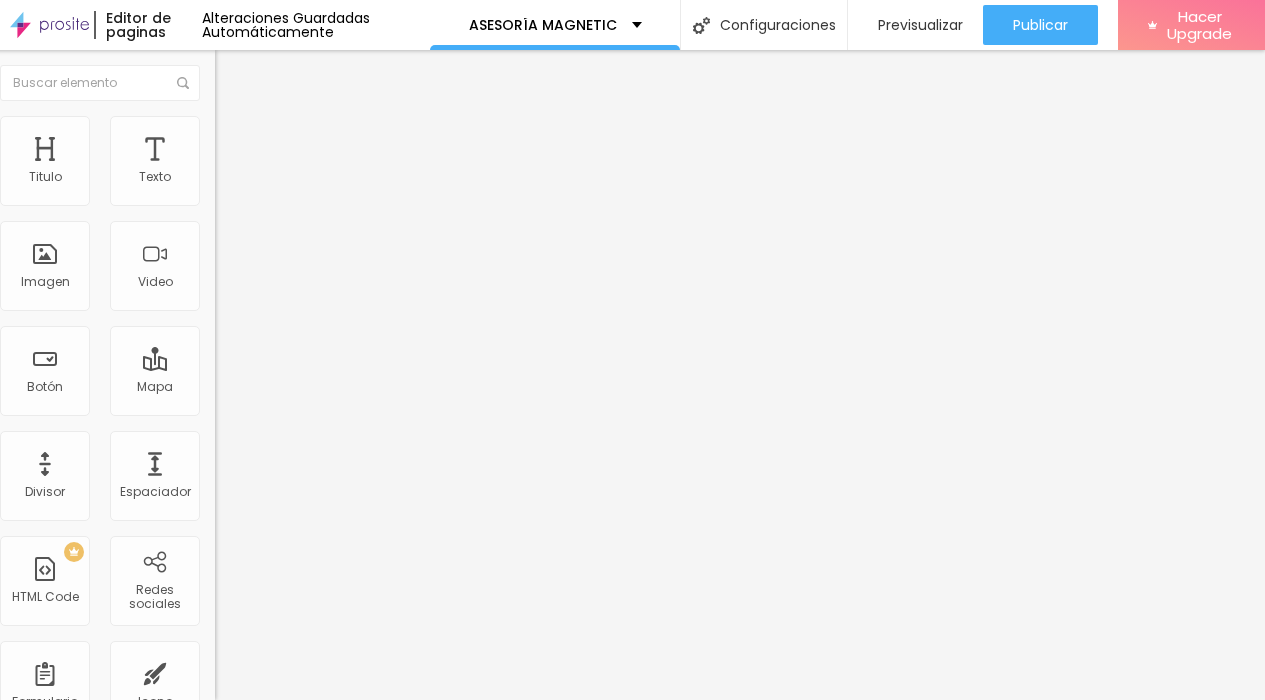 click 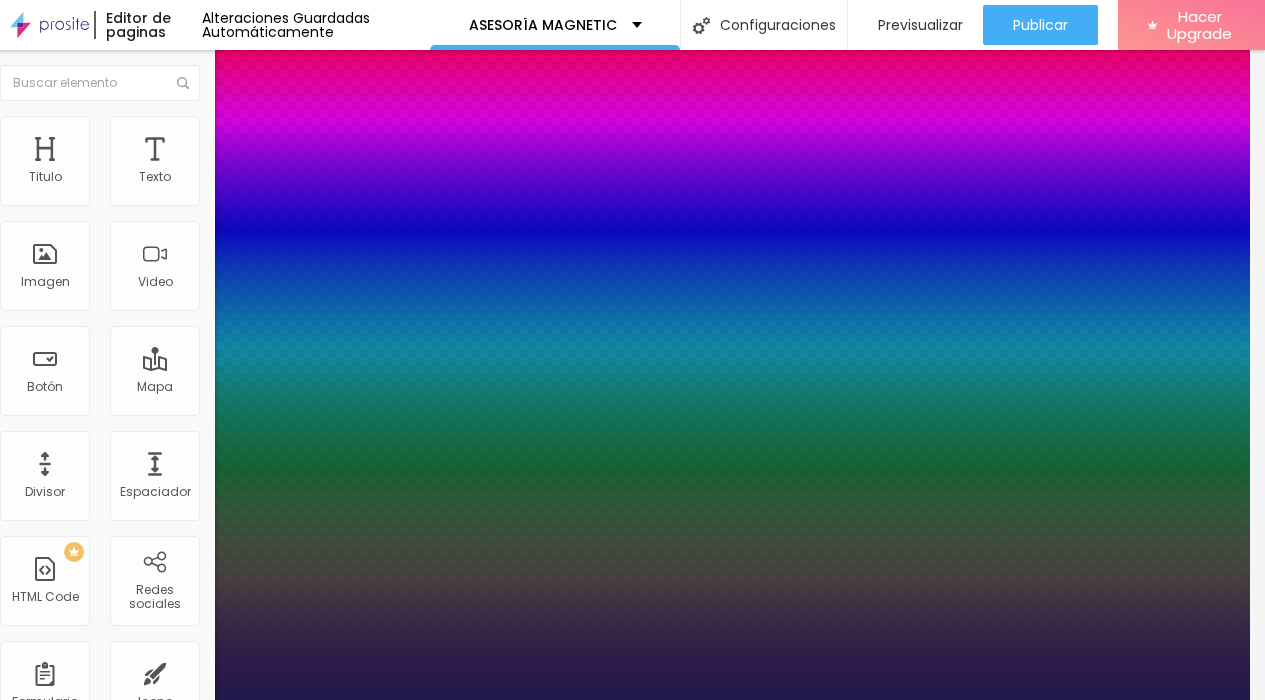 type on "1" 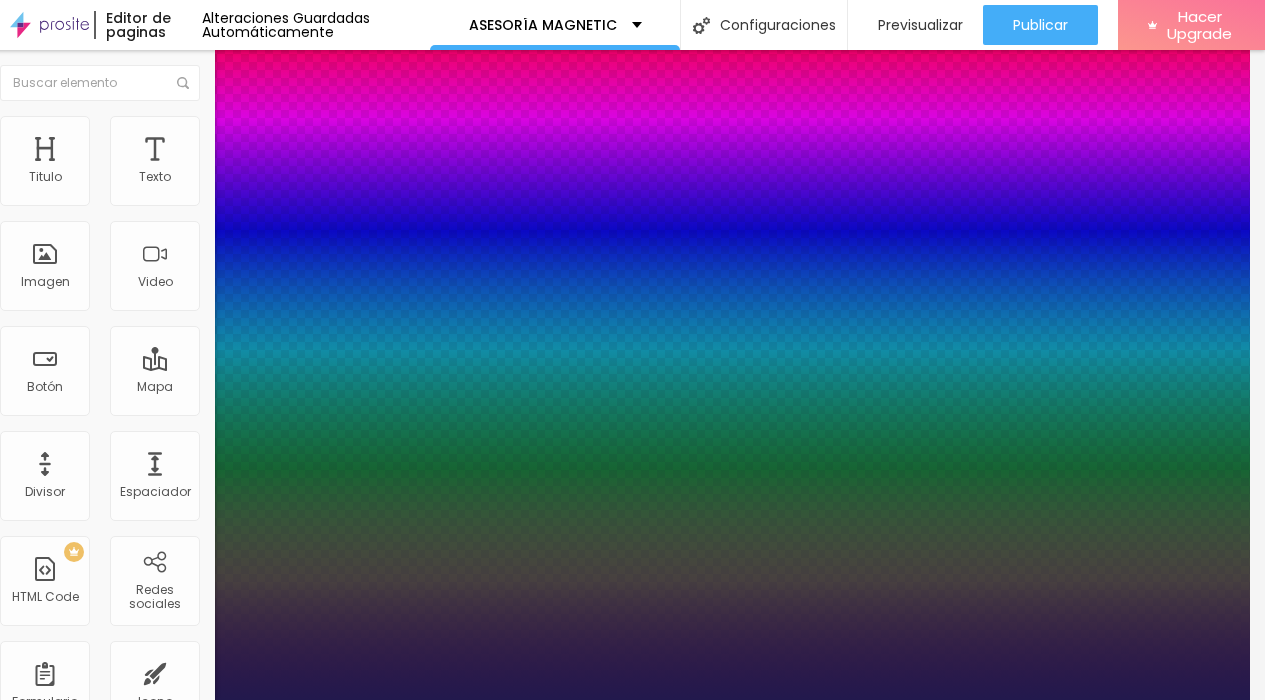 type on "32" 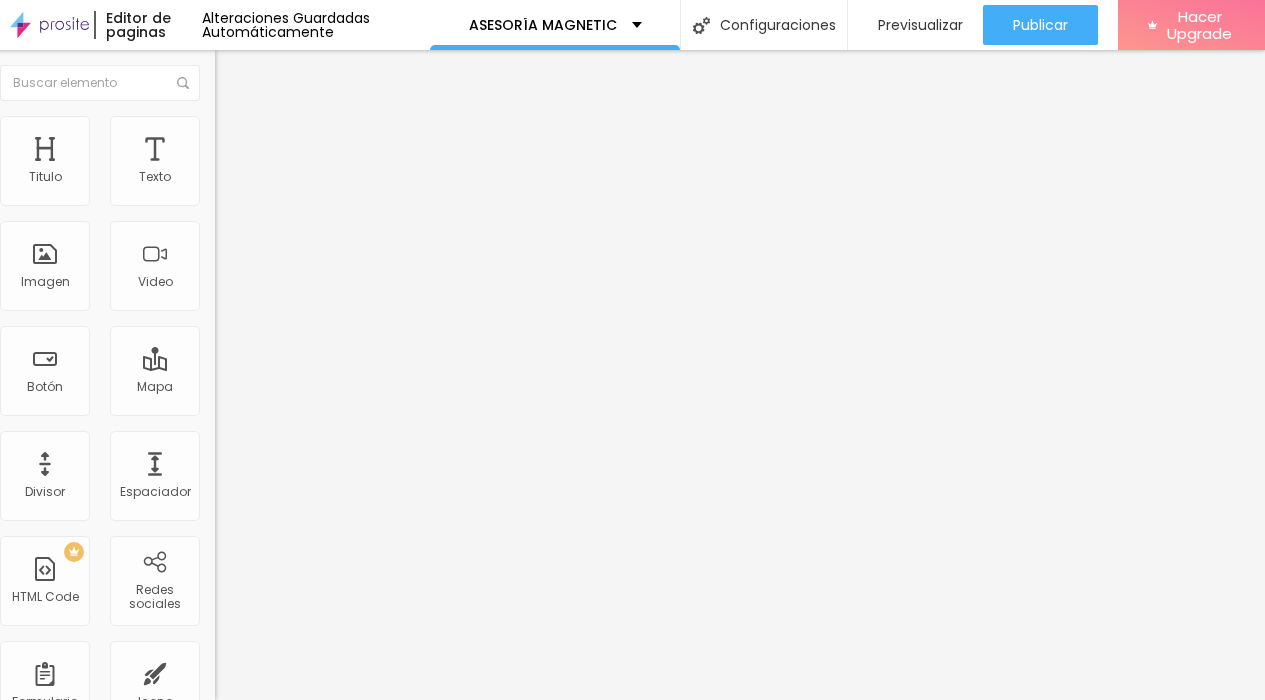 scroll, scrollTop: 0, scrollLeft: 0, axis: both 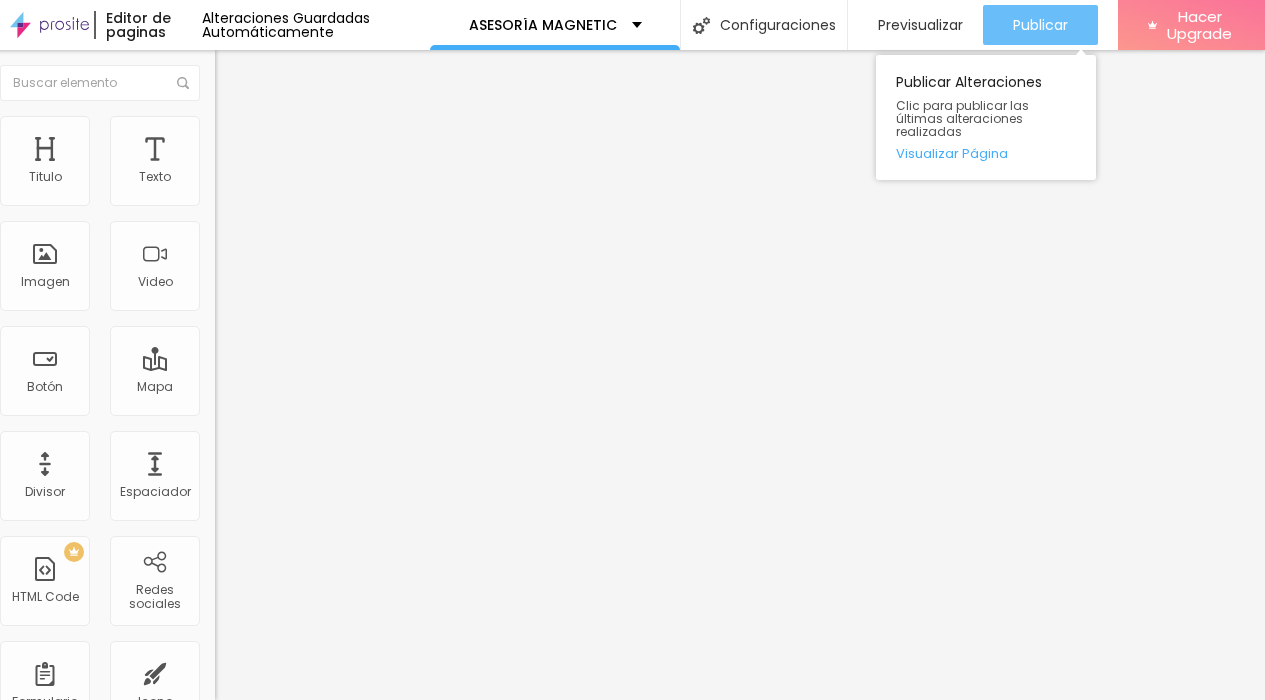 click on "Publicar" at bounding box center [1040, 25] 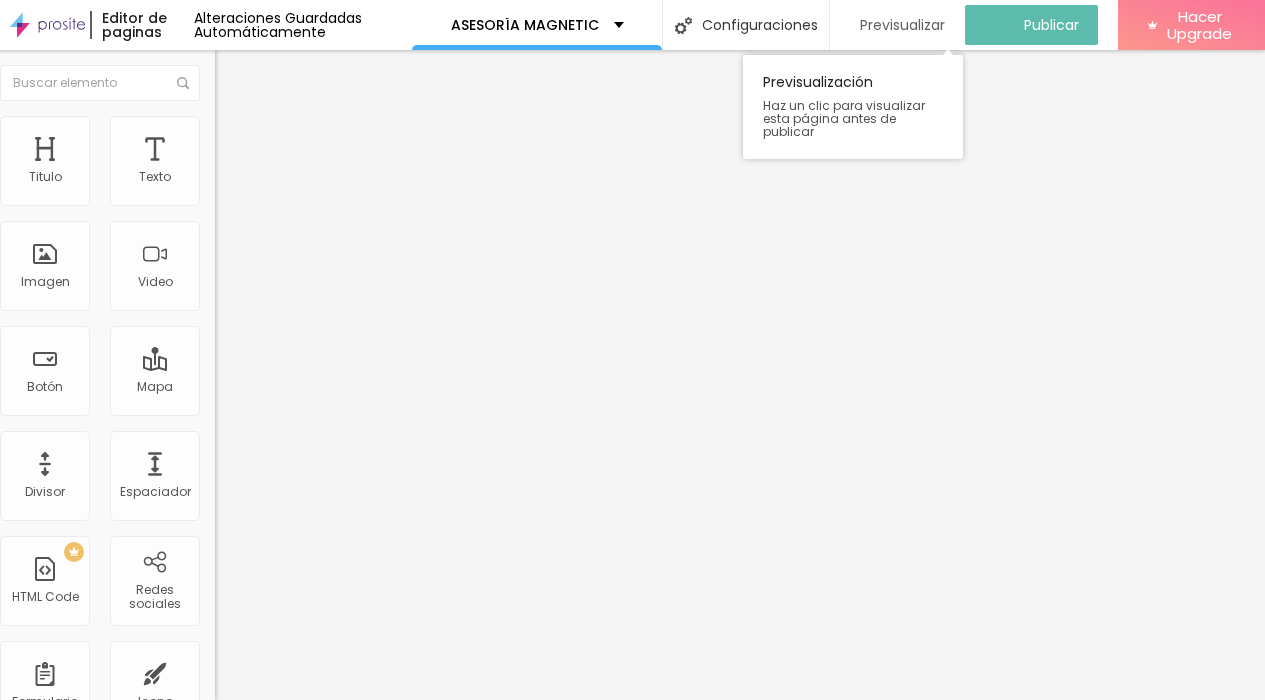 click on "Previsualizar" at bounding box center [902, 25] 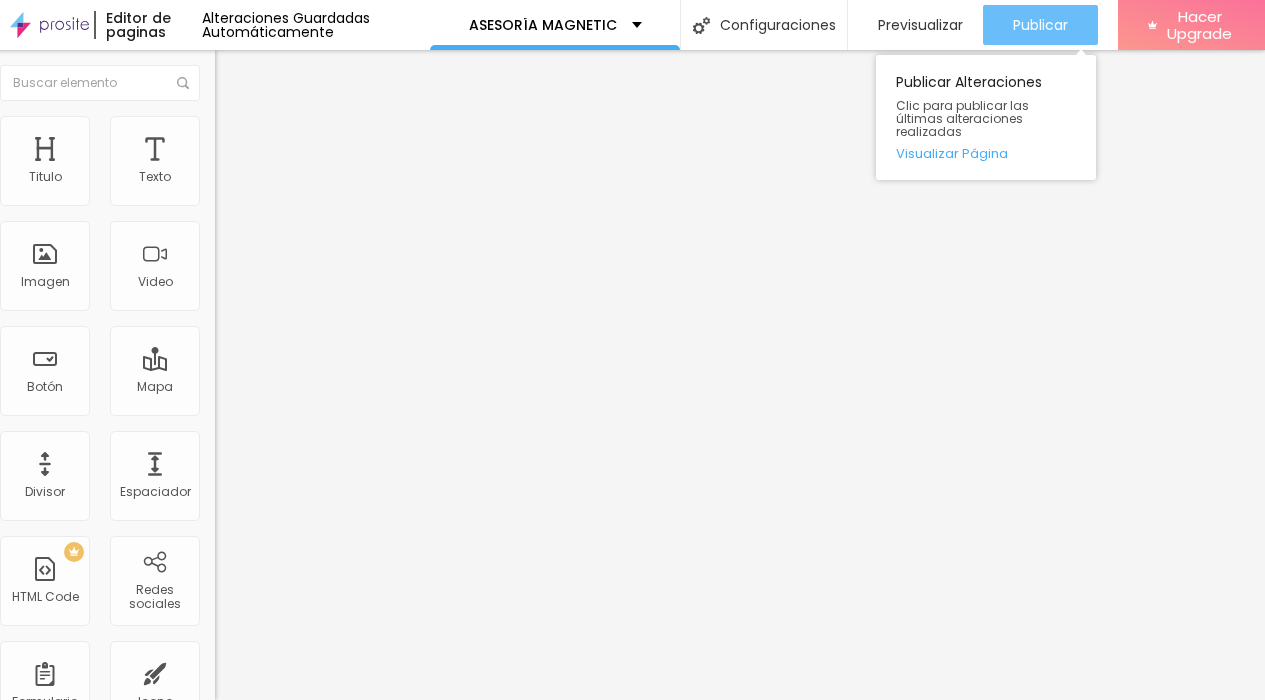 click on "Publicar" at bounding box center (1040, 25) 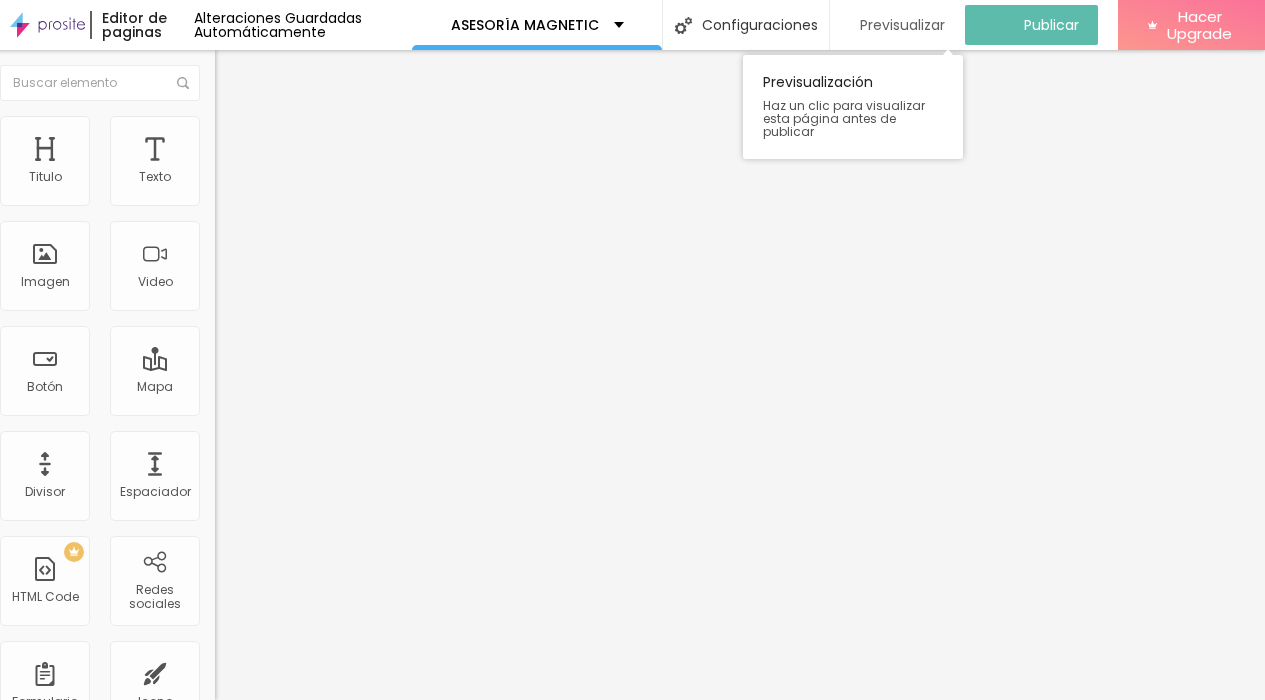 click on "Previsualizar" at bounding box center (902, 25) 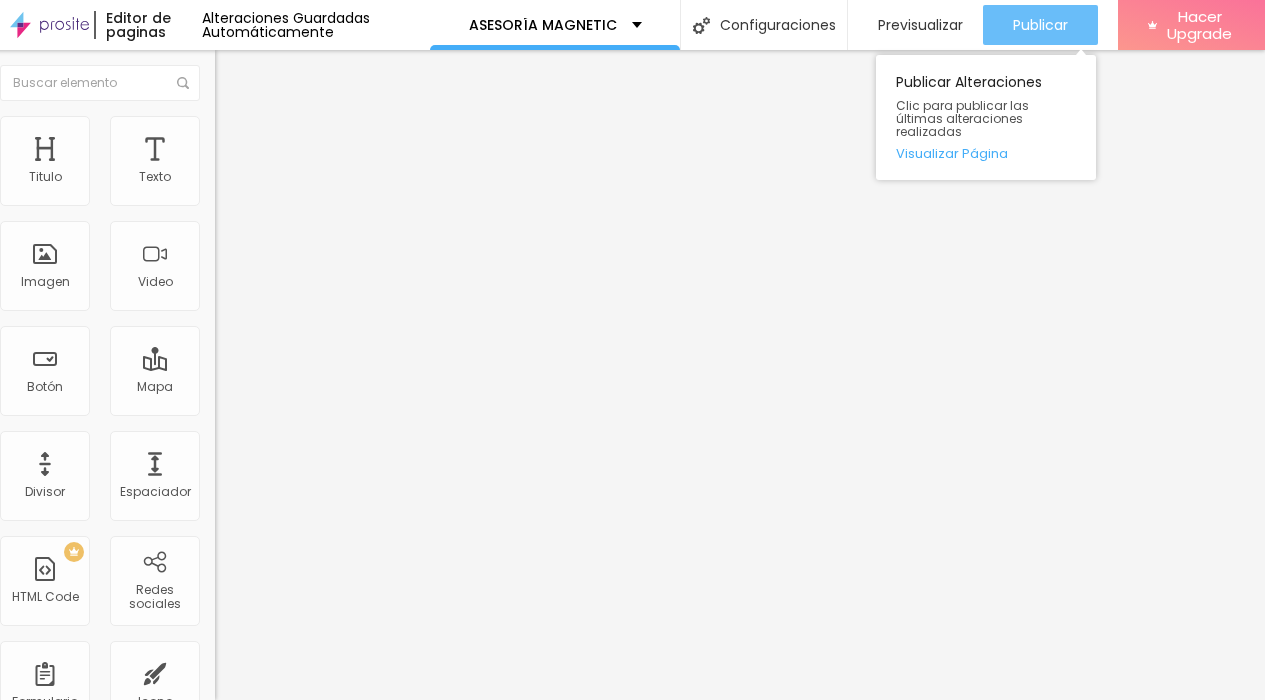 click on "Publicar" at bounding box center [1040, 25] 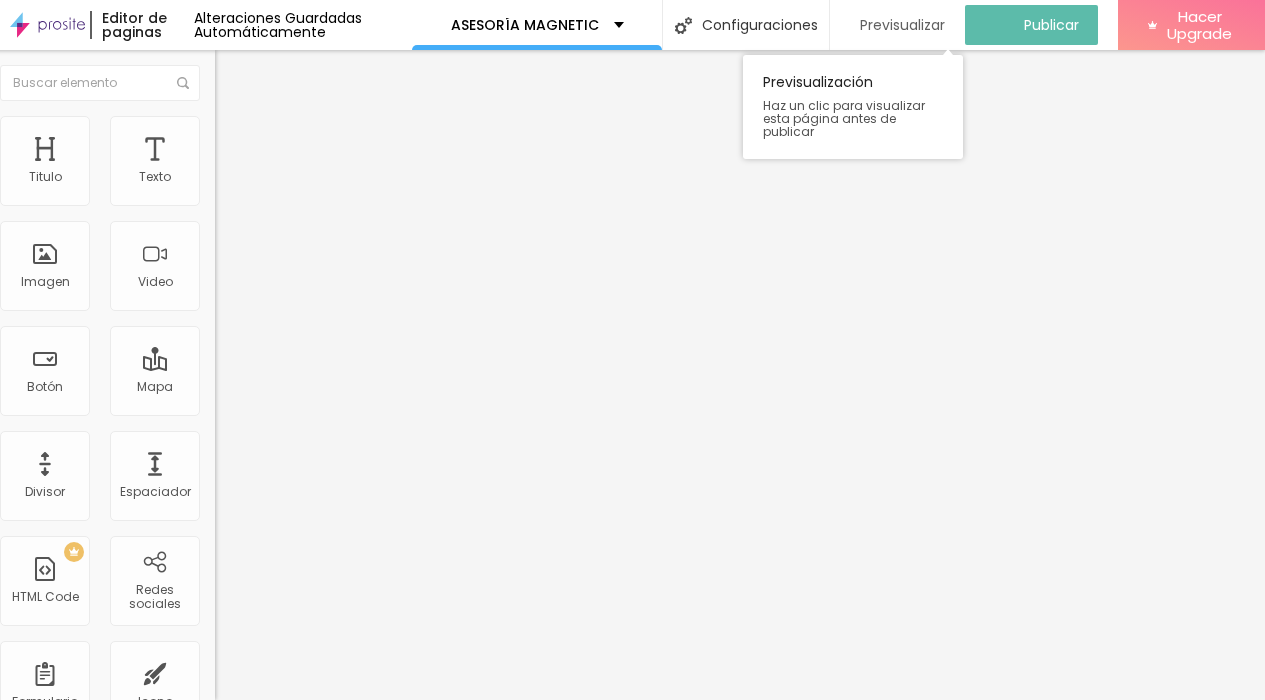 click on "Previsualizar" at bounding box center (902, 25) 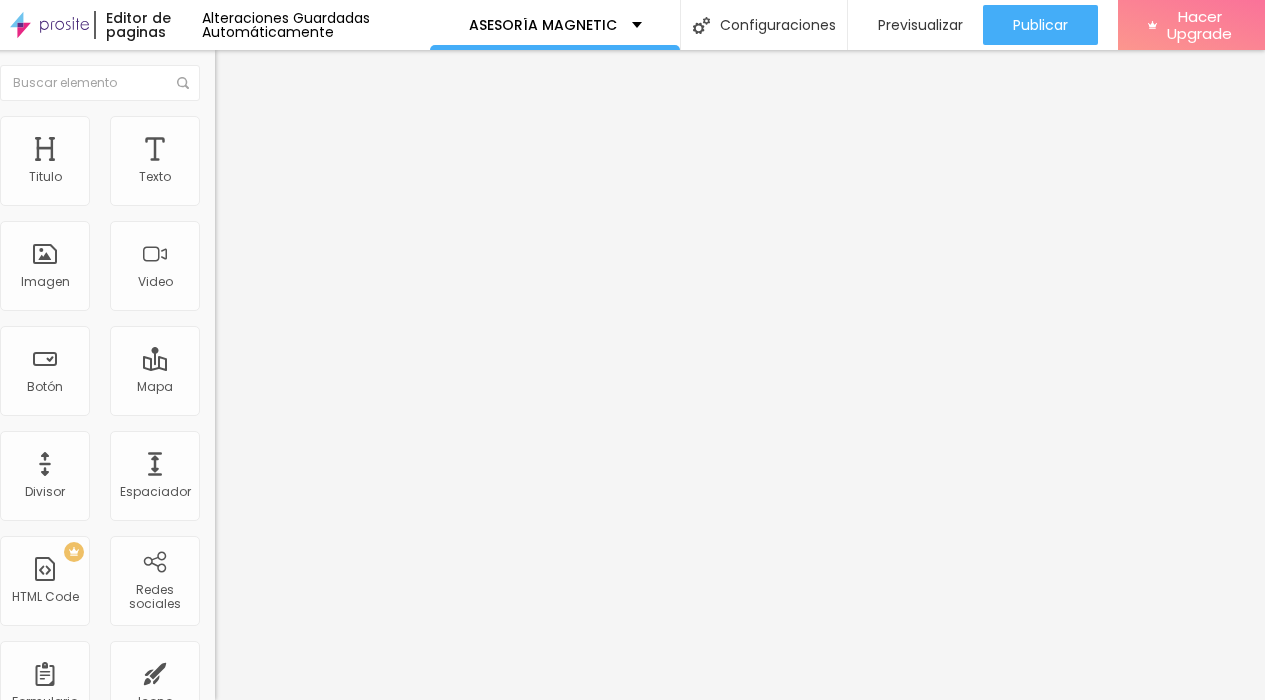 click on "Estilo" at bounding box center (248, 129) 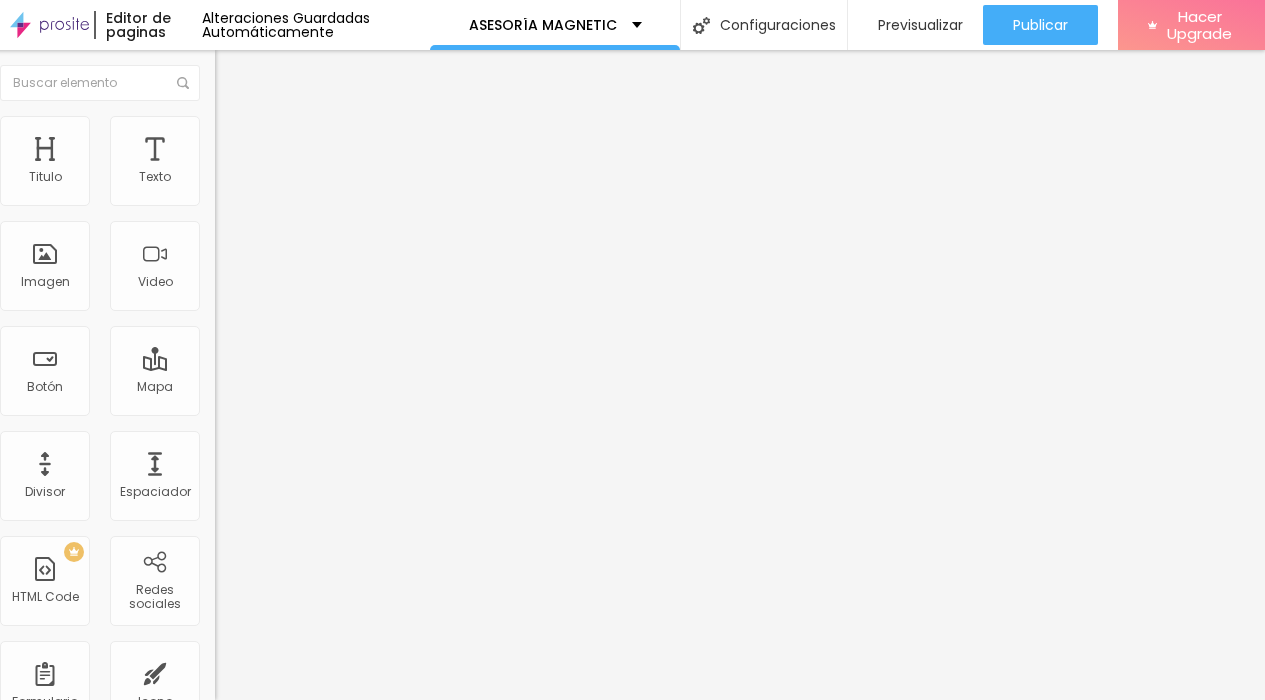 type on "90" 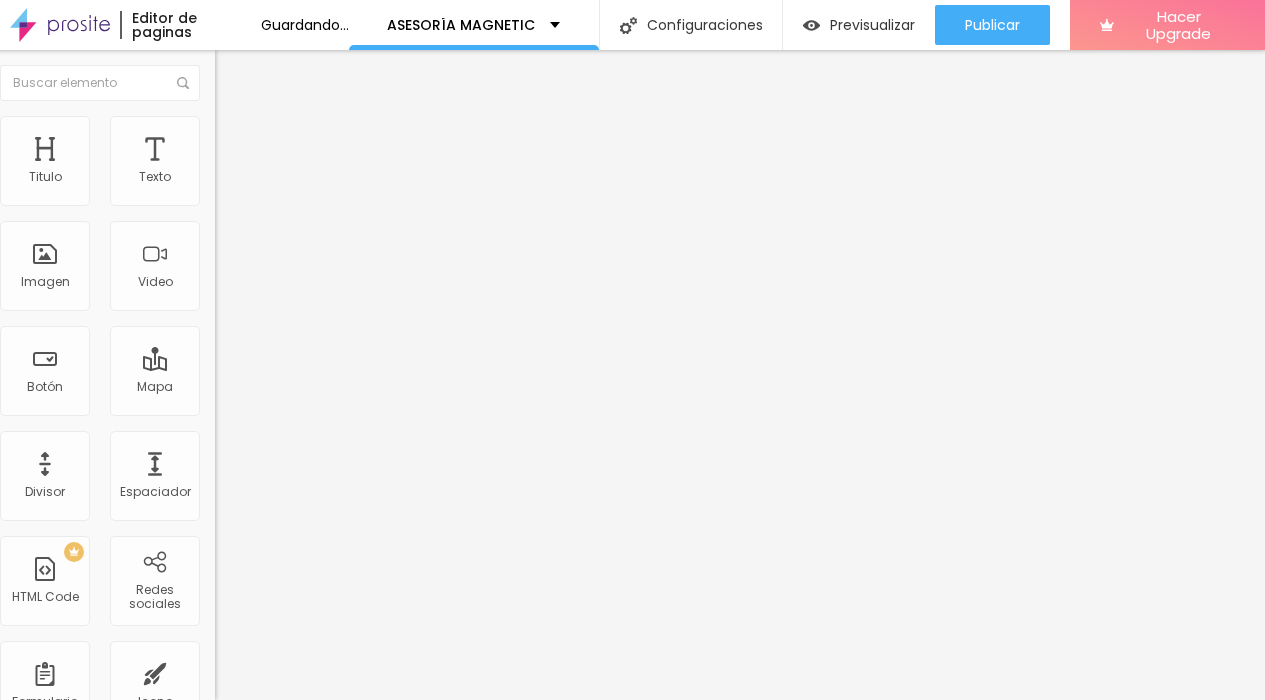 type on "85" 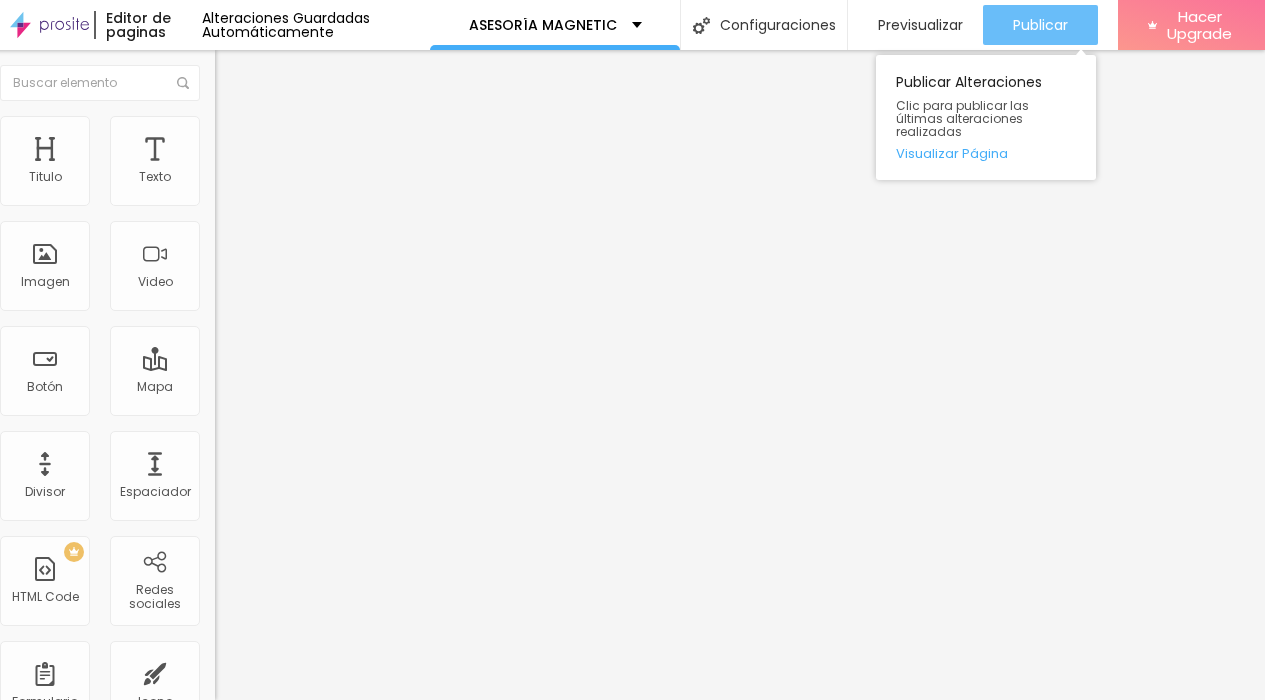 click on "Publicar" at bounding box center [1040, 25] 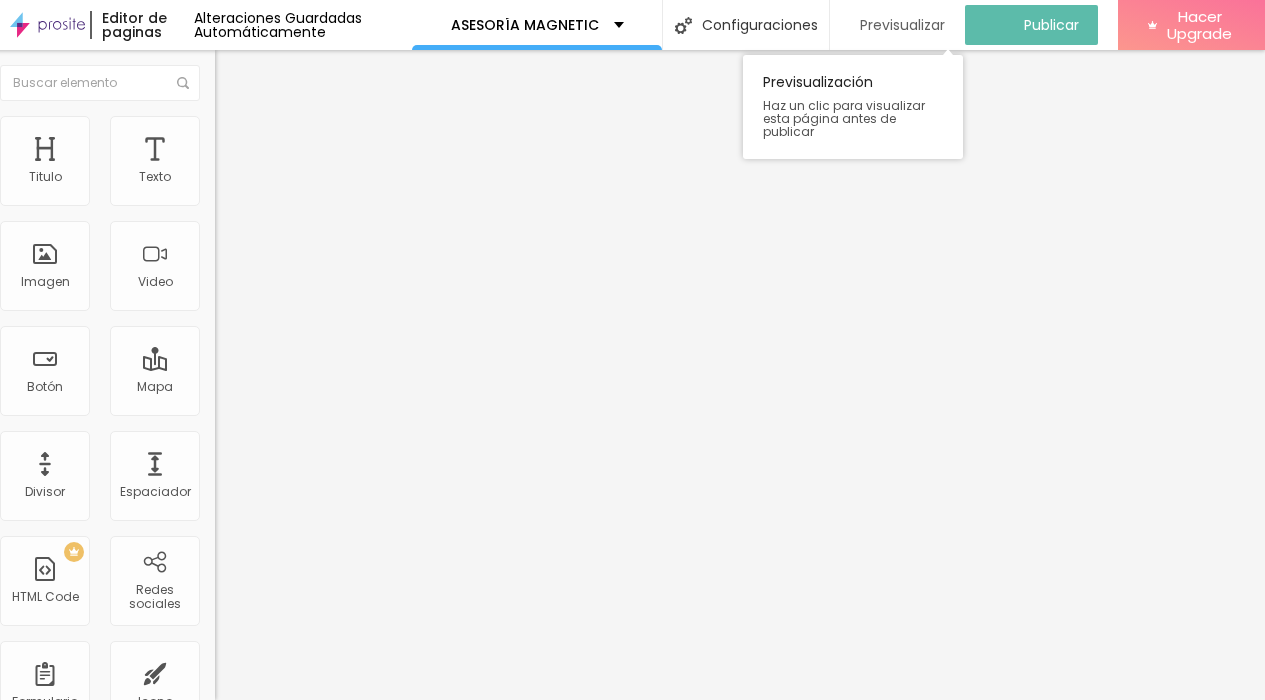 click on "Previsualizar" at bounding box center (902, 25) 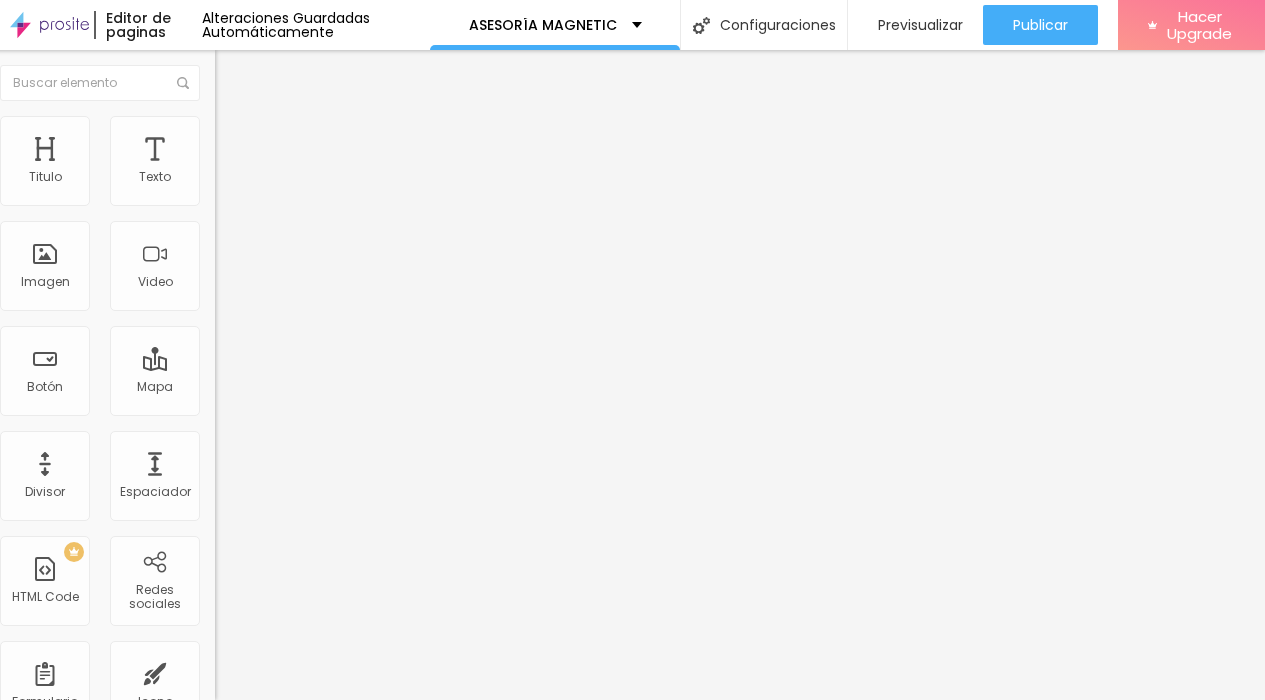 click on "Estilo" at bounding box center (248, 129) 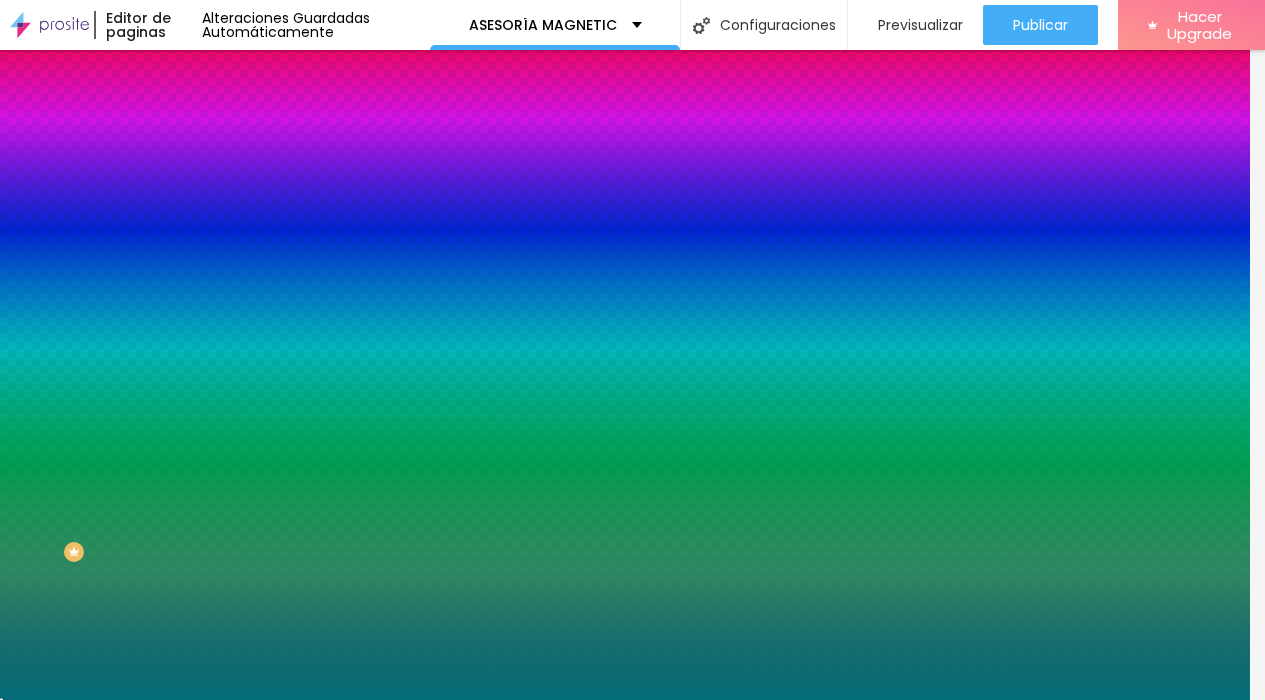 click at bounding box center (330, 272) 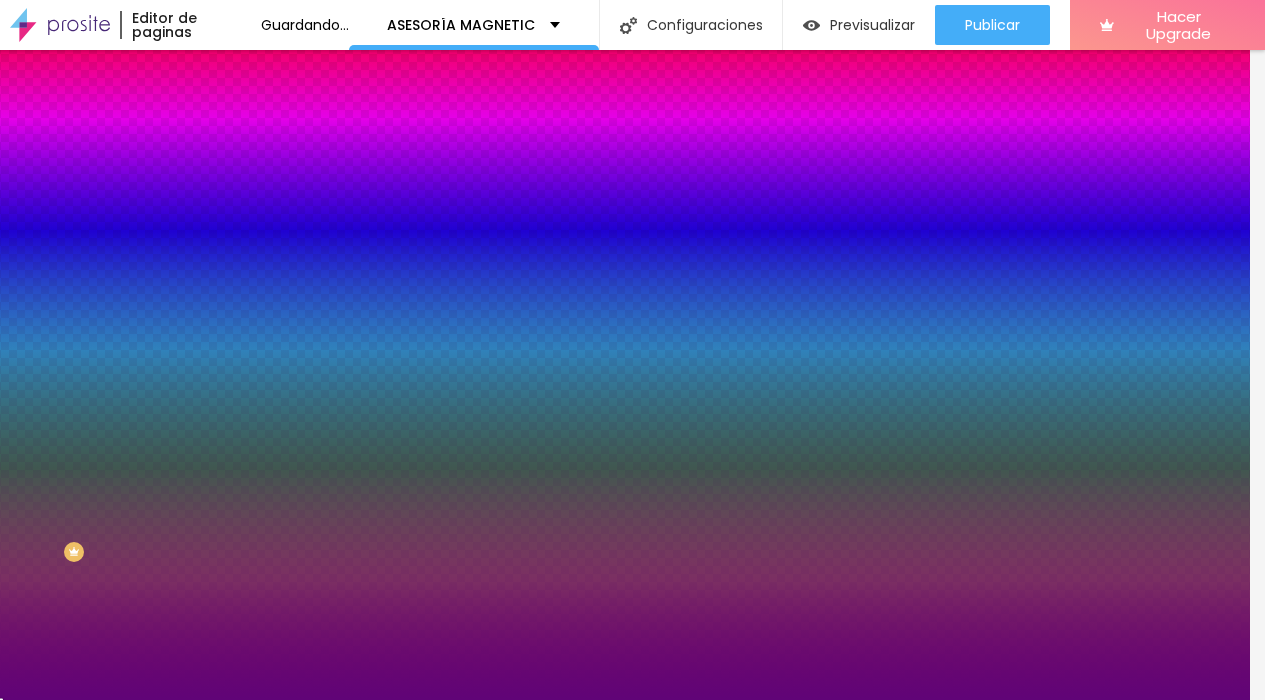 click at bounding box center (617, 350) 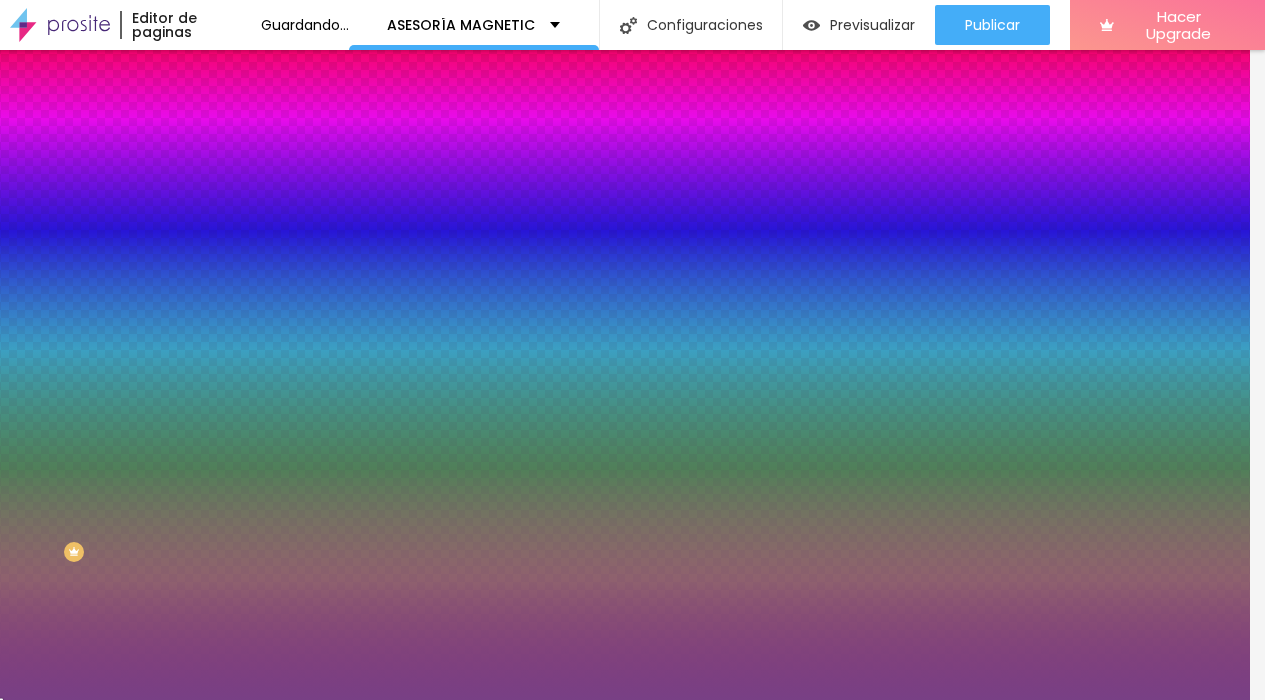 drag, startPoint x: 125, startPoint y: 467, endPoint x: 70, endPoint y: 460, distance: 55.443665 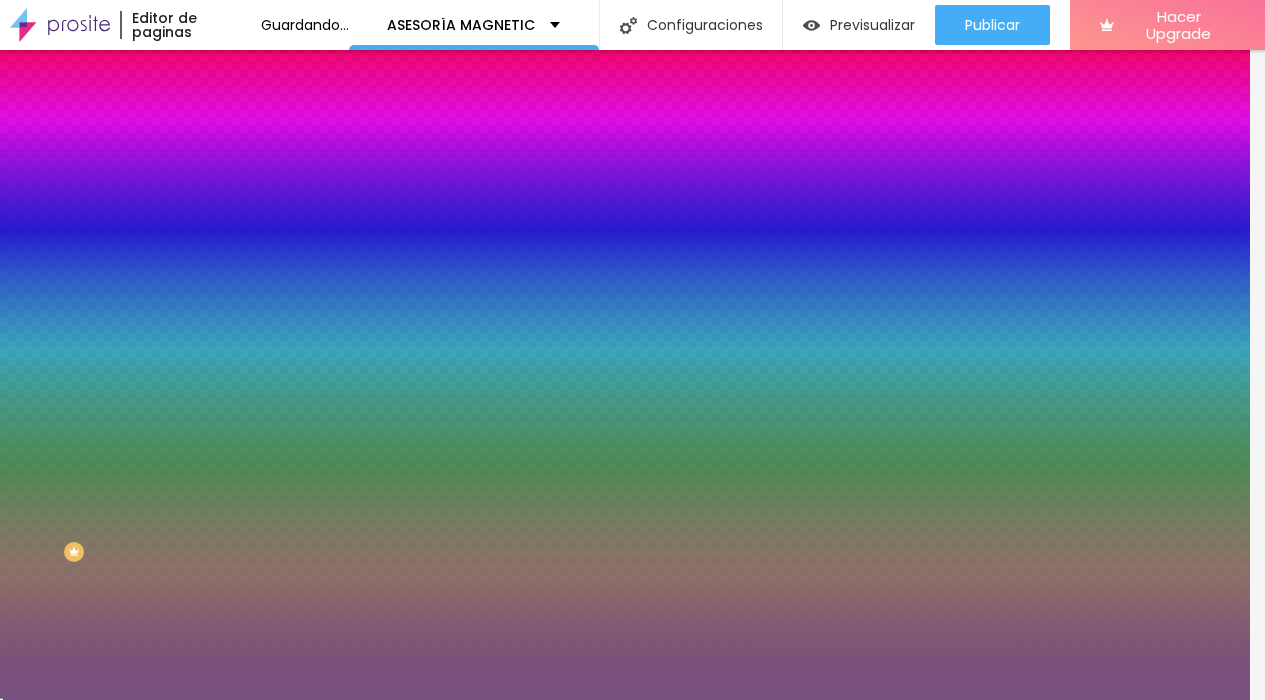 drag, startPoint x: 69, startPoint y: 456, endPoint x: 51, endPoint y: 463, distance: 19.313208 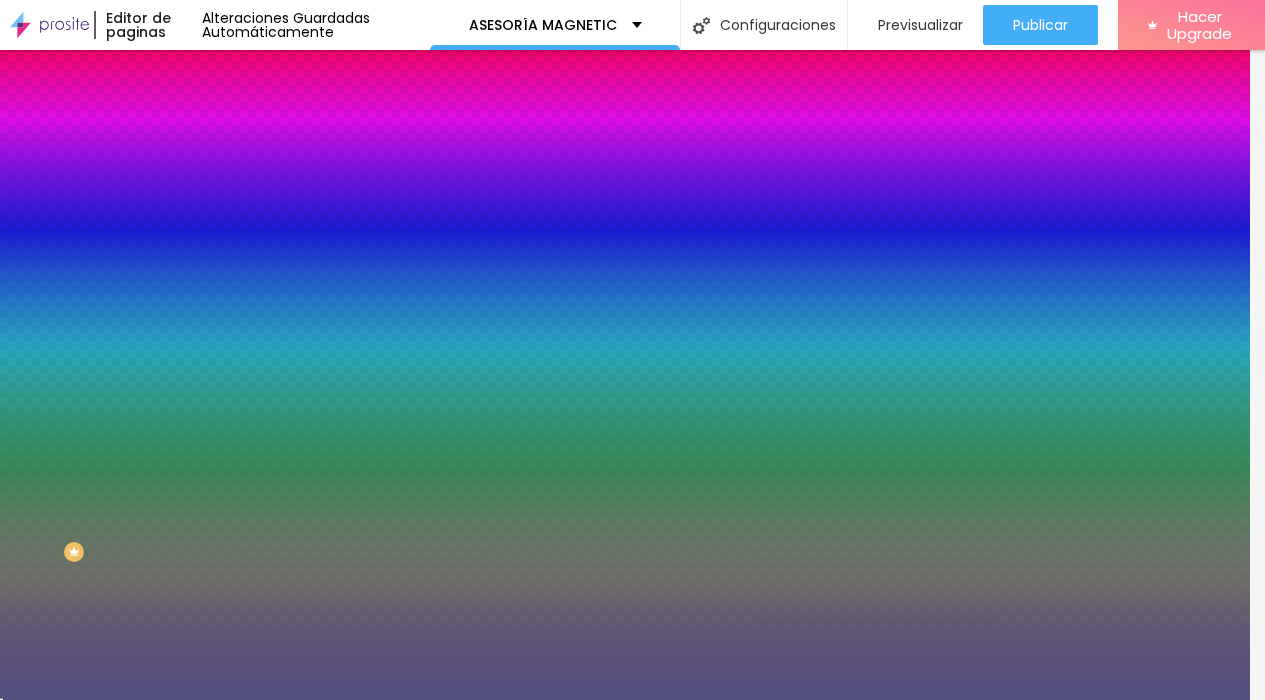 drag, startPoint x: 139, startPoint y: 424, endPoint x: 141, endPoint y: 434, distance: 10.198039 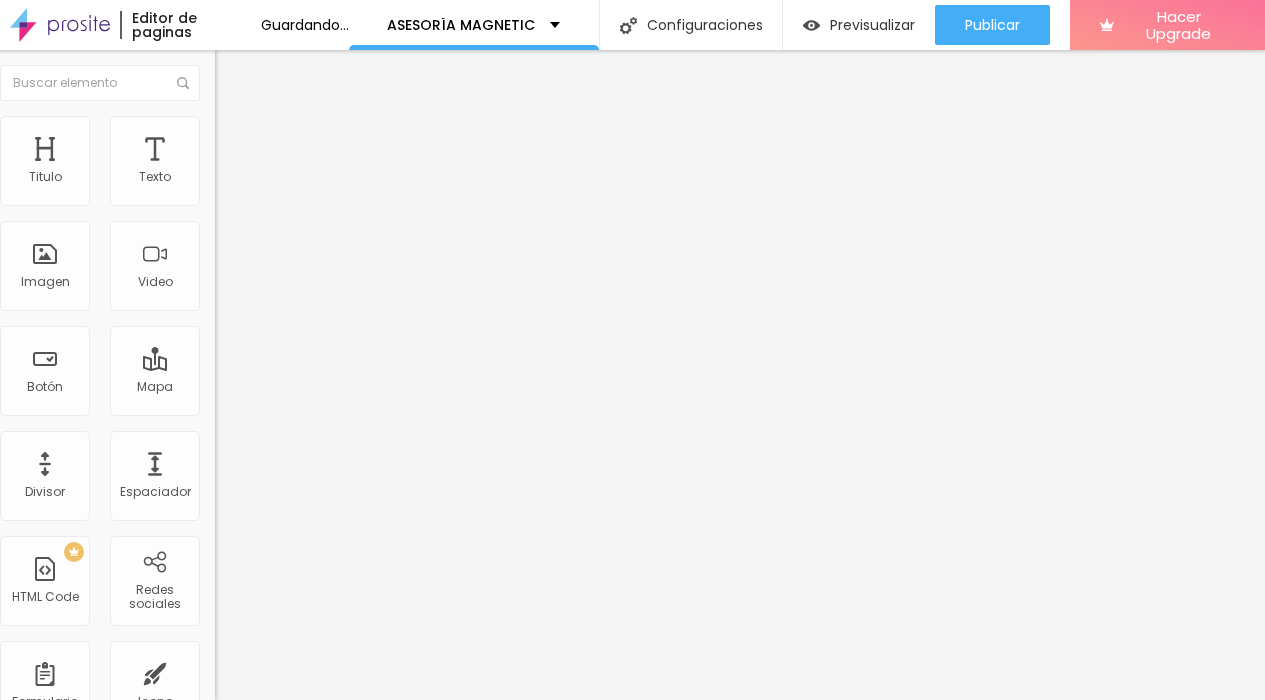 click on "Avanzado" at bounding box center [330, 126] 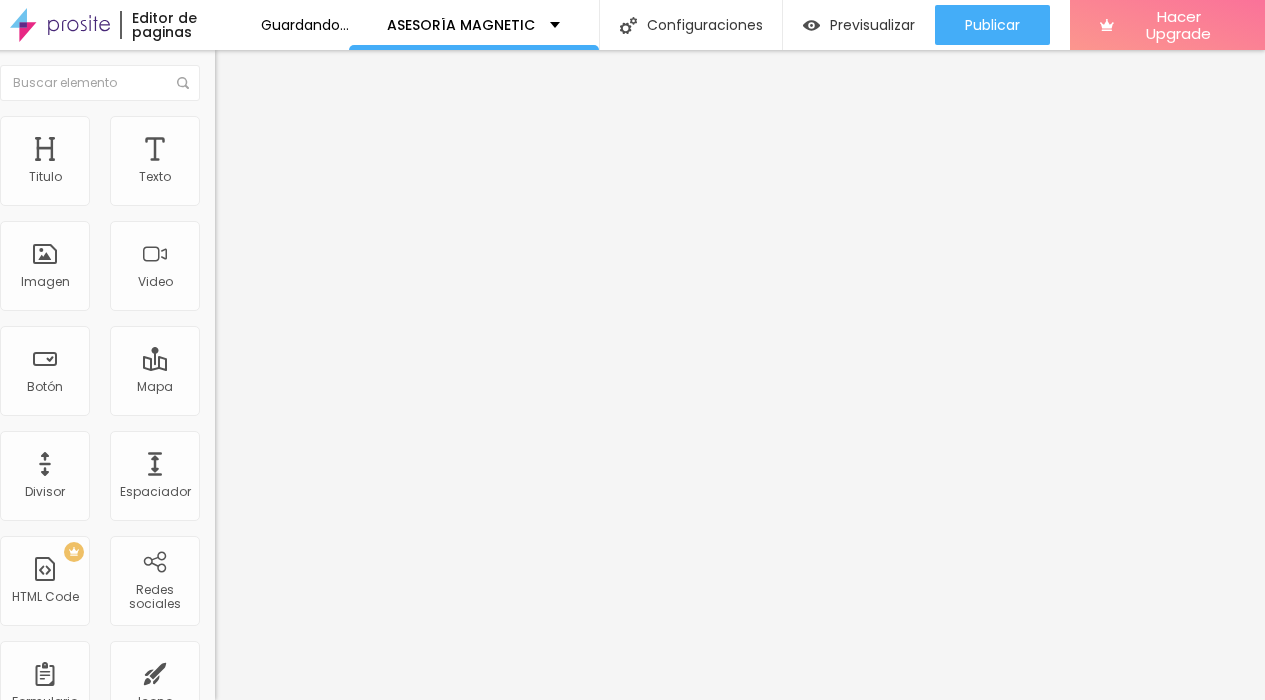 type on "16" 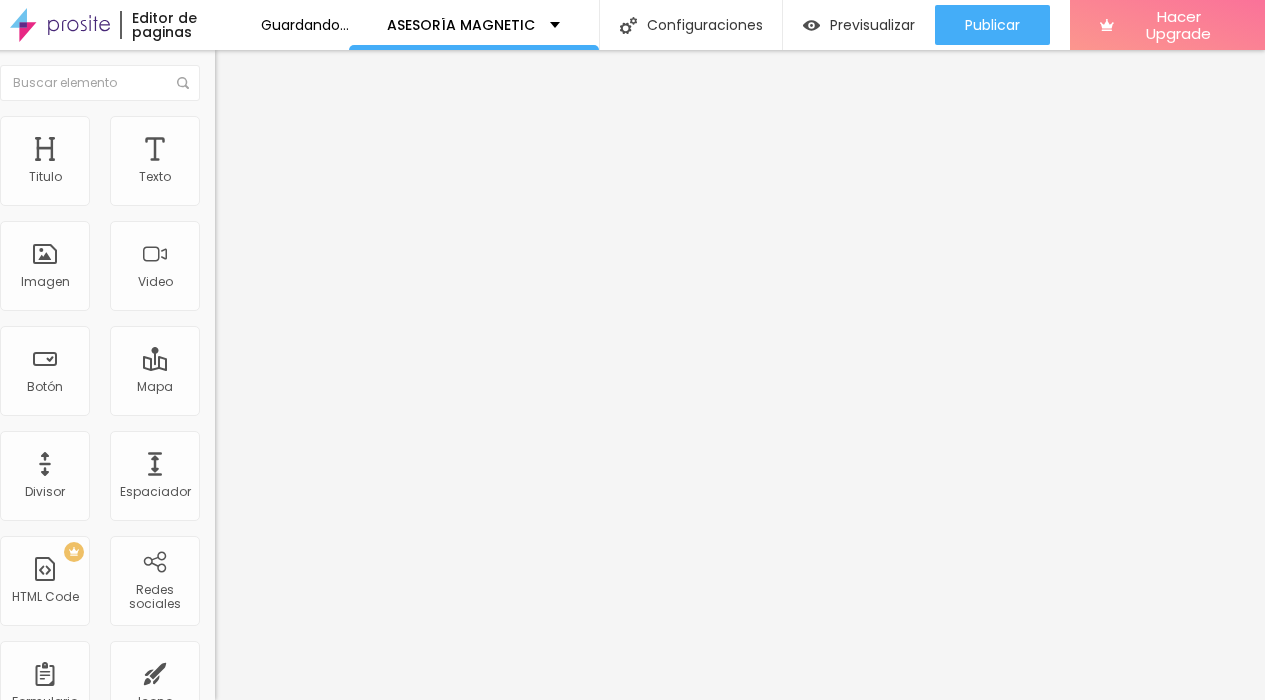 click on "Avanzado" at bounding box center (330, 126) 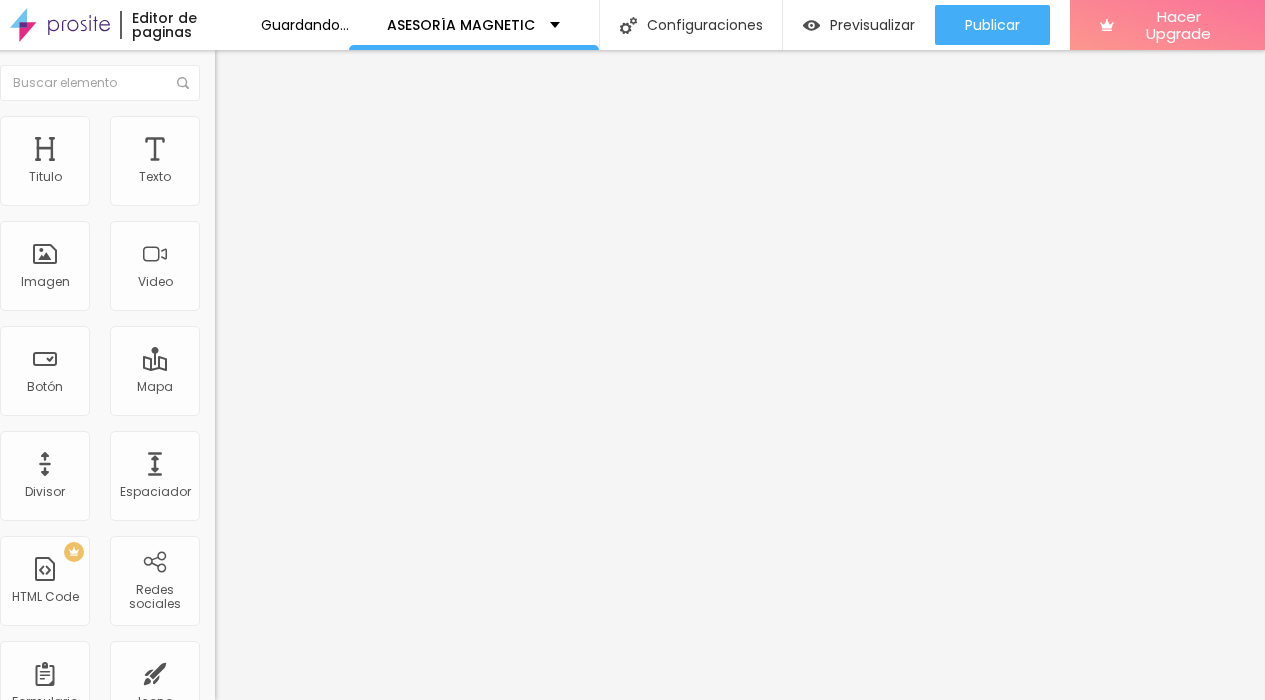 type on "14" 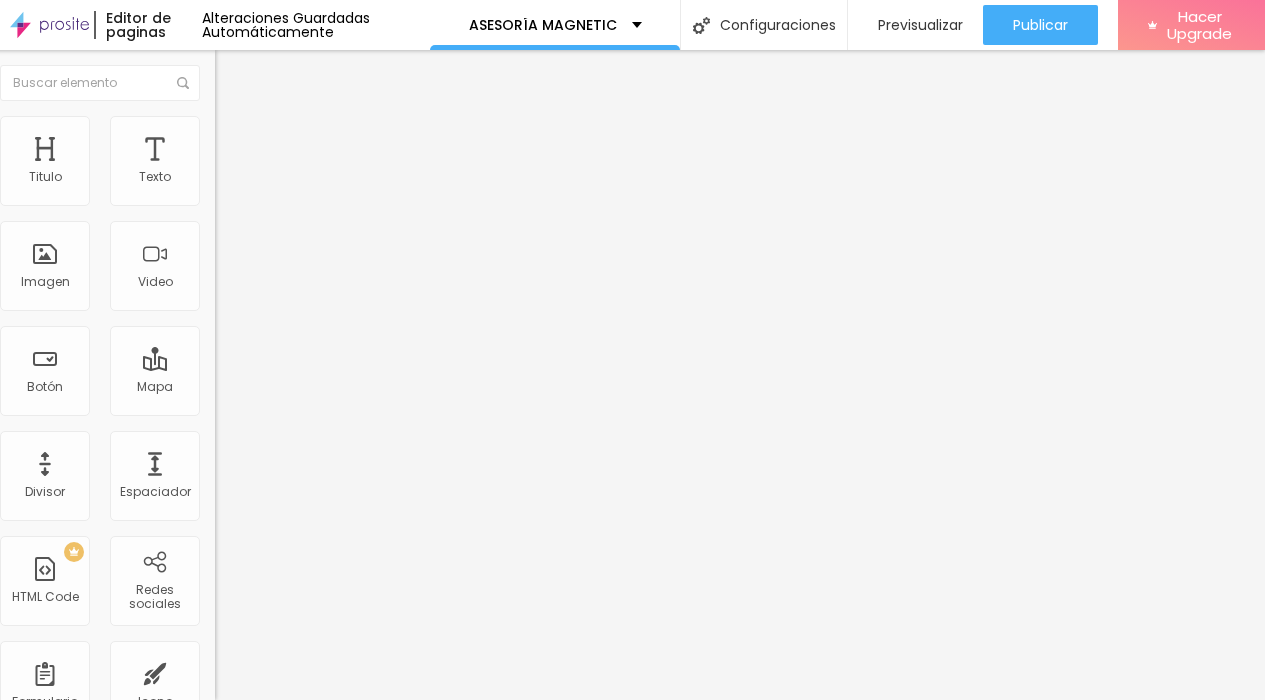 type on "16" 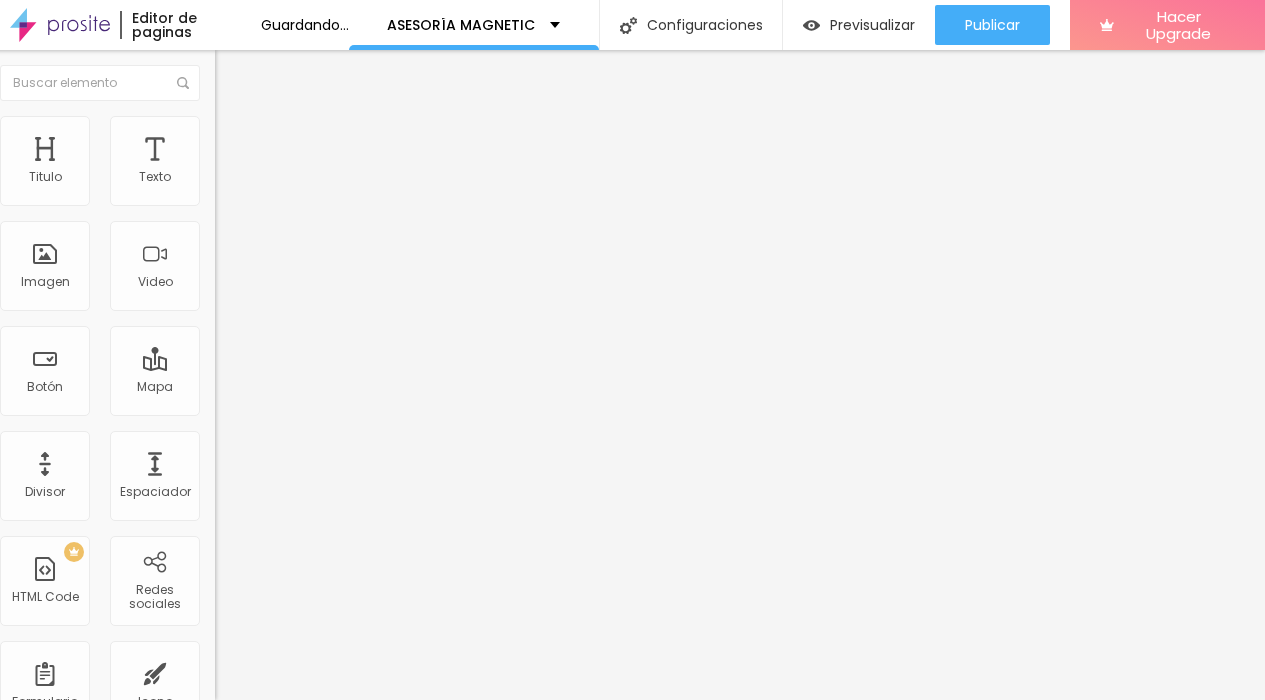type on "23" 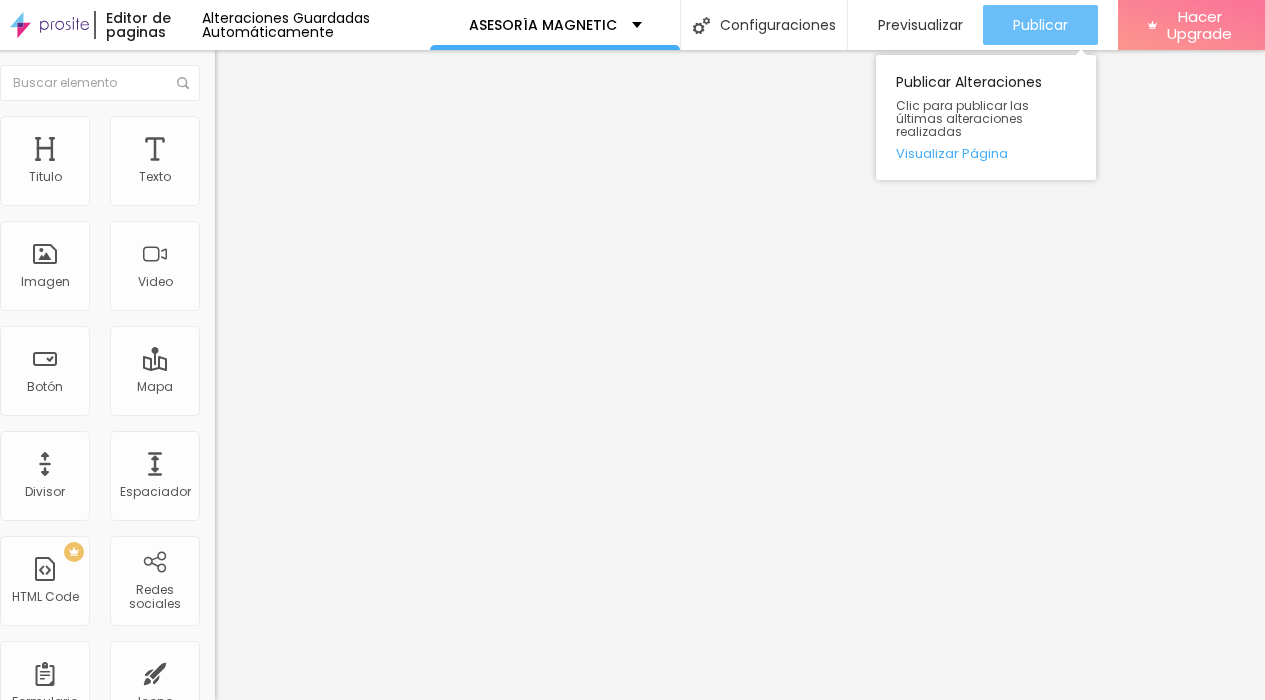 click on "Publicar" at bounding box center (1040, 25) 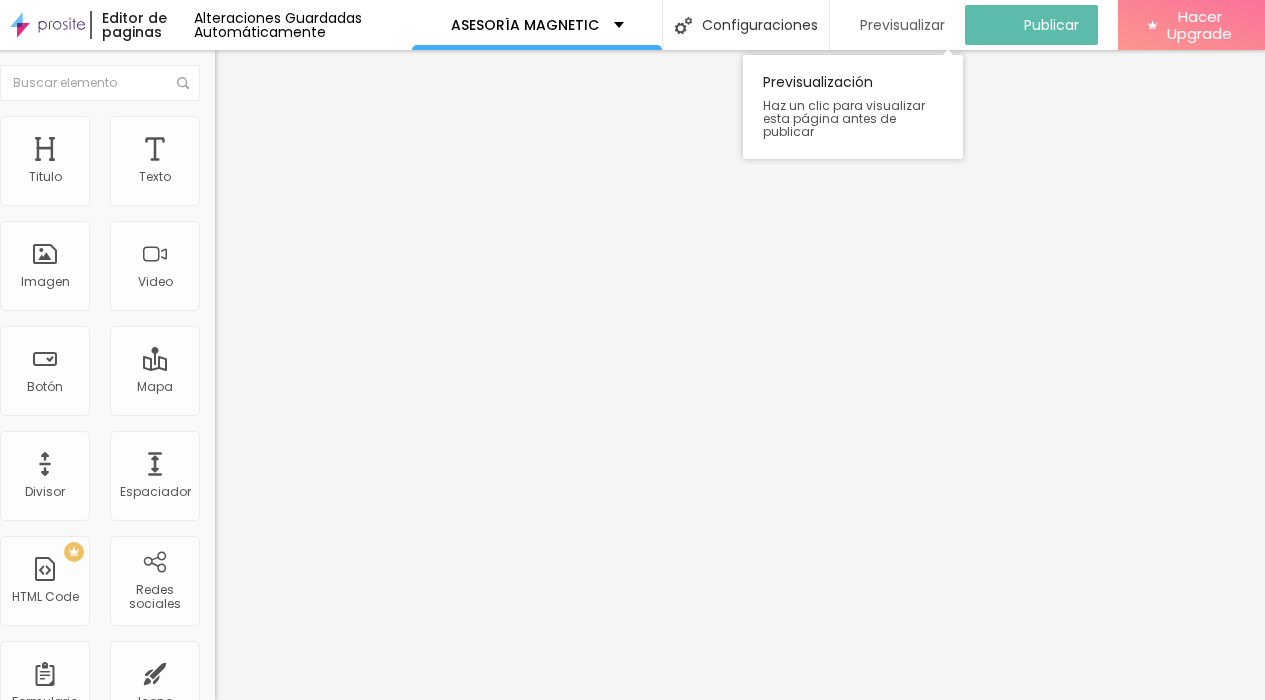click on "Previsualizar" at bounding box center [902, 25] 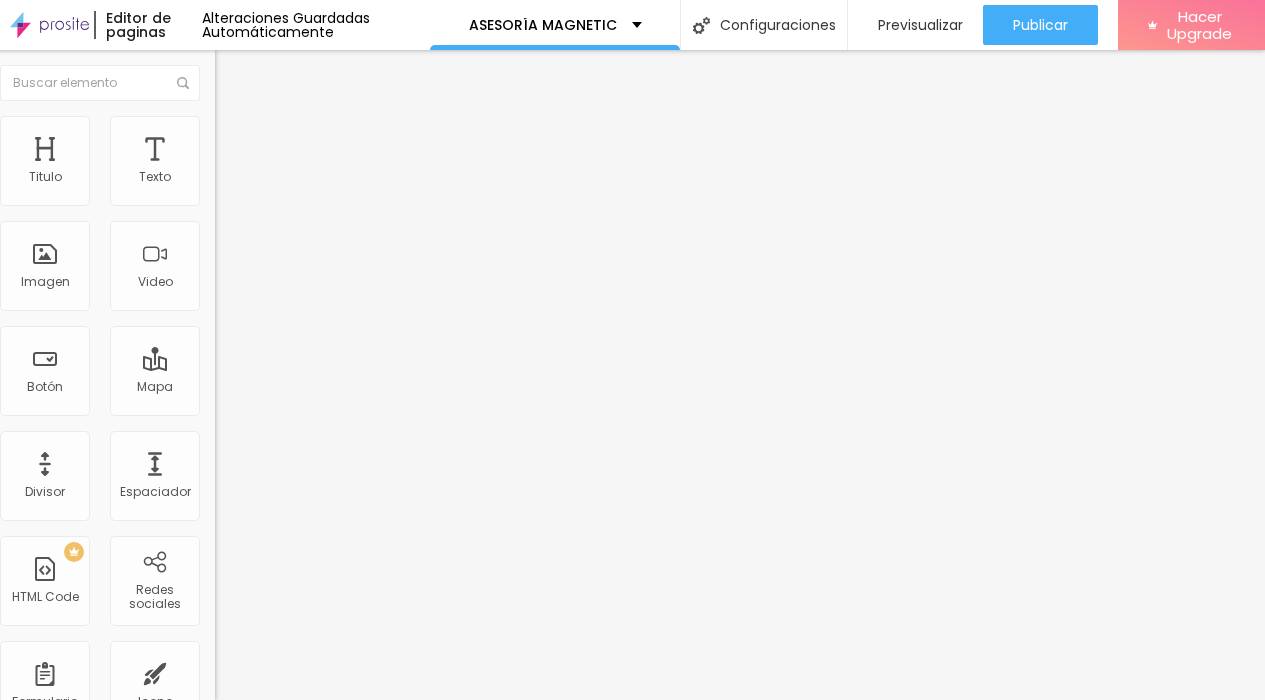 click 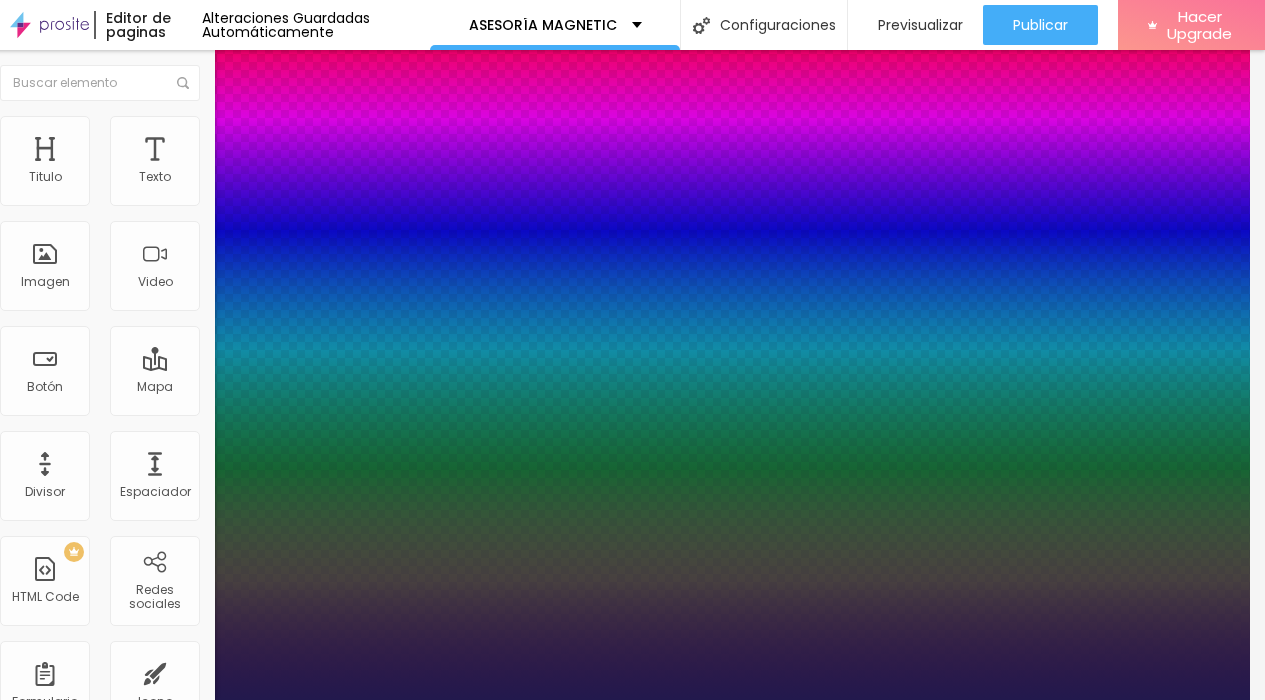 type on "1" 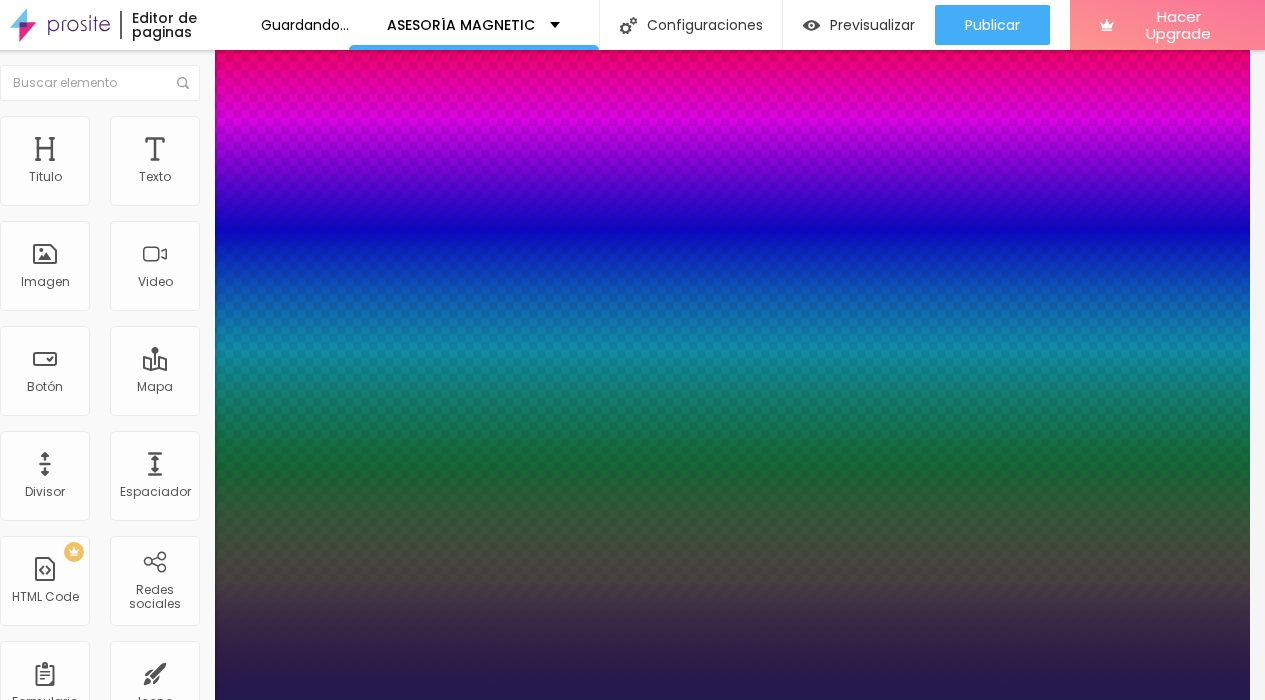 click at bounding box center [617, 700] 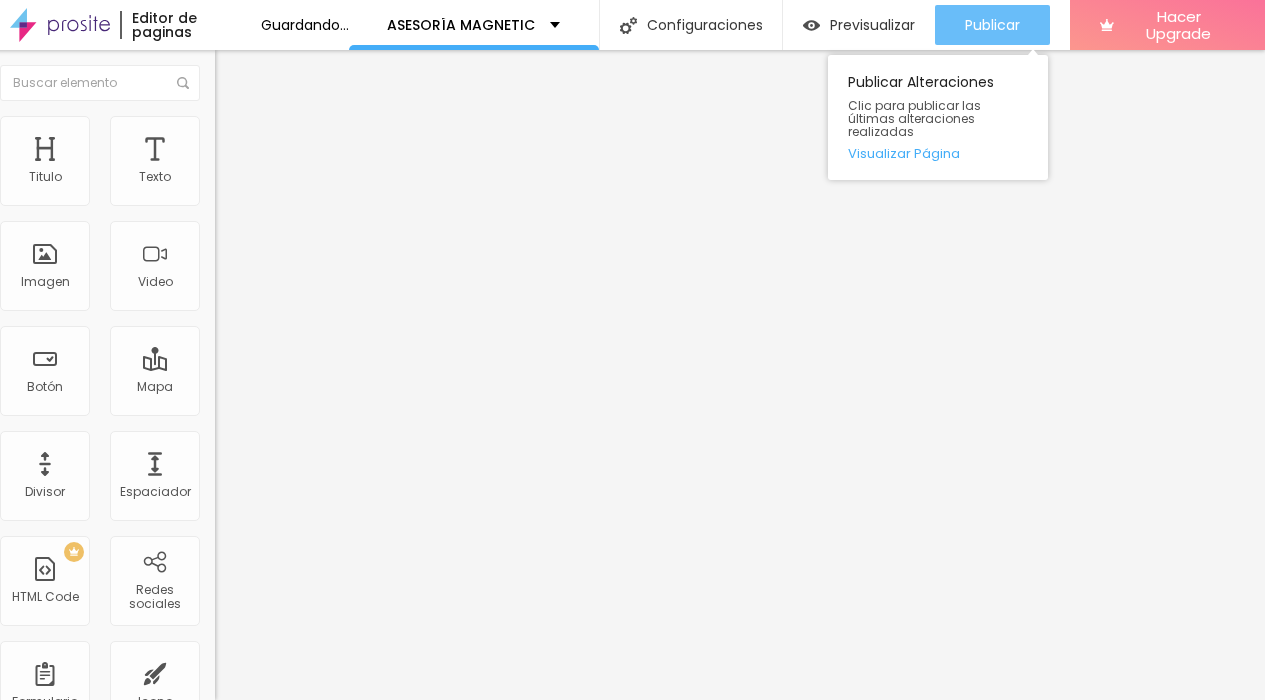 click on "Publicar" at bounding box center [992, 25] 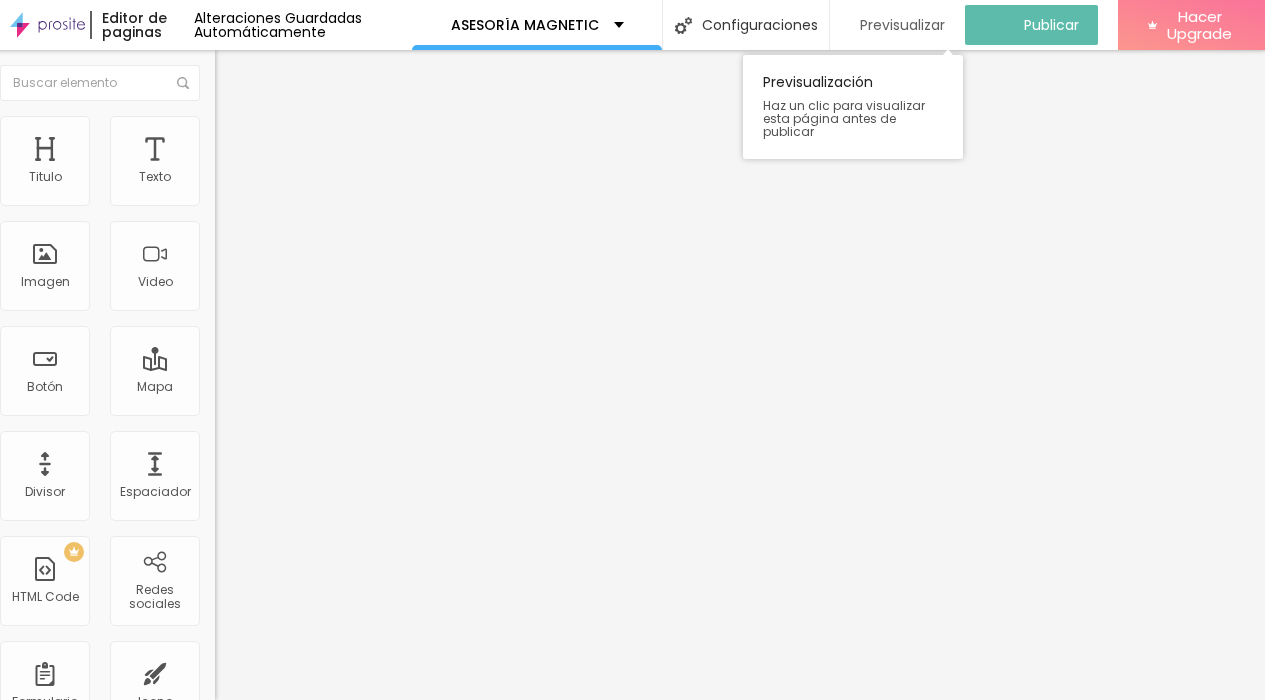 click on "Previsualizar" at bounding box center (902, 25) 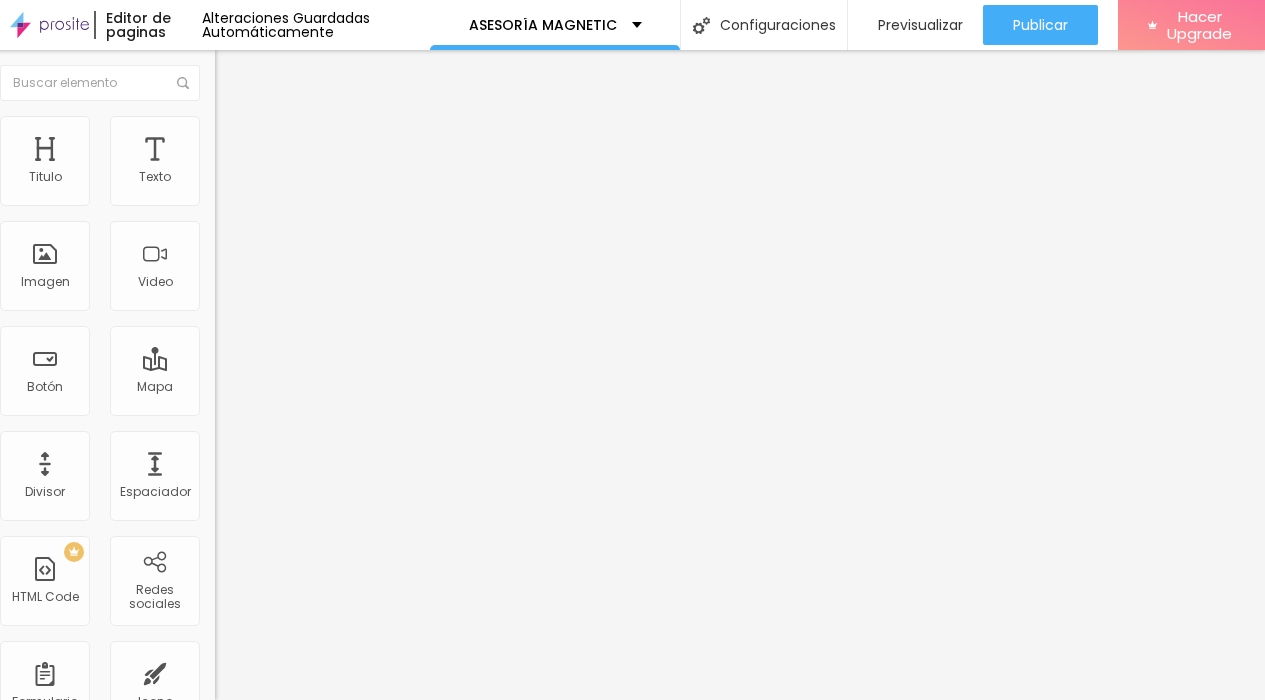 click 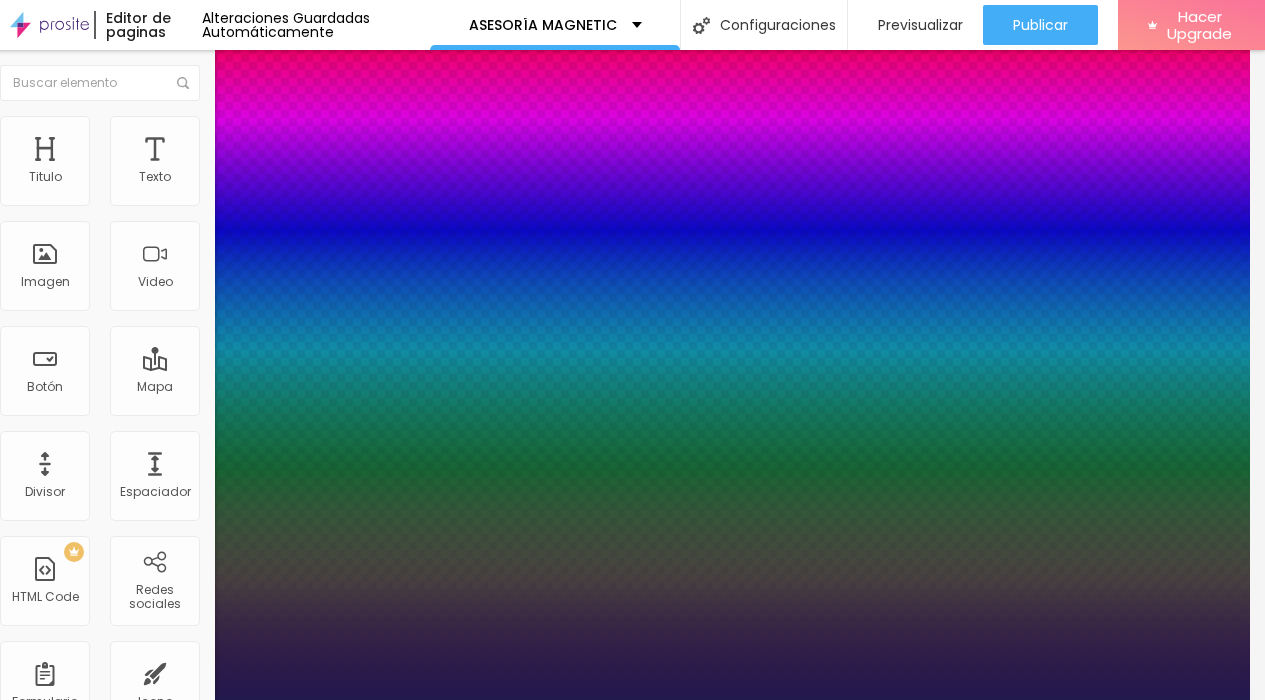 type on "1" 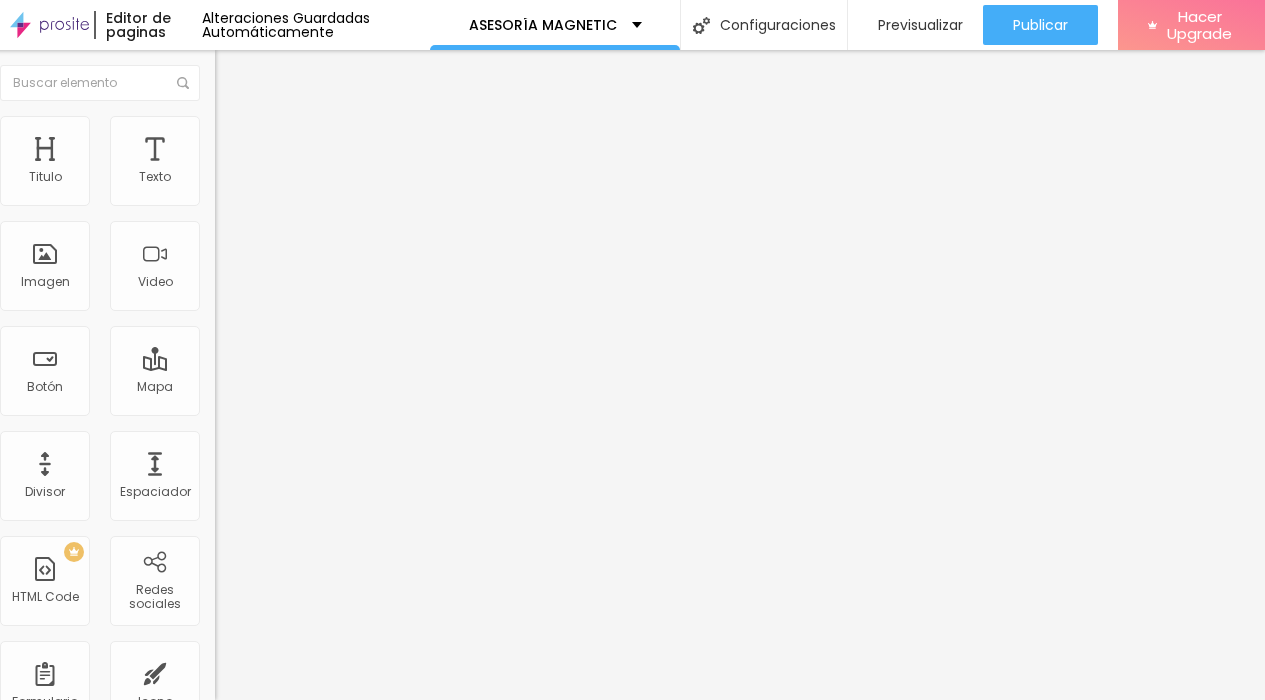click at bounding box center [229, 181] 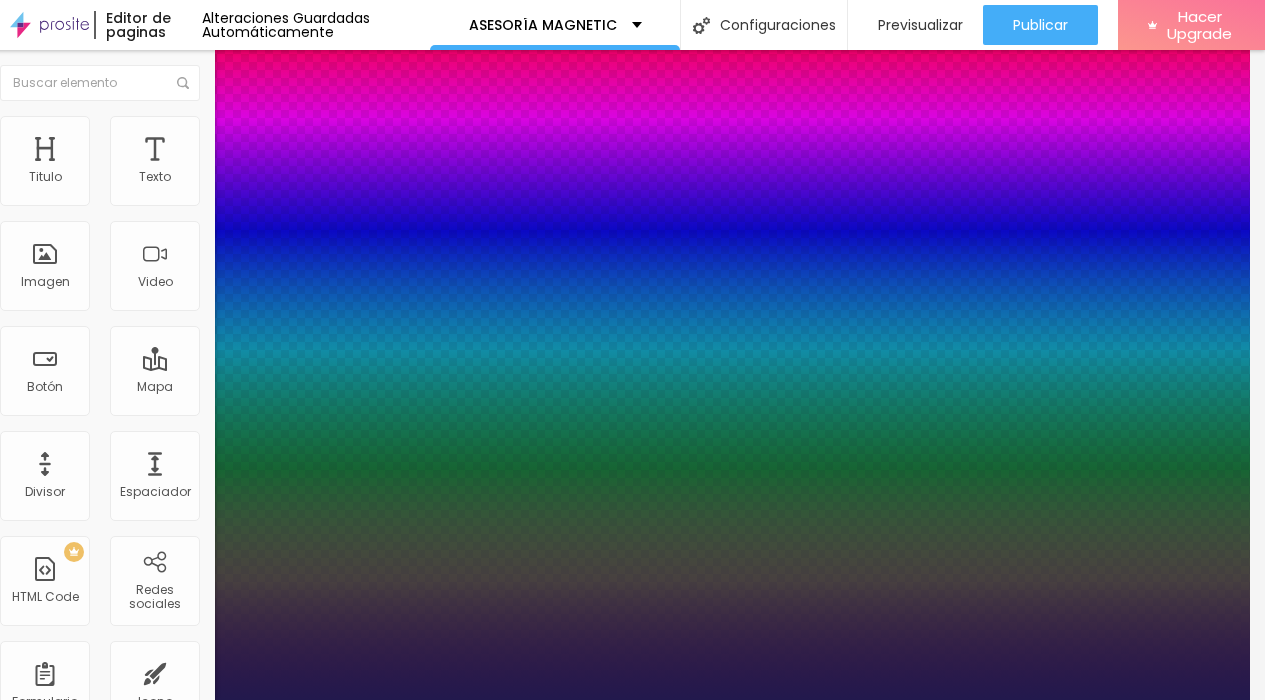 type on "1" 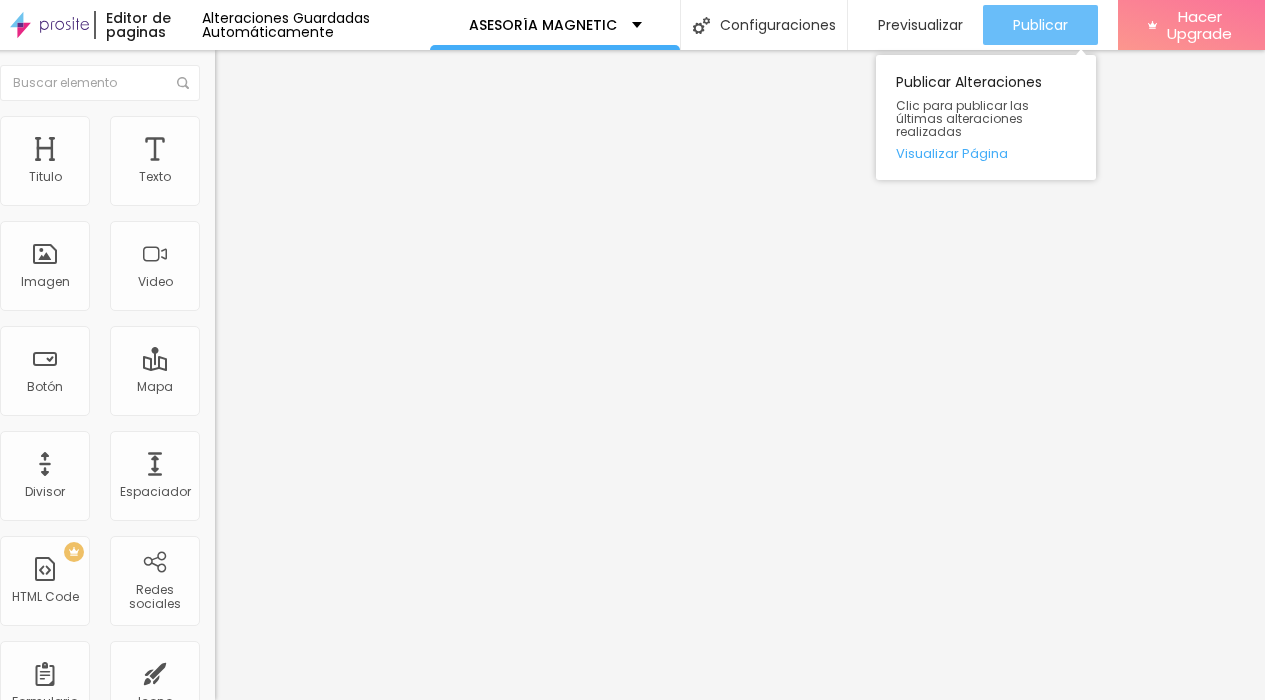 click on "Publicar" at bounding box center [1040, 25] 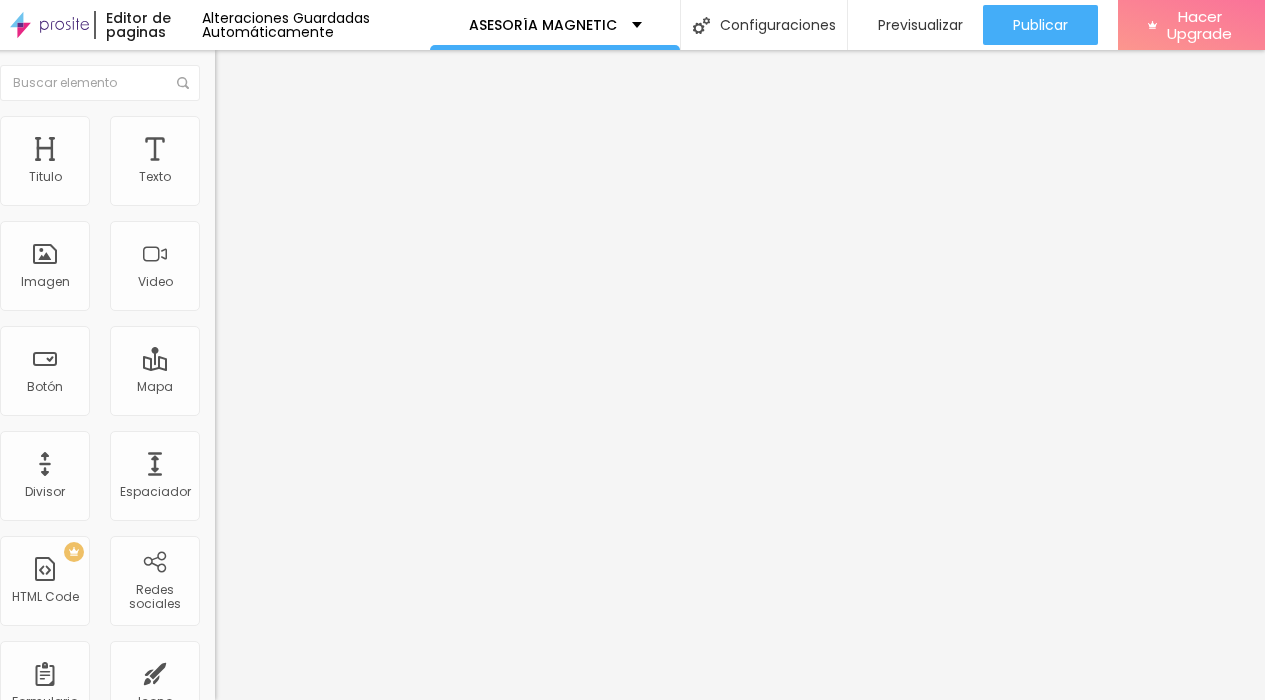 click on "Avanzado" at bounding box center (265, 149) 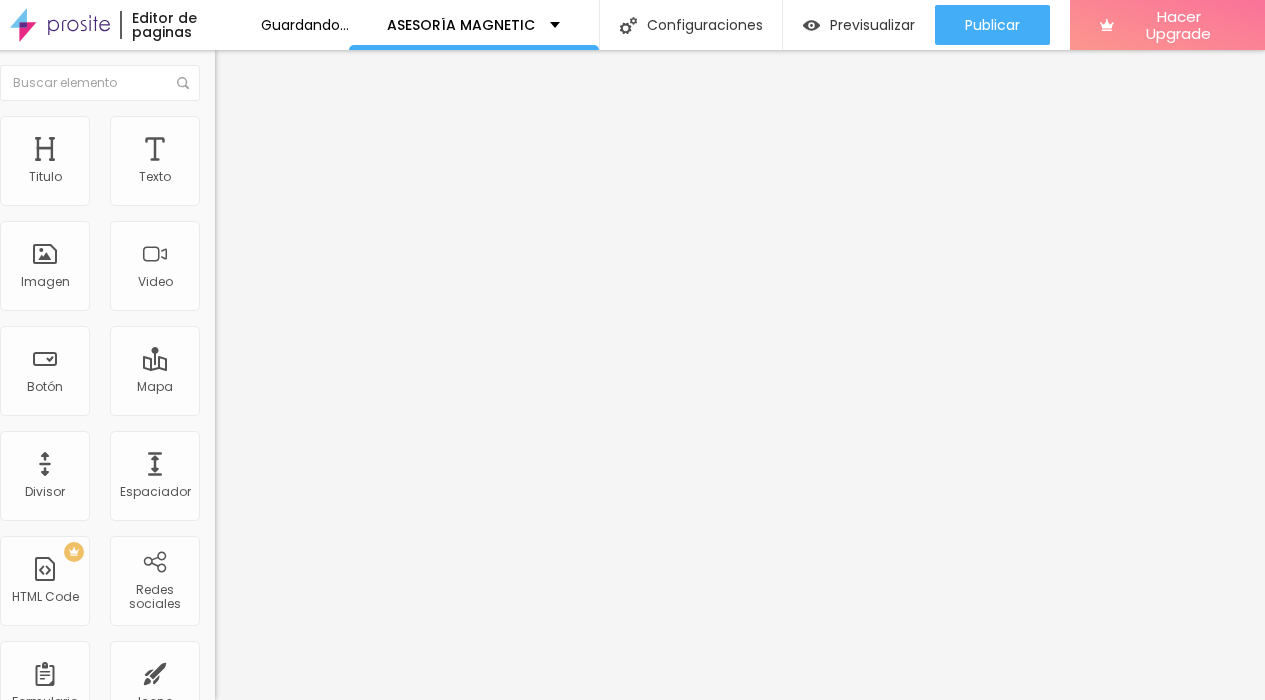 click at bounding box center [330, 860] 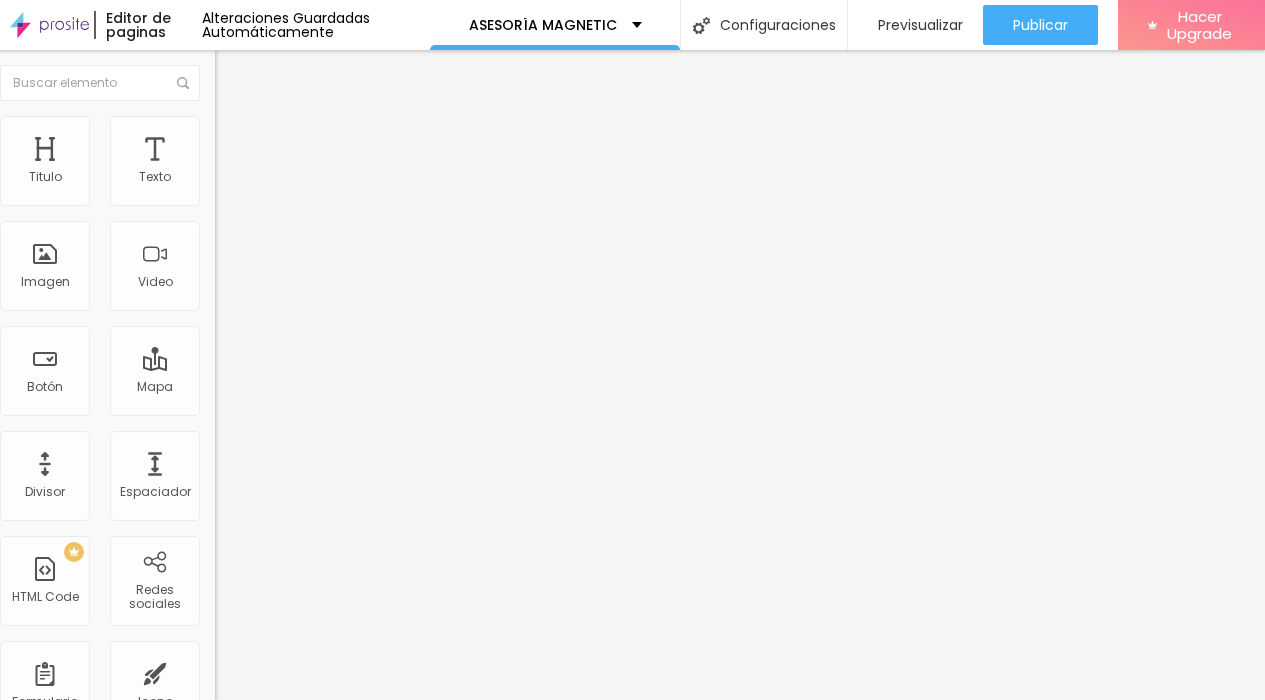 click at bounding box center (330, 872) 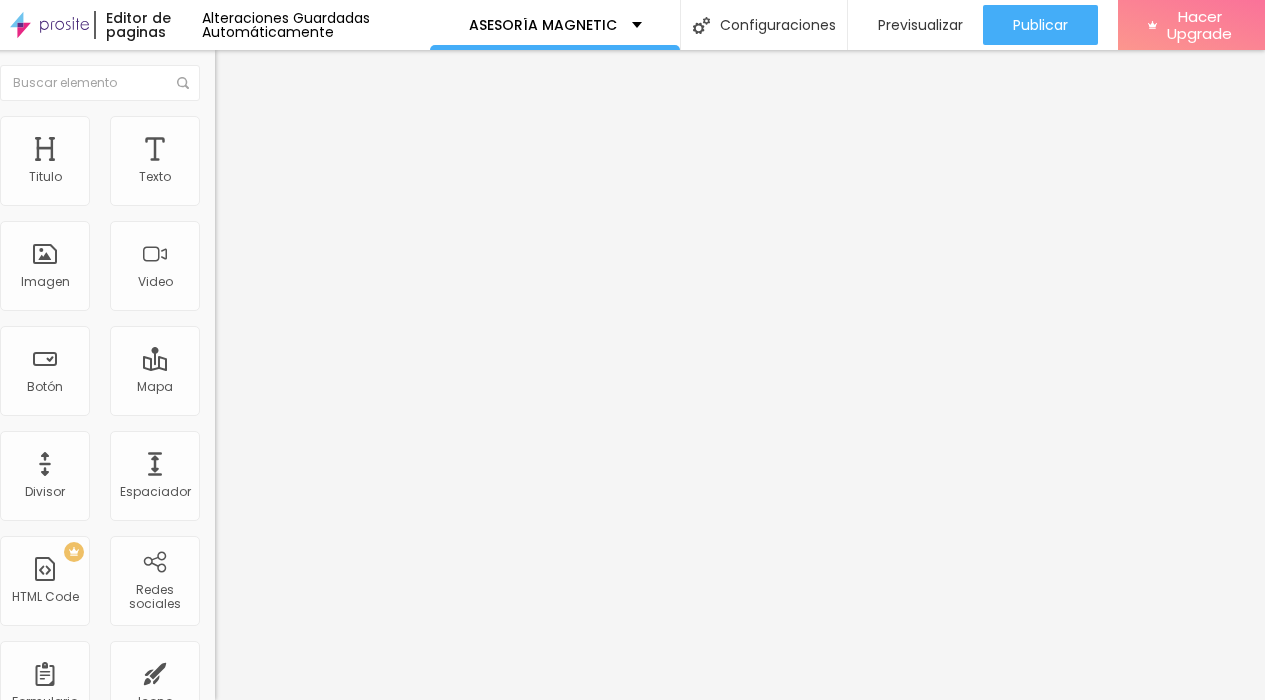click at bounding box center (330, 860) 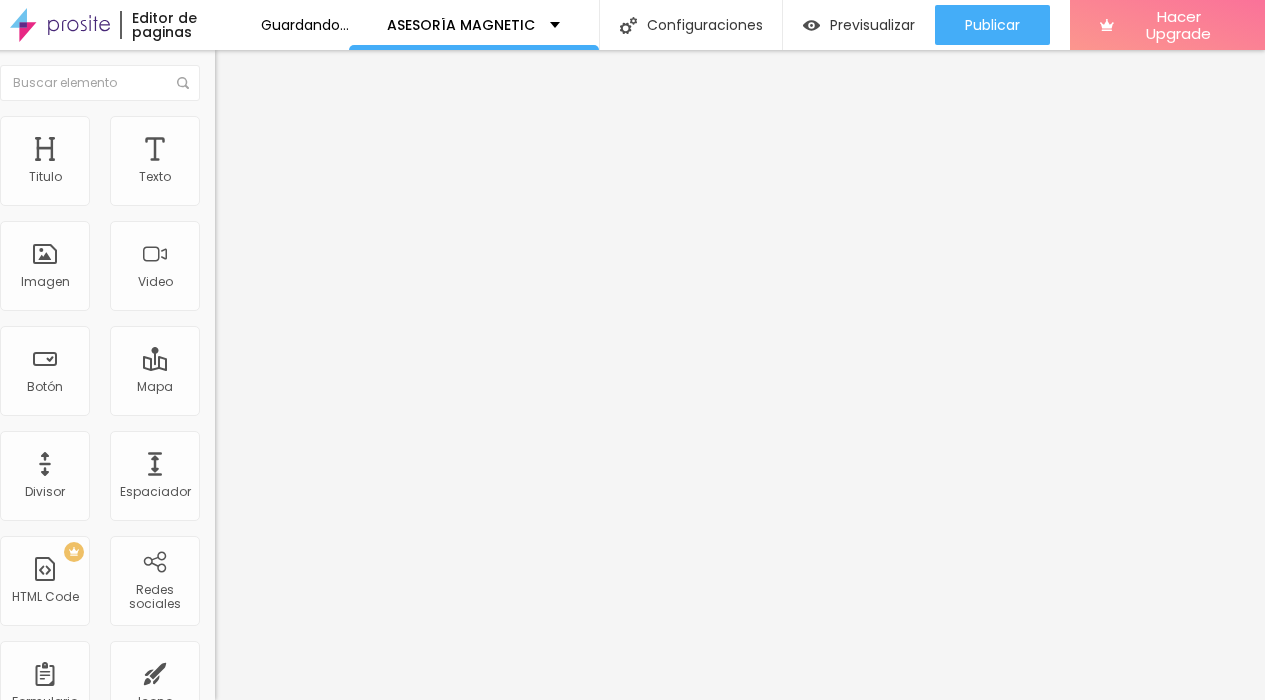 click at bounding box center (330, 872) 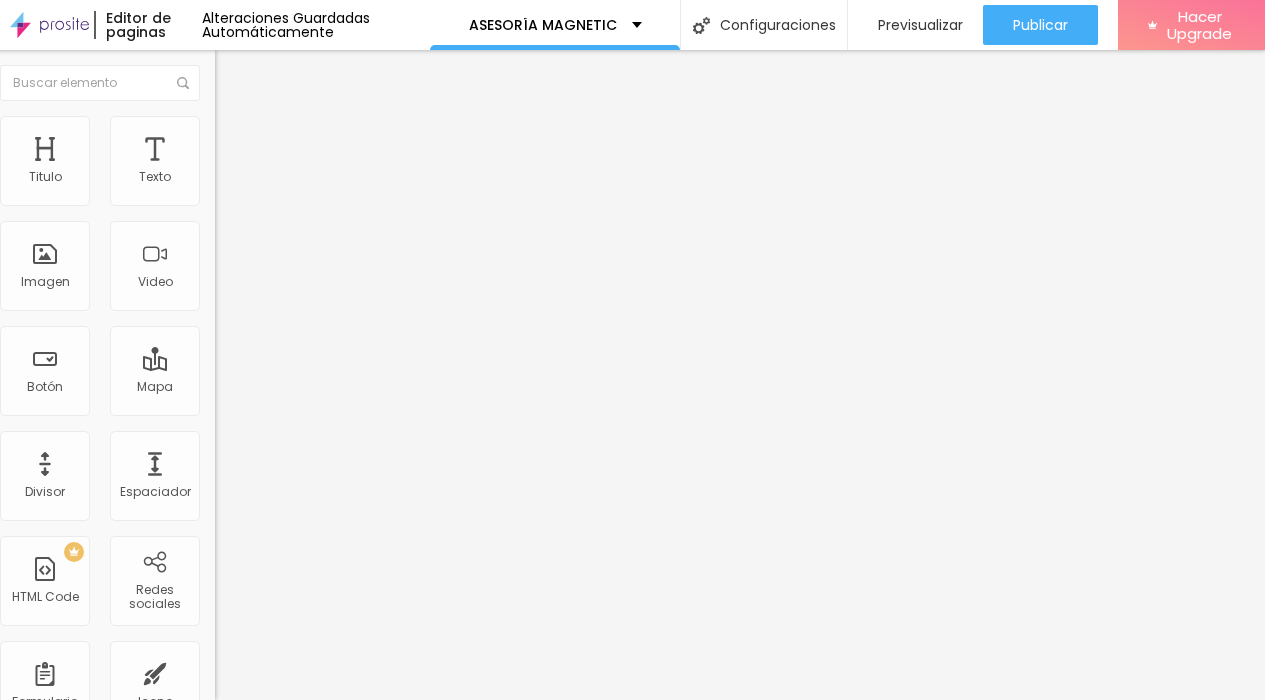 click at bounding box center (330, 884) 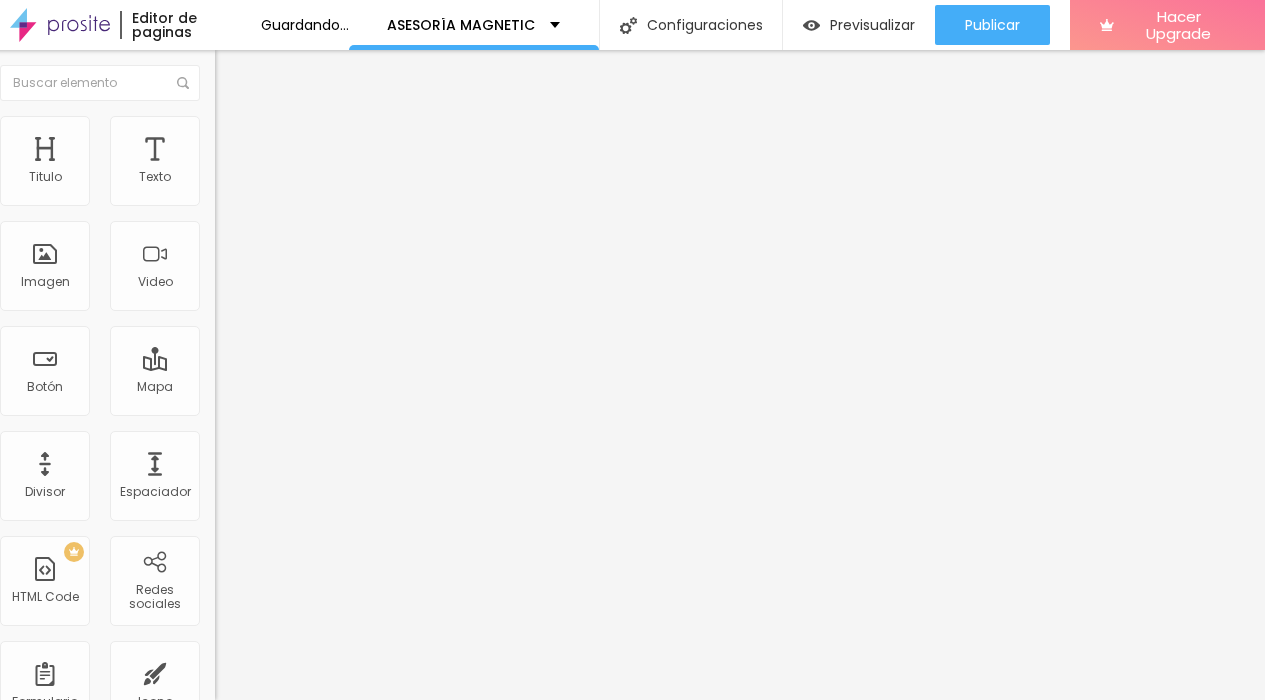 click on "Estilo" at bounding box center (248, 129) 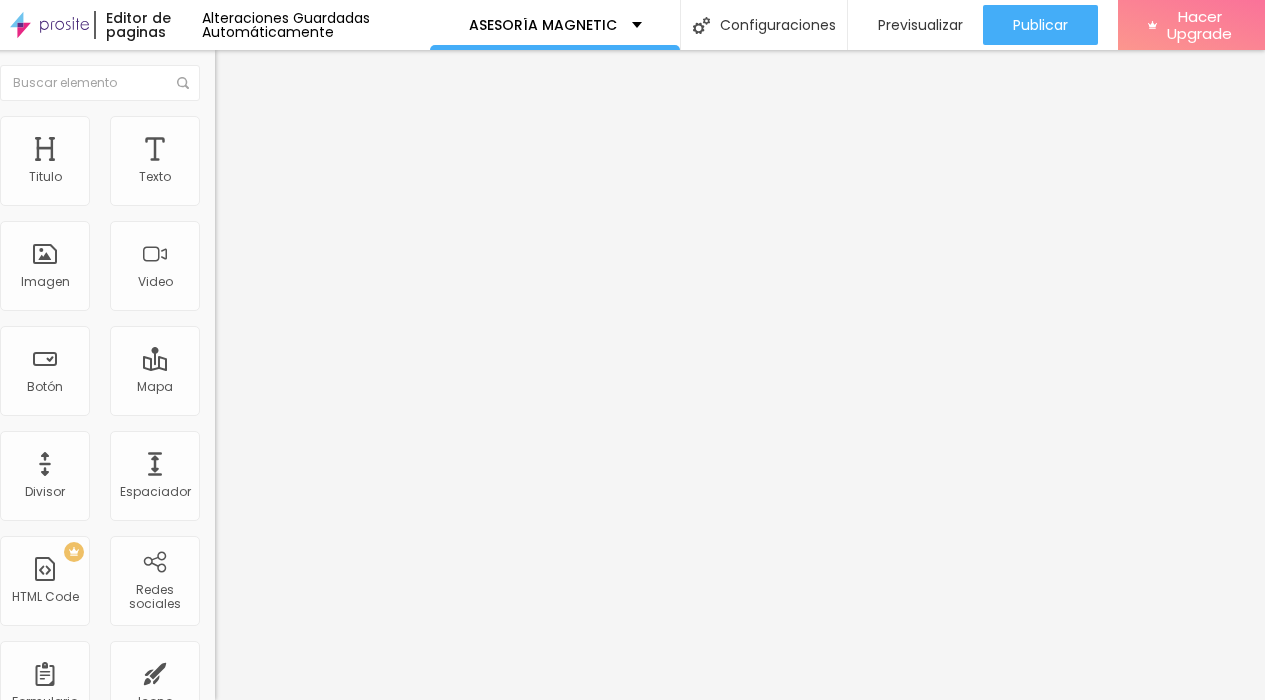 type on "55" 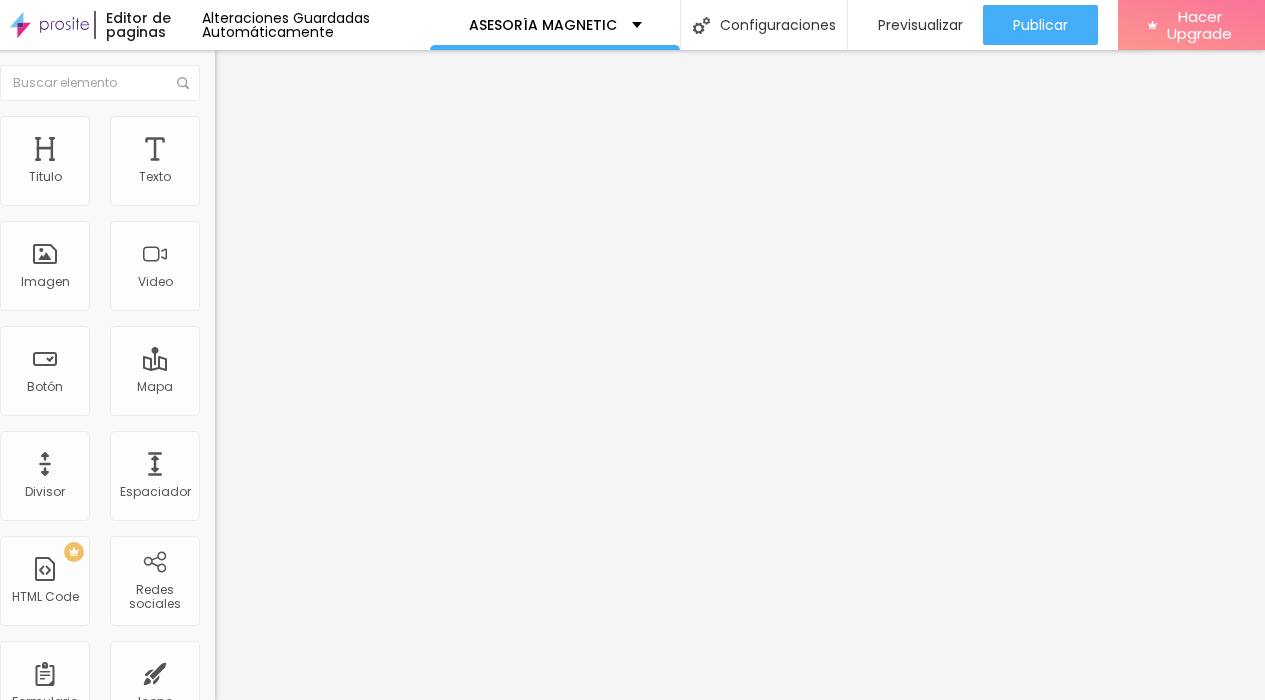 type on "60" 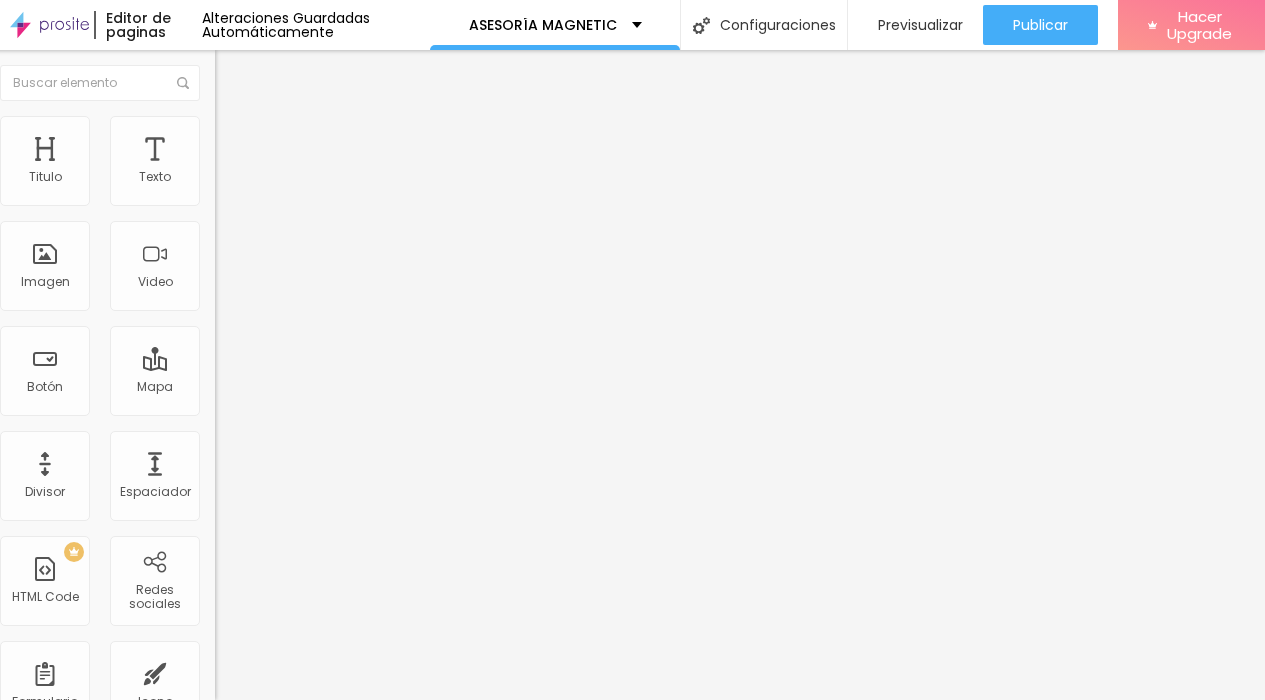 click at bounding box center [224, 125] 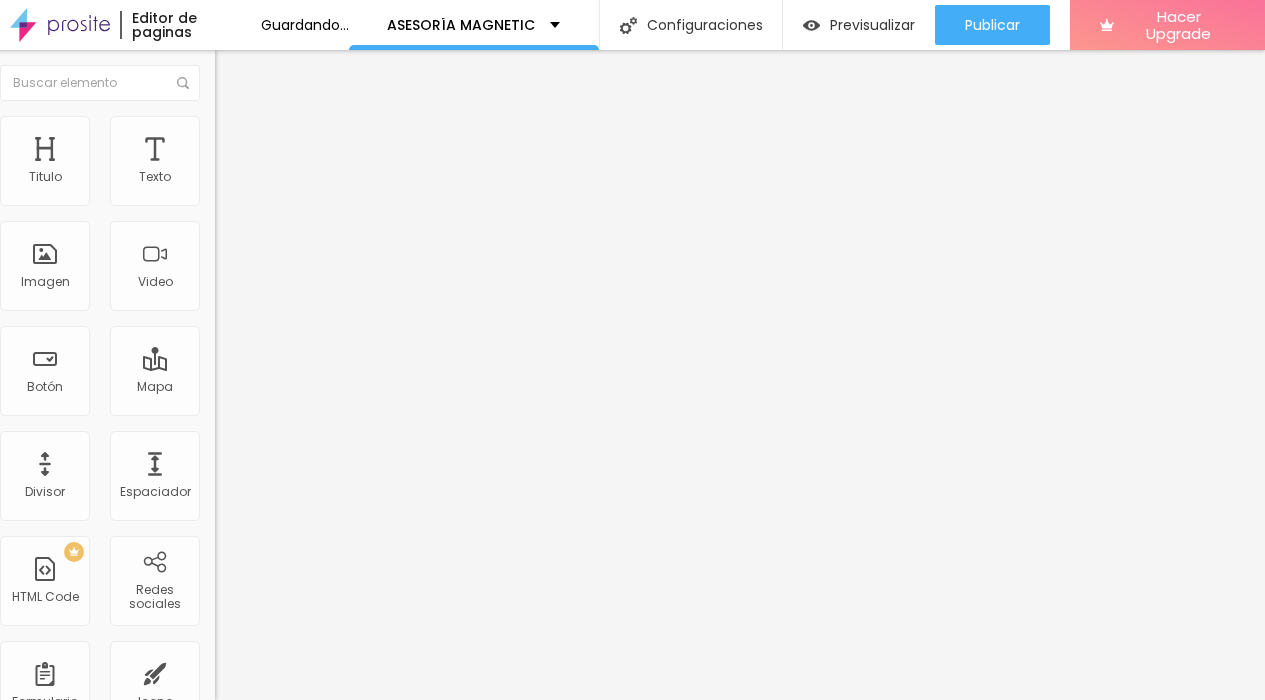 type on "20" 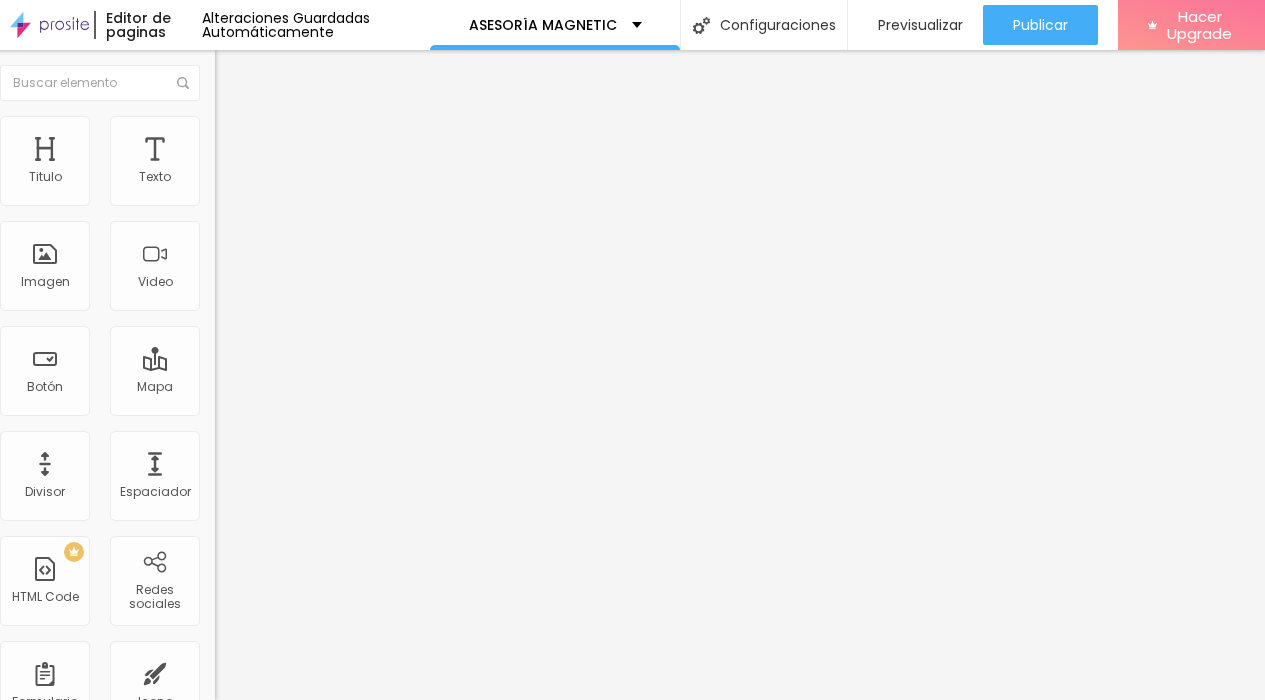 drag, startPoint x: 36, startPoint y: 197, endPoint x: 48, endPoint y: 197, distance: 12 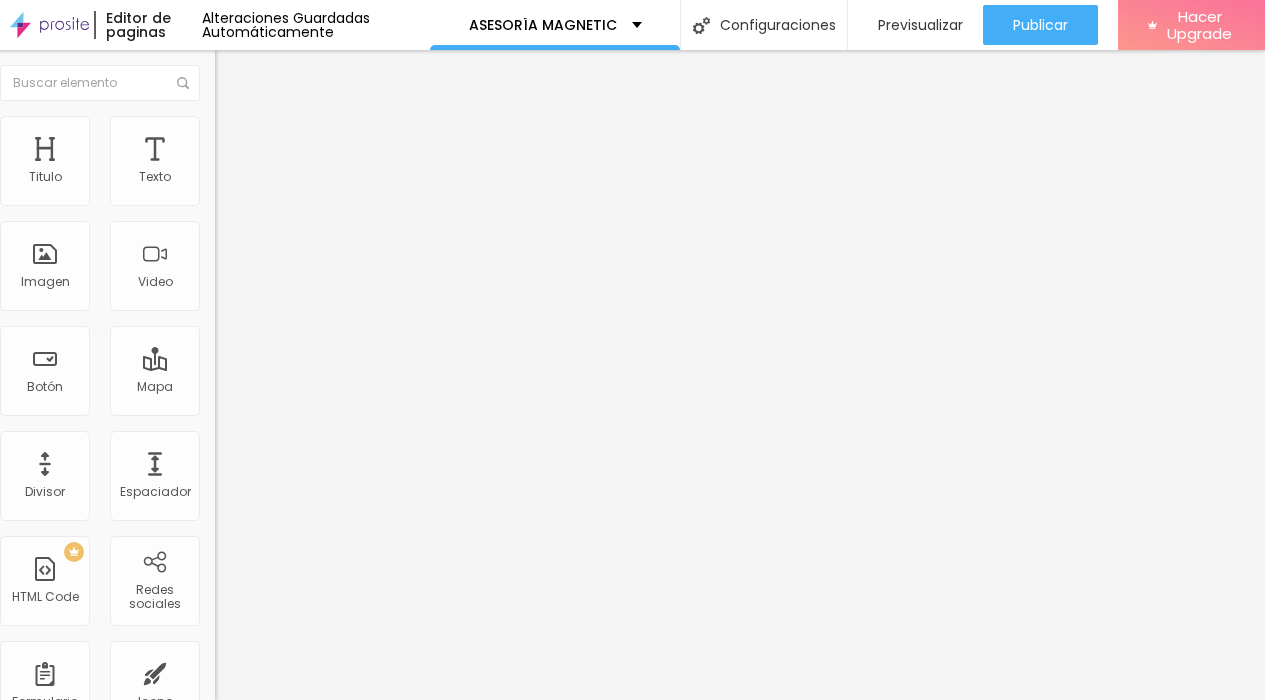 type on "9" 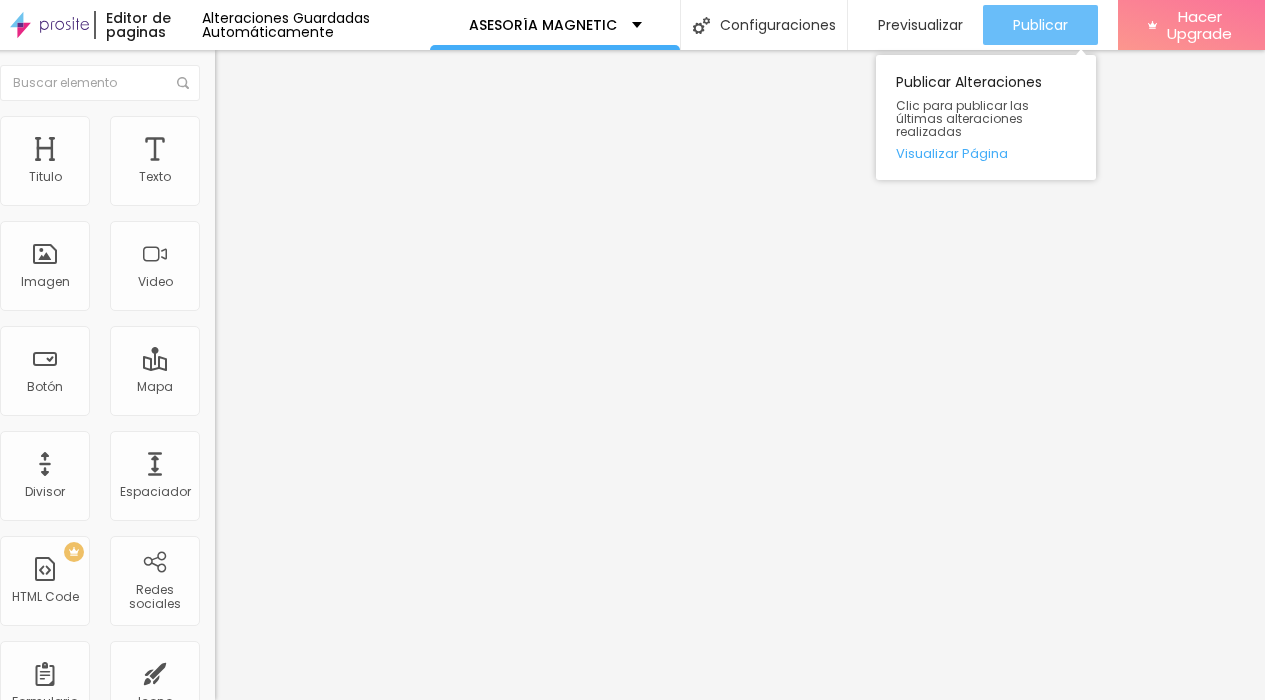 click on "Publicar" at bounding box center (1040, 25) 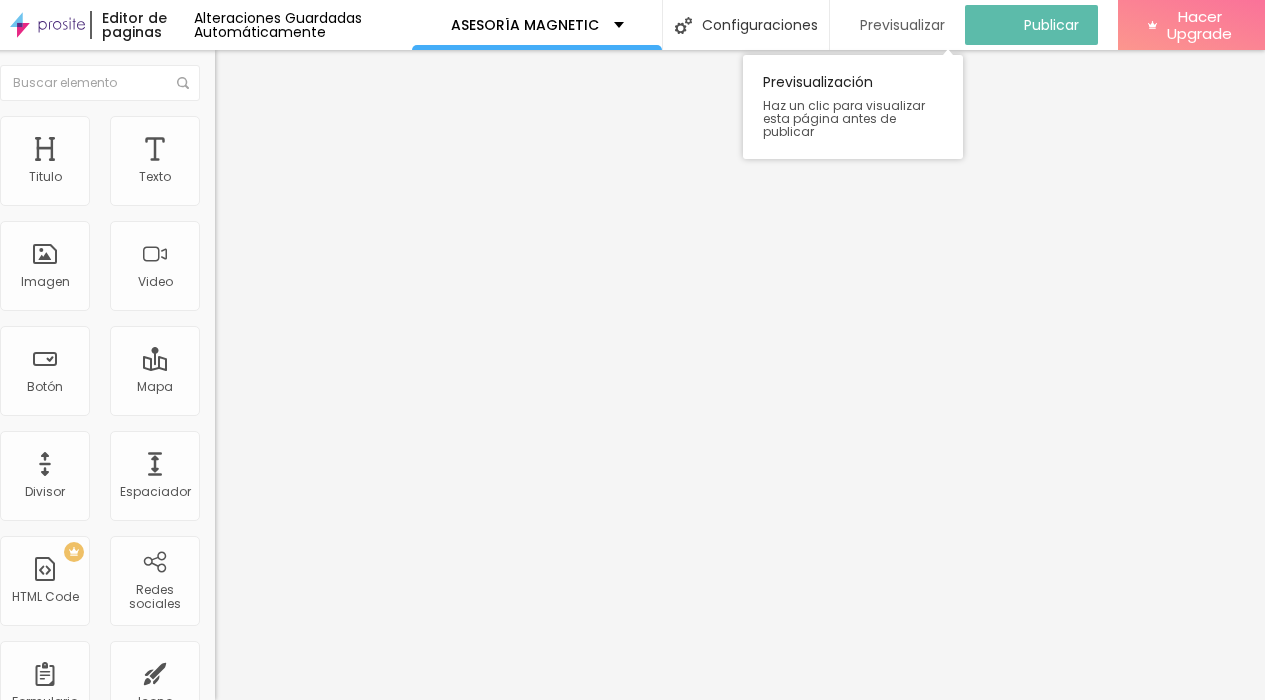 click on "Previsualizar" at bounding box center [902, 25] 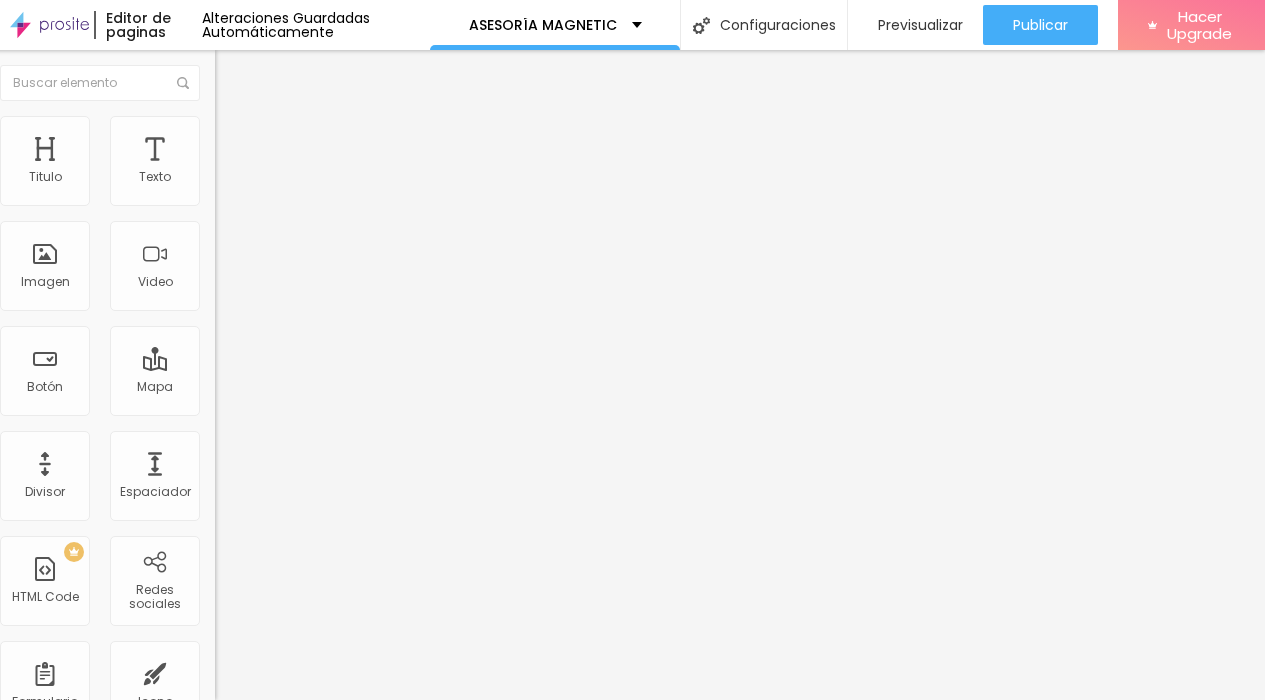 click at bounding box center [229, 285] 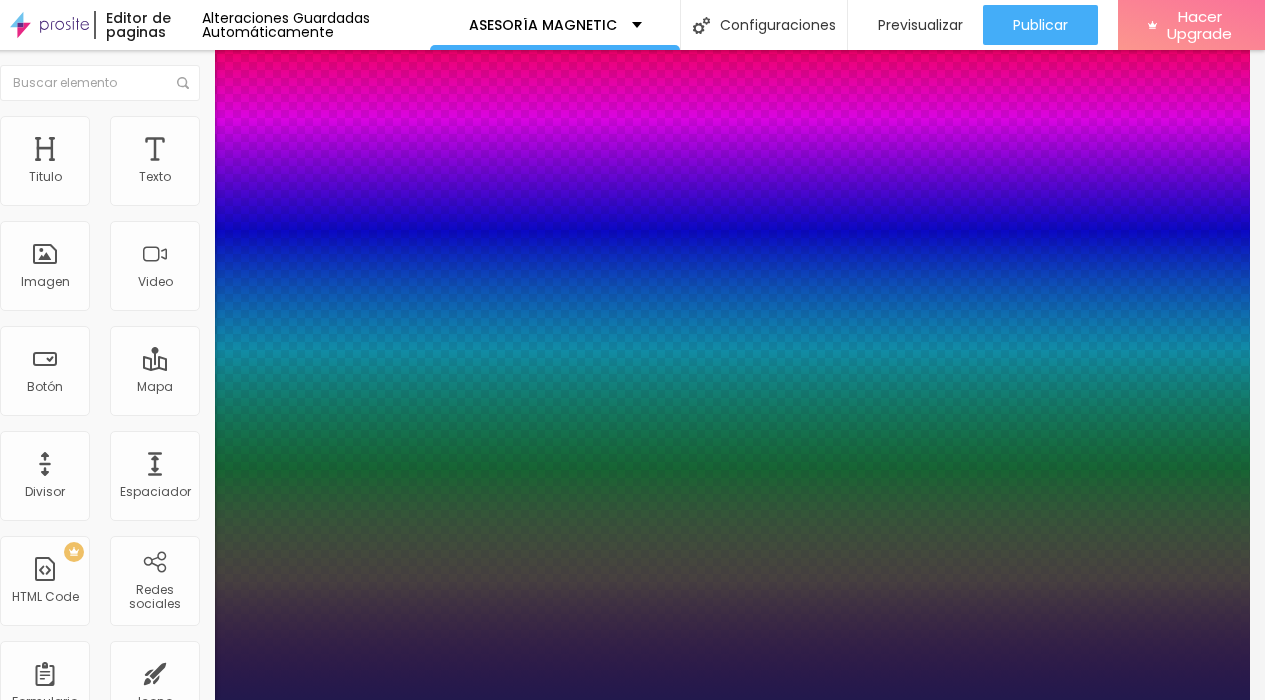 type on "1" 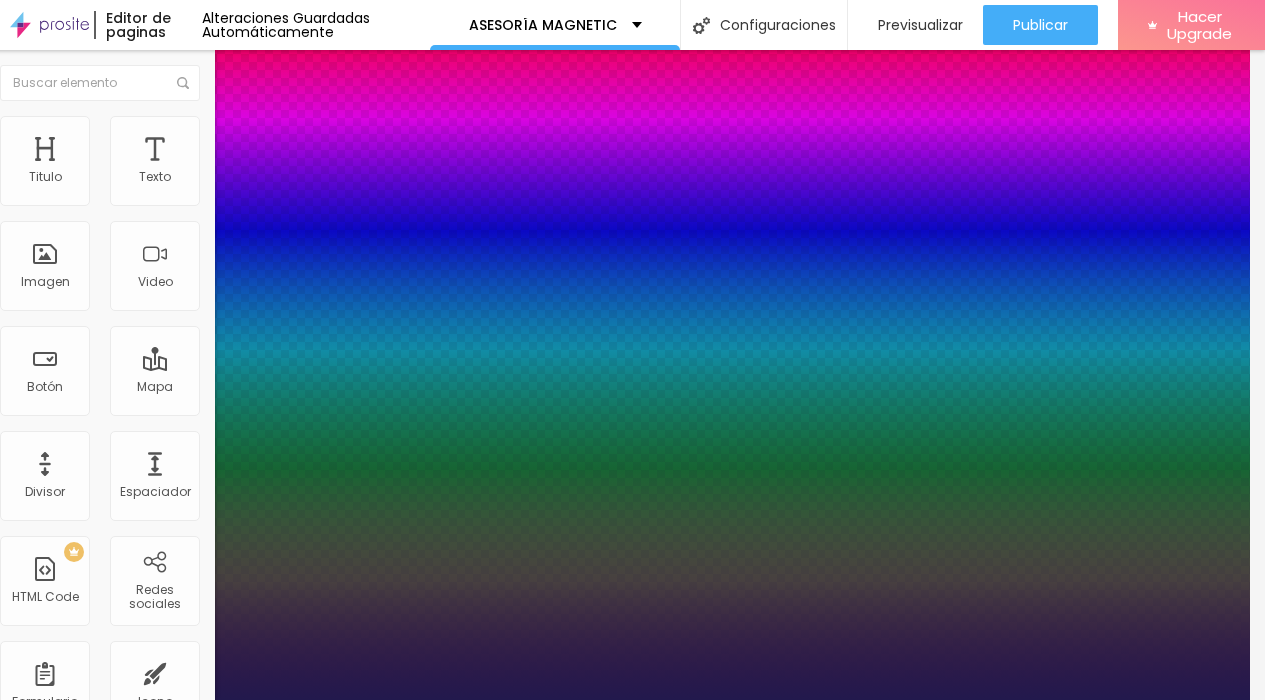 type on "34" 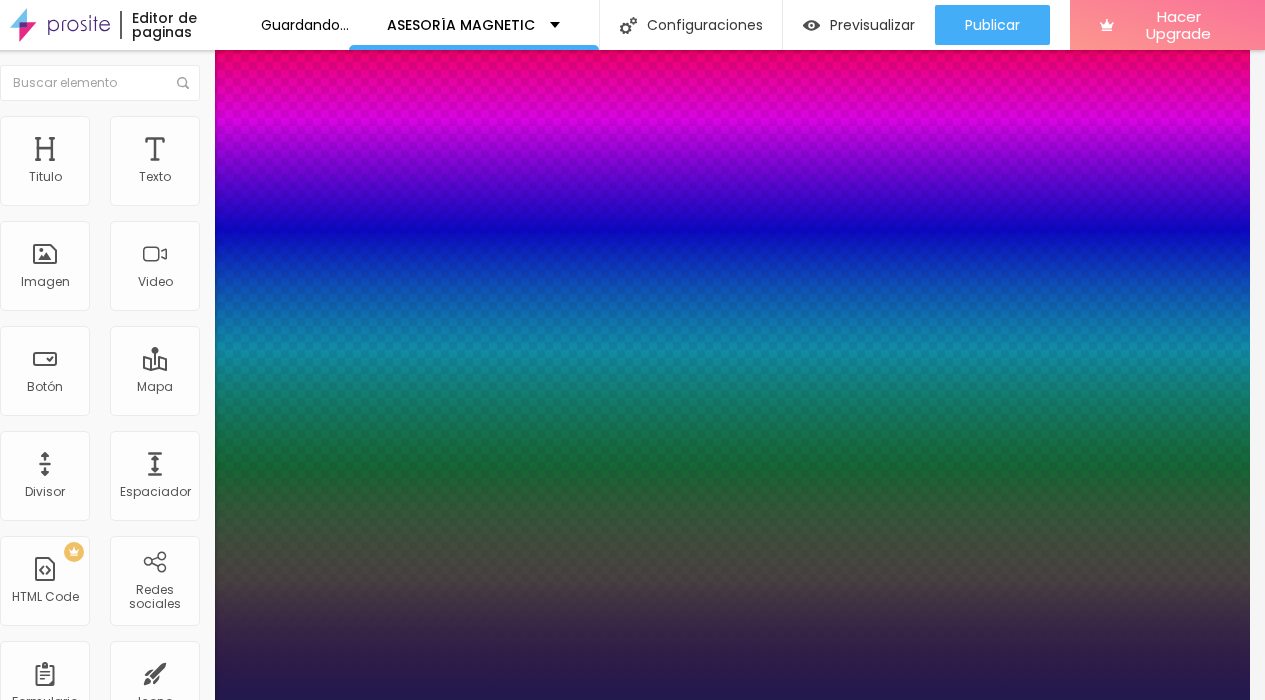 click at bounding box center [617, 700] 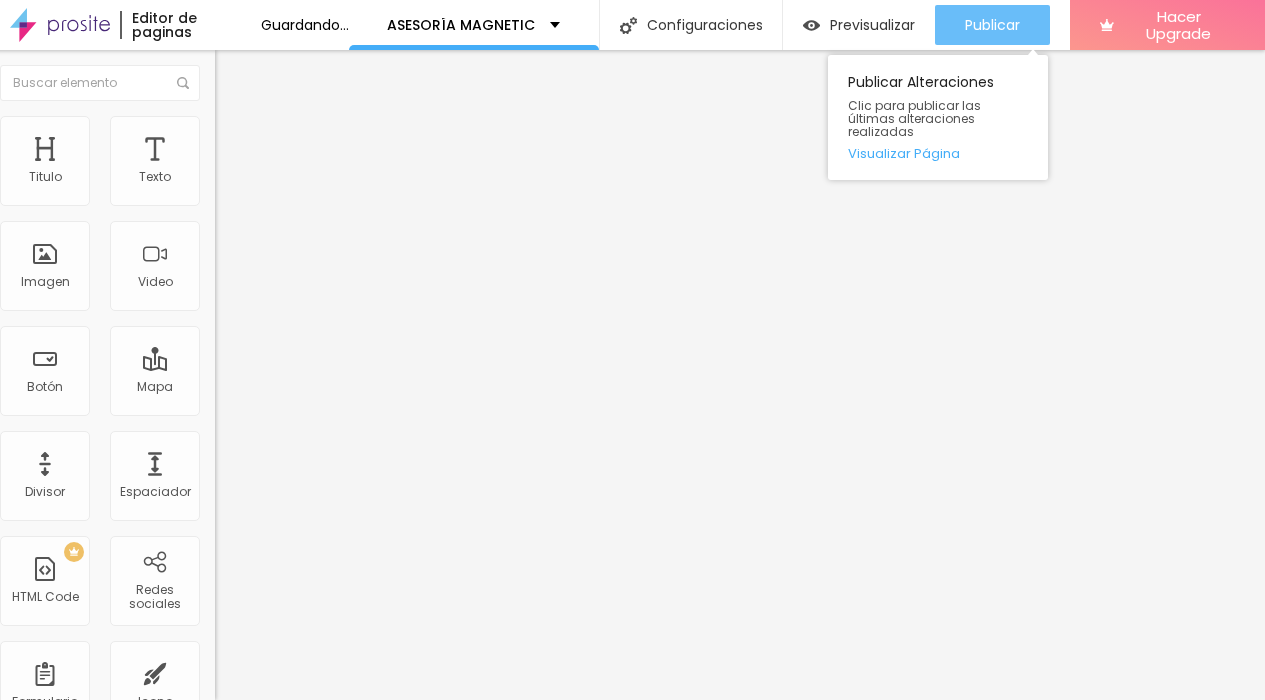 click on "Publicar" at bounding box center (992, 25) 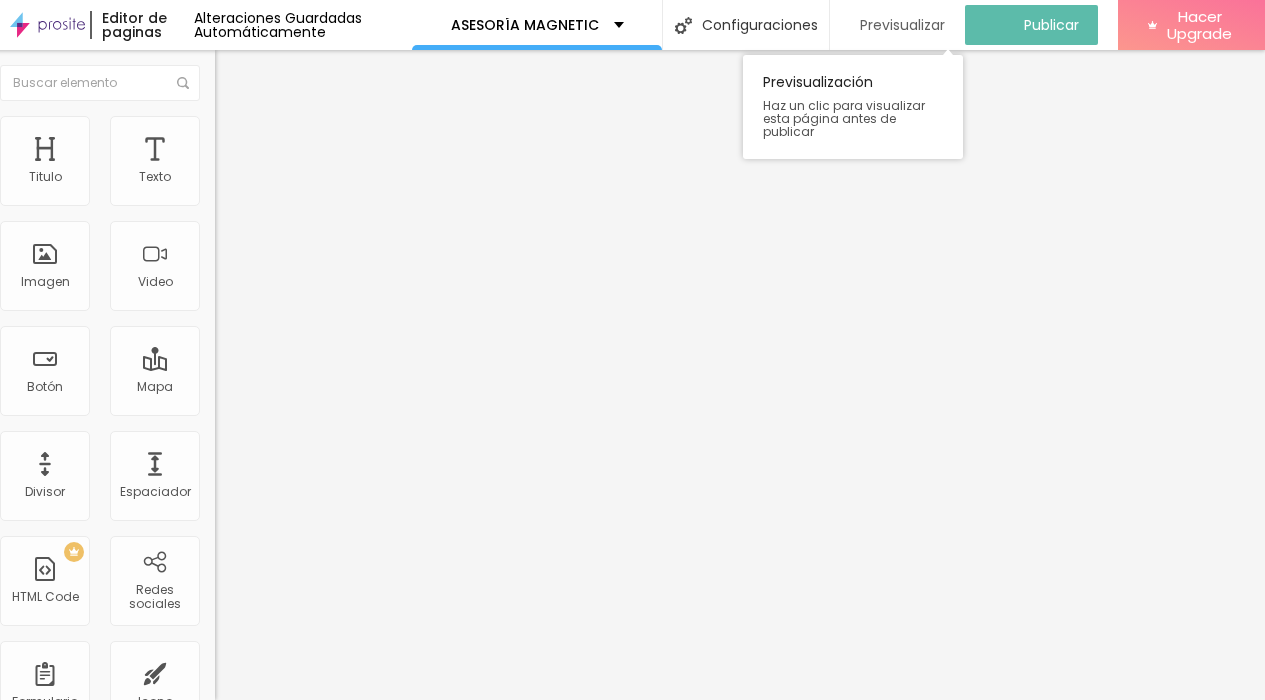 click on "Previsualizar" at bounding box center (902, 25) 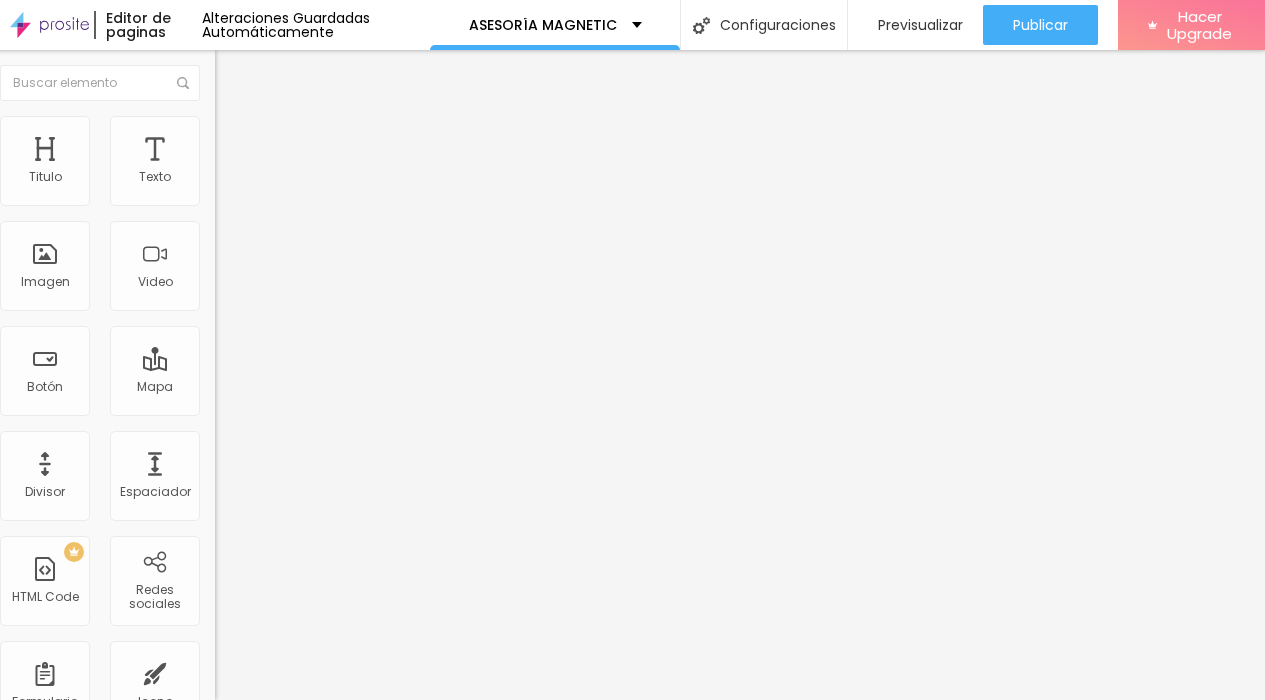 click 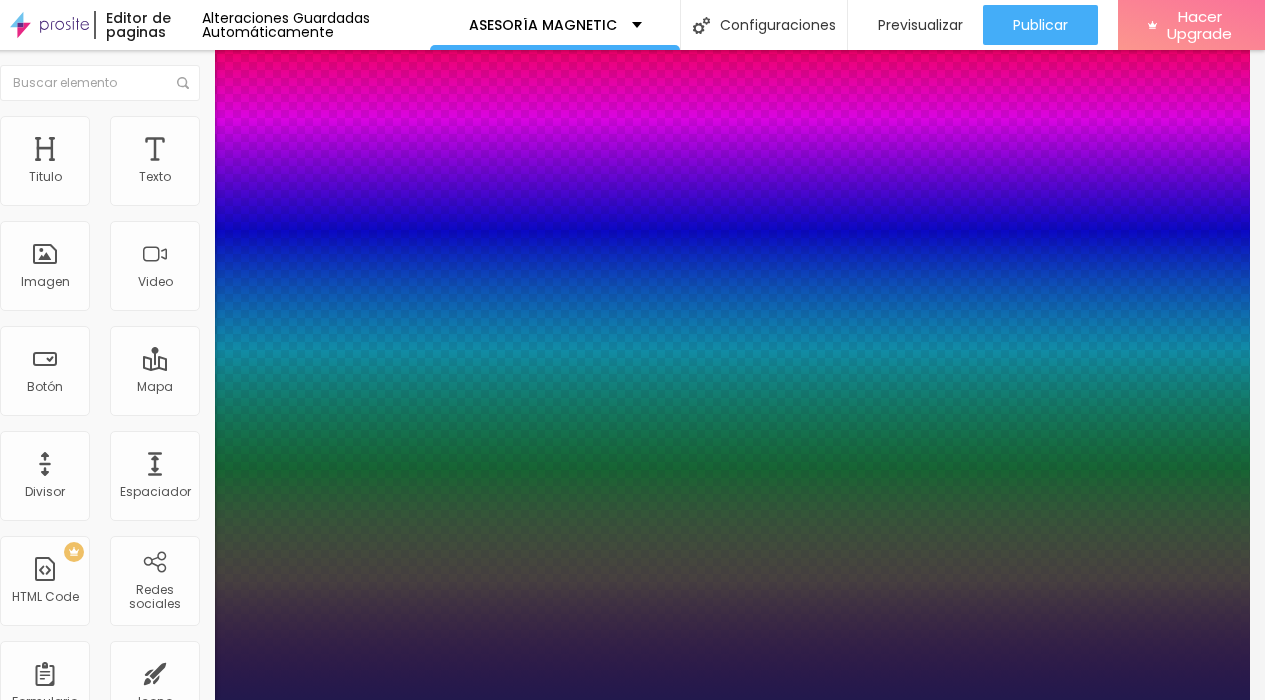 type on "1" 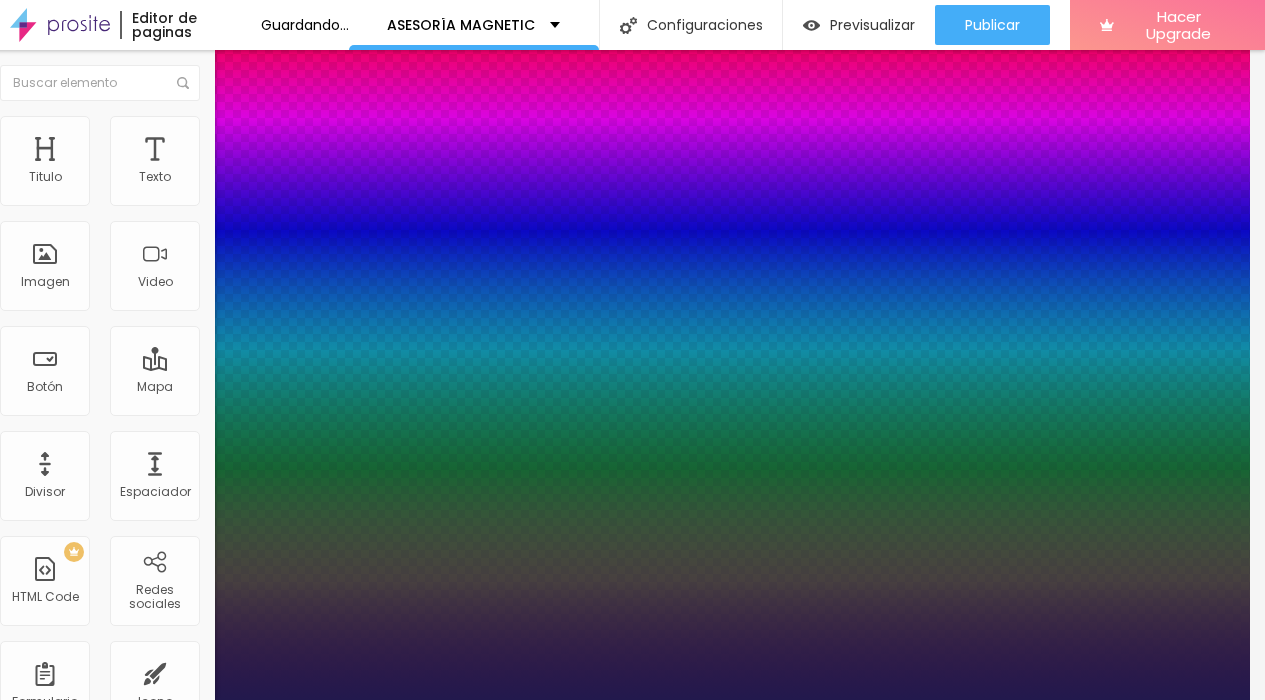 click at bounding box center (49, 2008) 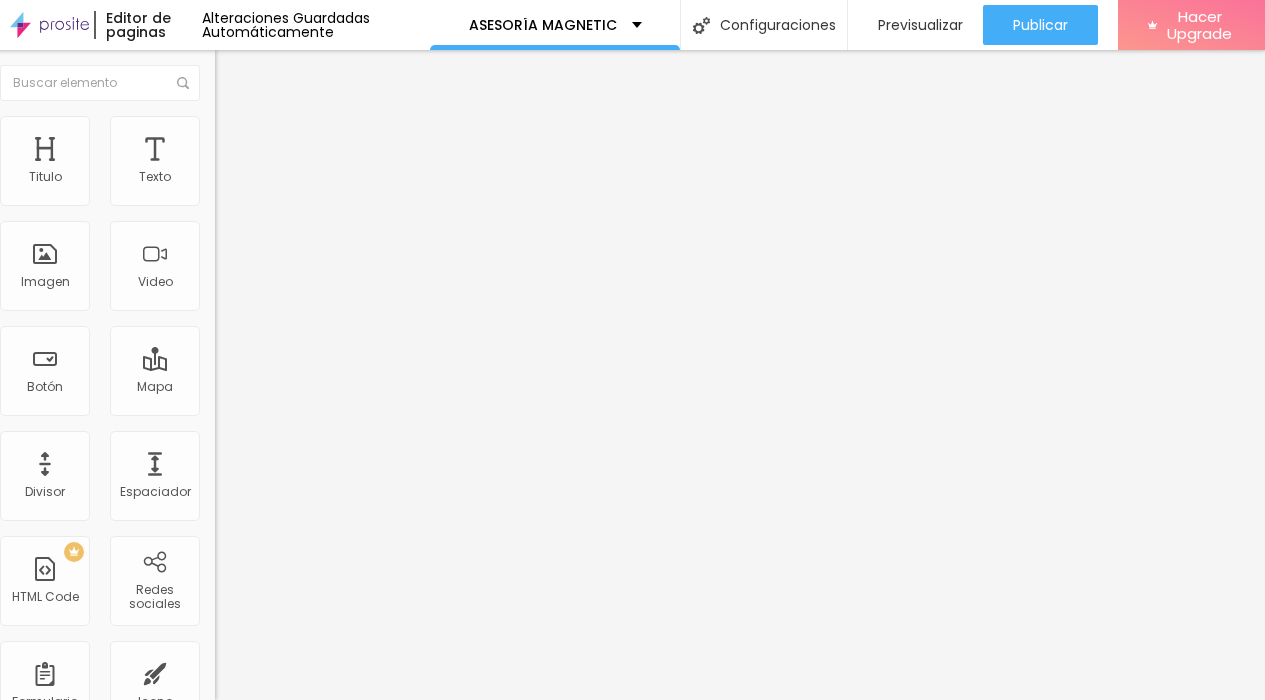 click at bounding box center [279, 480] 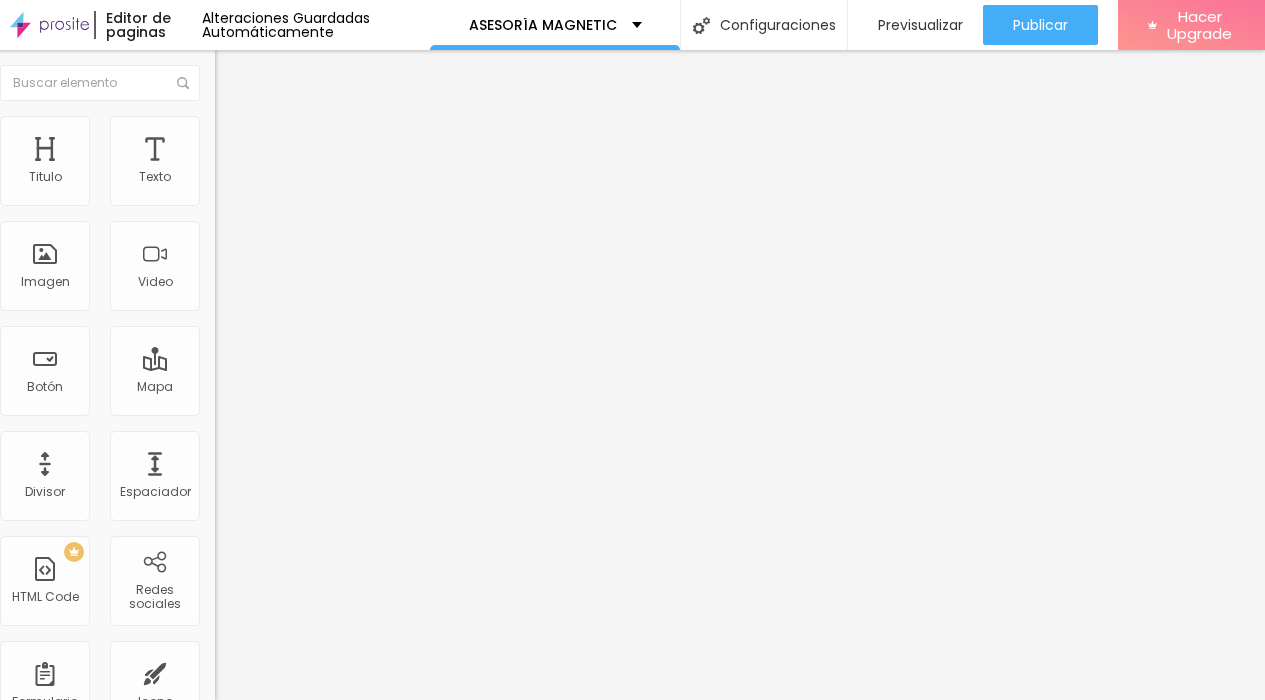 click at bounding box center (279, 480) 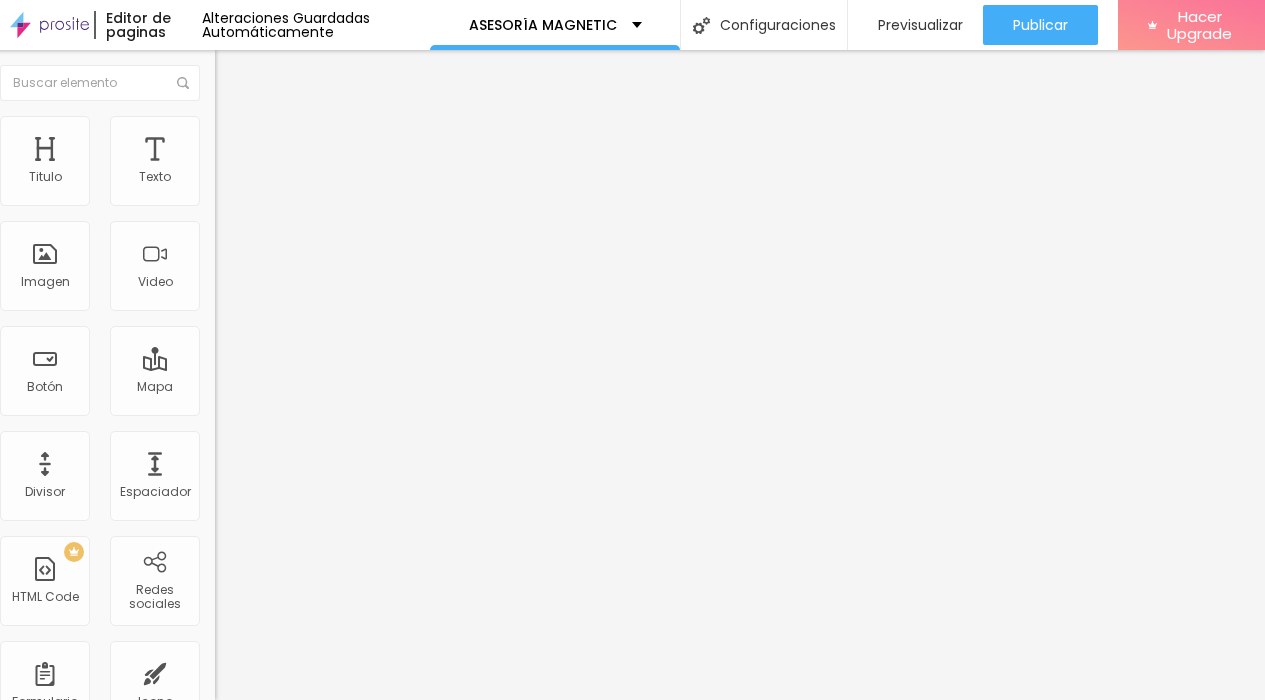 click on "Estilo" at bounding box center (248, 129) 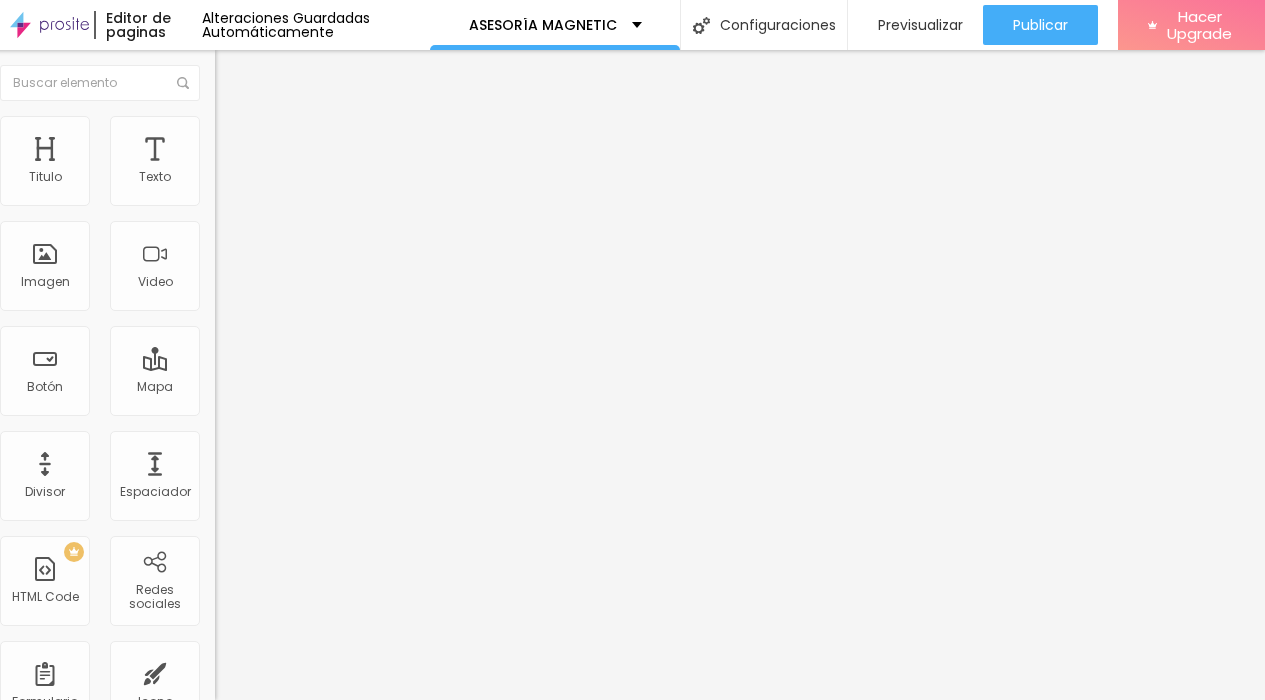 click at bounding box center (279, 197) 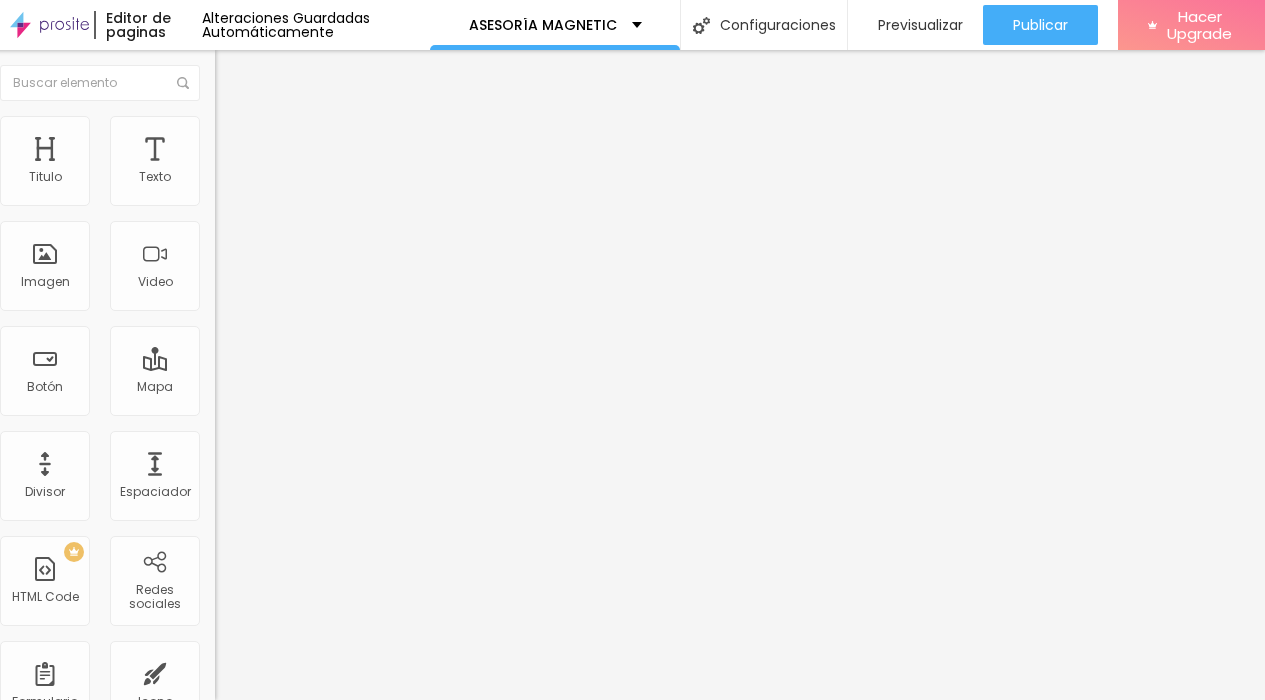 click on "Estilo" at bounding box center (330, 126) 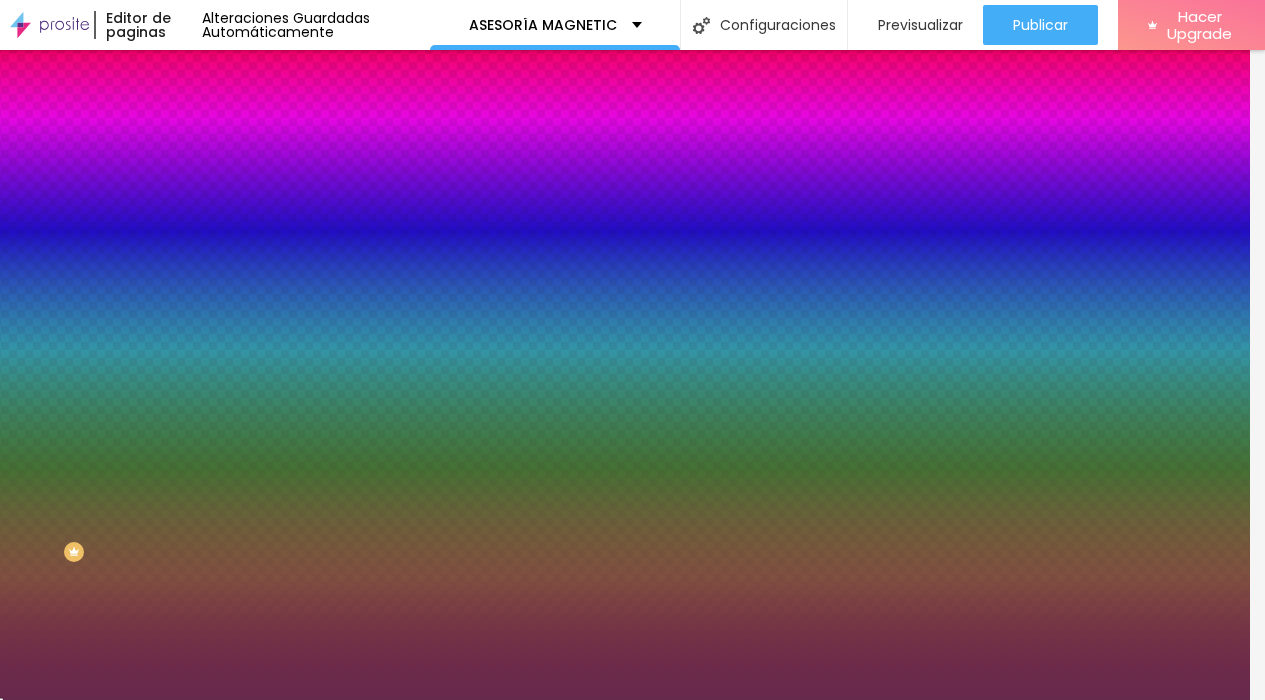 click on "#662A4D" at bounding box center (335, 282) 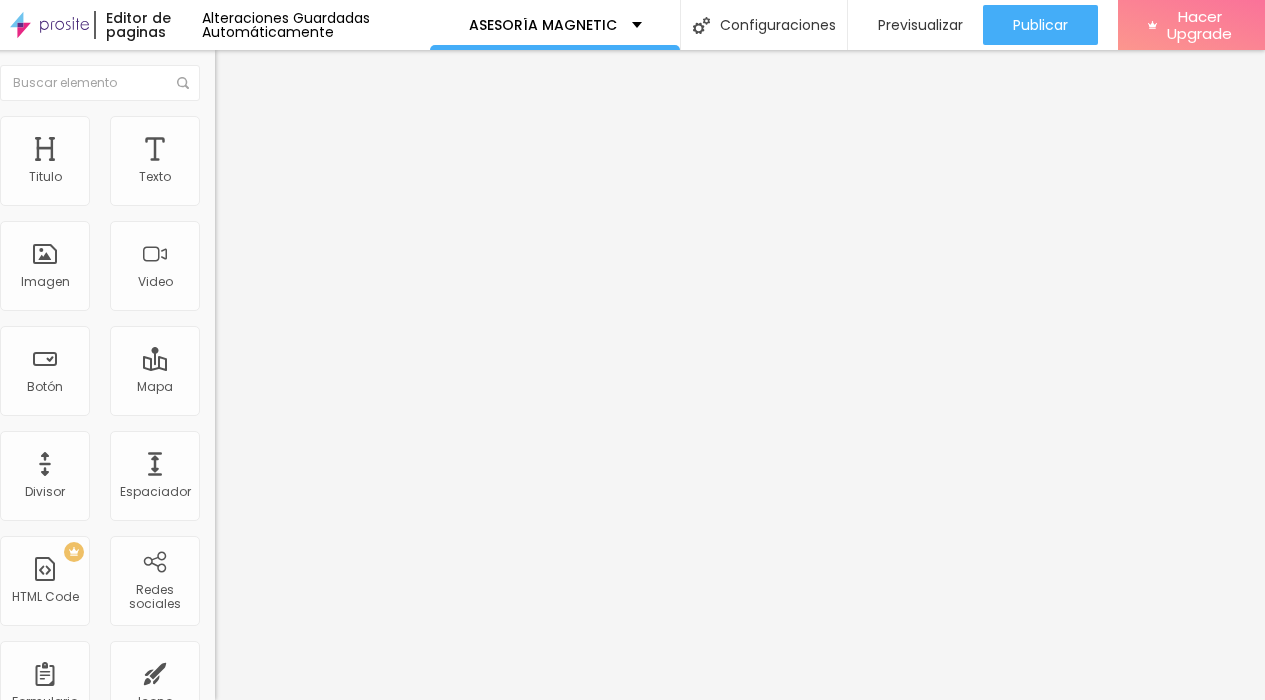 click on "Estilo" at bounding box center (248, 129) 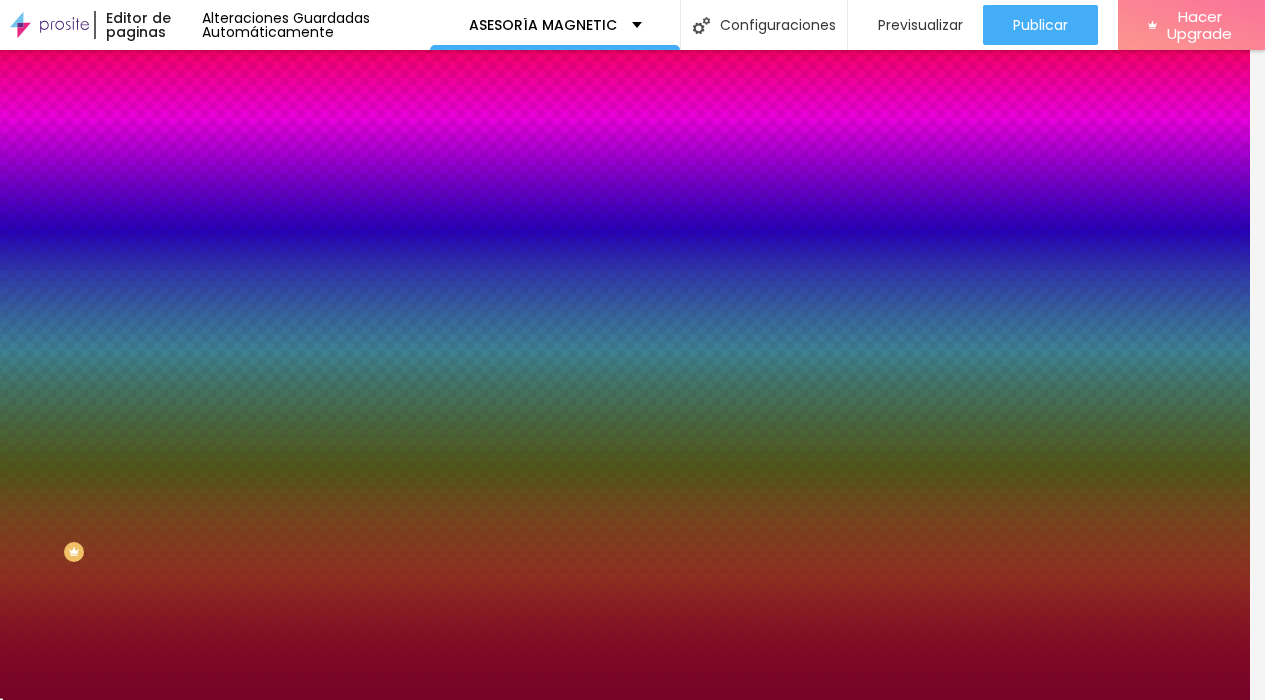 drag, startPoint x: 182, startPoint y: 361, endPoint x: 131, endPoint y: 361, distance: 51 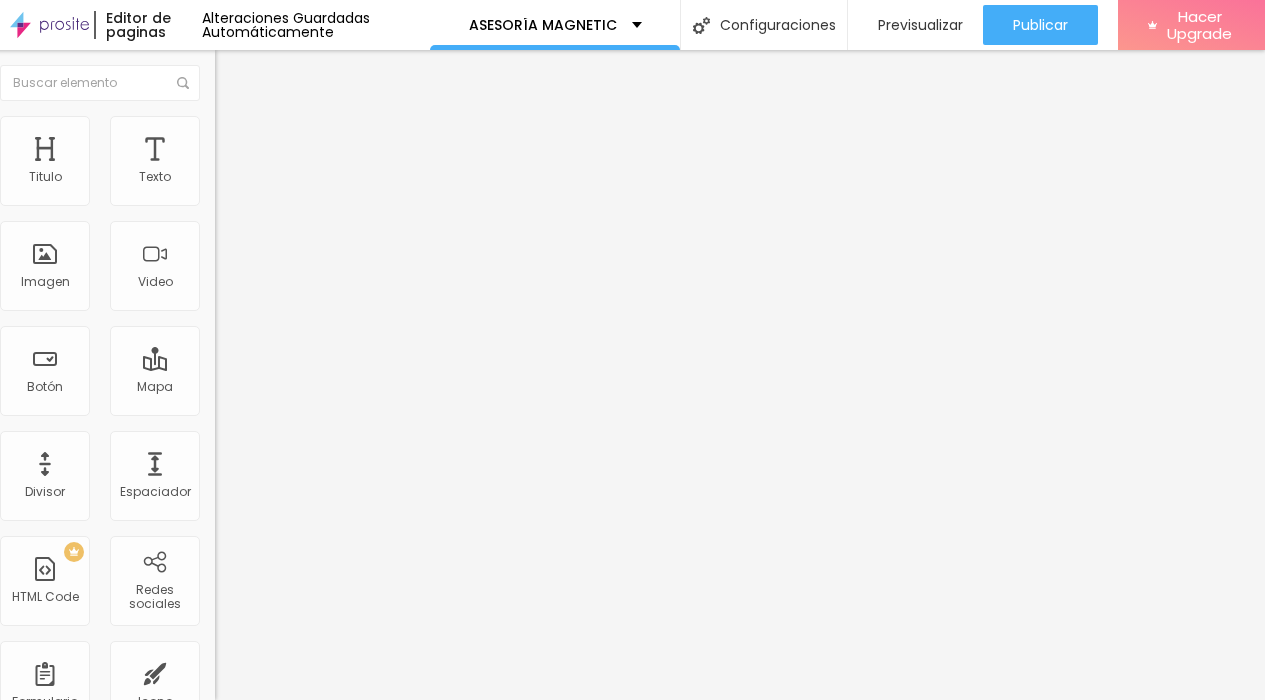 click on "Avanzado" at bounding box center (330, 126) 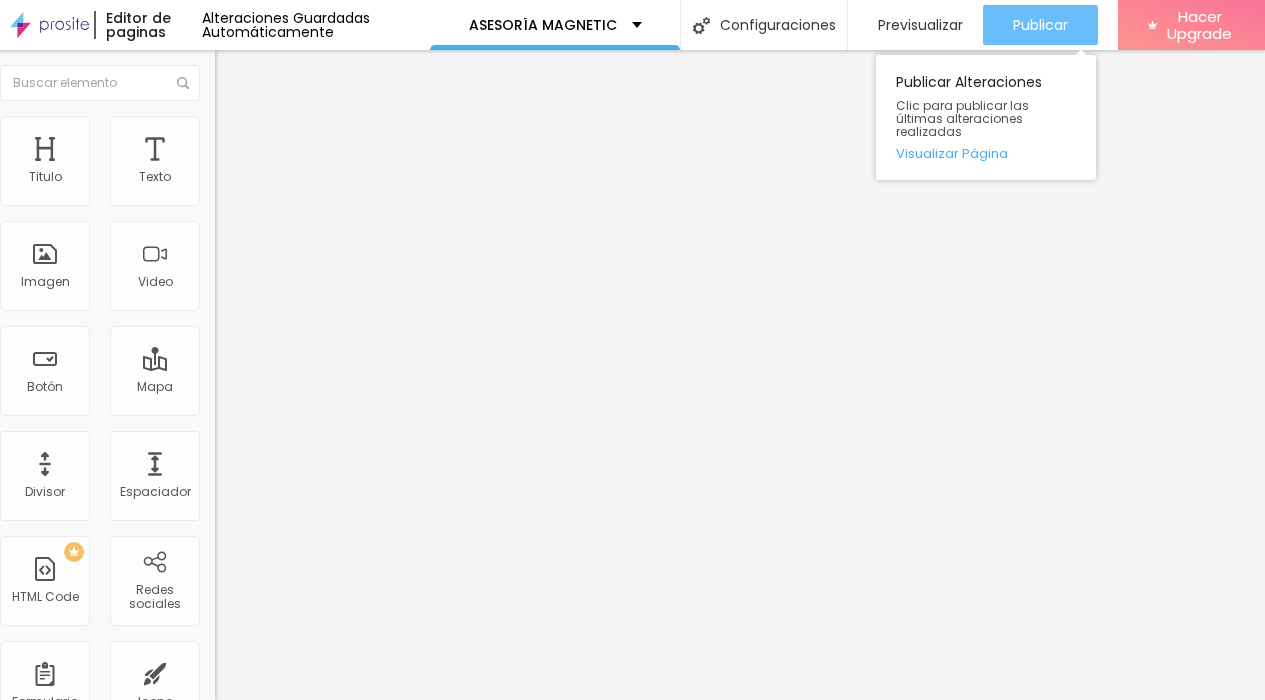 click on "Publicar" at bounding box center (1040, 25) 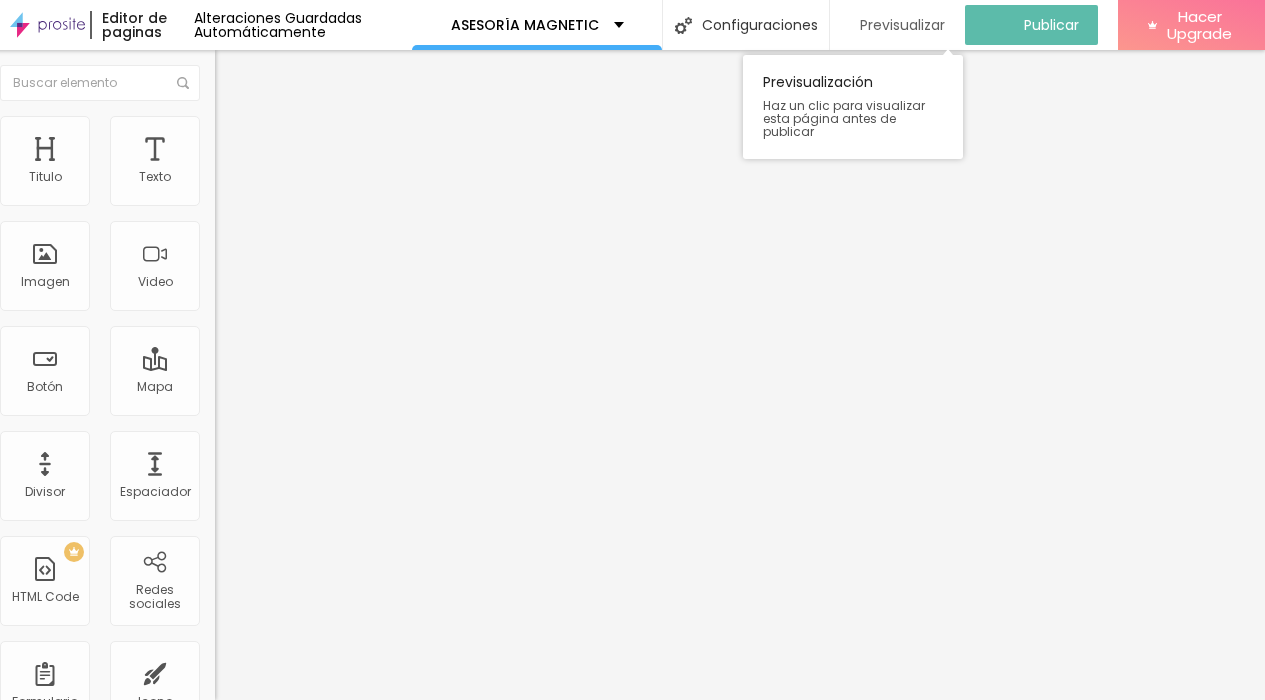 click on "Previsualizar" at bounding box center [902, 25] 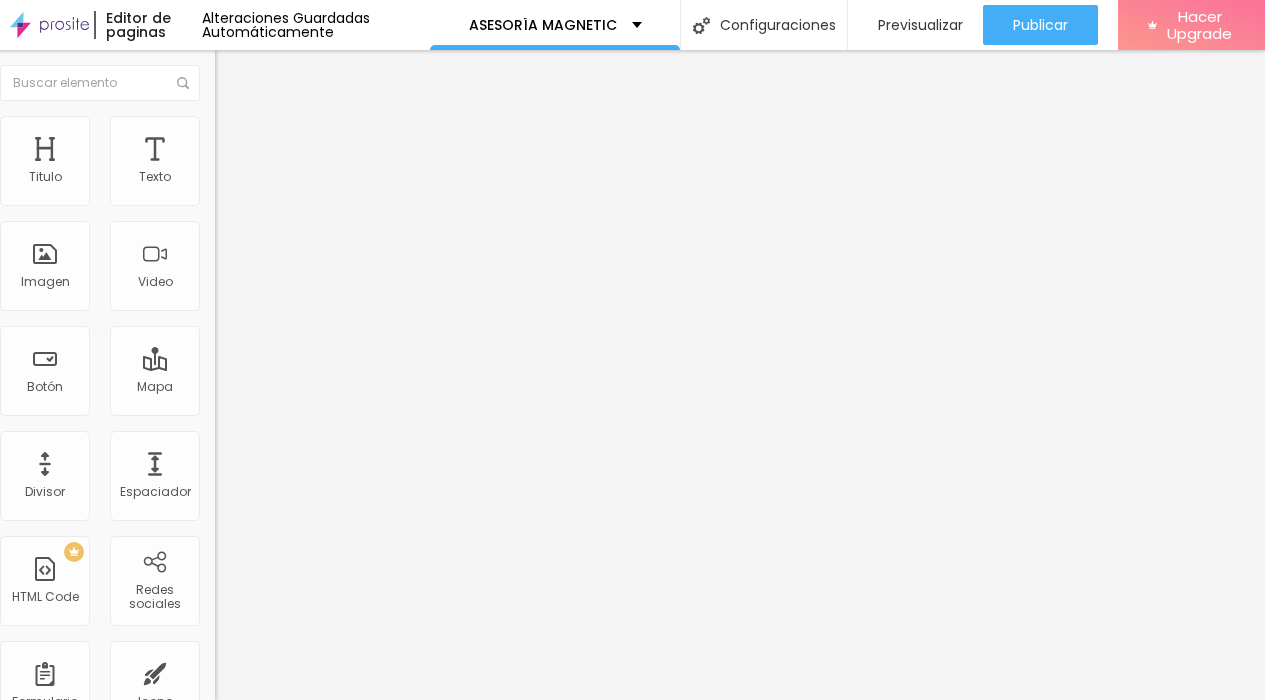 click 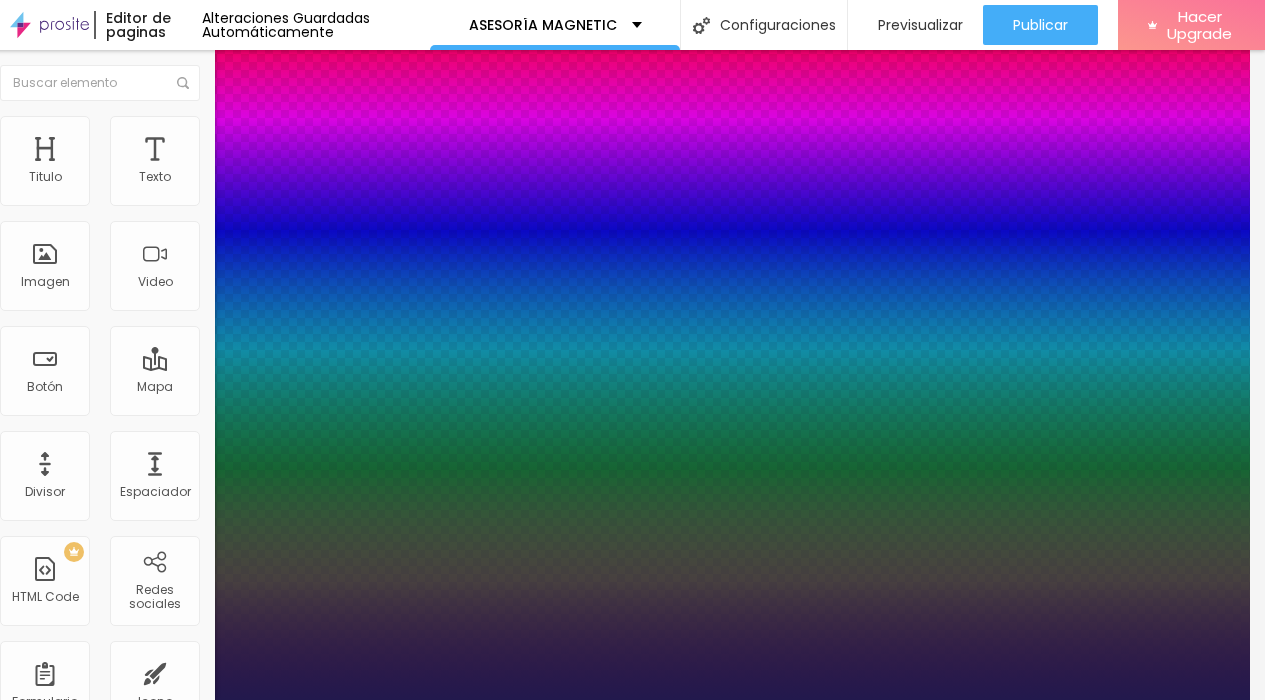 click at bounding box center (49, 2008) 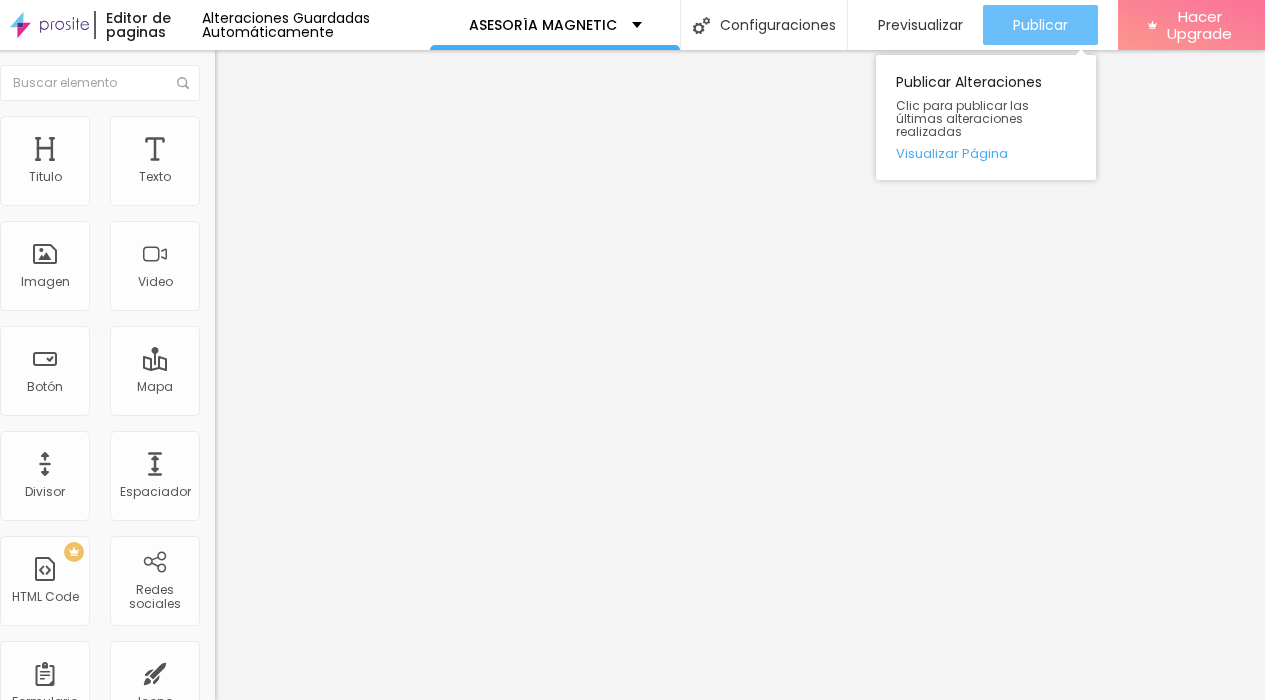 click on "Publicar" at bounding box center (1040, 25) 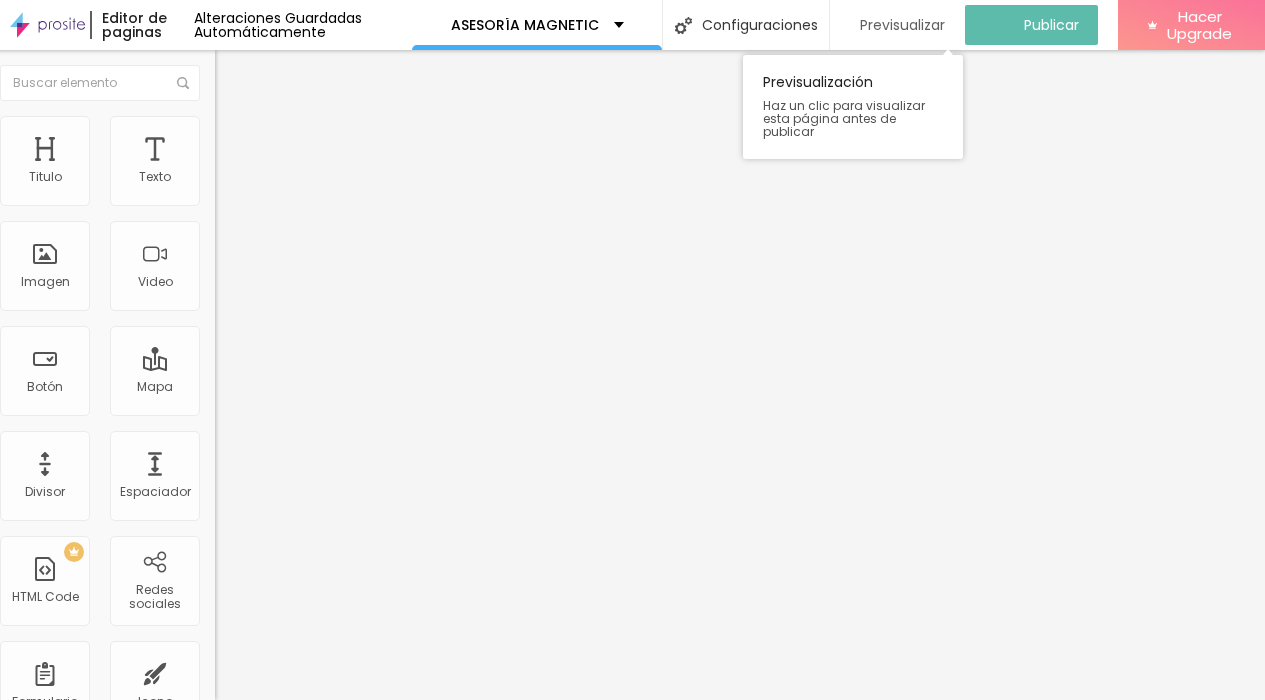 click on "Previsualizar" at bounding box center [902, 25] 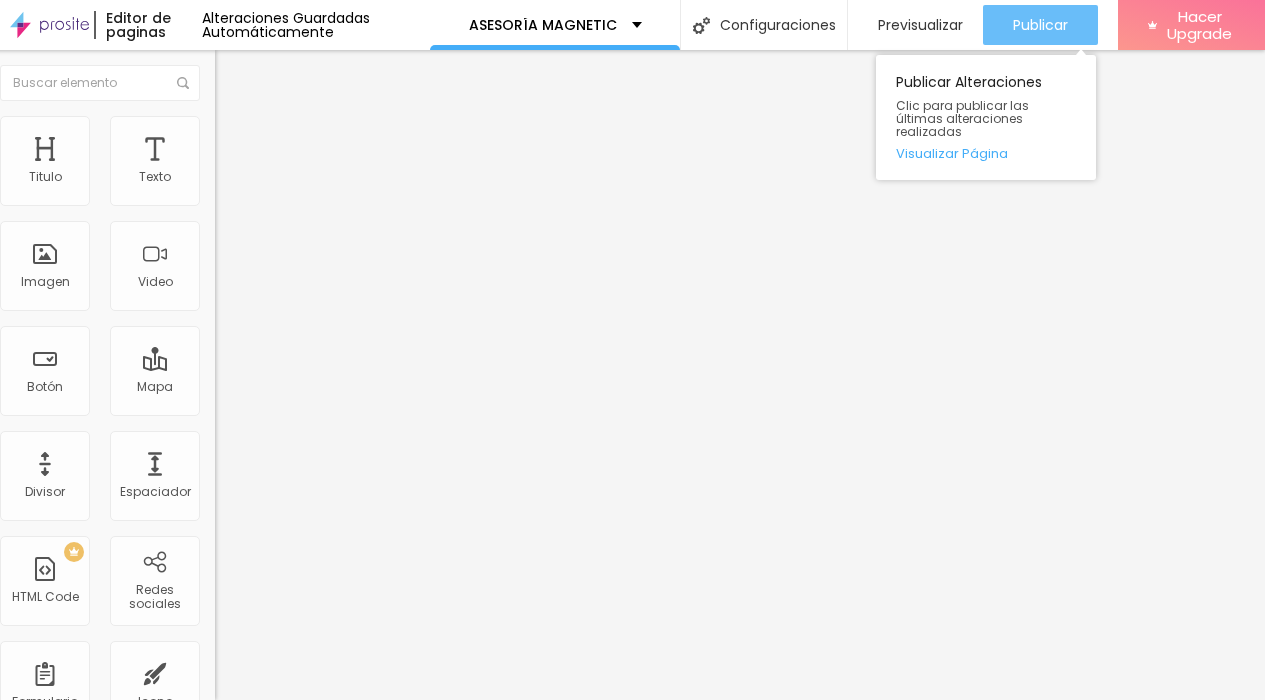 click on "Publicar" at bounding box center [1040, 25] 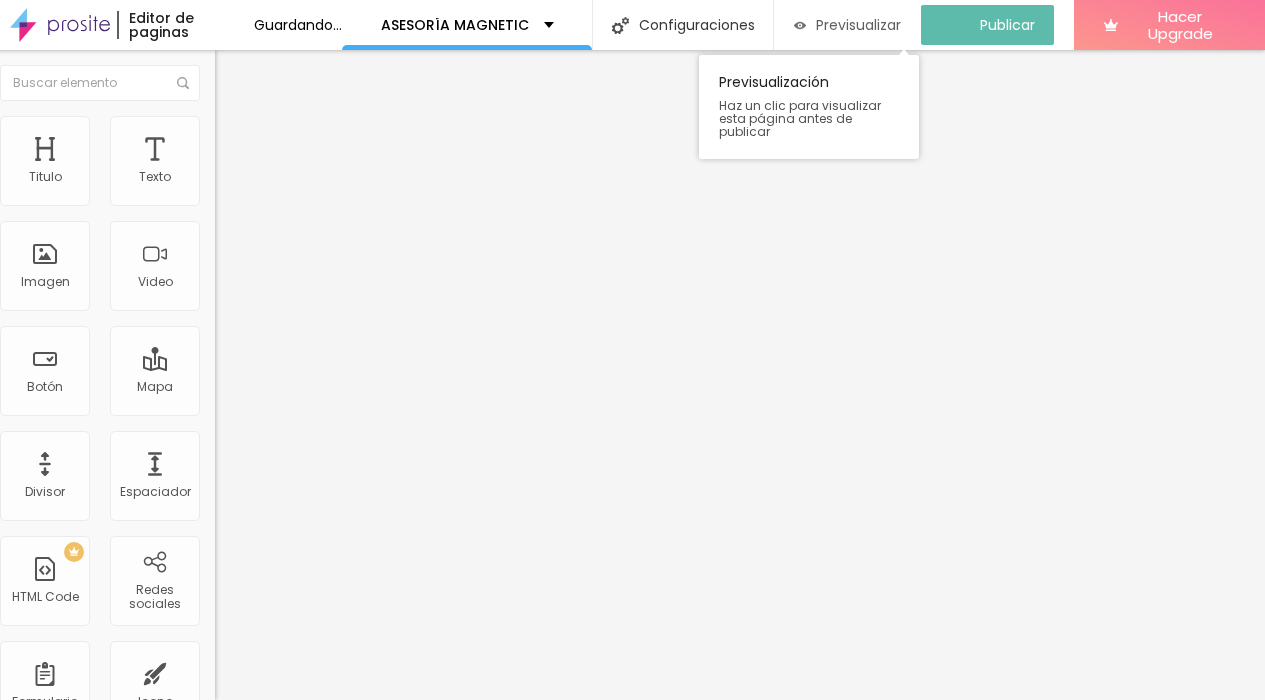 click on "Previsualizar" at bounding box center (858, 25) 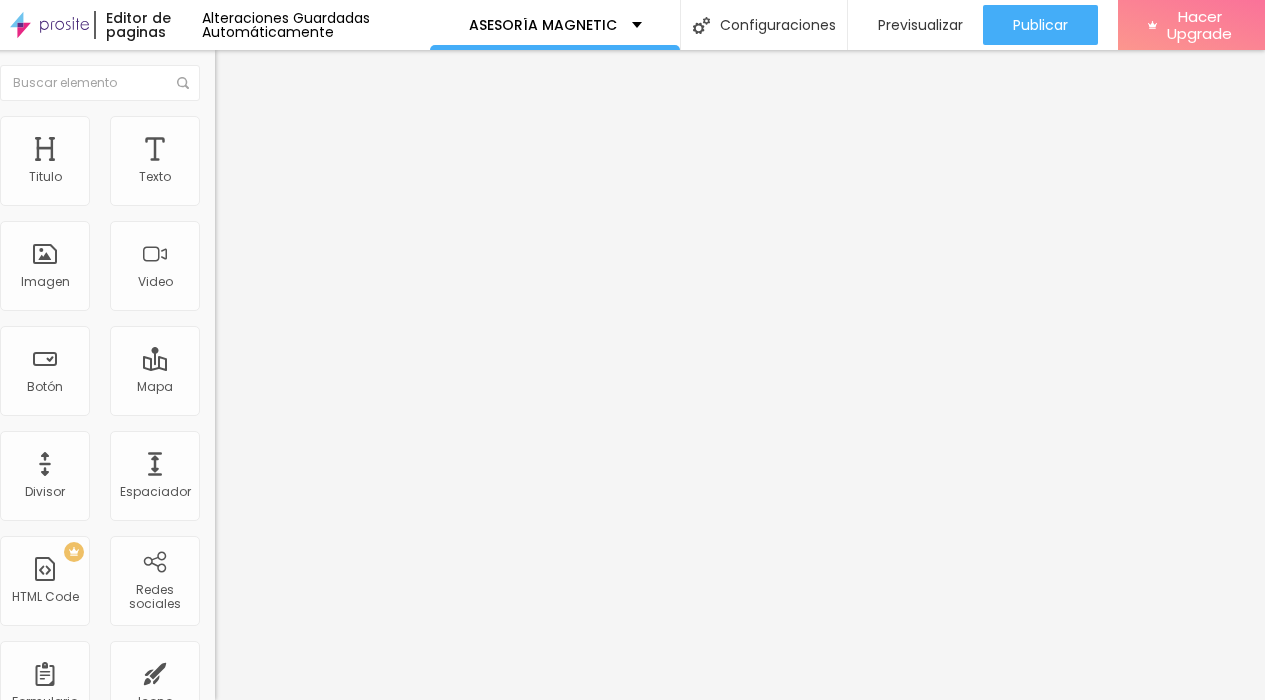 click 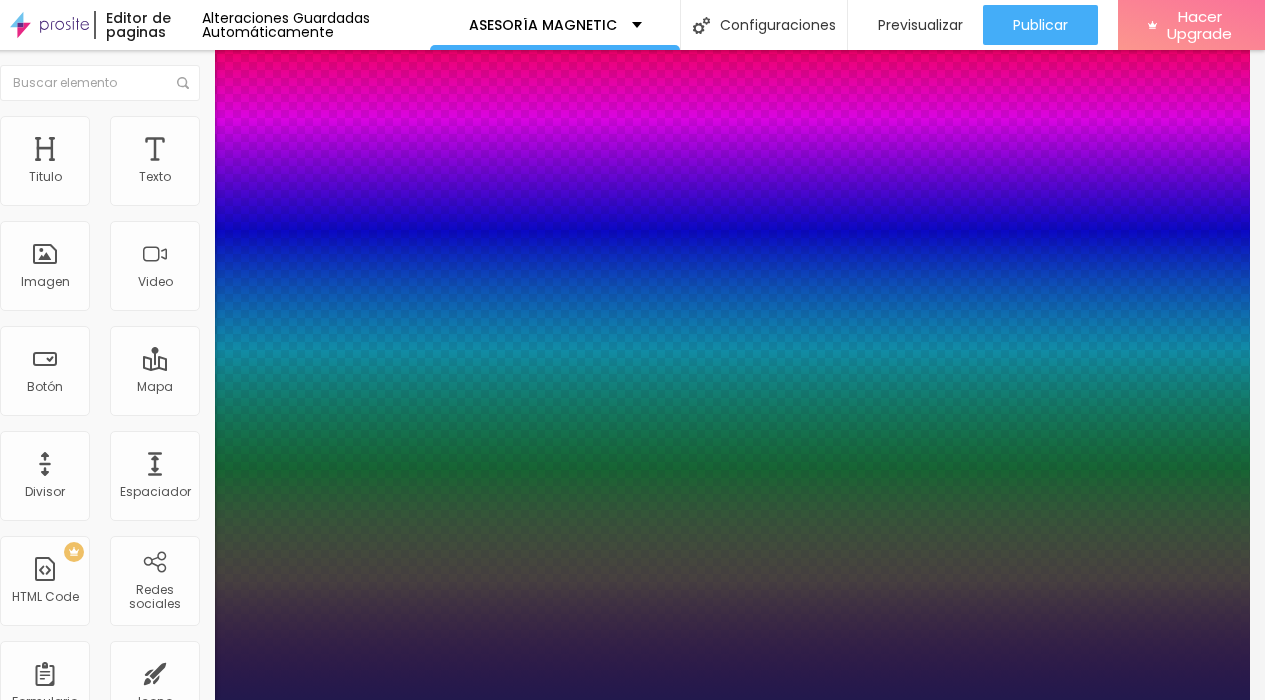 click at bounding box center (49, 2008) 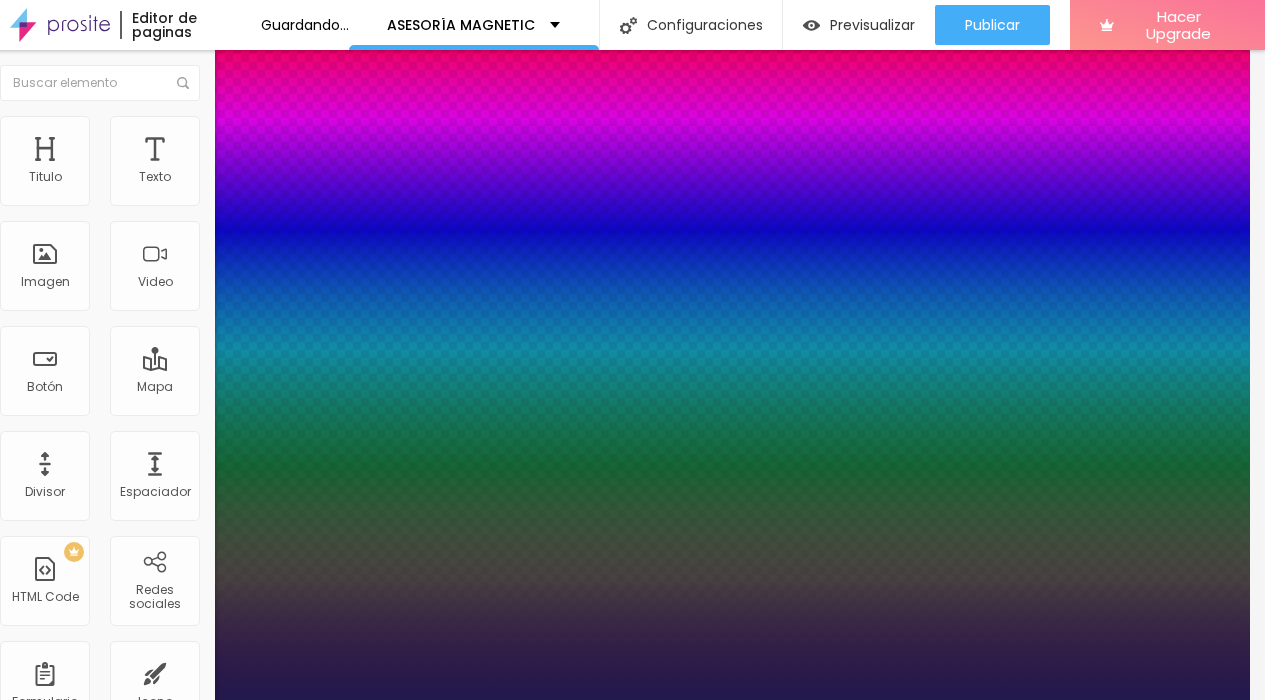 drag, startPoint x: 1247, startPoint y: 109, endPoint x: 1246, endPoint y: 127, distance: 18.027756 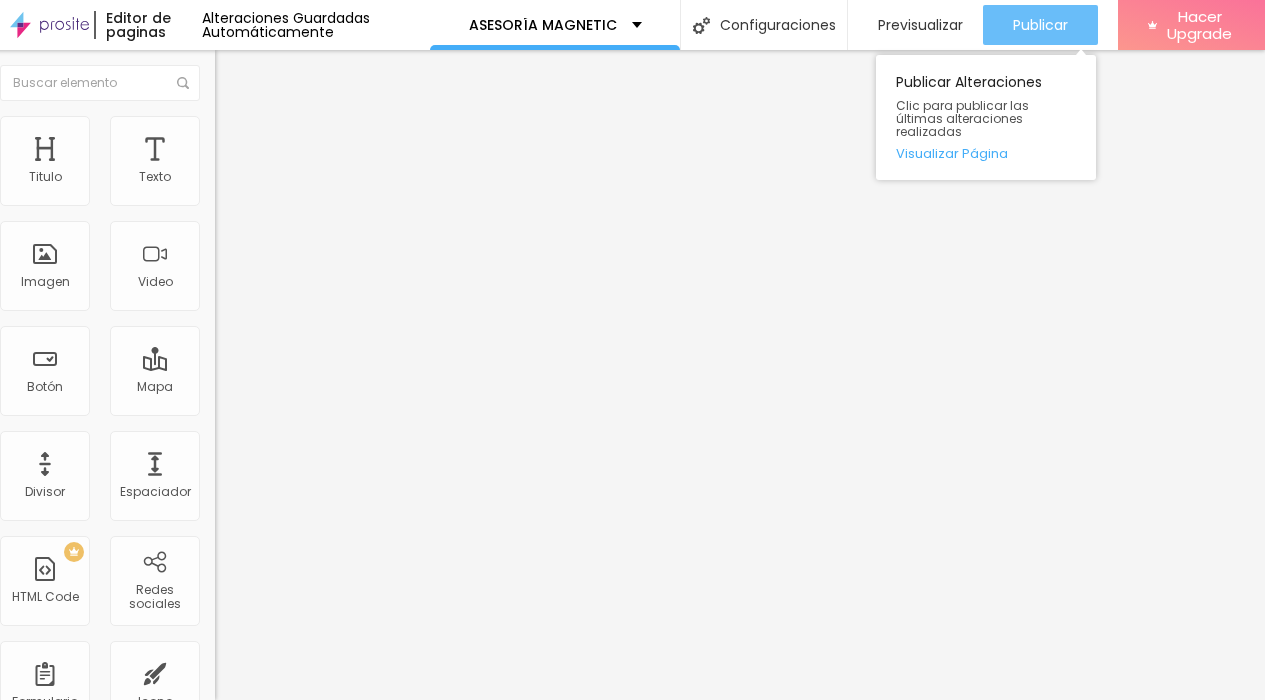 click on "Publicar" at bounding box center [1040, 25] 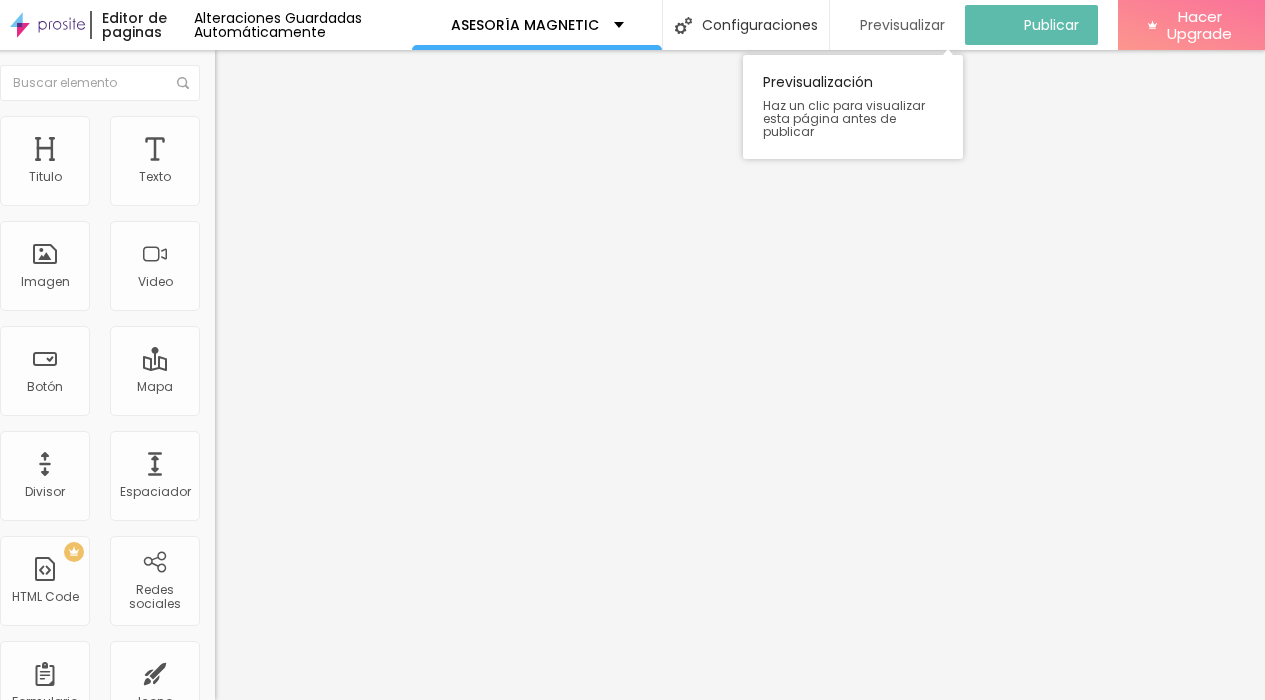 click on "Previsualizar" at bounding box center (902, 25) 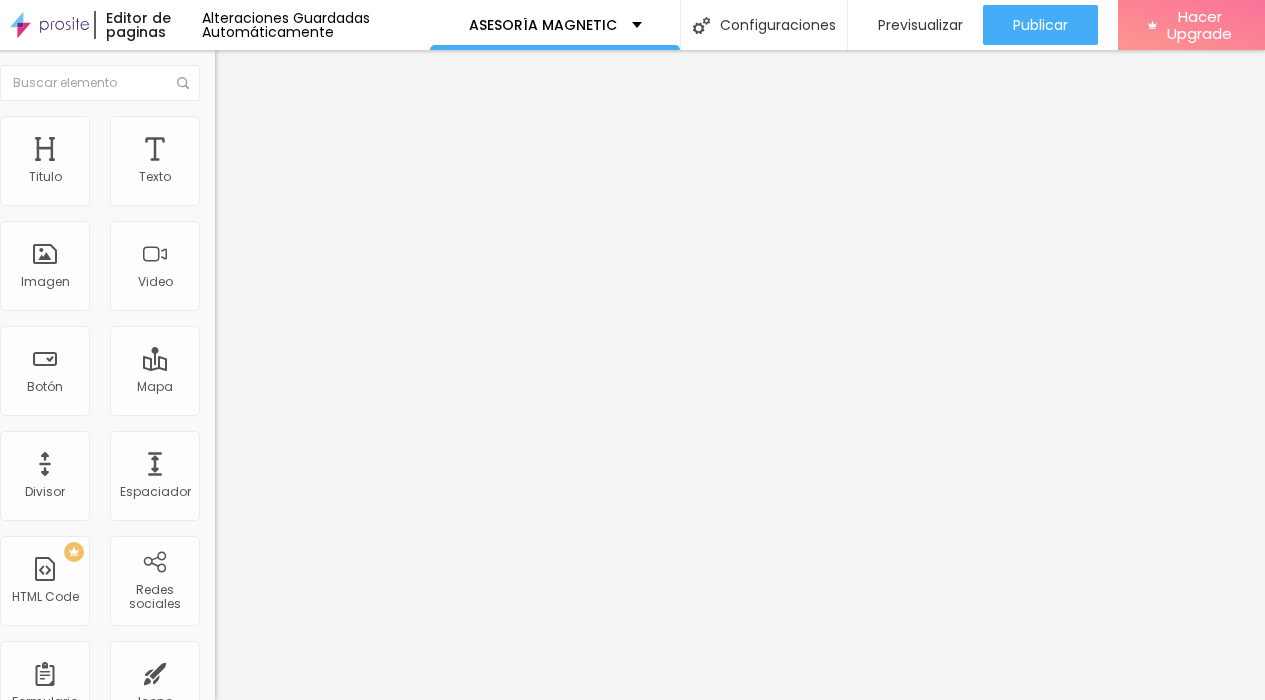 click at bounding box center (229, 285) 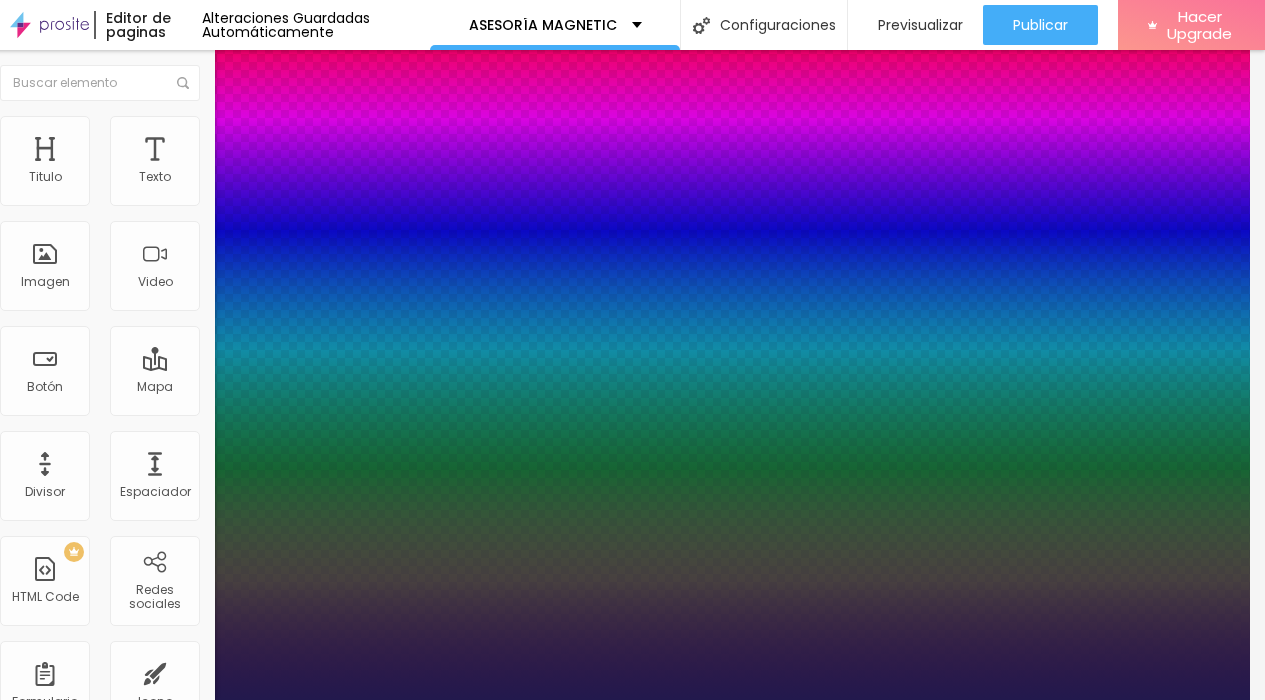 click at bounding box center [49, 2008] 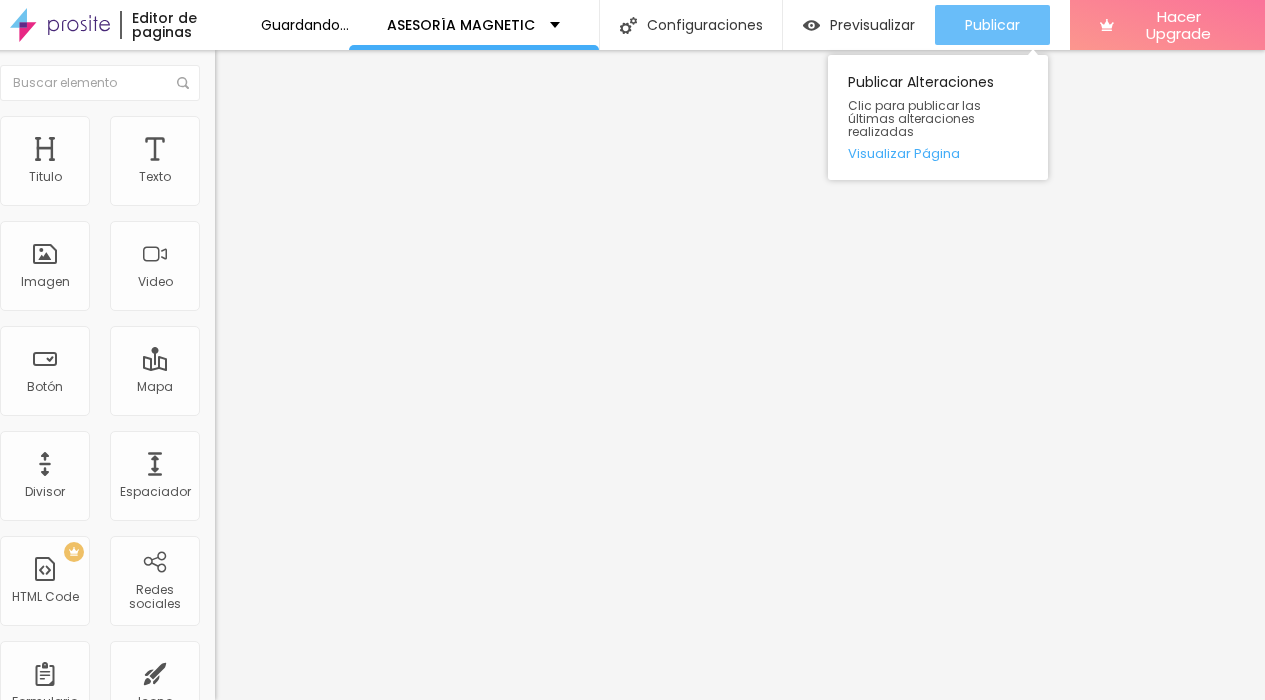 click on "Publicar" at bounding box center [992, 25] 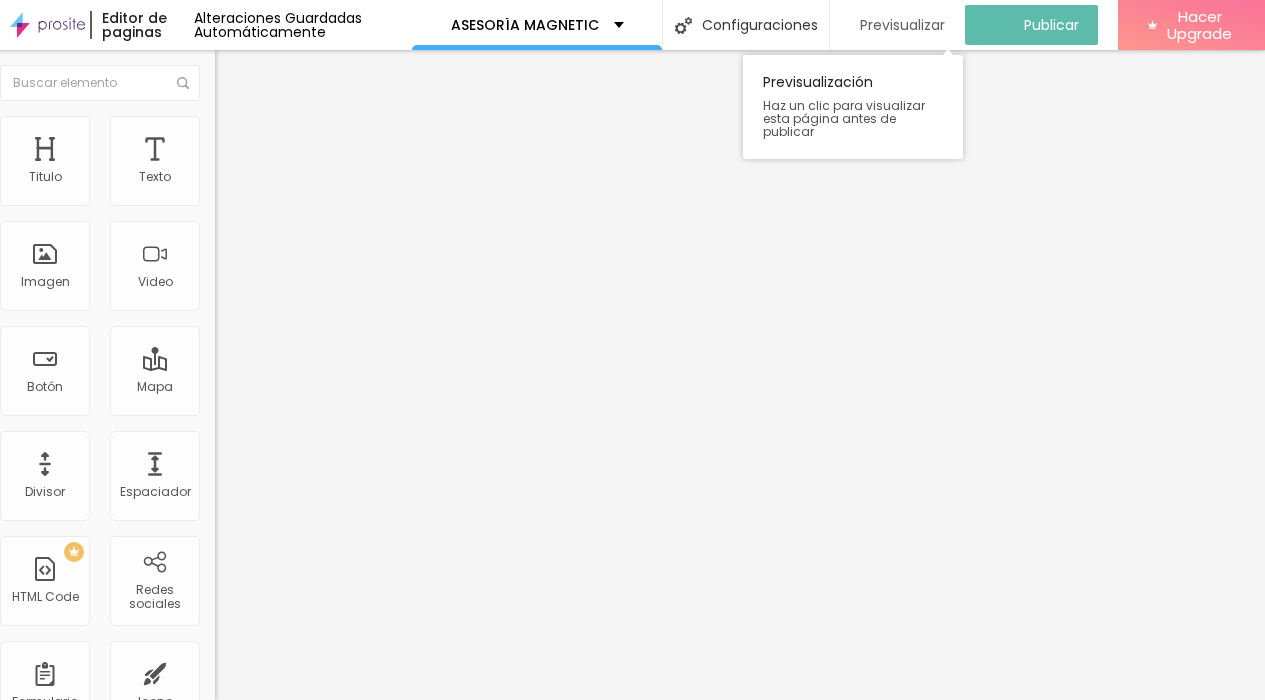click on "Previsualizar" at bounding box center (902, 25) 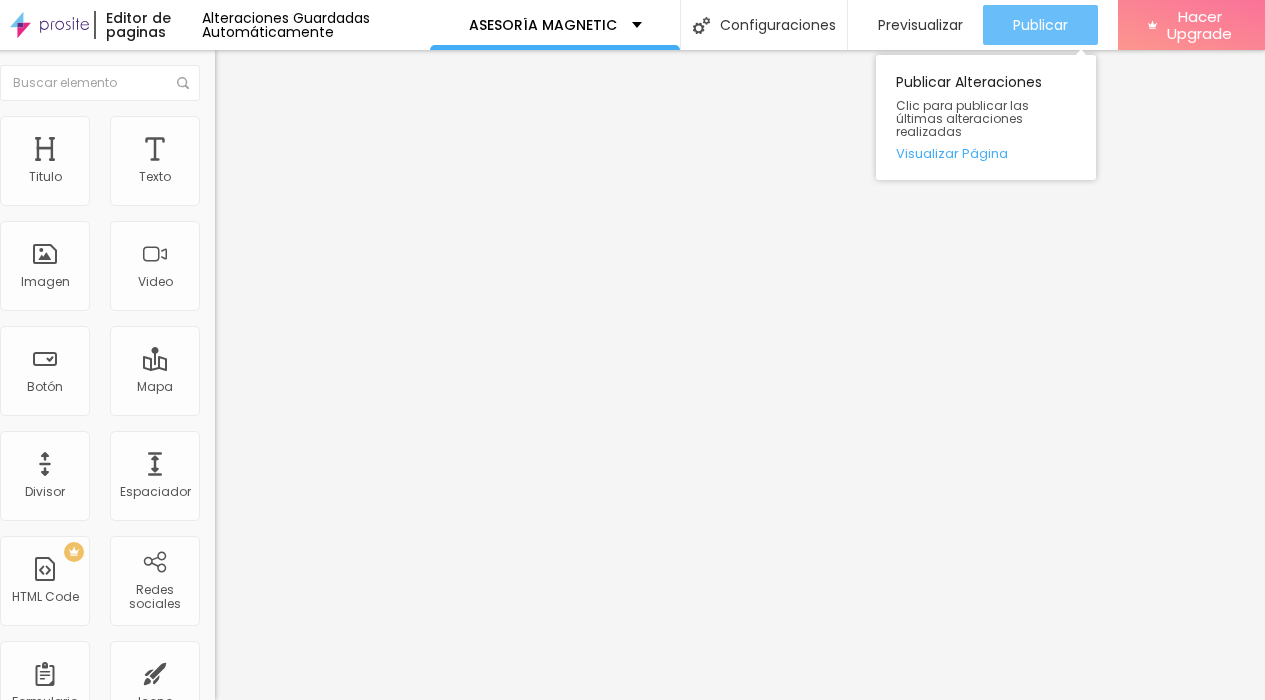 click on "Publicar" at bounding box center (1040, 25) 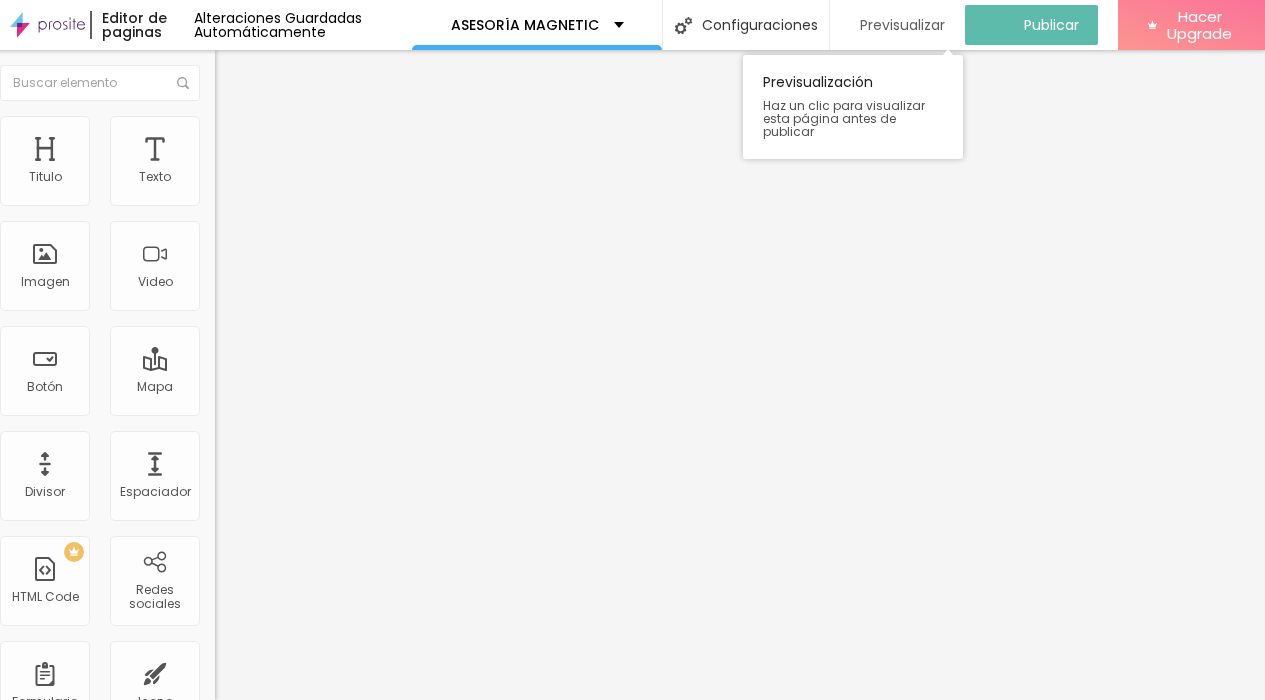 click on "Previsualizar" at bounding box center (902, 25) 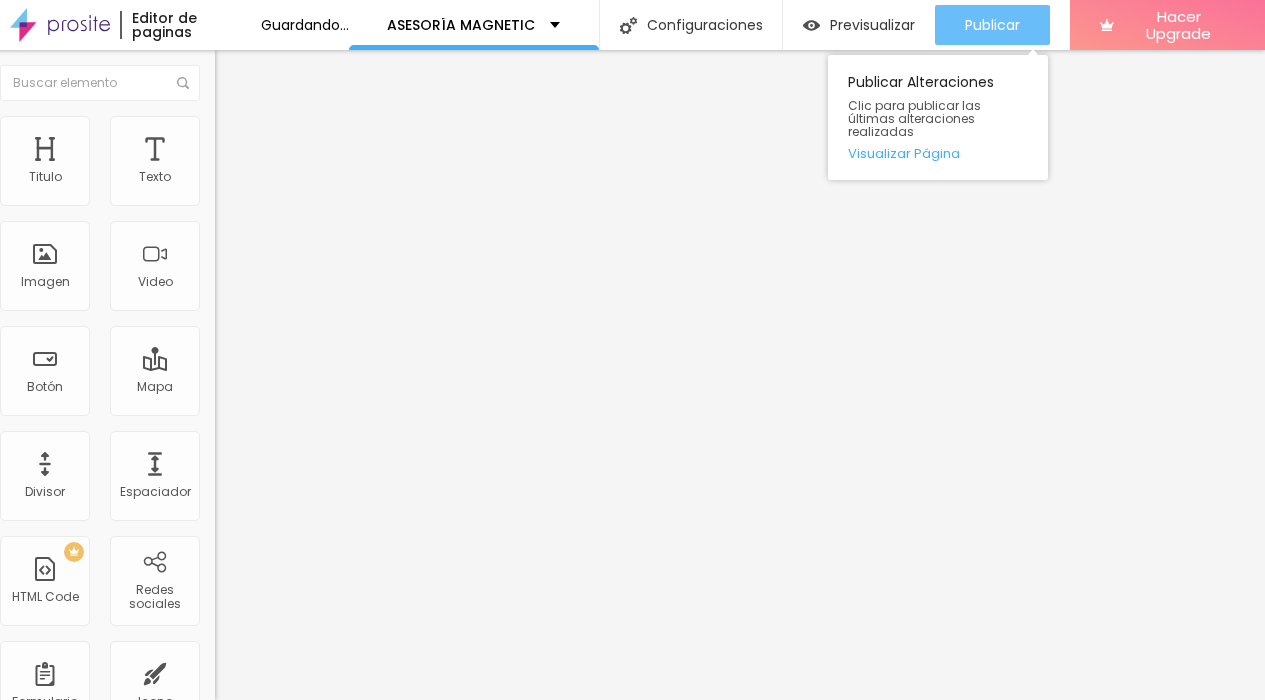 click on "Publicar" at bounding box center [992, 25] 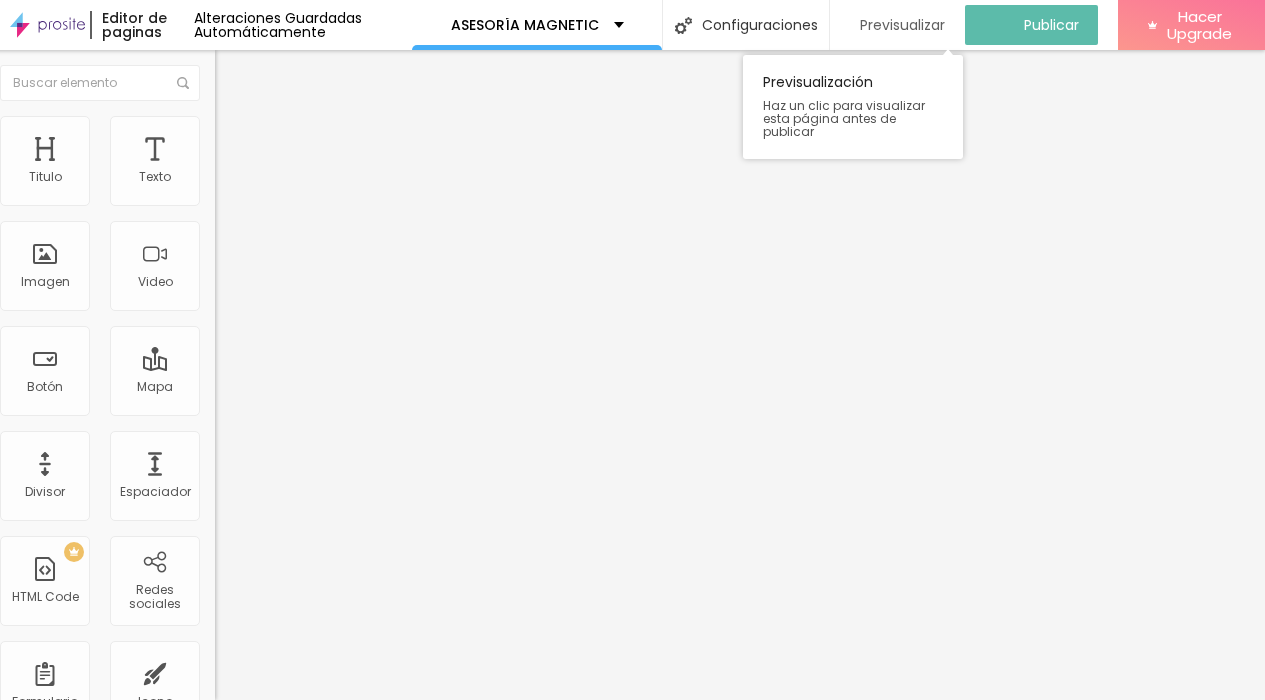 click on "Previsualizar" at bounding box center (902, 25) 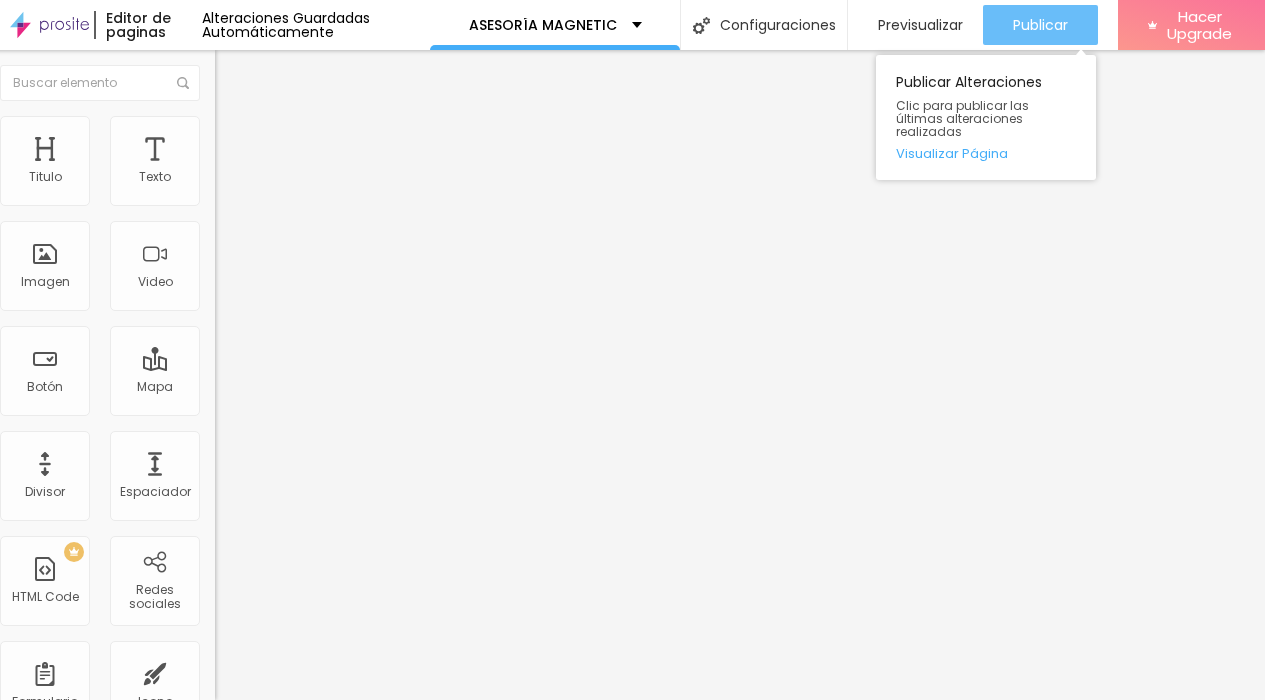 click on "Publicar" at bounding box center [1040, 25] 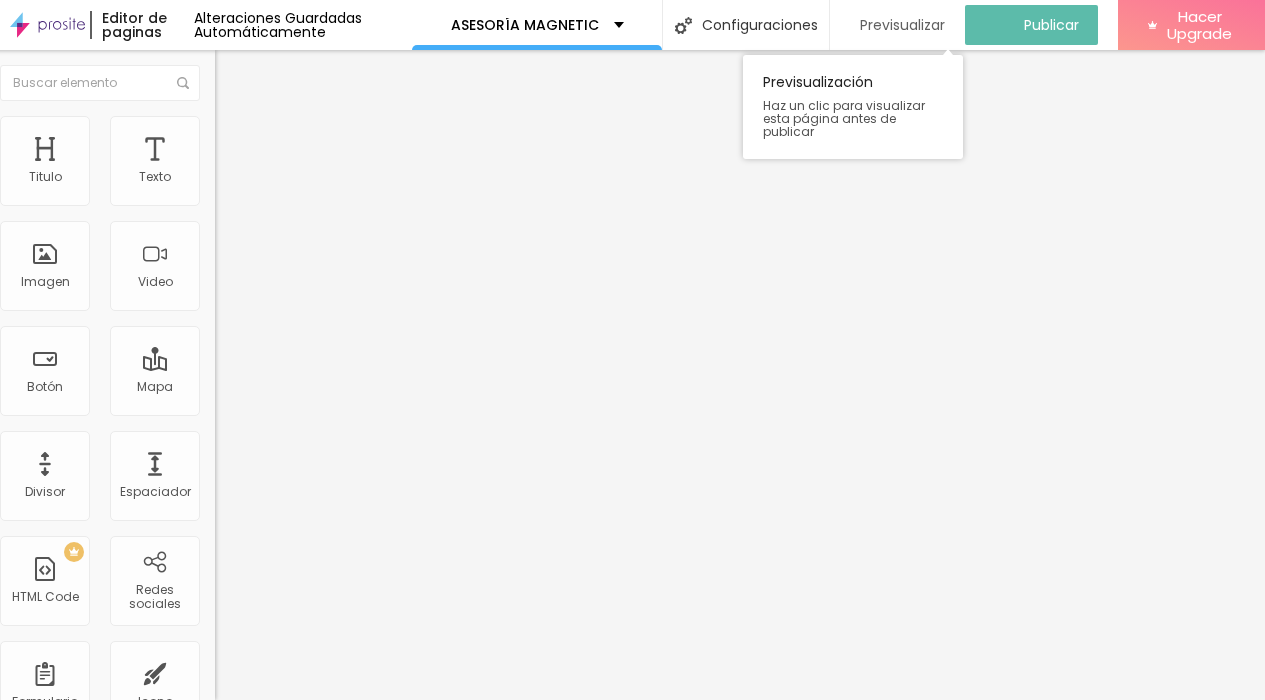 click on "Previsualizar" at bounding box center [902, 25] 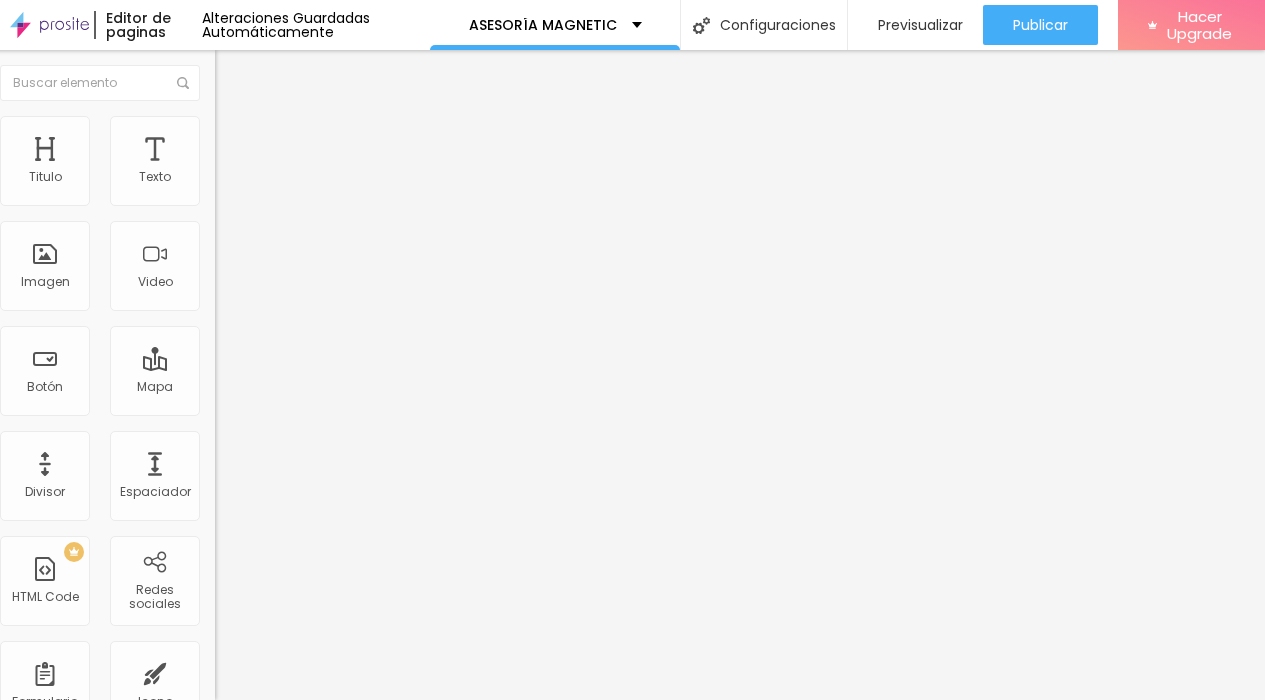 click at bounding box center (229, 181) 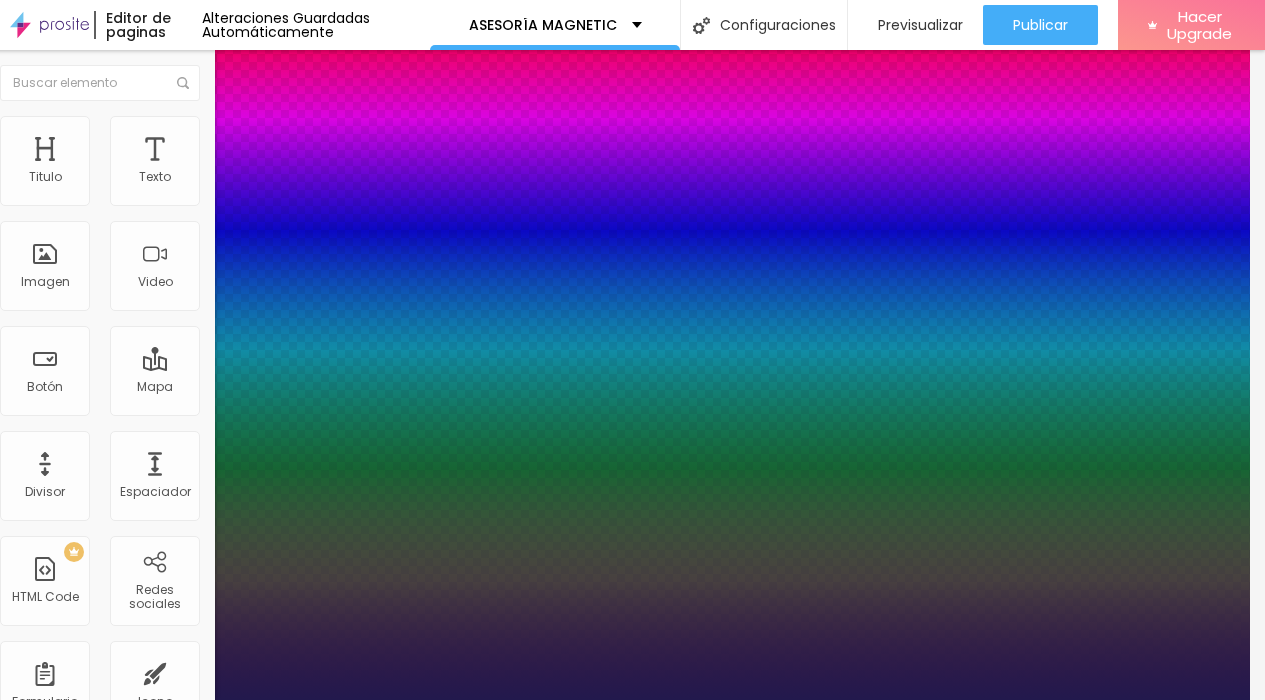 click at bounding box center [49, 2008] 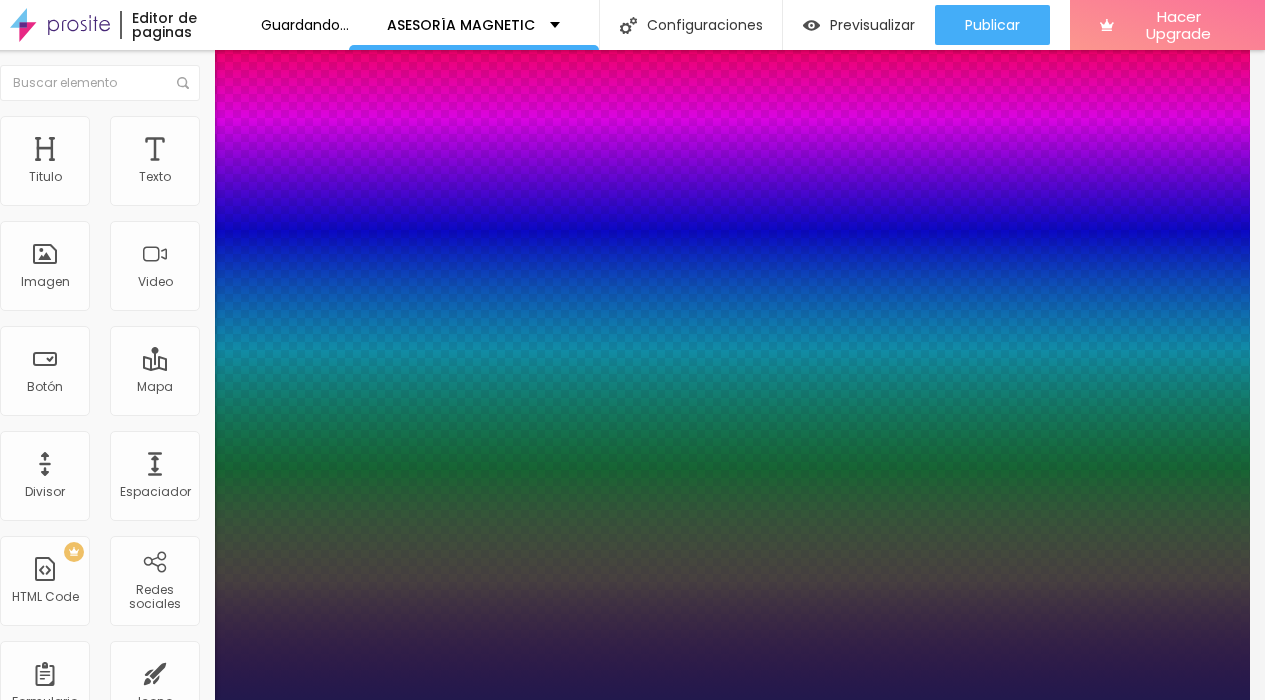 click at bounding box center [617, 700] 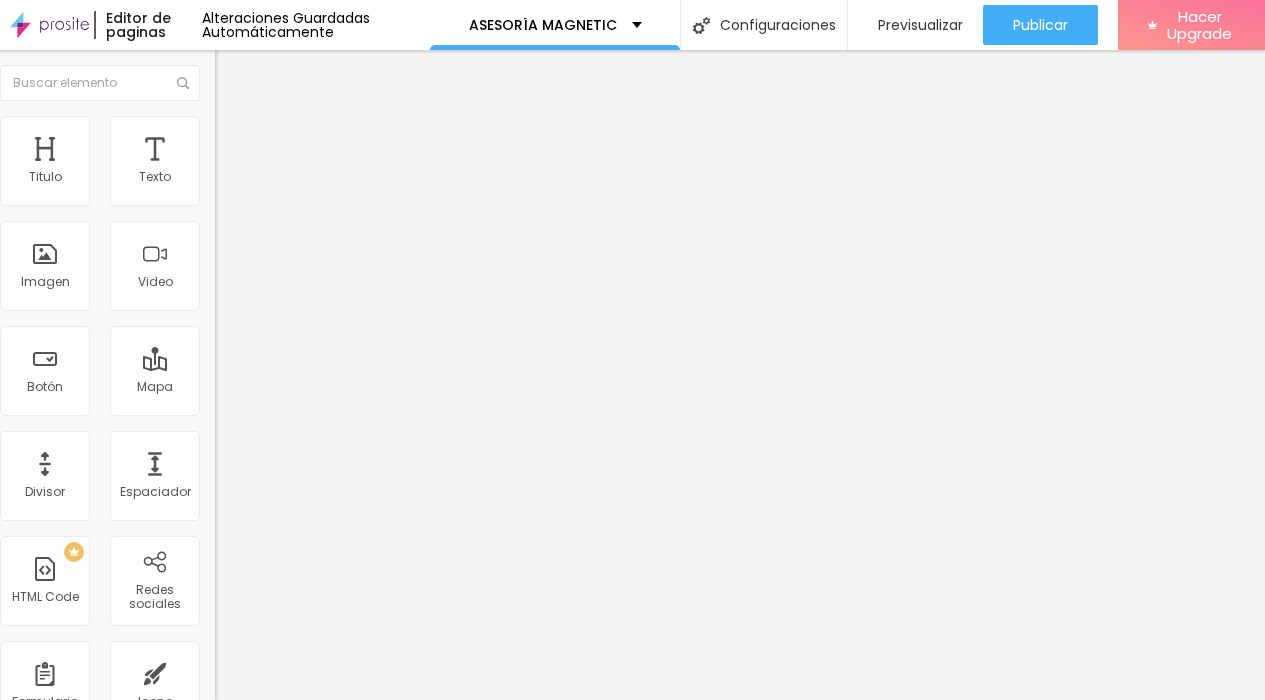 click on "Estilo" at bounding box center [330, 126] 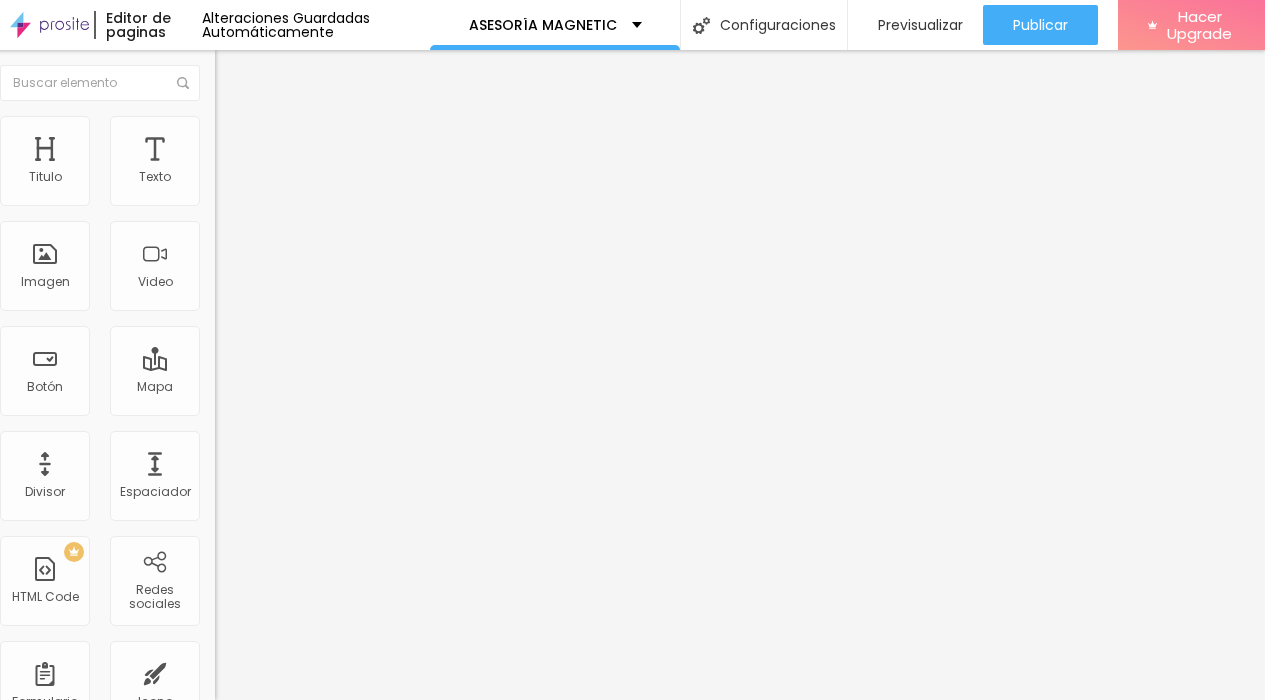 click at bounding box center (279, 197) 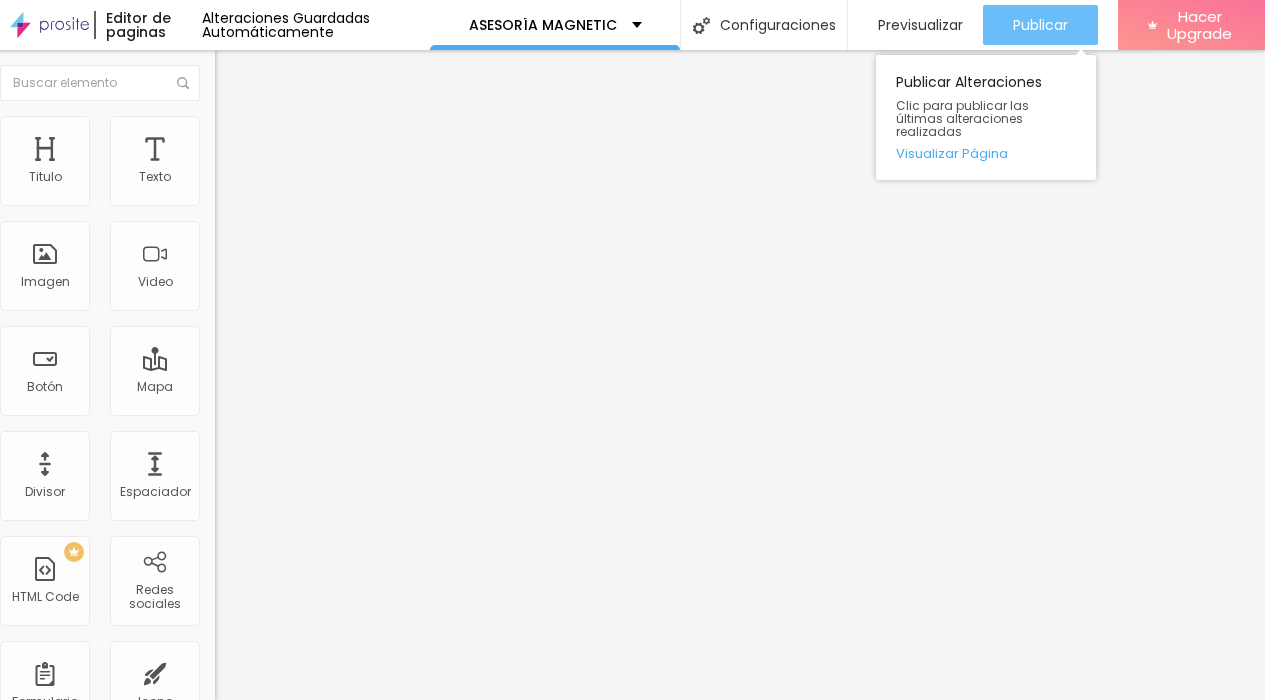 click on "Publicar" at bounding box center [1040, 25] 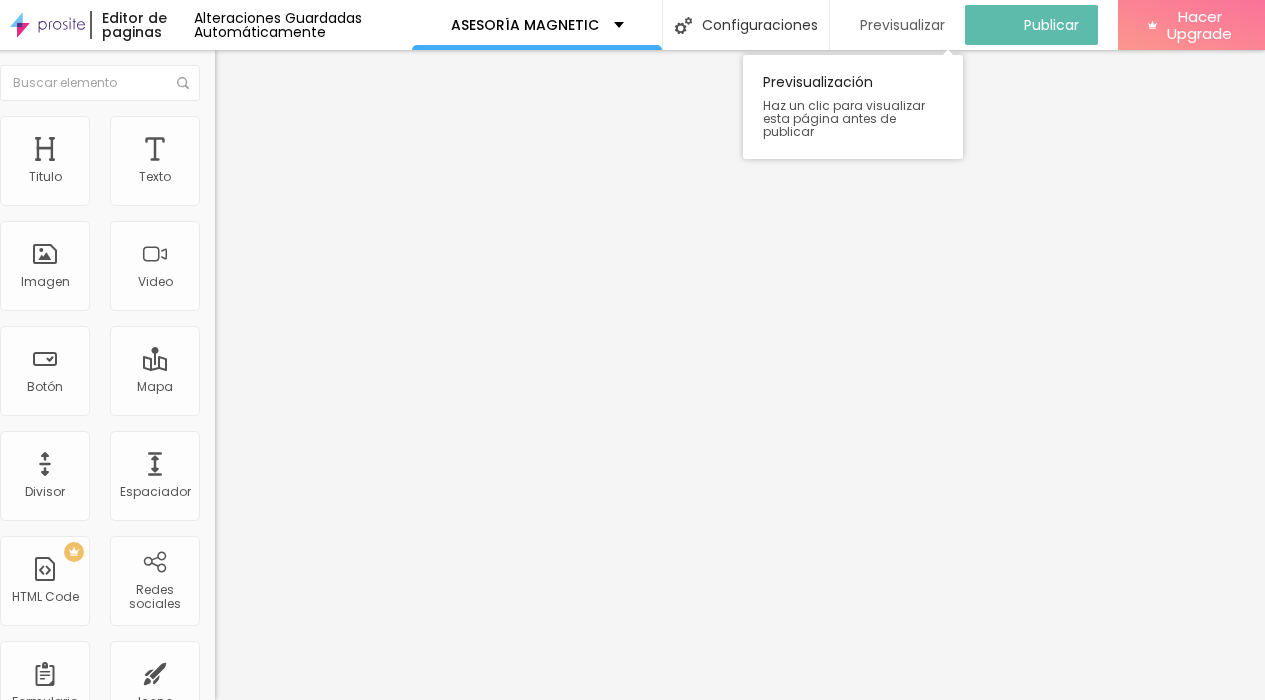 click on "Previsualizar" at bounding box center [902, 25] 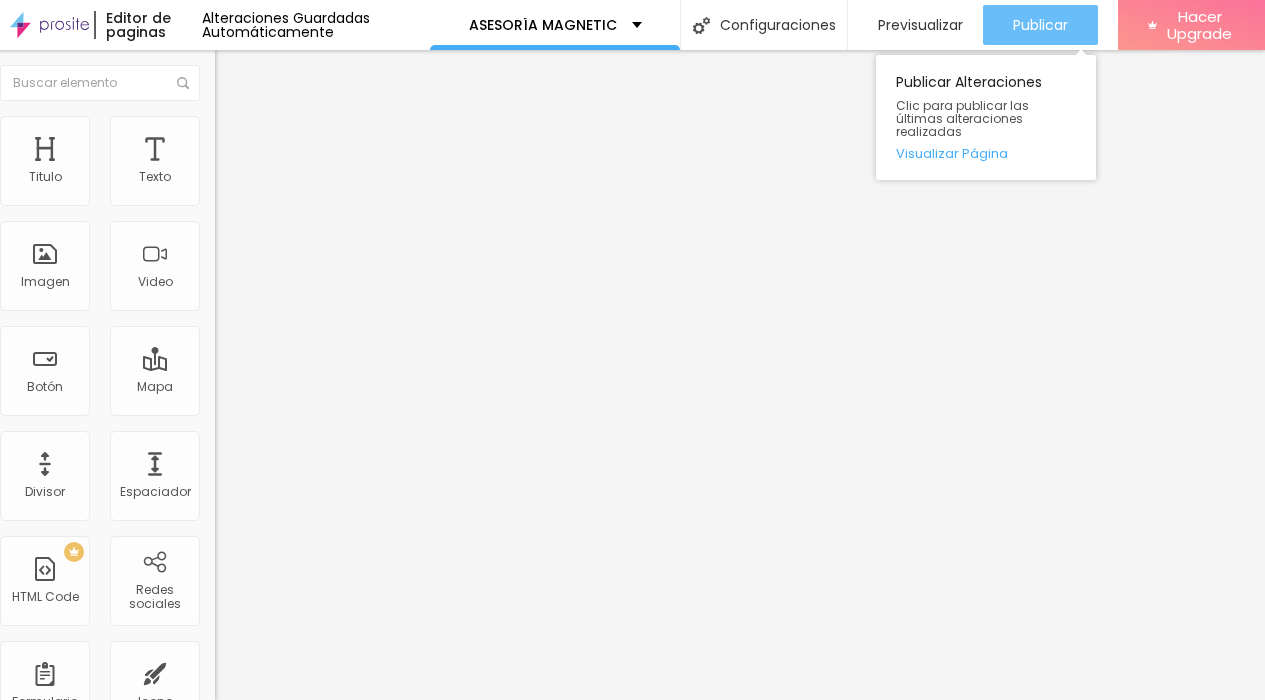 click on "Publicar" at bounding box center [1040, 25] 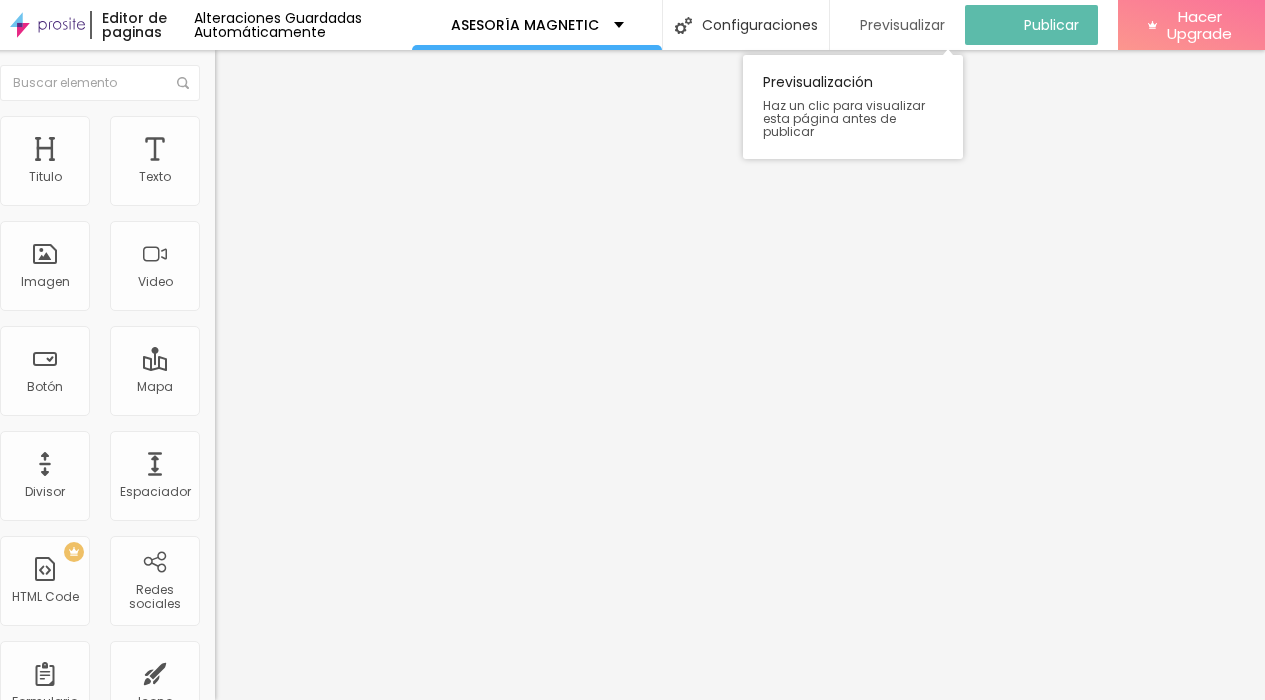 click on "Previsualizar" at bounding box center (902, 25) 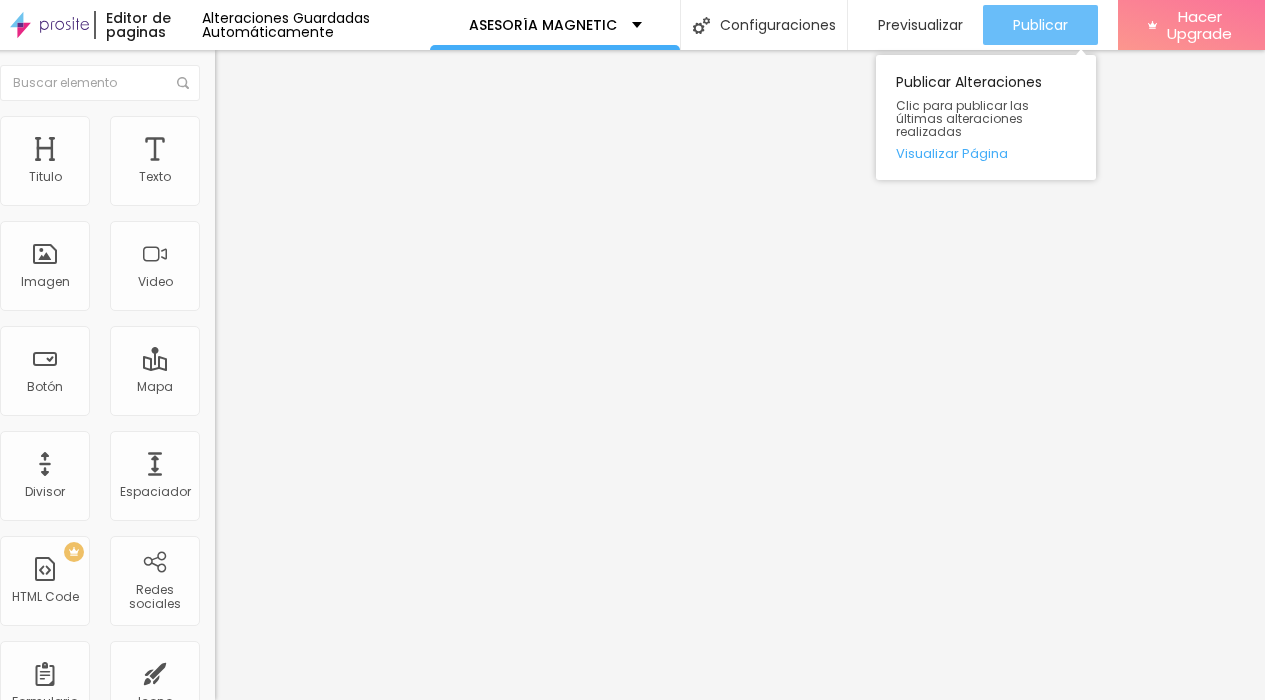 click on "Publicar" at bounding box center [1040, 25] 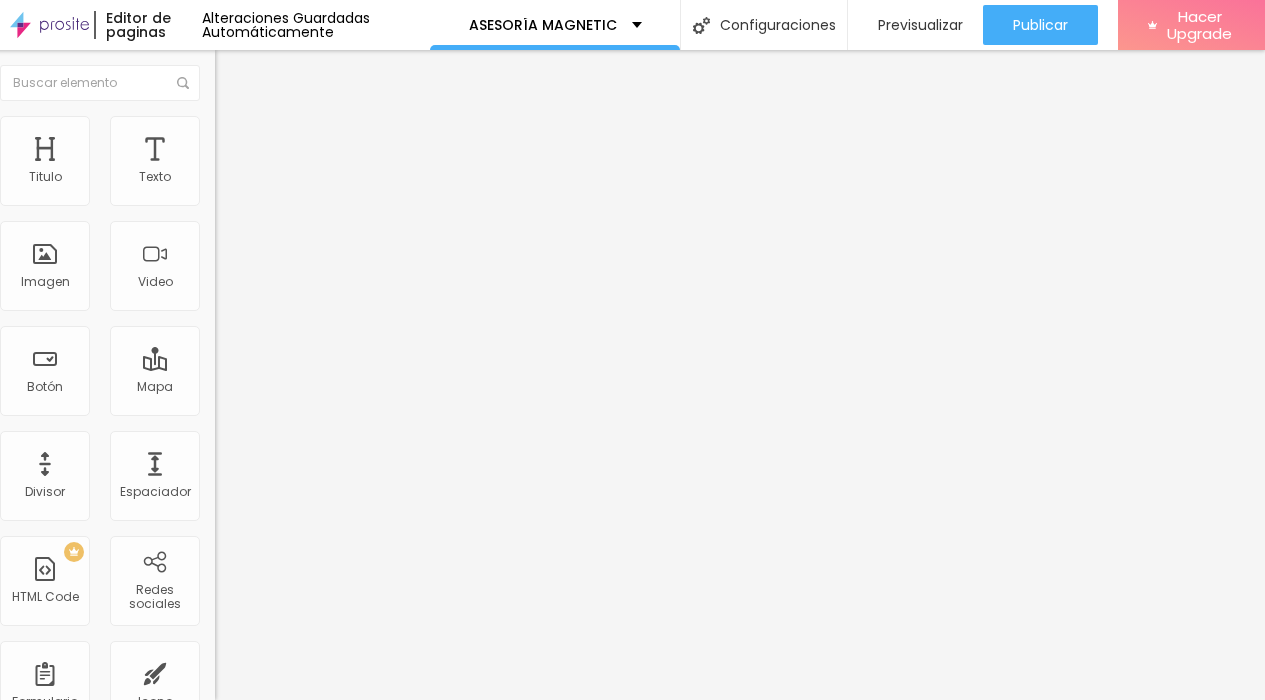 click on "Avanzado" at bounding box center [265, 149] 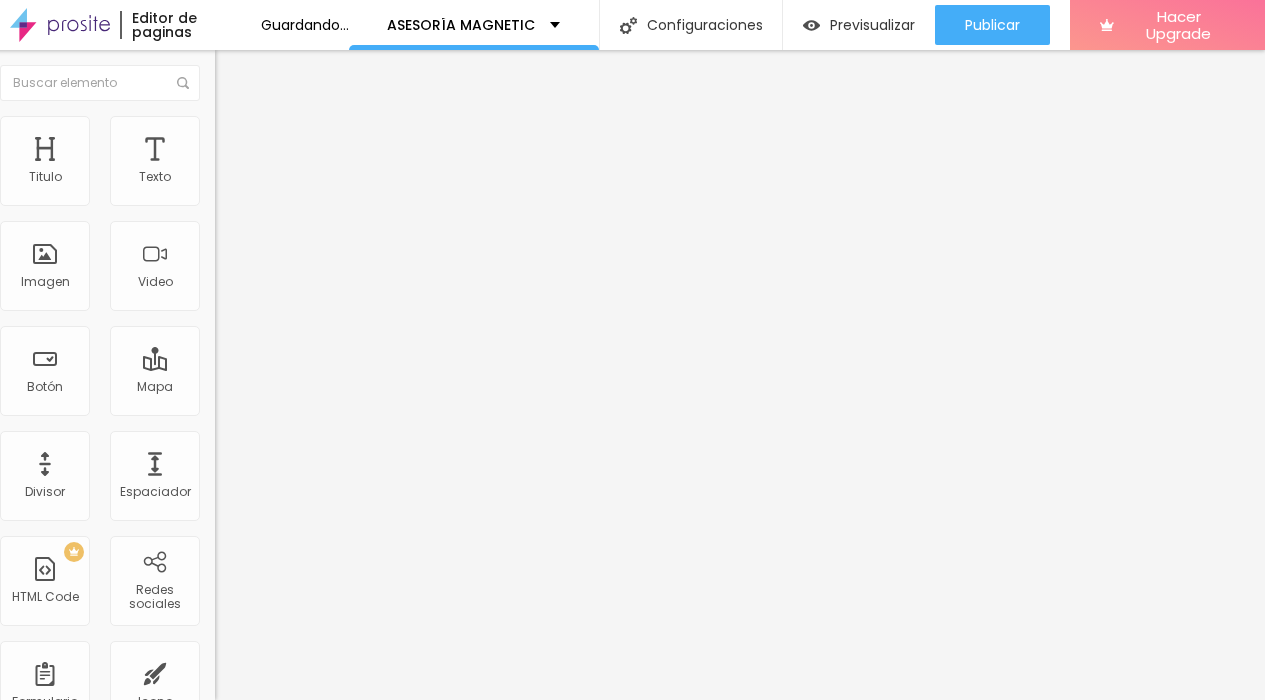 click at bounding box center (330, 884) 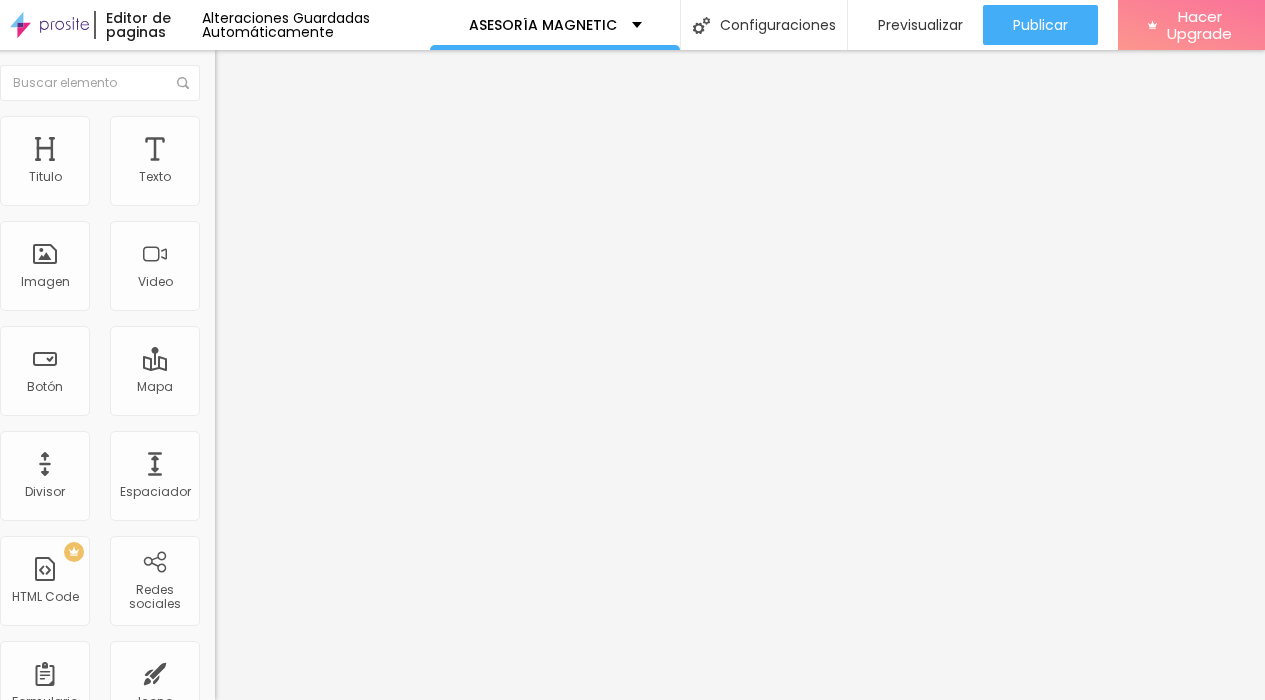 click on "Avanzado" at bounding box center (330, 126) 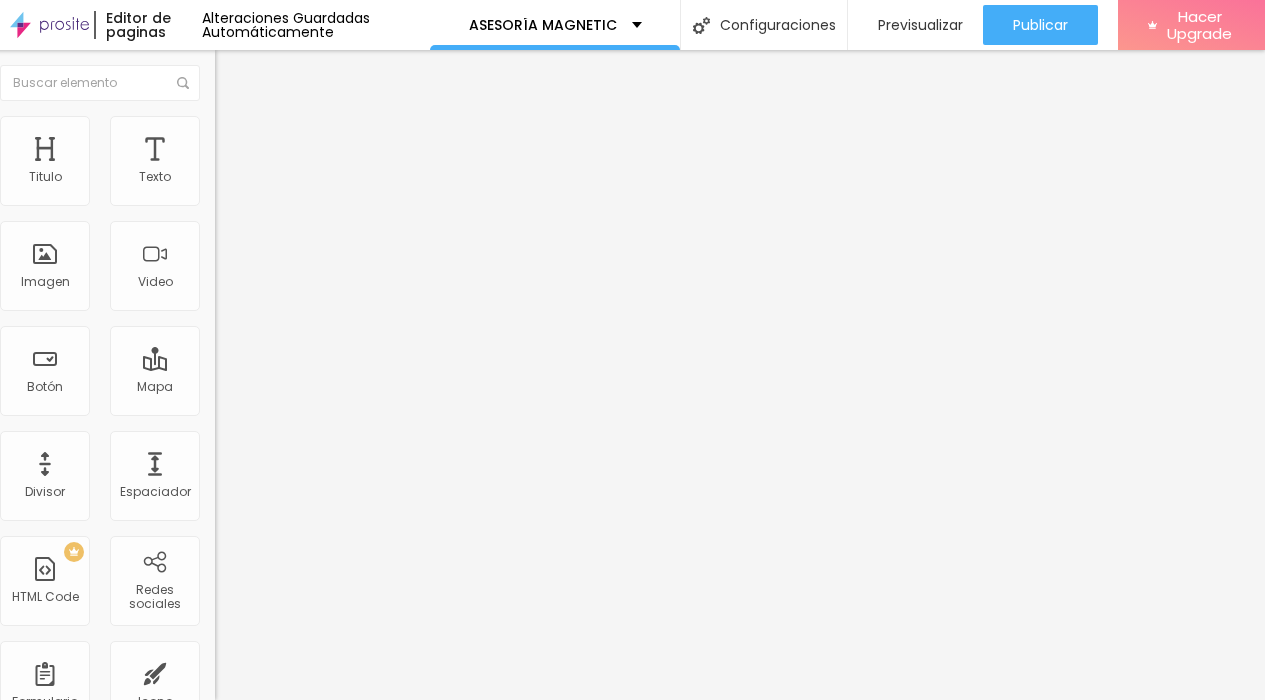 click at bounding box center [330, 840] 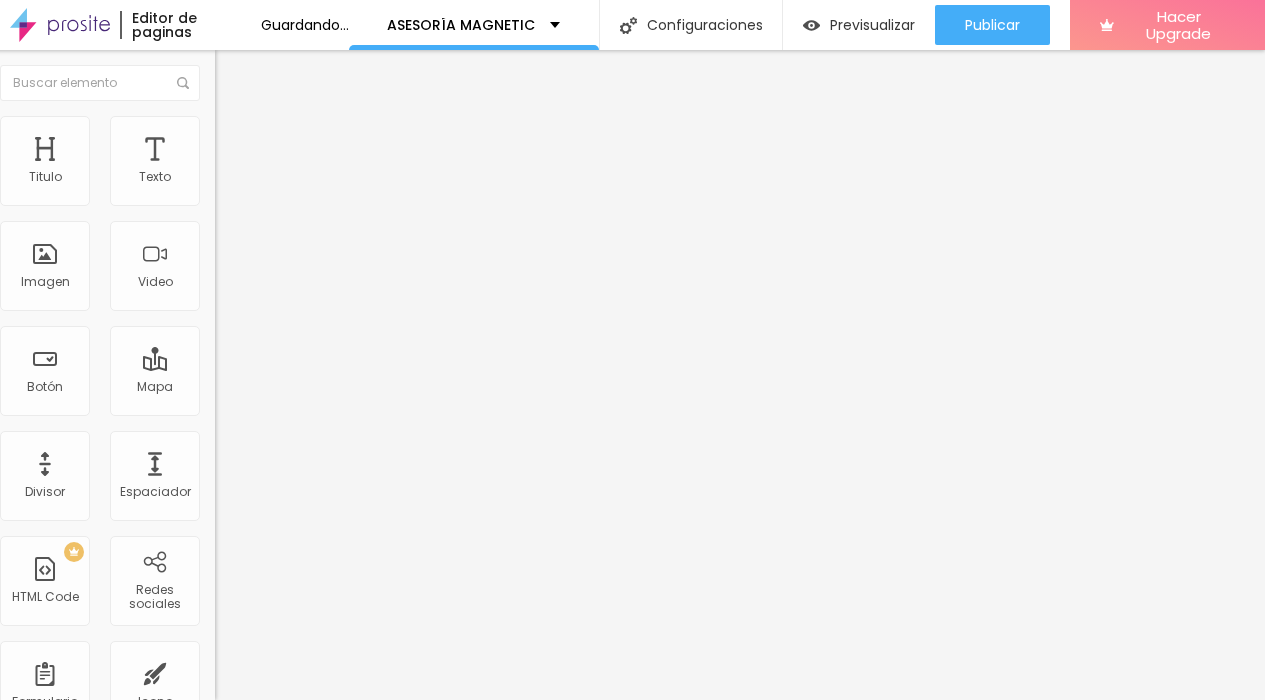 click at bounding box center [330, 852] 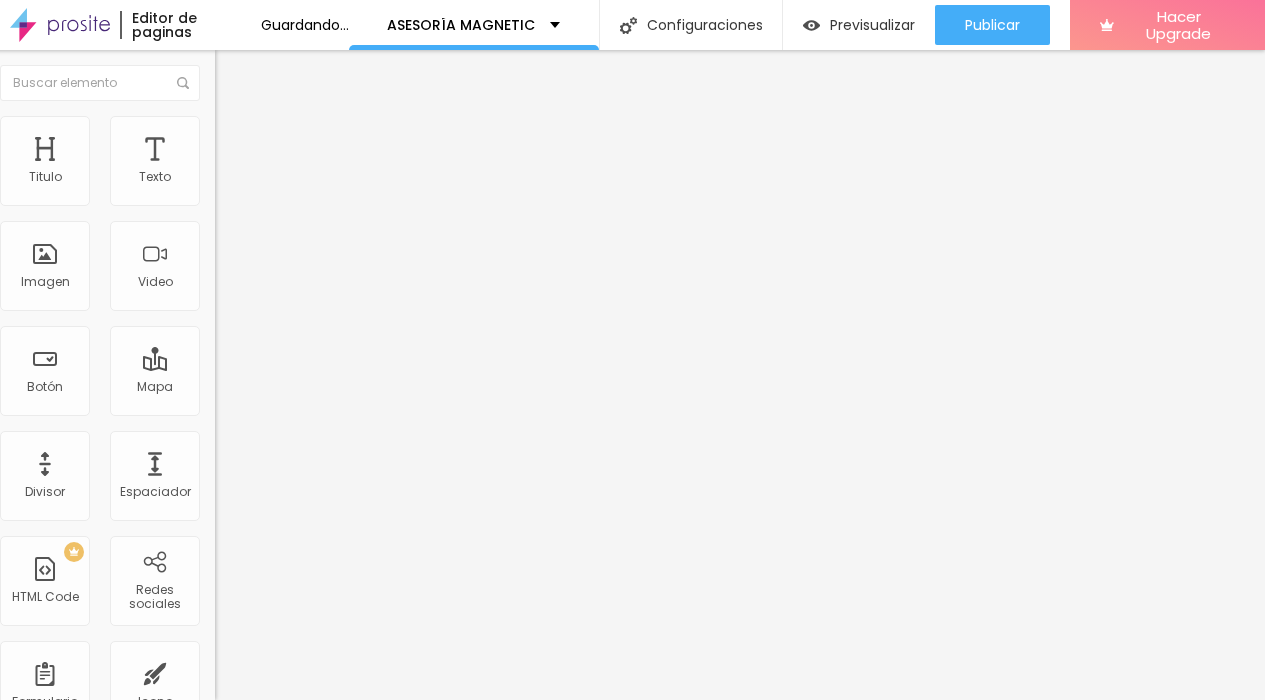 click 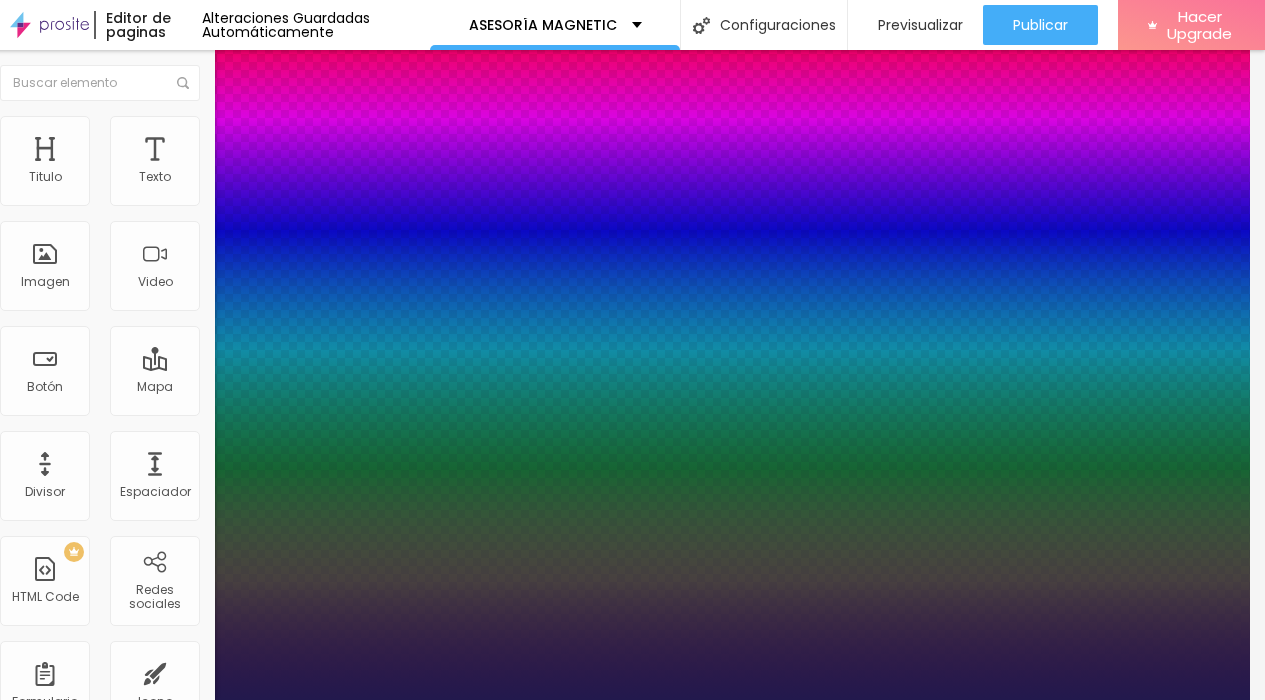 click at bounding box center [617, 700] 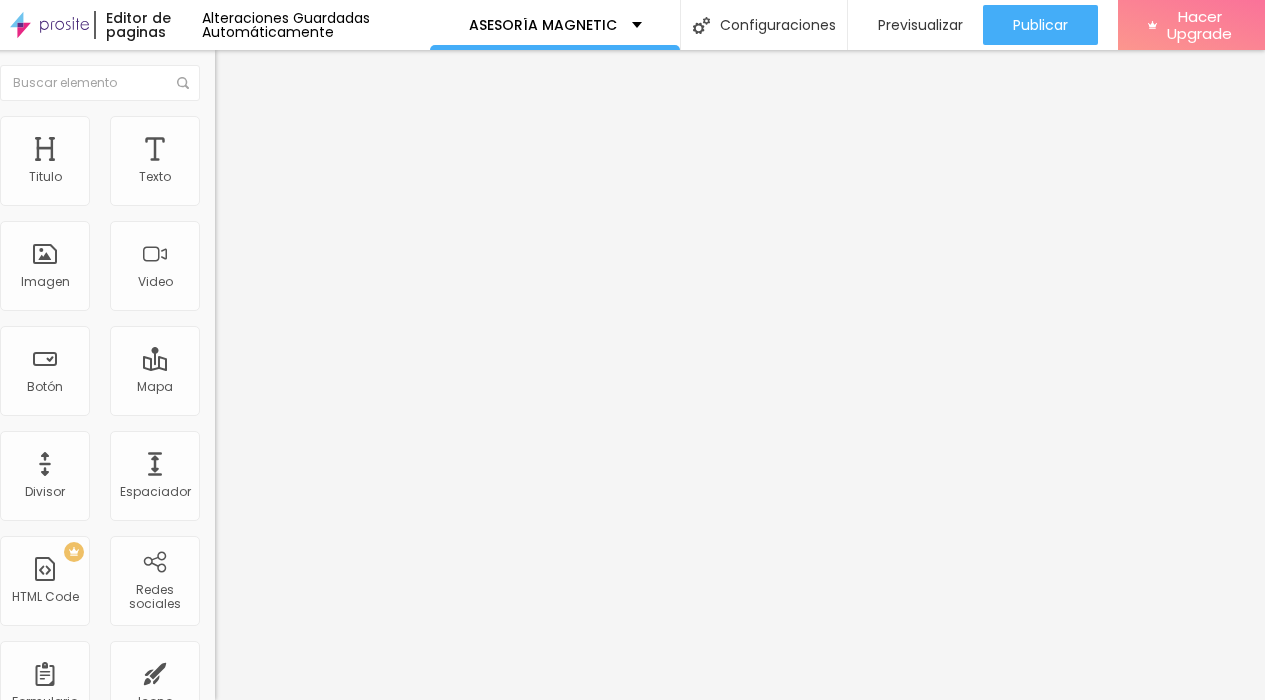 click on "Avanzado" at bounding box center (330, 126) 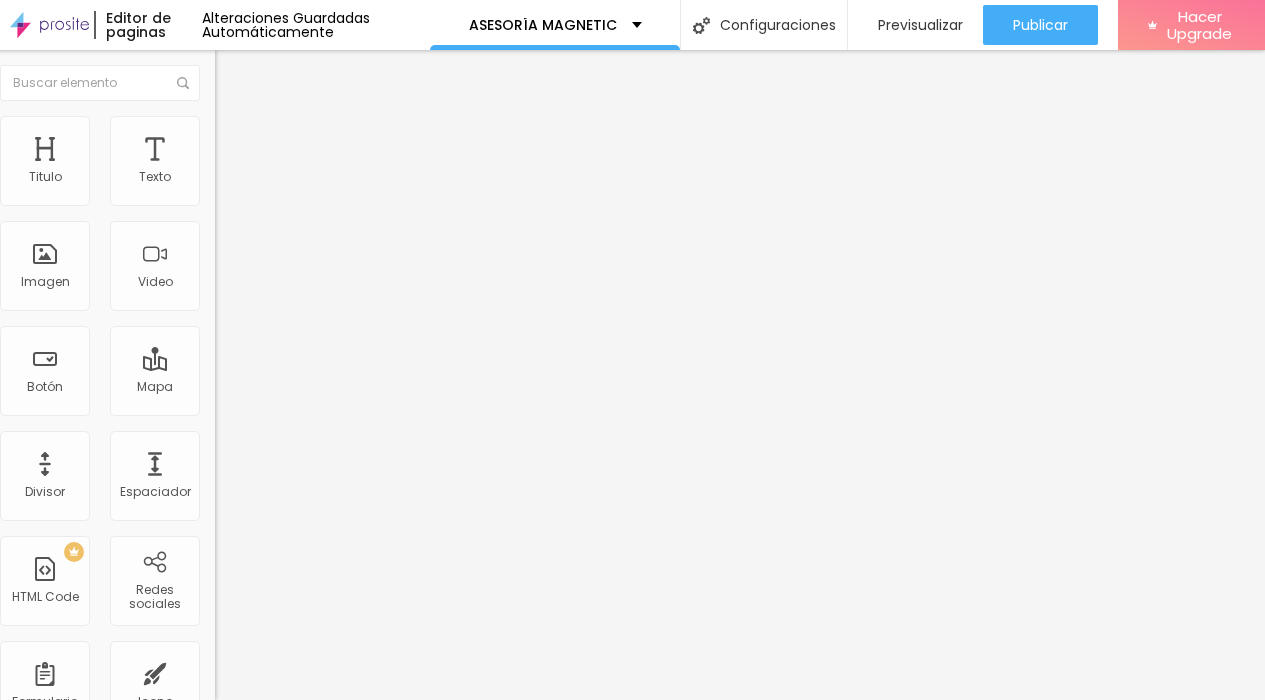 click at bounding box center (330, 840) 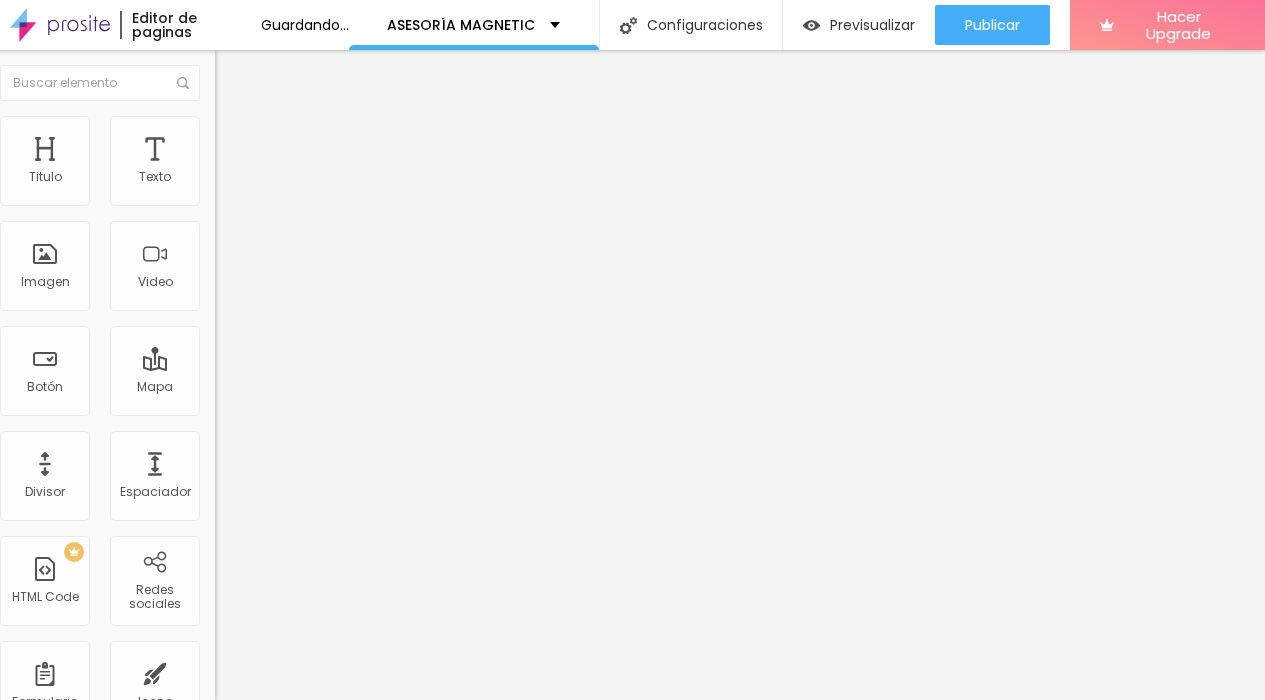 click at bounding box center [330, 864] 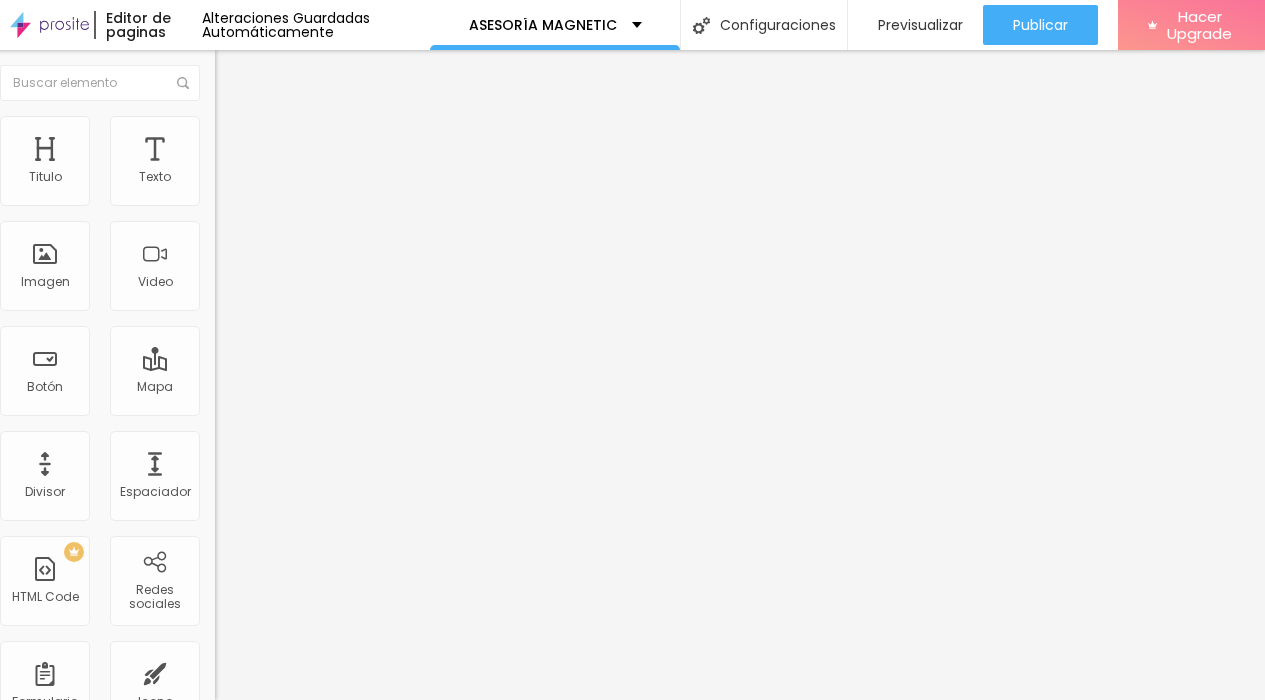 click on "Avanzado" at bounding box center [265, 129] 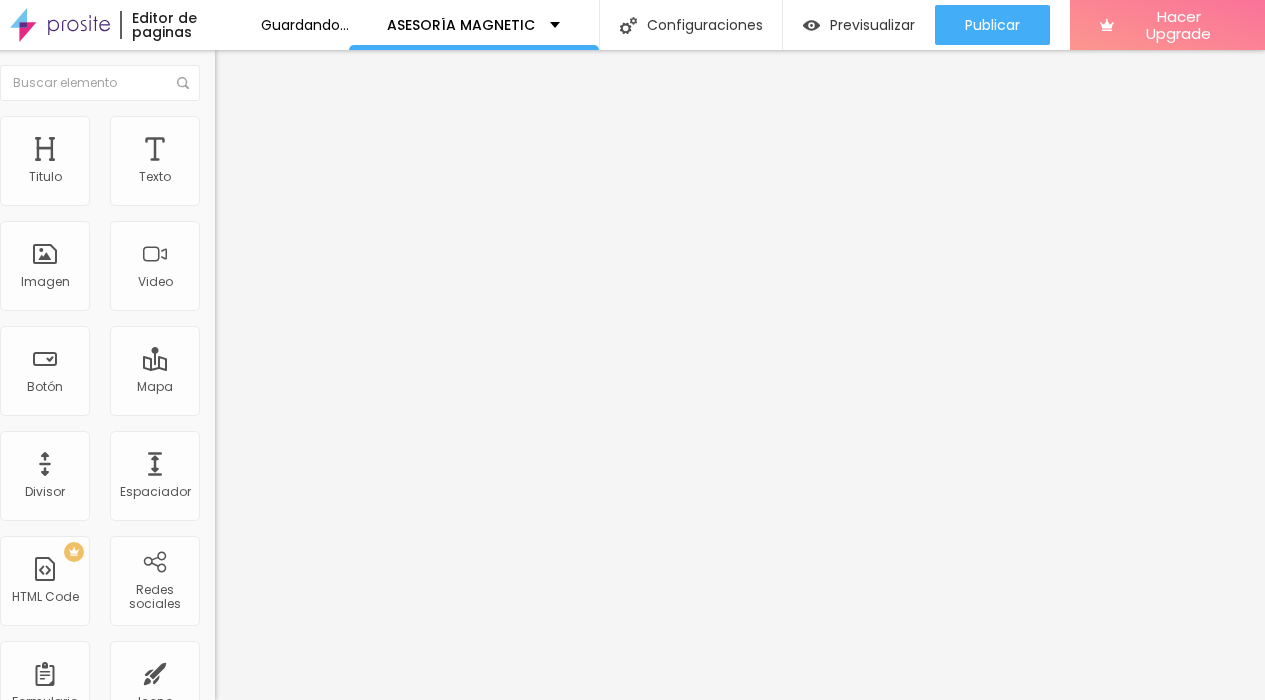 click at bounding box center (330, 852) 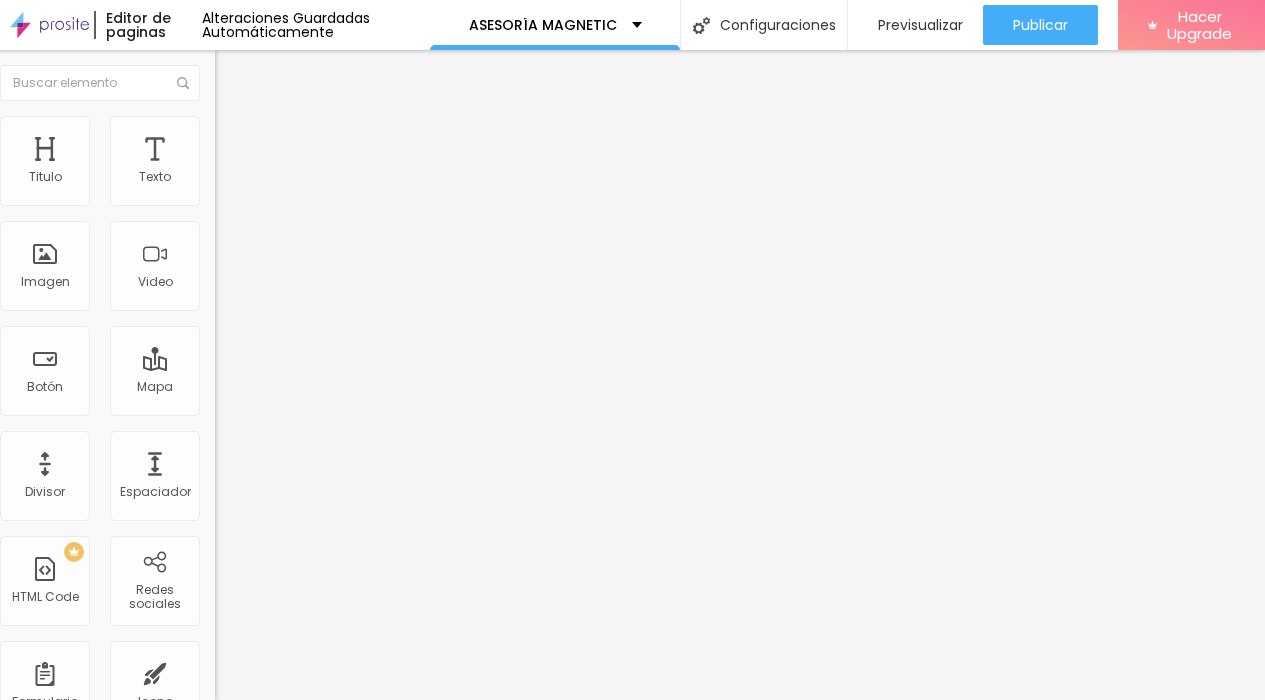 click at bounding box center [330, 840] 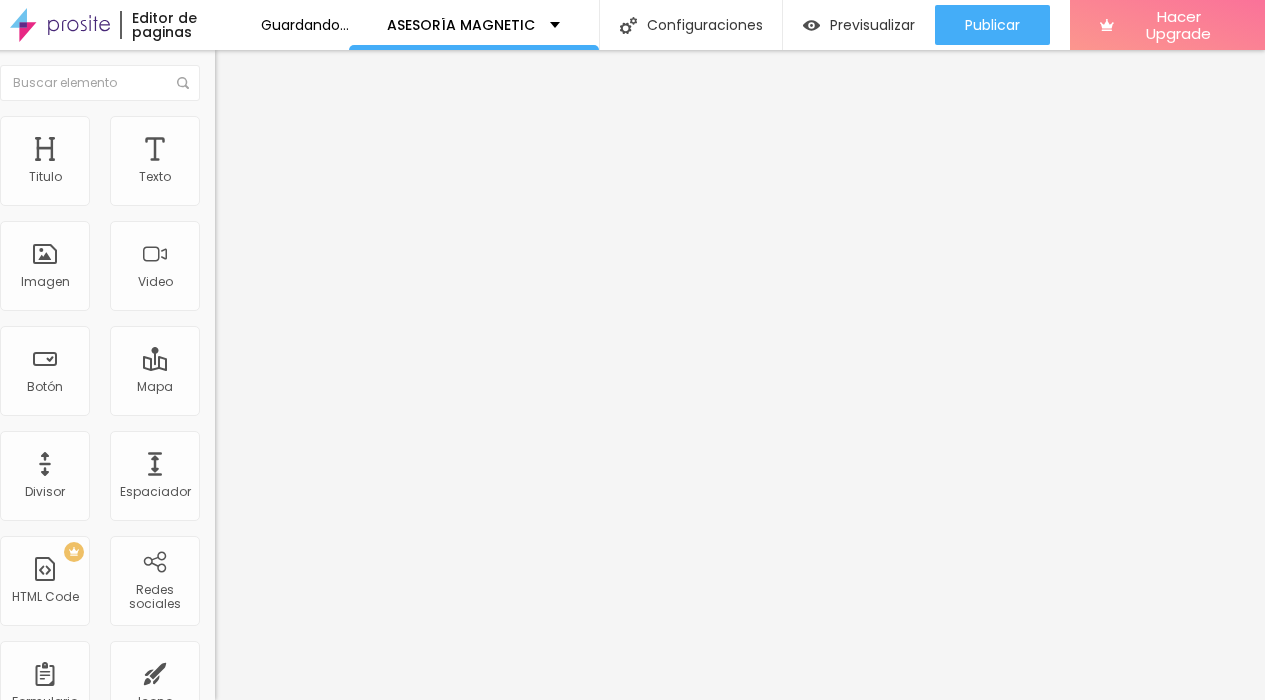 click on "Desktop" at bounding box center [330, 858] 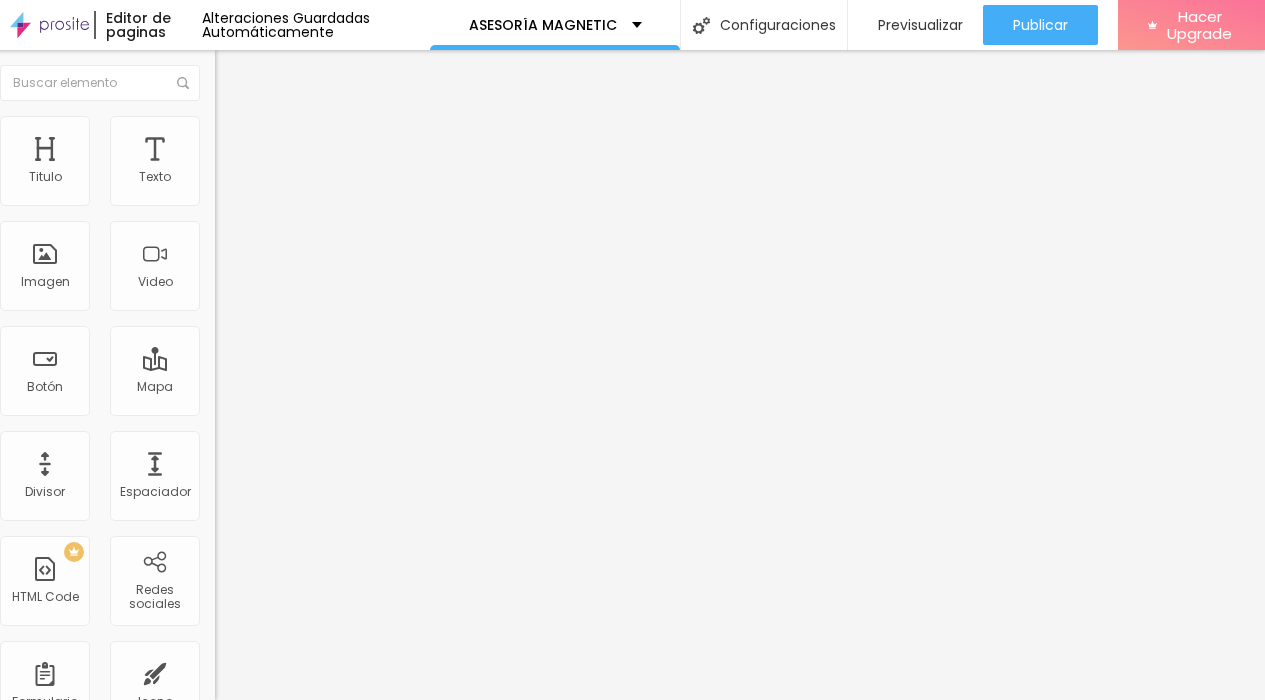 click at bounding box center (330, 864) 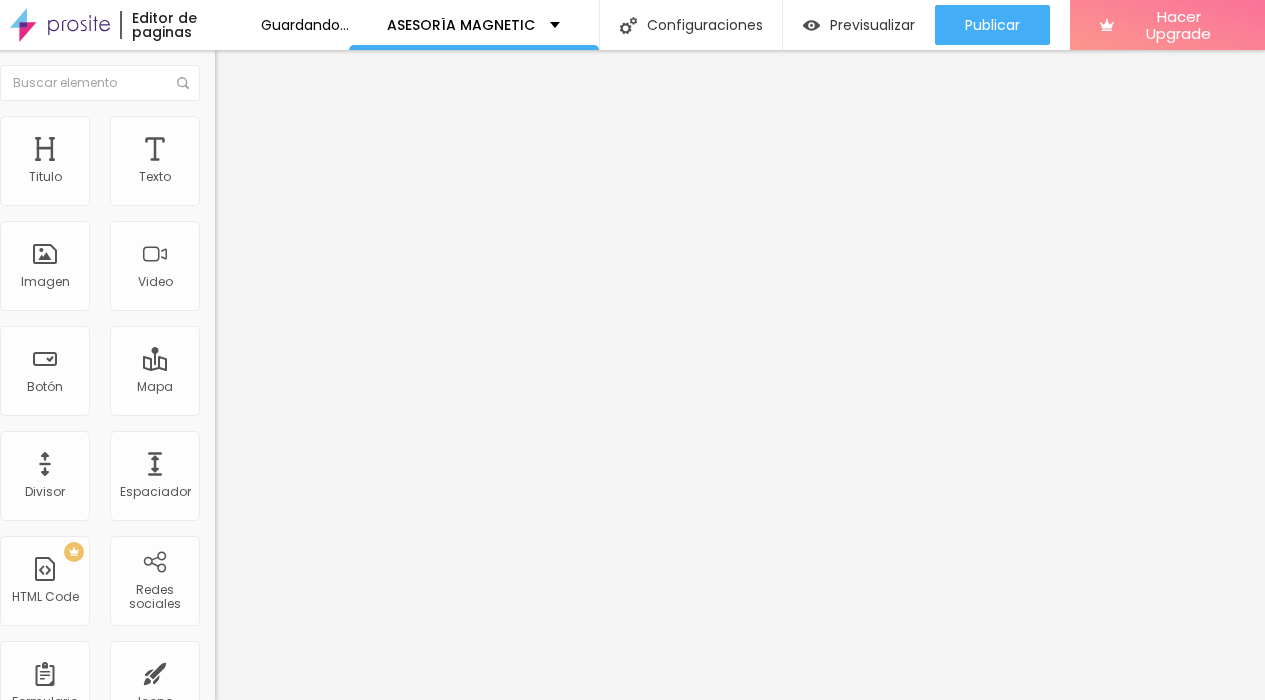 click on "Avanzado" at bounding box center [265, 129] 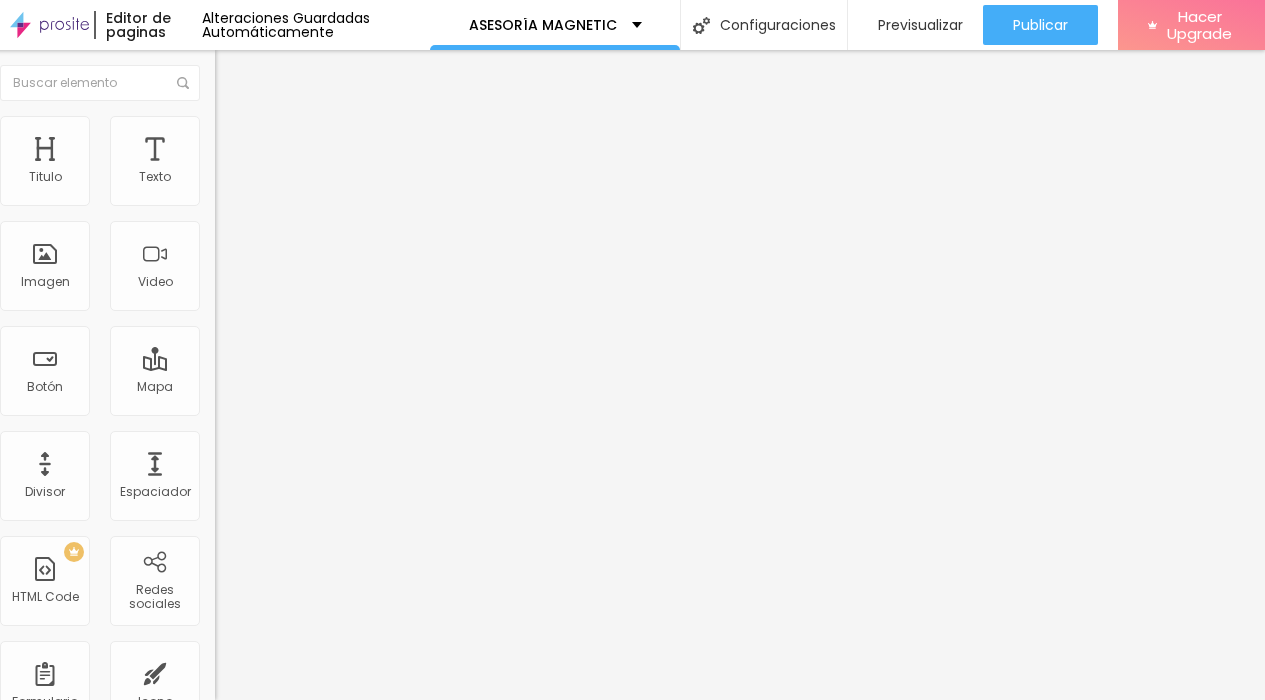 click at bounding box center [330, 840] 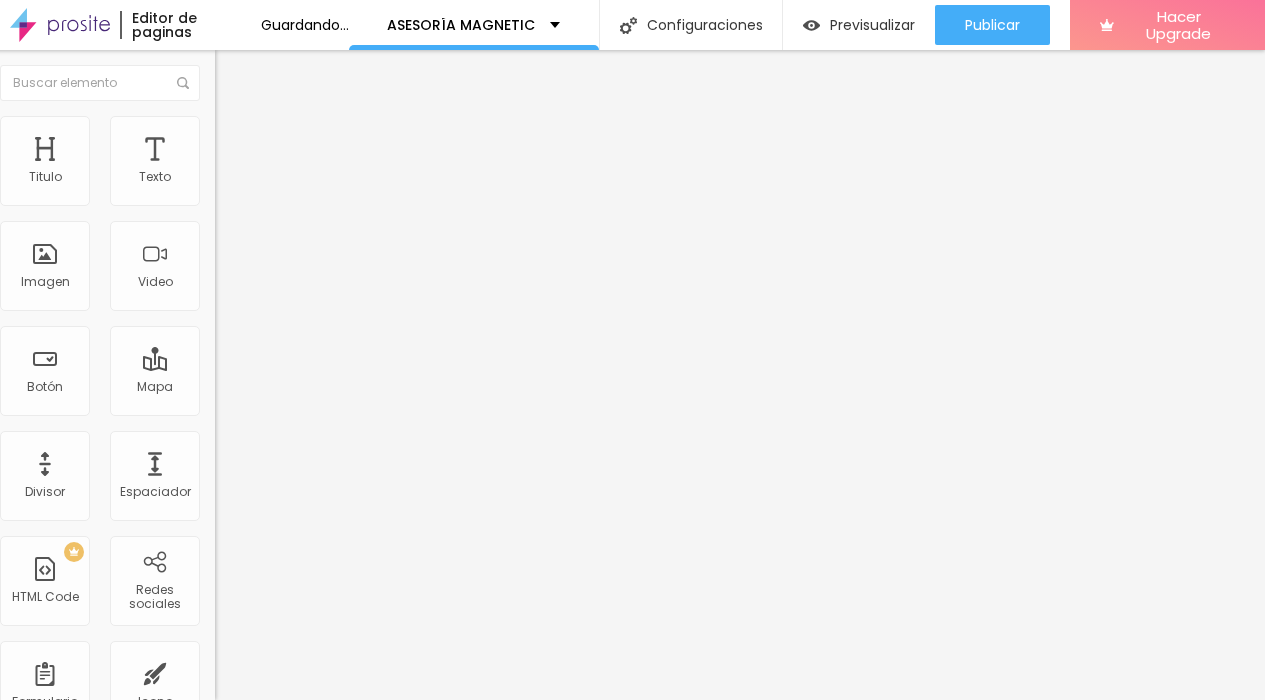 click at bounding box center (330, 852) 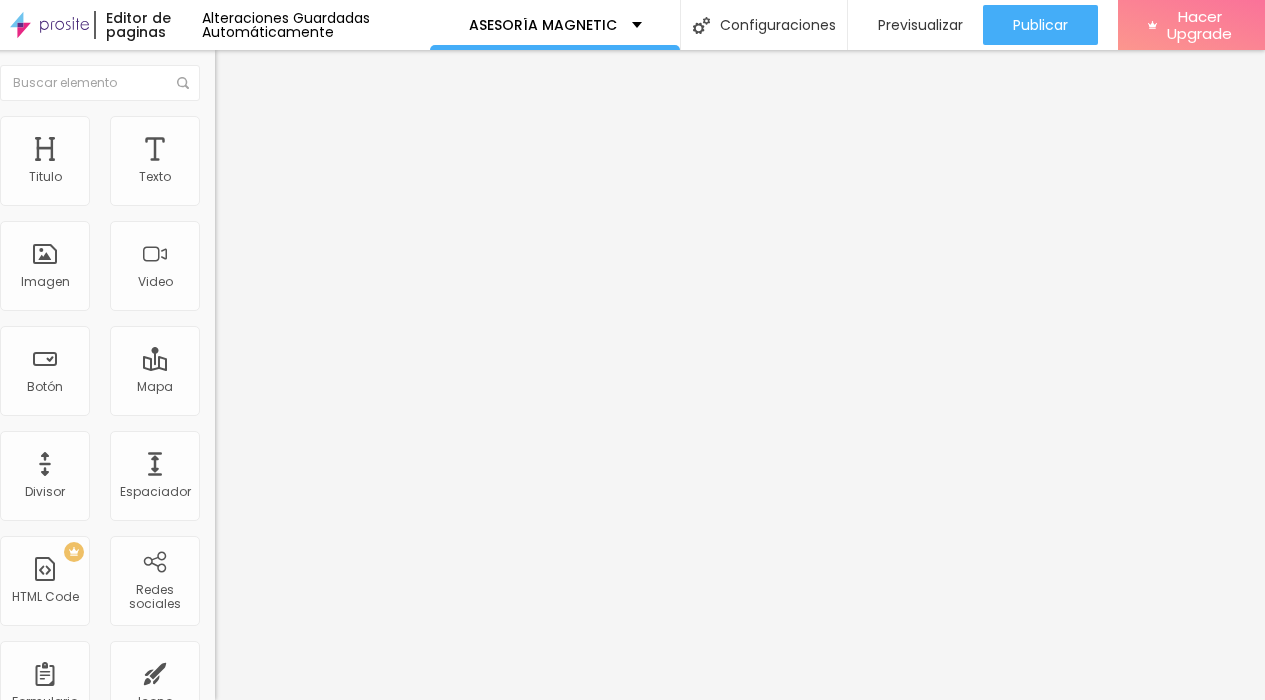 click on "Avanzado" at bounding box center (330, 146) 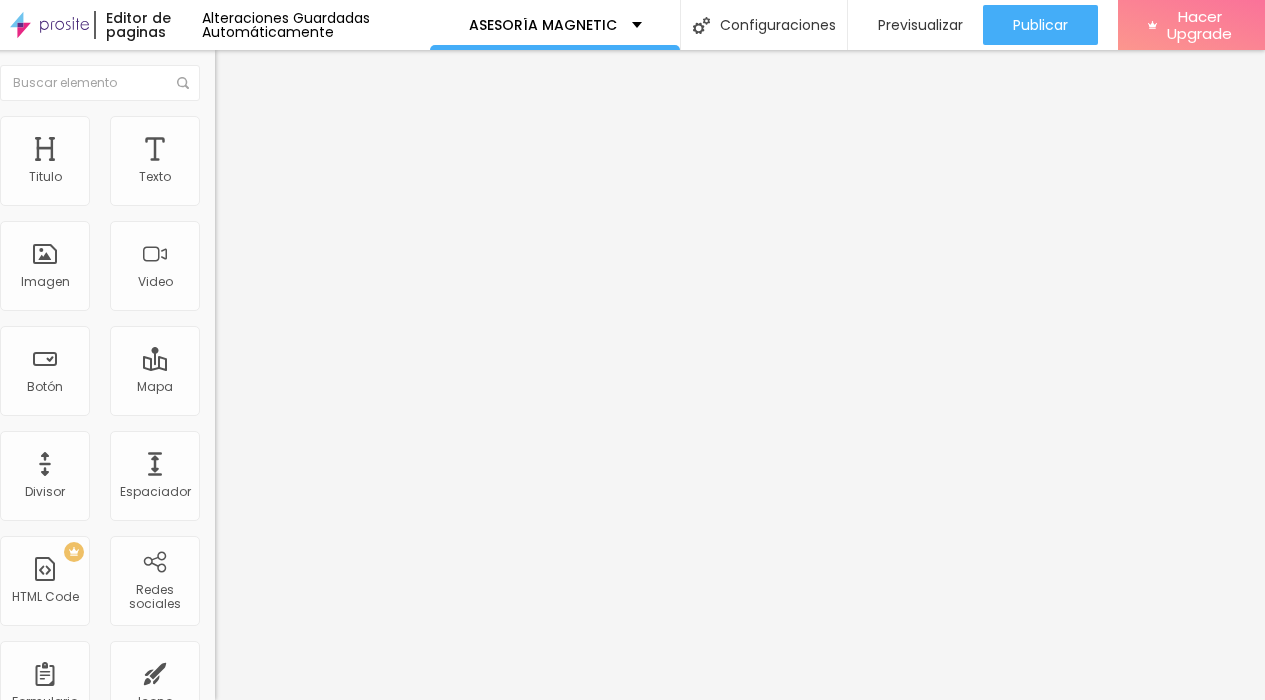 click at bounding box center (330, 860) 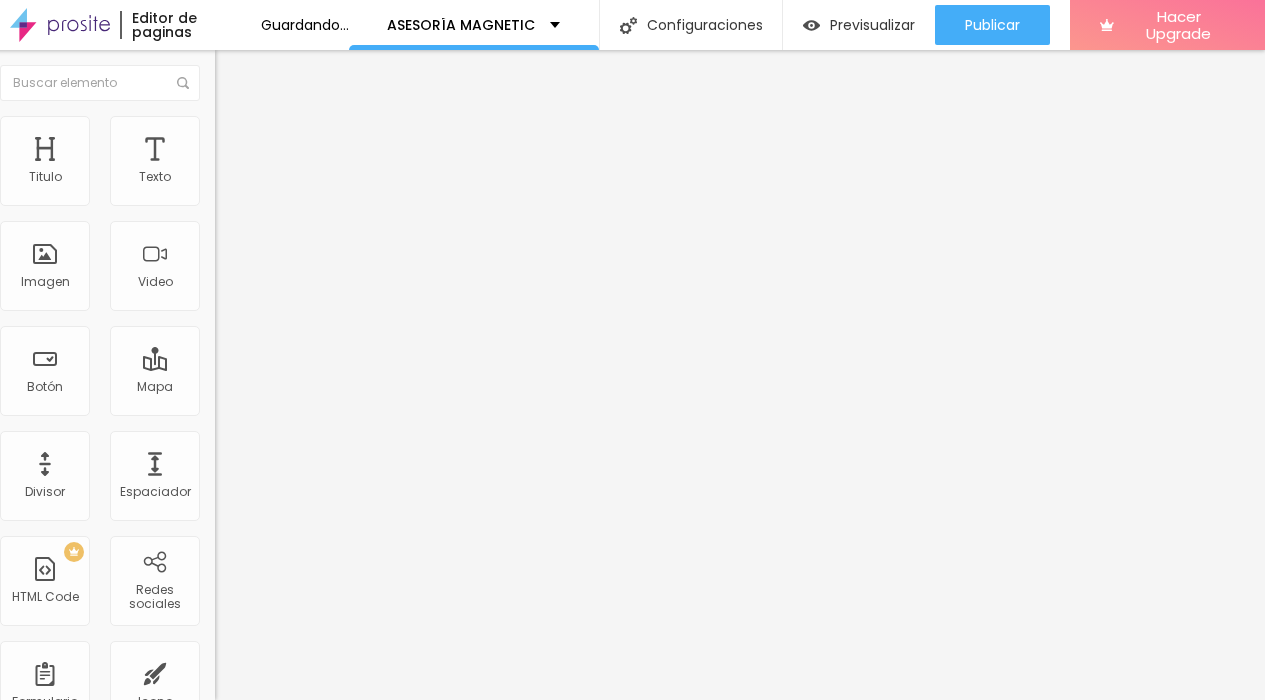 click at bounding box center (330, 884) 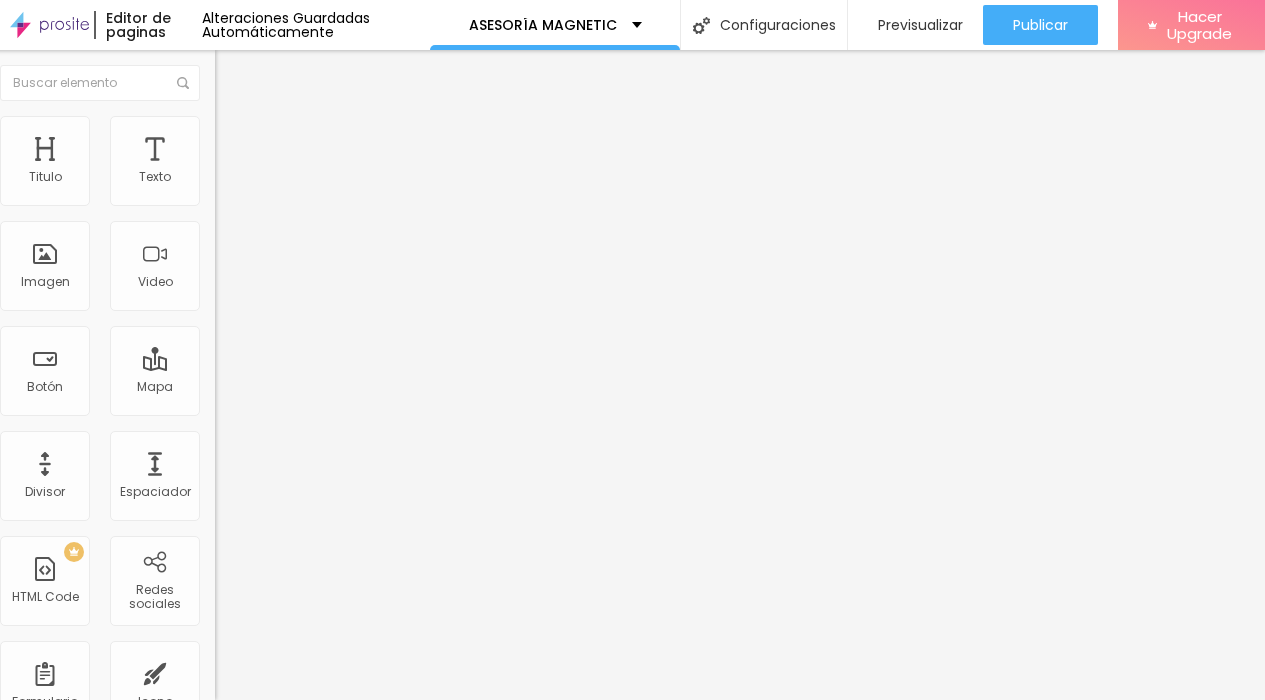 click at bounding box center (224, 145) 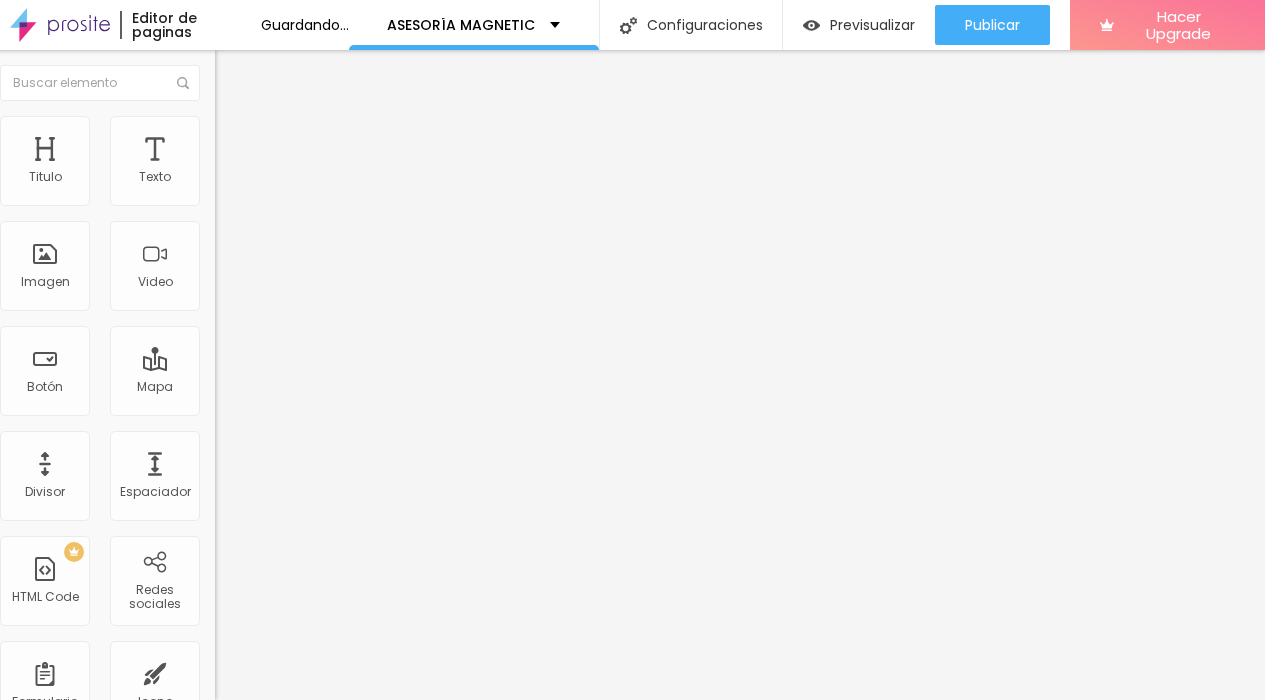 click at bounding box center (330, 589) 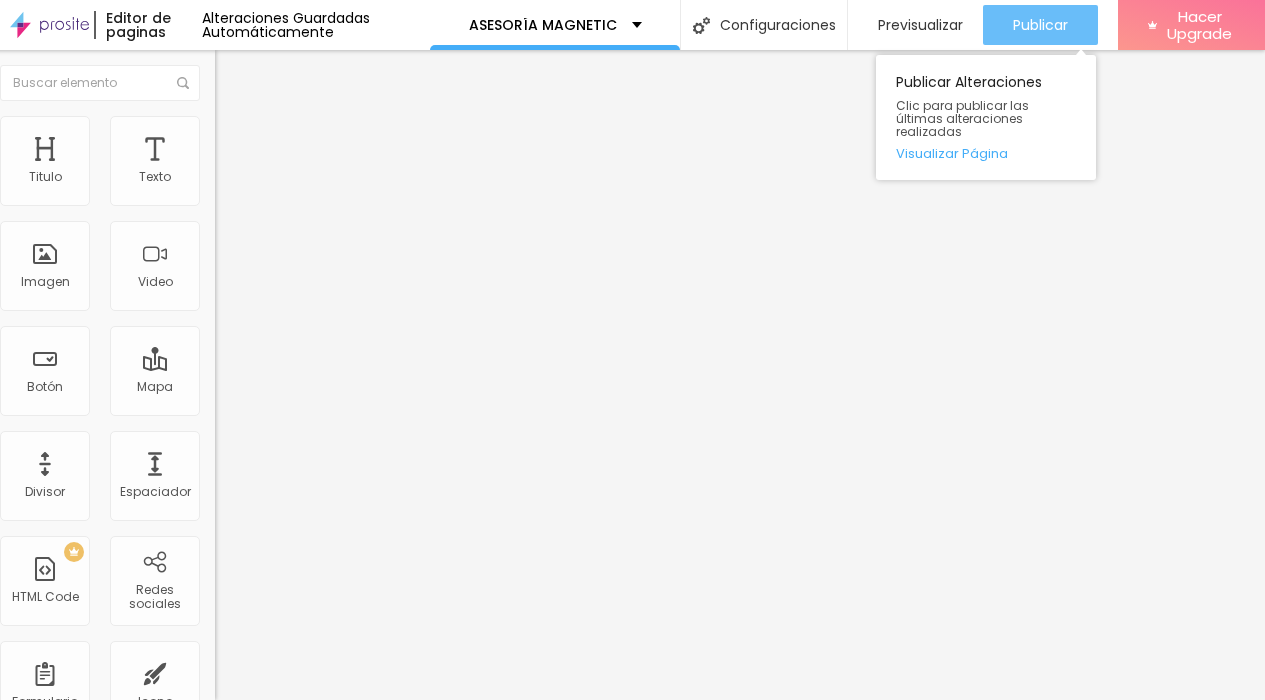 click on "Publicar" at bounding box center [1040, 25] 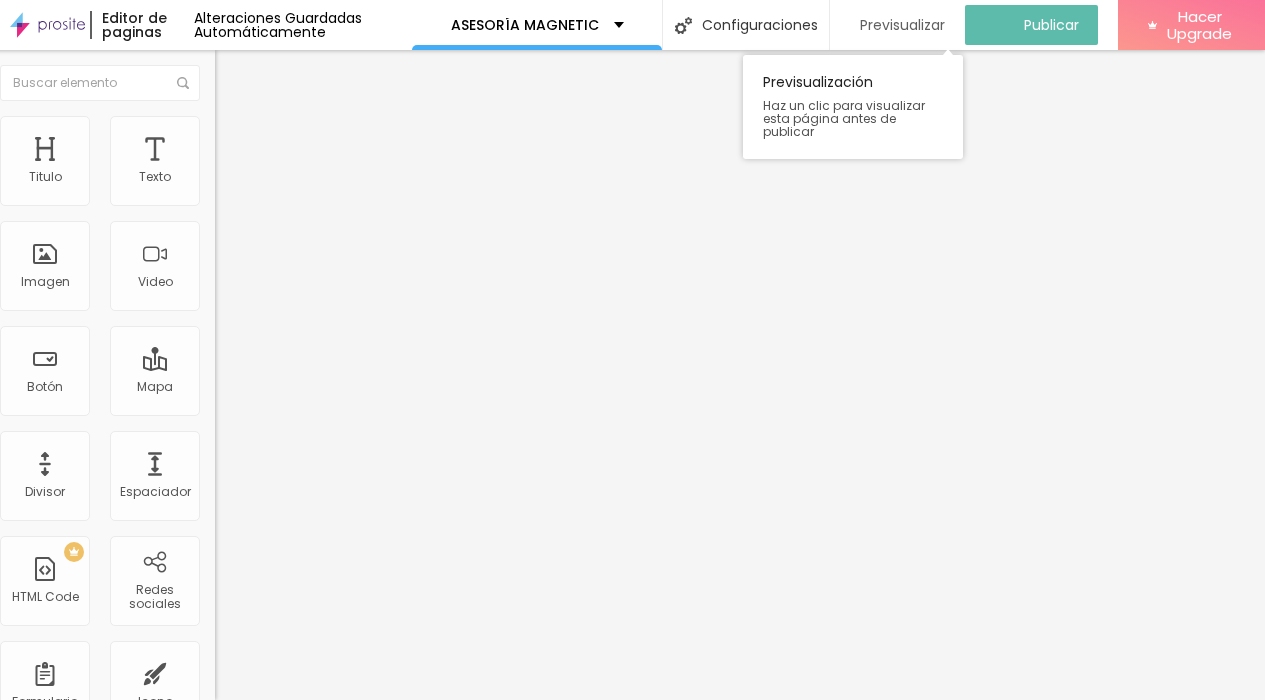 click on "Previsualizar" at bounding box center [897, 25] 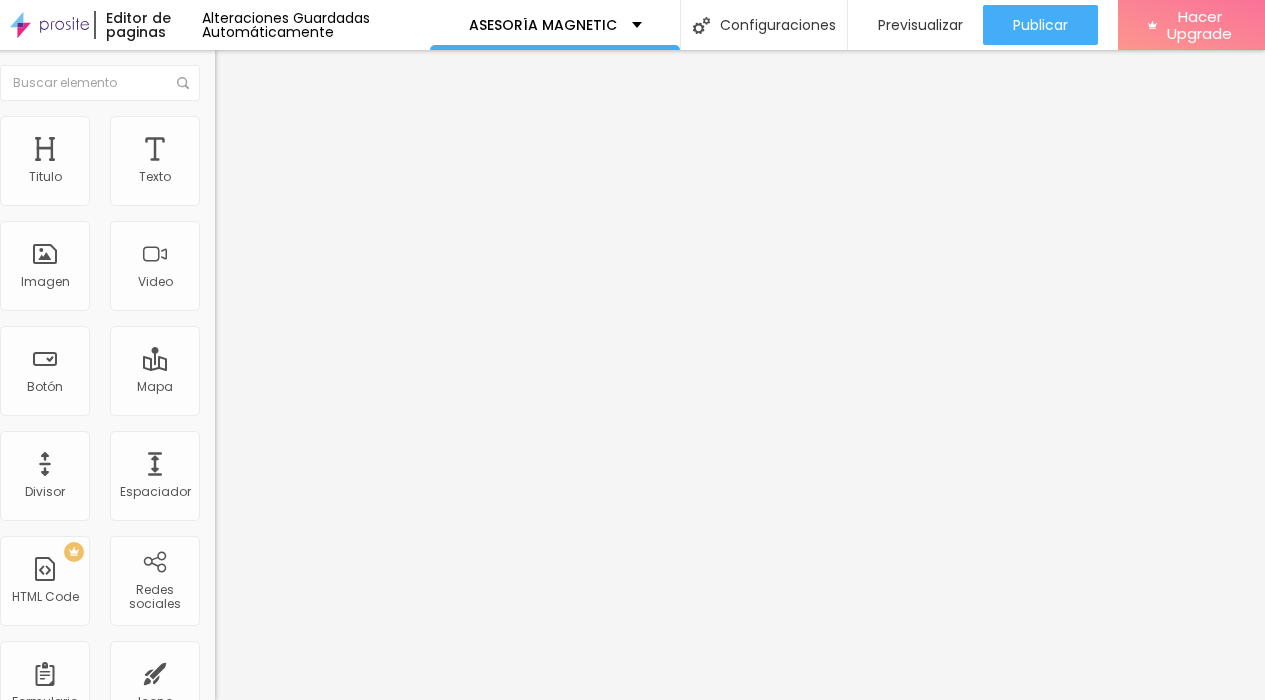 click on "Avanzado" at bounding box center (265, 149) 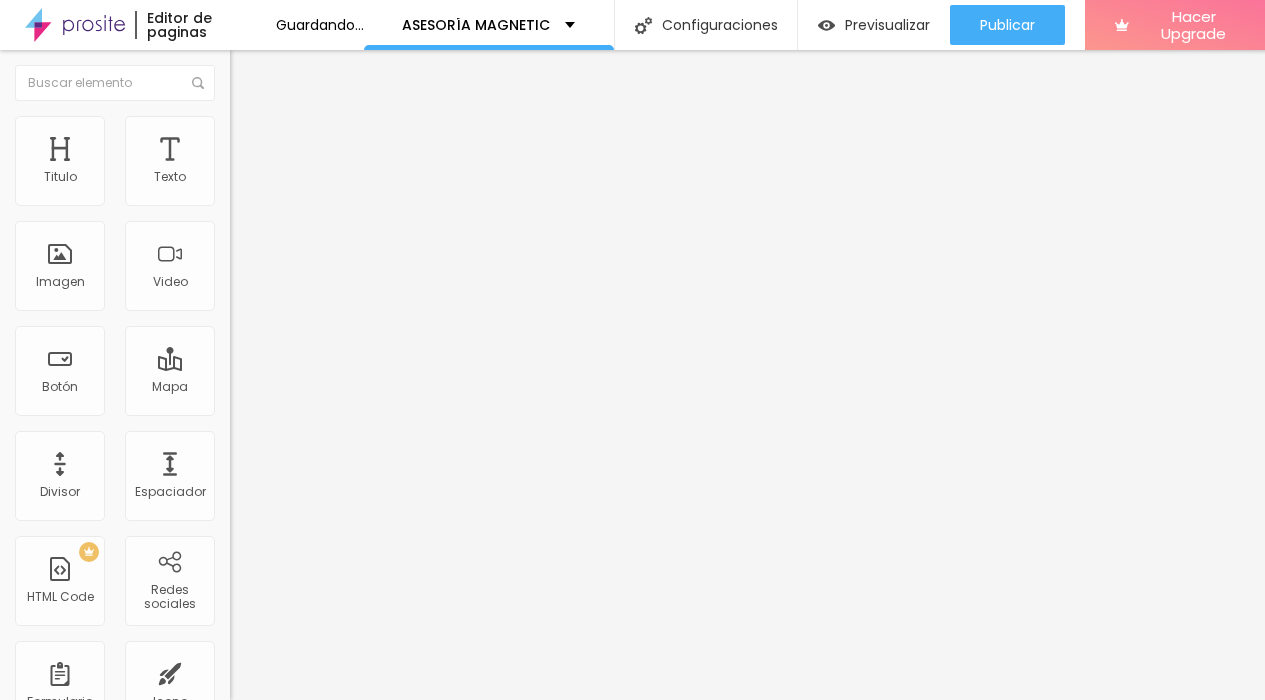 click at bounding box center [294, 679] 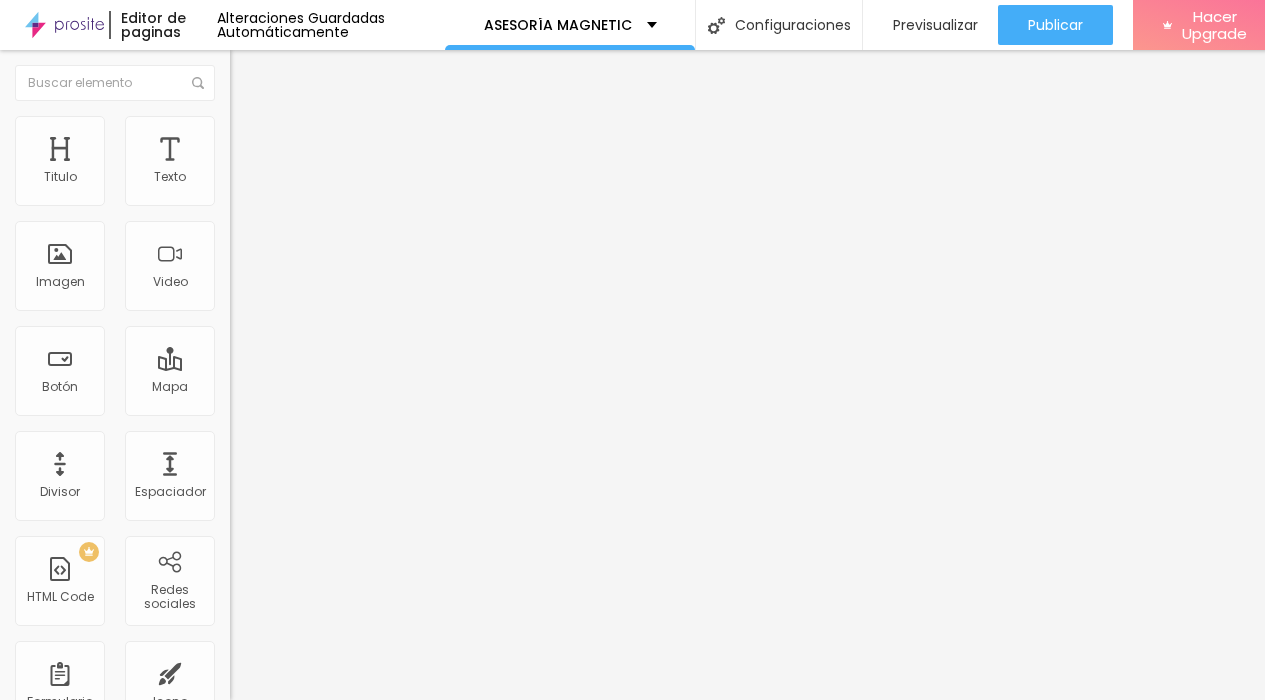 scroll, scrollTop: 0, scrollLeft: 0, axis: both 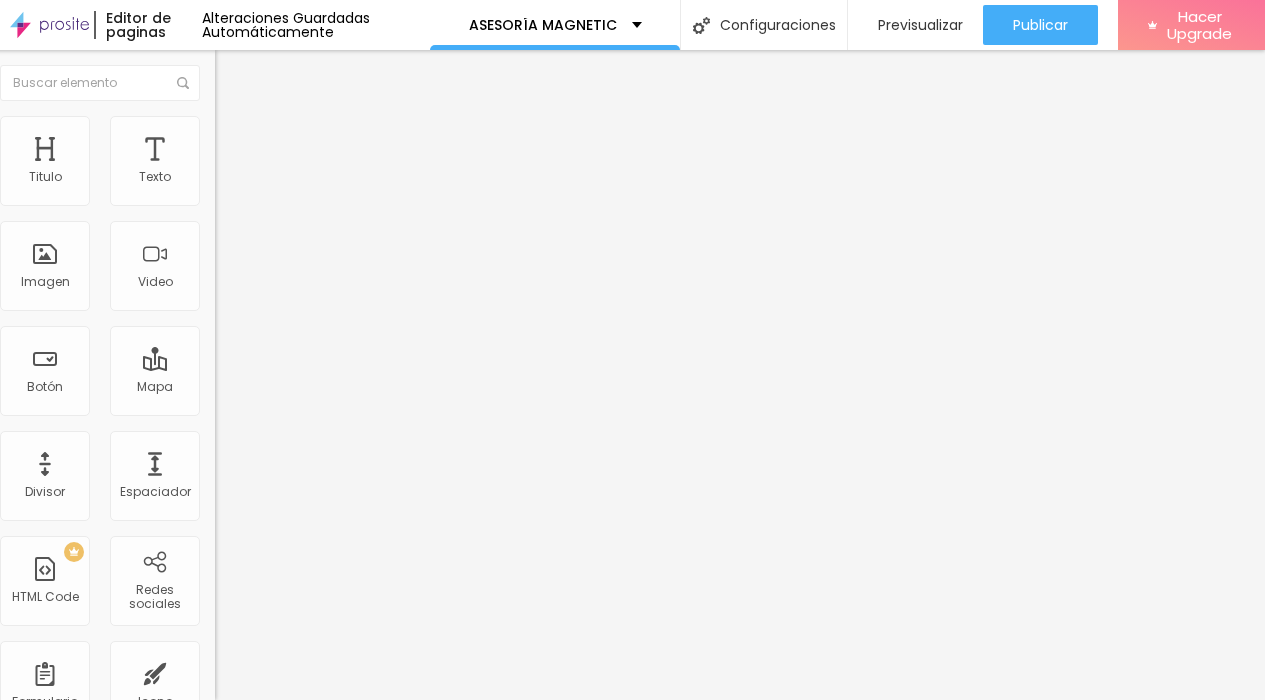 click at bounding box center (229, 181) 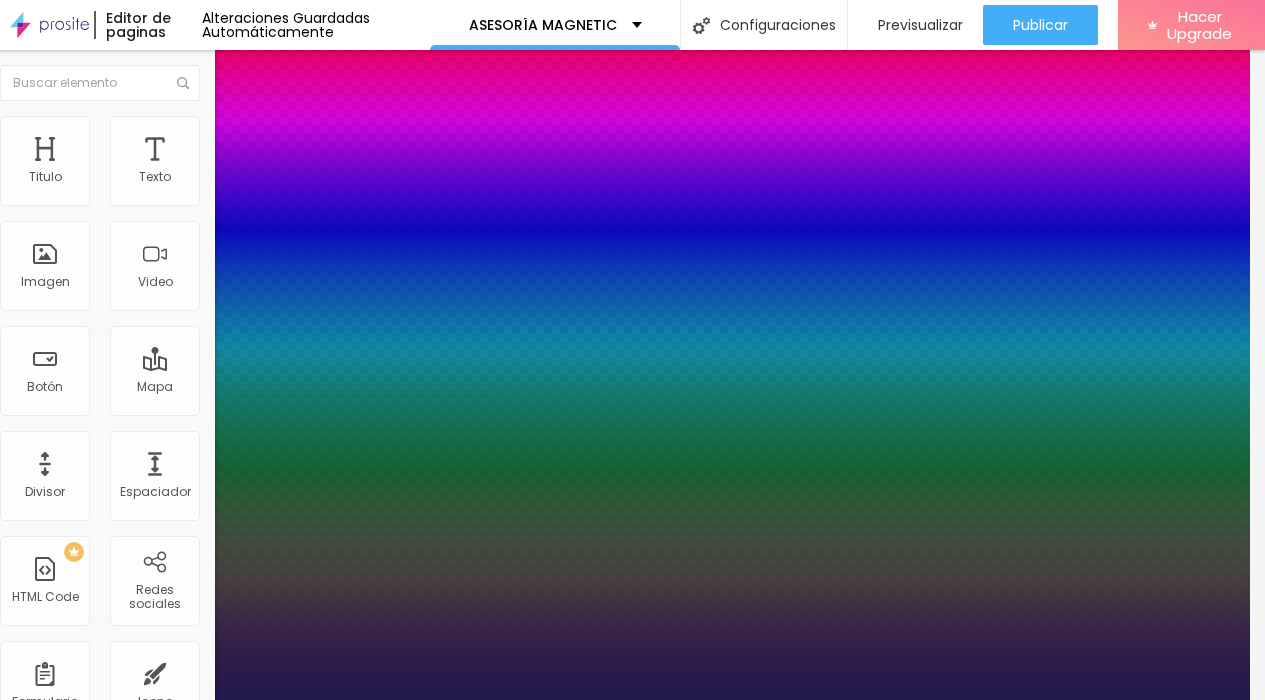 click at bounding box center [617, 700] 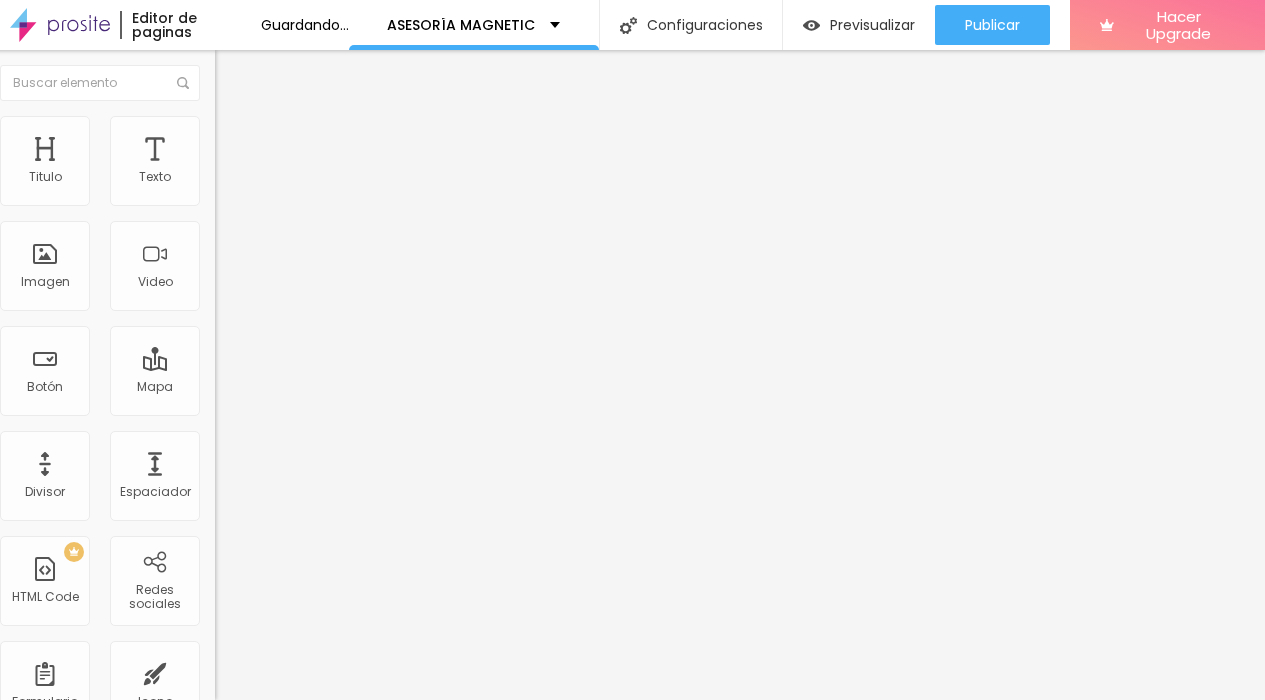 click at bounding box center [229, 181] 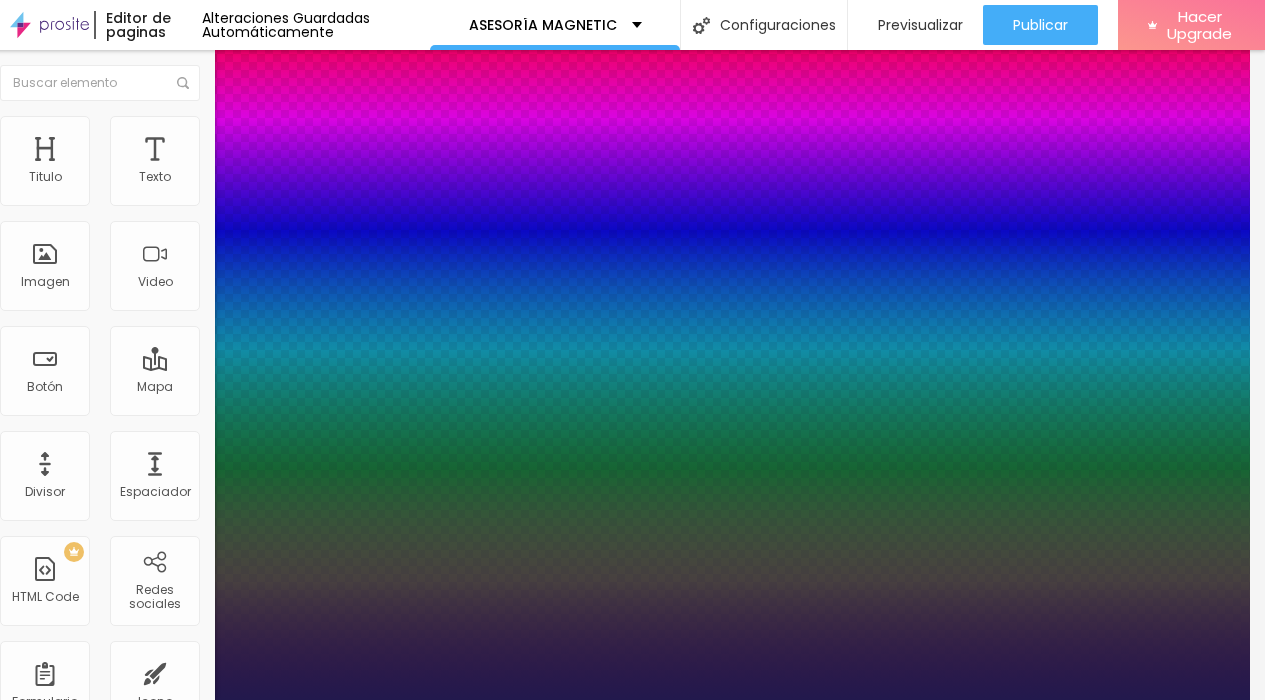 click at bounding box center (49, 2008) 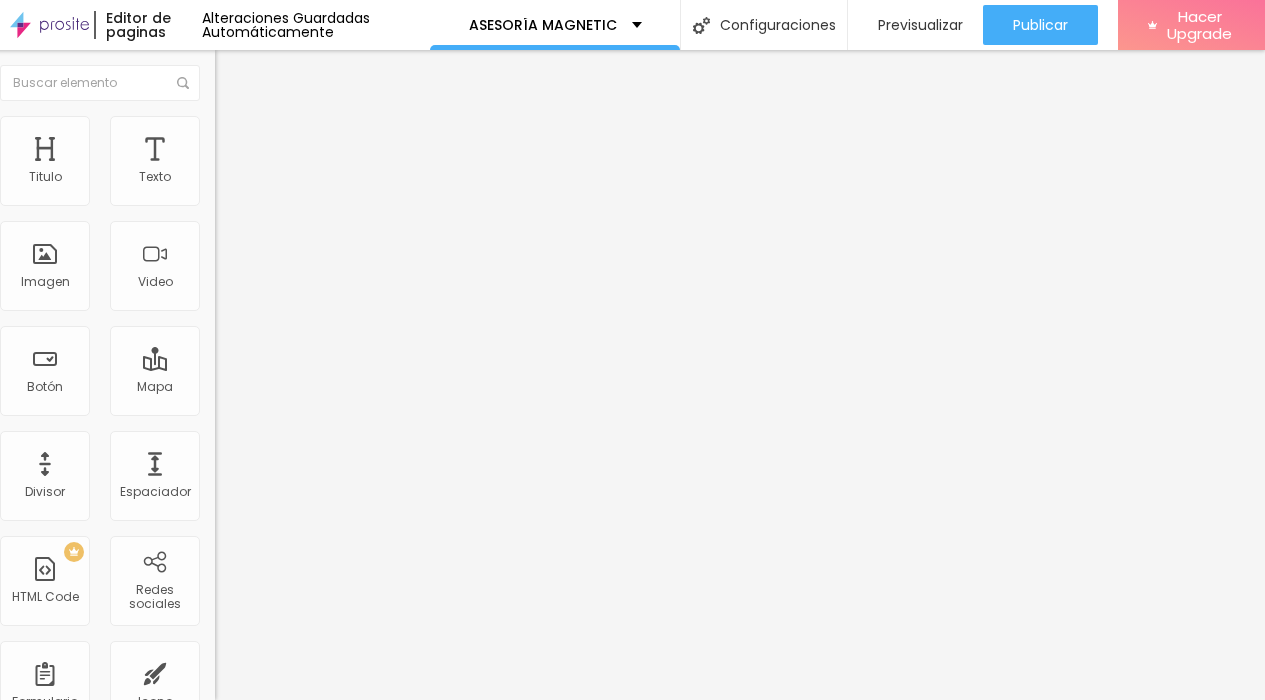 click on "Estilo" at bounding box center (248, 129) 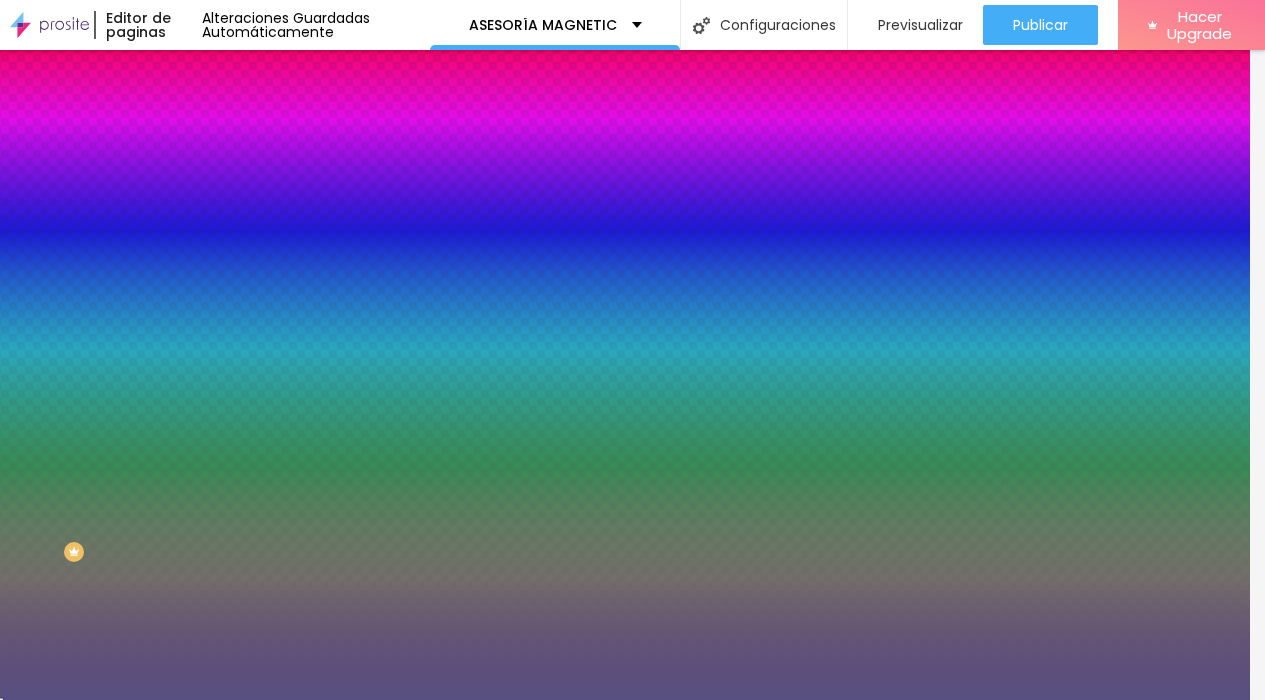 drag, startPoint x: 180, startPoint y: 362, endPoint x: 123, endPoint y: 362, distance: 57 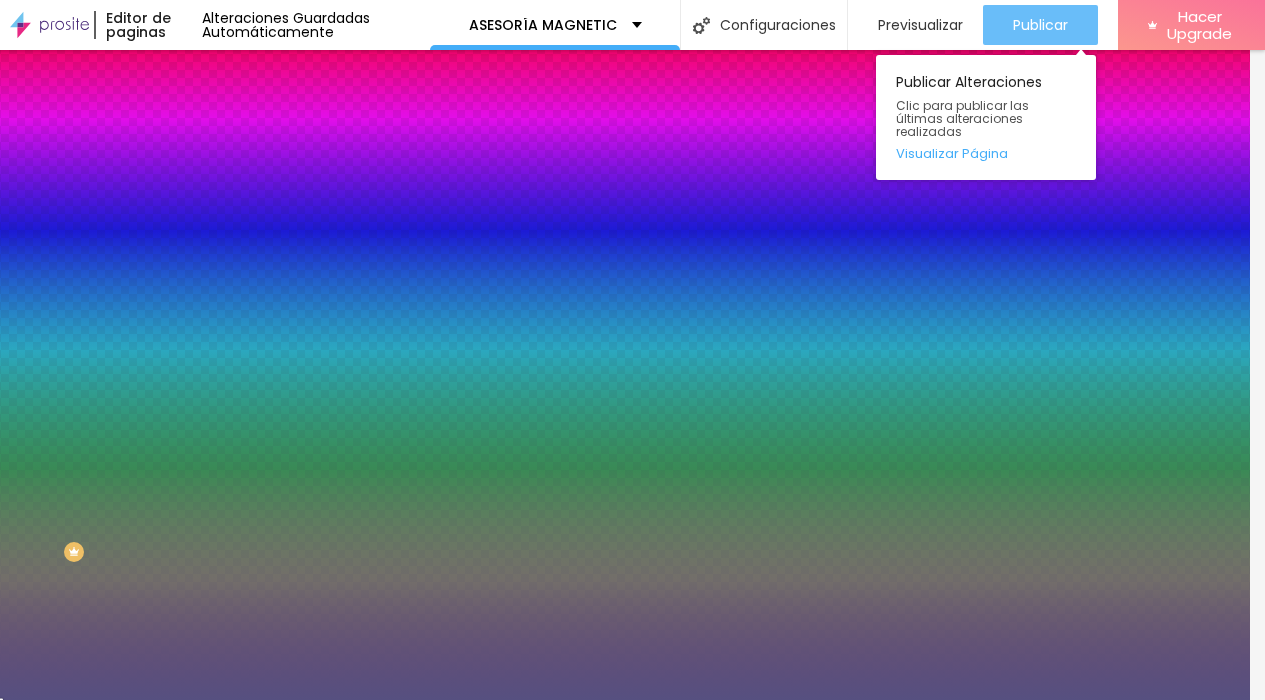 click on "Publicar" at bounding box center [1040, 25] 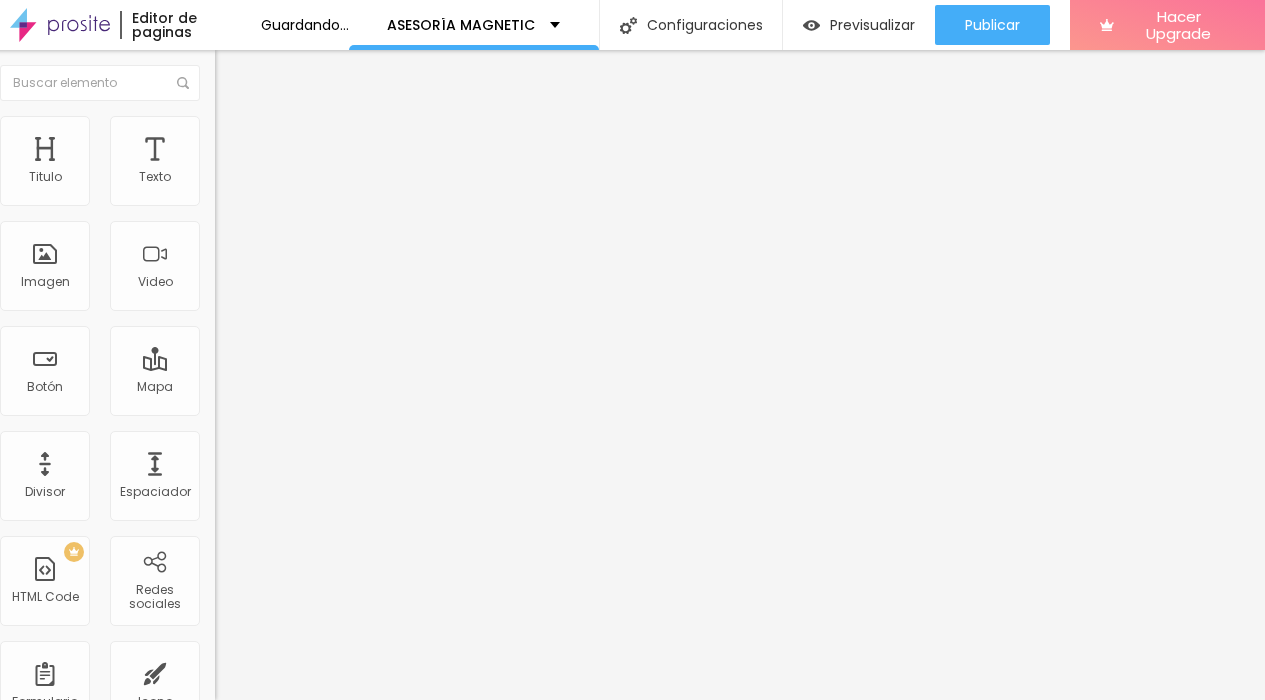 click at bounding box center (224, 125) 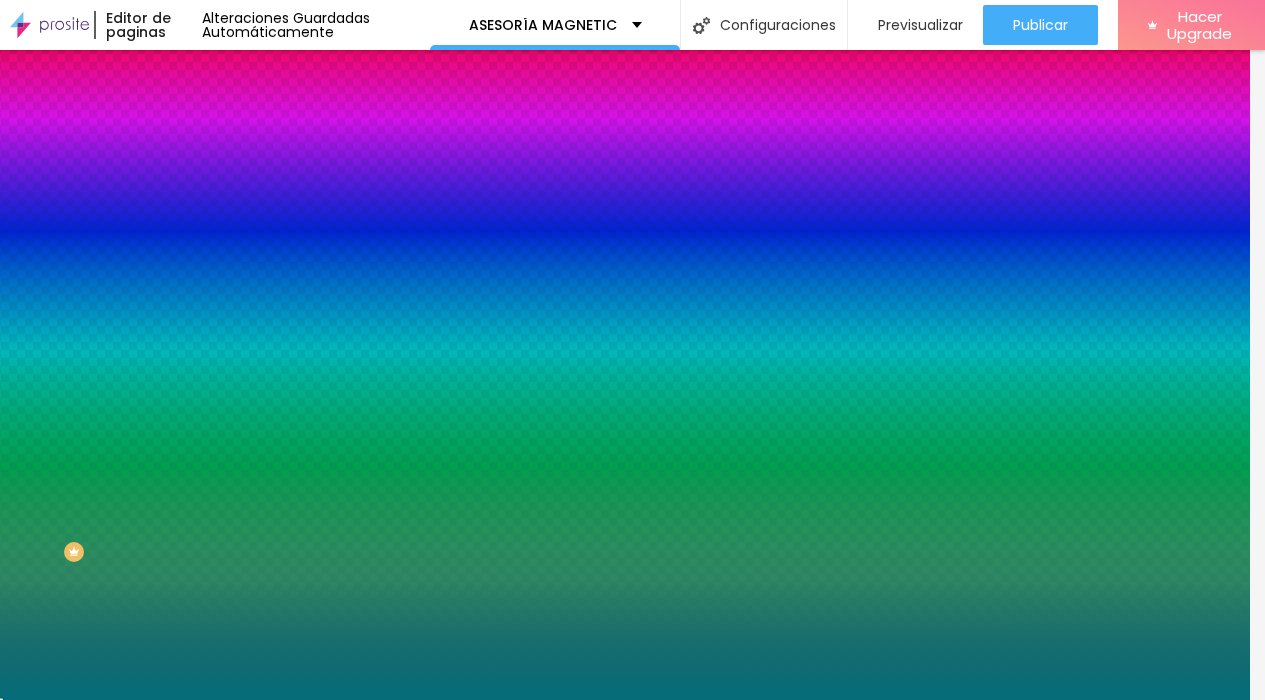 drag, startPoint x: 181, startPoint y: 364, endPoint x: 128, endPoint y: 364, distance: 53 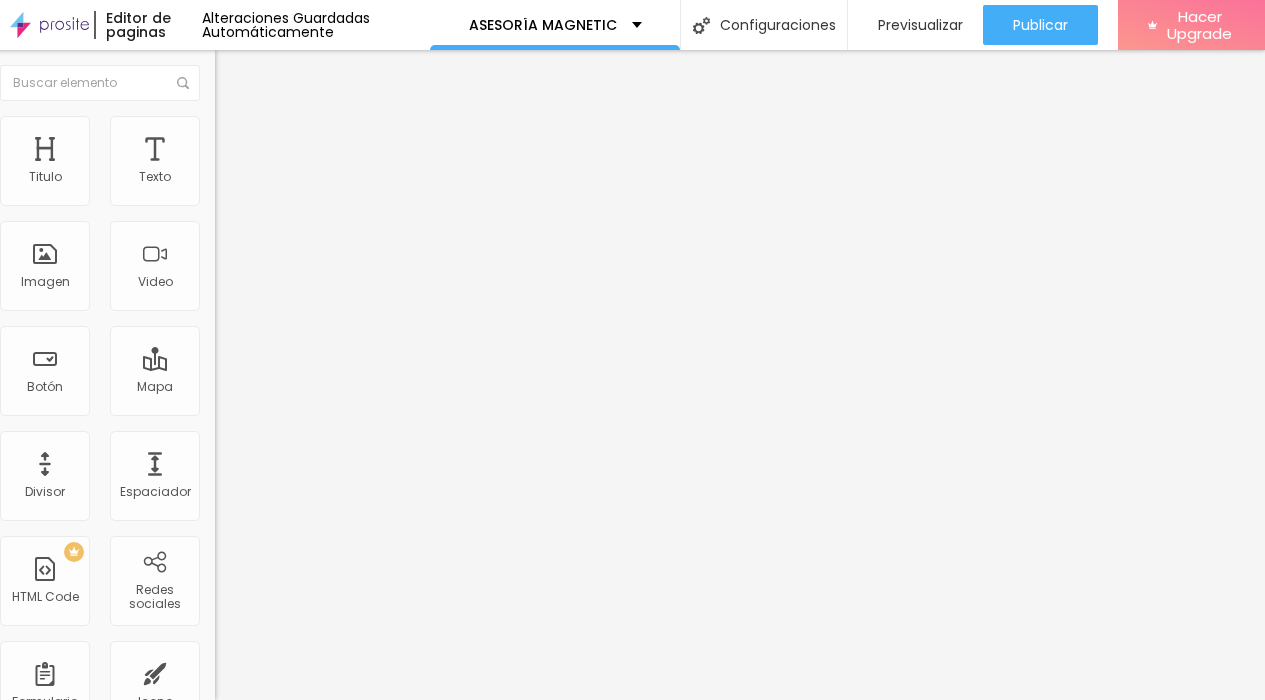 click on "Contenido Estilo Avanzado" at bounding box center (330, 126) 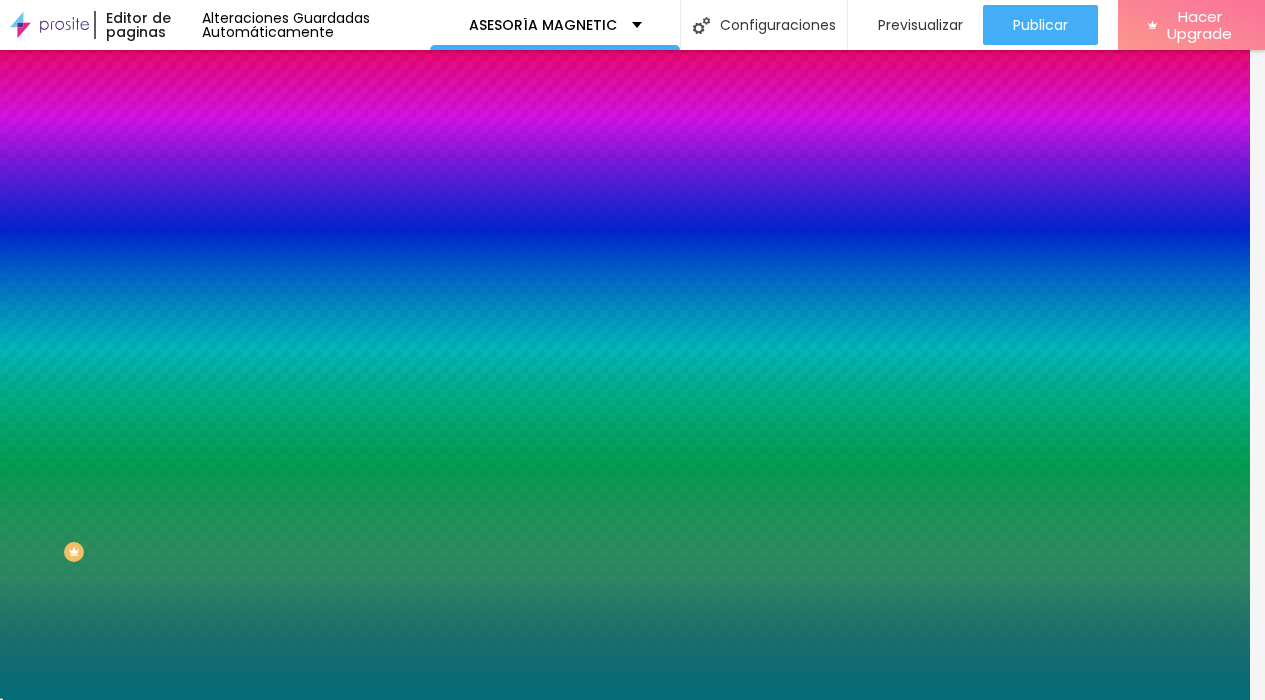 scroll, scrollTop: 0, scrollLeft: 0, axis: both 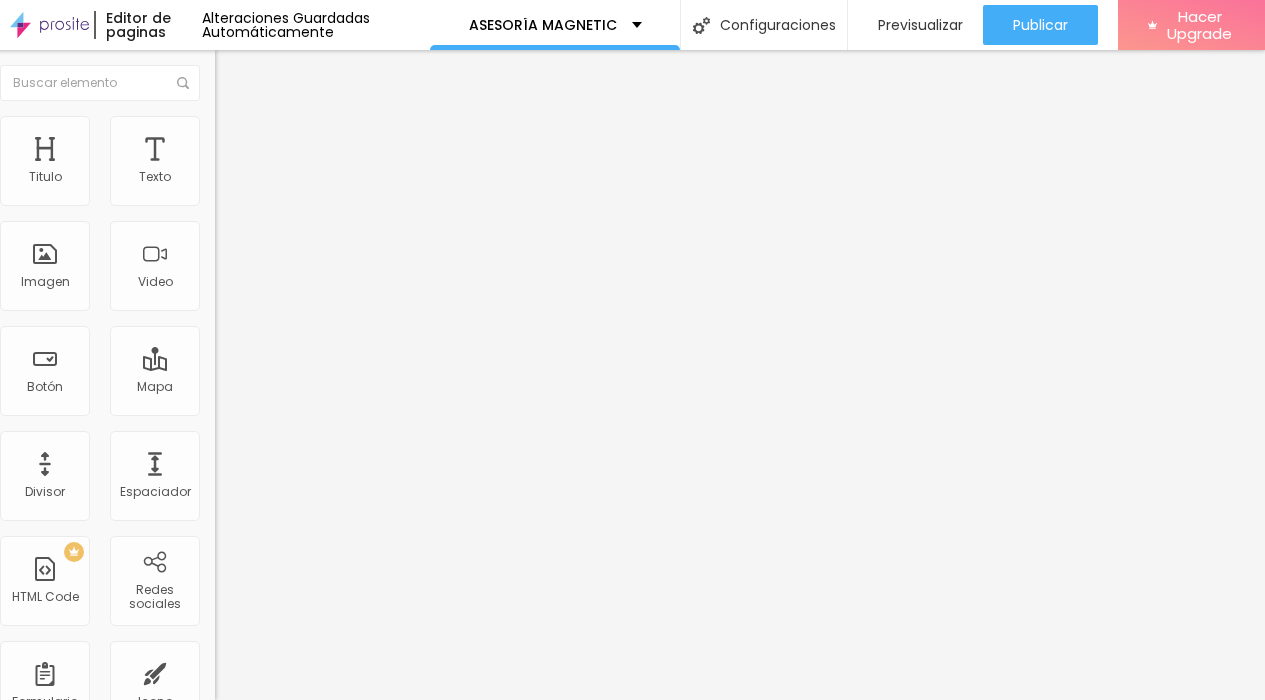 click 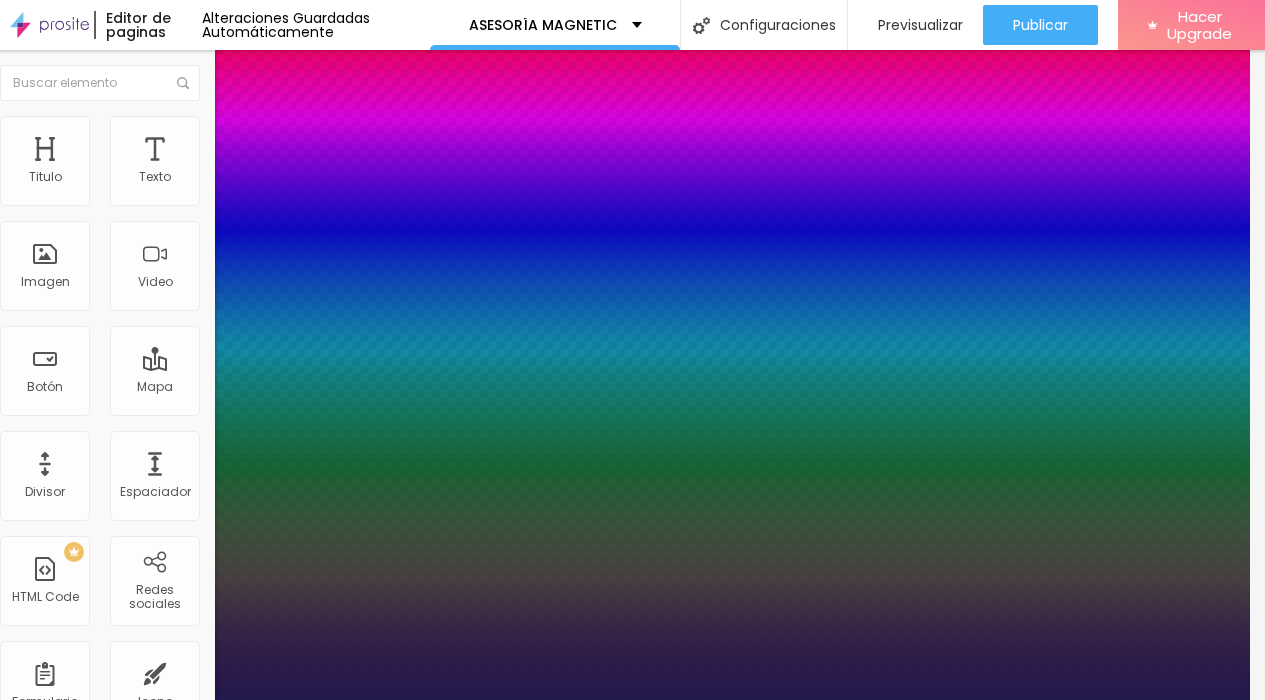 click at bounding box center [617, 700] 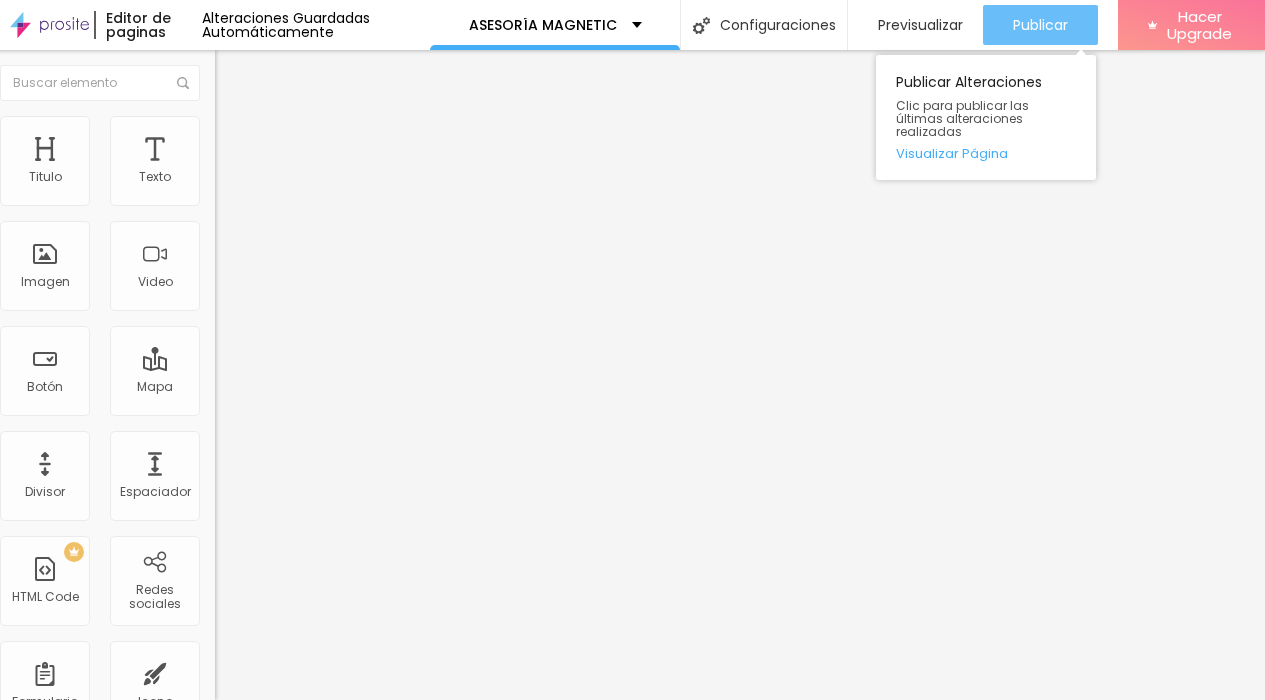 click on "Publicar" at bounding box center (1040, 25) 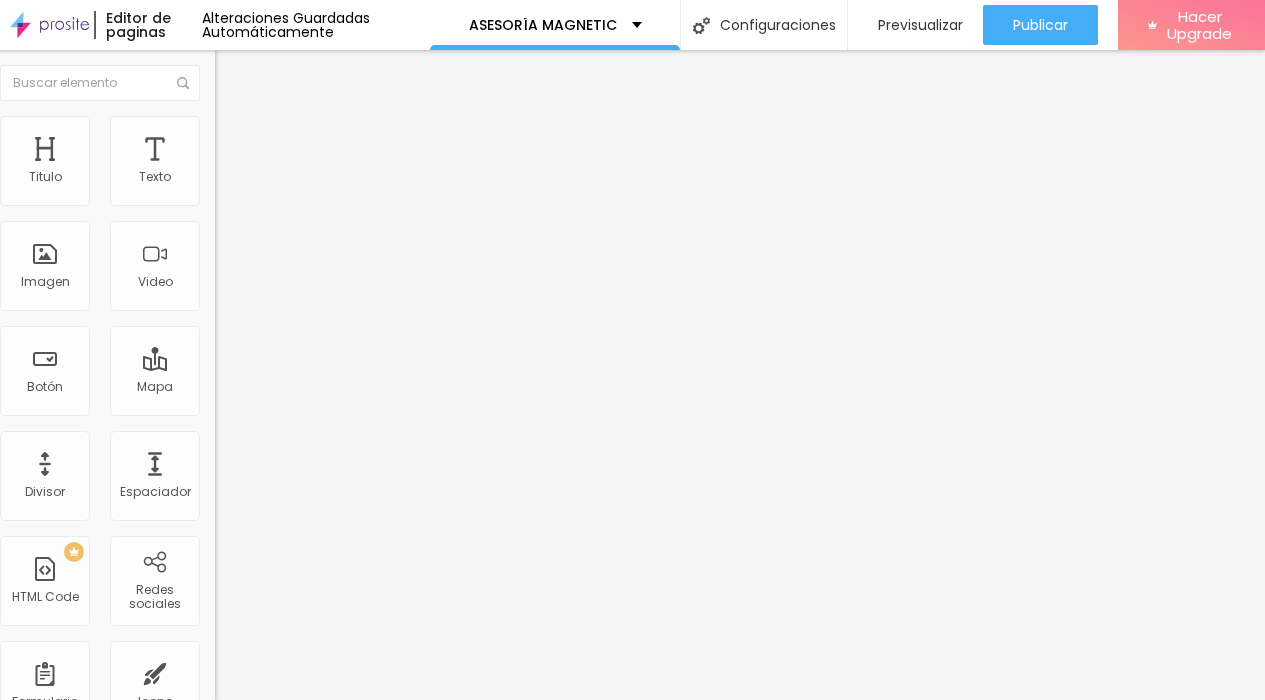 click on "Cambiar image" at bounding box center (271, 163) 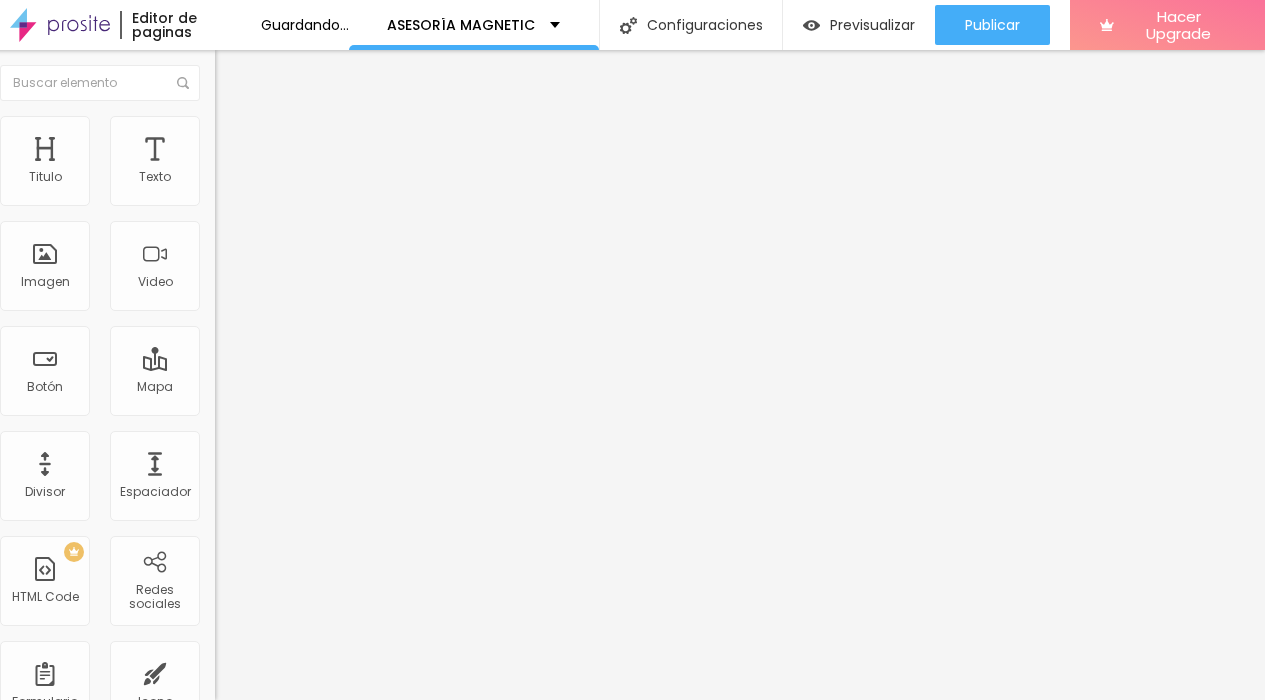 scroll, scrollTop: 0, scrollLeft: 14, axis: horizontal 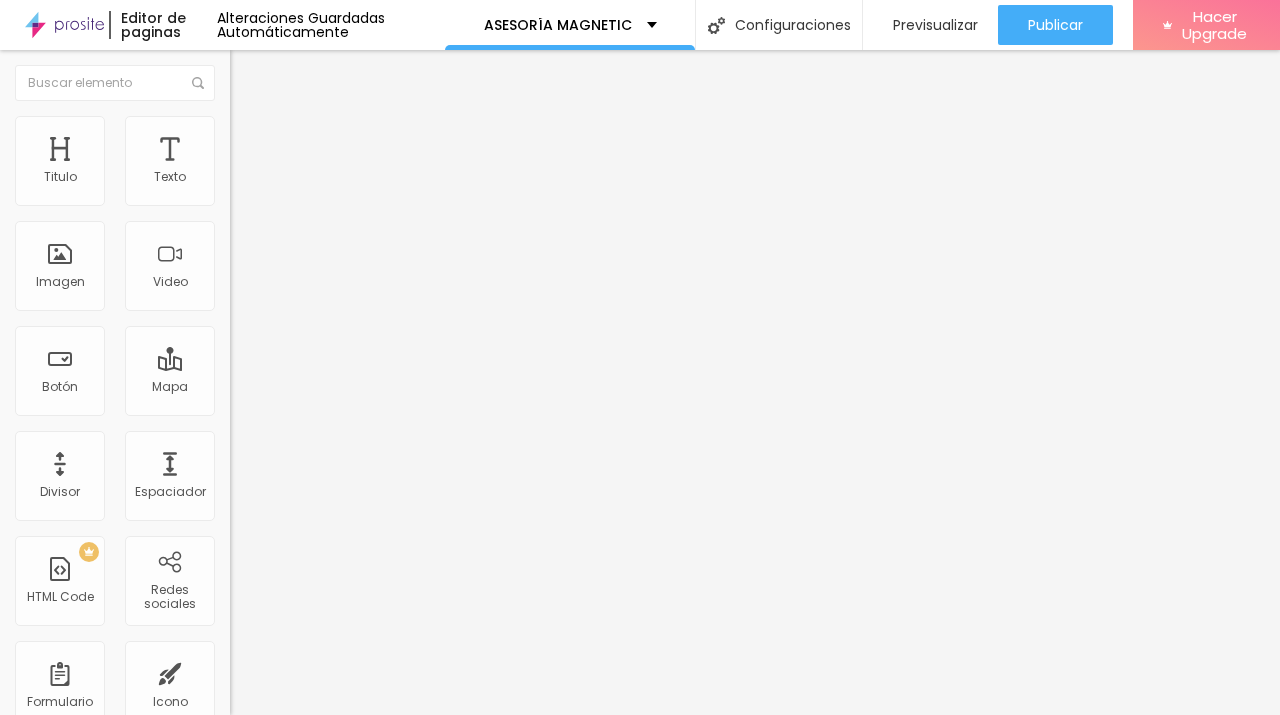 click at bounding box center (640, 736) 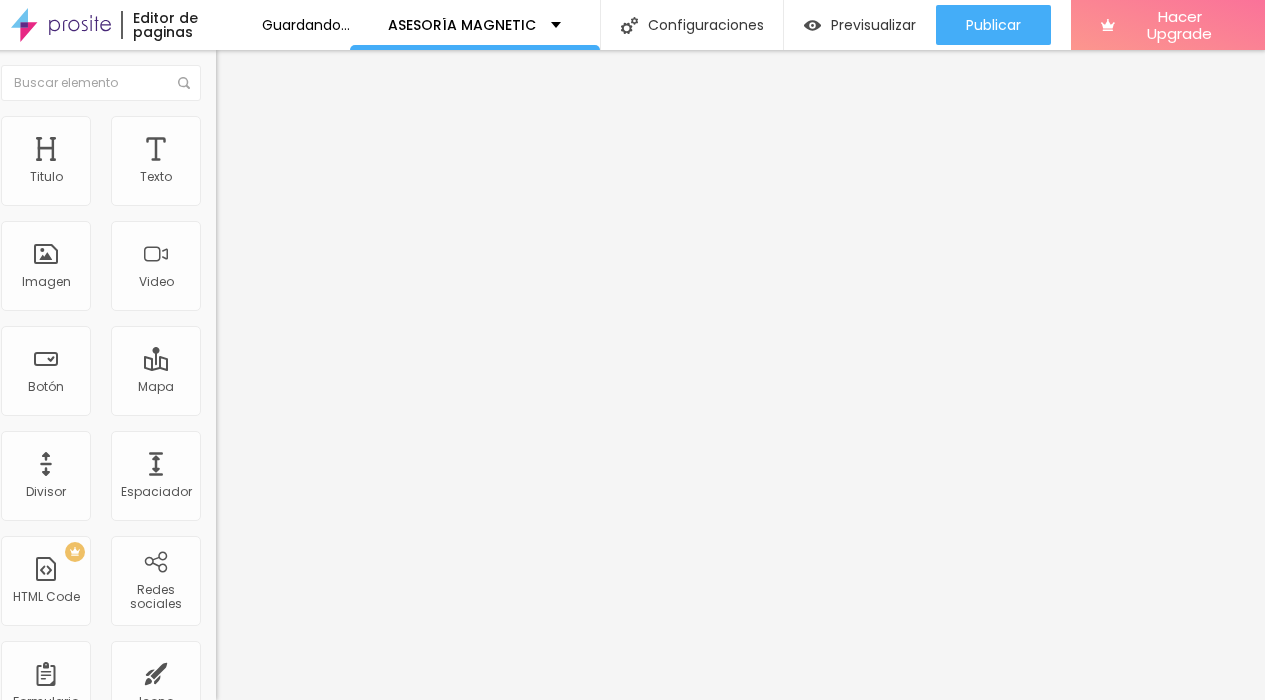 click on "Avanzado" at bounding box center (266, 149) 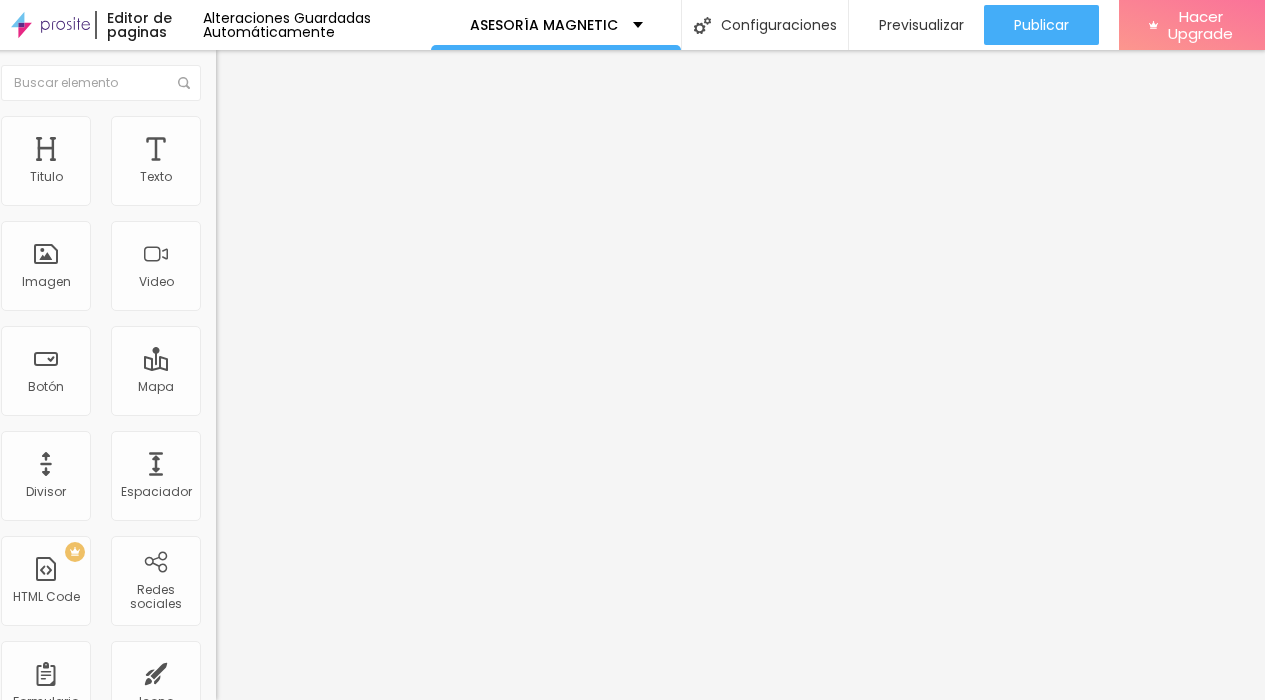 click at bounding box center (331, 860) 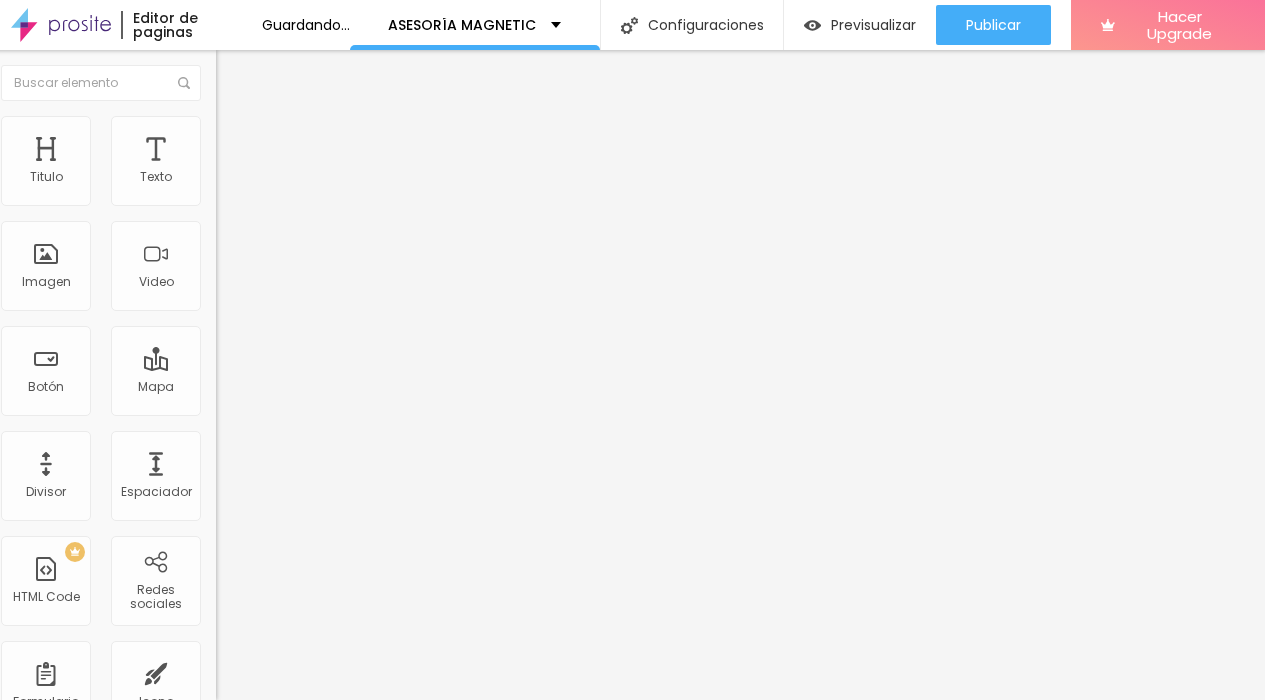 click at bounding box center (331, 872) 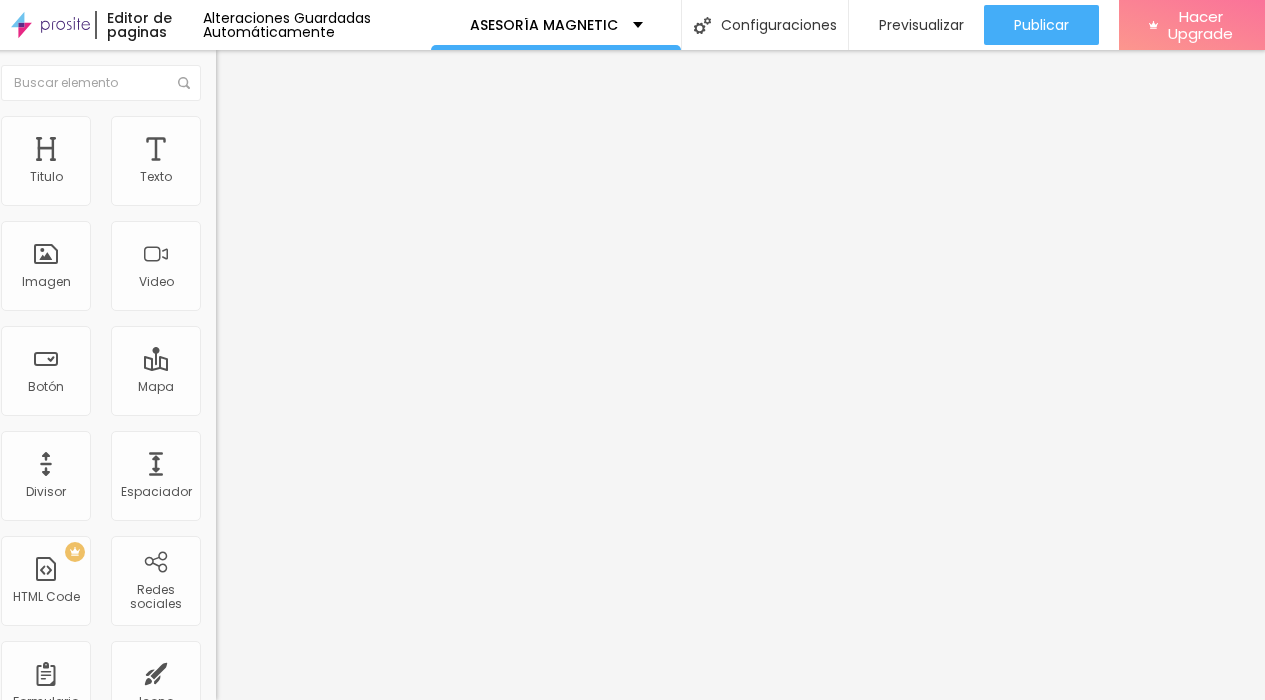 click on "Avanzado" at bounding box center (266, 149) 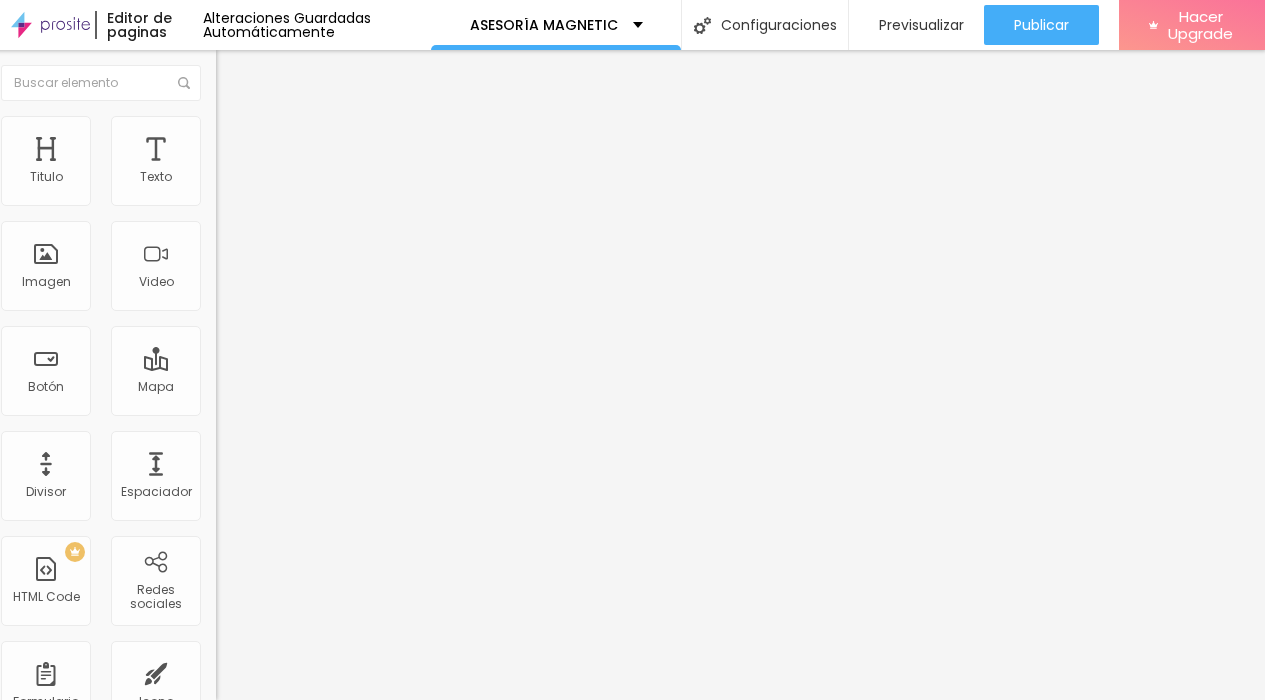 click on "Móvil" at bounding box center [331, 854] 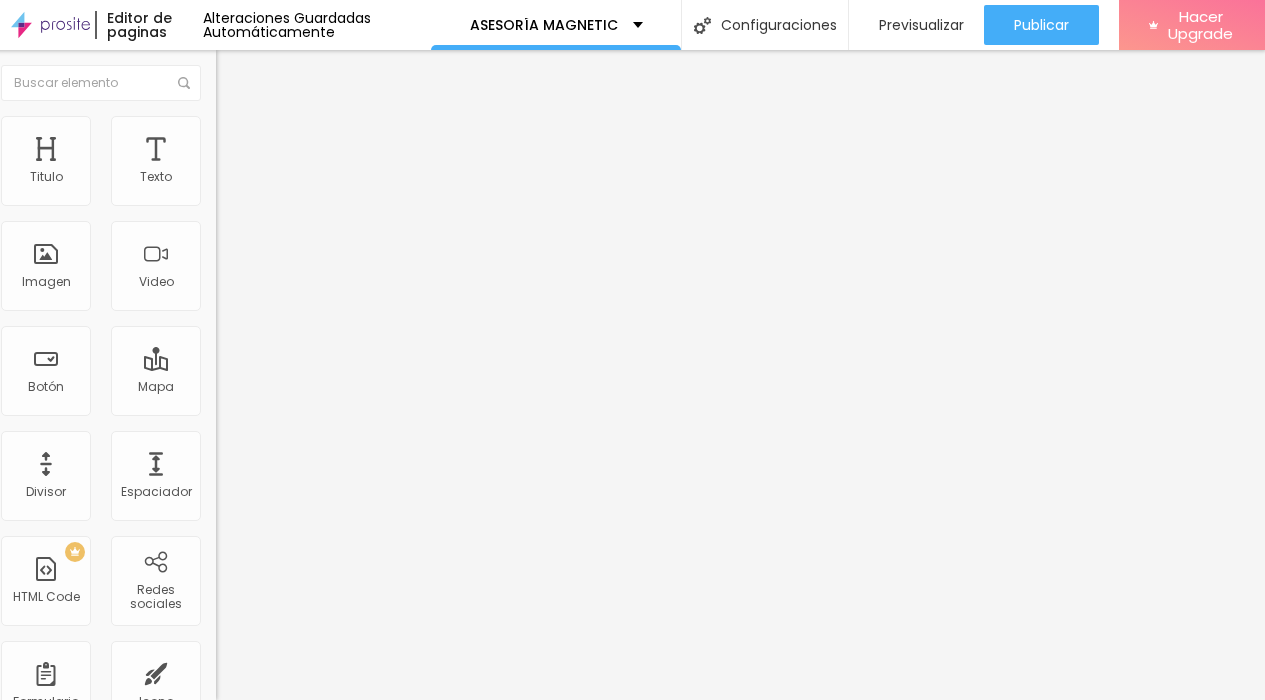 click at bounding box center [225, 145] 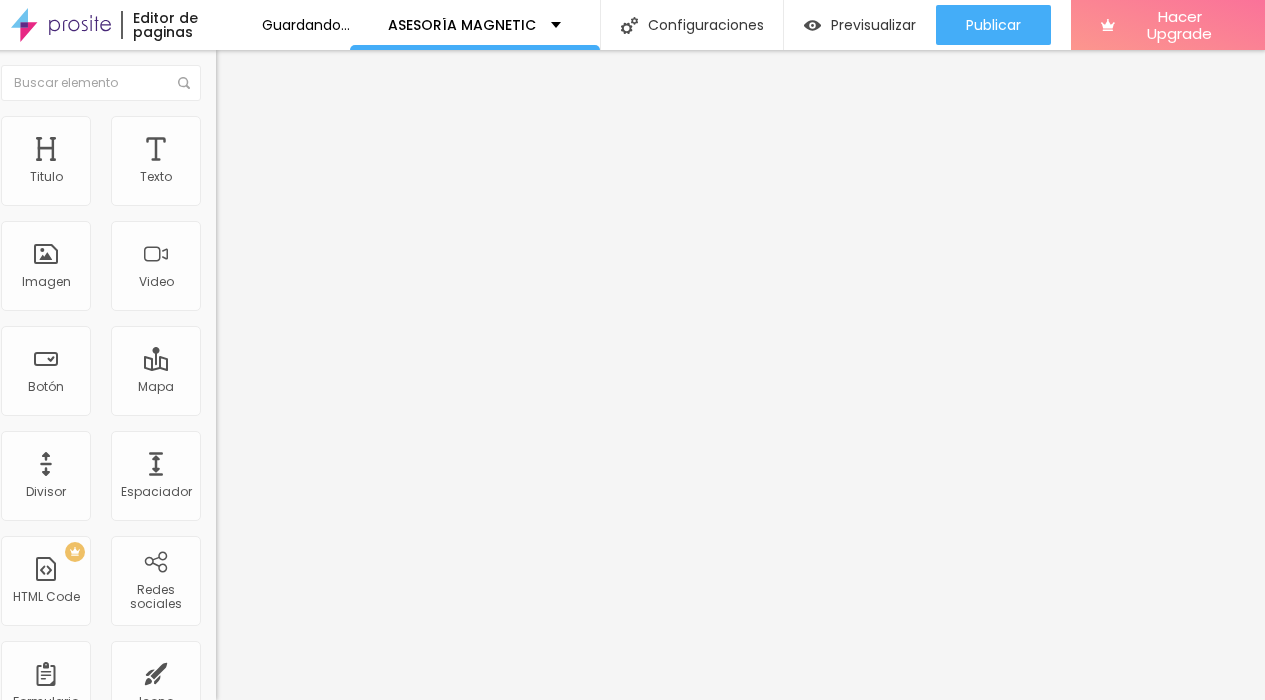 click at bounding box center (331, 860) 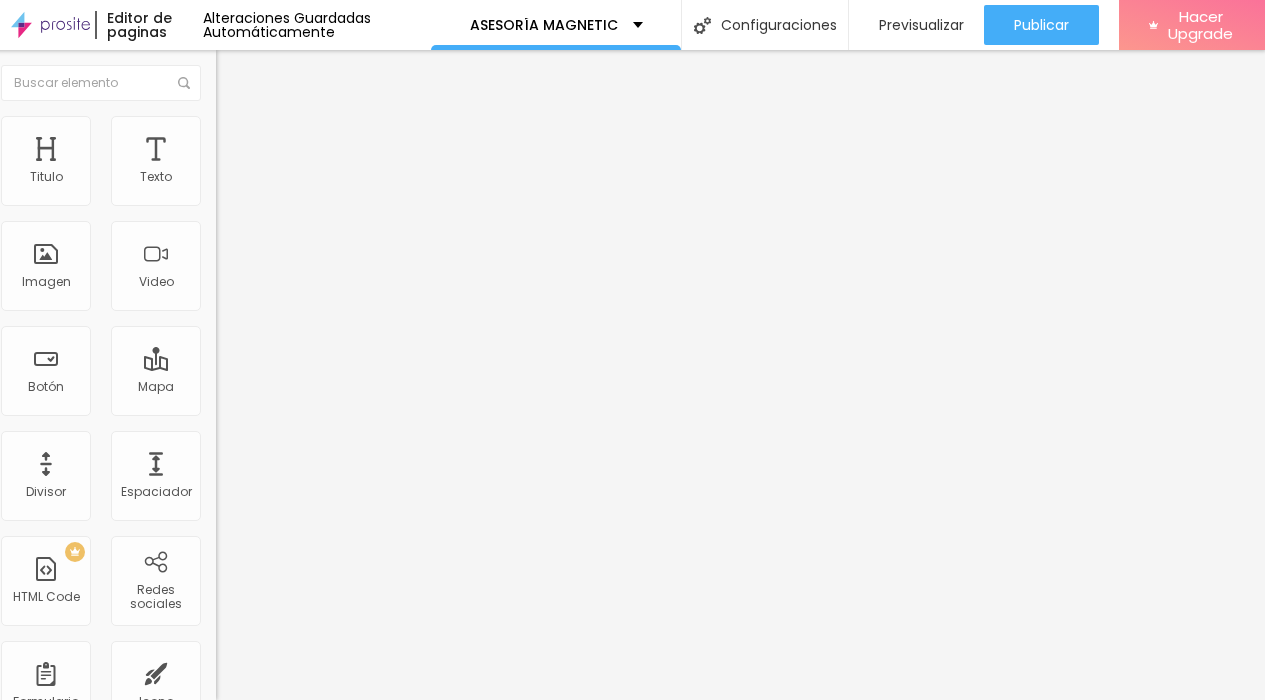 click at bounding box center (331, 872) 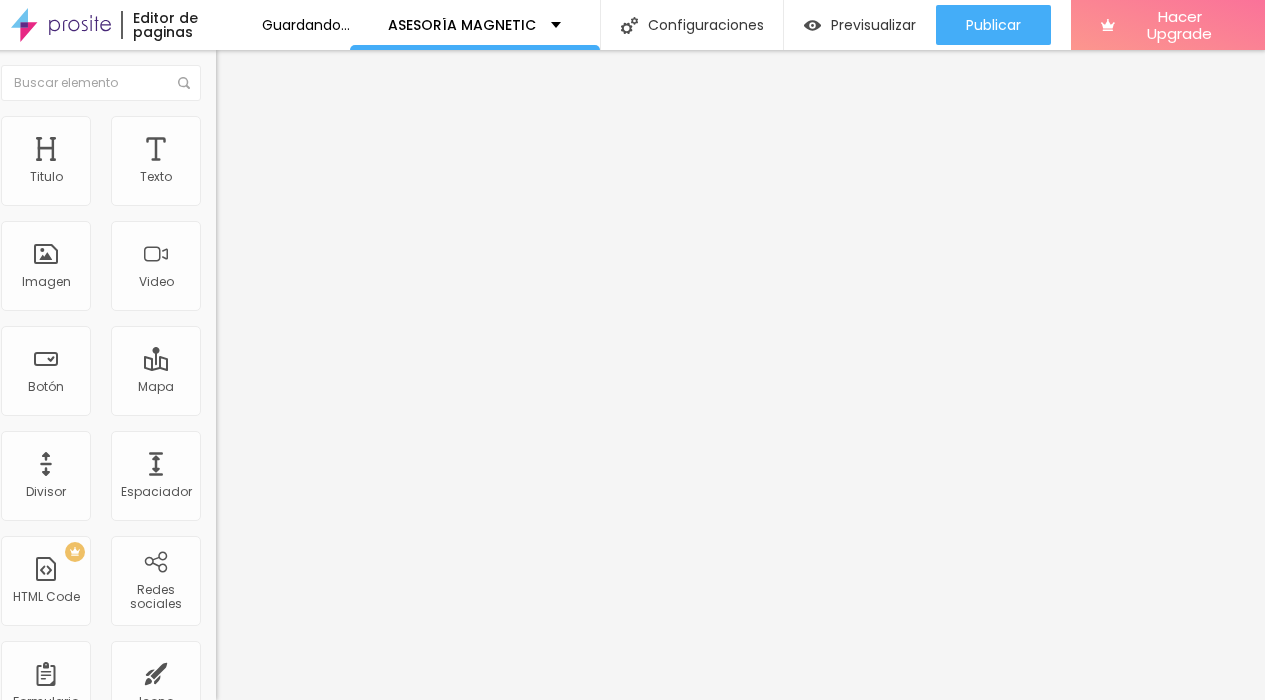 click at bounding box center [331, 860] 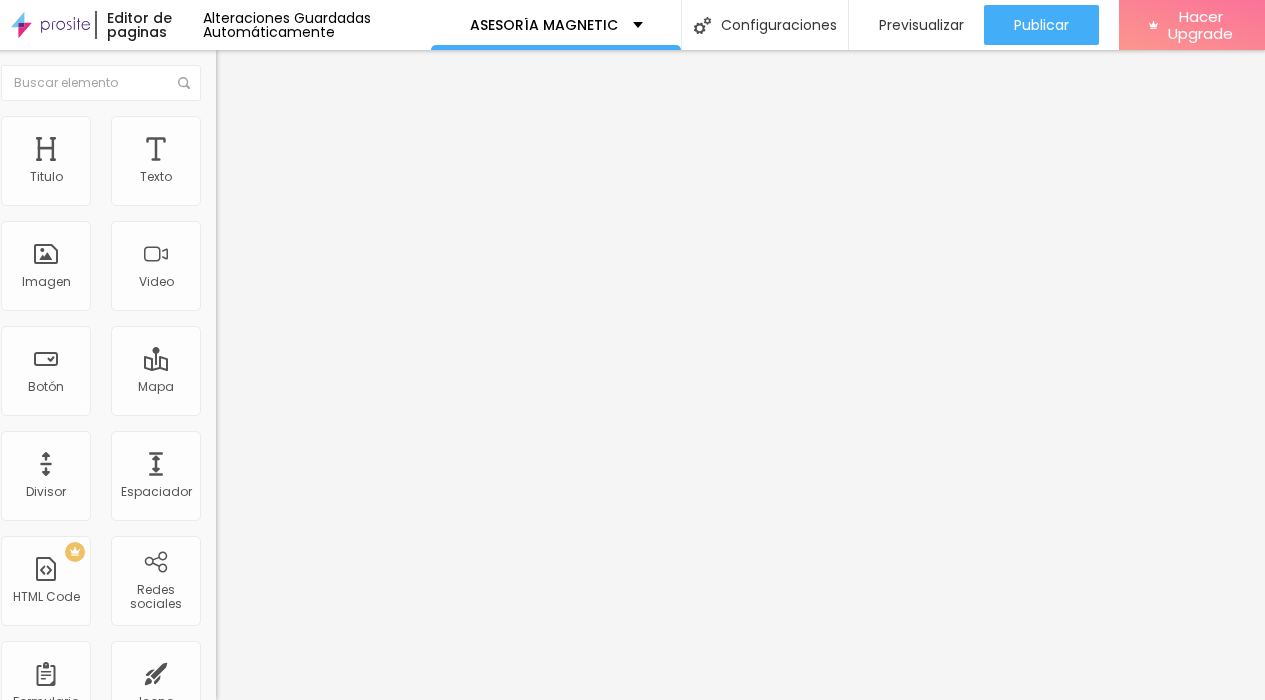 click at bounding box center [331, 872] 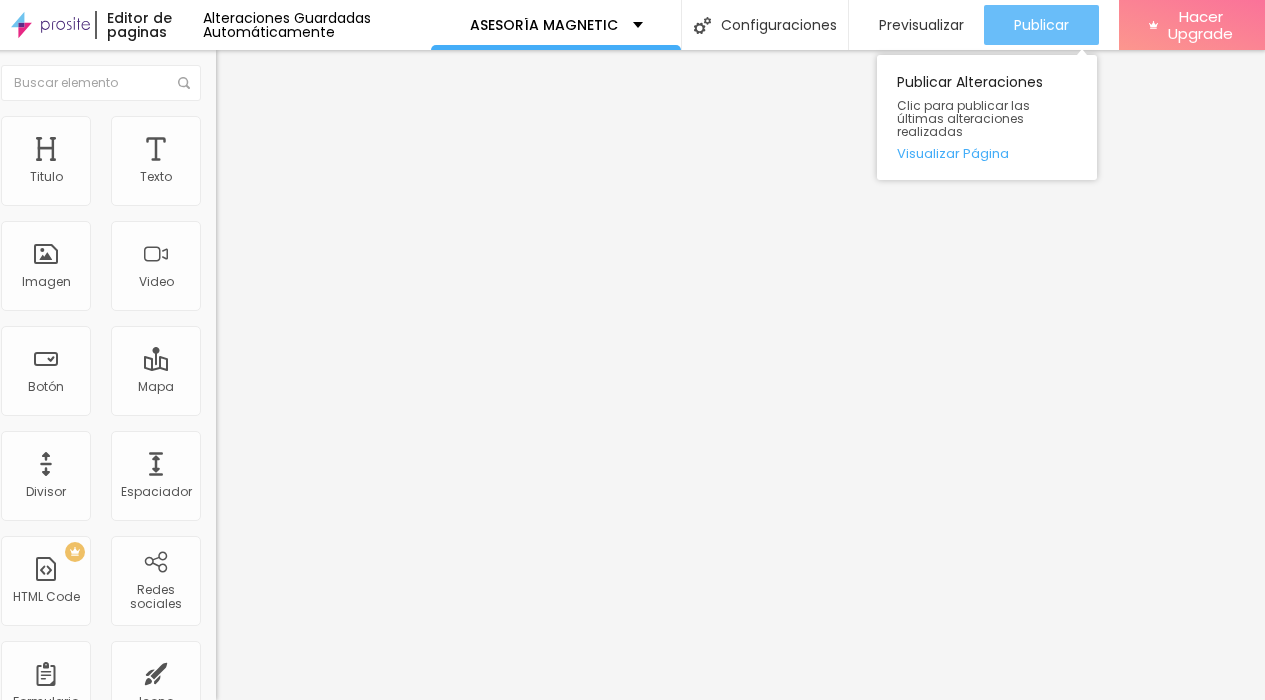 click on "Publicar" at bounding box center [1041, 25] 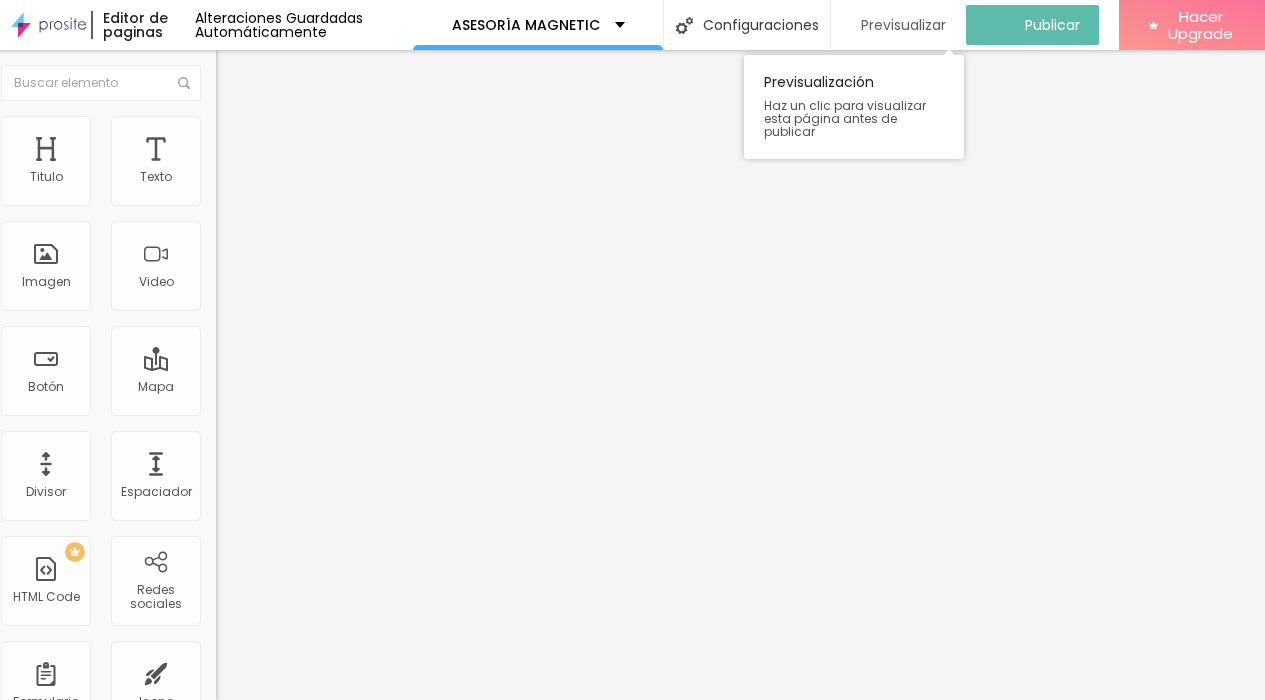 click on "Previsualizar" at bounding box center [903, 25] 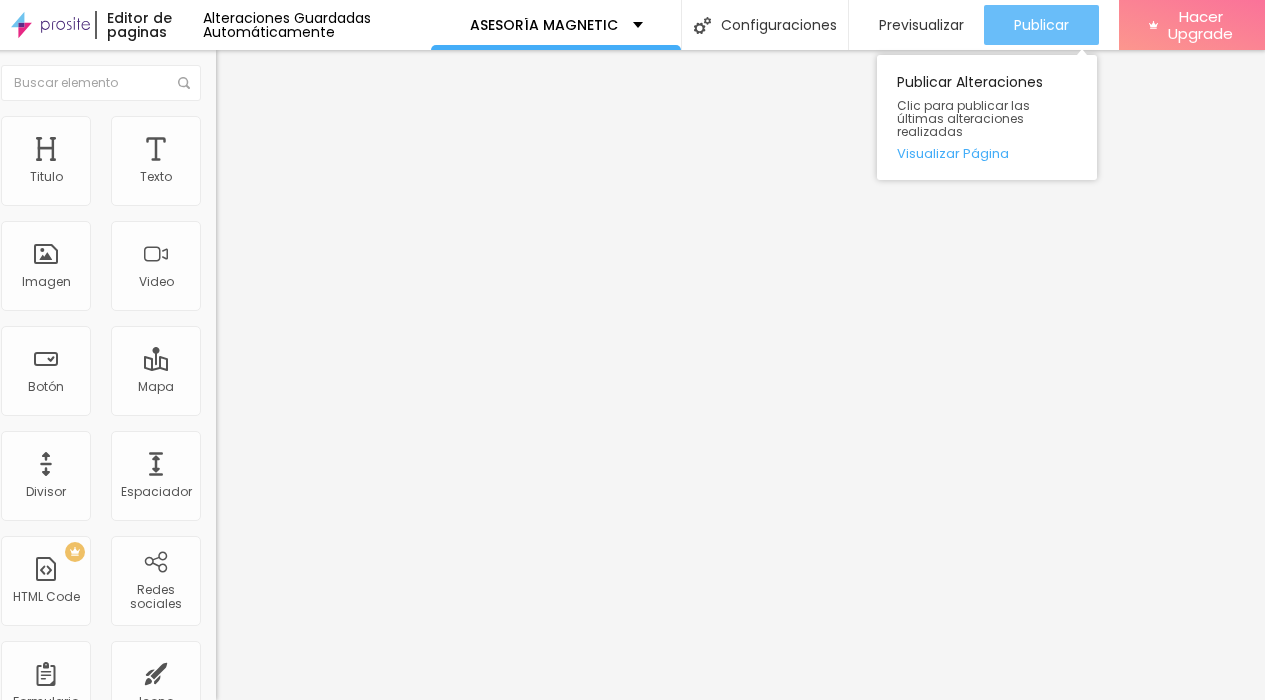 click on "Publicar" at bounding box center (1041, 25) 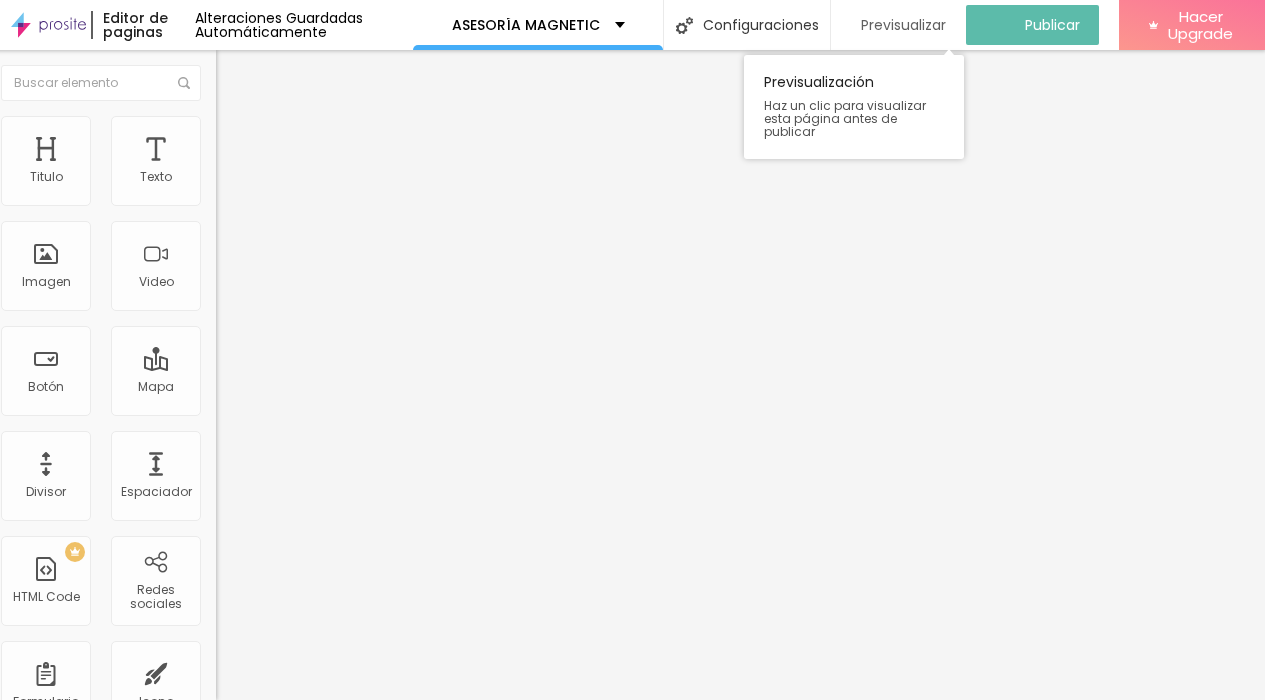 click on "Previsualizar" at bounding box center [903, 25] 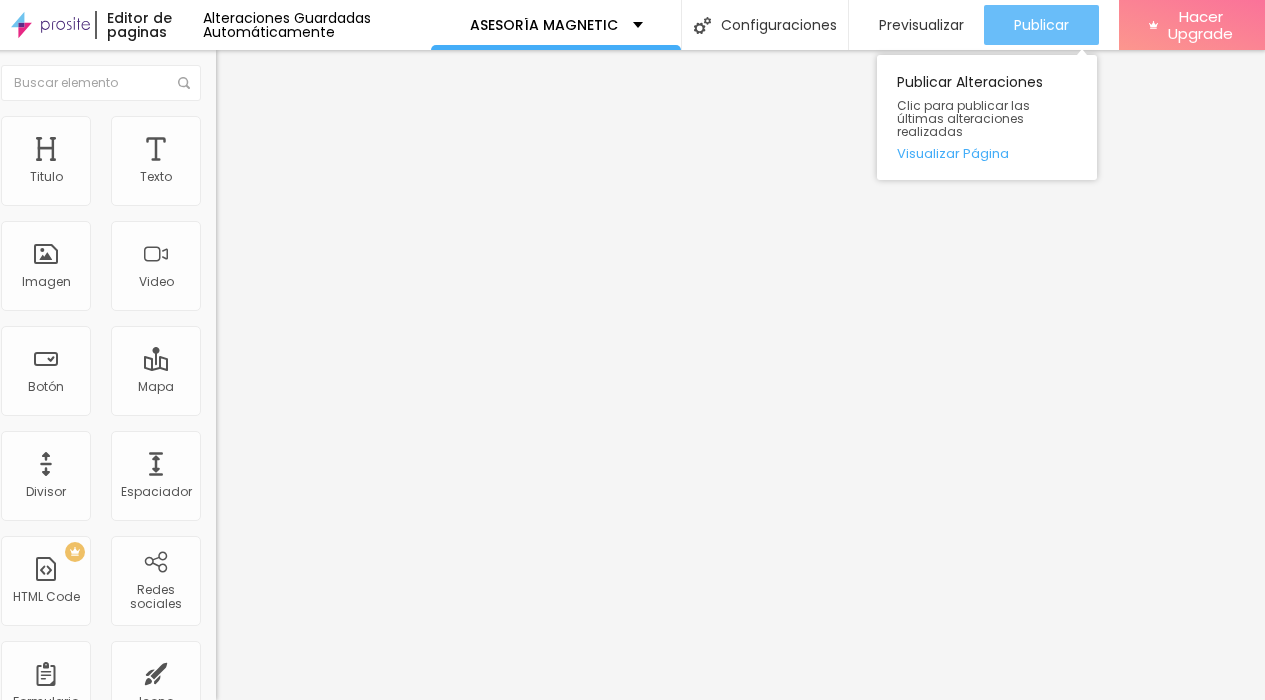 click on "Publicar" at bounding box center [1041, 25] 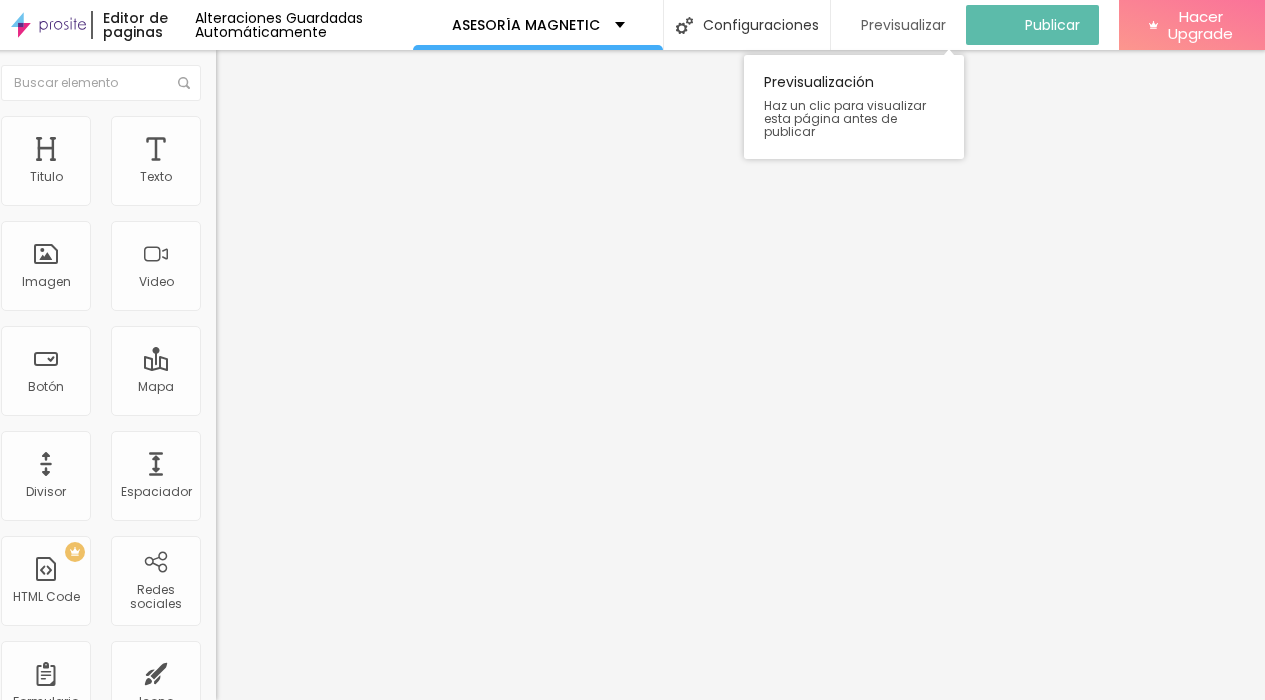 click on "Previsualizar" at bounding box center (903, 25) 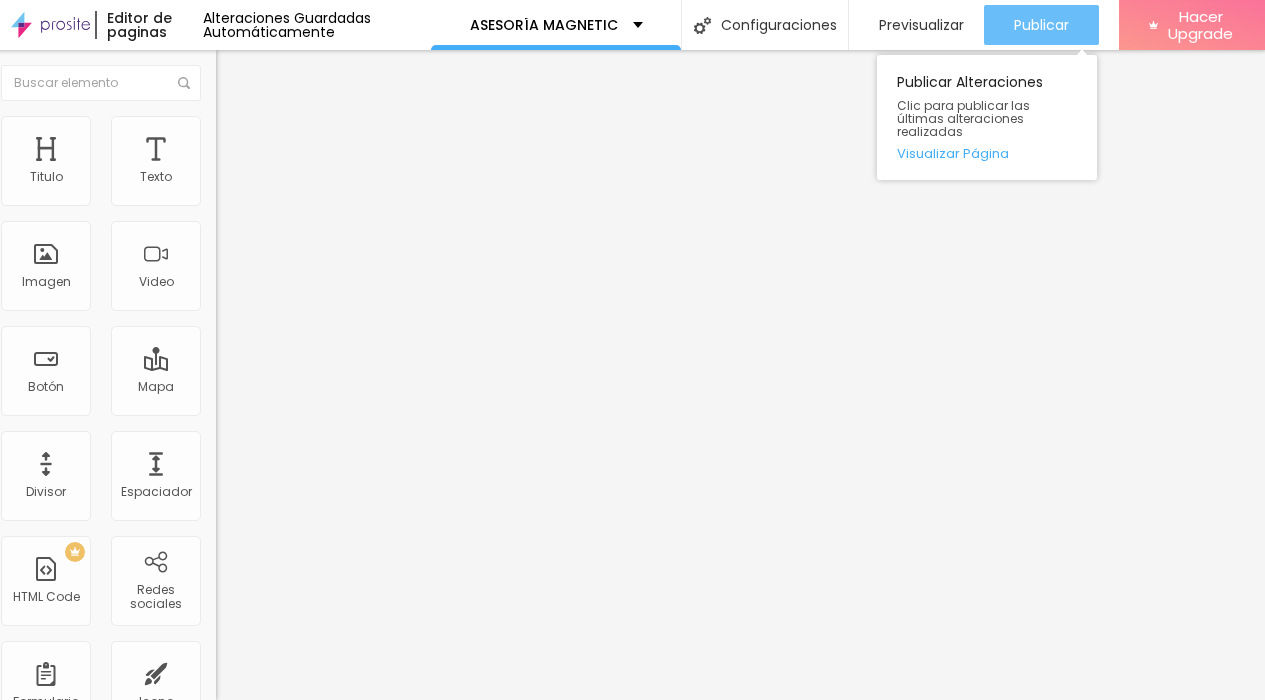 click on "Publicar" at bounding box center [1041, 25] 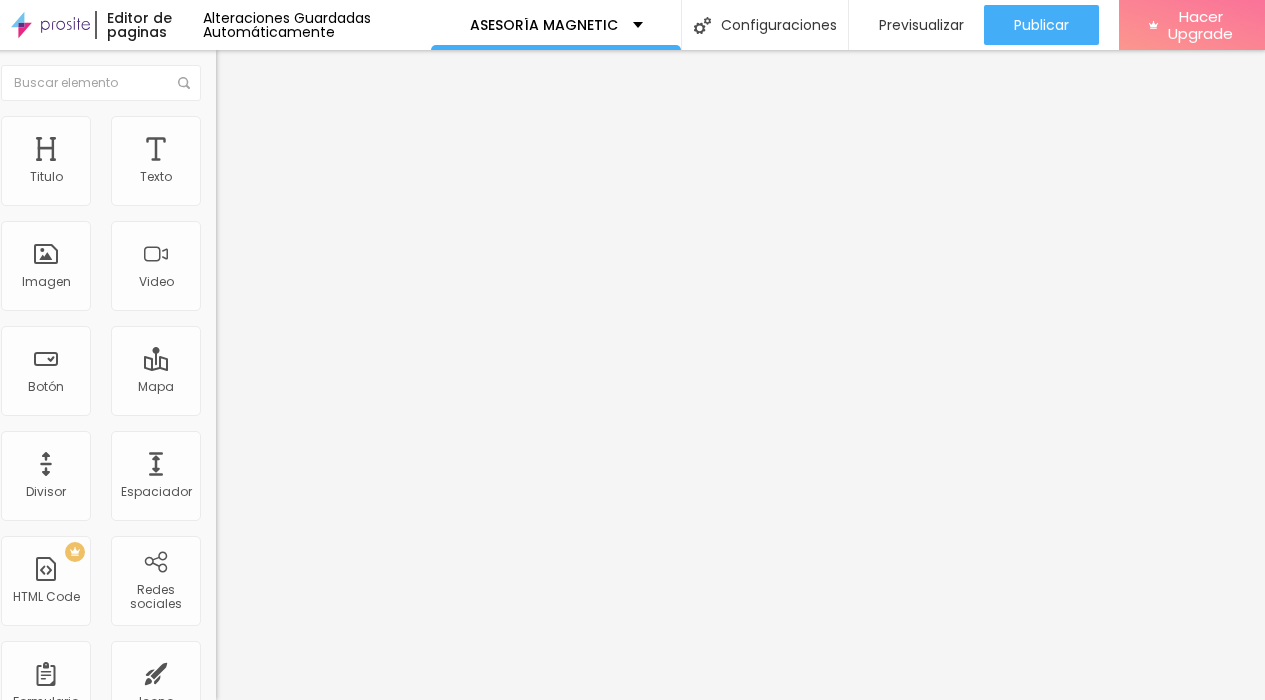 click on "30 de mayo de 2025 a las 23:45" at bounding box center [322, 178] 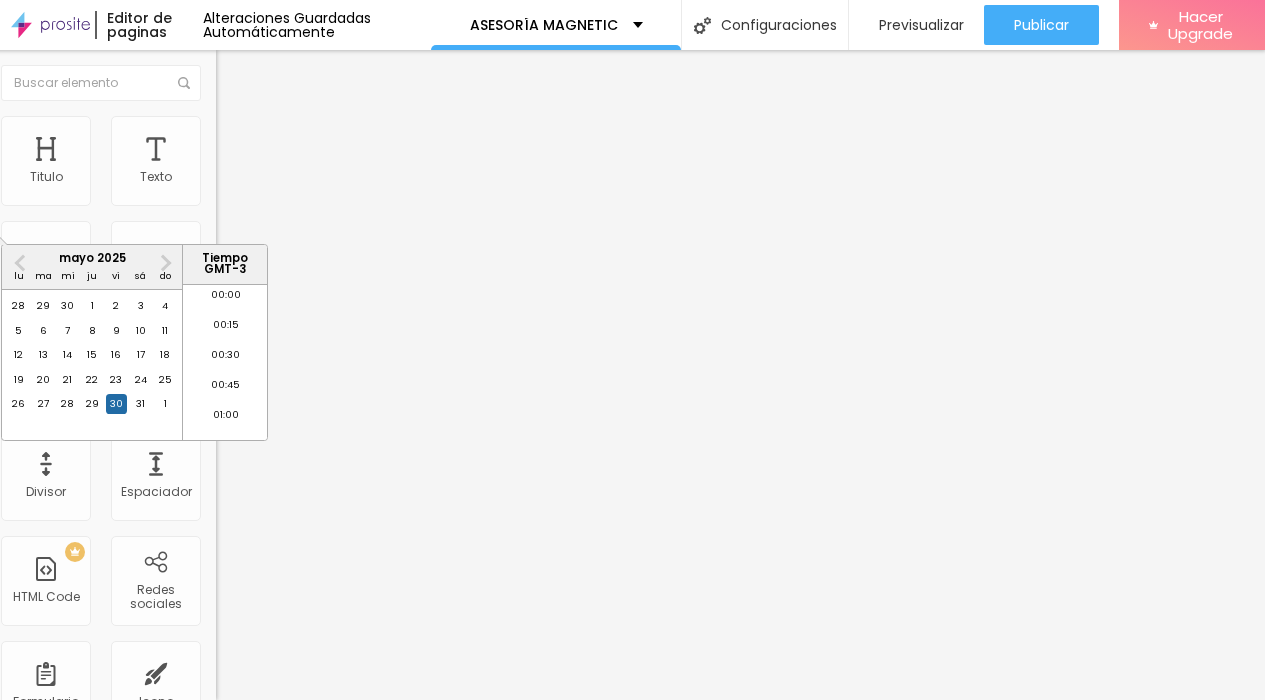 scroll, scrollTop: 2675, scrollLeft: 0, axis: vertical 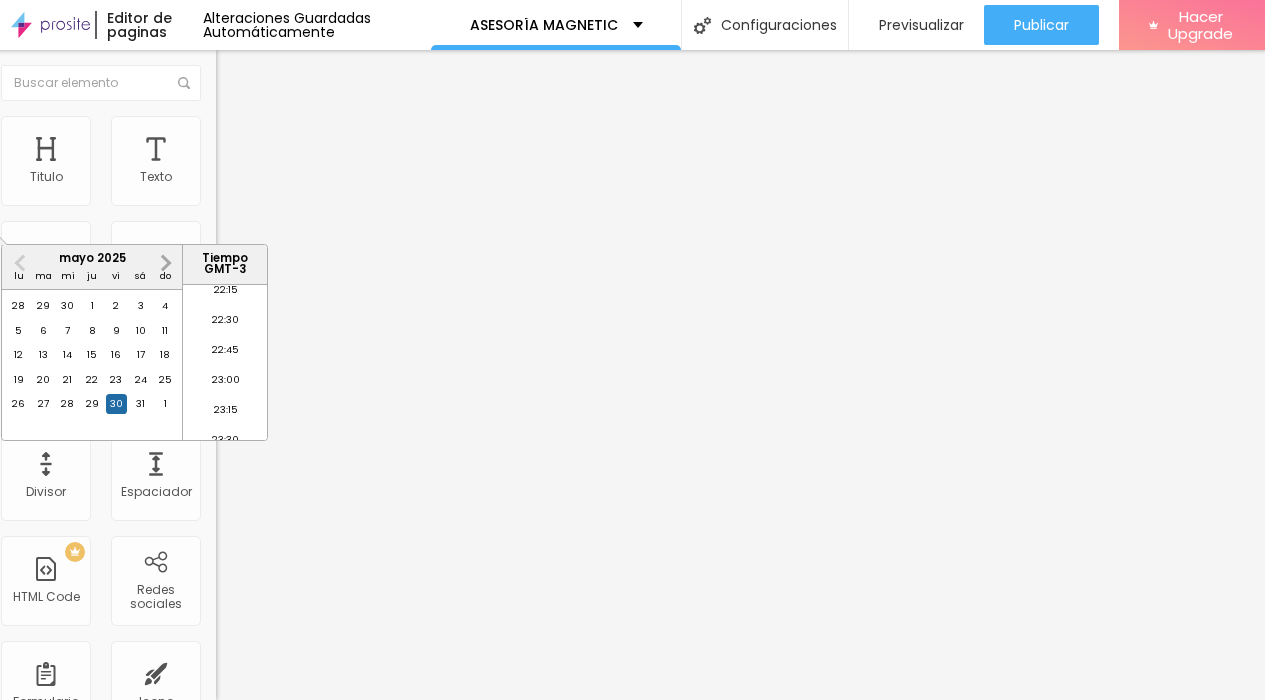 click on "Next Month" at bounding box center (166, 263) 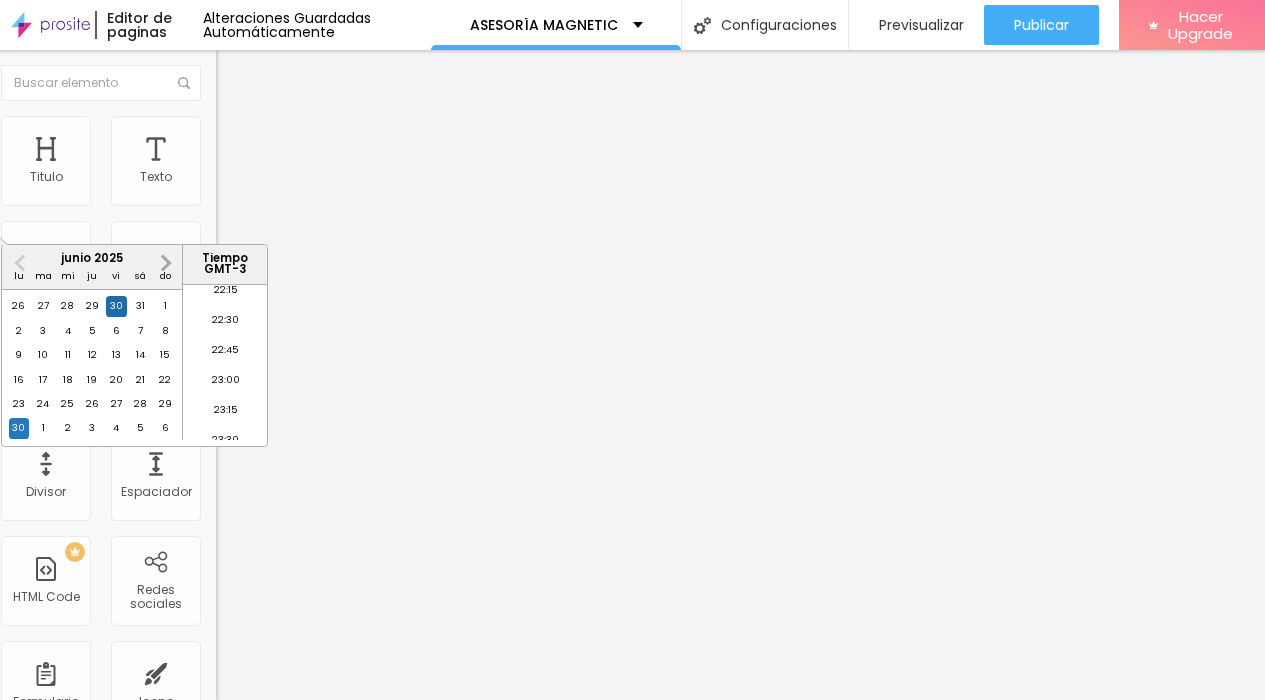 click on "Next Month" at bounding box center [166, 263] 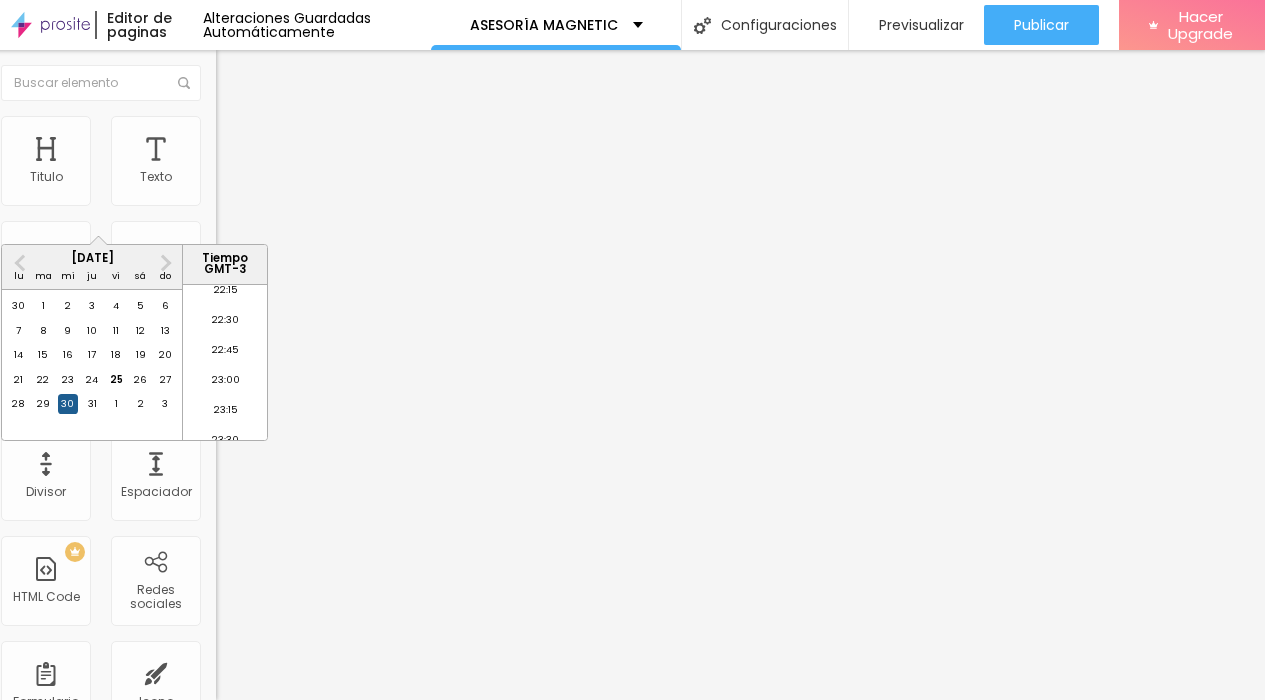 click on "30" at bounding box center [68, 404] 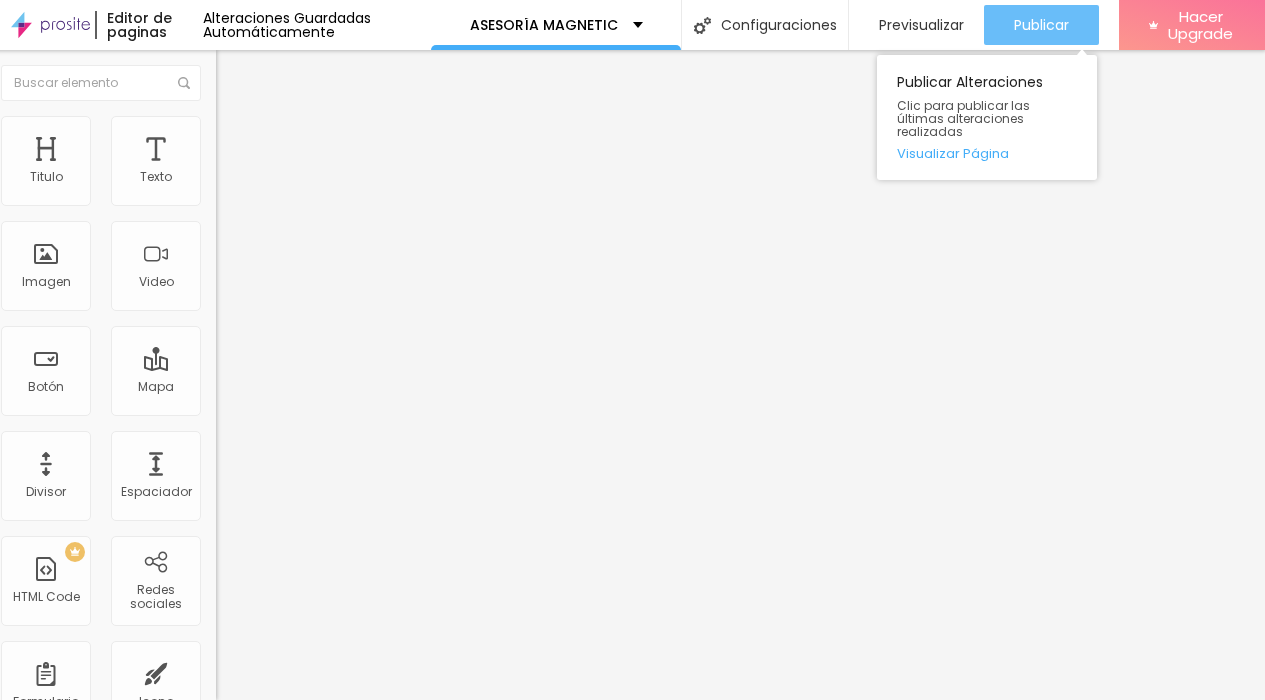click on "Publicar" at bounding box center (1041, 25) 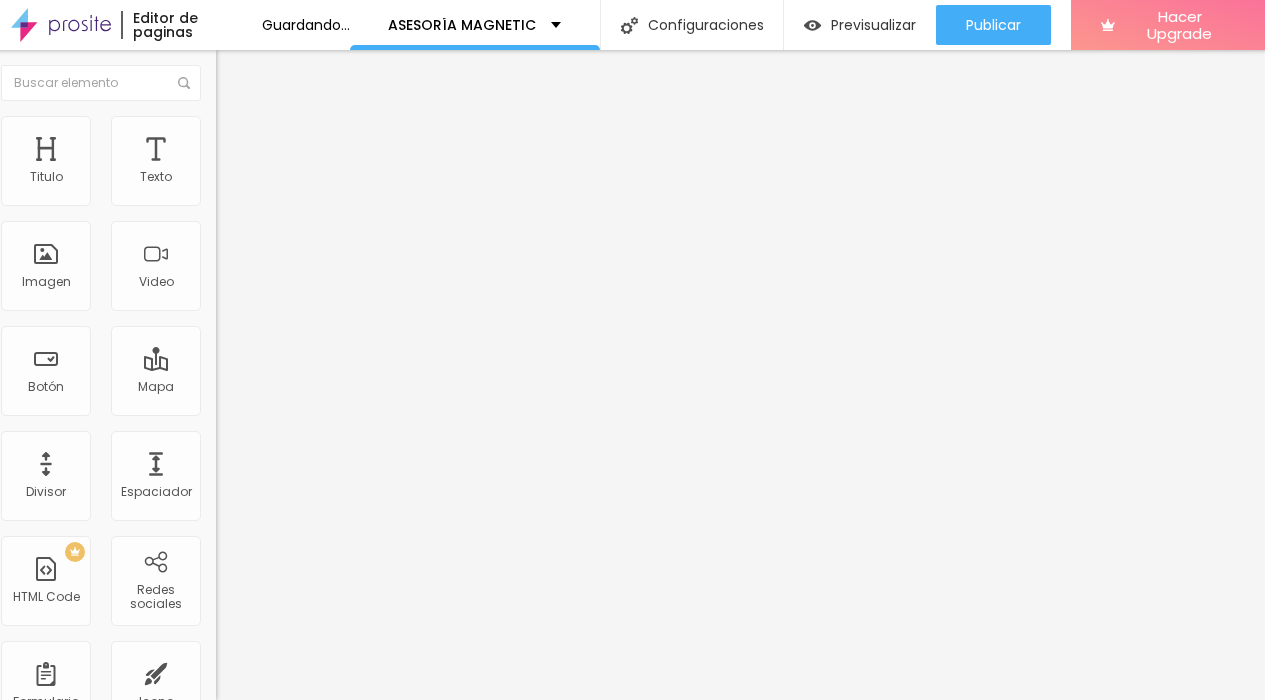 scroll, scrollTop: 0, scrollLeft: 0, axis: both 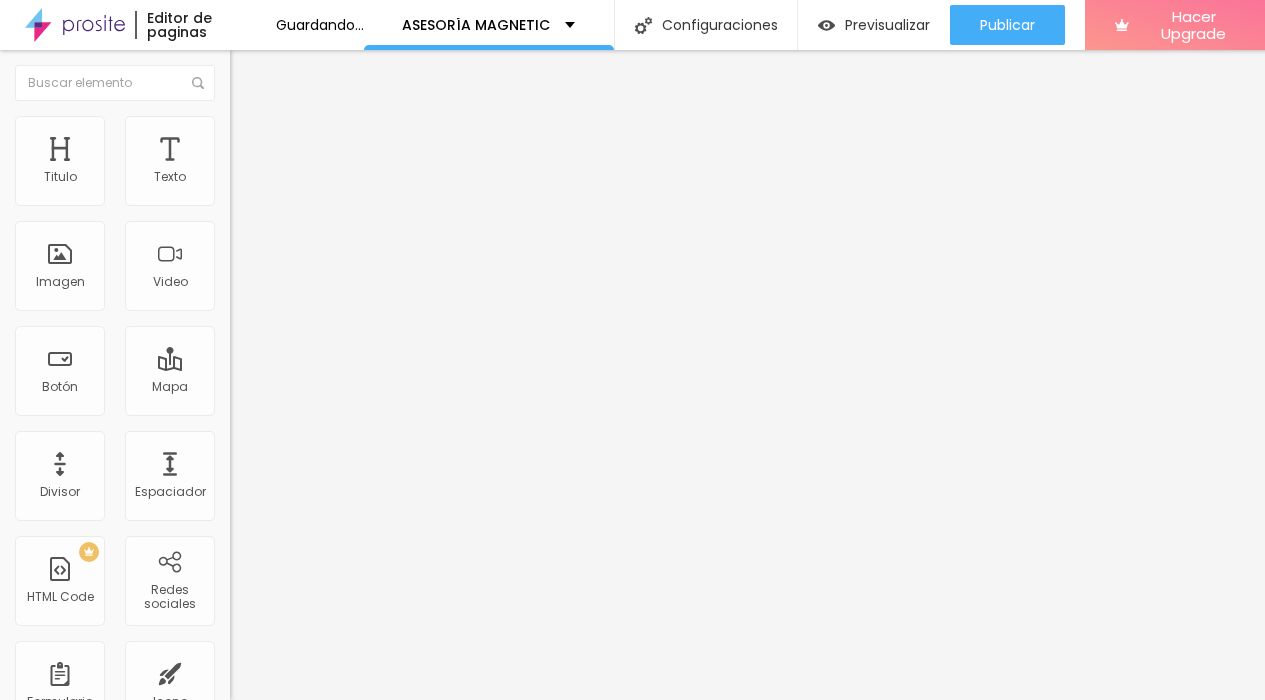 drag, startPoint x: 87, startPoint y: 223, endPoint x: 6, endPoint y: 220, distance: 81.055534 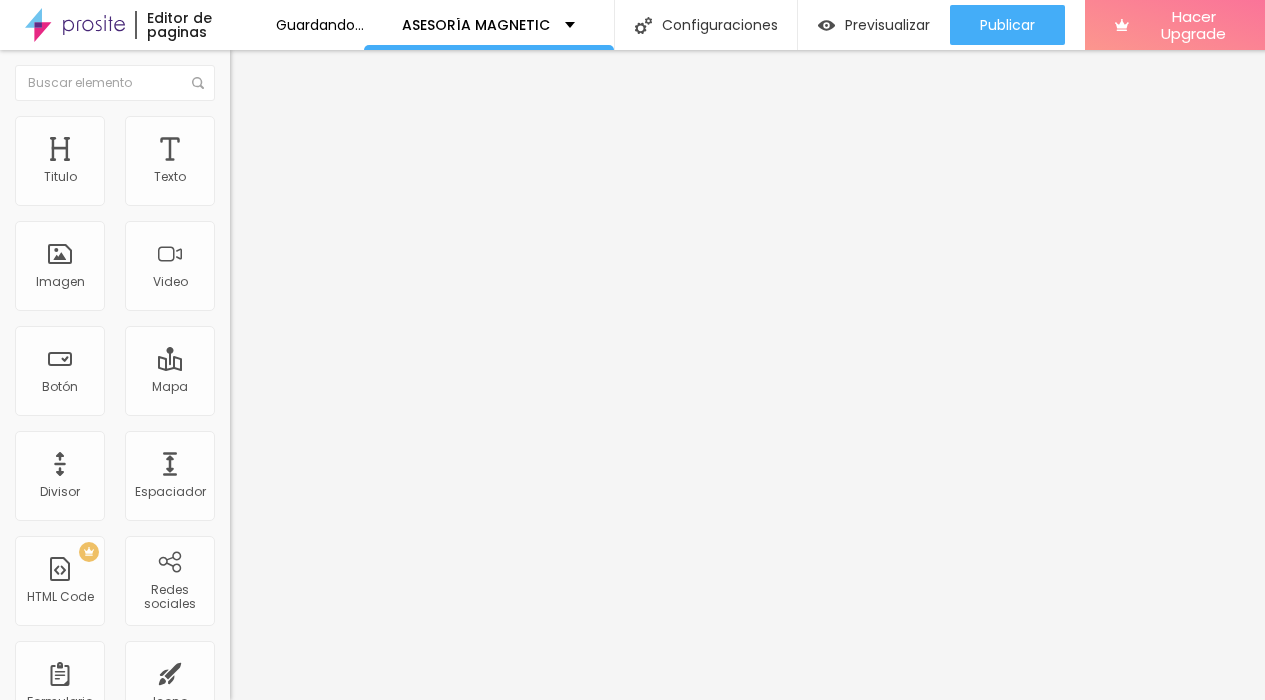 click on "Texto Click me Alineación Tamaño Normal Pequeno Normal Grande Link URL https:// Abrir en una nueva pestaña" at bounding box center [345, 301] 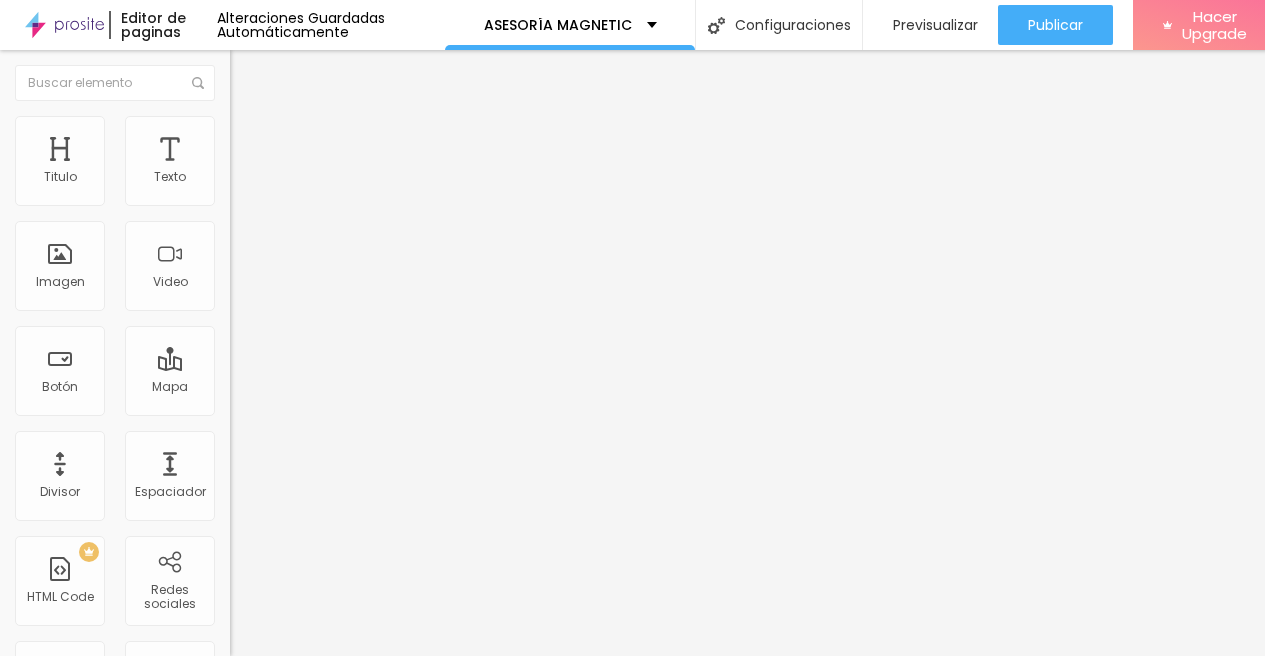 paste on "PAGO ÚNICO DE 240 USD" 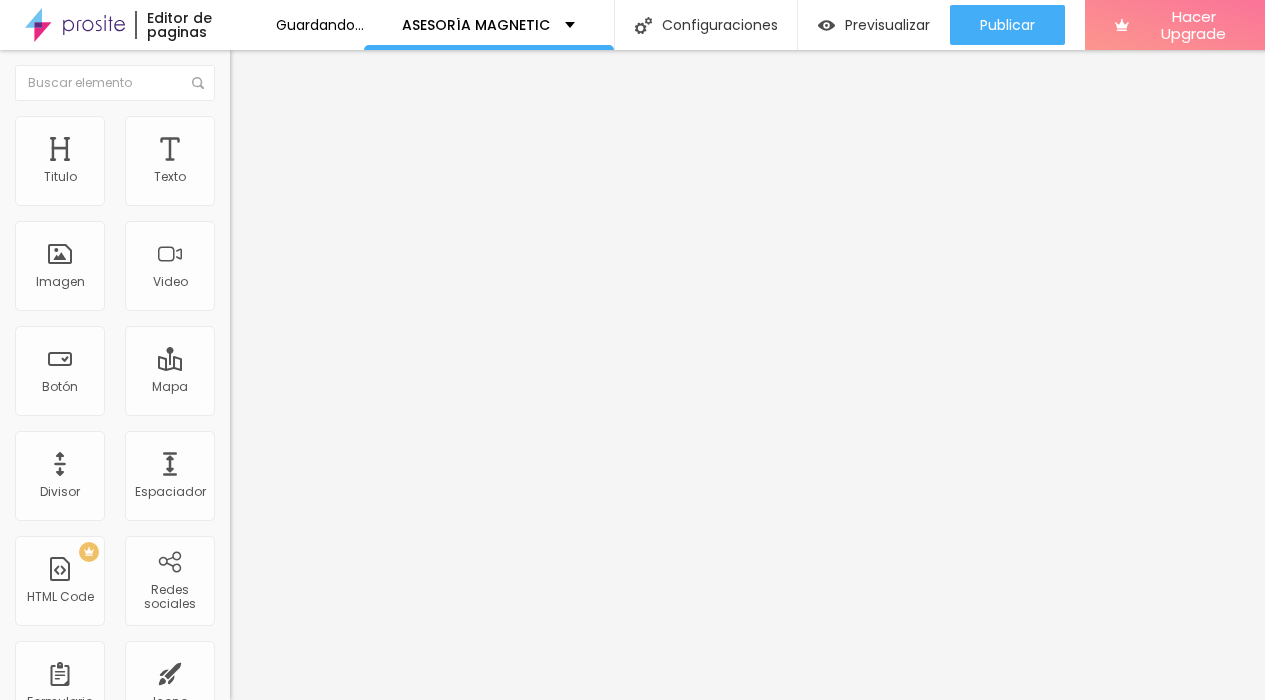 click on "Estilo" at bounding box center (345, 126) 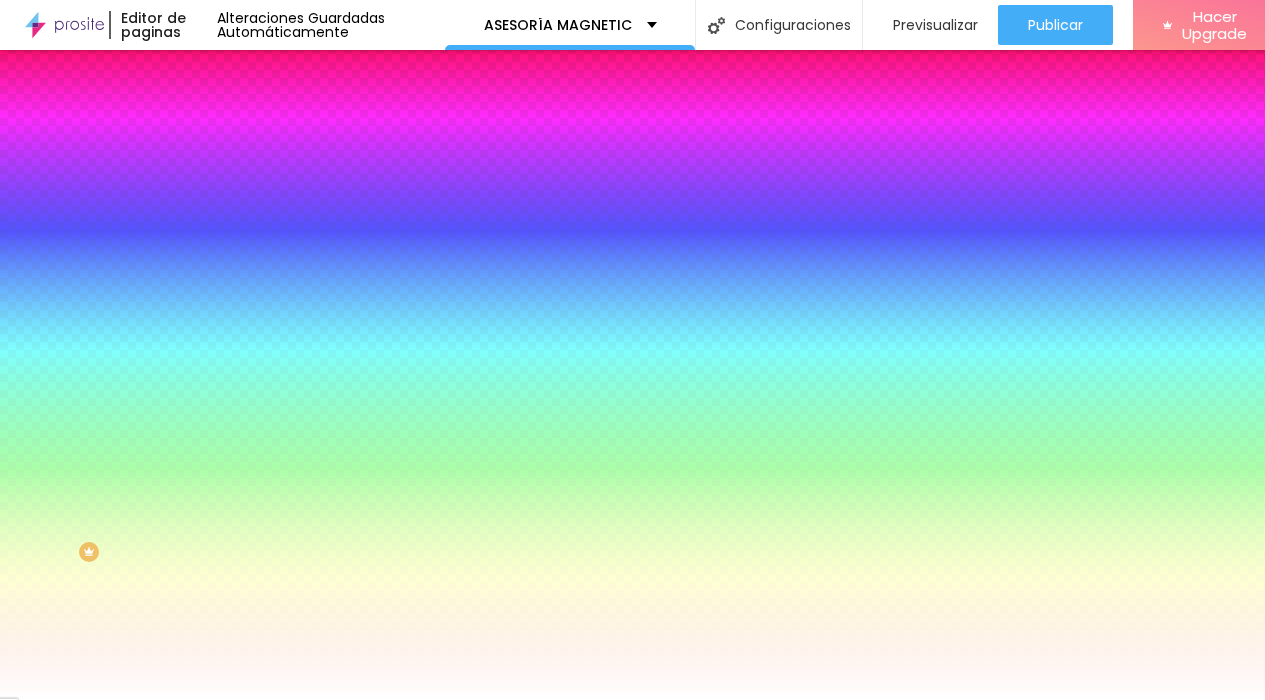 click at bounding box center [345, 191] 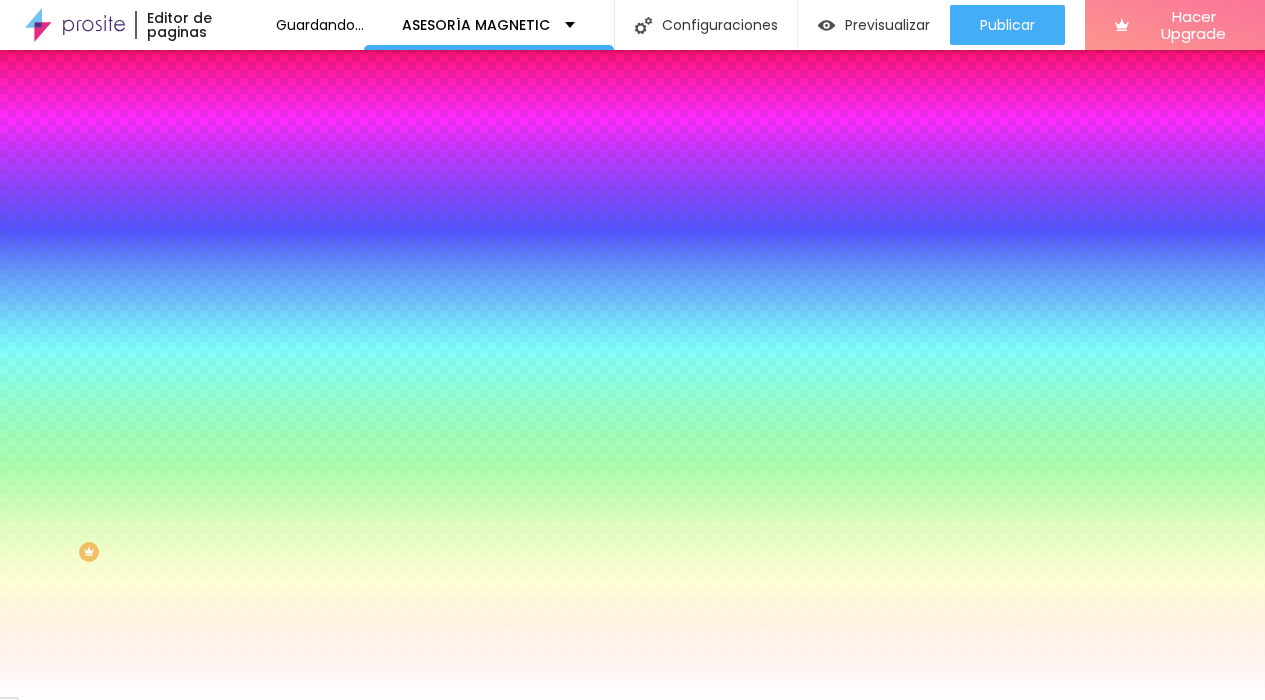 drag, startPoint x: 220, startPoint y: 369, endPoint x: 460, endPoint y: 369, distance: 240 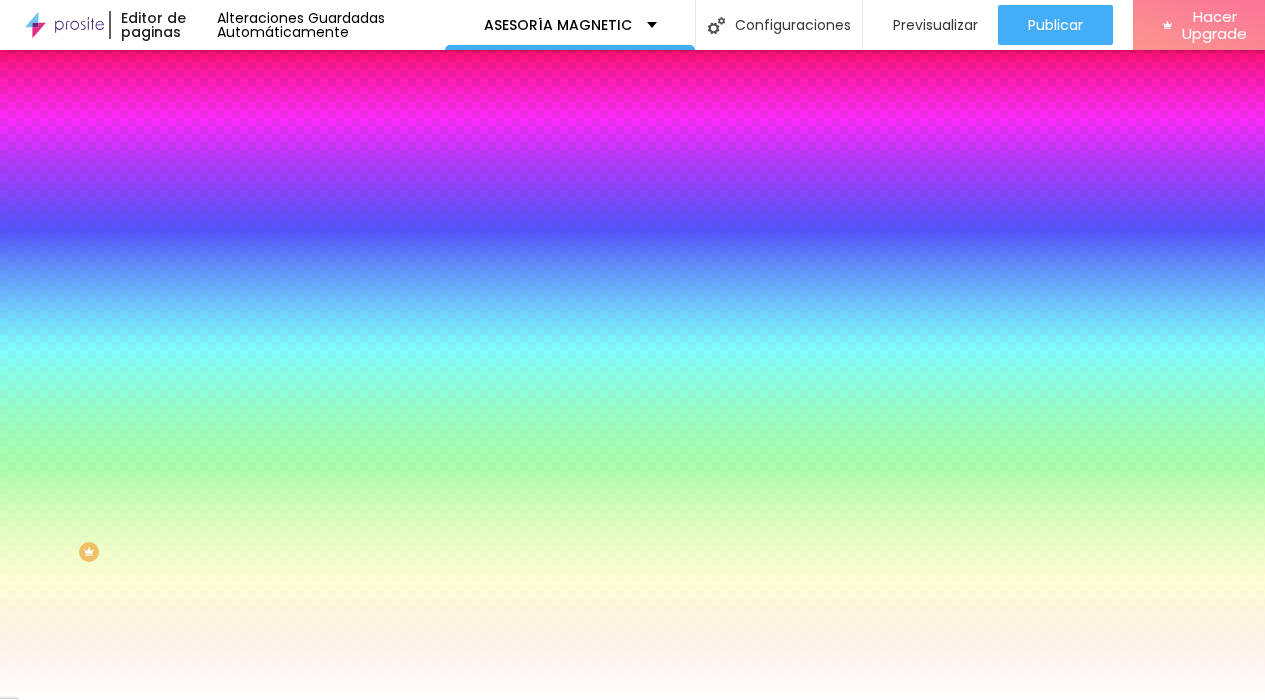 drag, startPoint x: 218, startPoint y: 424, endPoint x: 506, endPoint y: 435, distance: 288.21 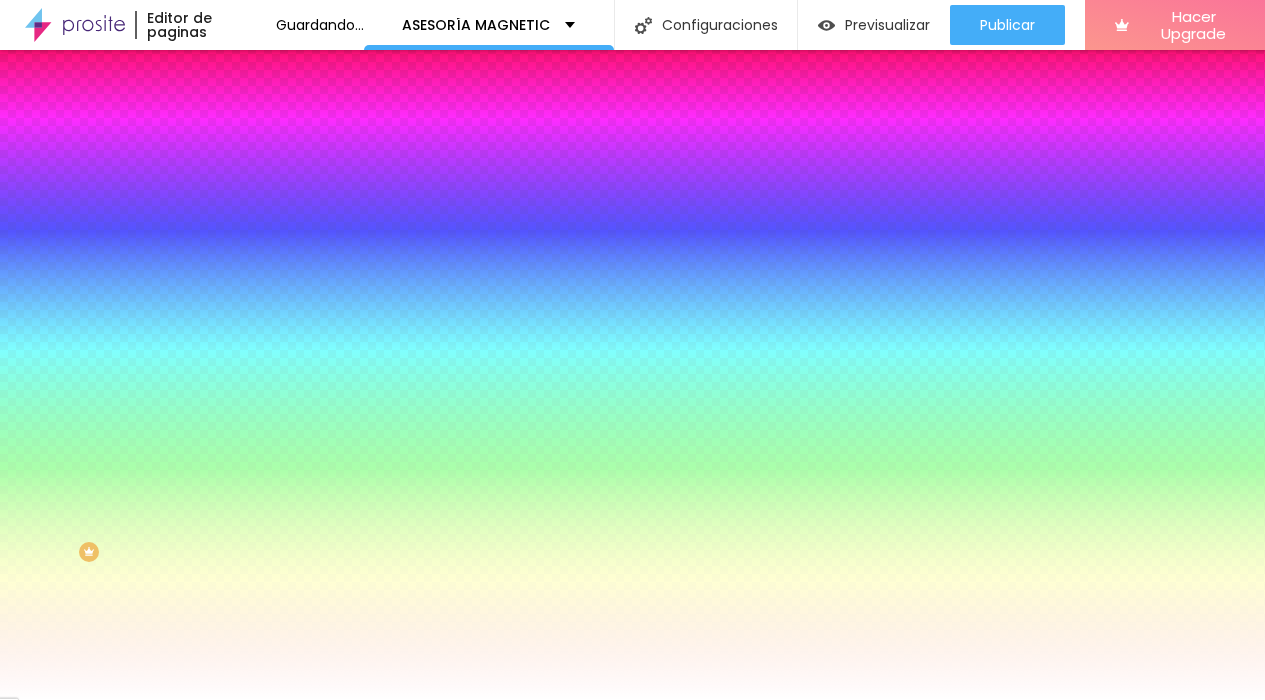drag, startPoint x: 446, startPoint y: 422, endPoint x: 160, endPoint y: 418, distance: 286.02798 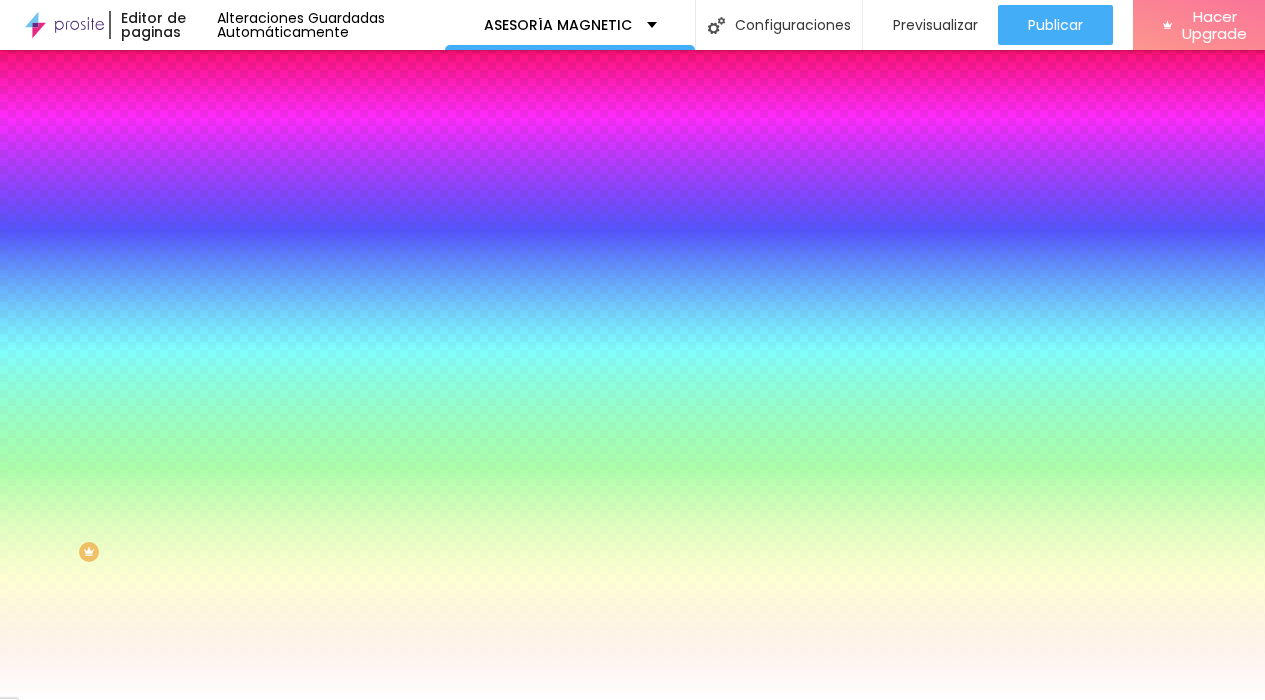 click at bounding box center (632, 700) 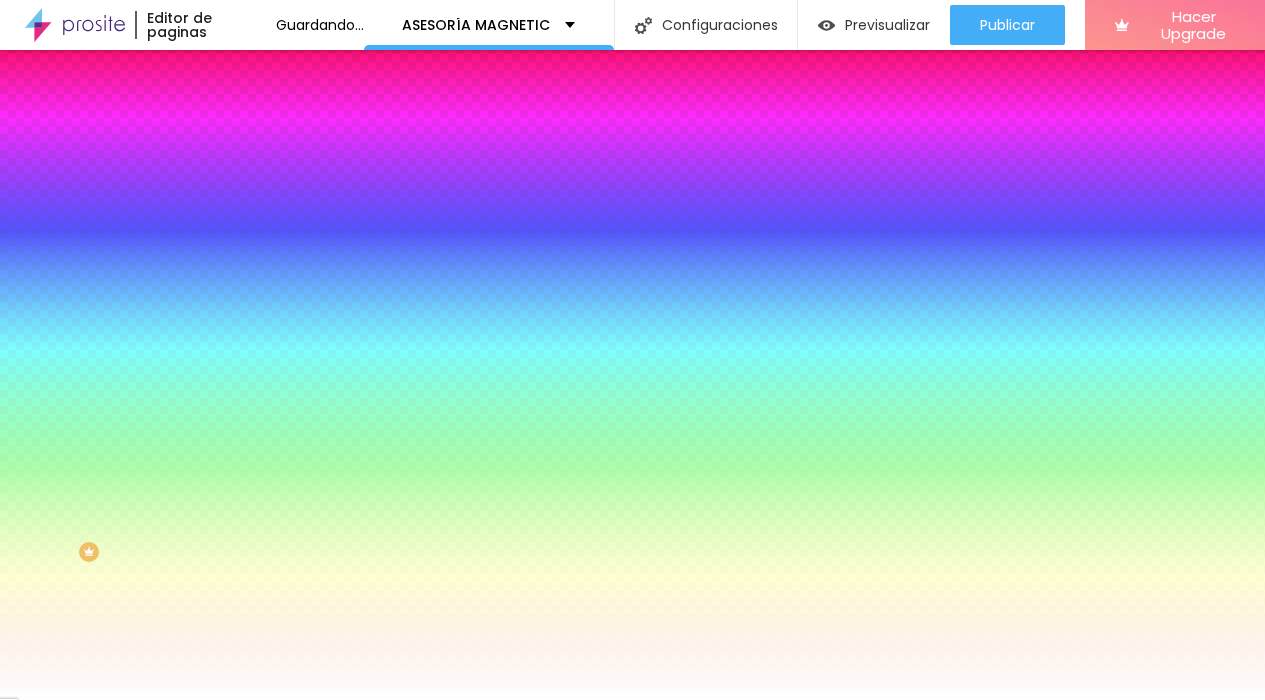 click at bounding box center (632, 712) 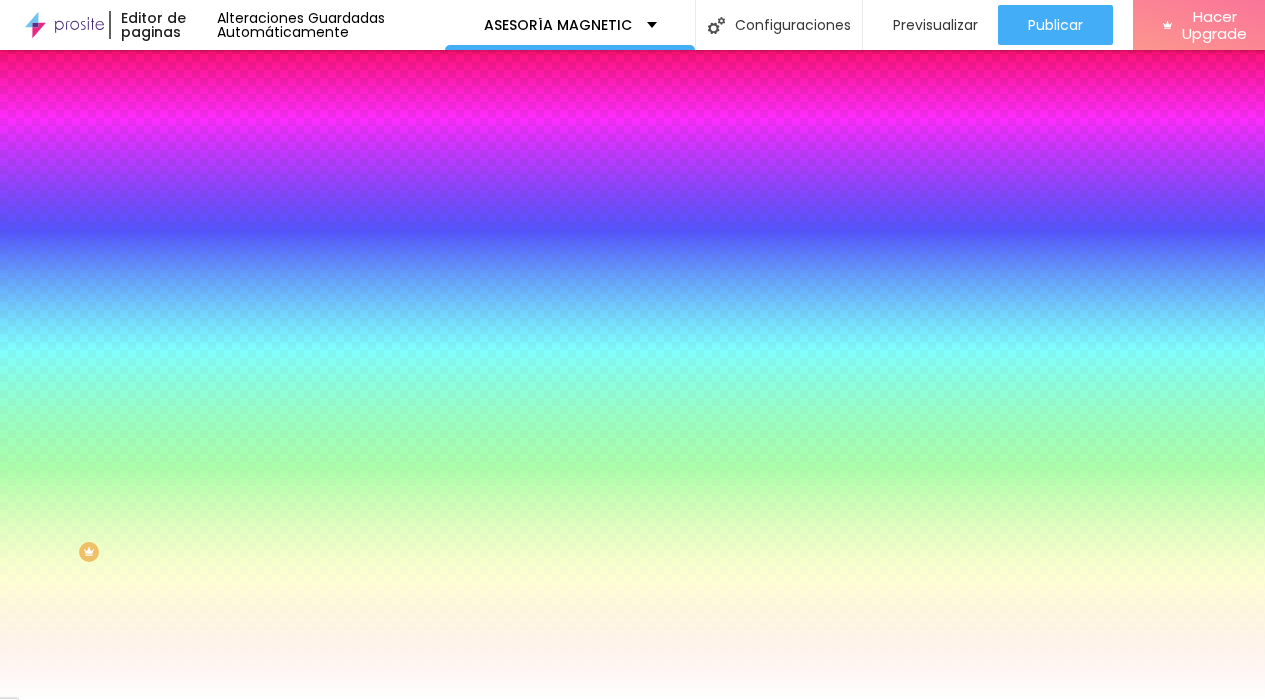 click at bounding box center (632, 700) 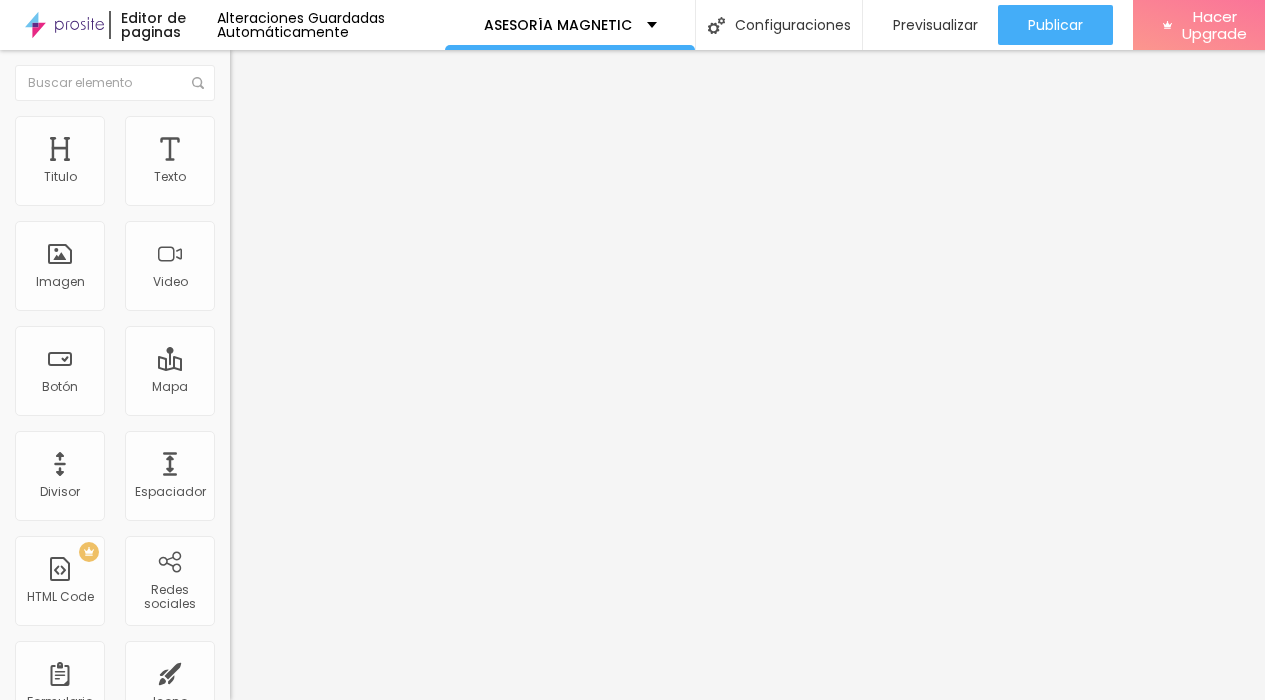 drag, startPoint x: 102, startPoint y: 413, endPoint x: 19, endPoint y: 413, distance: 83 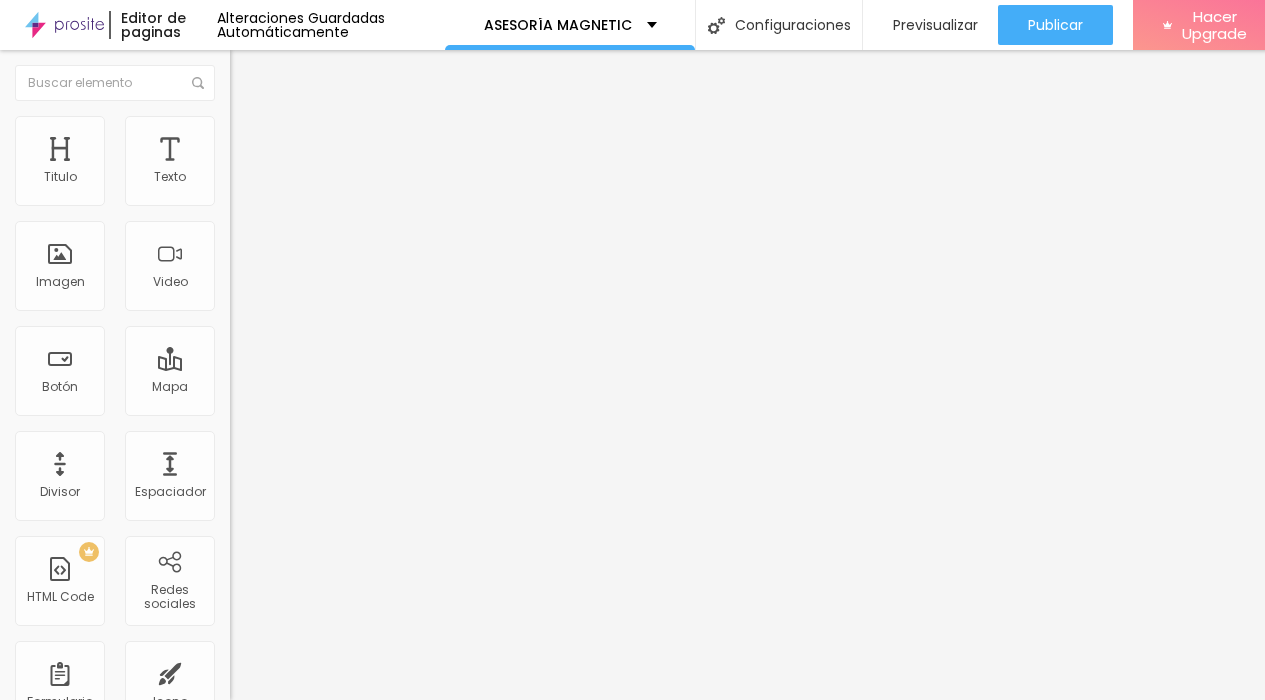 click on "https://" at bounding box center [350, 402] 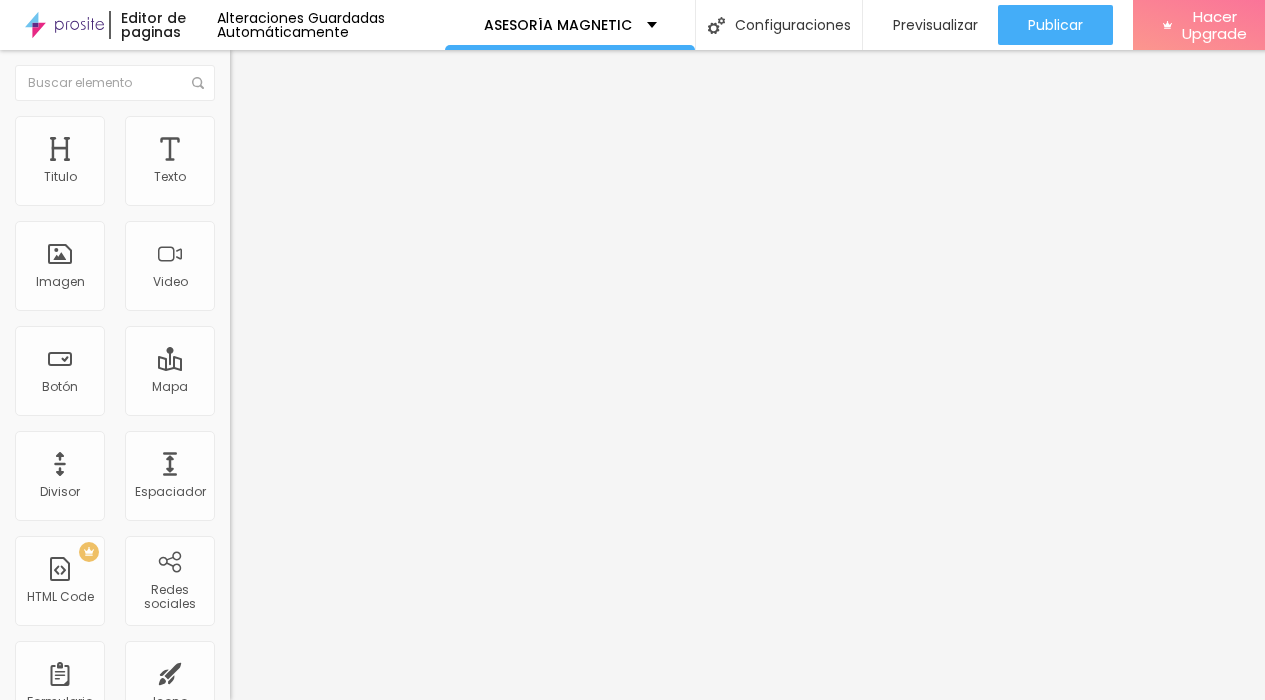 paste on "://paypal.me/pauzambelli/240" 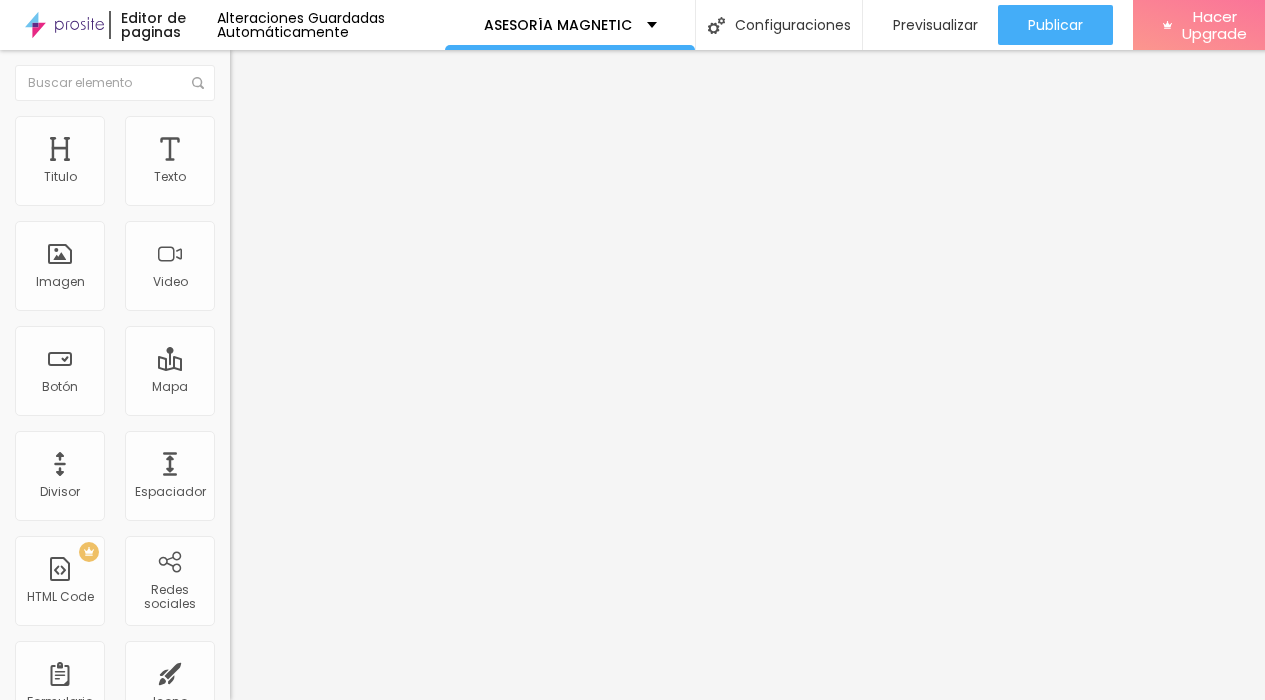 scroll, scrollTop: 0, scrollLeft: 32, axis: horizontal 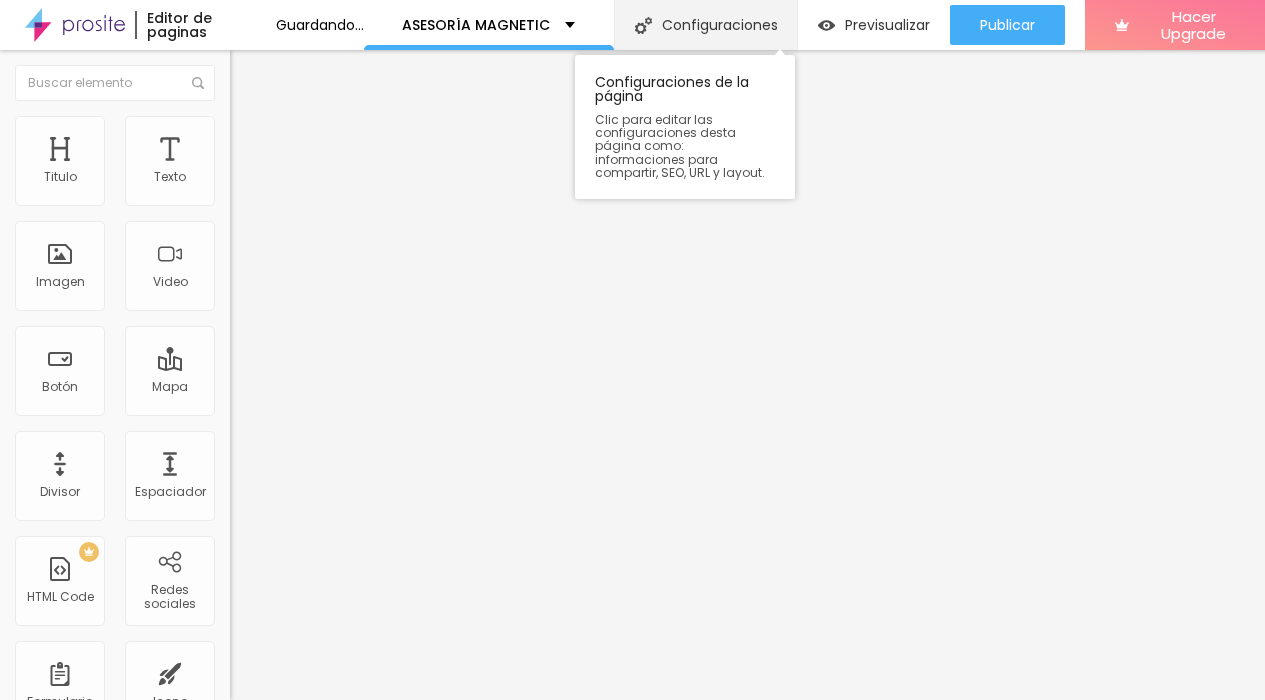 drag, startPoint x: 41, startPoint y: 419, endPoint x: 782, endPoint y: 9, distance: 846.8654 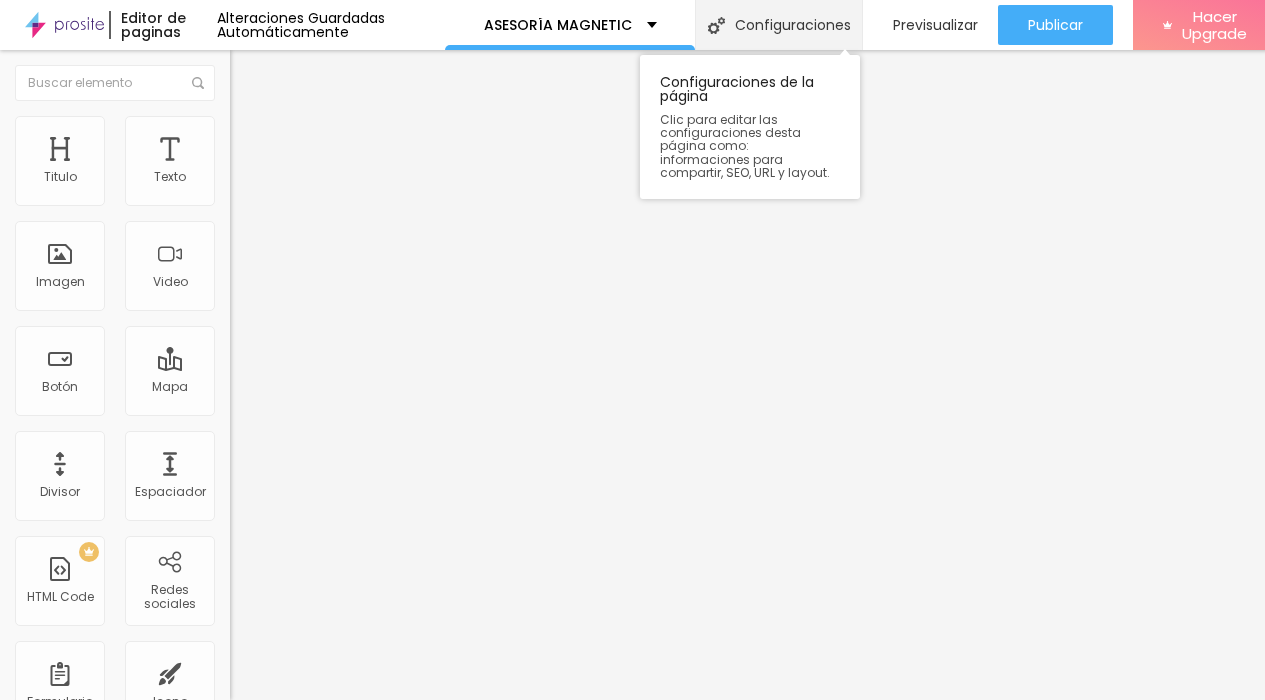 scroll, scrollTop: 0, scrollLeft: 0, axis: both 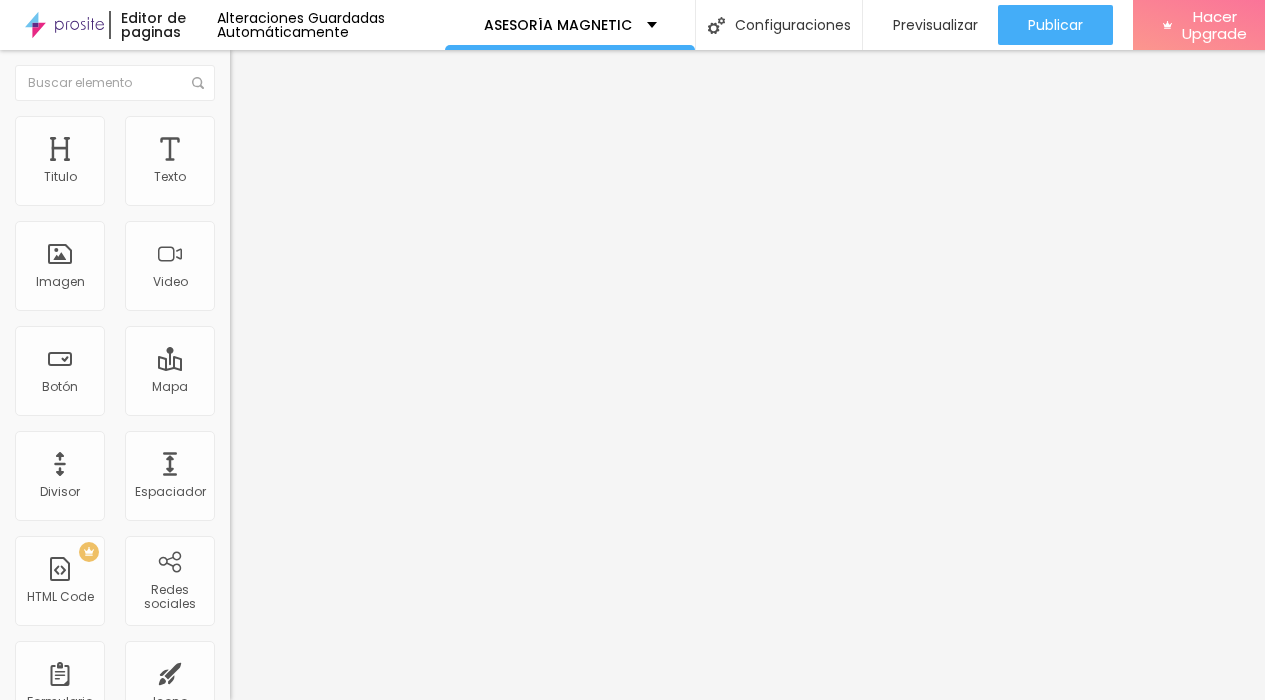 click on "Normal" at bounding box center (252, 306) 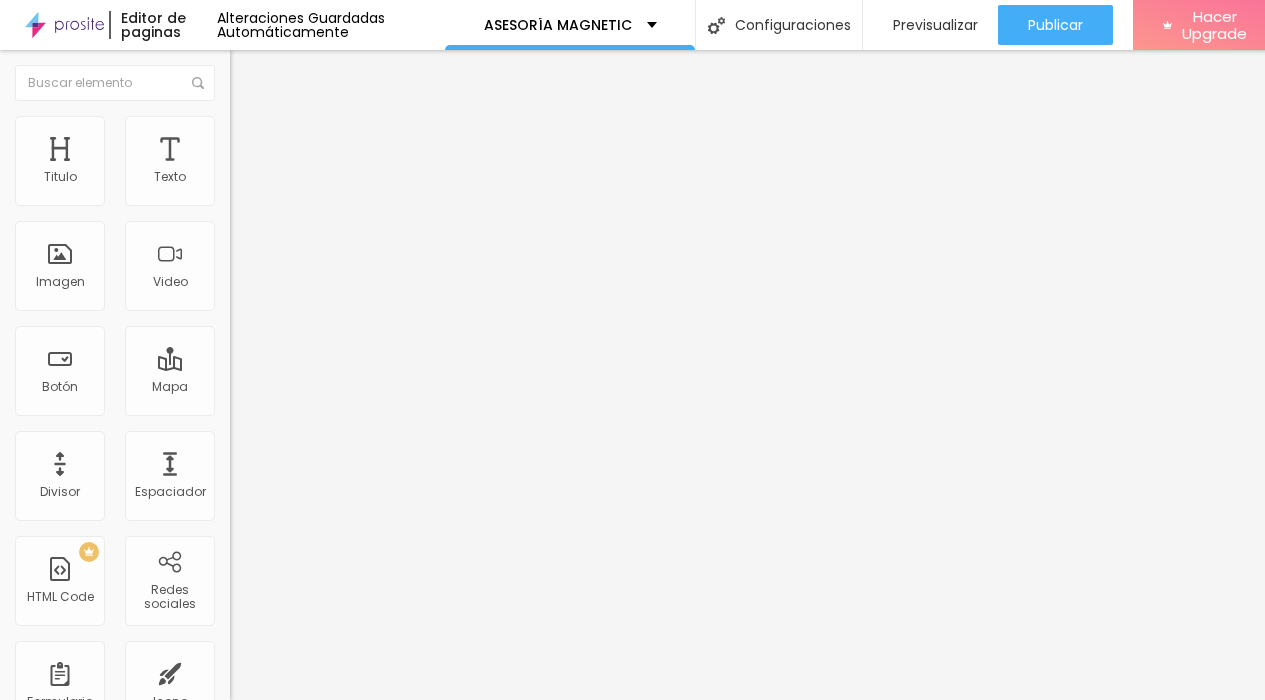 paste on "2 PAGOS DE 13" 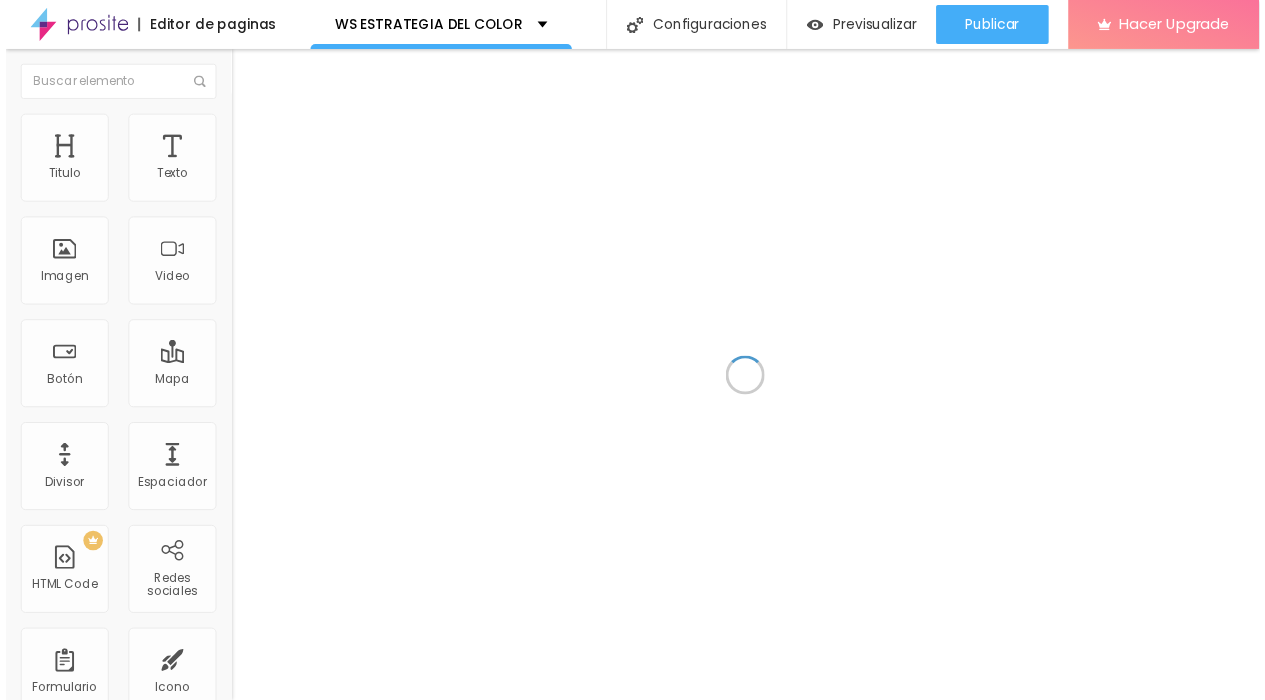 scroll, scrollTop: 0, scrollLeft: 0, axis: both 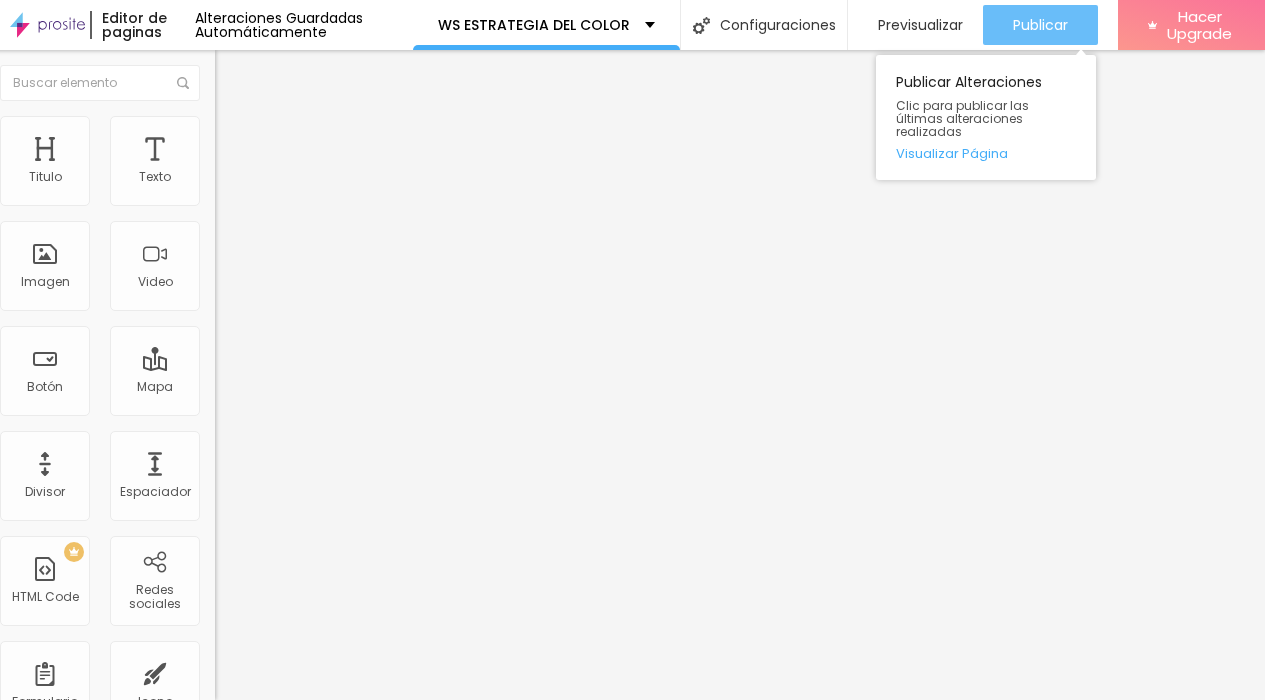 click on "Publicar" at bounding box center (1040, 25) 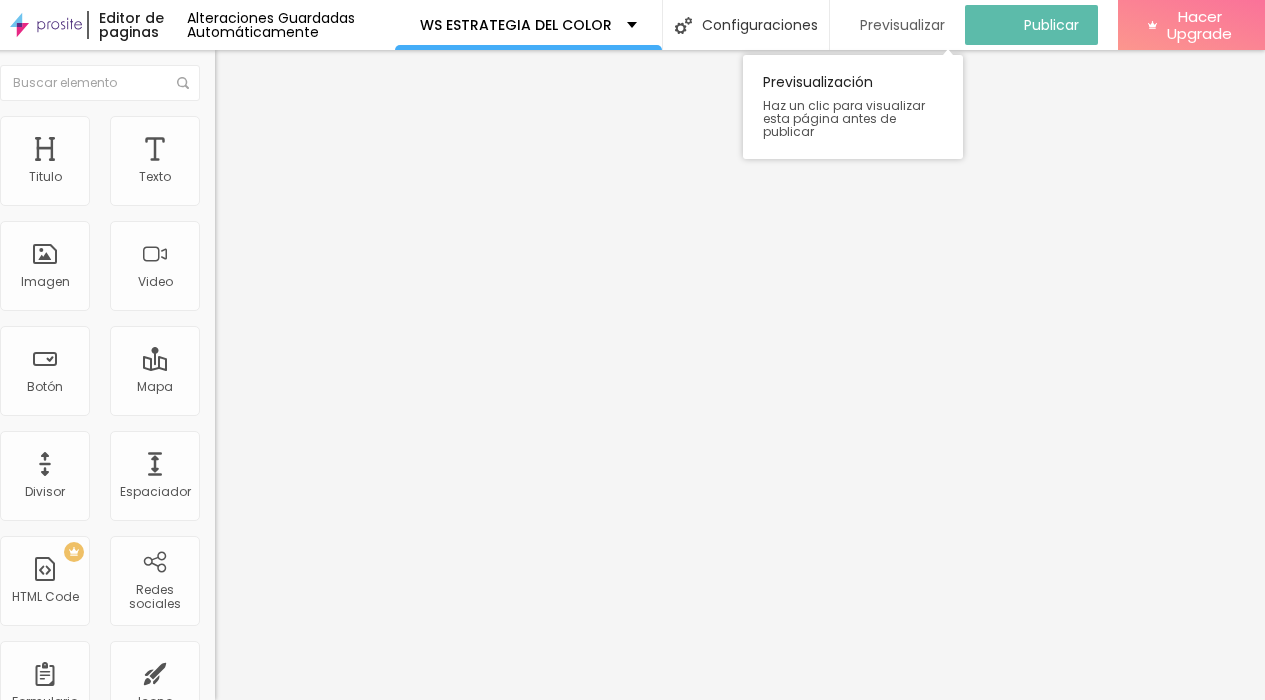 click on "Previsualizar" at bounding box center [902, 25] 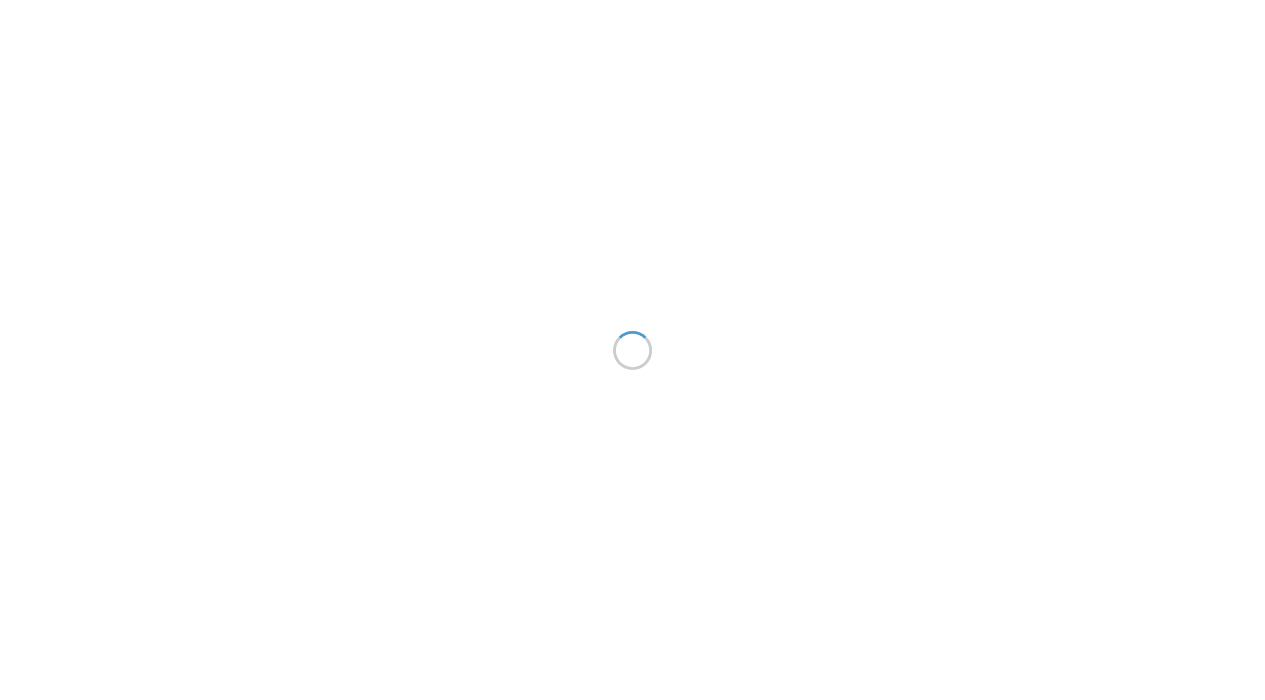 scroll, scrollTop: 0, scrollLeft: 0, axis: both 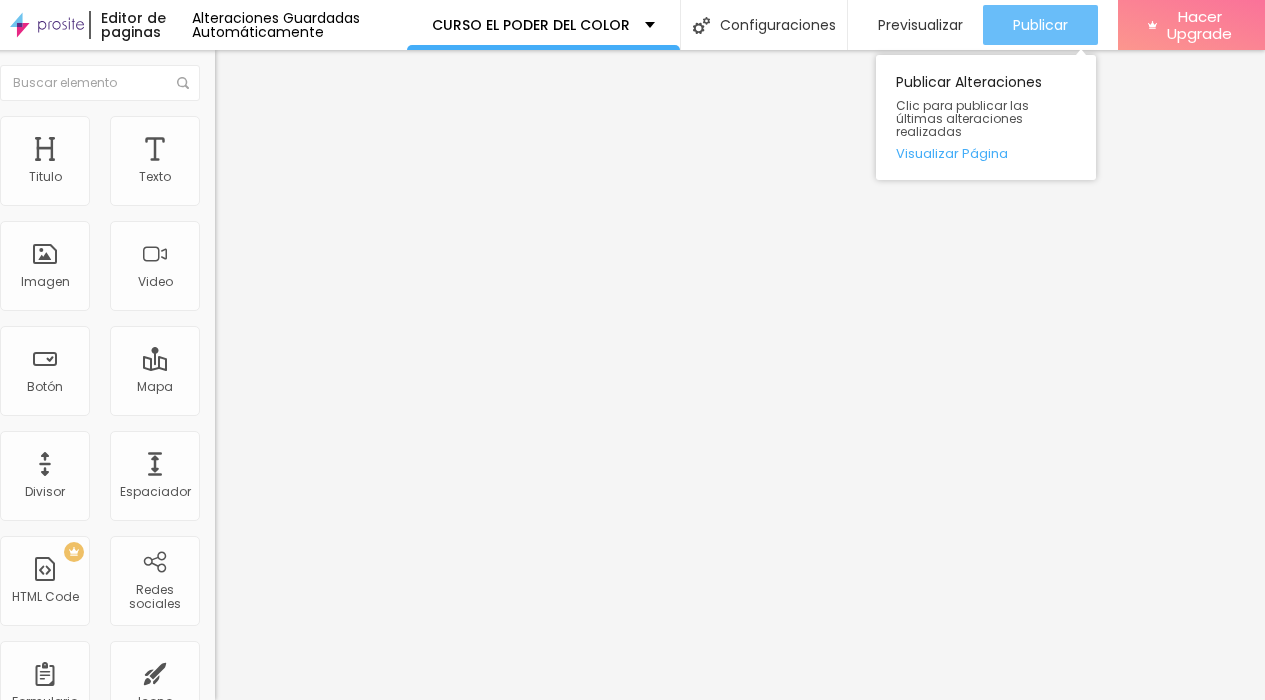 click on "Publicar" at bounding box center (1040, 25) 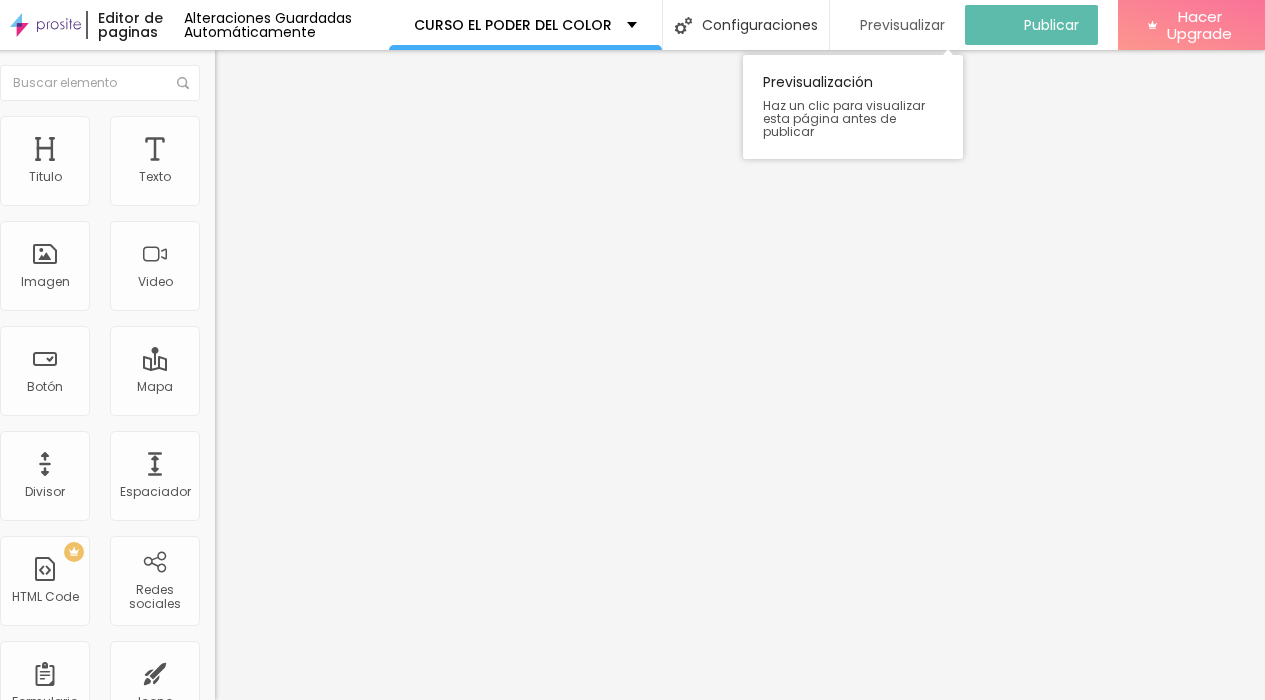 click on "Previsualizar" at bounding box center (902, 25) 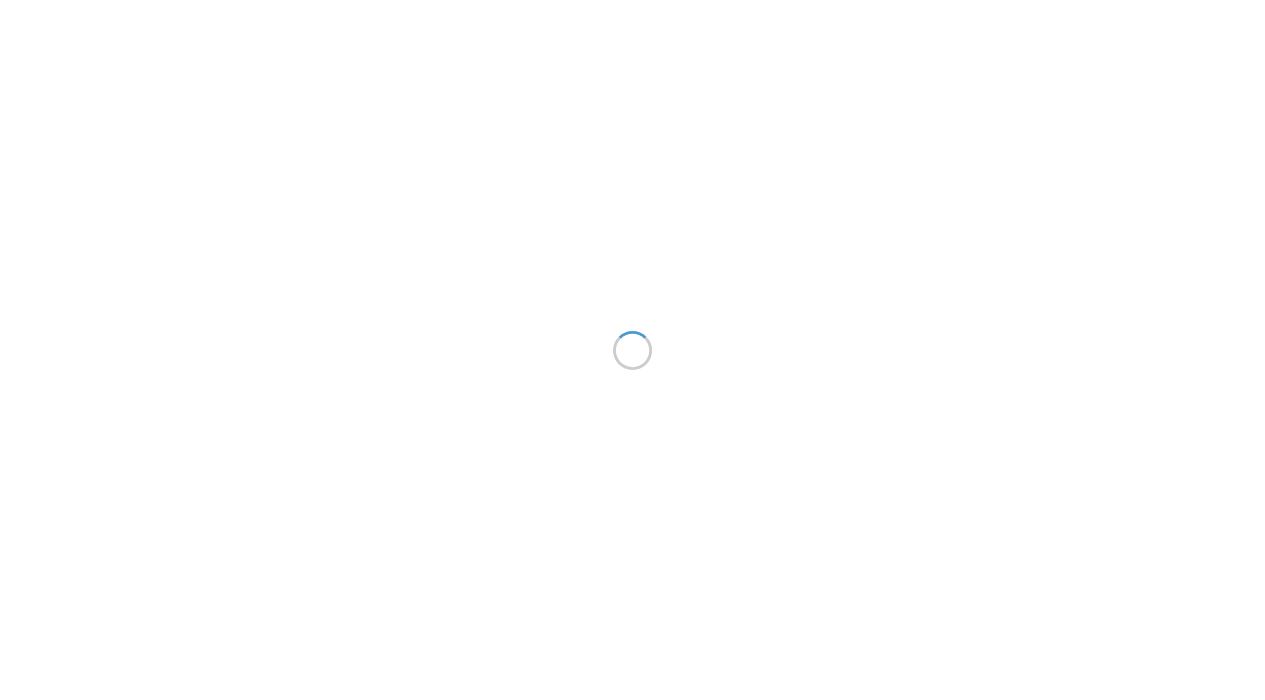 scroll, scrollTop: 0, scrollLeft: 0, axis: both 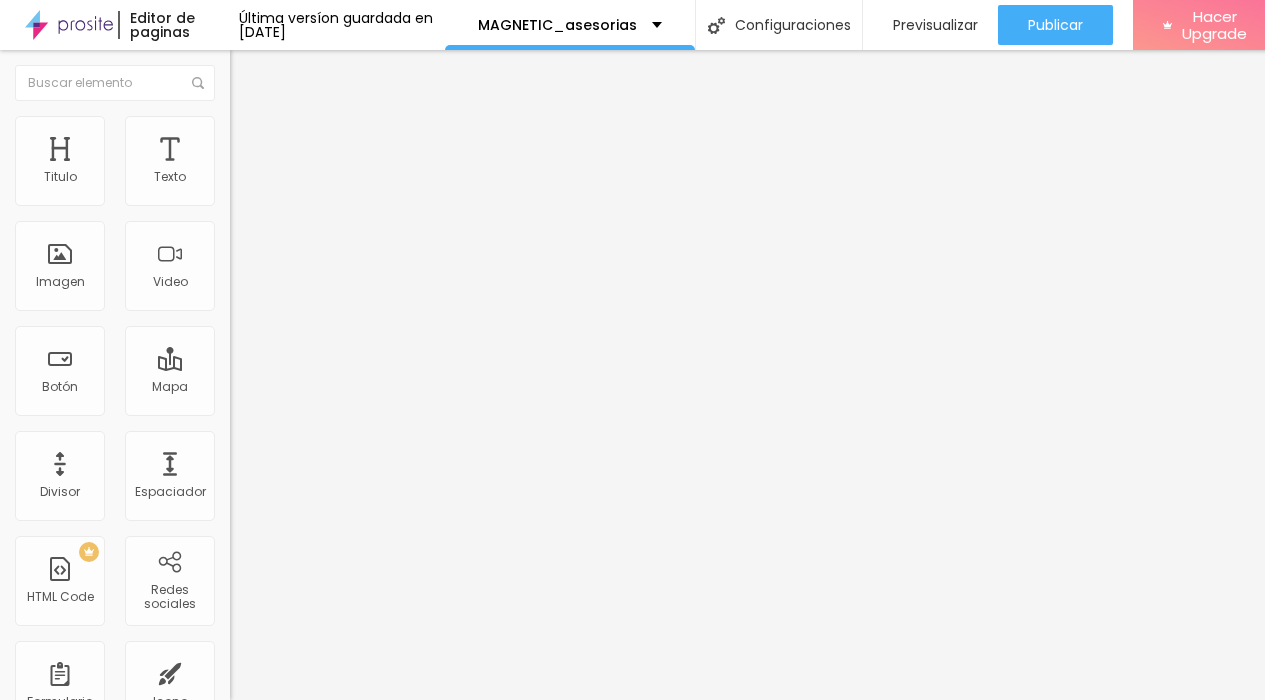 drag, startPoint x: 155, startPoint y: 209, endPoint x: 0, endPoint y: 208, distance: 155.00322 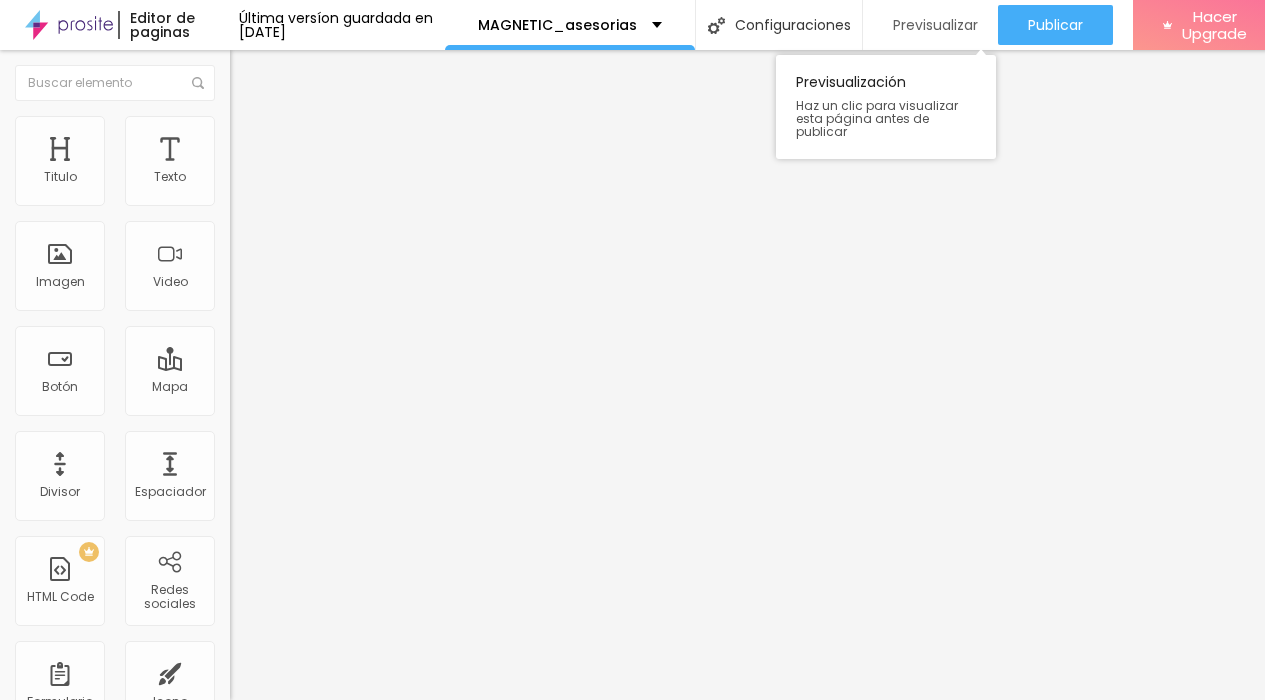 drag, startPoint x: 94, startPoint y: 208, endPoint x: 952, endPoint y: 0, distance: 882.8522 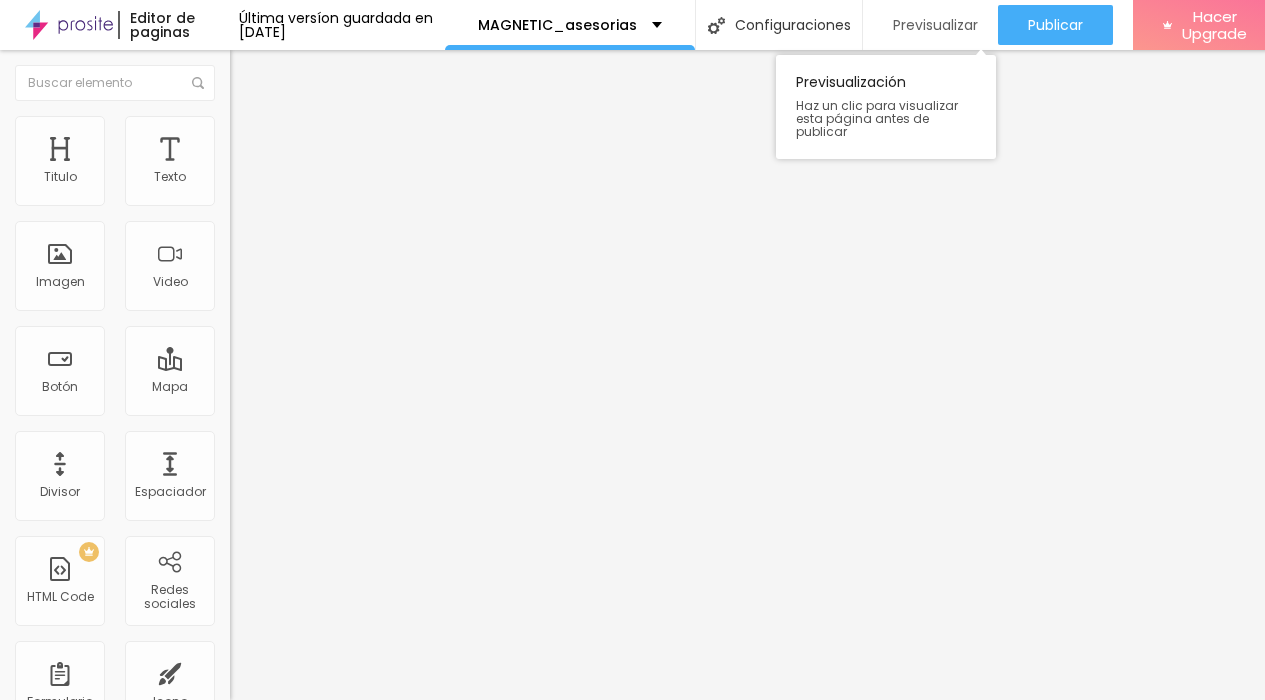 click on "Editor de paginas Última versíon guardada en 25/5/2025 MAGNETIC_asesorias Configuraciones  Configuraciones de la página Clic para editar las configuraciones desta página como: informaciones para compartir, SEO, URL y layout. Previsualizar Previsualización Haz un clic para visualizar esta página antes de publicar Publicar Publicar Alteraciones Clic para publicar las últimas alteraciones realizadas Visualizar Página   Hacer Upgrade Titulo Texto Imagen Video Botón Mapa Divisor Espaciador   PREMIUM HTML Code Redes sociales Formulario Icono Preguntas frecuentes Timer Botón de pago Botón do WhatsApp Nuevo Google Reviews Otros CRM Facebook Comments Antes/Después Editar Botón Contenido Estilo Avanzado Texto PAGO ÚNICO DE 240 USD Alineación Tamaño Pequeno Pequeno Normal Grande Link URL http://paypal.me/pauzambelli/240 Abrir en una nueva pestaña" at bounding box center [640, 350] 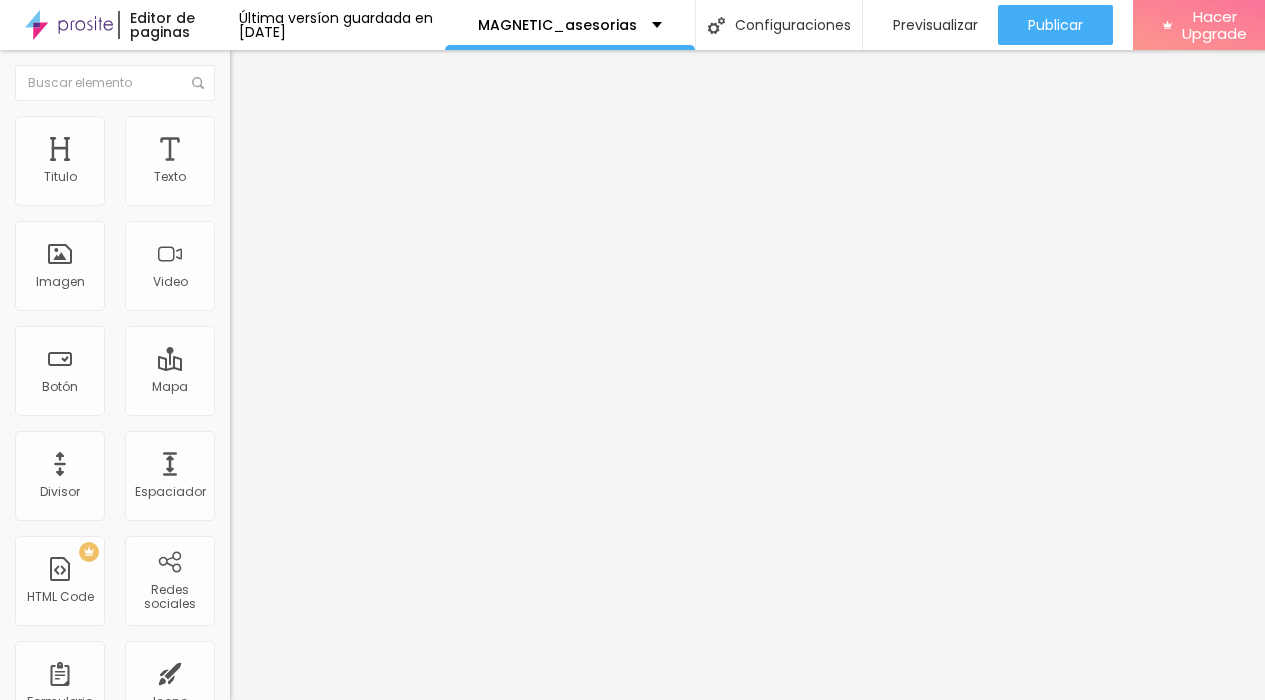 click on "Estilo" at bounding box center (263, 129) 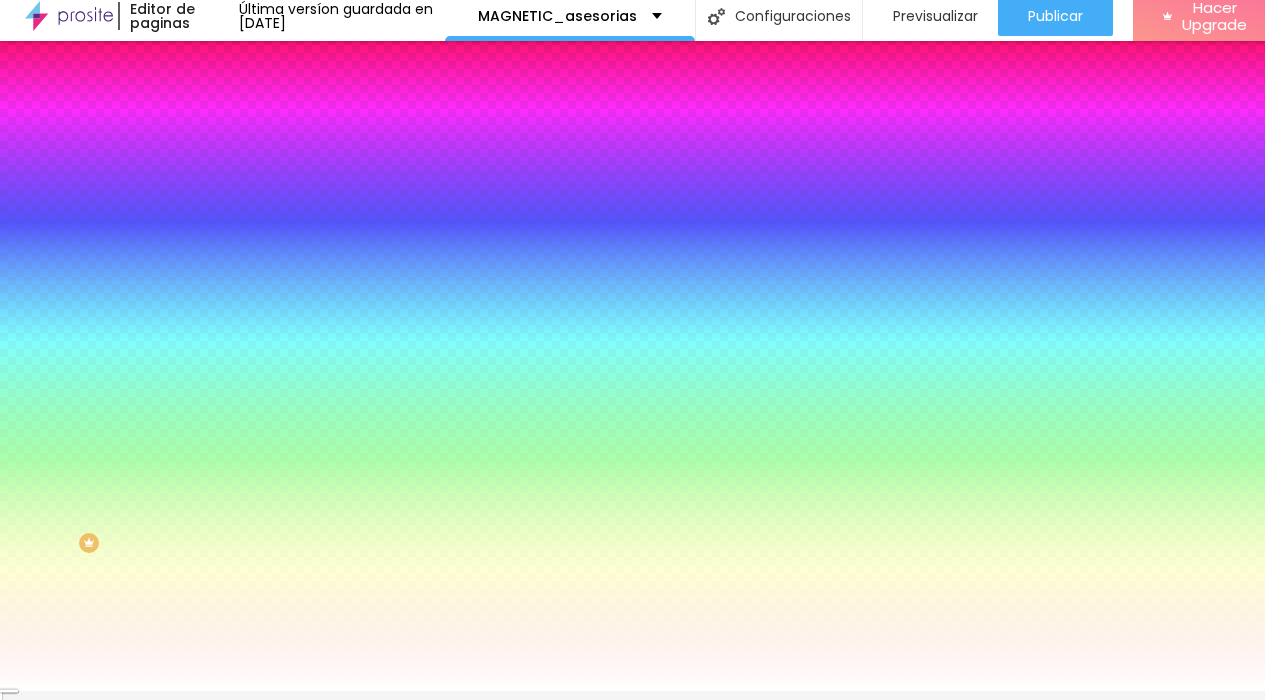 drag, startPoint x: 209, startPoint y: 182, endPoint x: 157, endPoint y: 182, distance: 52 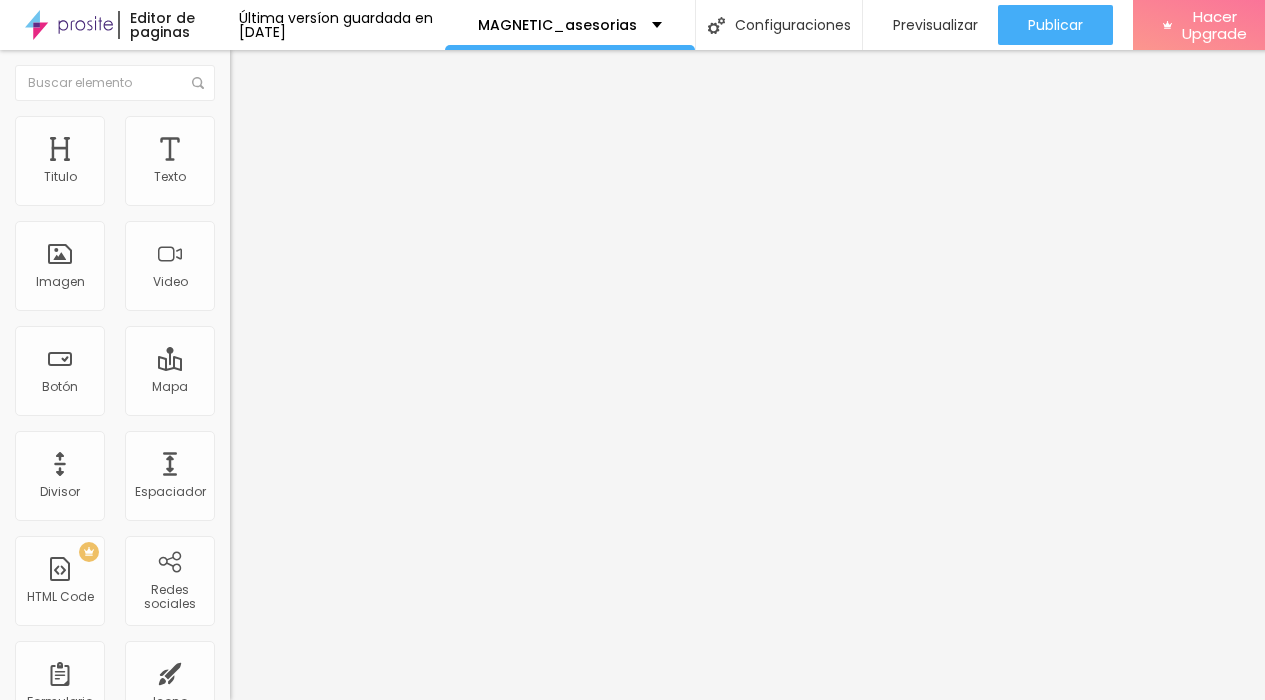 scroll, scrollTop: 1, scrollLeft: 32, axis: both 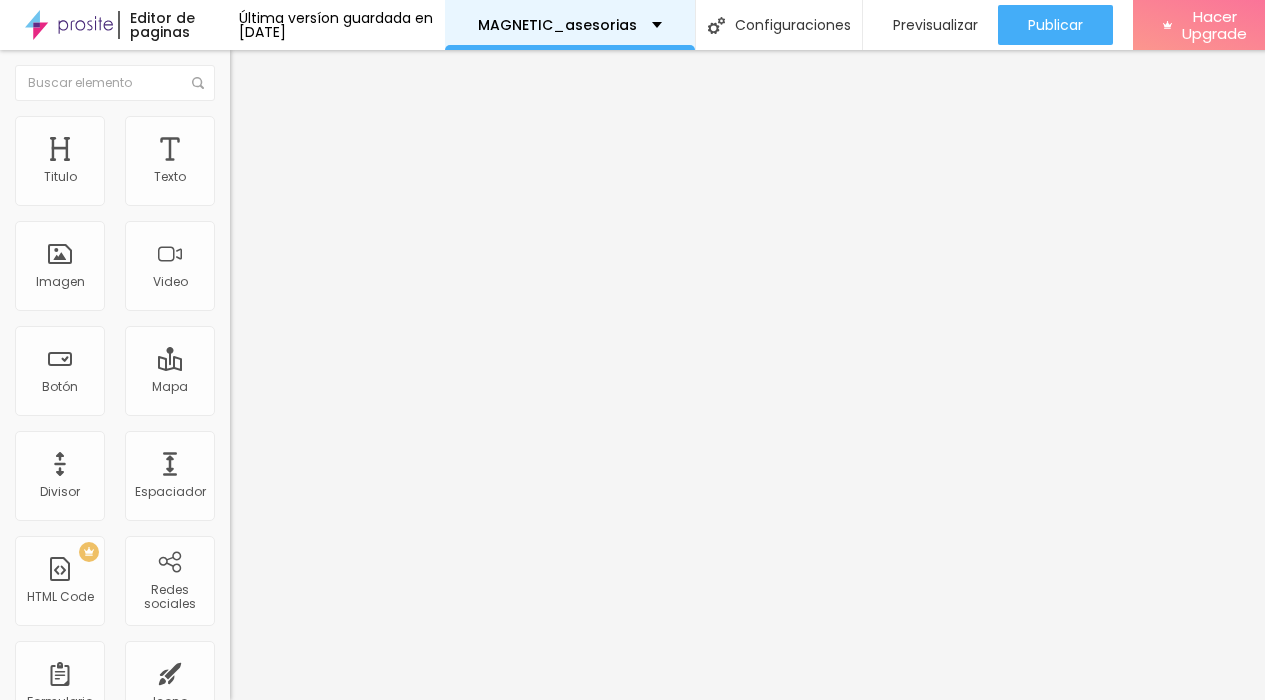 drag, startPoint x: 56, startPoint y: 207, endPoint x: 627, endPoint y: 26, distance: 599.00085 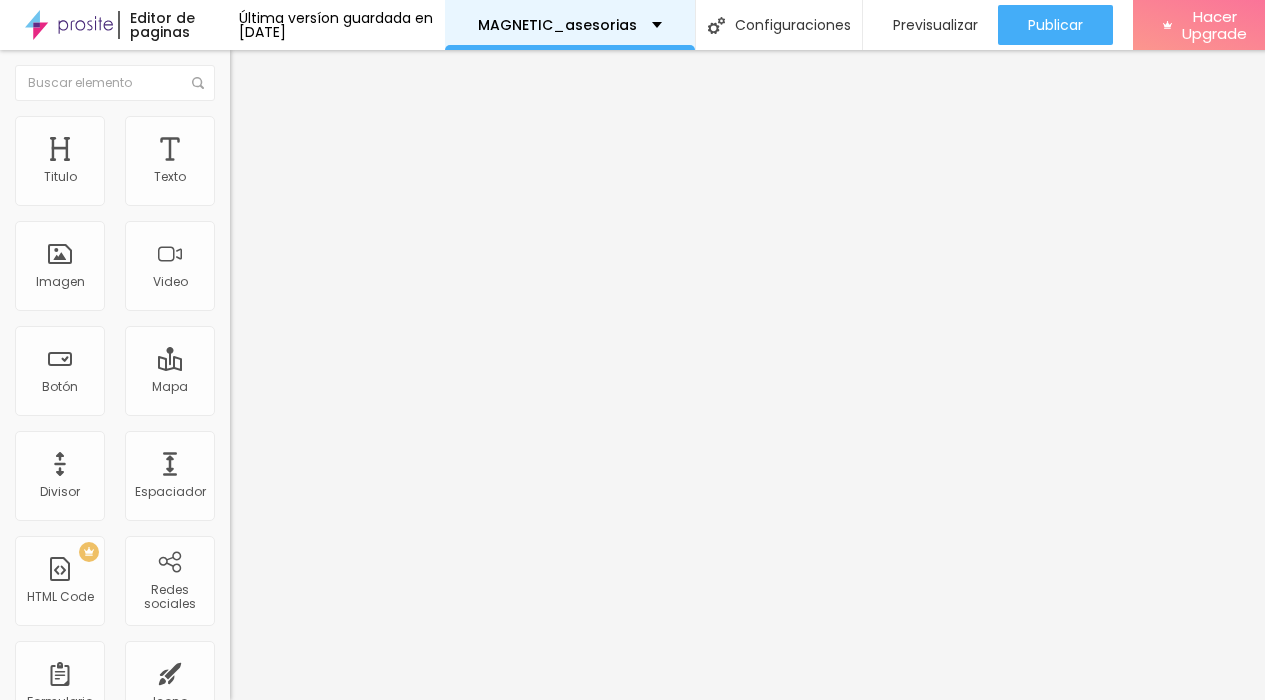 click on "Editor de paginas Última versíon guardada en 25/5/2025 MAGNETIC_asesorias Configuraciones  Configuraciones de la página Clic para editar las configuraciones desta página como: informaciones para compartir, SEO, URL y layout. Previsualizar Previsualización Haz un clic para visualizar esta página antes de publicar Publicar Publicar Alteraciones Clic para publicar las últimas alteraciones realizadas Visualizar Página   Hacer Upgrade Titulo Texto Imagen Video Botón Mapa Divisor Espaciador   PREMIUM HTML Code Redes sociales Formulario Icono Preguntas frecuentes Timer Botón de pago Botón do WhatsApp Nuevo Google Reviews Otros CRM Facebook Comments Antes/Después Editar Botón Contenido Estilo Avanzado Texto 2 PAGOS DE 130 USD Alineación Tamaño Pequeno Pequeno Normal Grande Link URL https://www.paypal.com/webapps/billing/plans/subscribe?plan_id=P-5YS8554821821633UM7XOJVA Abrir en una nueva pestaña" at bounding box center (640, 350) 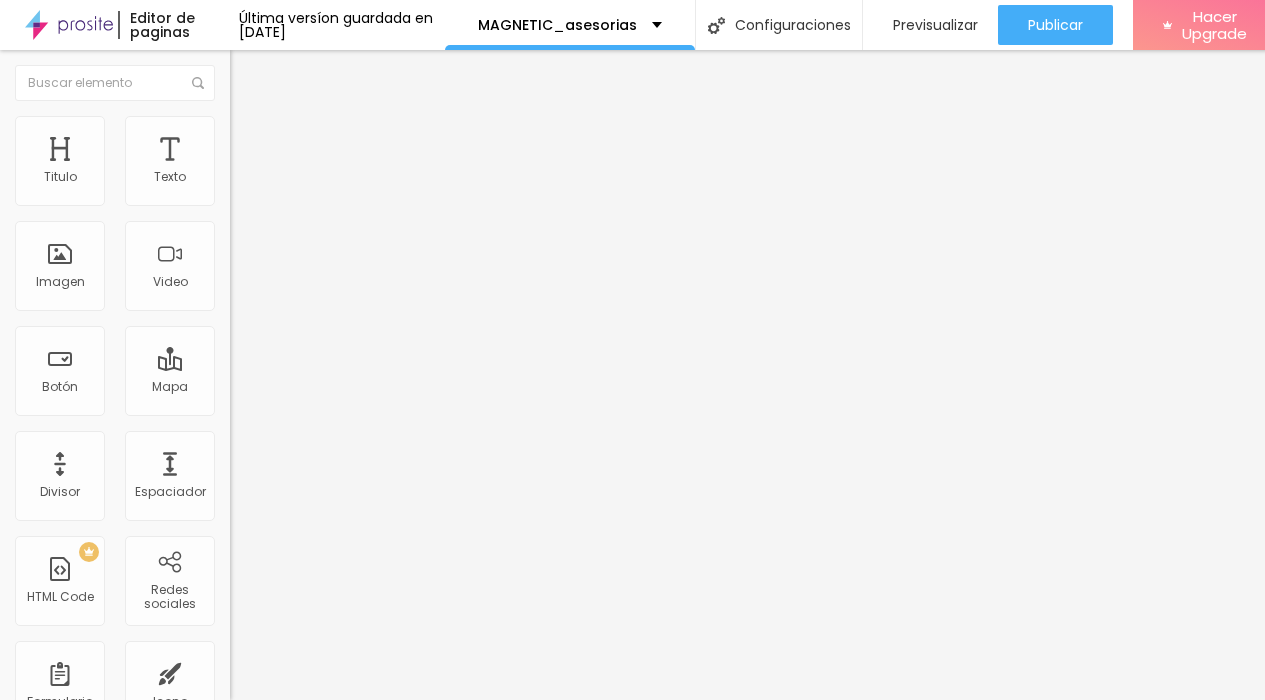 scroll, scrollTop: 1, scrollLeft: 427, axis: both 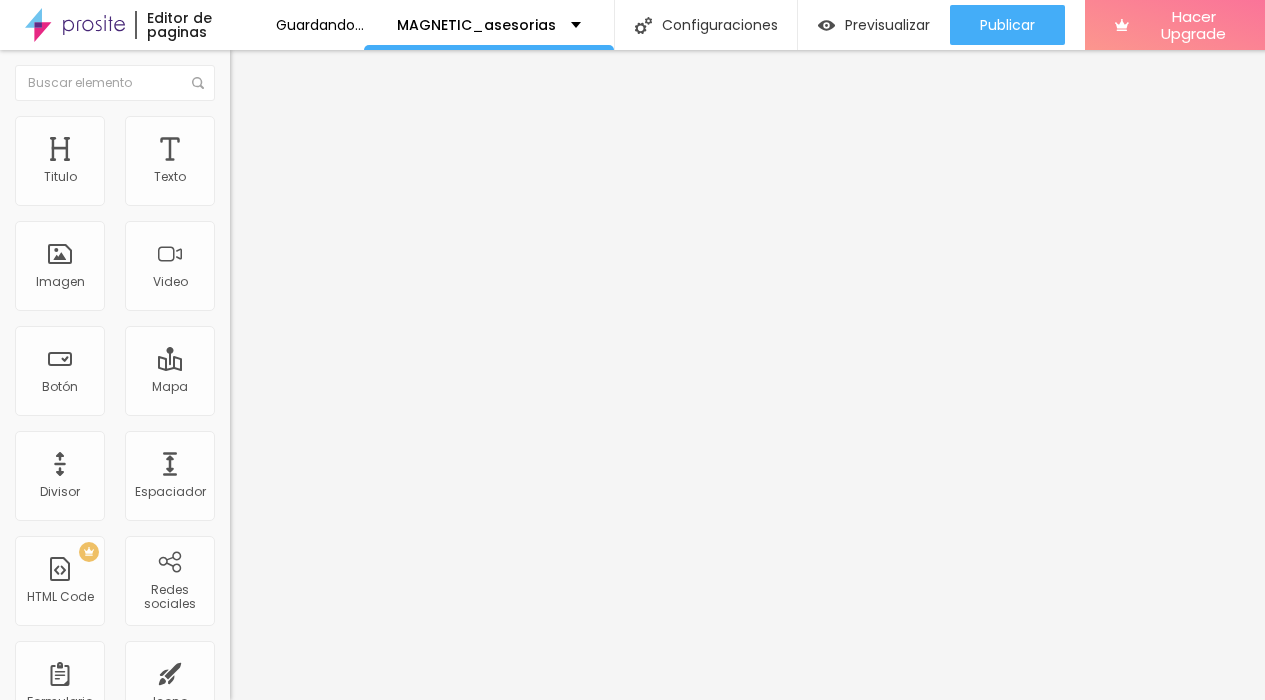 type on "PAGO ÚNICO DE 790 USD" 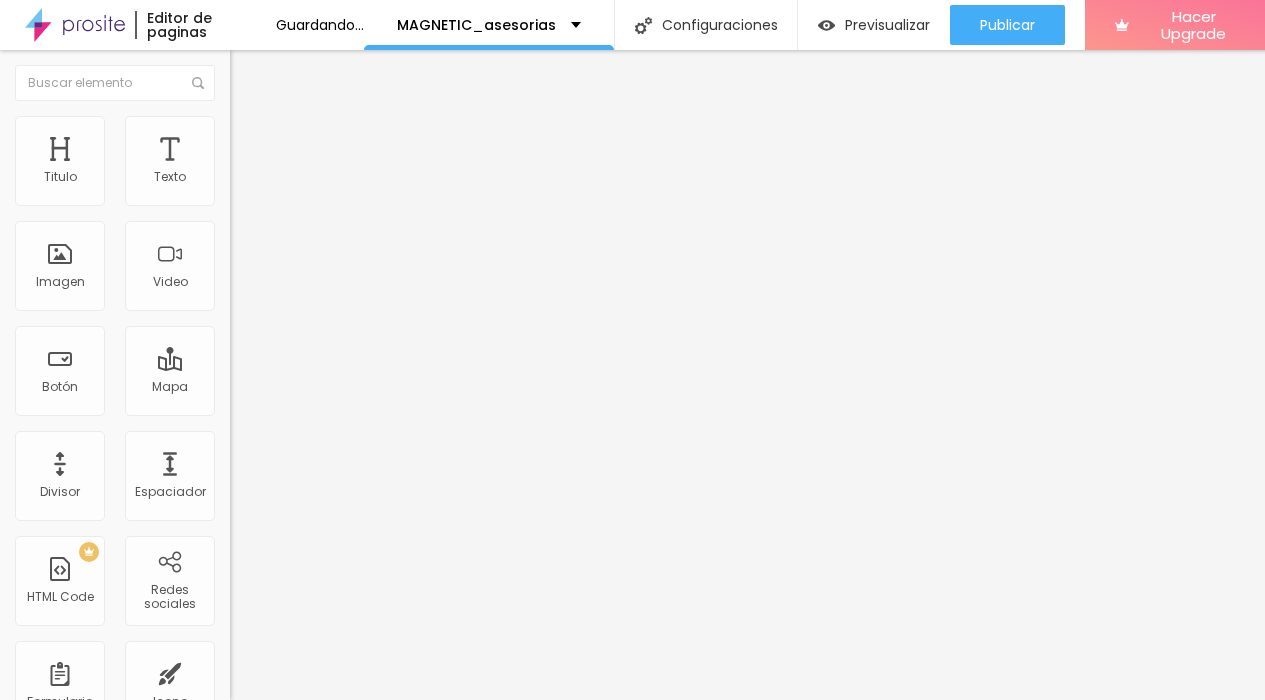 drag, startPoint x: 178, startPoint y: 209, endPoint x: 13, endPoint y: 209, distance: 165 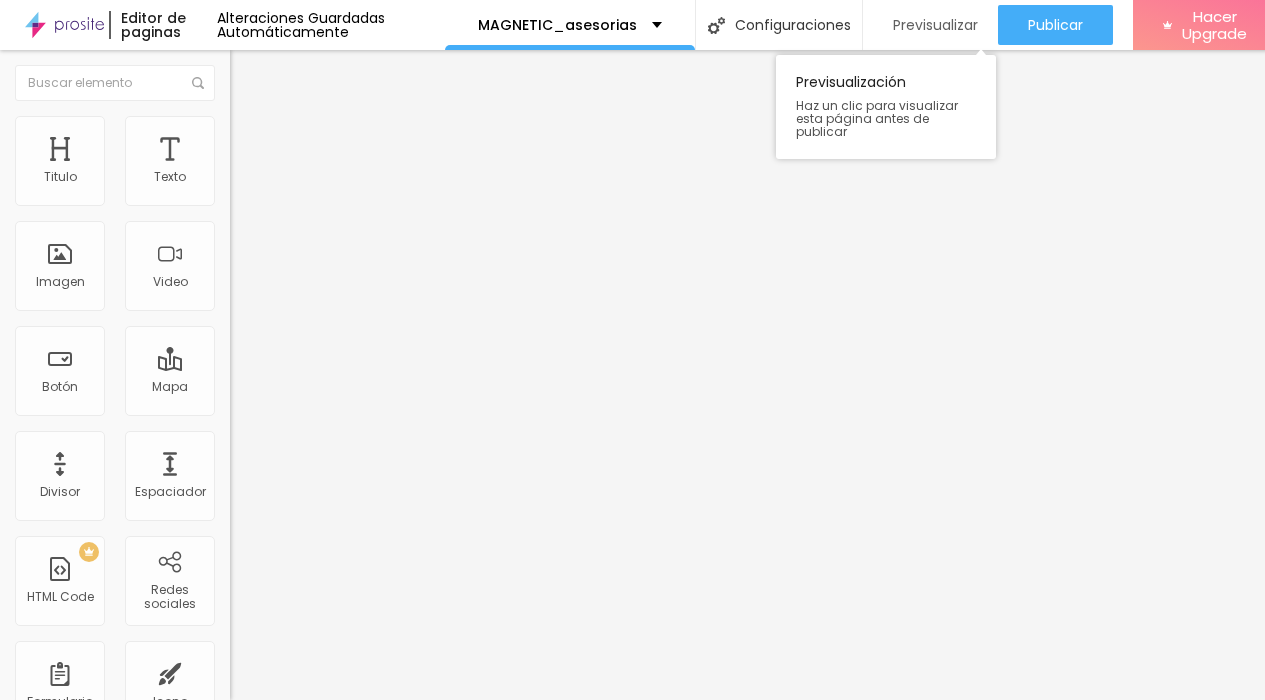 drag, startPoint x: 60, startPoint y: 209, endPoint x: 917, endPoint y: 1, distance: 881.8804 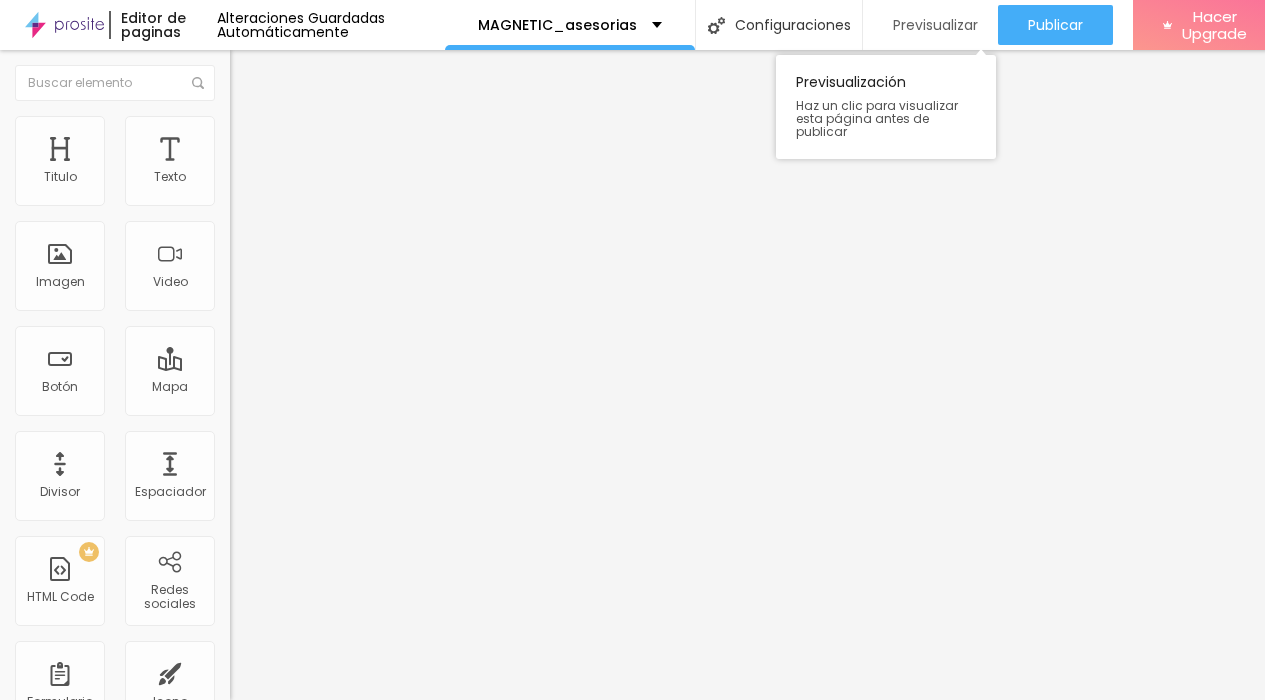 click on "Editor de paginas Alteraciones Guardadas Automáticamente MAGNETIC_asesorias Configuraciones  Configuraciones de la página Clic para editar las configuraciones desta página como: informaciones para compartir, SEO, URL y layout. Previsualizar Previsualización Haz un clic para visualizar esta página antes de publicar Publicar Publicar Alteraciones Clic para publicar las últimas alteraciones realizadas Visualizar Página   Hacer Upgrade Titulo Texto Imagen Video Botón Mapa Divisor Espaciador   PREMIUM HTML Code Redes sociales Formulario Icono Preguntas frecuentes Timer Botón de pago Botón do WhatsApp Nuevo Google Reviews Otros CRM Facebook Comments Antes/Después Editar Botón Contenido Estilo Avanzado Texto PAGO ÚNICO DE 790 USD Alineación Tamaño Pequeno Pequeno Normal Grande Link URL http://paypal.me/pauzambelli/790 Abrir en una nueva pestaña" at bounding box center [640, 350] 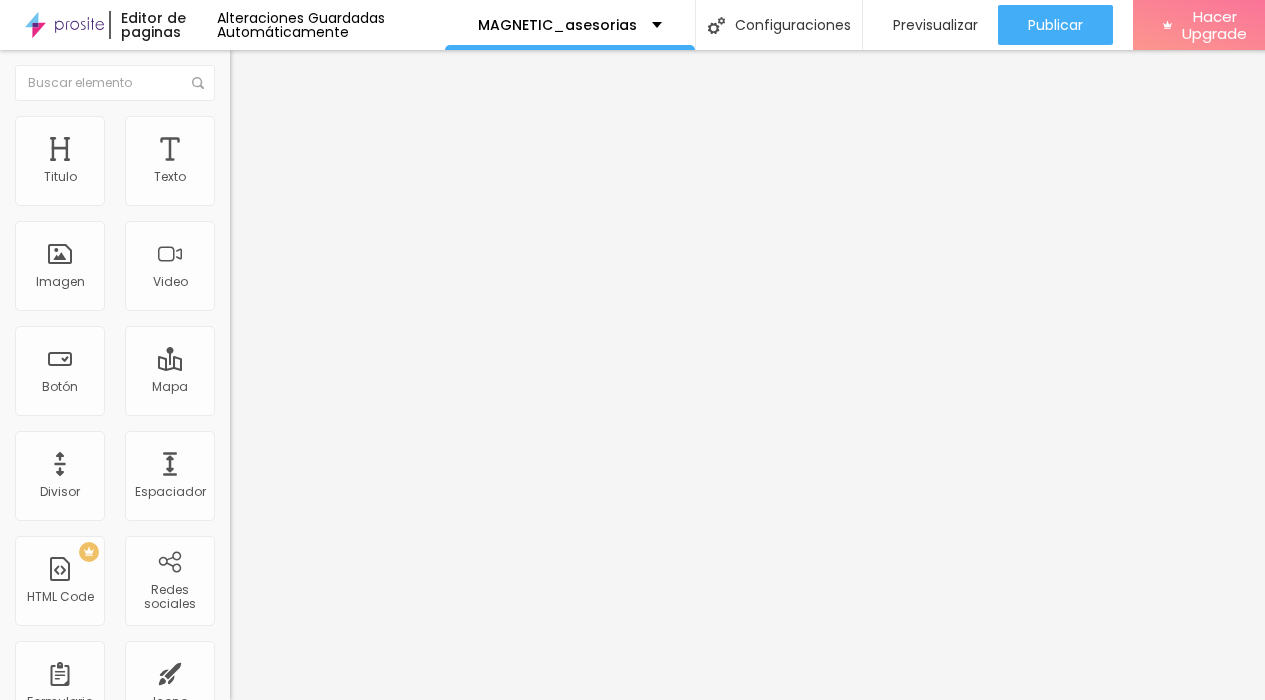 scroll, scrollTop: 1, scrollLeft: 32, axis: both 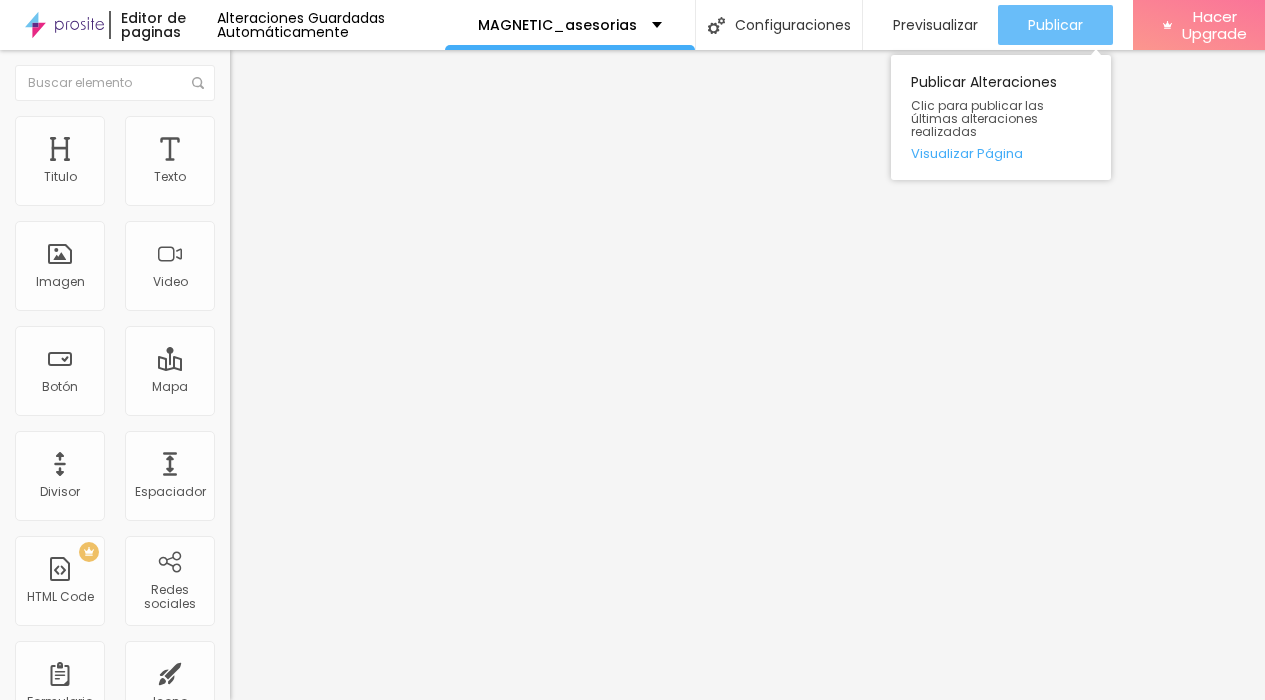 drag, startPoint x: 49, startPoint y: 208, endPoint x: 1056, endPoint y: 0, distance: 1028.2573 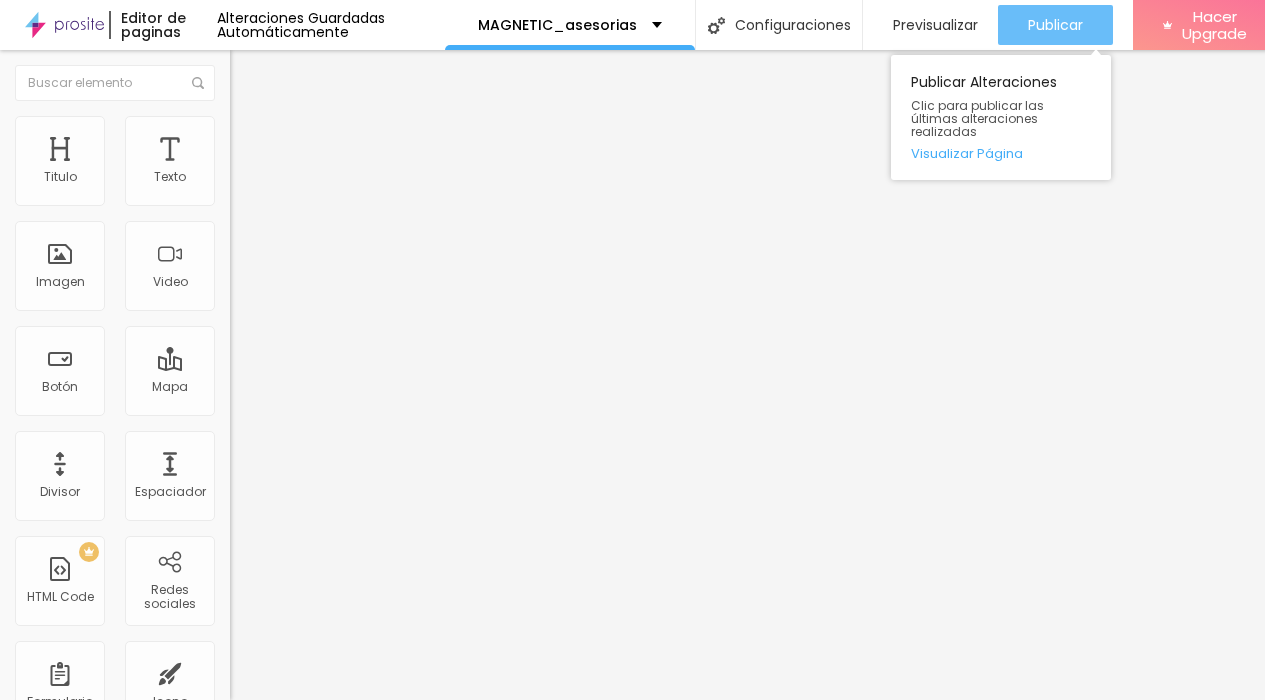 click on "Editor de paginas Alteraciones Guardadas Automáticamente MAGNETIC_asesorias Configuraciones  Configuraciones de la página Clic para editar las configuraciones desta página como: informaciones para compartir, SEO, URL y layout. Previsualizar Previsualización Haz un clic para visualizar esta página antes de publicar Publicar Publicar Alteraciones Clic para publicar las últimas alteraciones realizadas Visualizar Página   Hacer Upgrade Titulo Texto Imagen Video Botón Mapa Divisor Espaciador   PREMIUM HTML Code Redes sociales Formulario Icono Preguntas frecuentes Timer Botón de pago Botón do WhatsApp Nuevo Google Reviews Otros CRM Facebook Comments Antes/Después Editar Botón Contenido Estilo Avanzado Texto 3 PAGOS DE 290 USD Alineación Tamaño Pequeno Pequeno Normal Grande Link URL https://www.paypal.com/webapps/billing/plans/subscribe?plan_id=P-5SS491672G8696330M7XONUA Abrir en una nueva pestaña" at bounding box center (640, 350) 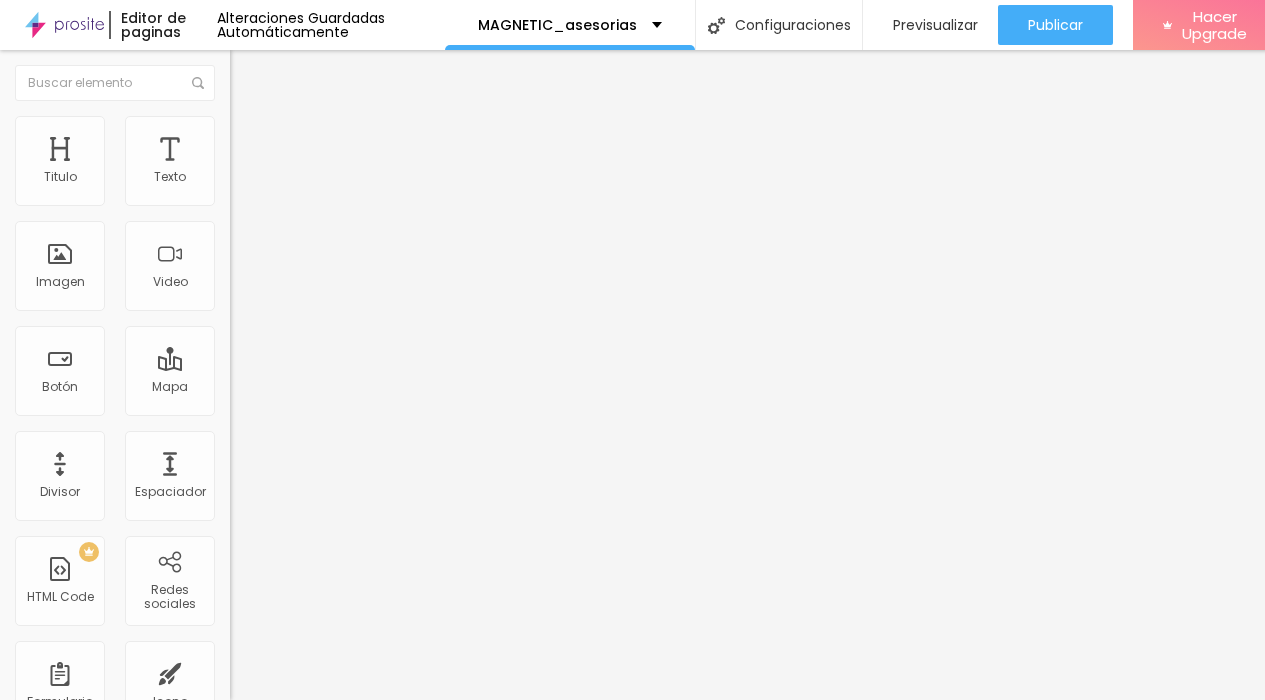 scroll, scrollTop: 1, scrollLeft: 433, axis: both 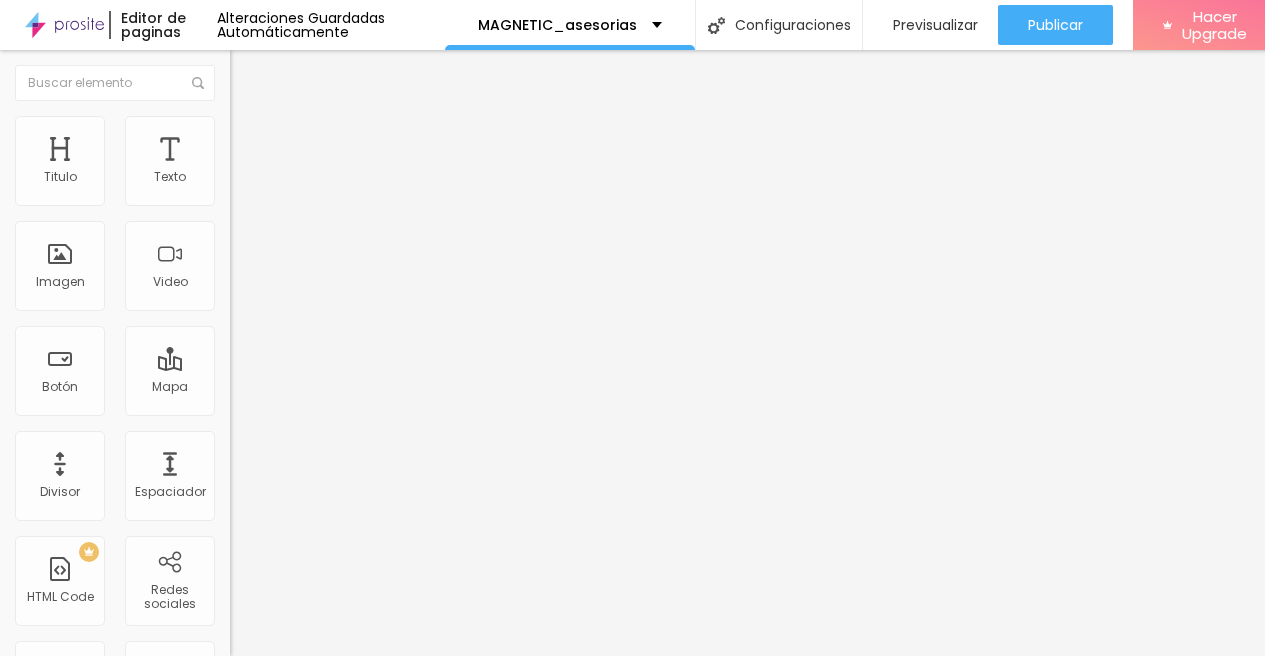 drag, startPoint x: 48, startPoint y: 212, endPoint x: 253, endPoint y: 3, distance: 292.75586 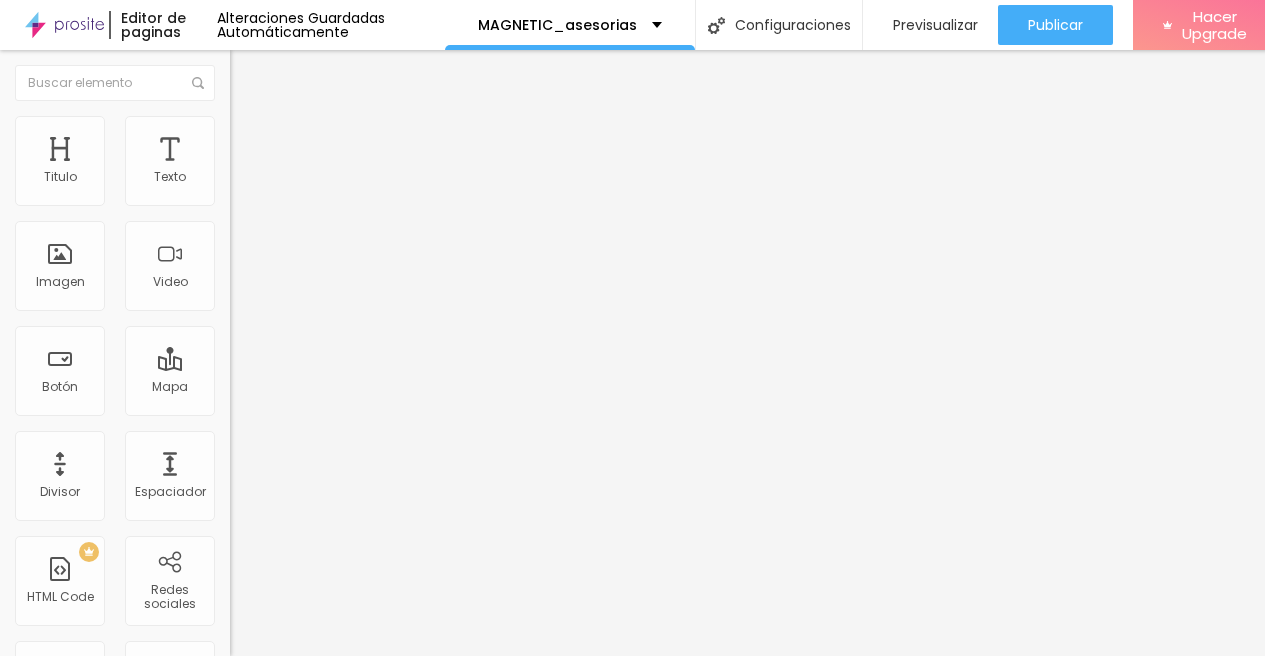 click on "Editor de paginas Alteraciones Guardadas Automáticamente MAGNETIC_asesorias Configuraciones  Configuraciones de la página Clic para editar las configuraciones desta página como: informaciones para compartir, SEO, URL y layout. Previsualizar Previsualización Haz un clic para visualizar esta página antes de publicar Publicar Publicar Alteraciones Clic para publicar las últimas alteraciones realizadas Visualizar Página   Hacer Upgrade Titulo Texto Imagen Video Botón Mapa Divisor Espaciador   PREMIUM HTML Code Redes sociales Formulario Icono Preguntas frecuentes Timer Botón de pago Botón do WhatsApp Nuevo Google Reviews Otros CRM Facebook Comments Antes/Después Editar Botón Contenido Estilo Avanzado Texto 6 PAGOS DE 160 USD Alineación Tamaño Pequeno Pequeno Normal Grande Link URL https://www.paypal.com/webapps/billing/plans/subscribe?plan_id=P-92F13501XE598553HM7XOOGQ Abrir en una nueva pestaña" at bounding box center (640, 328) 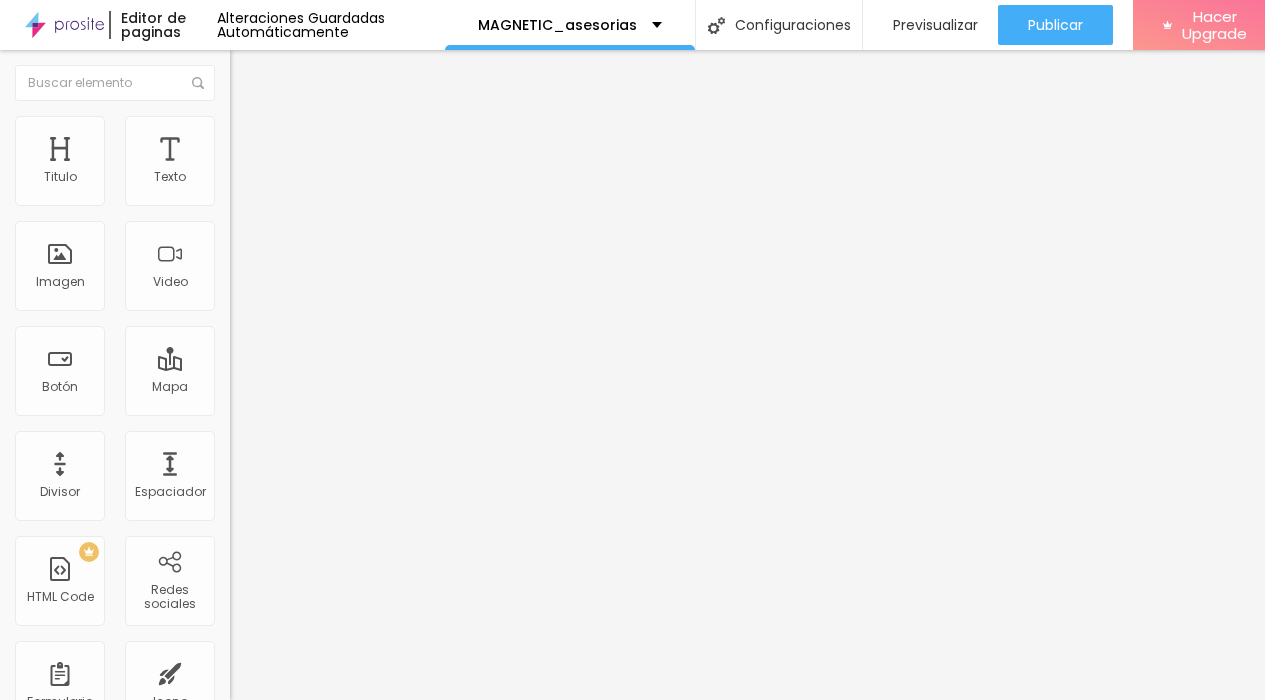 scroll, scrollTop: 1, scrollLeft: 431, axis: both 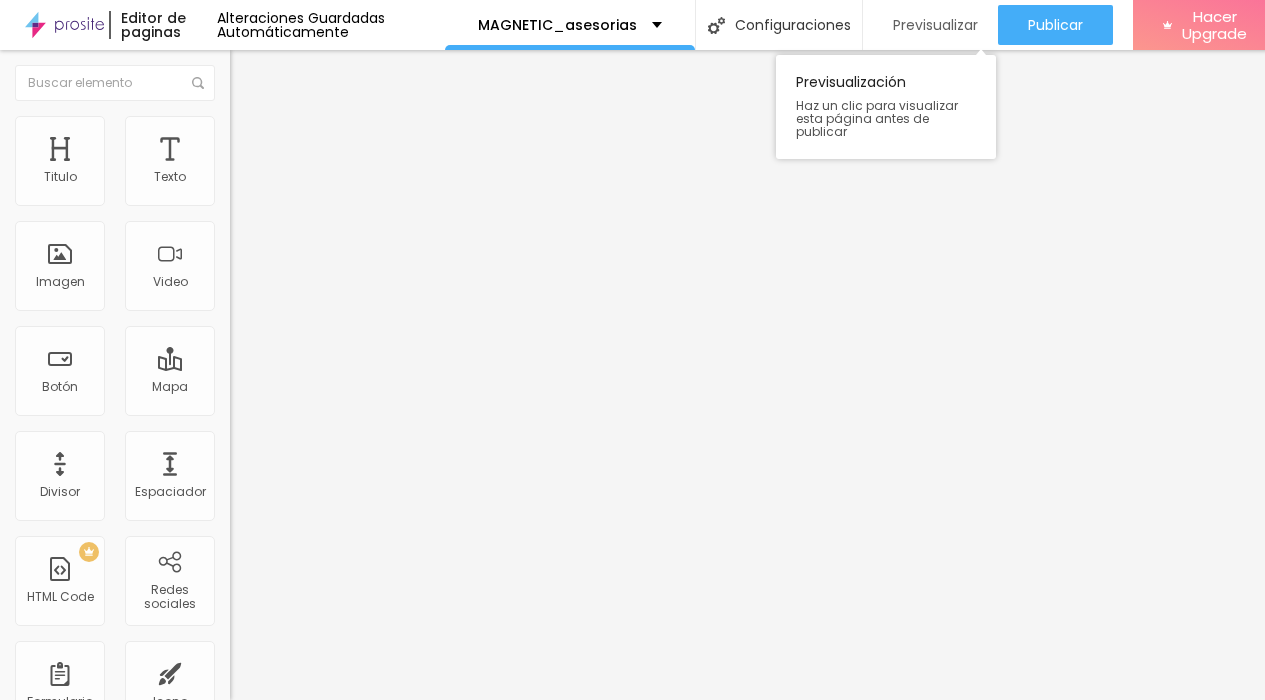 drag, startPoint x: 190, startPoint y: 402, endPoint x: 982, endPoint y: 0, distance: 888.18243 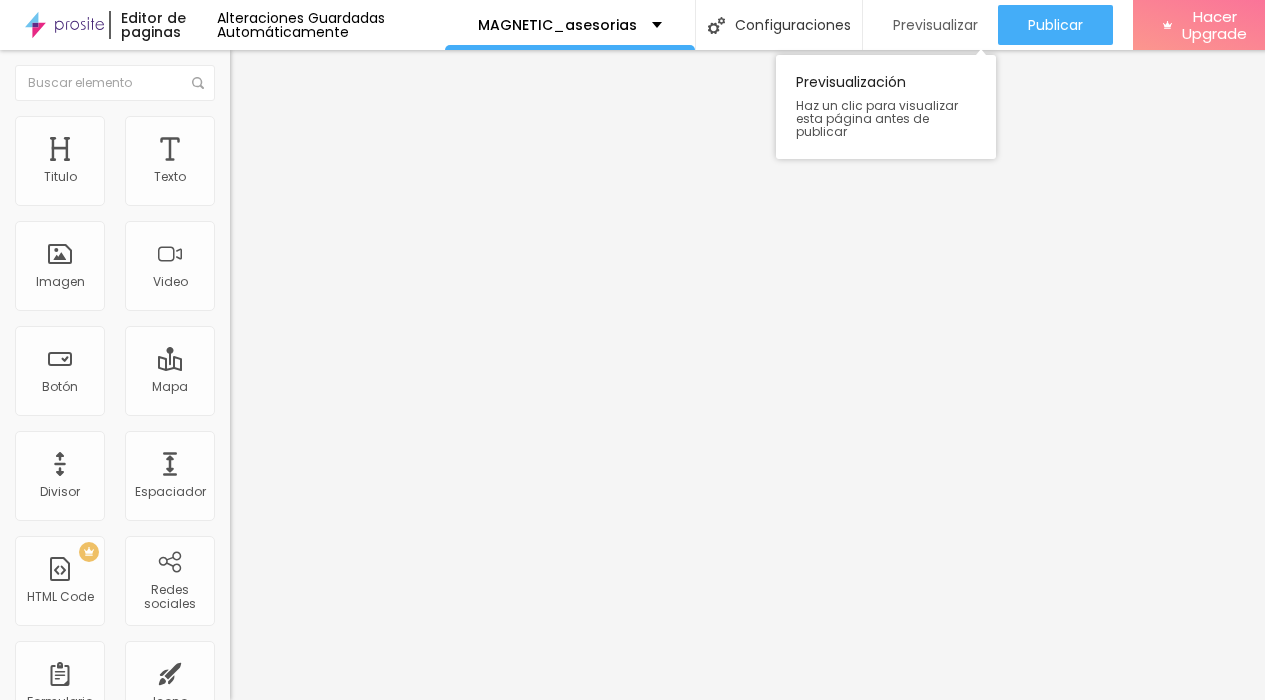 click on "Editor de paginas Alteraciones Guardadas Automáticamente MAGNETIC_asesorias Configuraciones  Configuraciones de la página Clic para editar las configuraciones desta página como: informaciones para compartir, SEO, URL y layout. Previsualizar Previsualización Haz un clic para visualizar esta página antes de publicar Publicar Publicar Alteraciones Clic para publicar las últimas alteraciones realizadas Visualizar Página   Hacer Upgrade Titulo Texto Imagen Video Botón Mapa Divisor Espaciador   PREMIUM HTML Code Redes sociales Formulario Icono Preguntas frecuentes Timer Botón de pago Botón do WhatsApp Nuevo Google Reviews Otros CRM Facebook Comments Antes/Después Editar Botón Contenido Estilo Avanzado Texto 6 PAGOS DE 160 USD Alineación Tamaño Pequeno Pequeno Normal Grande Link URL https://www.paypal.com/webapps/billing/plans/subscribe?plan_id=P-92F13501XE598553HM7XOOGQ Abrir en una nueva pestaña" at bounding box center [640, 350] 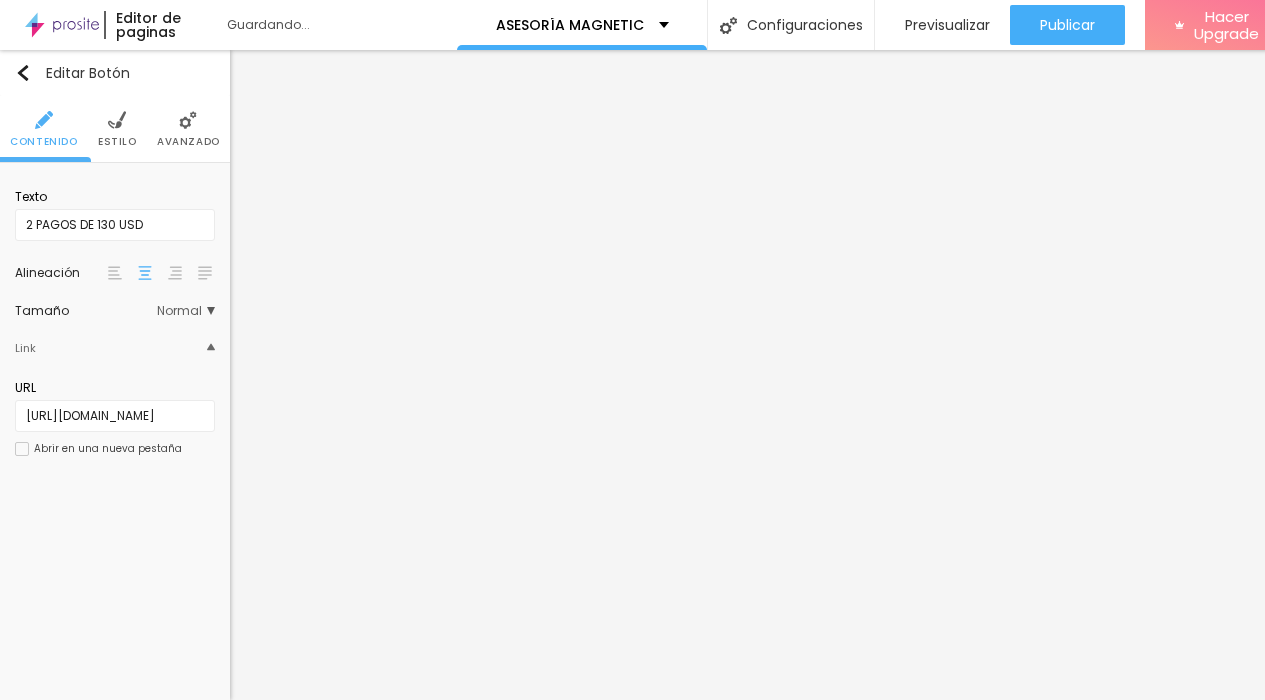 scroll, scrollTop: 0, scrollLeft: 0, axis: both 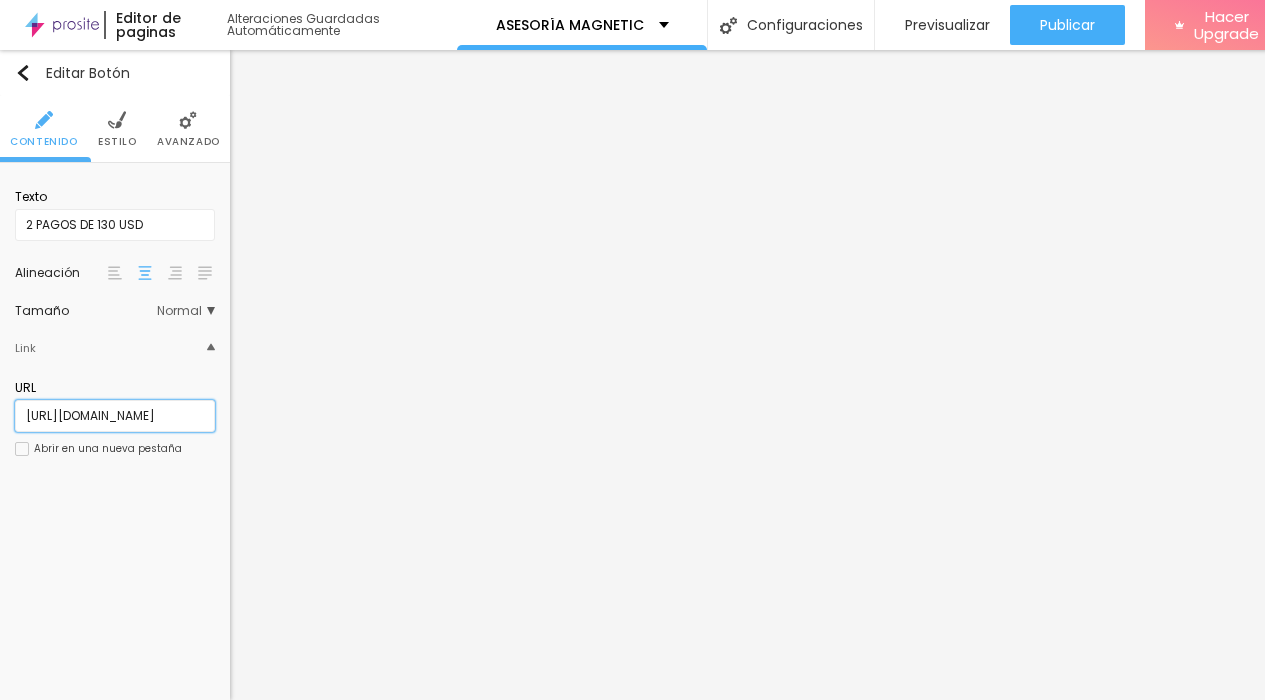paste on "s://[DOMAIN_NAME][URL]" 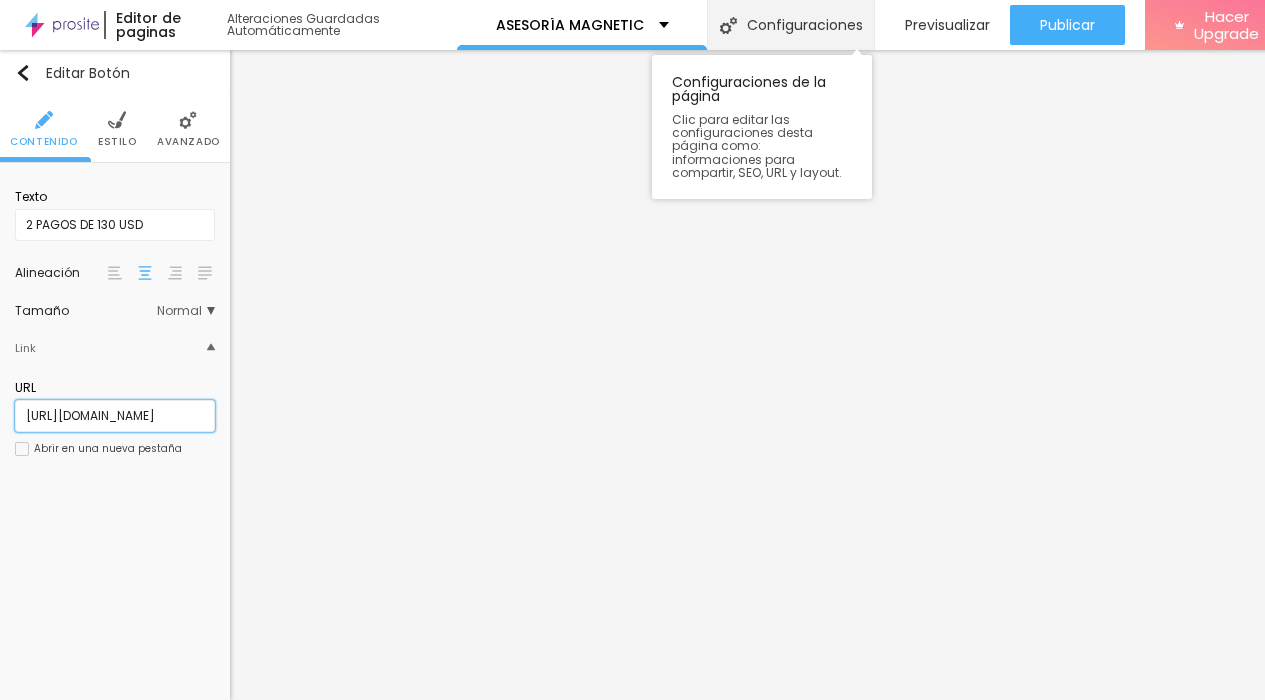 type on "[URL][DOMAIN_NAME]" 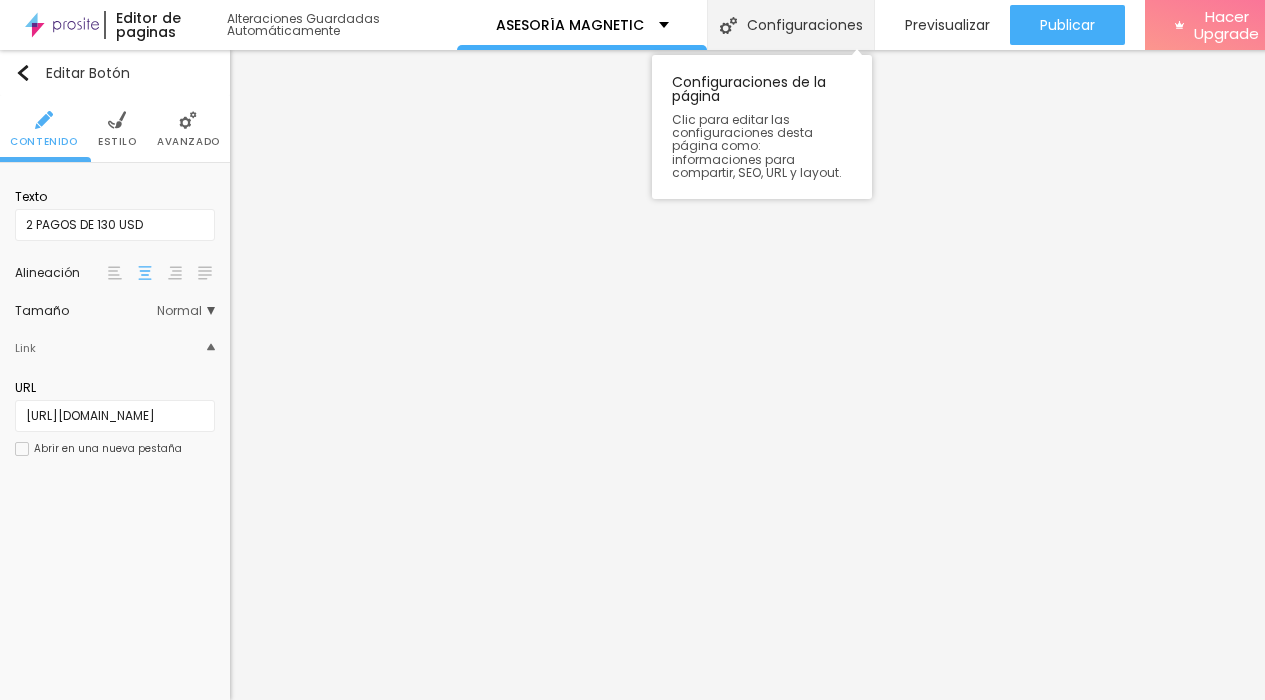 drag, startPoint x: 173, startPoint y: 415, endPoint x: 843, endPoint y: 3, distance: 786.53925 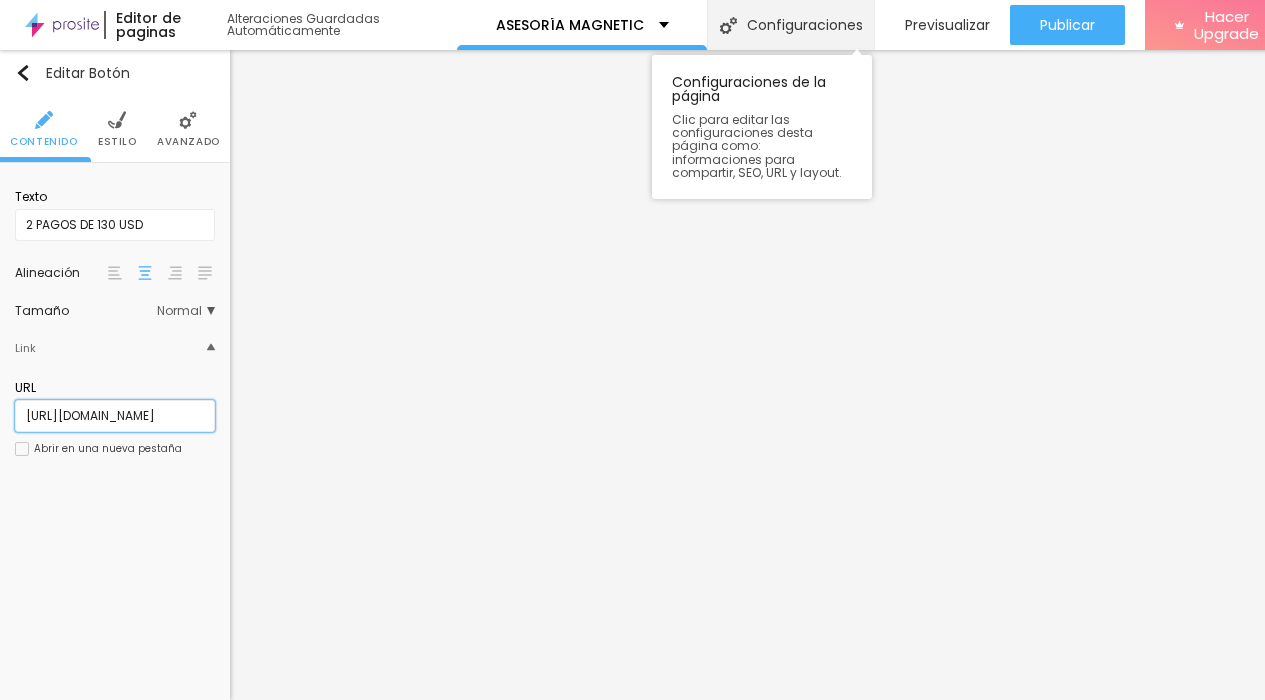 scroll, scrollTop: 0, scrollLeft: 0, axis: both 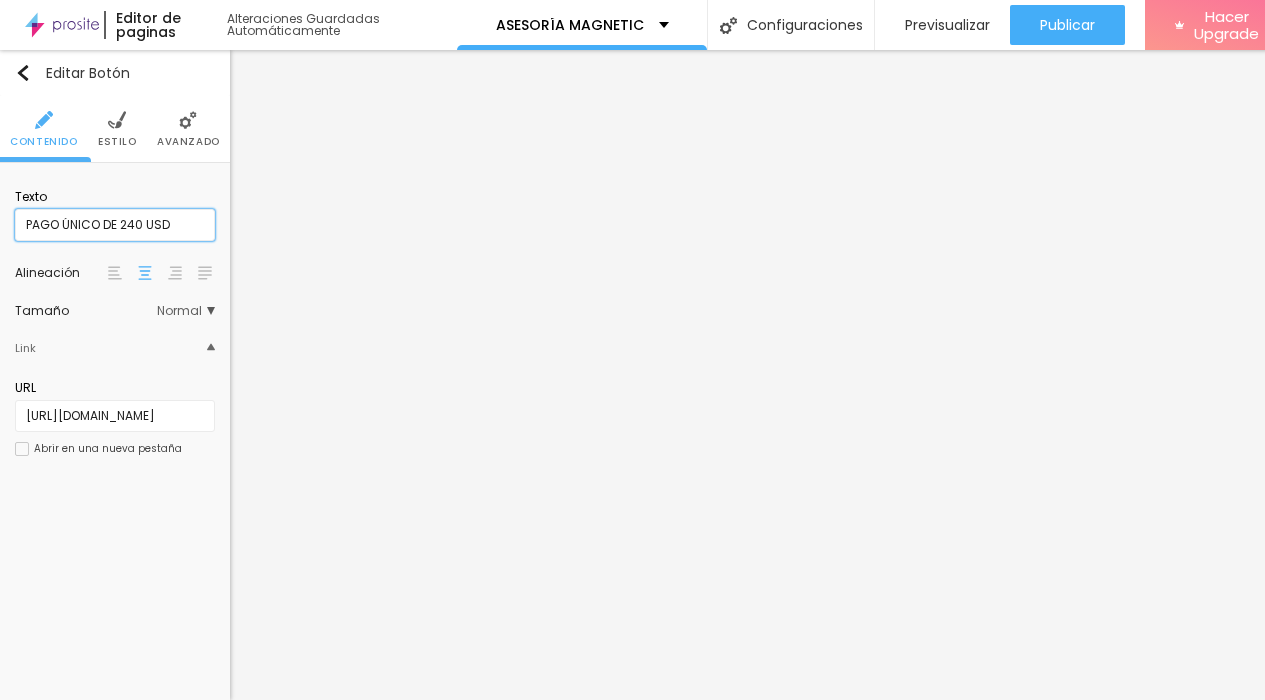 click on "PAGO ÚNICO DE 240 USD" at bounding box center (115, 225) 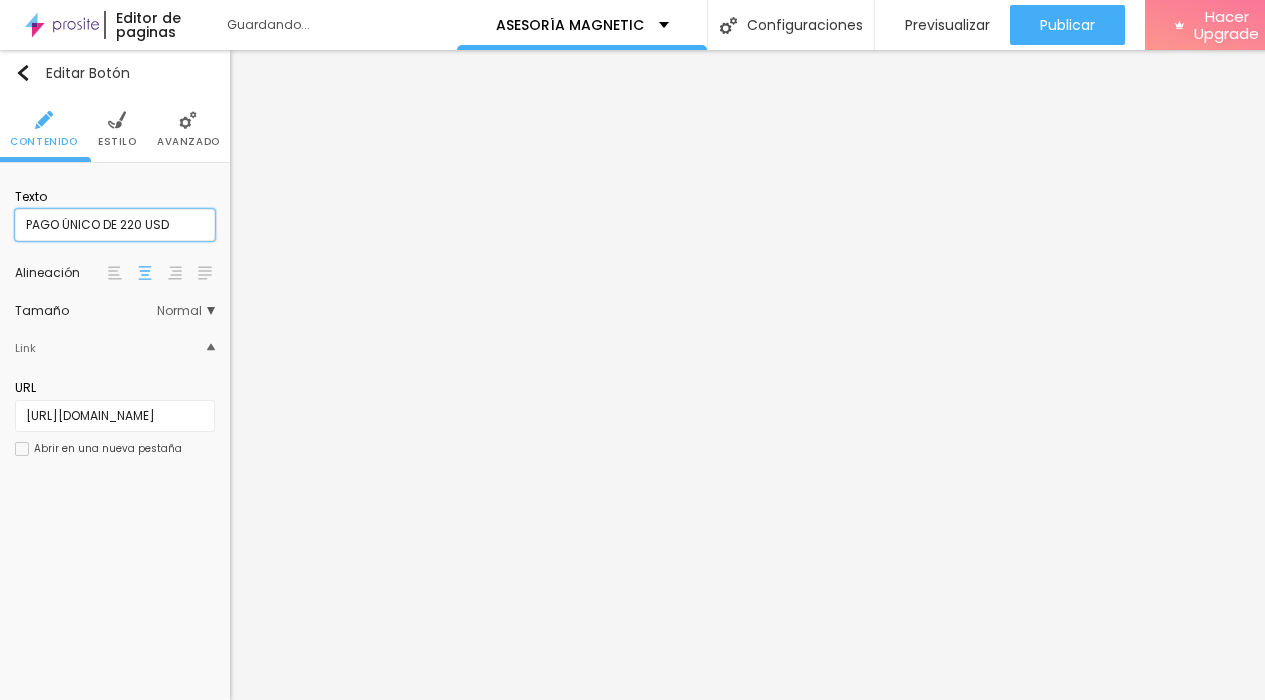type on "PAGO ÚNICO DE 220 USD" 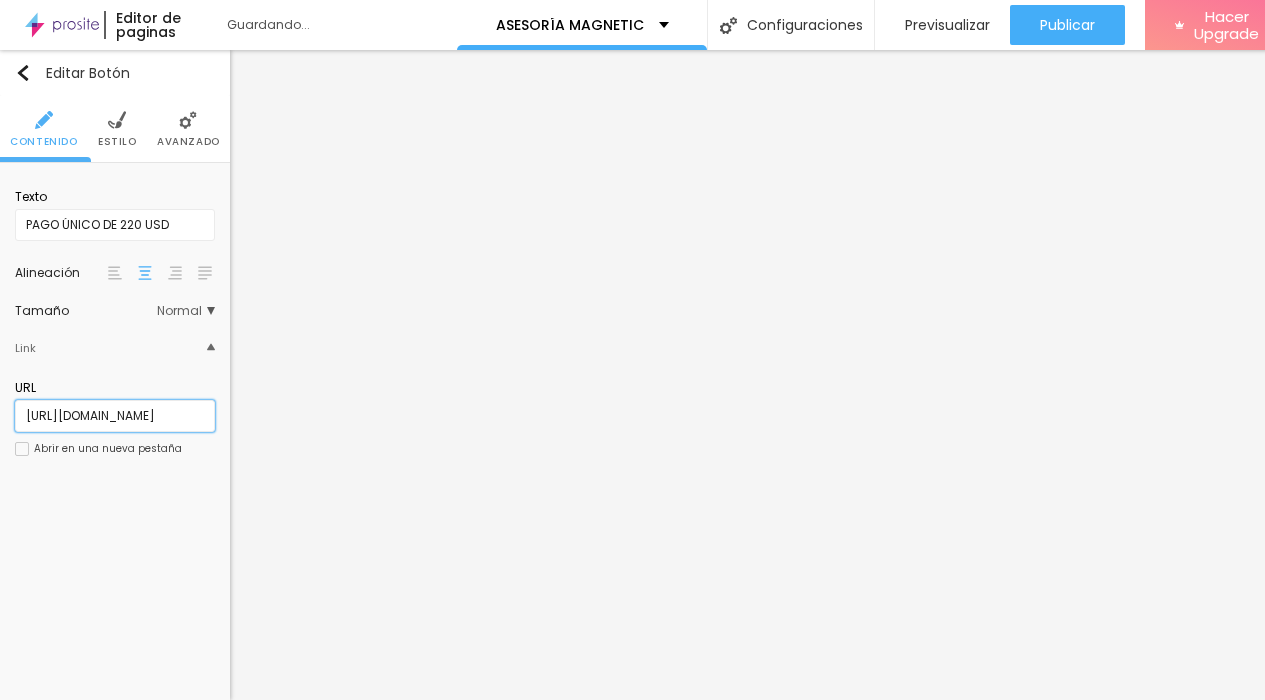 scroll, scrollTop: 0, scrollLeft: 32, axis: horizontal 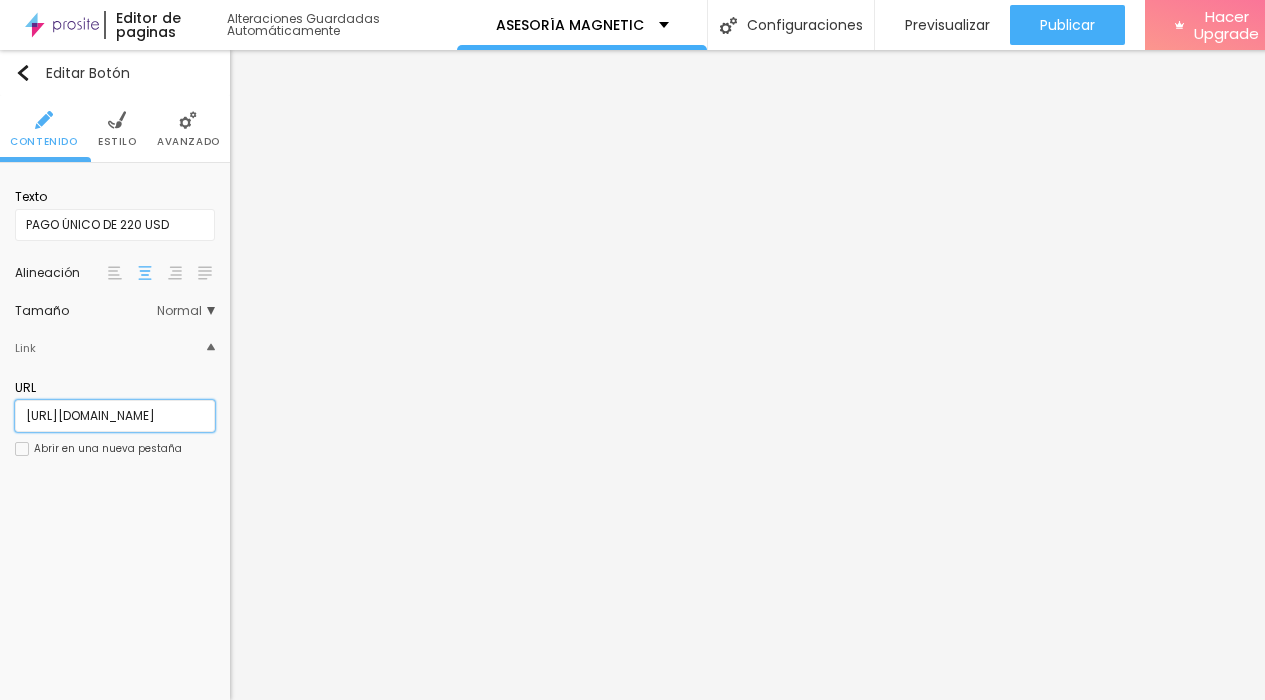click on "http://paypal.me/pauzambelli/240" at bounding box center (115, 416) 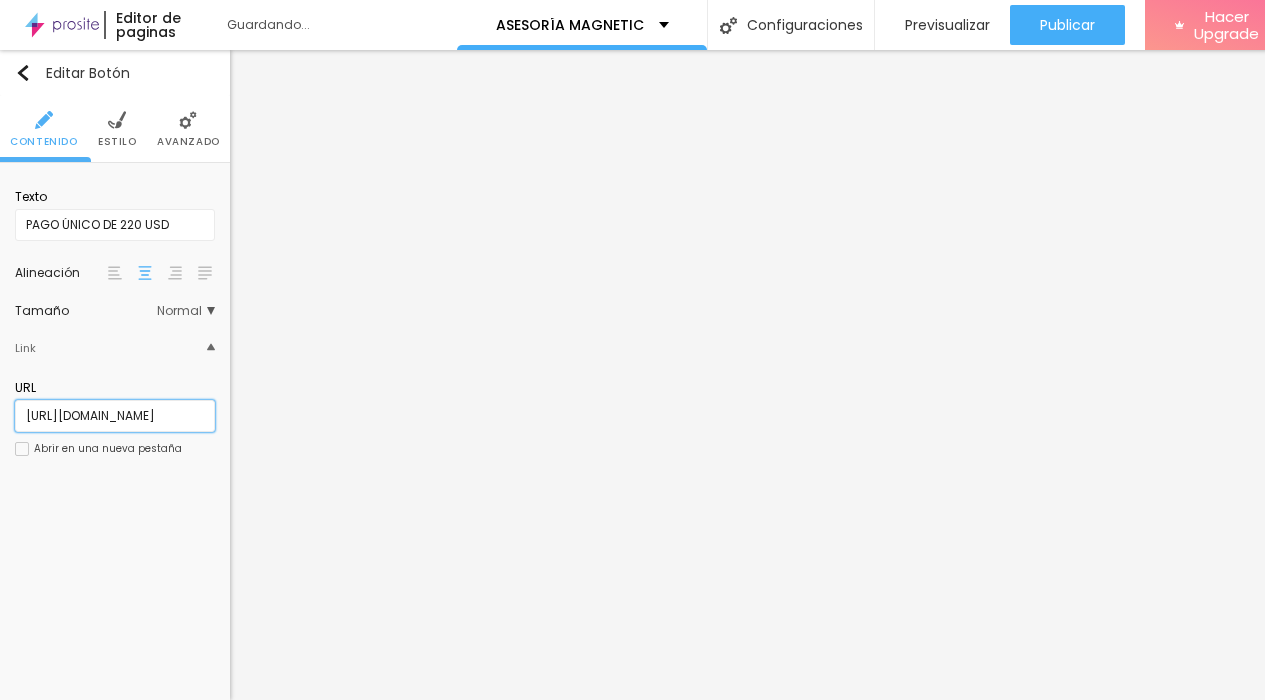 scroll, scrollTop: 0, scrollLeft: 32, axis: horizontal 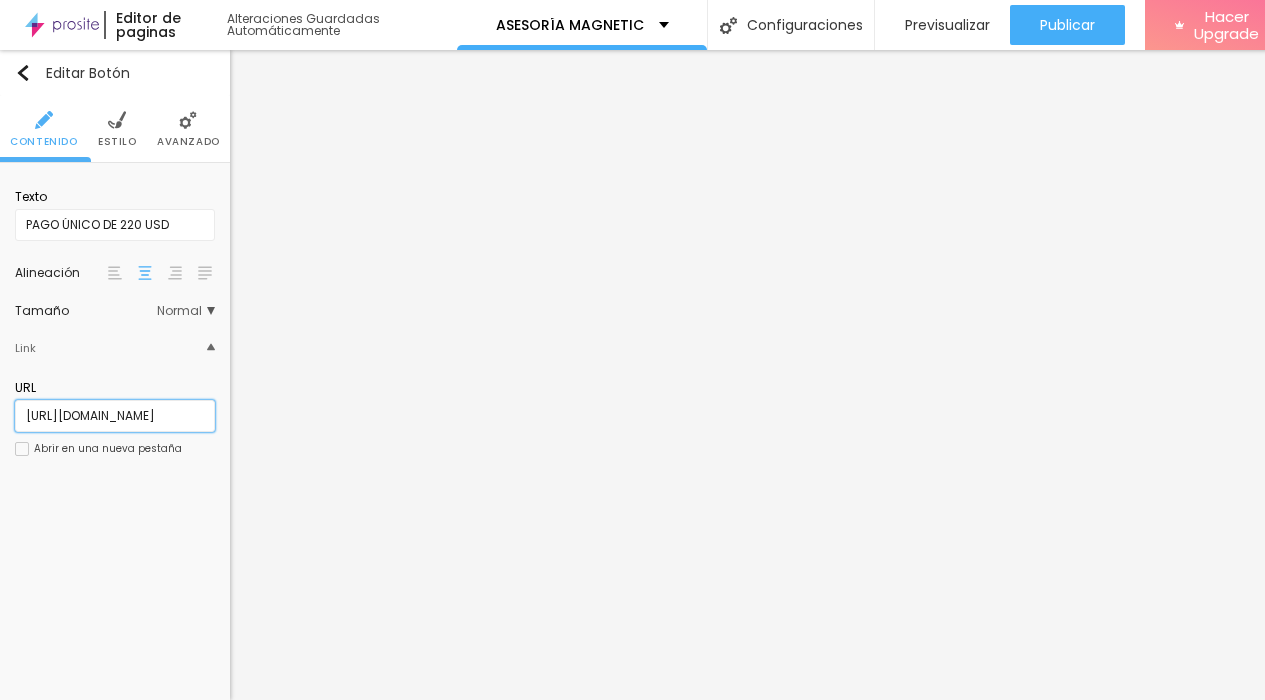 click on "http://paypal.me/pauzambelli/220" at bounding box center (115, 416) 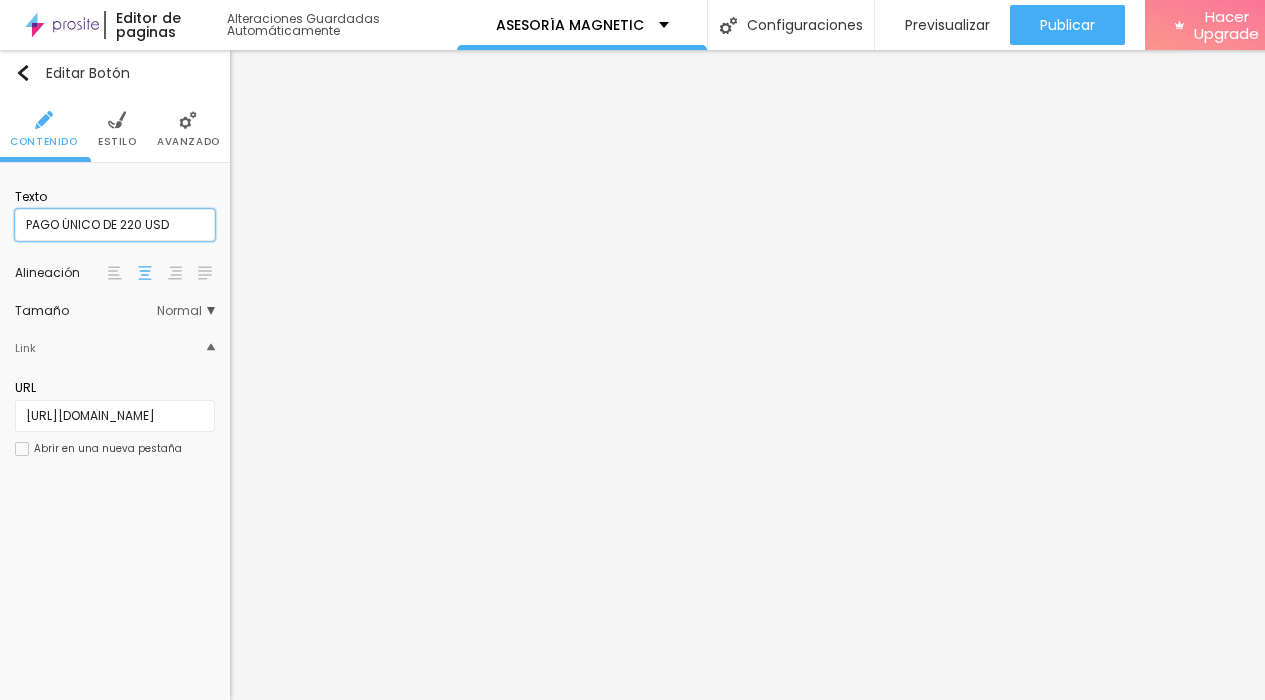 click on "PAGO ÚNICO DE 220 USD" at bounding box center [115, 225] 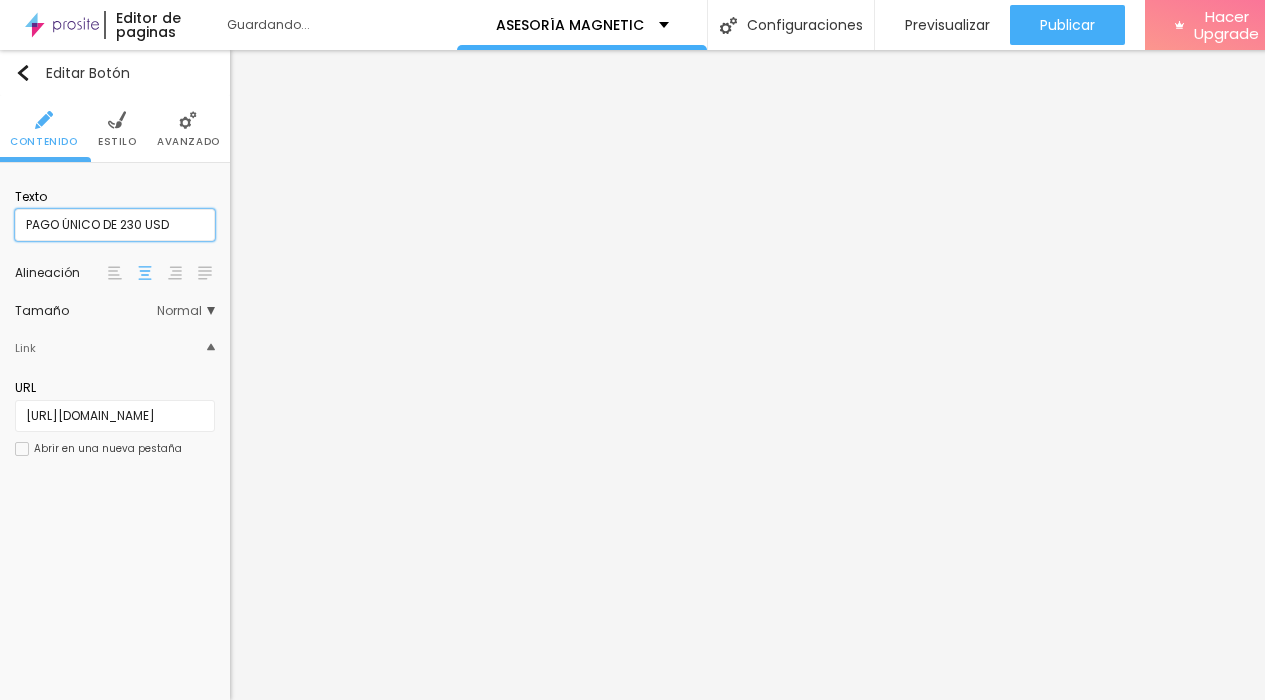 type on "PAGO ÚNICO DE 230 USD" 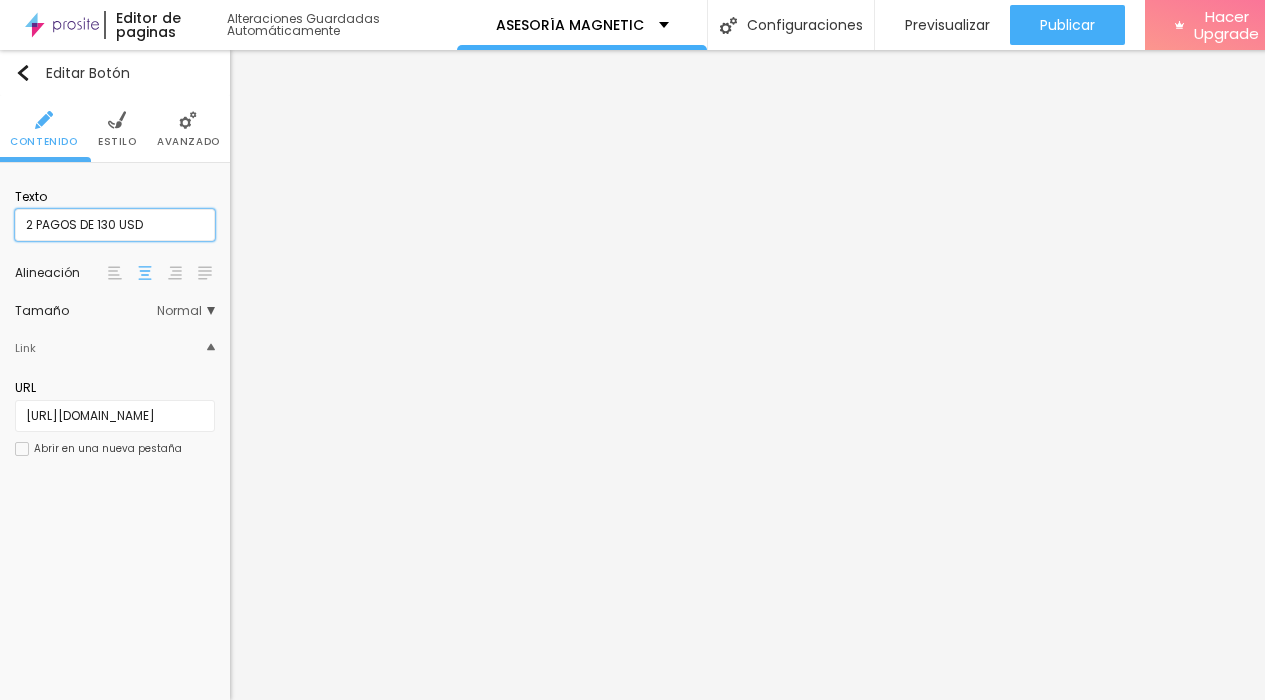 drag, startPoint x: 156, startPoint y: 219, endPoint x: 14, endPoint y: 208, distance: 142.42542 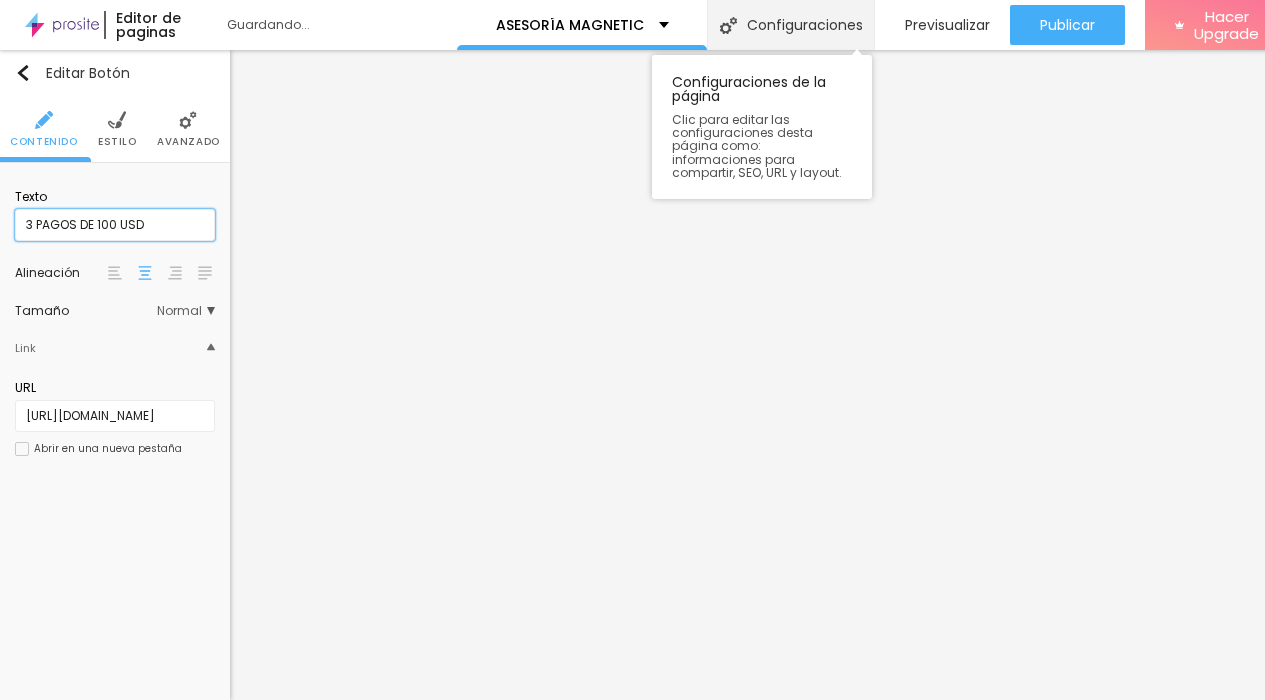 type on "3 PAGOS DE 100 USD" 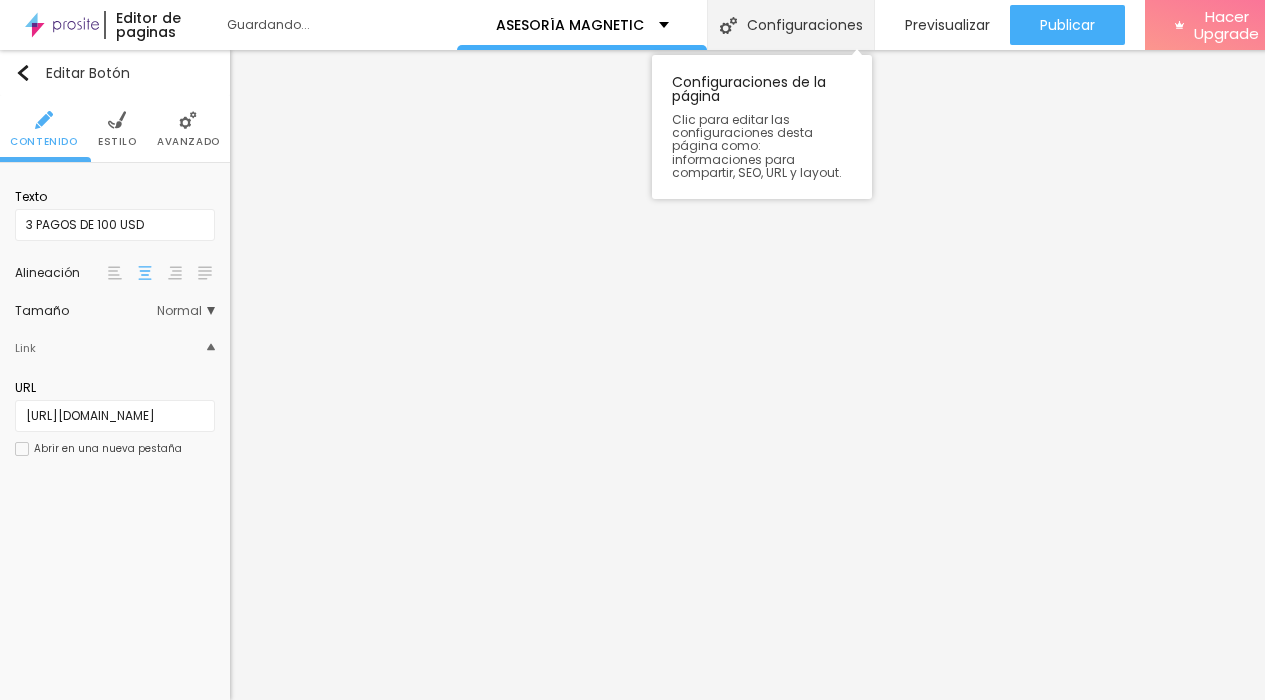 drag, startPoint x: 47, startPoint y: 219, endPoint x: 716, endPoint y: 12, distance: 700.2928 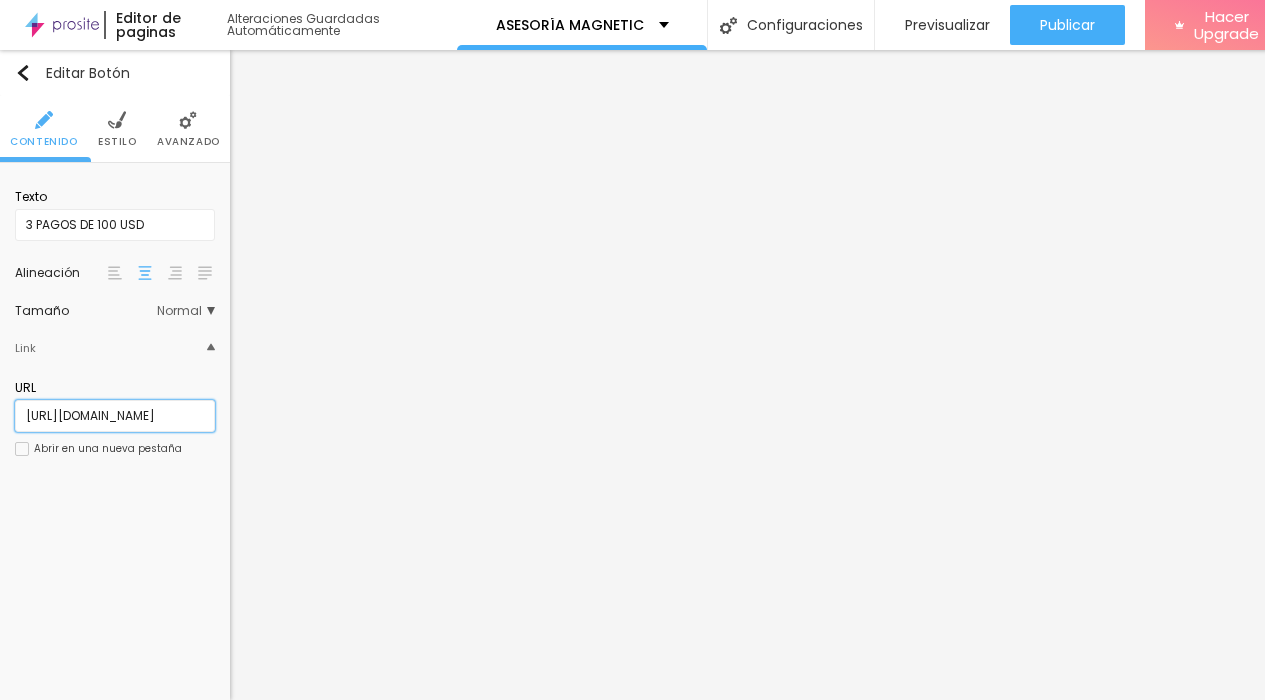 click on "https://www.paypal.com/webapps/billing/plans/subscribe?plan_id=P-5YS8554821821633UM7XOJVA" at bounding box center [115, 416] 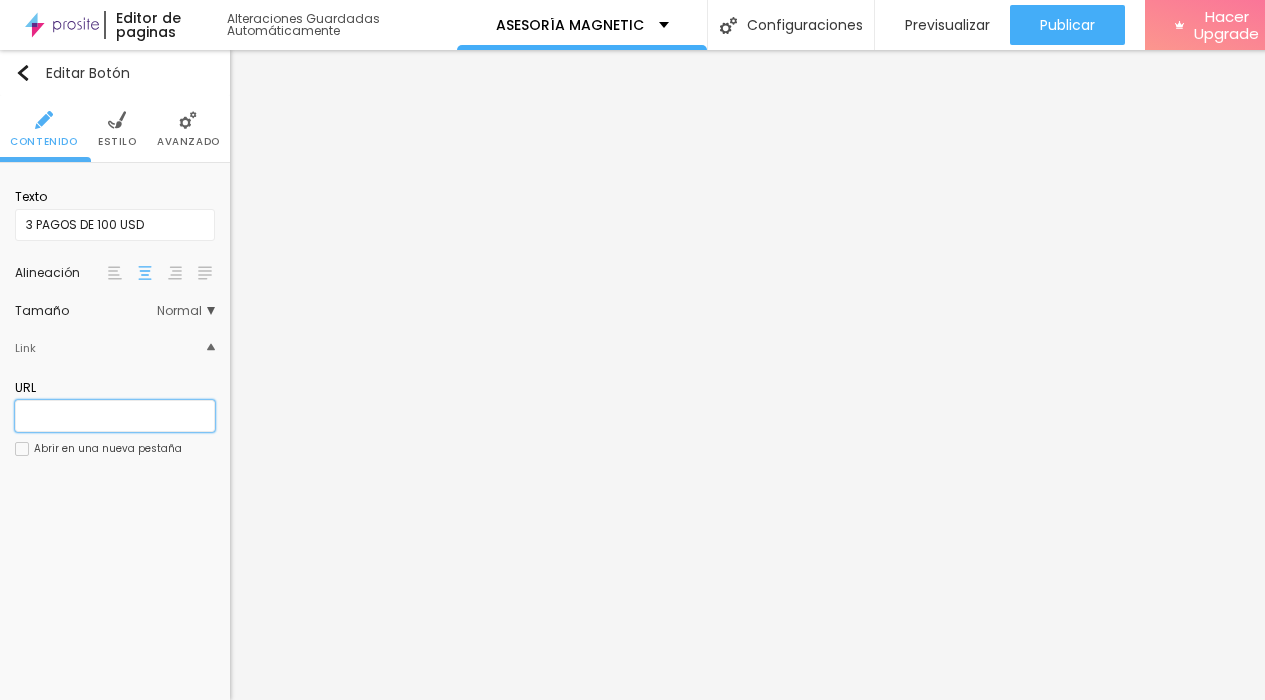 scroll, scrollTop: 0, scrollLeft: 0, axis: both 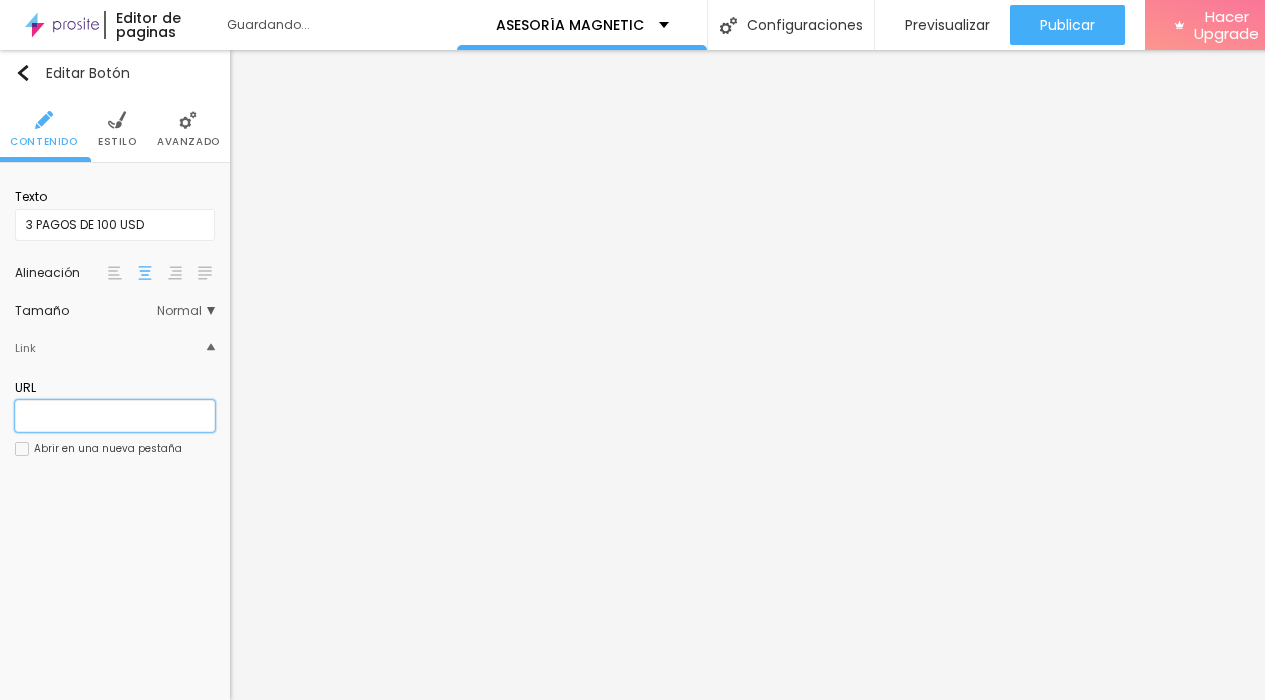 paste on "https://www.paypal.com/webapps/billing/plans/subscribe?plan_id=P-2FF8144992328401HM7XOK4A" 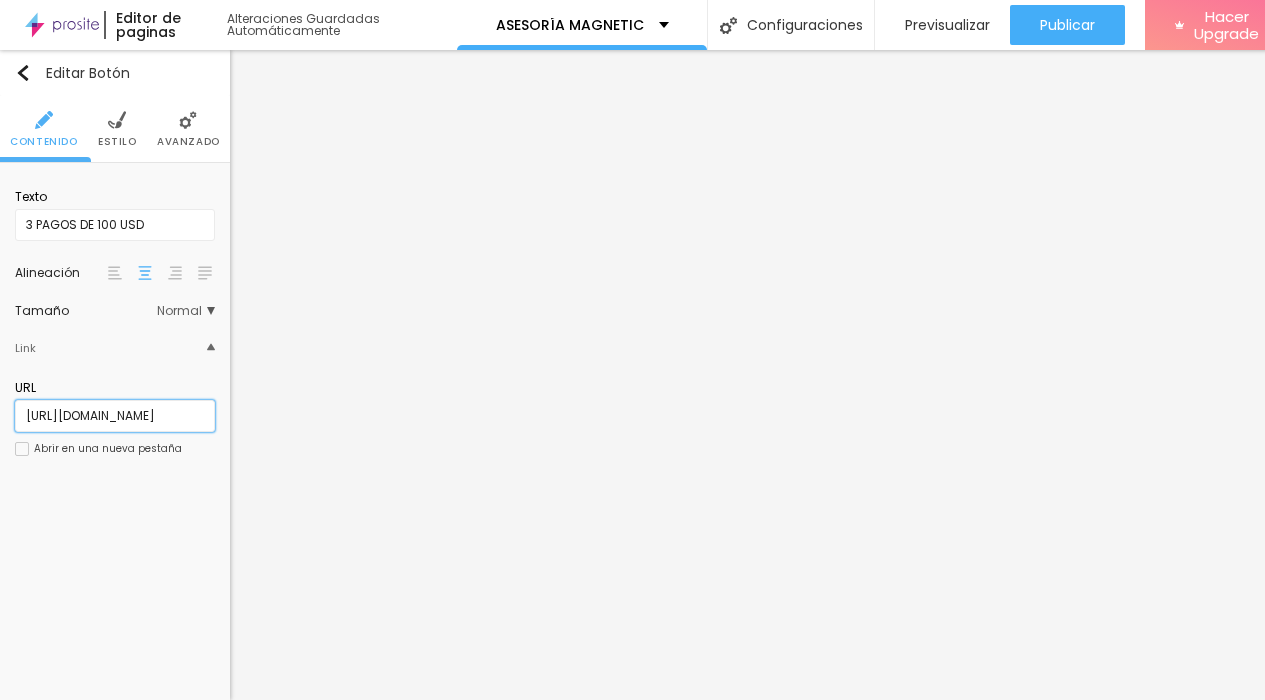 scroll, scrollTop: 0, scrollLeft: 425, axis: horizontal 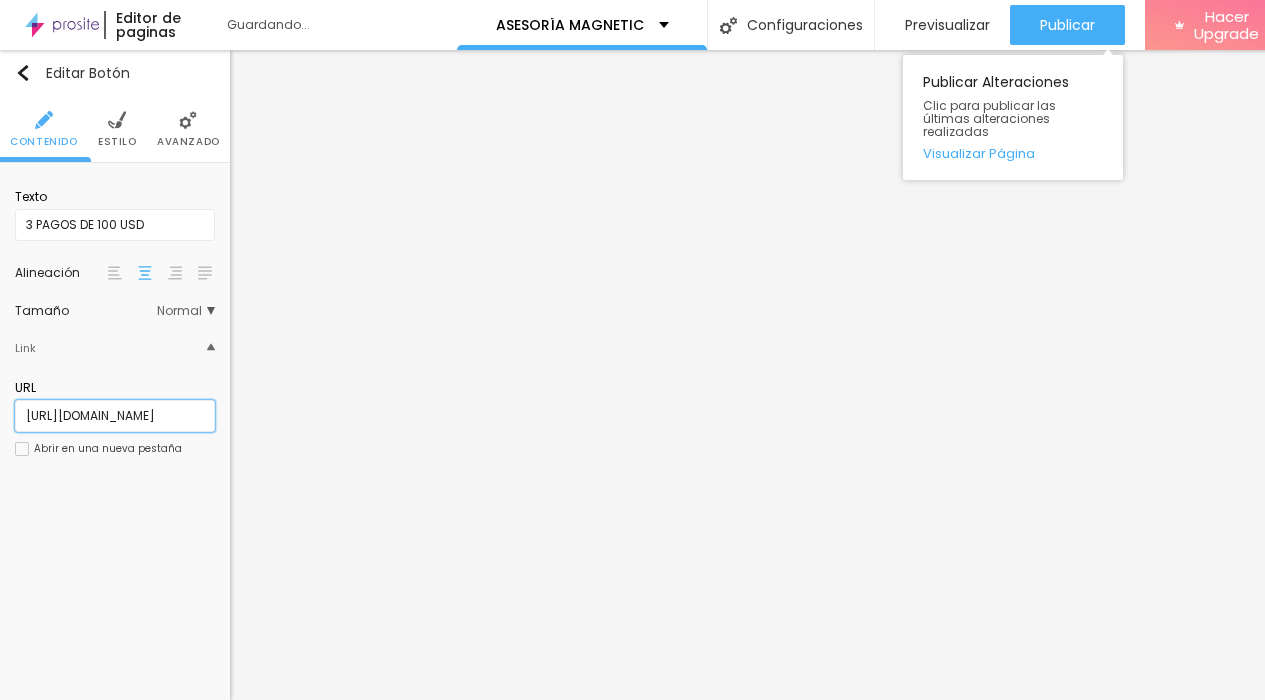 type on "https://www.paypal.com/webapps/billing/plans/subscribe?plan_id=P-2FF8144992328401HM7XOK4A" 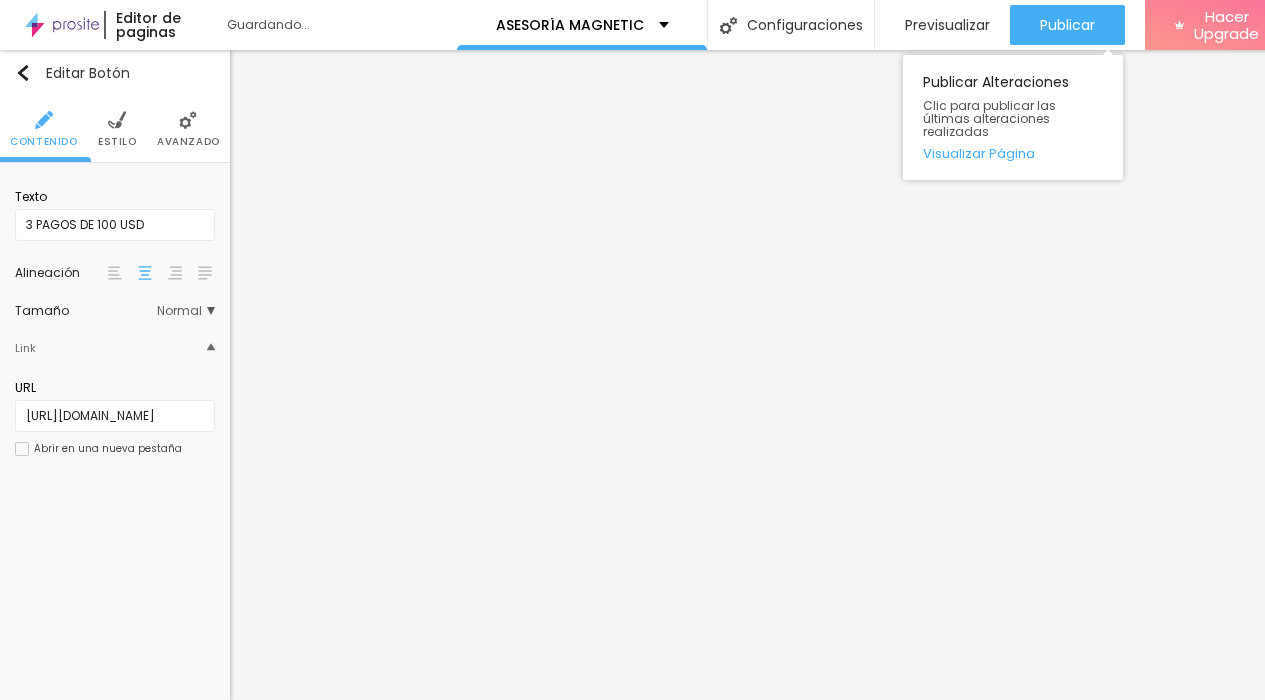 drag, startPoint x: 154, startPoint y: 403, endPoint x: 1019, endPoint y: 2, distance: 953.4285 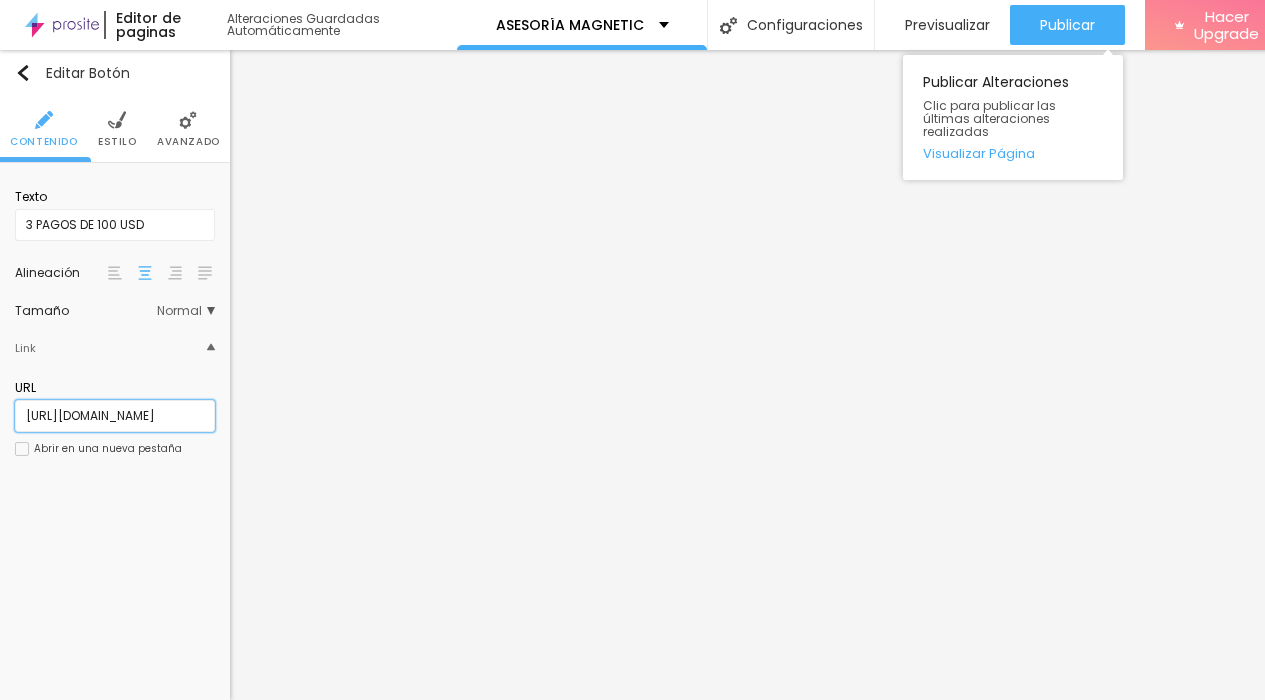 scroll, scrollTop: 0, scrollLeft: 0, axis: both 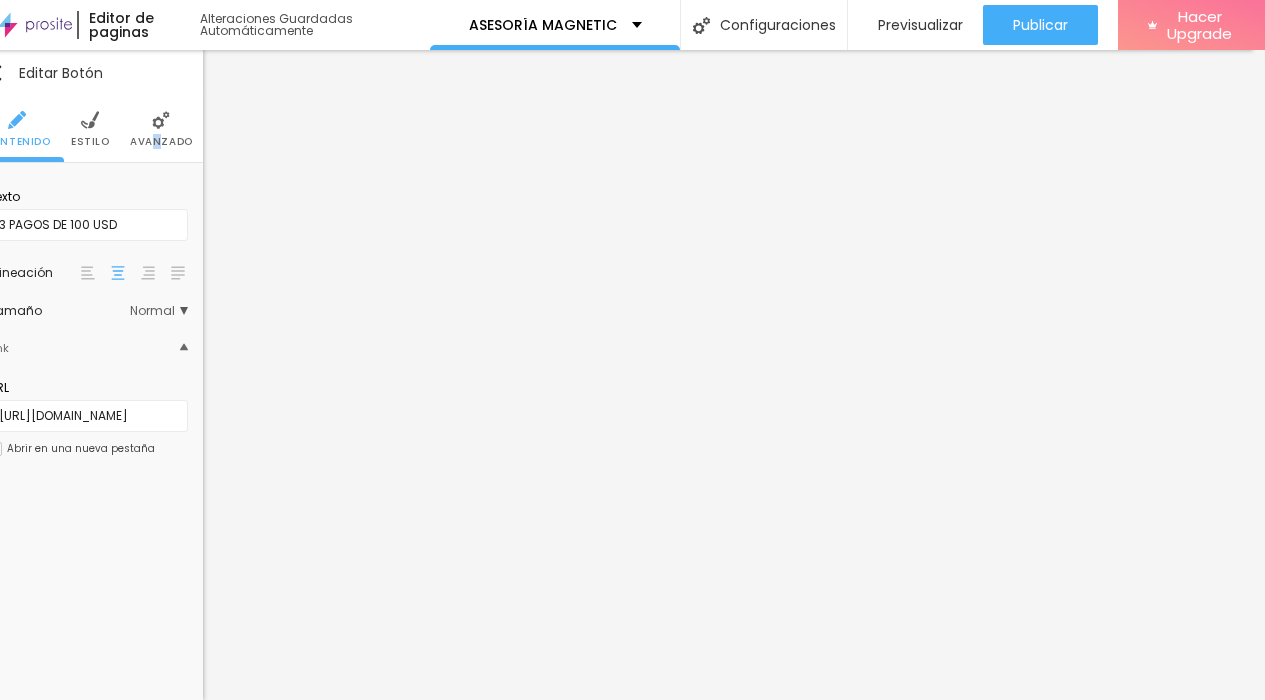 click on "Avanzado" at bounding box center [161, 142] 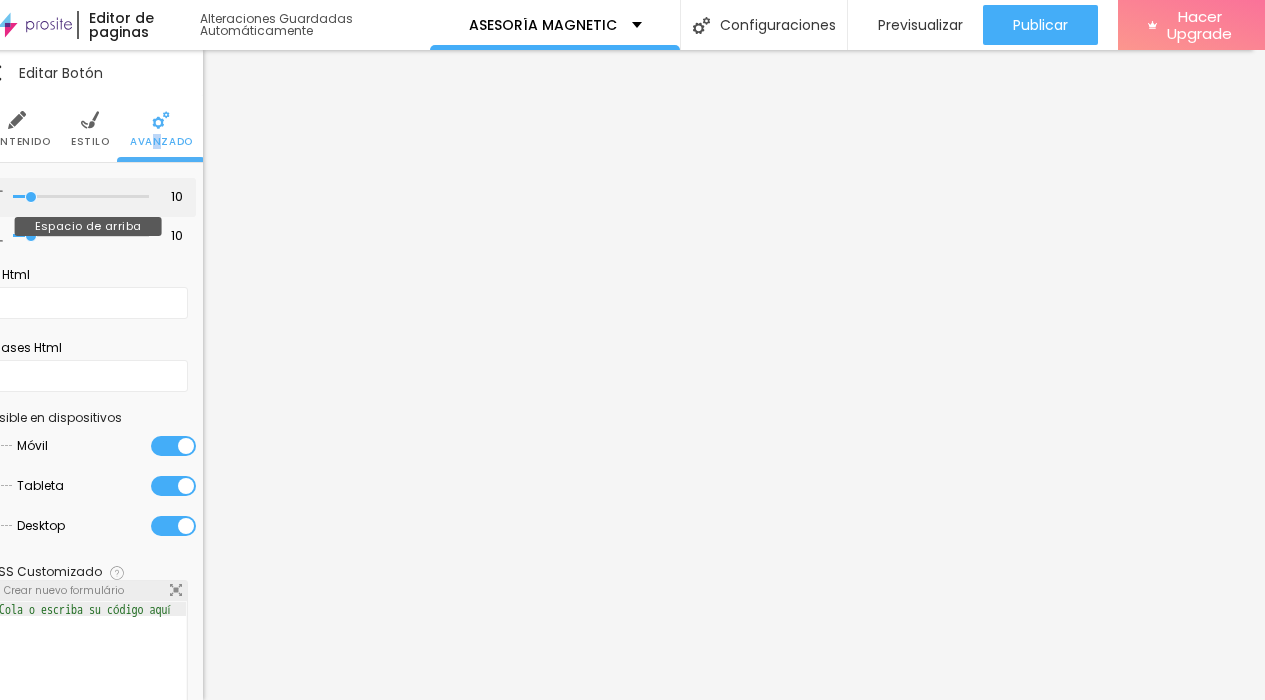 type on "6" 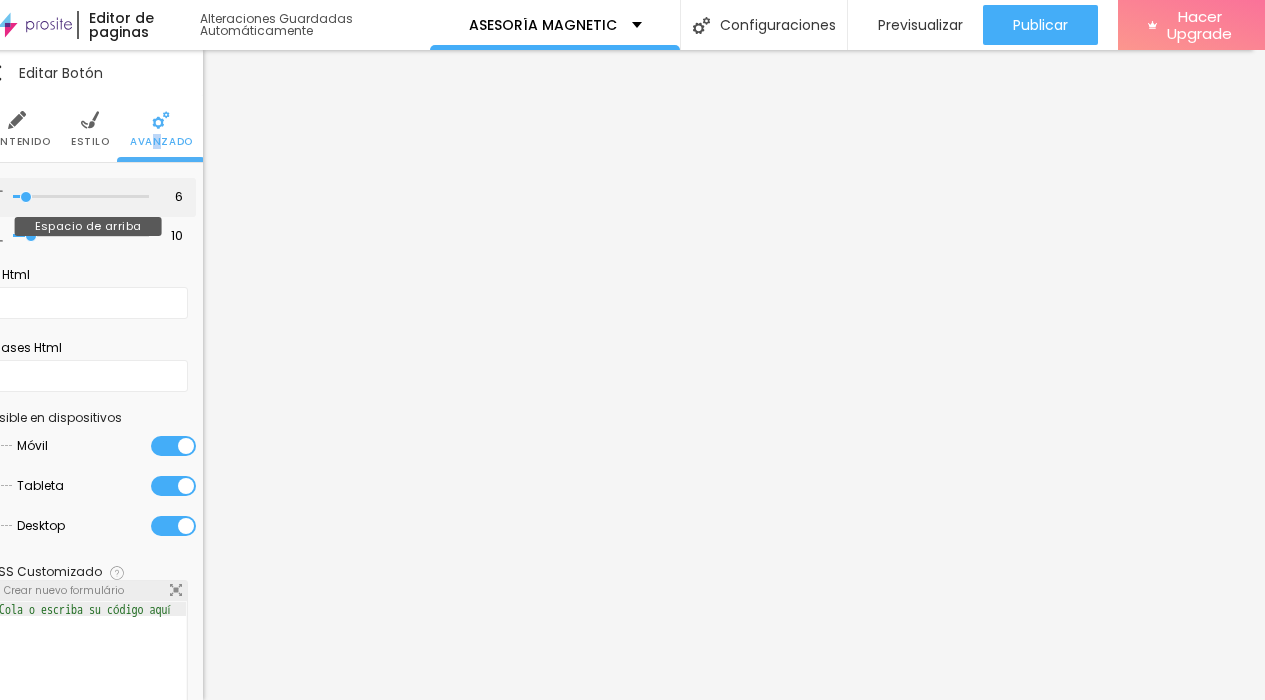 type on "6" 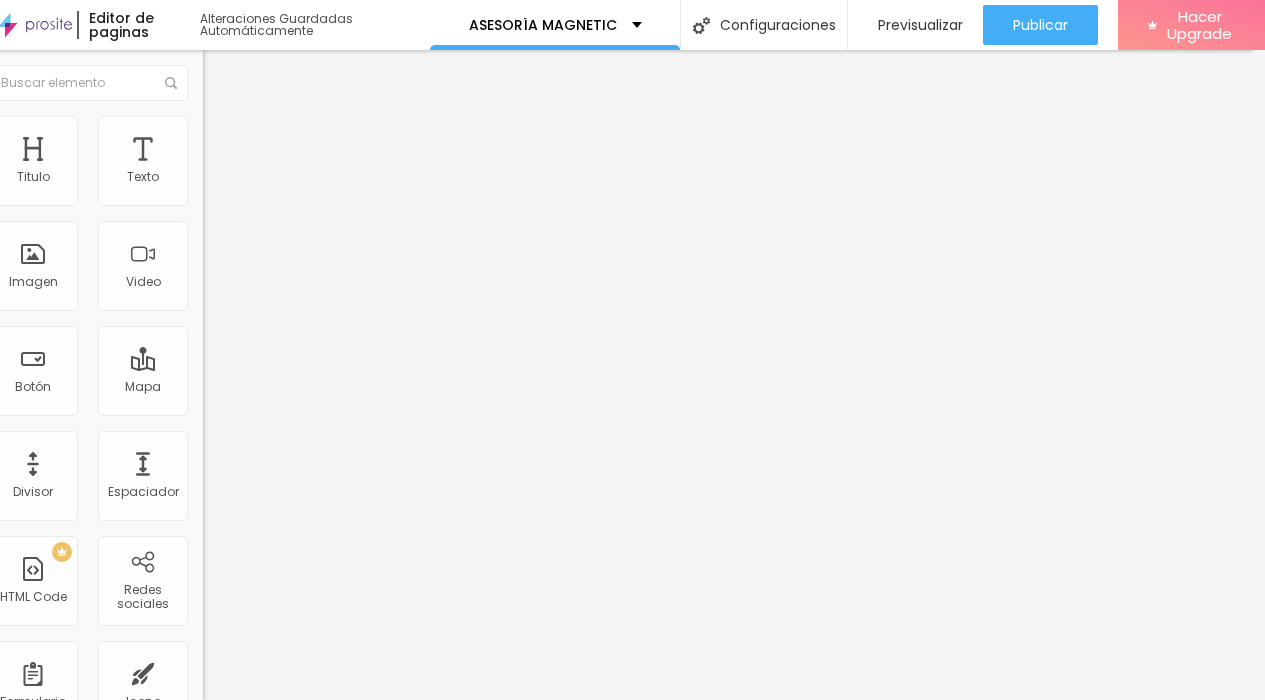 scroll, scrollTop: 15, scrollLeft: 29, axis: both 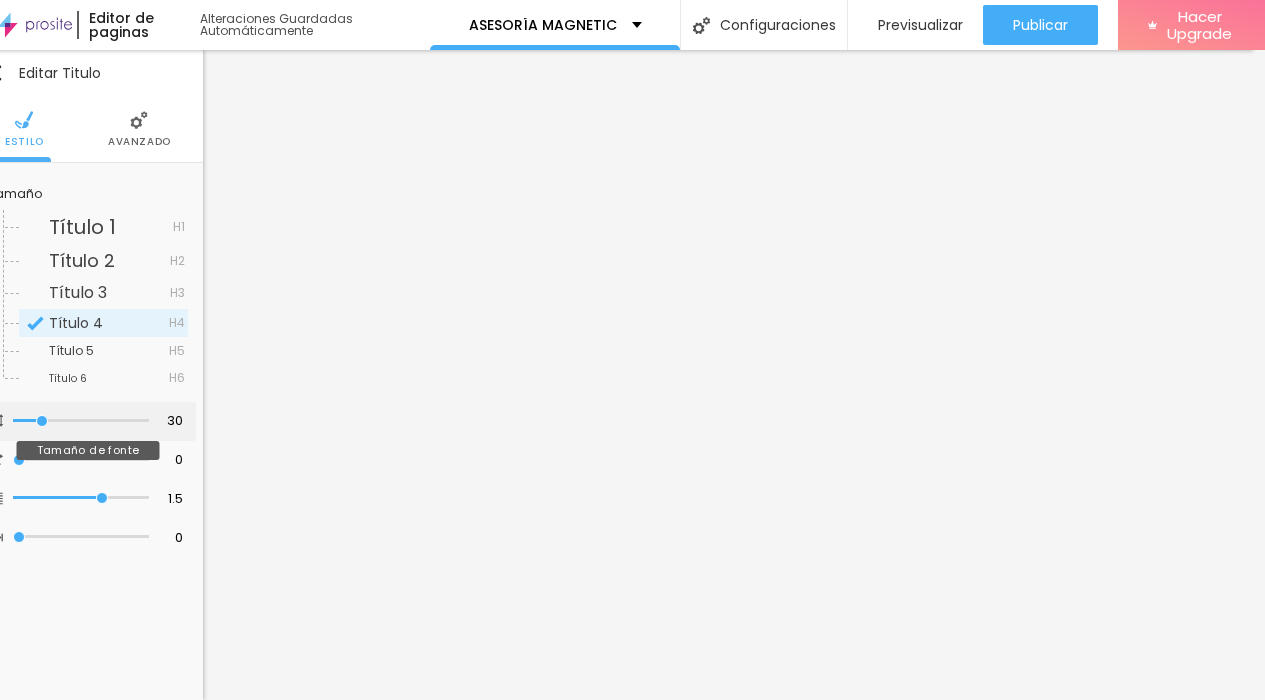 type on "25" 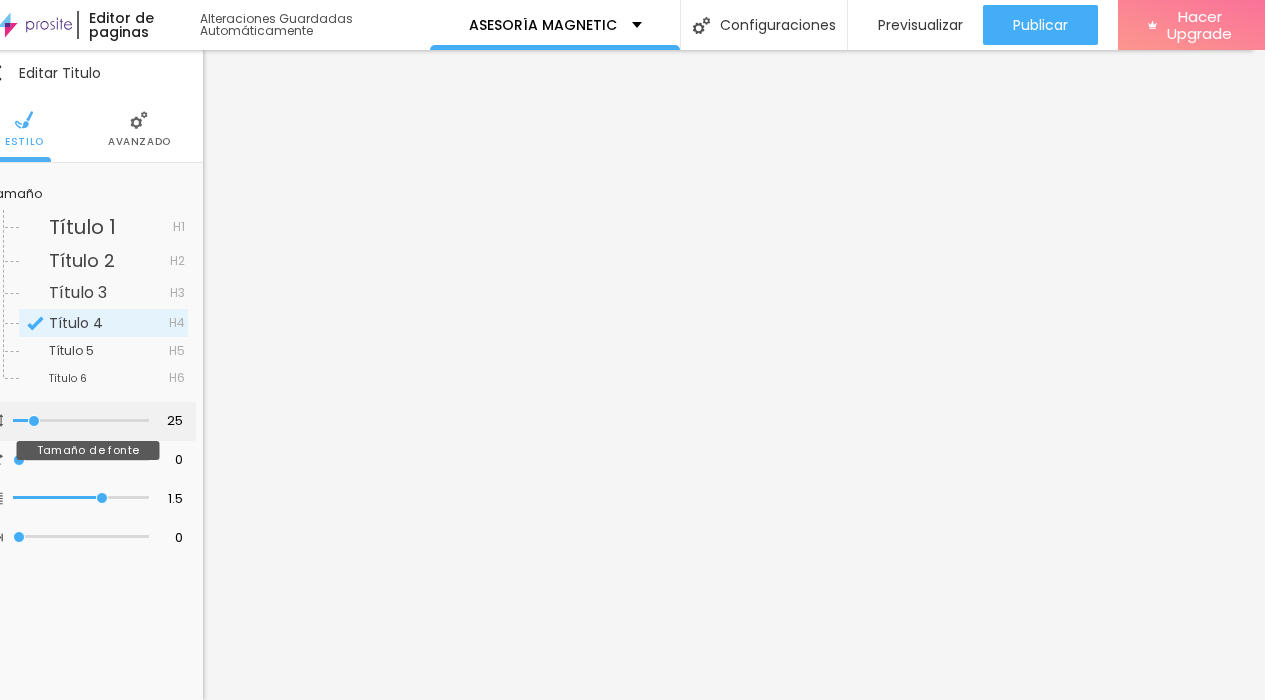 type on "24" 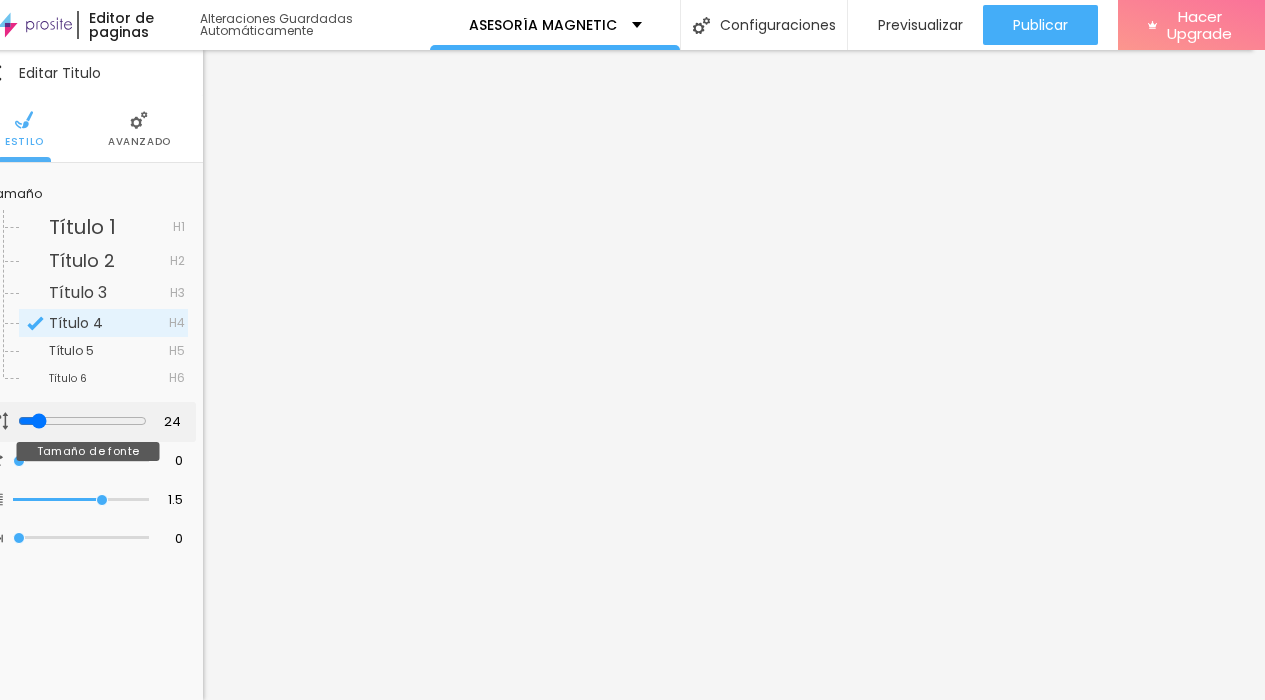 type on "25" 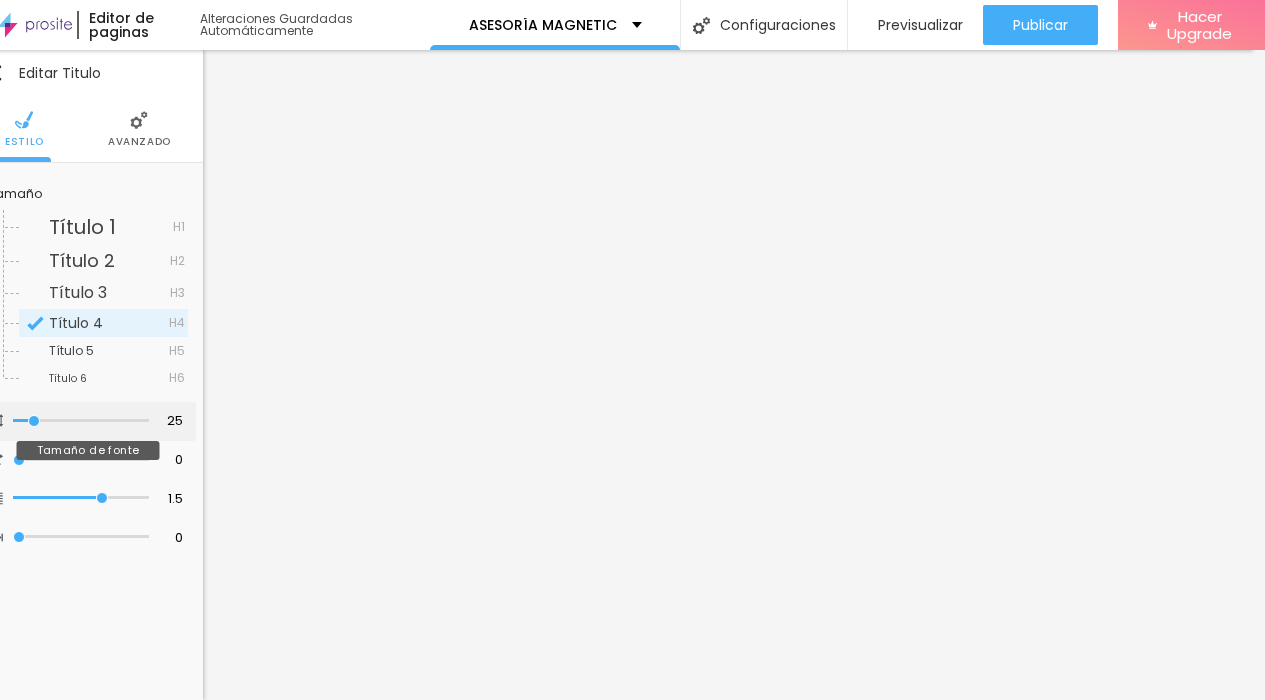 type on "25" 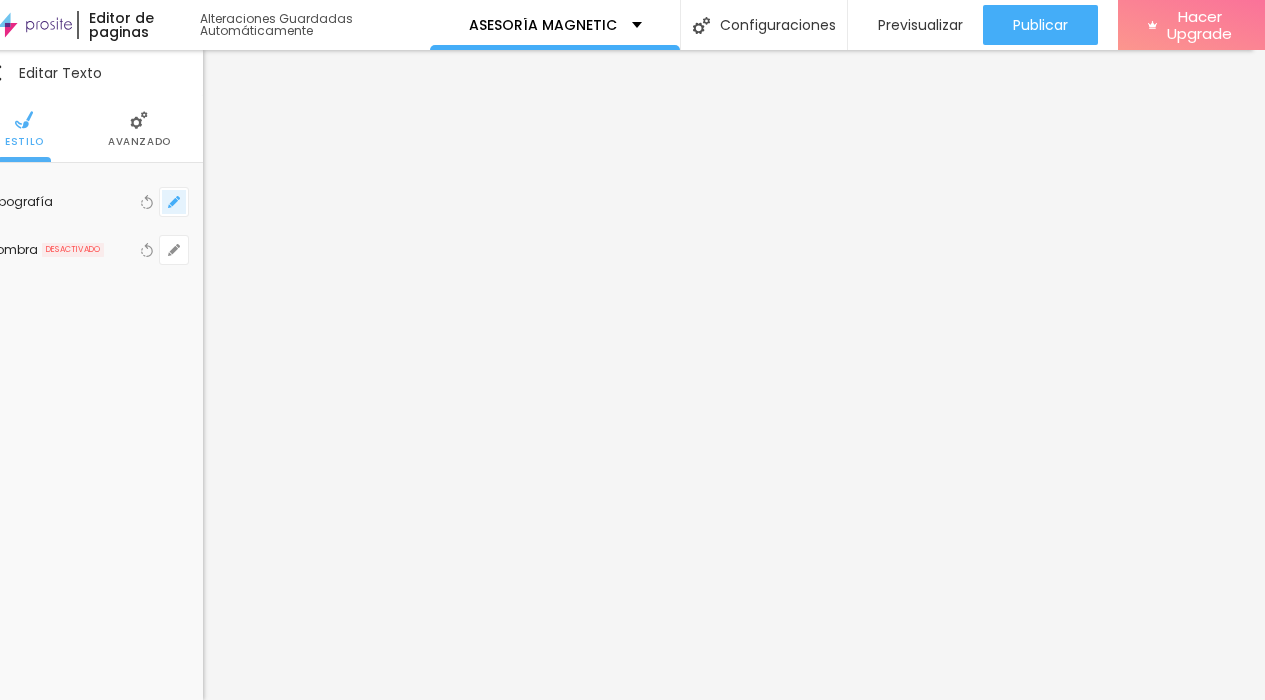 click 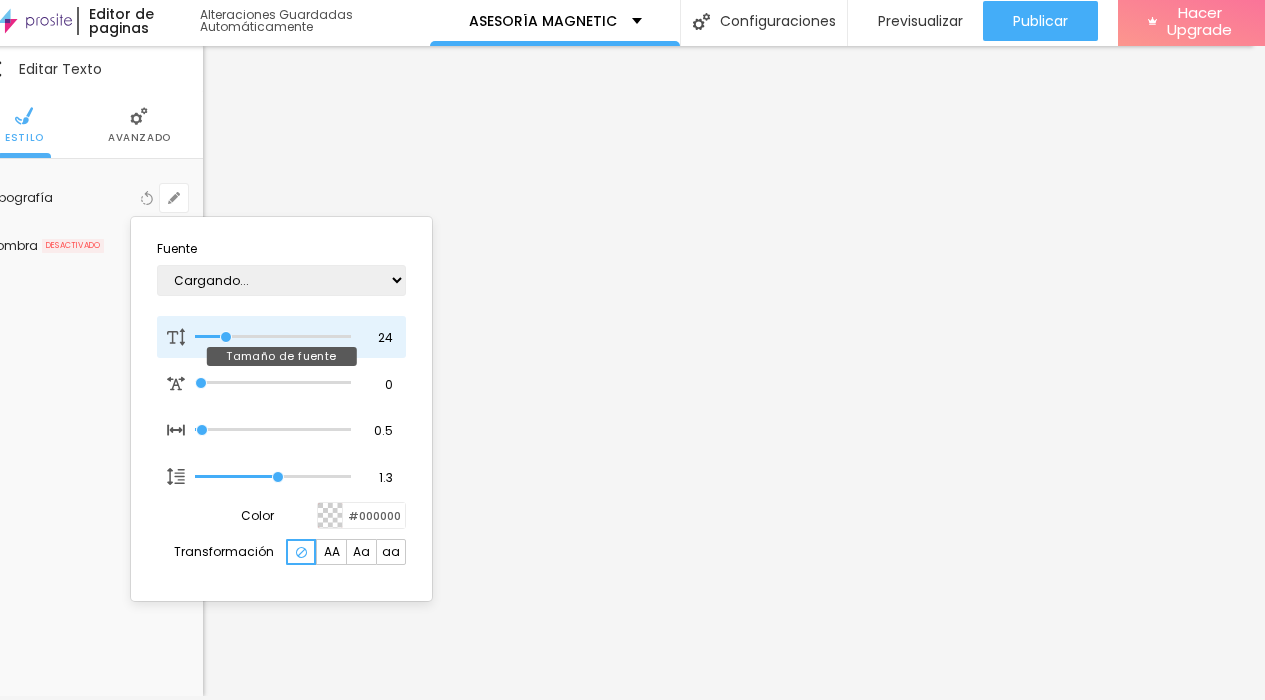 type on "21" 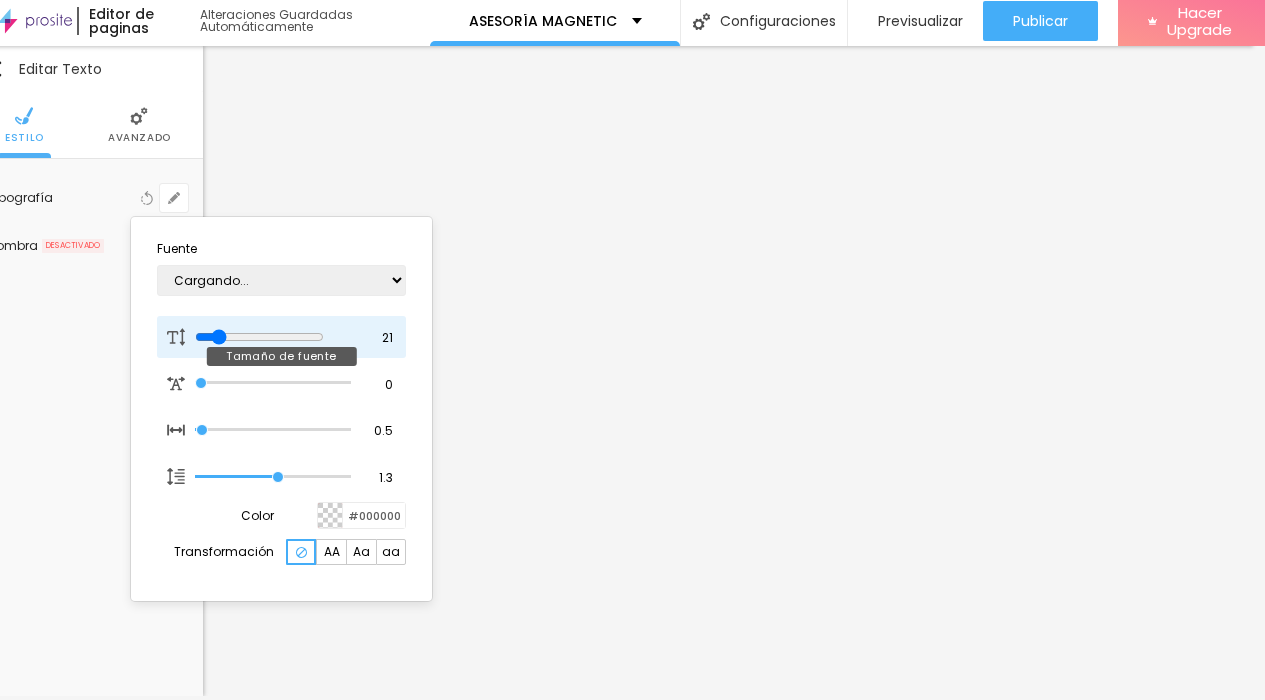 type on "1" 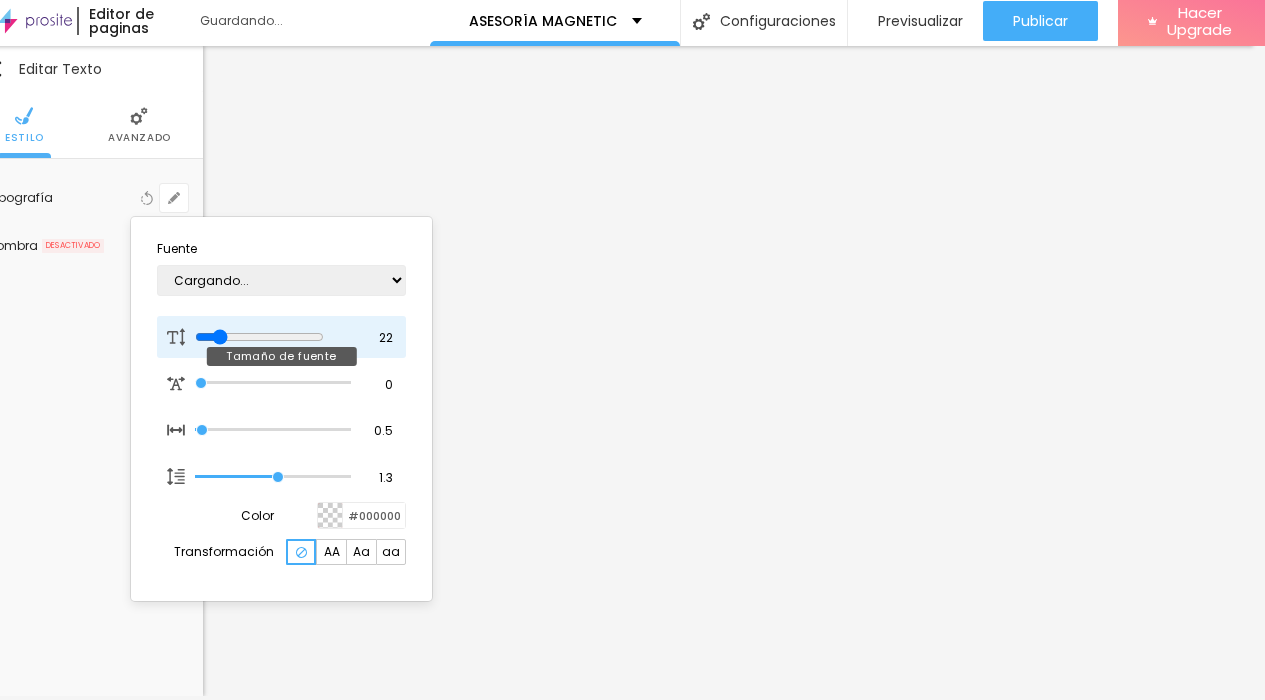 type on "23" 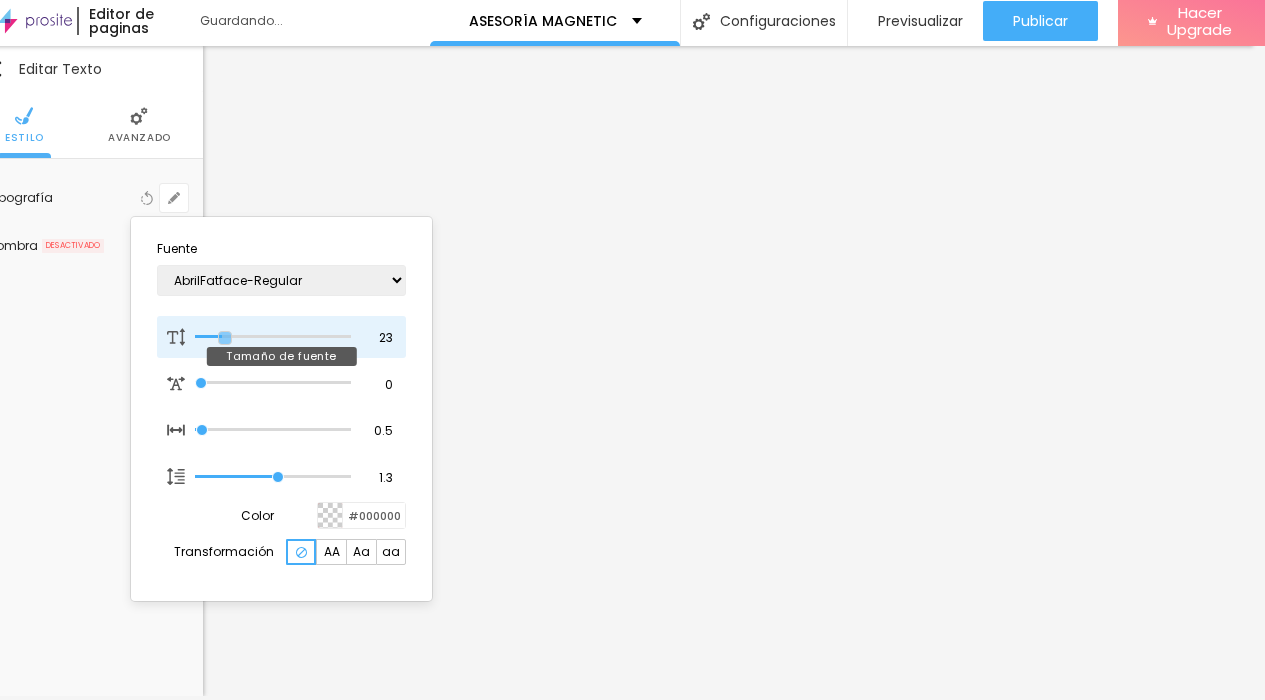 type on "24" 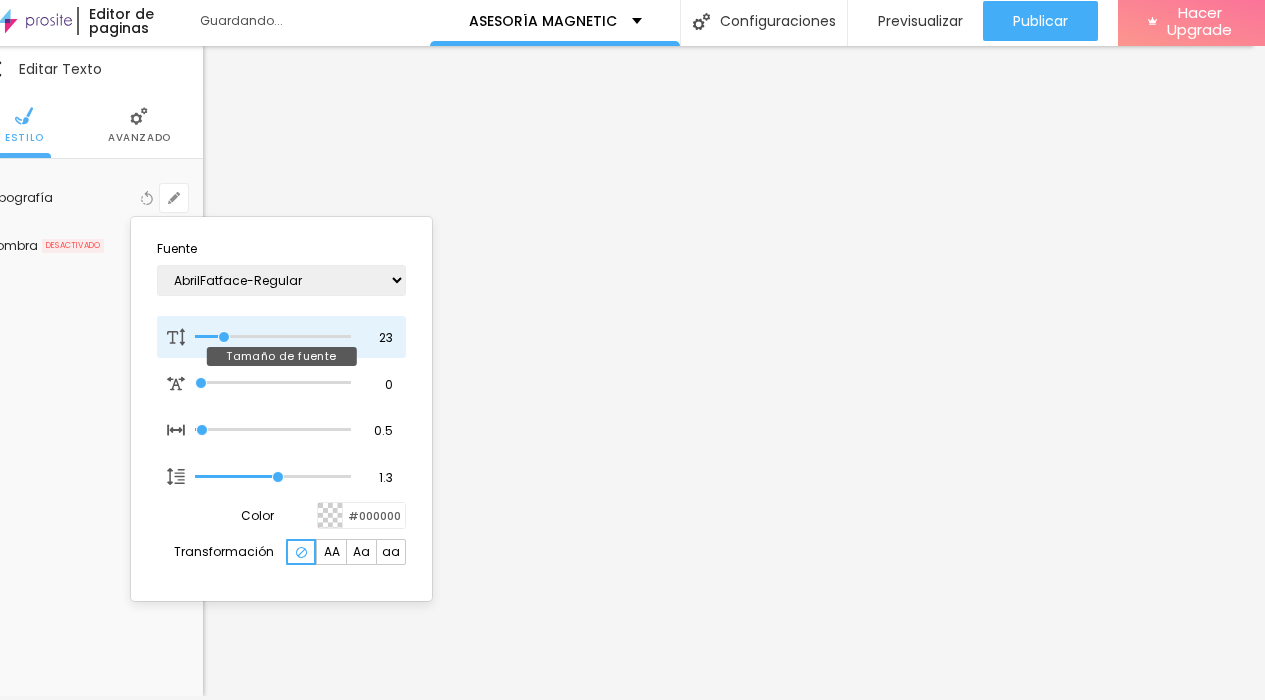 type on "24" 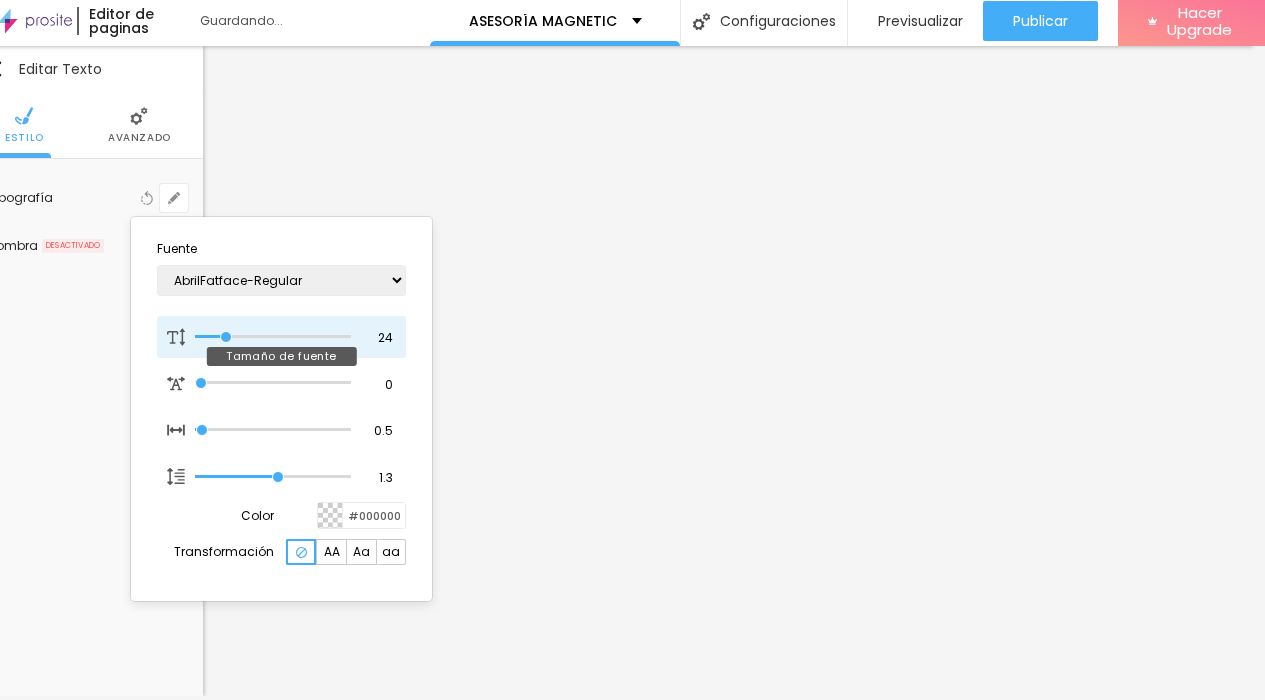 type on "22" 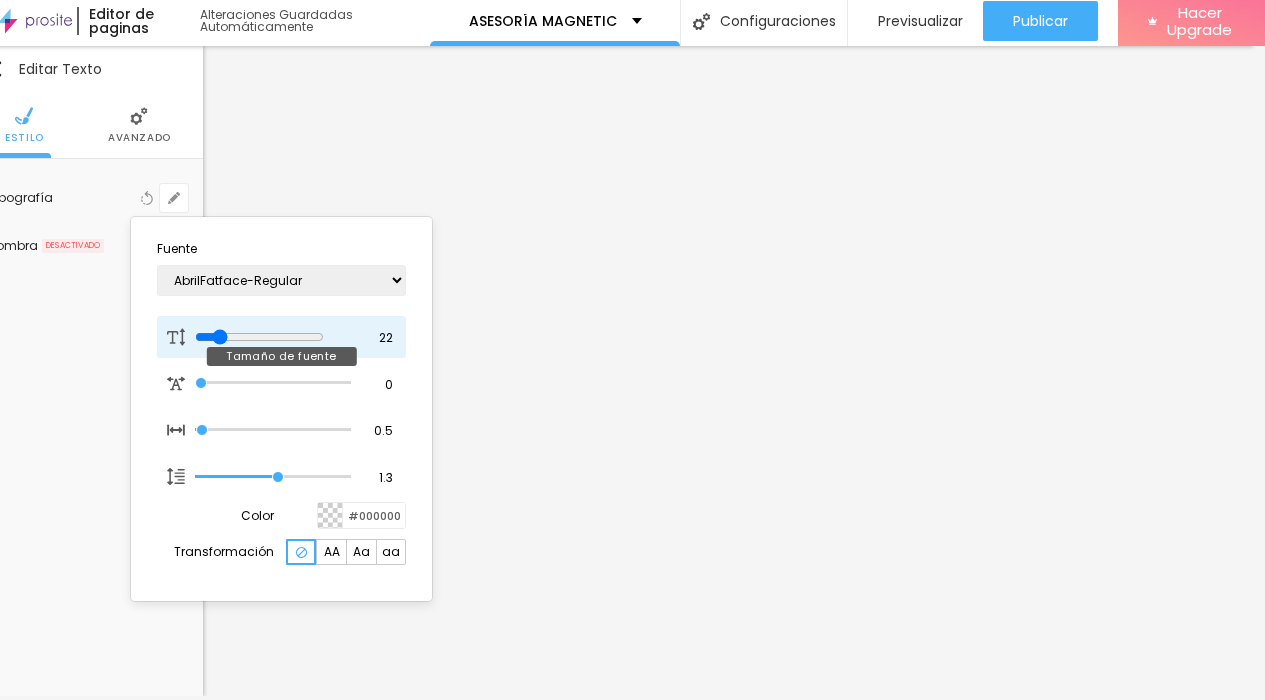 type on "1" 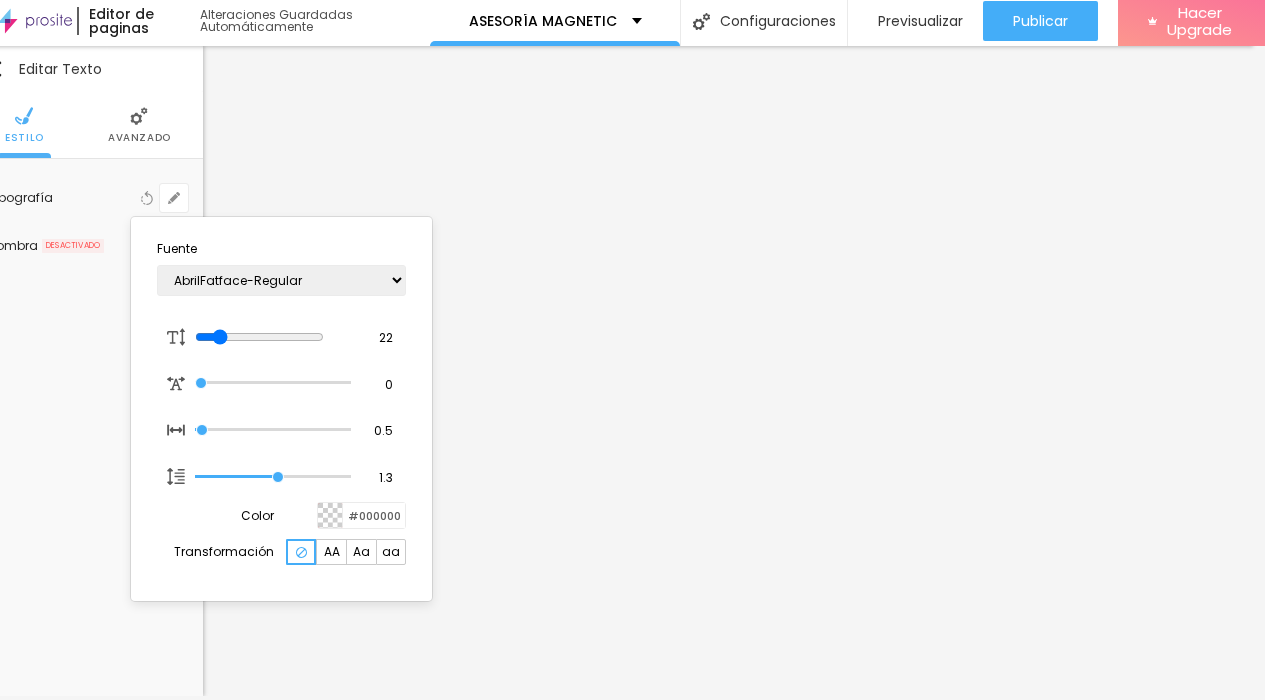 click at bounding box center (632, 350) 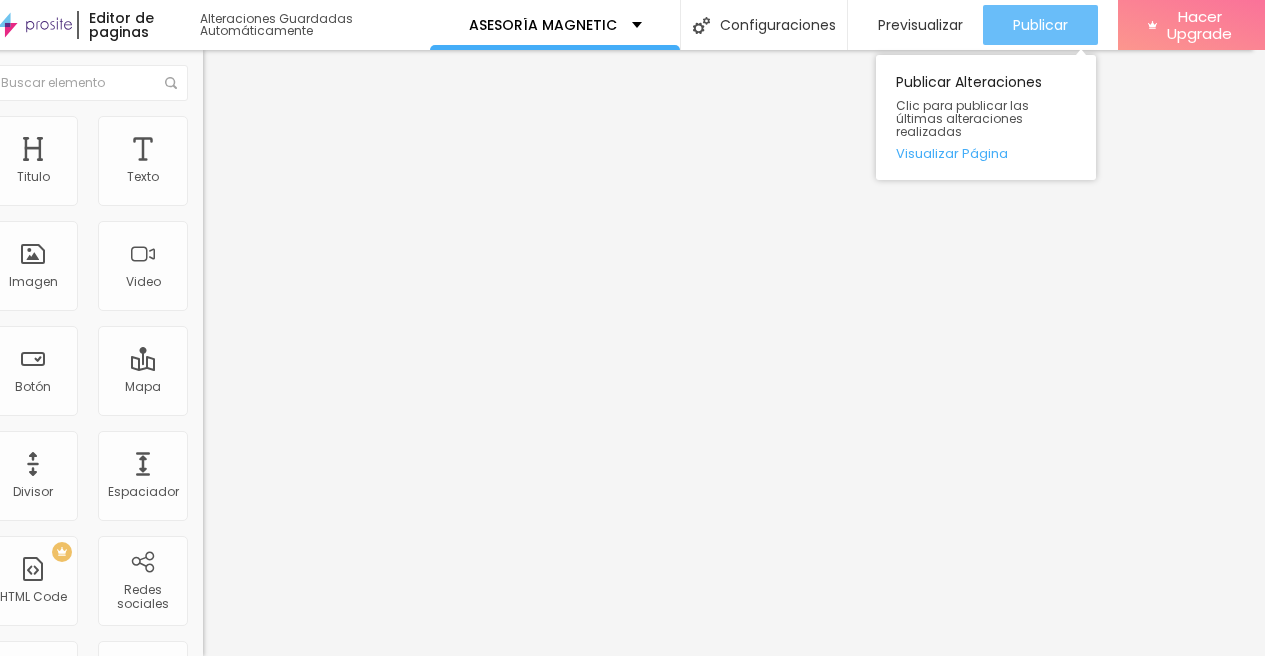 click on "Publicar" at bounding box center [1040, 25] 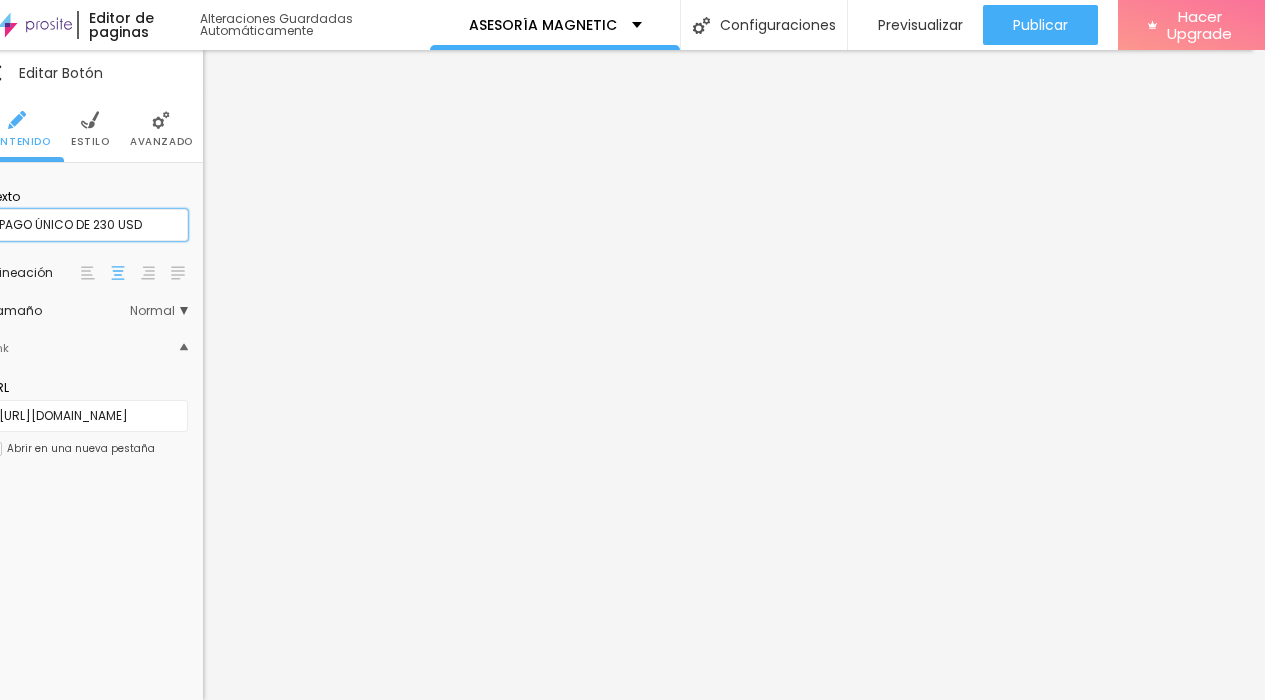 scroll, scrollTop: 15, scrollLeft: 0, axis: vertical 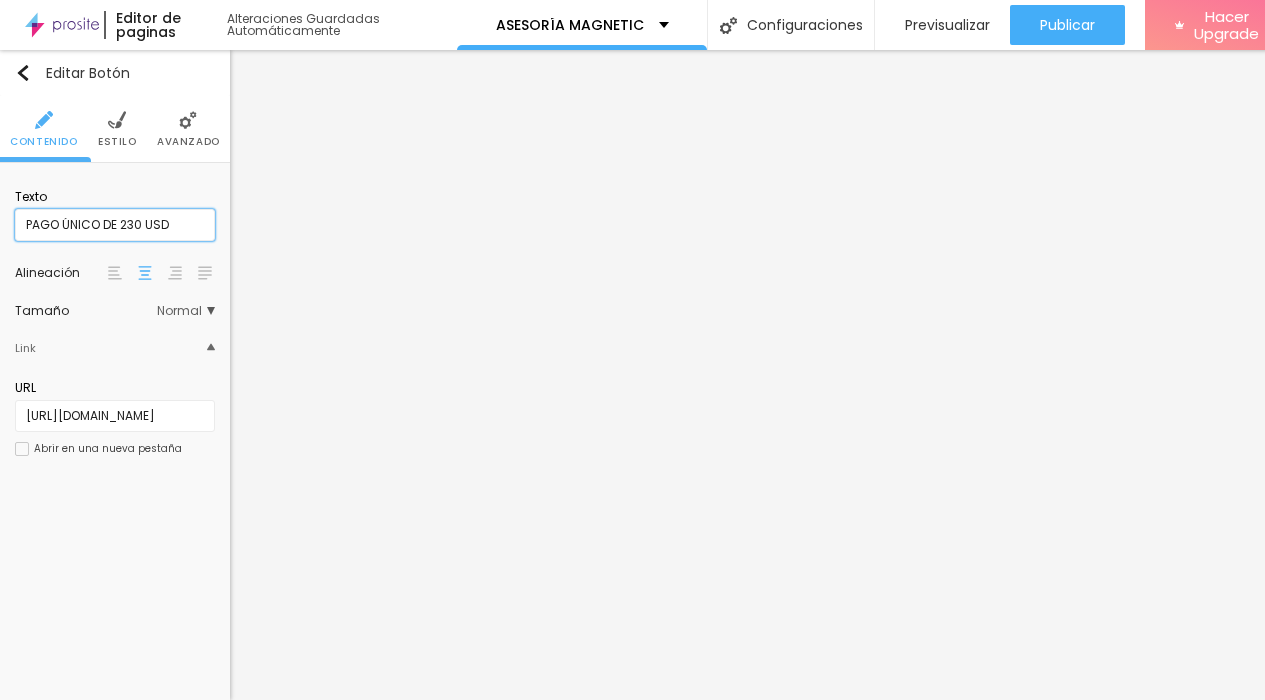 drag, startPoint x: 157, startPoint y: 208, endPoint x: 0, endPoint y: 206, distance: 157.01274 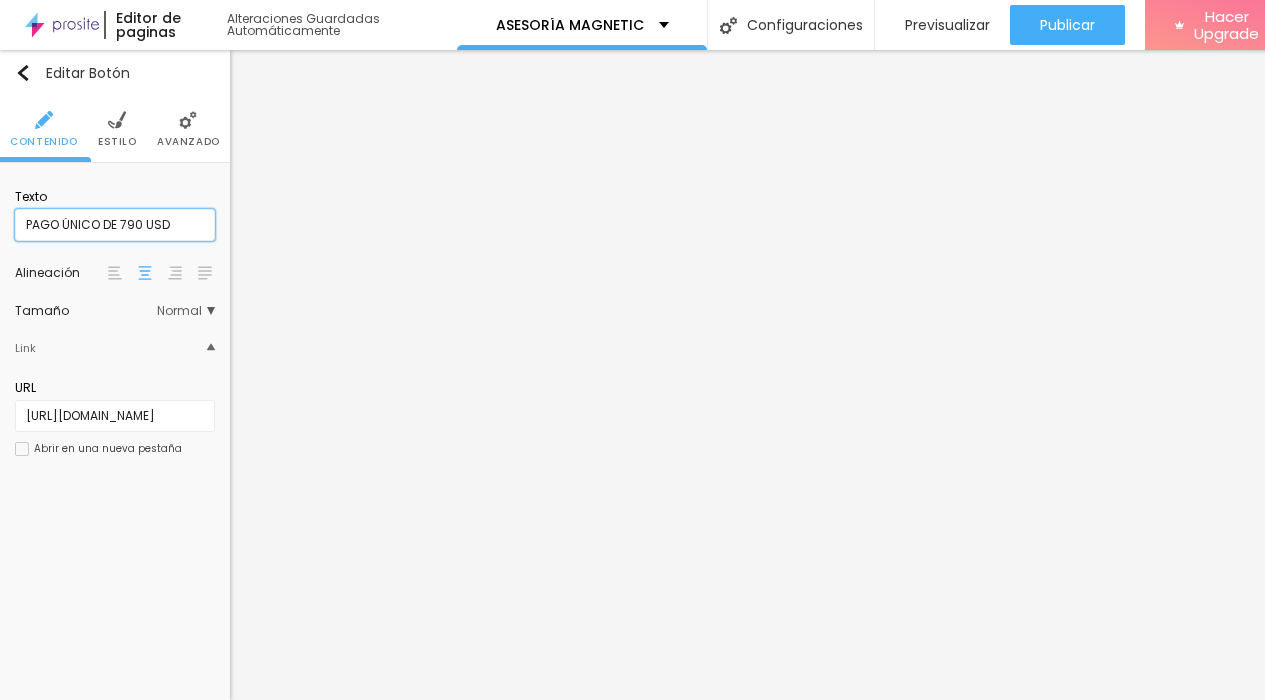 click on "PAGO ÚNICO DE 790 USD" at bounding box center [115, 225] 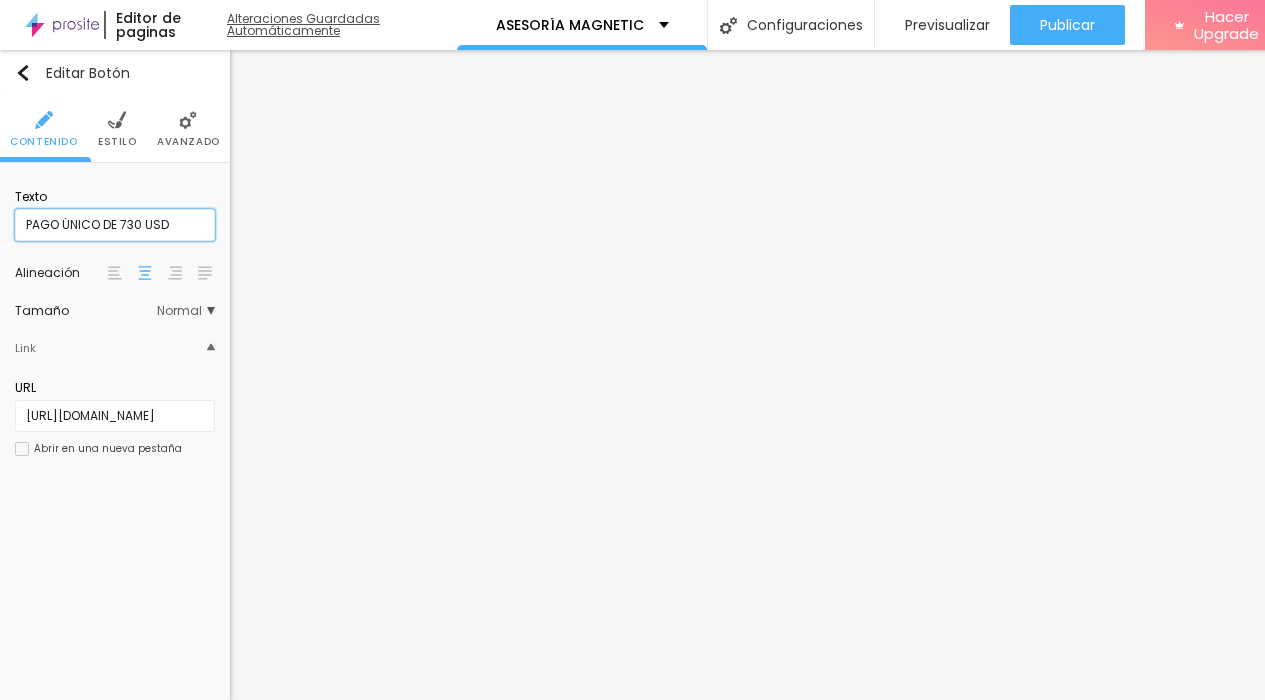 type on "PAGO ÚNICO DE 730 USD" 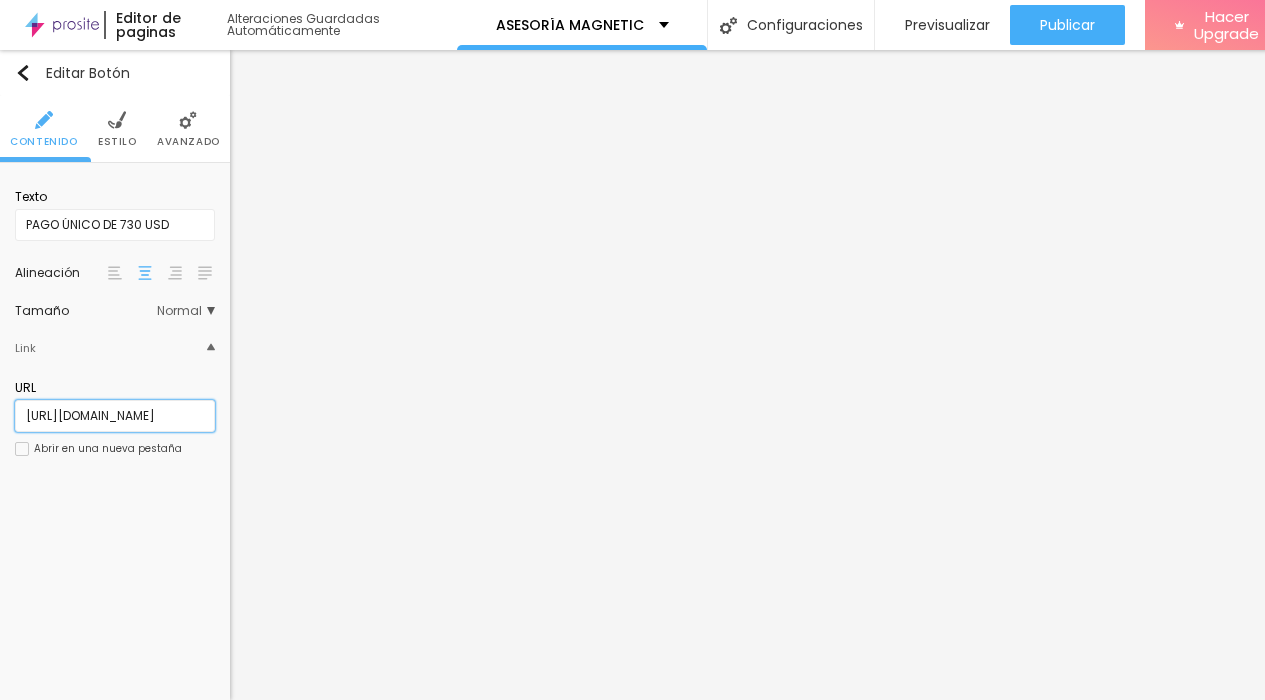 scroll, scrollTop: 0, scrollLeft: 32, axis: horizontal 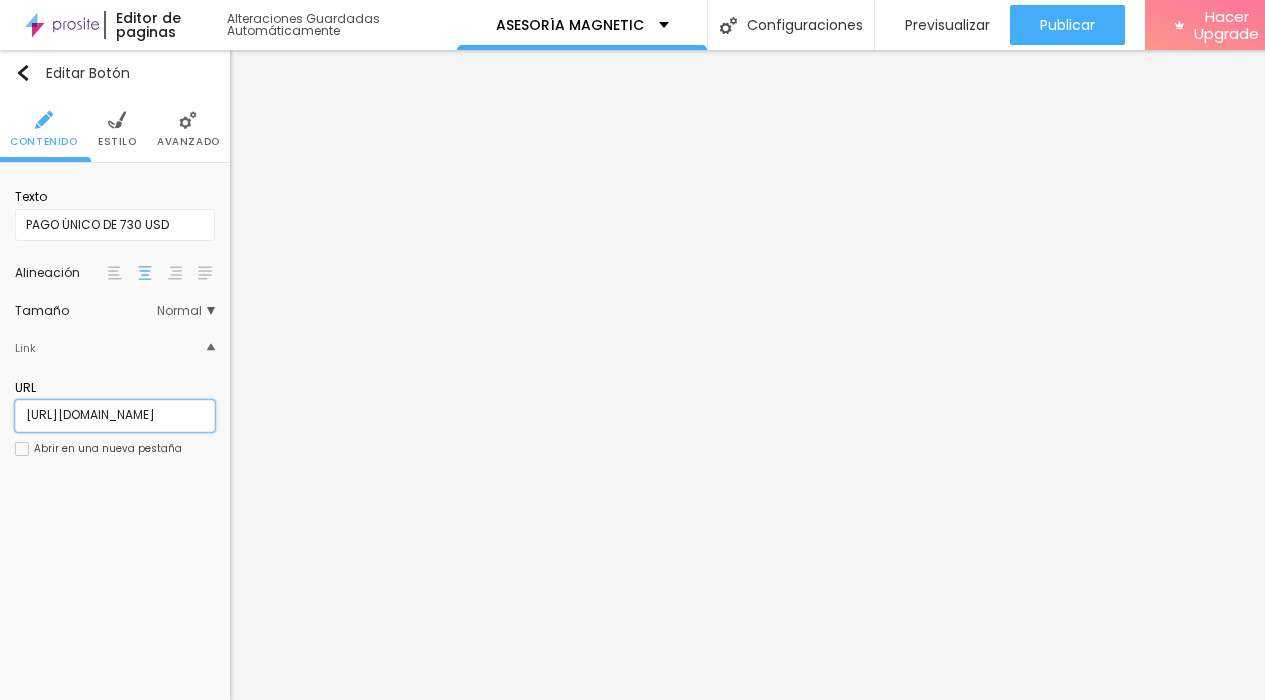 drag, startPoint x: 26, startPoint y: 397, endPoint x: 209, endPoint y: 402, distance: 183.0683 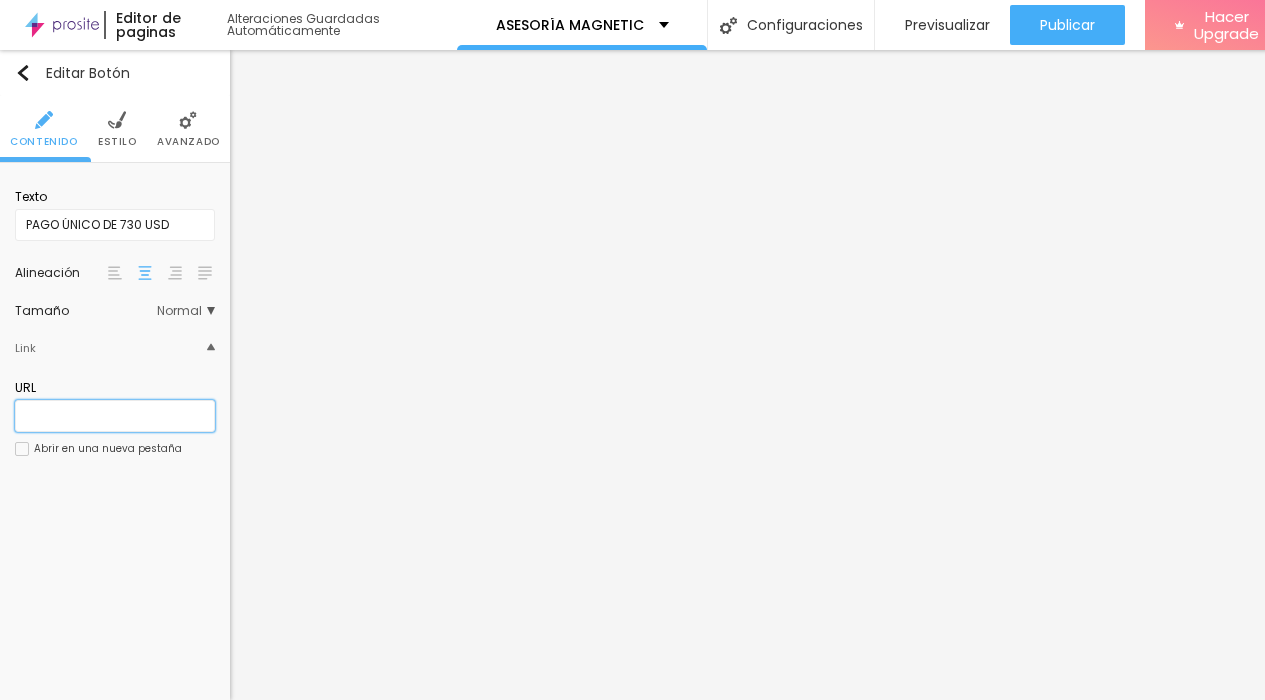 scroll, scrollTop: 0, scrollLeft: 0, axis: both 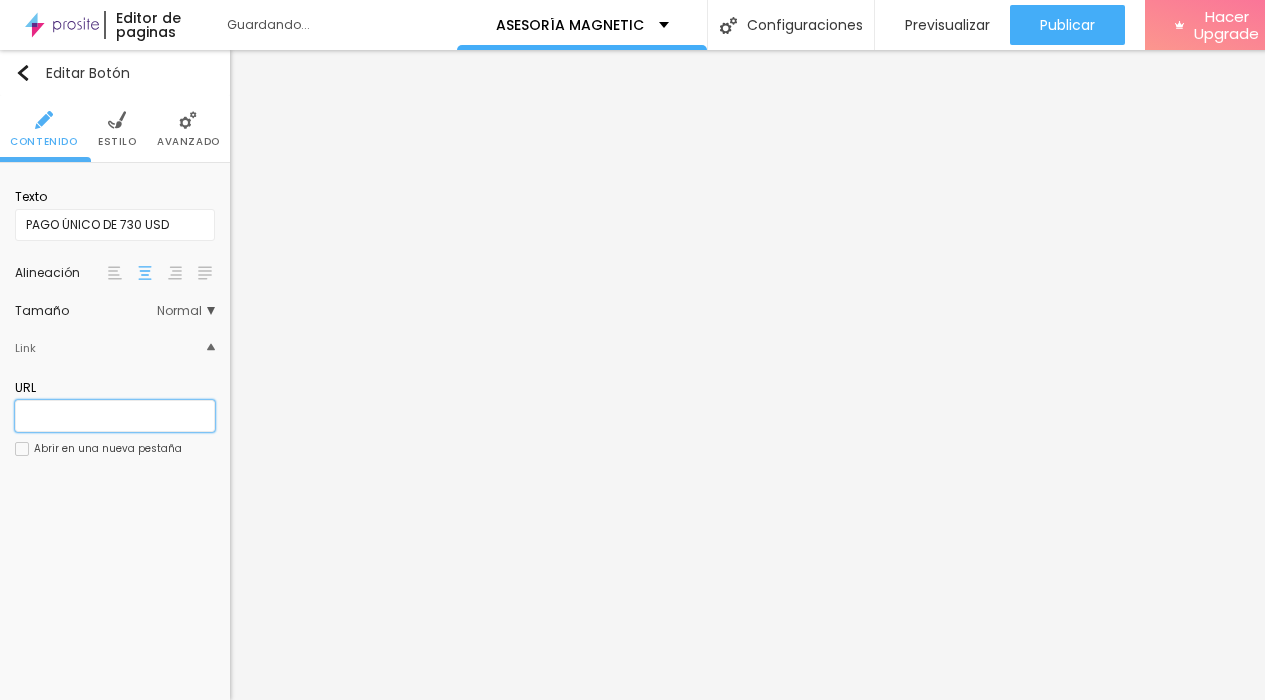 paste on "http://paypal.me/pauzambelli/790" 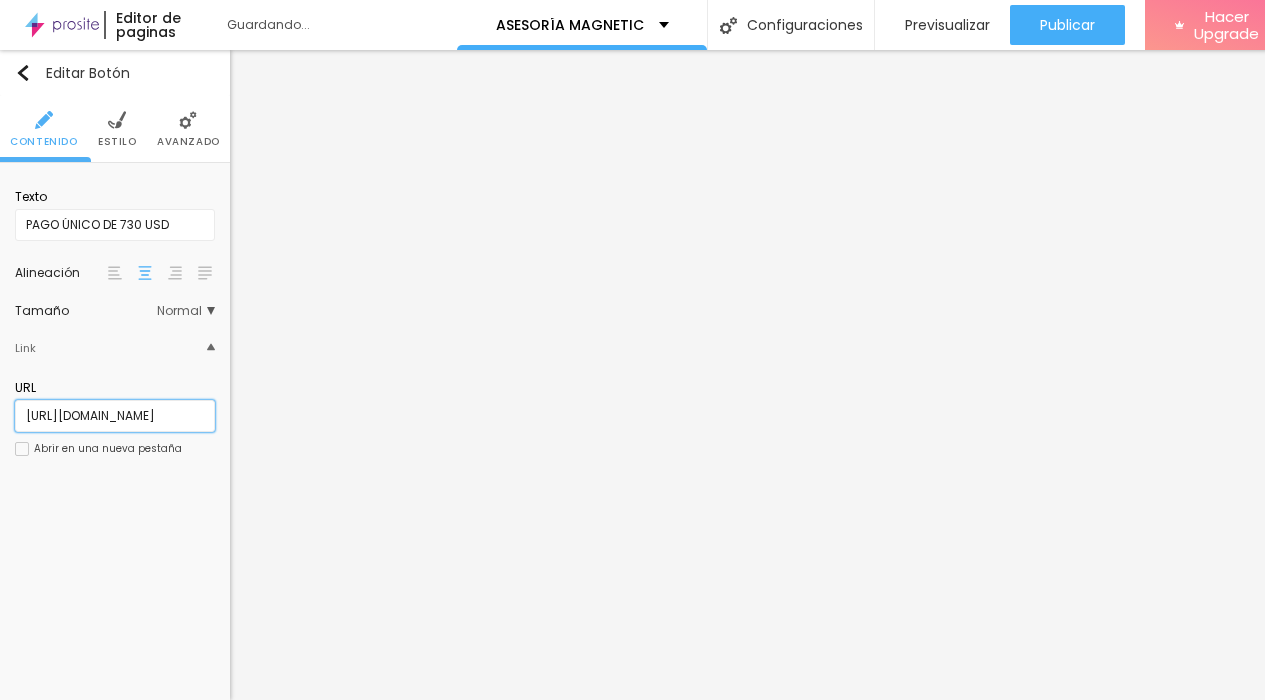 scroll, scrollTop: 0, scrollLeft: 32, axis: horizontal 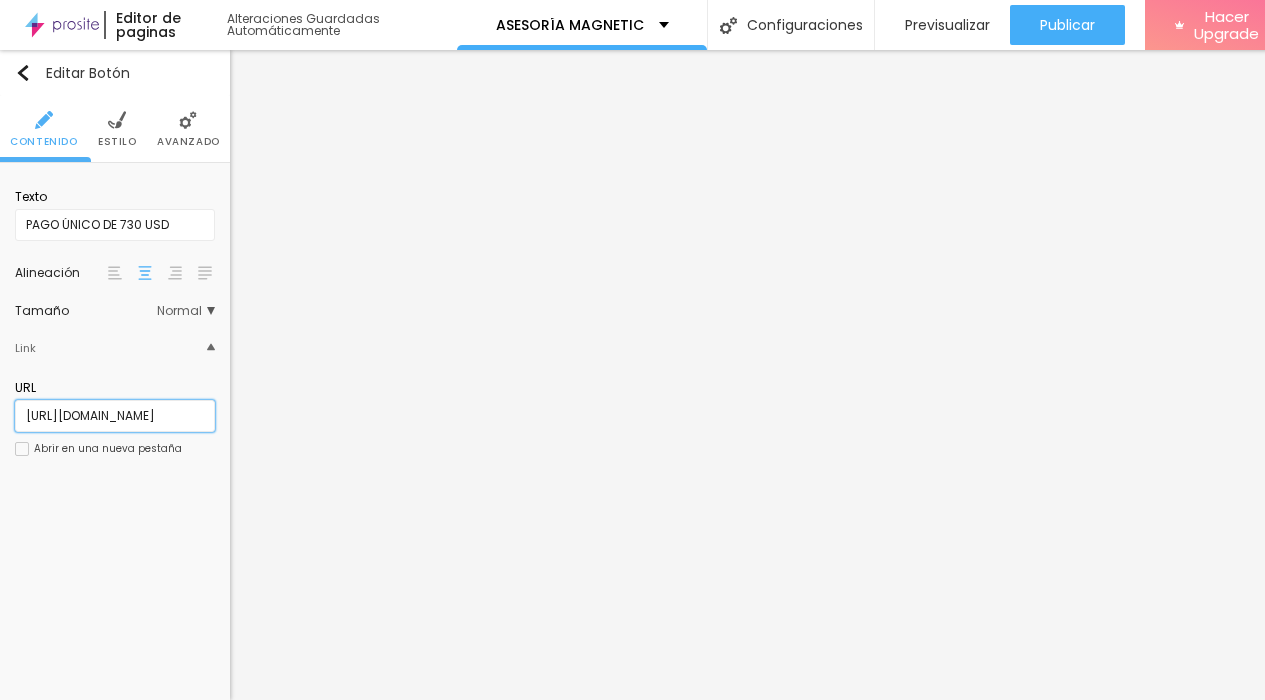 click on "http://paypal.me/pauzambelli/790" at bounding box center (115, 416) 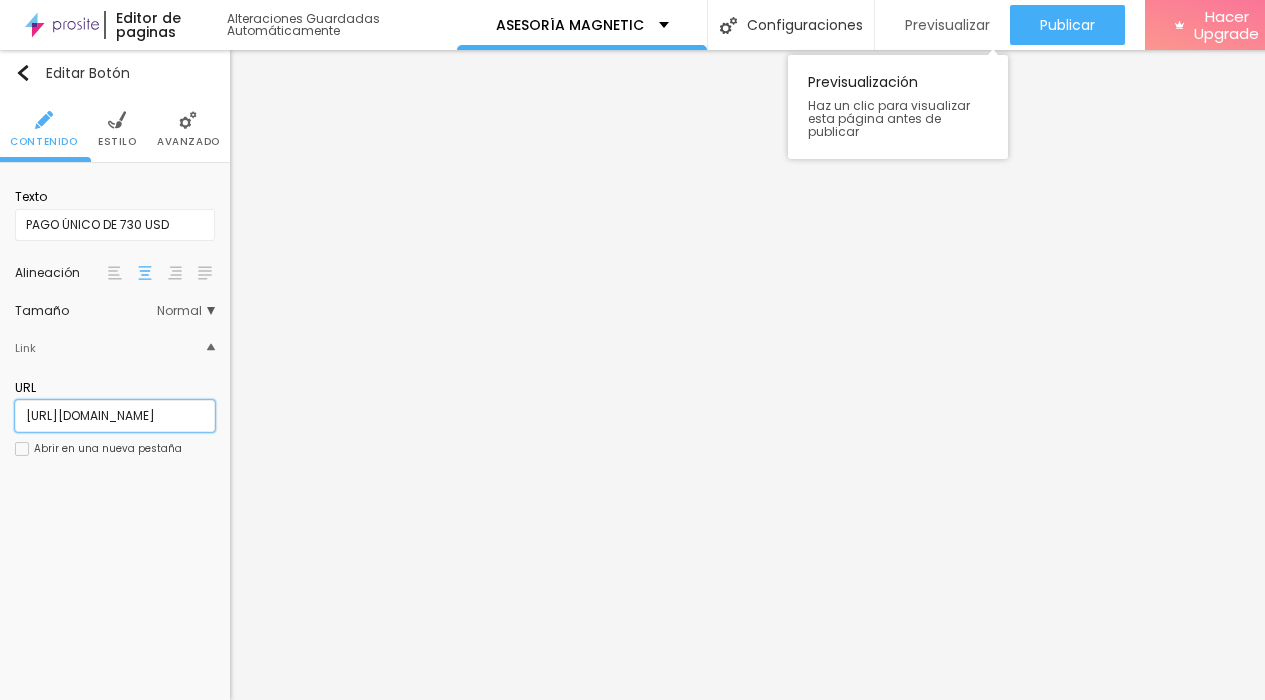 type on "http://paypal.me/pauzambelli/730" 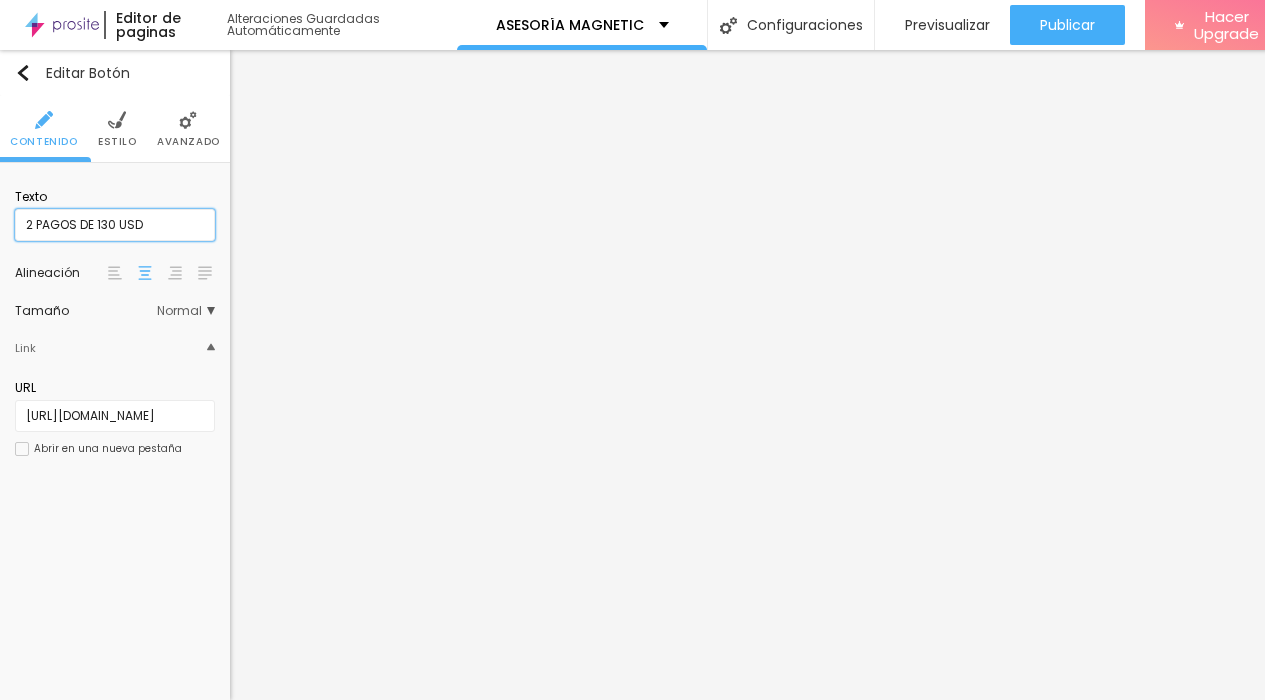 drag, startPoint x: 167, startPoint y: 207, endPoint x: 9, endPoint y: 207, distance: 158 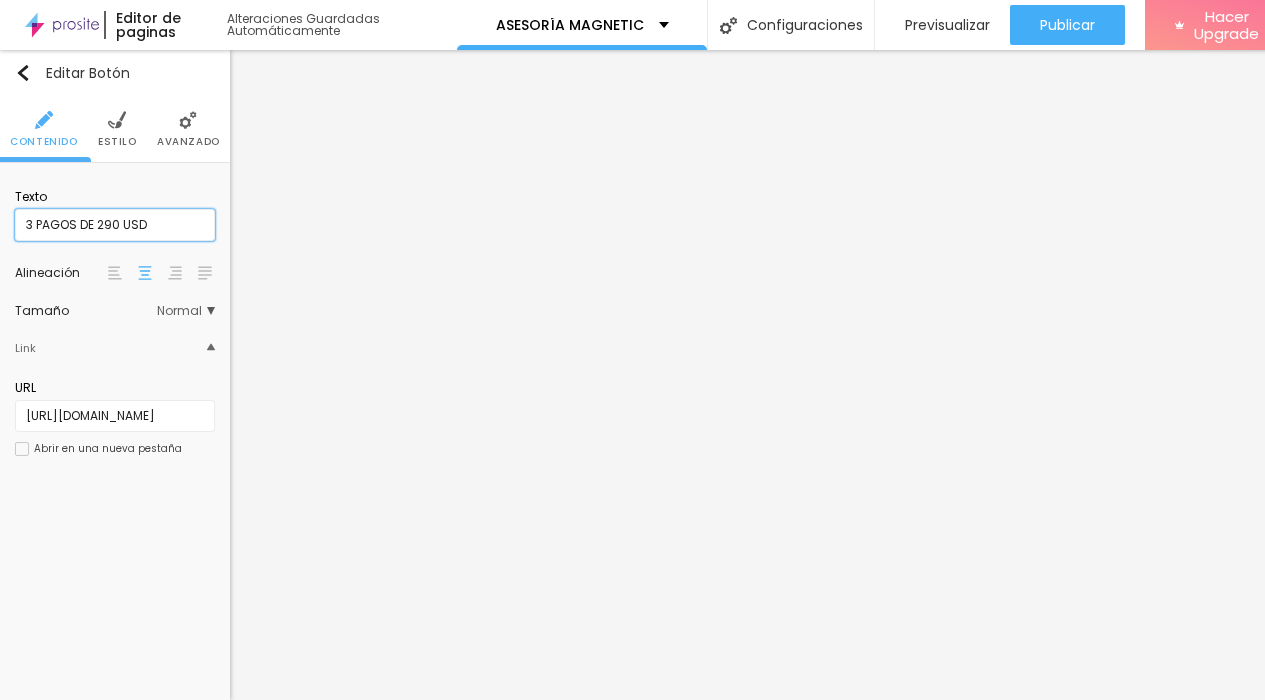 type on "3 PAGOS DE 290 USD" 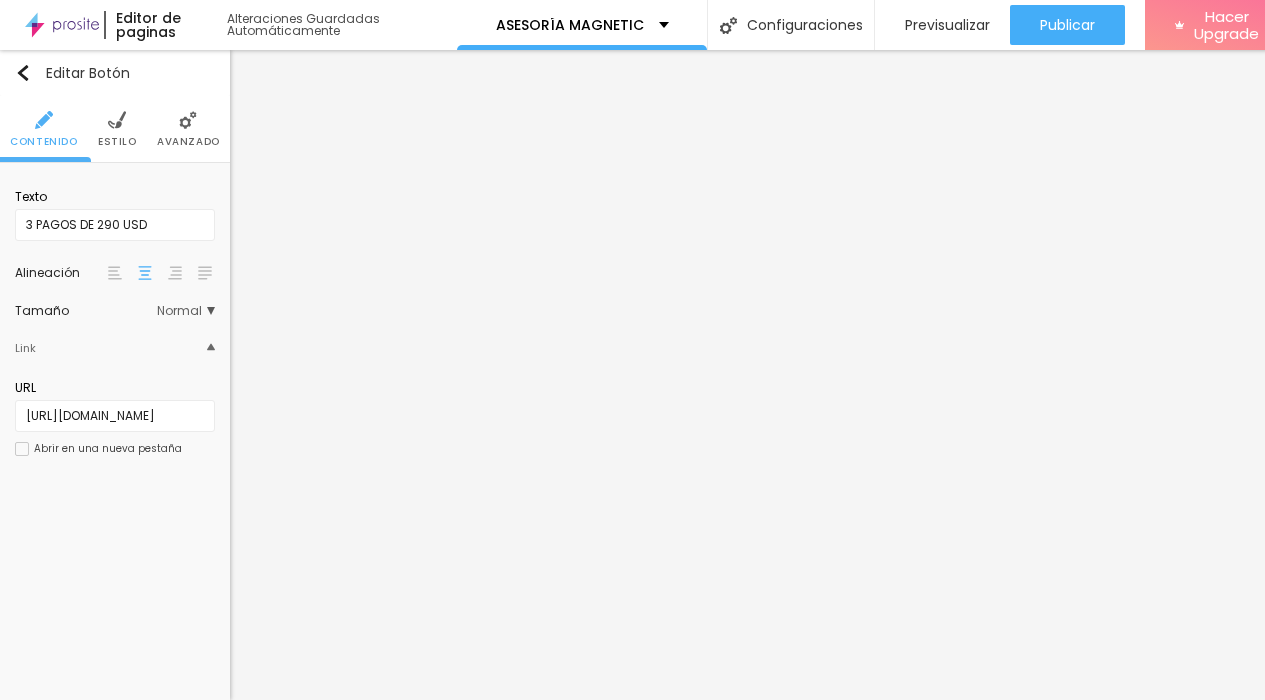 drag, startPoint x: 45, startPoint y: 214, endPoint x: 1127, endPoint y: 1, distance: 1102.7661 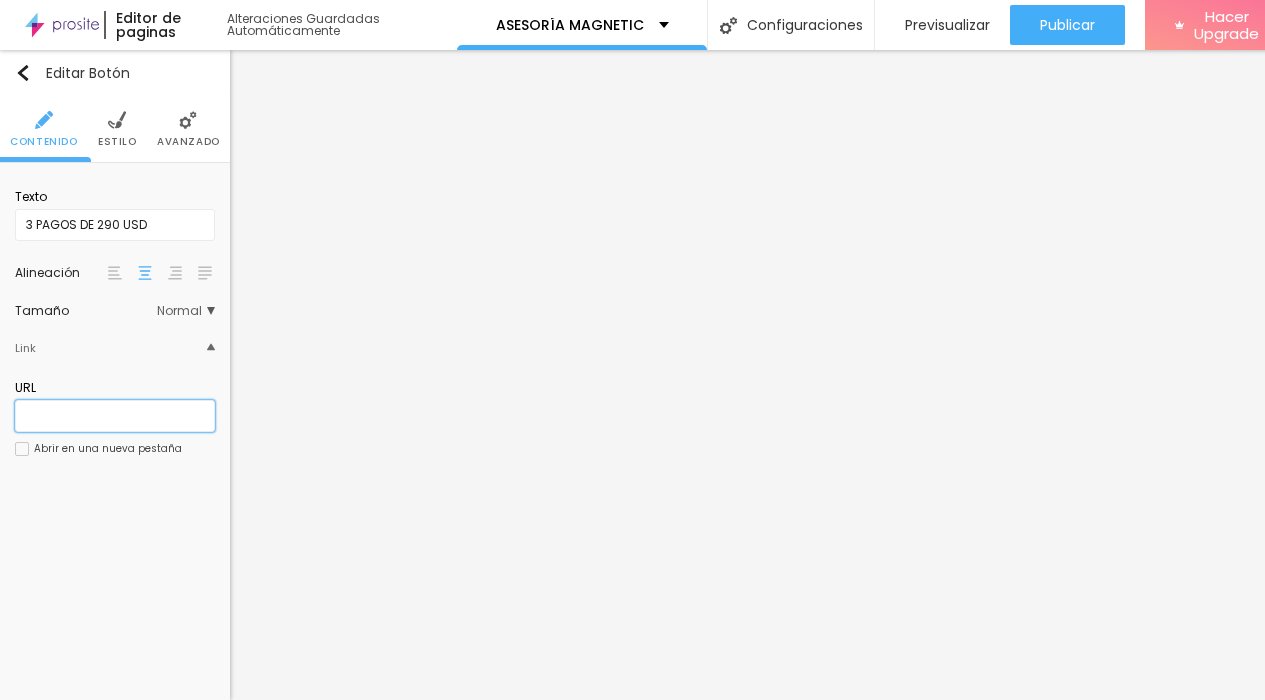 scroll, scrollTop: 0, scrollLeft: 0, axis: both 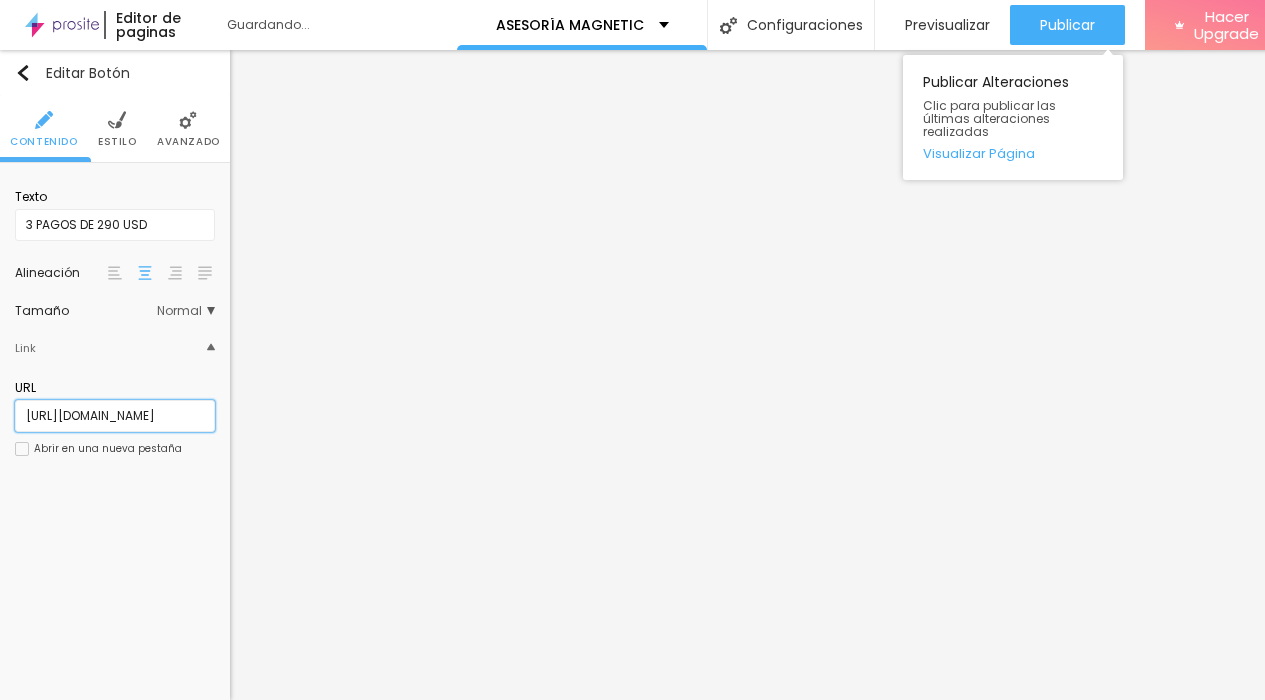 type on "https://www.paypal.com/webapps/billing/plans/subscribe?plan_id=P-5SS491672G8696330M7XONUA" 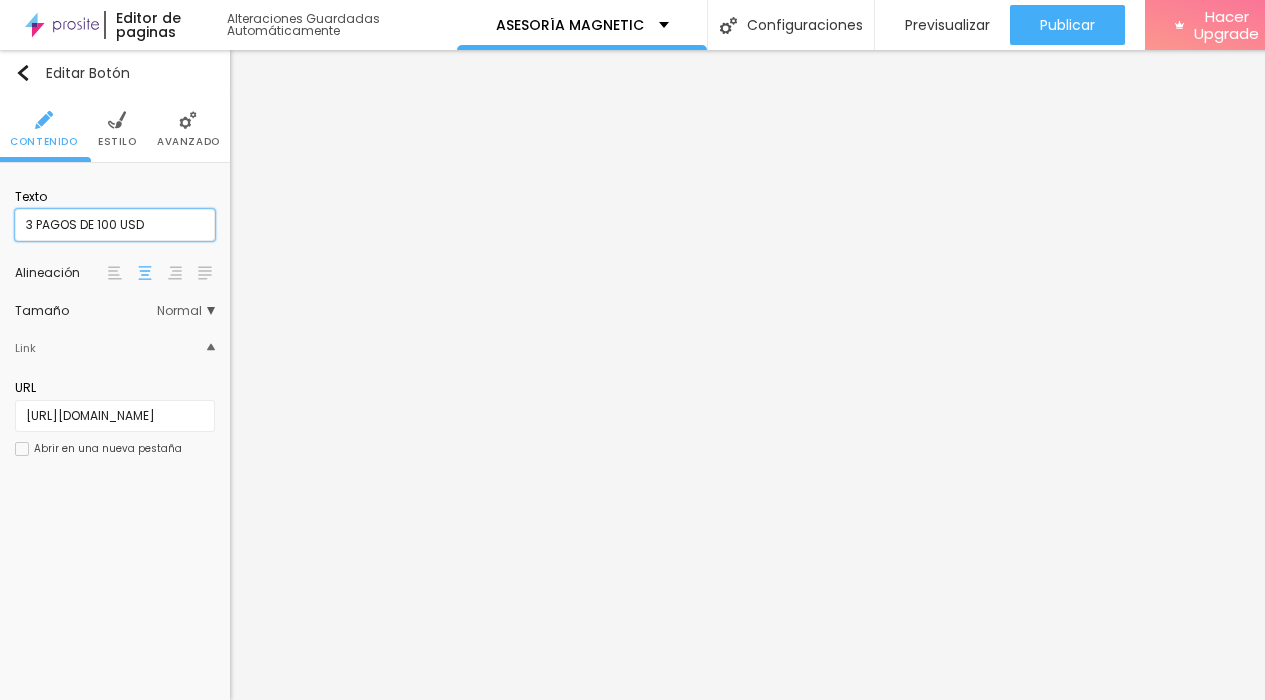 drag, startPoint x: 170, startPoint y: 205, endPoint x: 0, endPoint y: 205, distance: 170 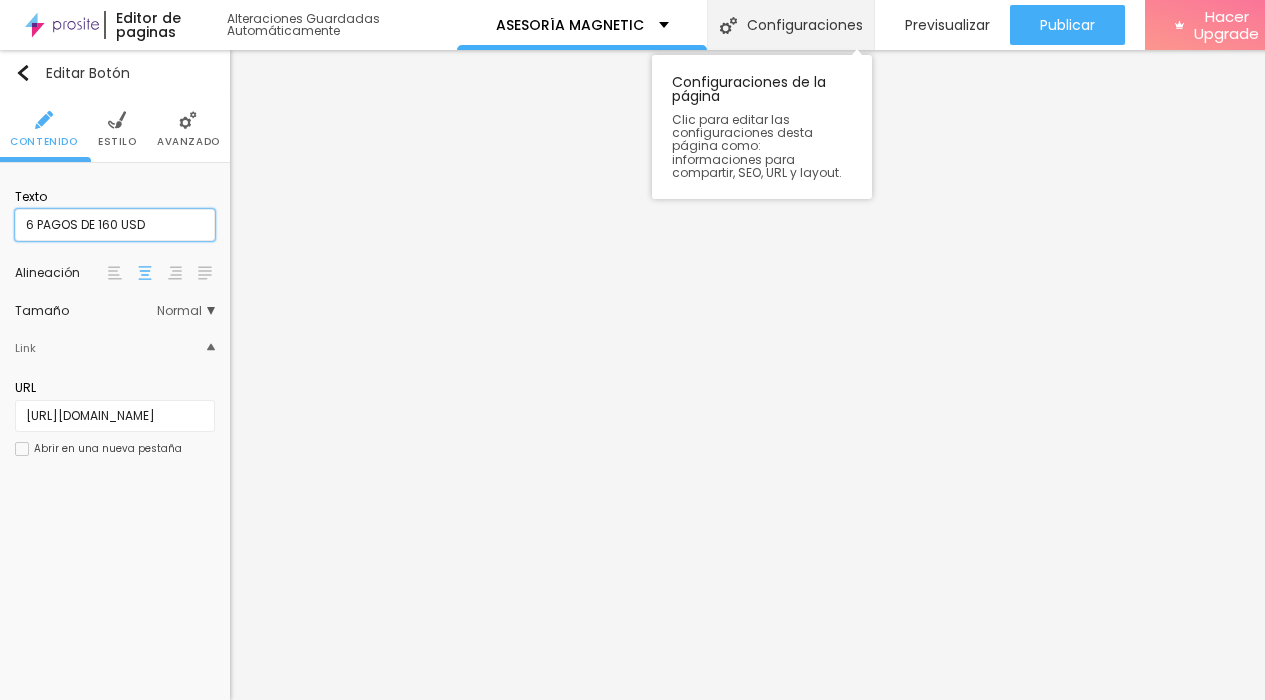 type on "6 PAGOS DE 160 USD" 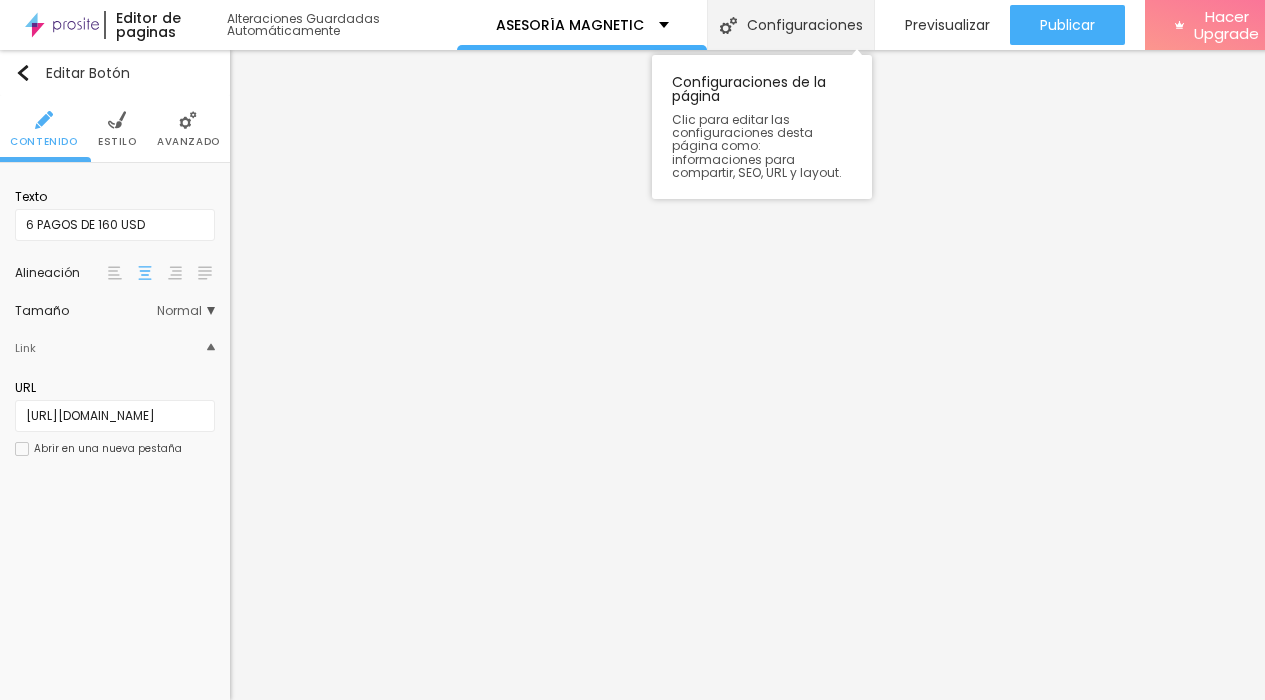 drag, startPoint x: 74, startPoint y: 209, endPoint x: 722, endPoint y: 10, distance: 677.868 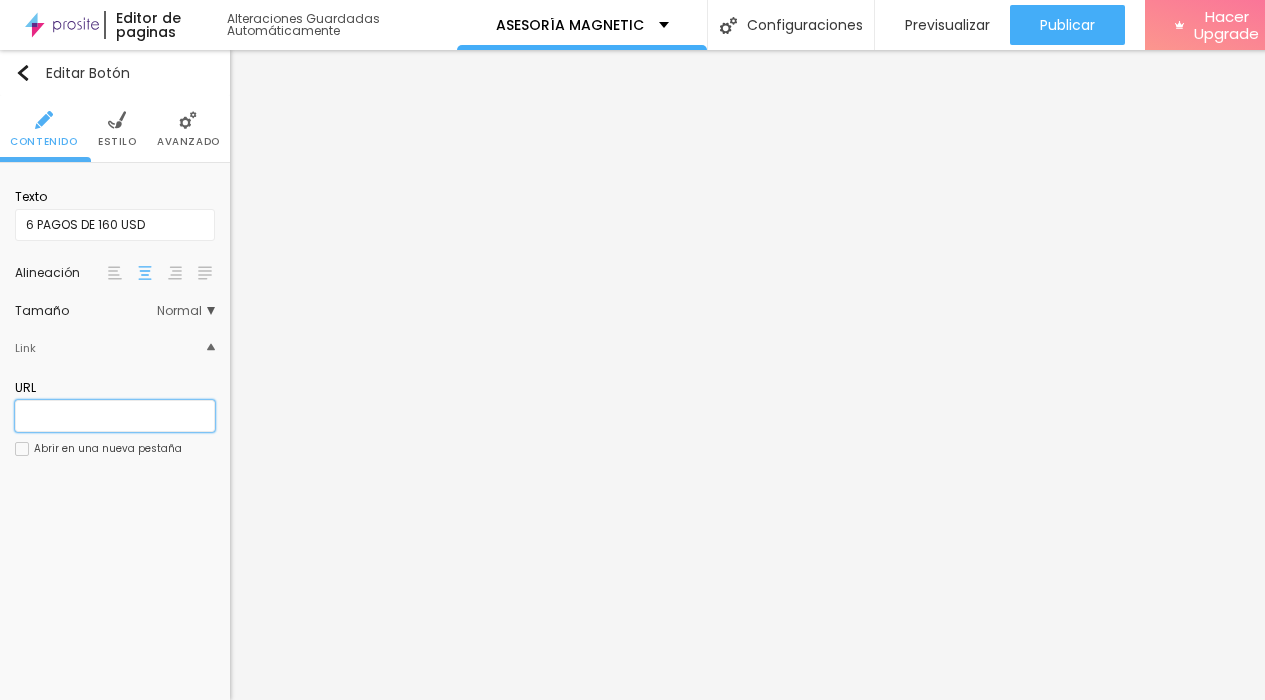 scroll, scrollTop: 0, scrollLeft: 0, axis: both 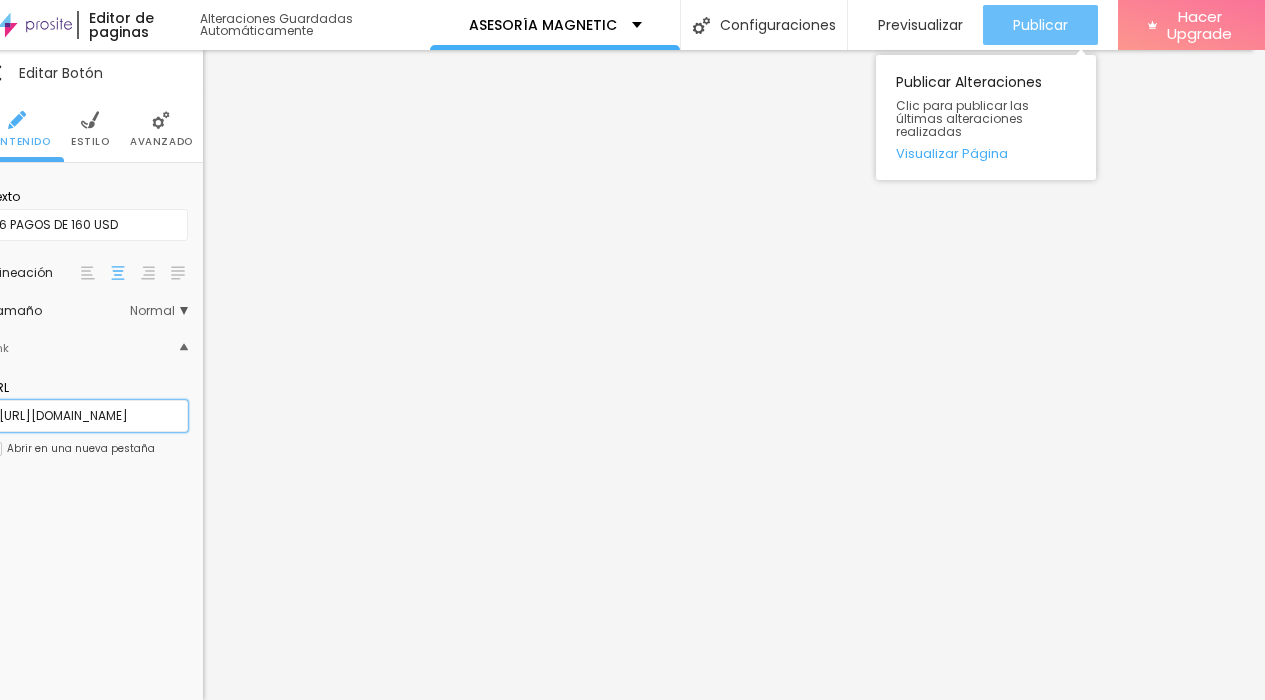 type on "https://www.paypal.com/webapps/billing/plans/subscribe?plan_id=P-92F13501XE598553HM7XOOGQ" 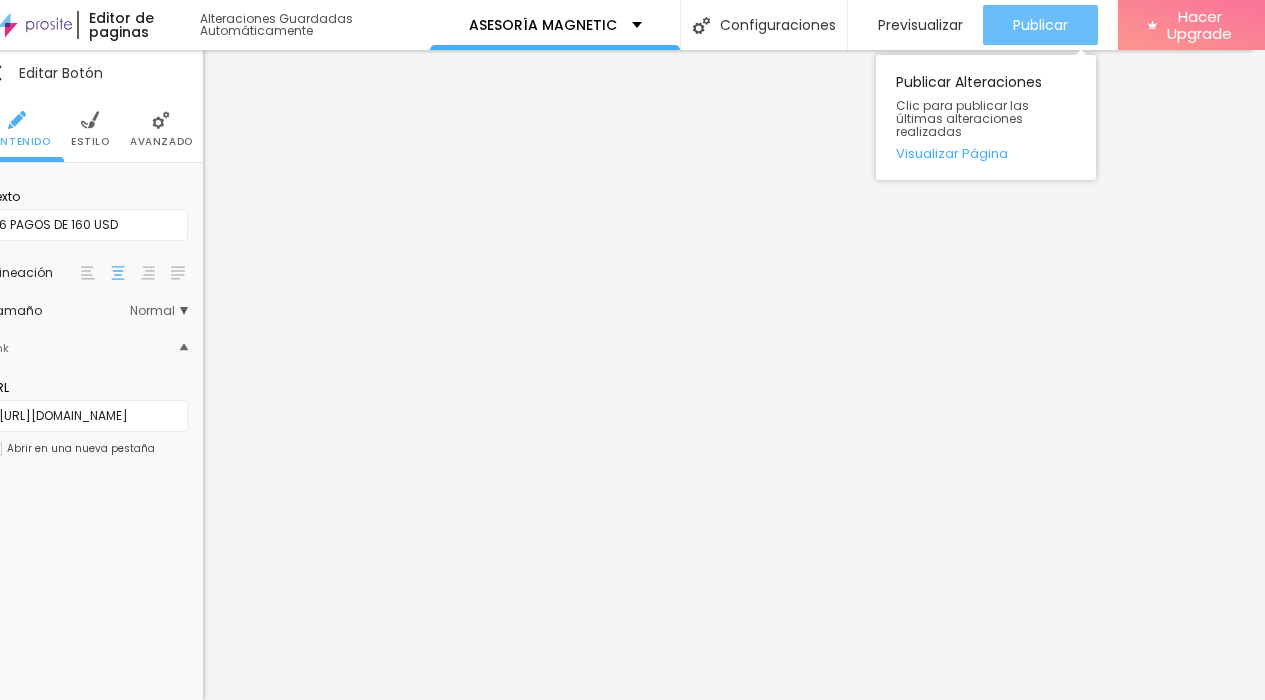 scroll, scrollTop: 0, scrollLeft: 0, axis: both 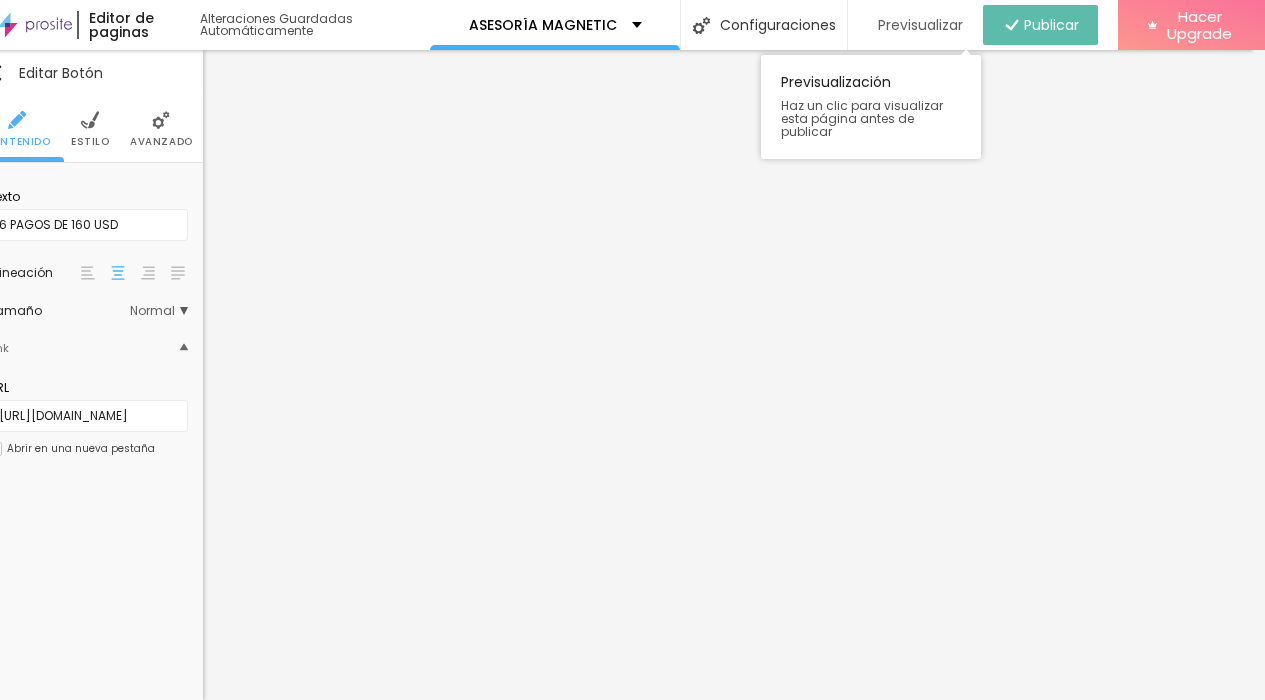 click on "Previsualizar" at bounding box center [920, 25] 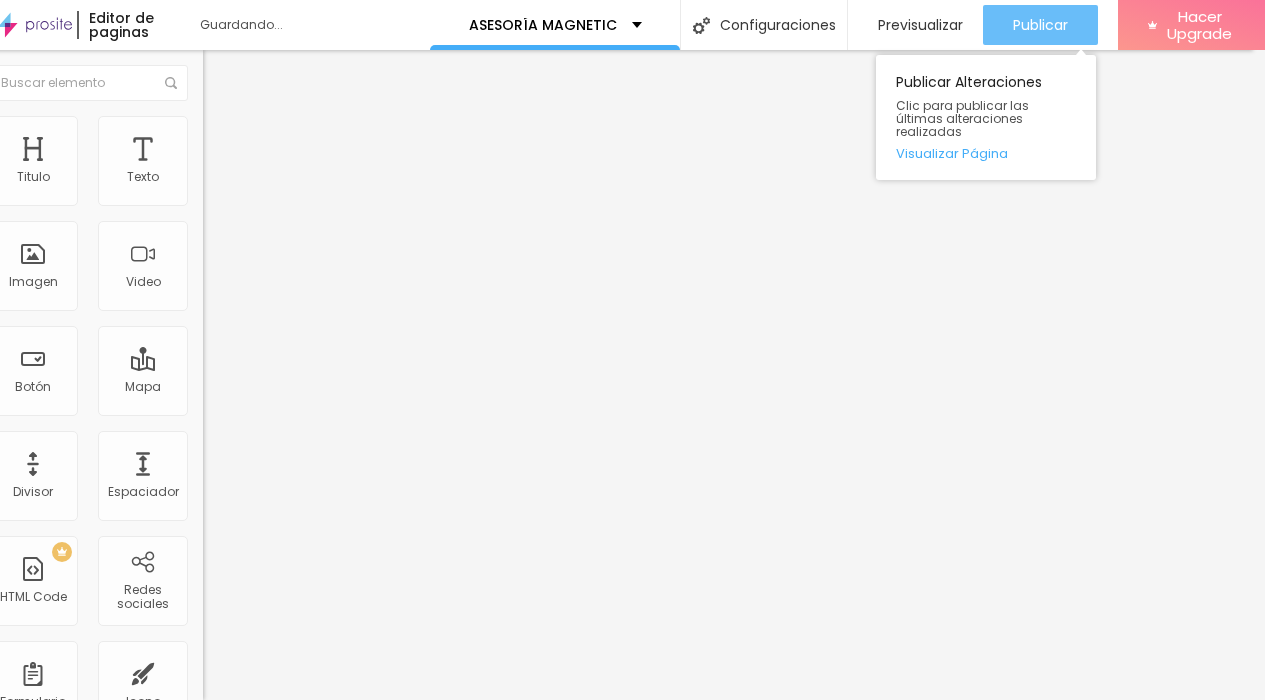 click on "Publicar" at bounding box center (1040, 25) 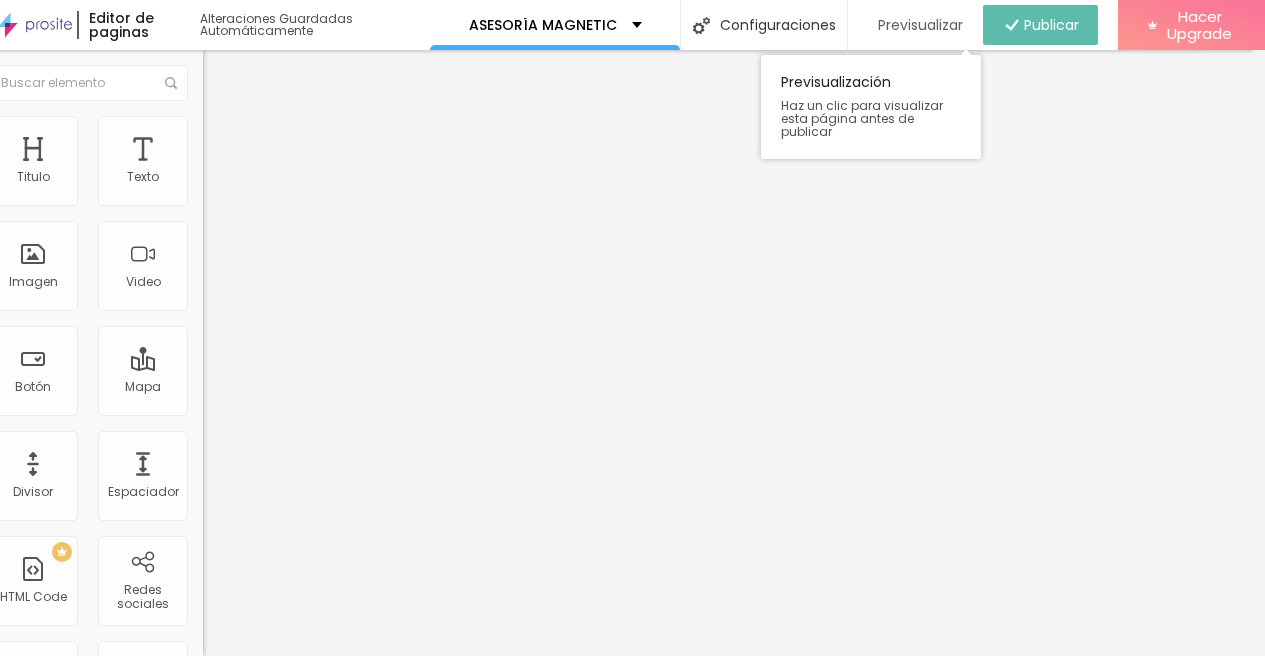 click on "Previsualizar" at bounding box center [920, 25] 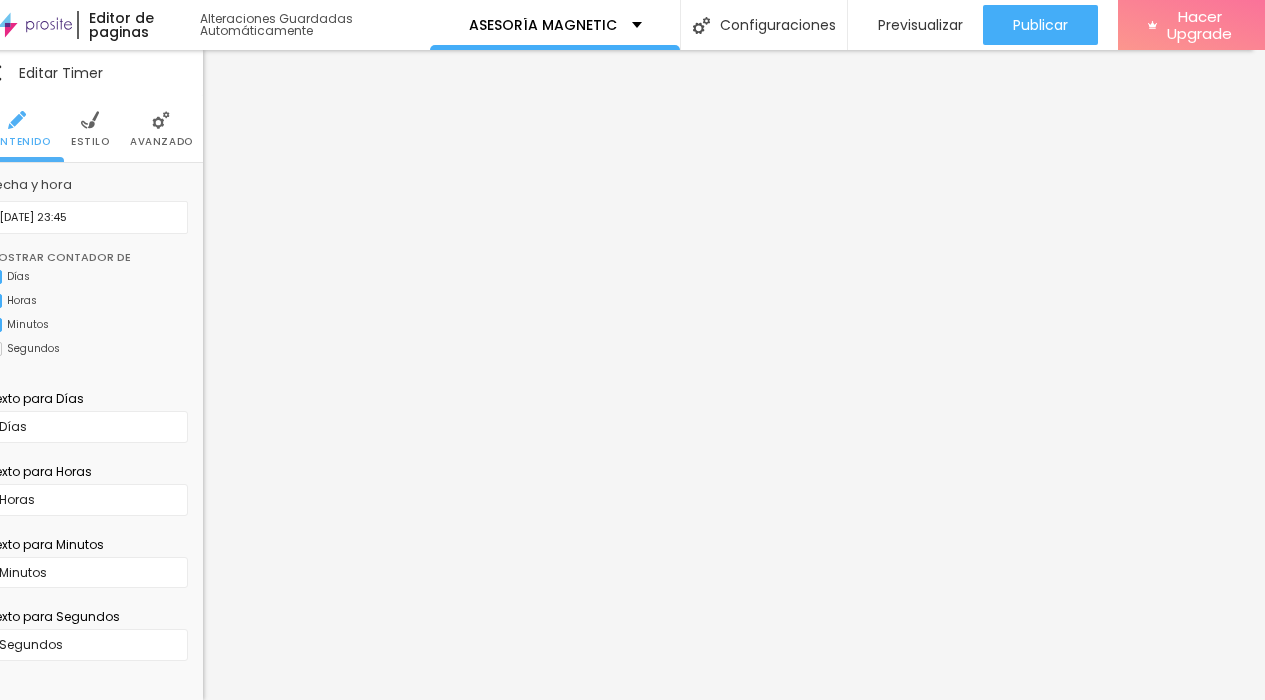 scroll, scrollTop: 15, scrollLeft: 0, axis: vertical 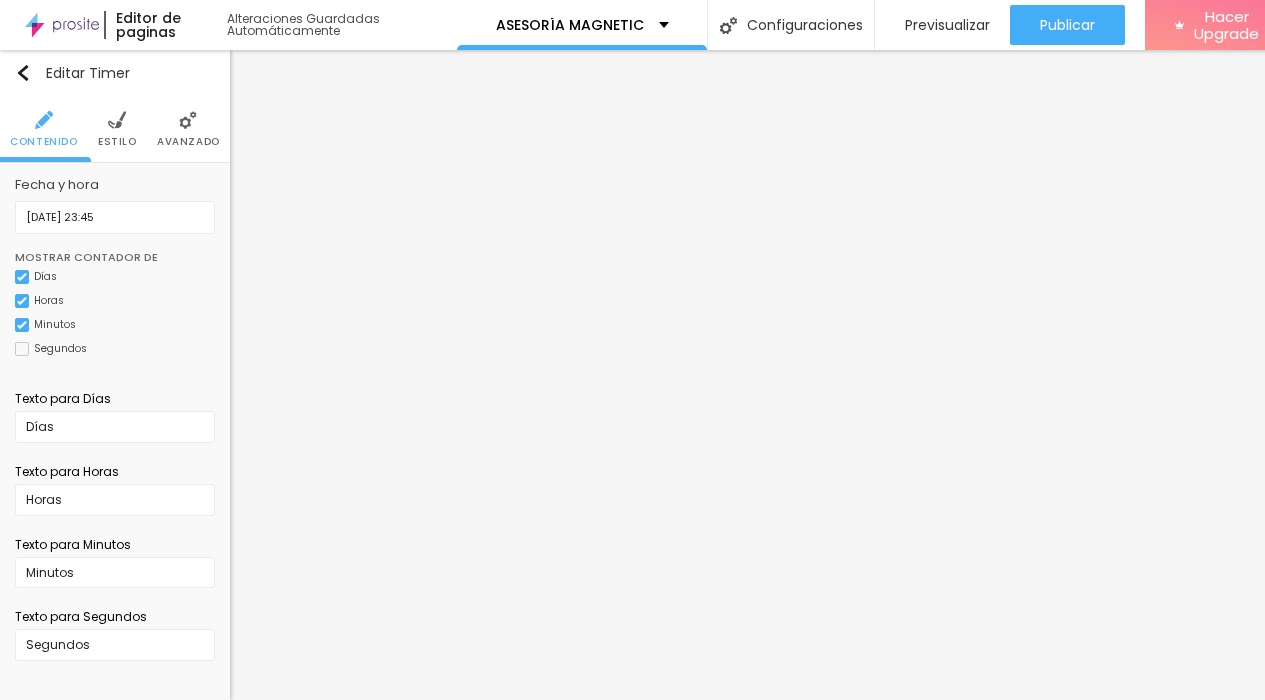 click on "Estilo" at bounding box center [117, 142] 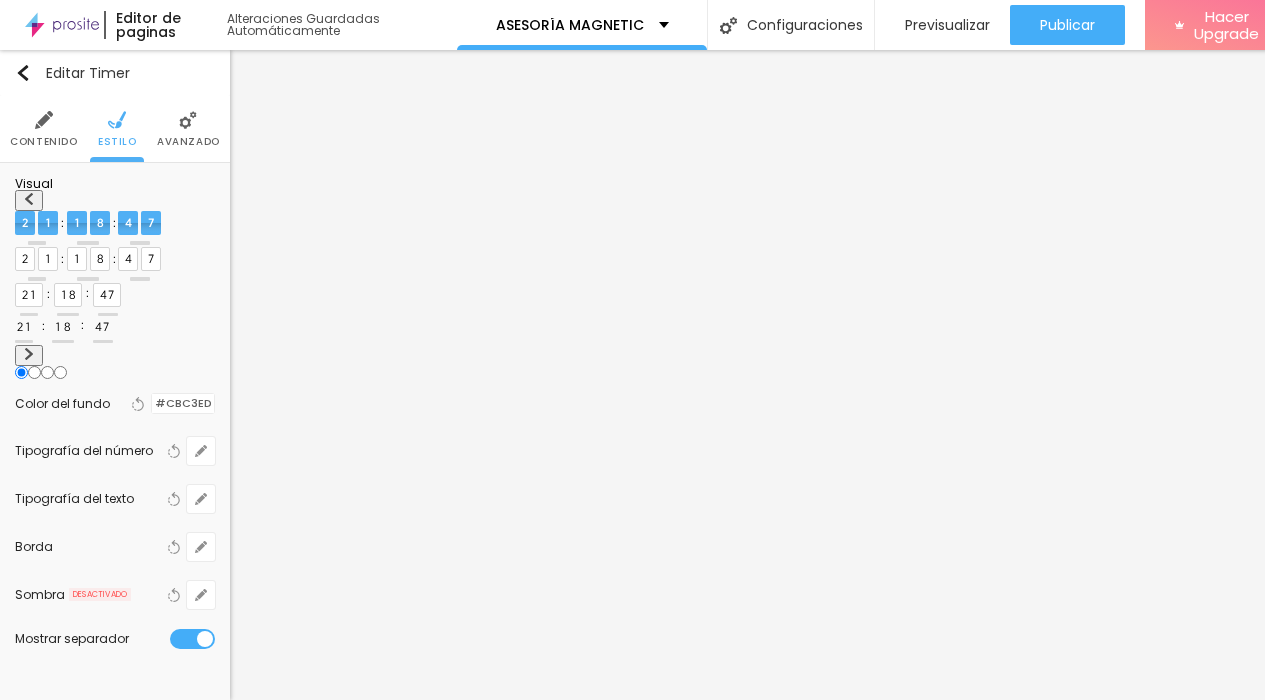 click on "Avanzado" at bounding box center (188, 129) 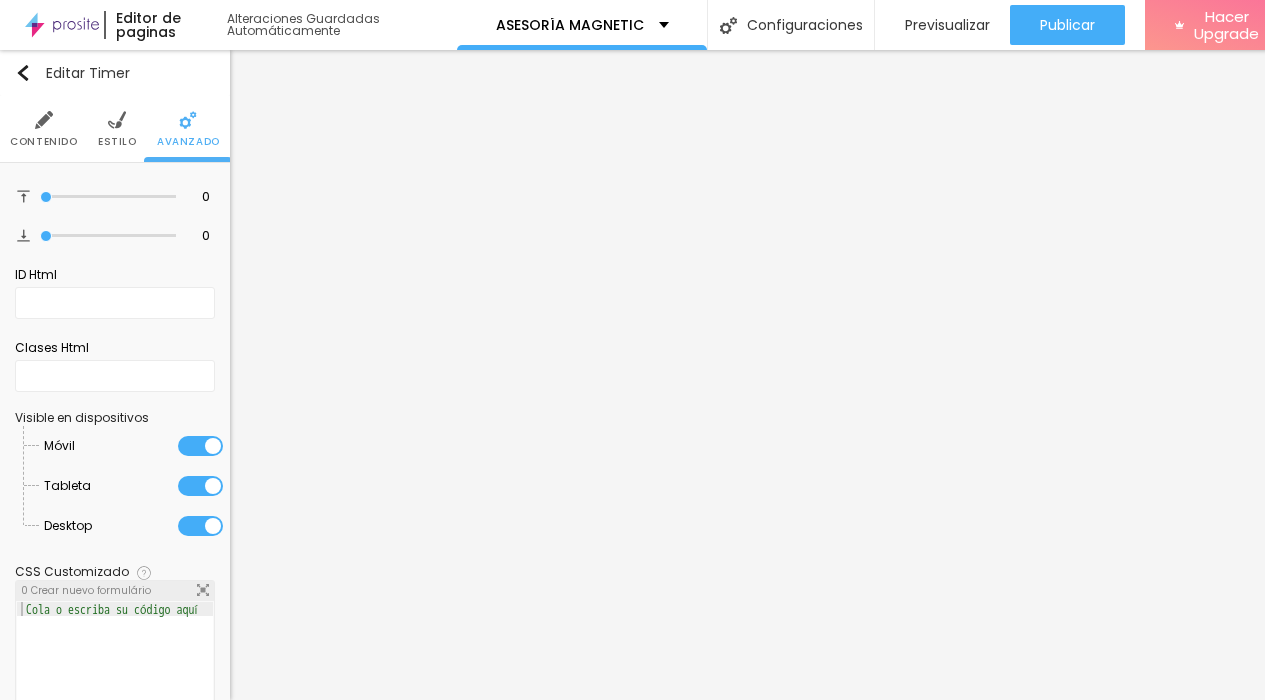 click on "Contenido Estilo Avanzado" at bounding box center (115, 129) 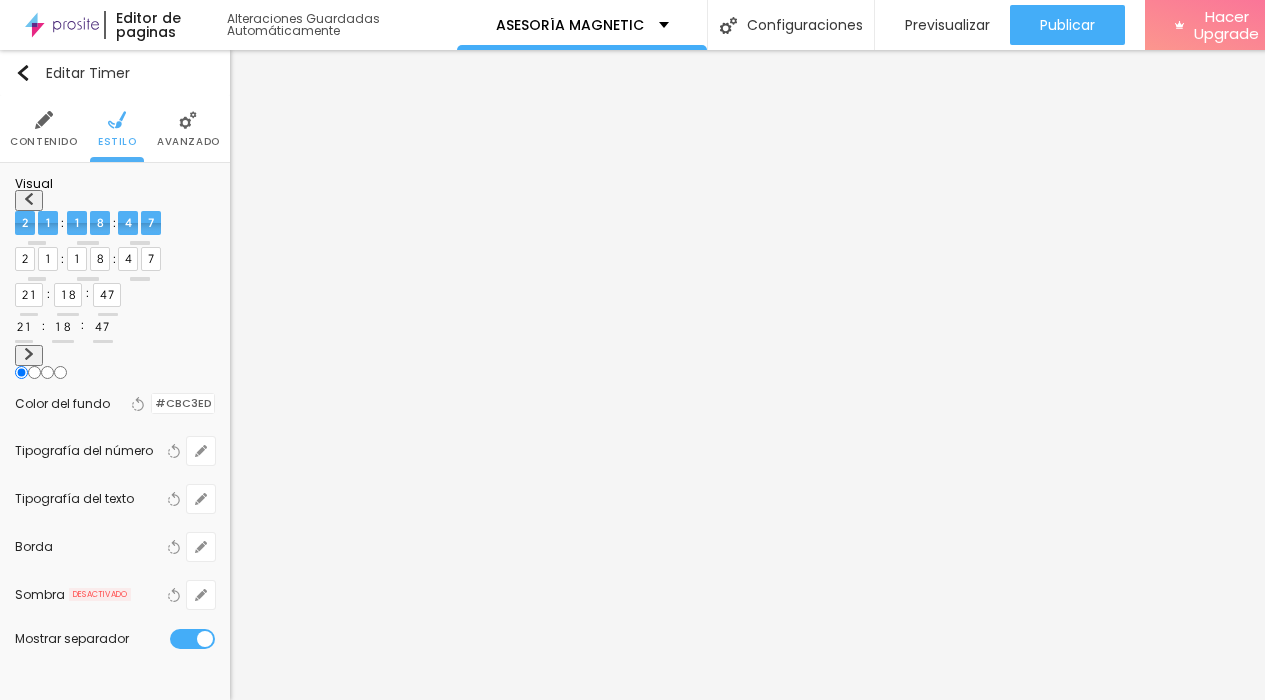 click on "Contenido" at bounding box center [43, 142] 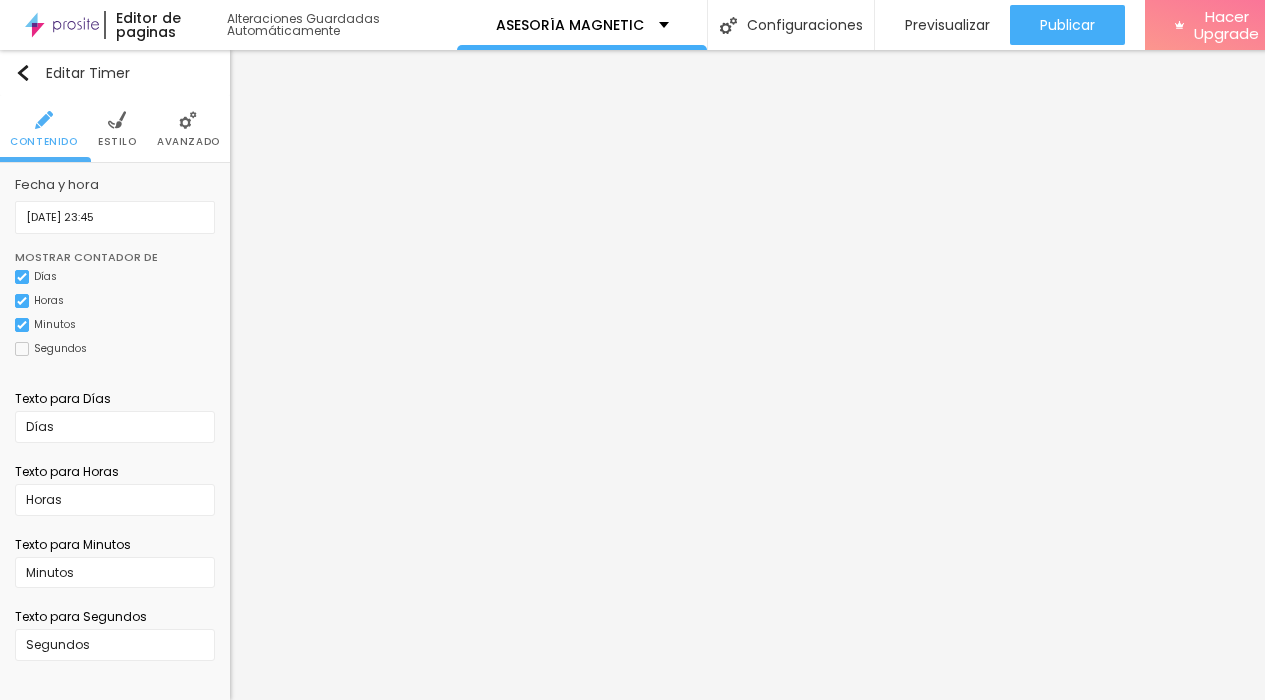 click on "Estilo" at bounding box center [117, 129] 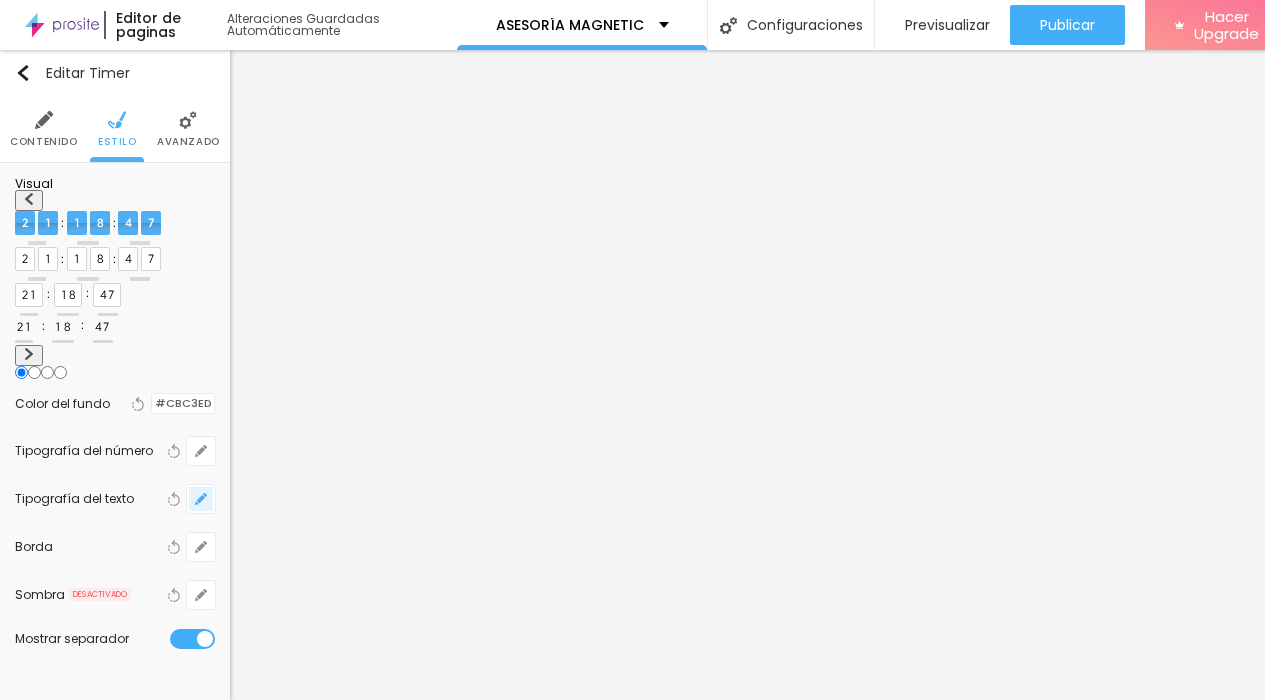 click at bounding box center [201, 499] 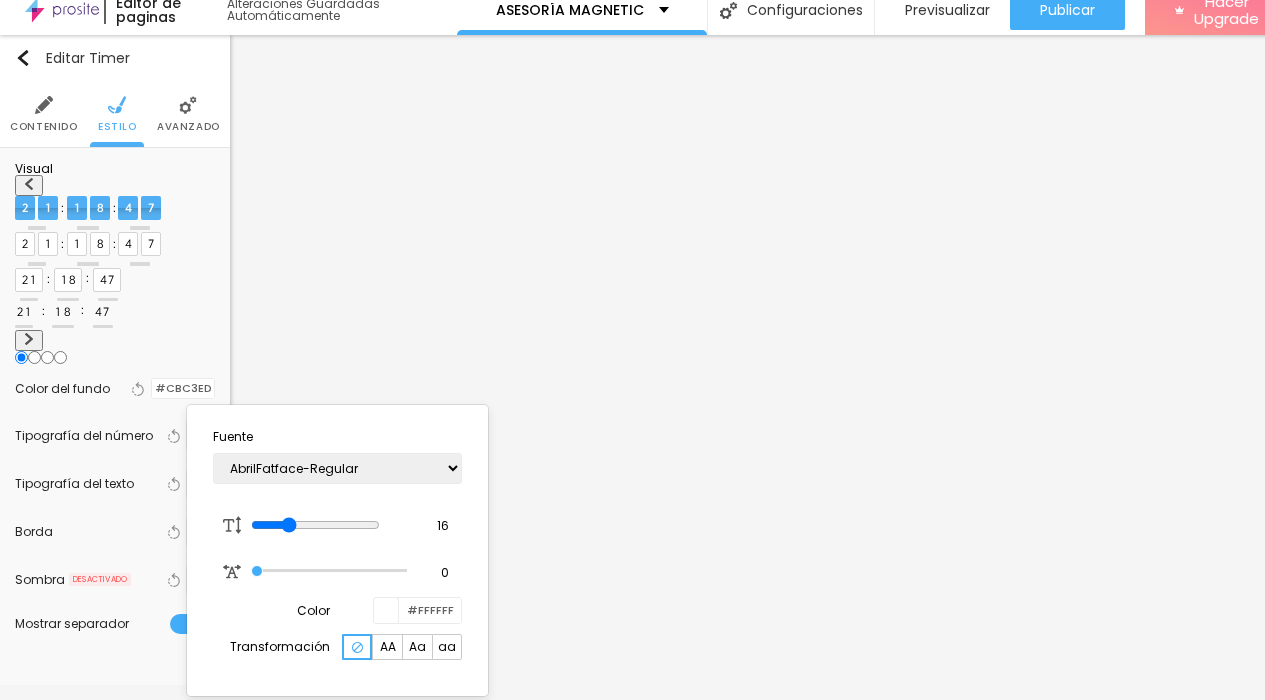 click at bounding box center [386, 610] 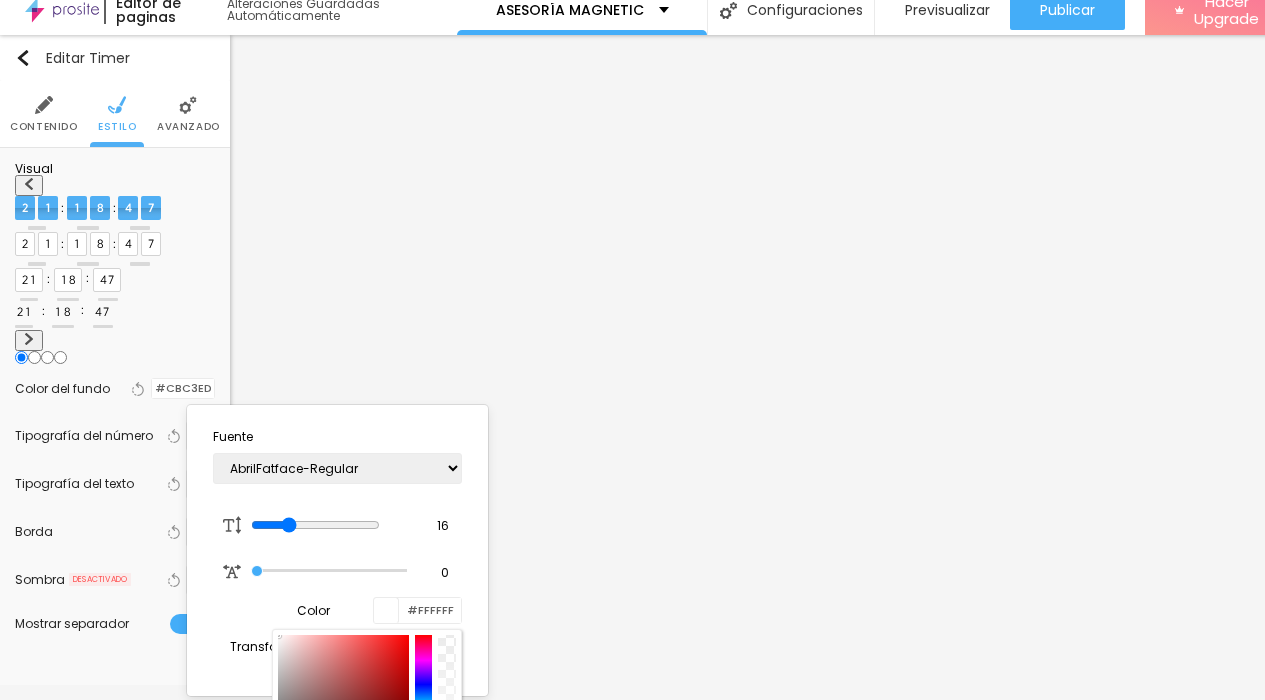 scroll, scrollTop: 104, scrollLeft: 0, axis: vertical 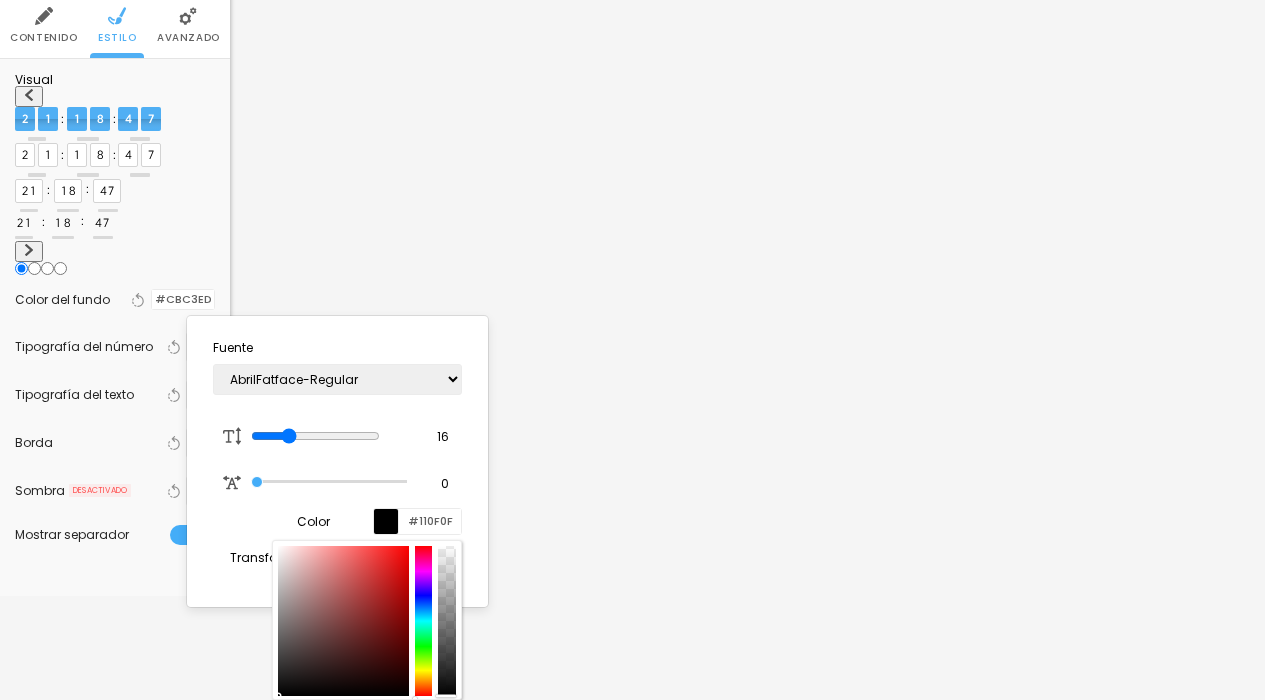 type on "#010101" 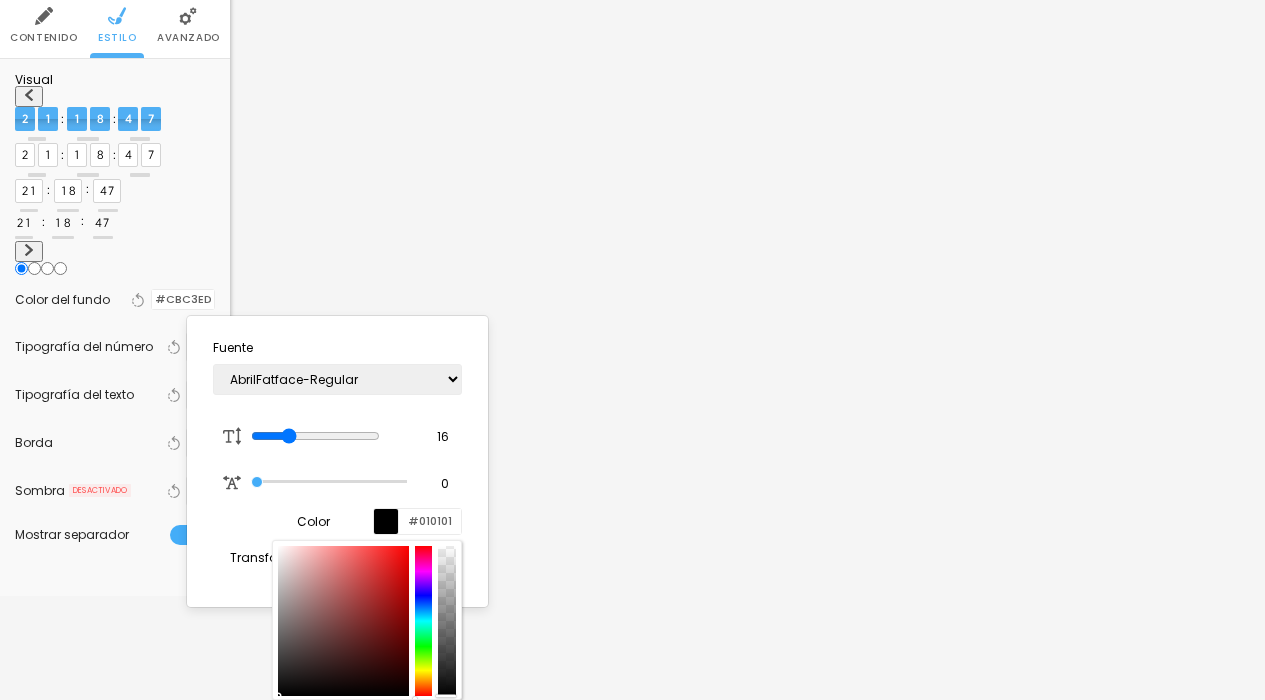 drag, startPoint x: 293, startPoint y: 677, endPoint x: 260, endPoint y: 703, distance: 42.0119 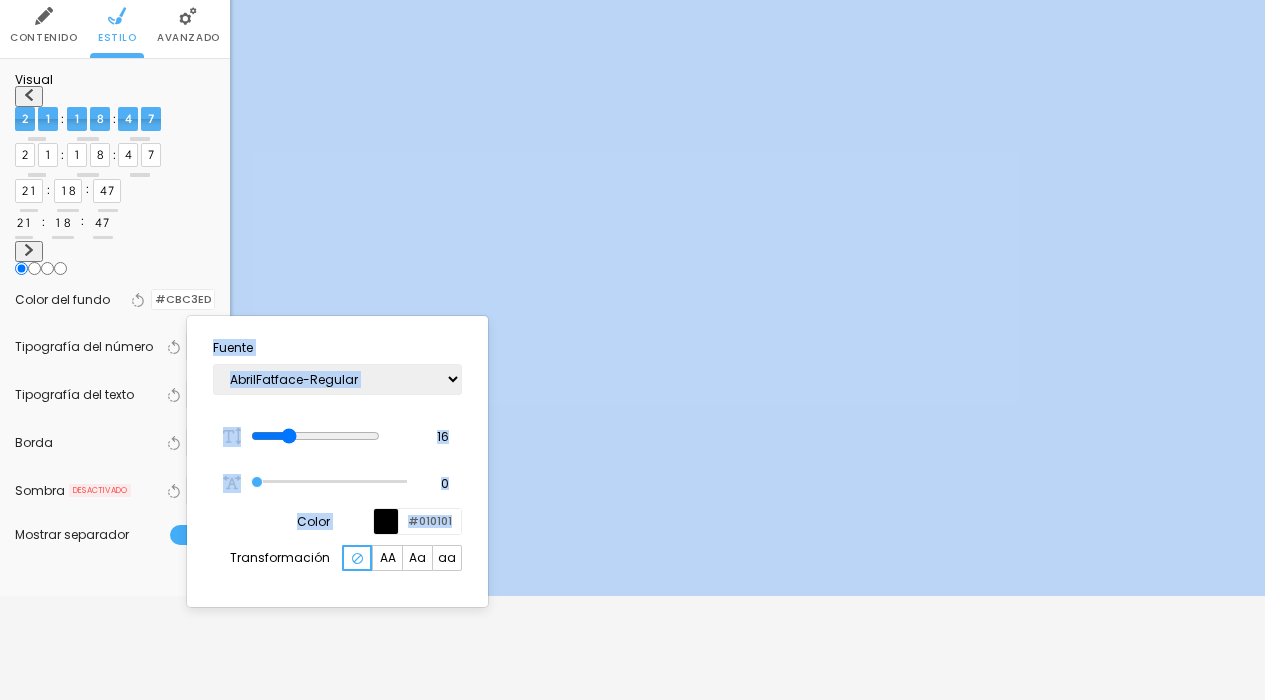 click at bounding box center (632, 350) 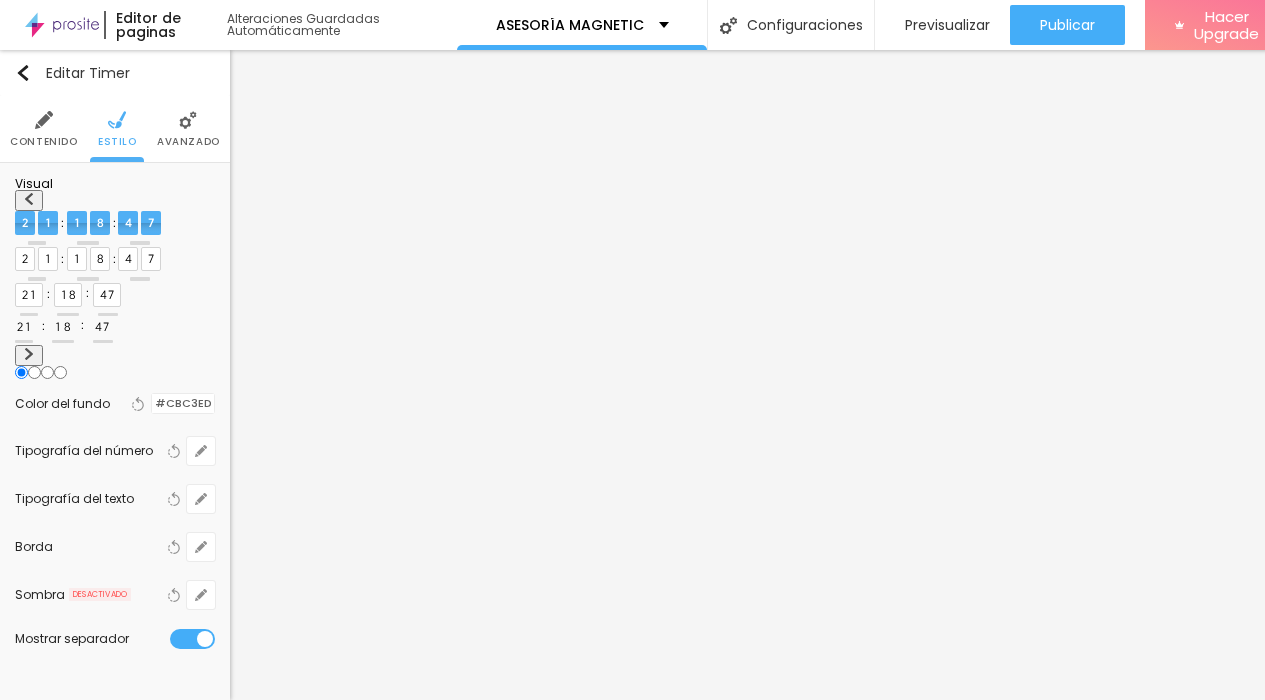 click on "Contenido" at bounding box center (43, 142) 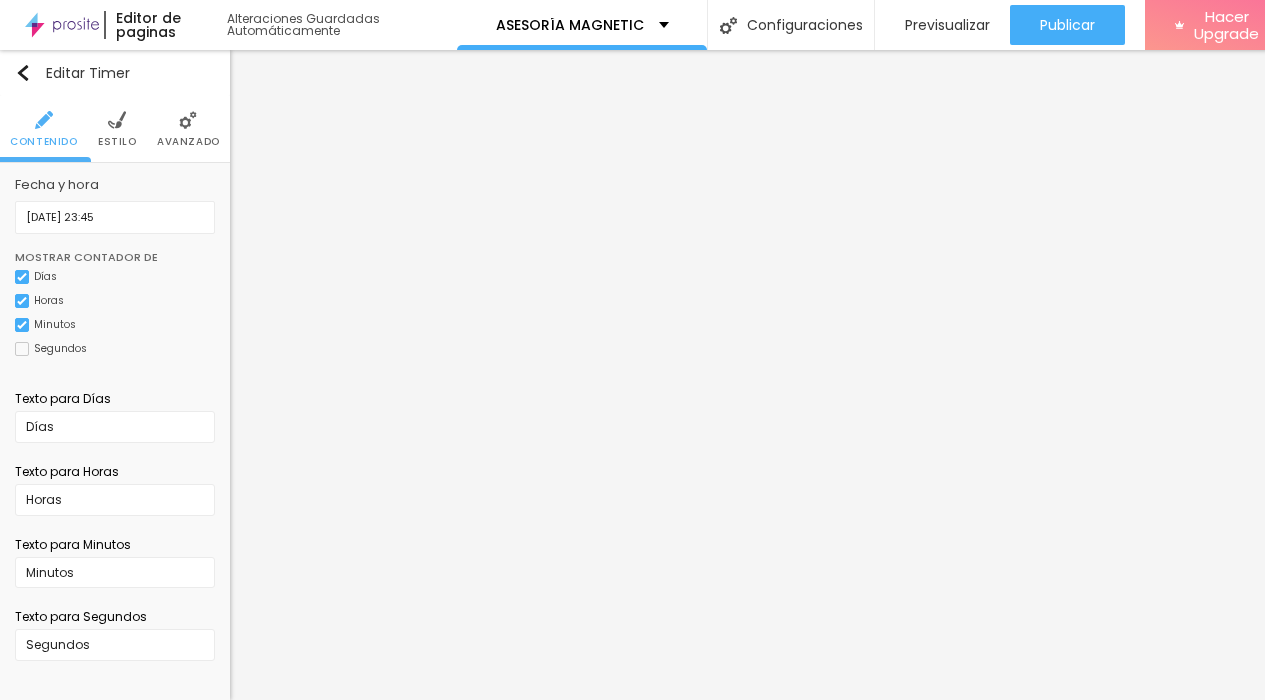 click on "Estilo" at bounding box center (117, 129) 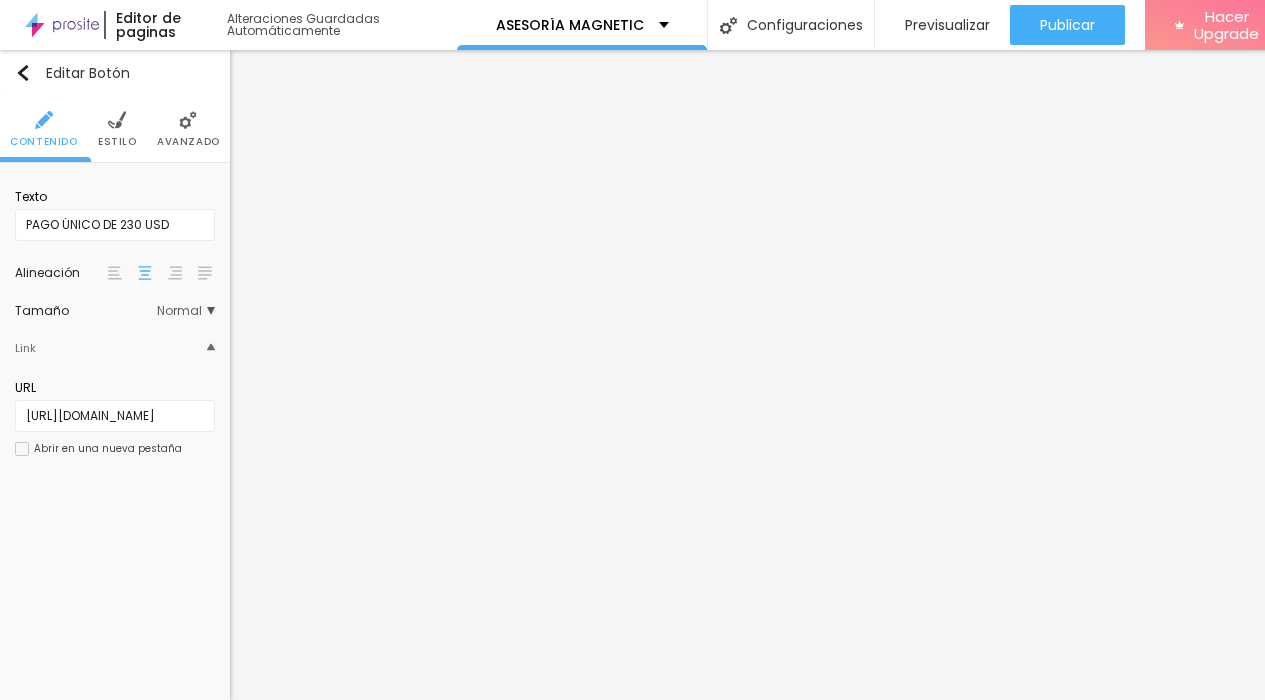 click on "Avanzado" at bounding box center (188, 142) 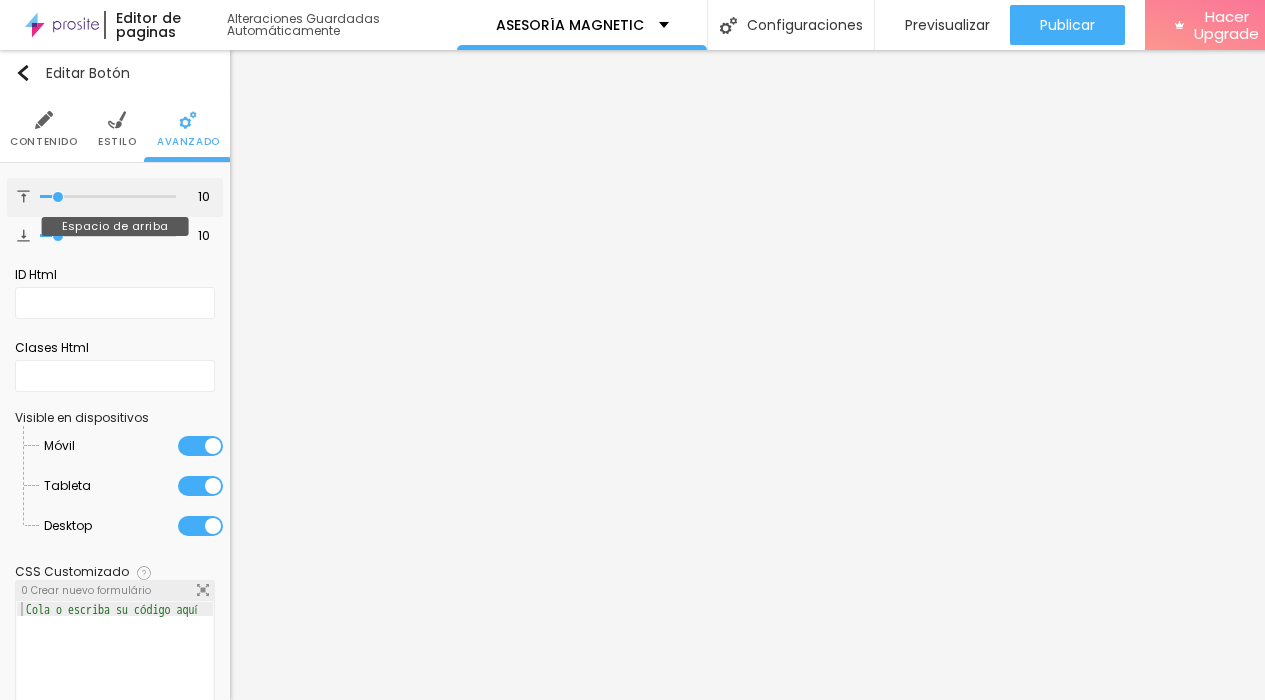 type on "19" 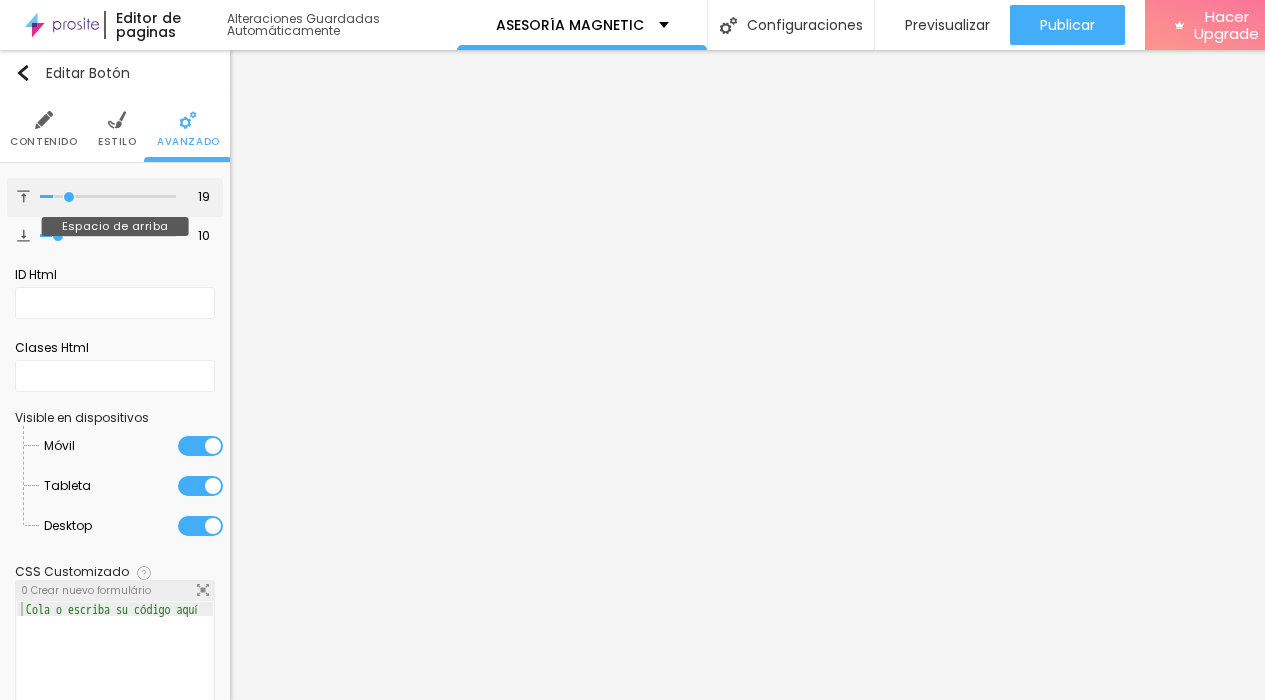 type on "22" 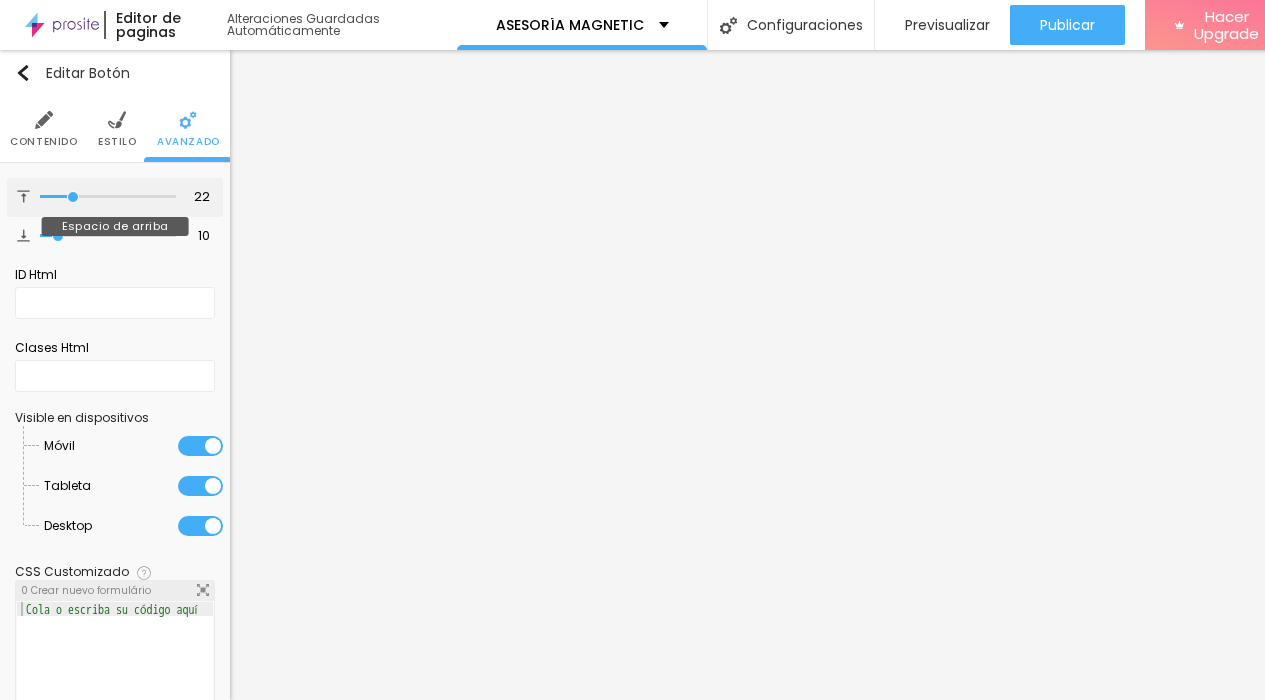 type on "26" 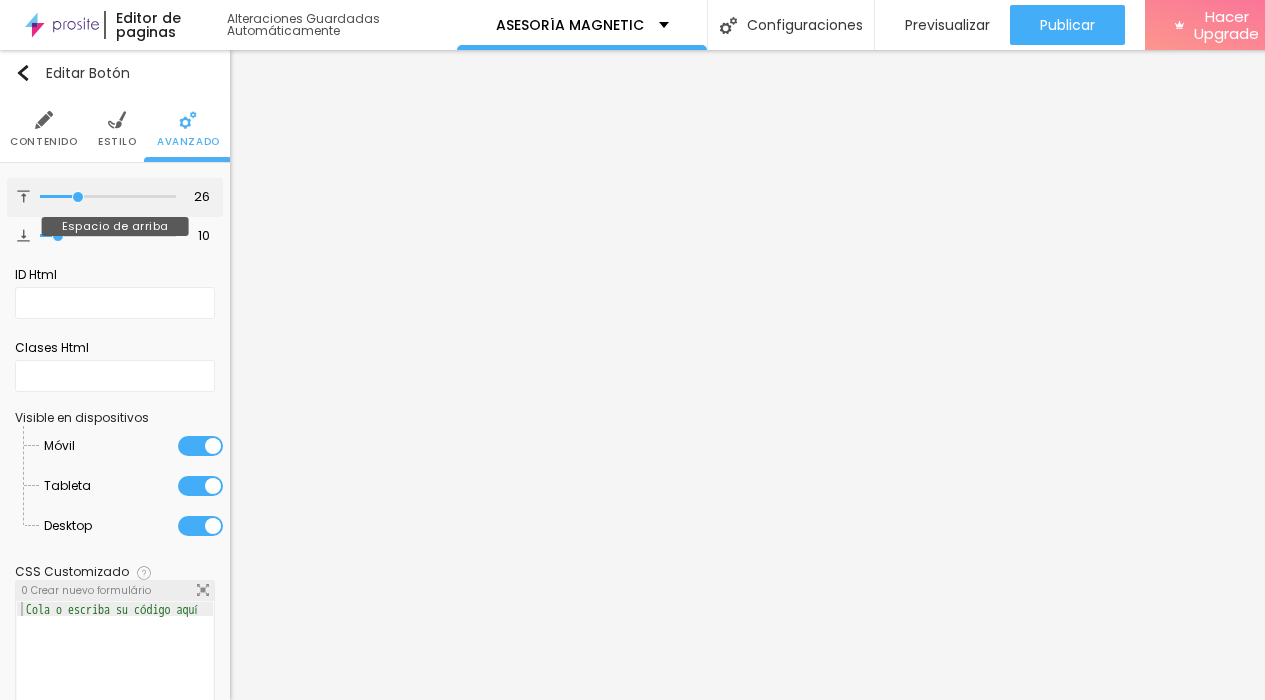 type on "29" 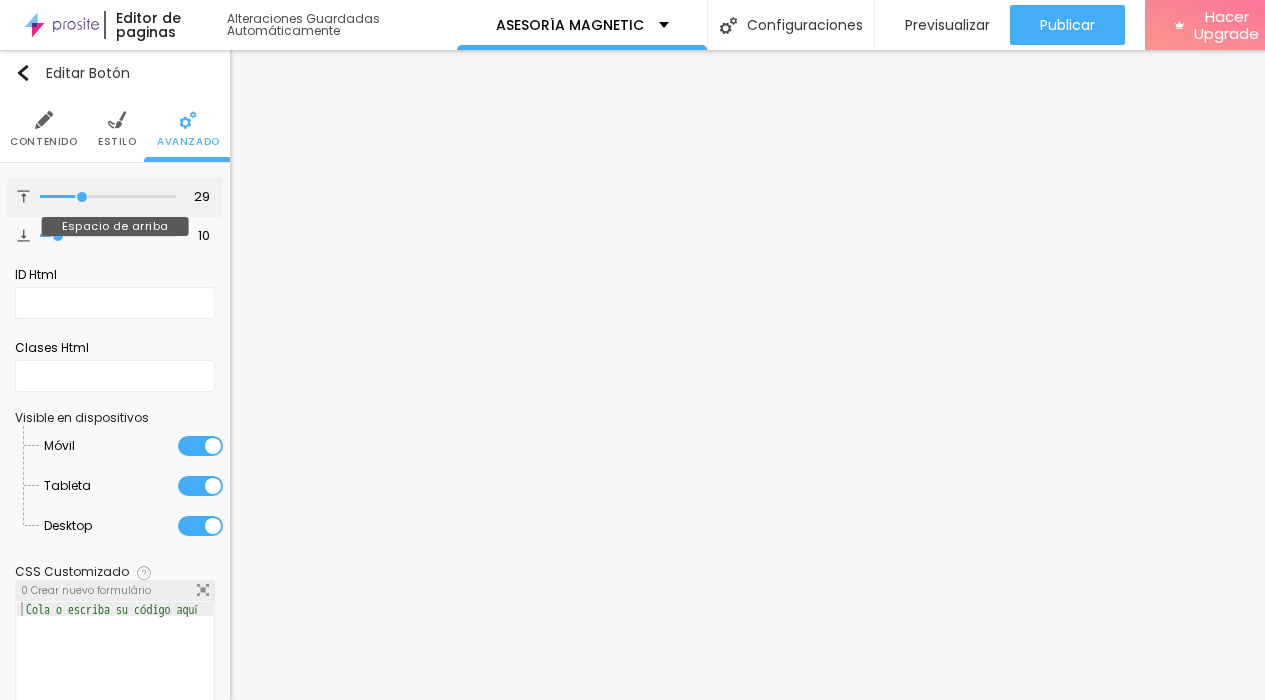 type on "31" 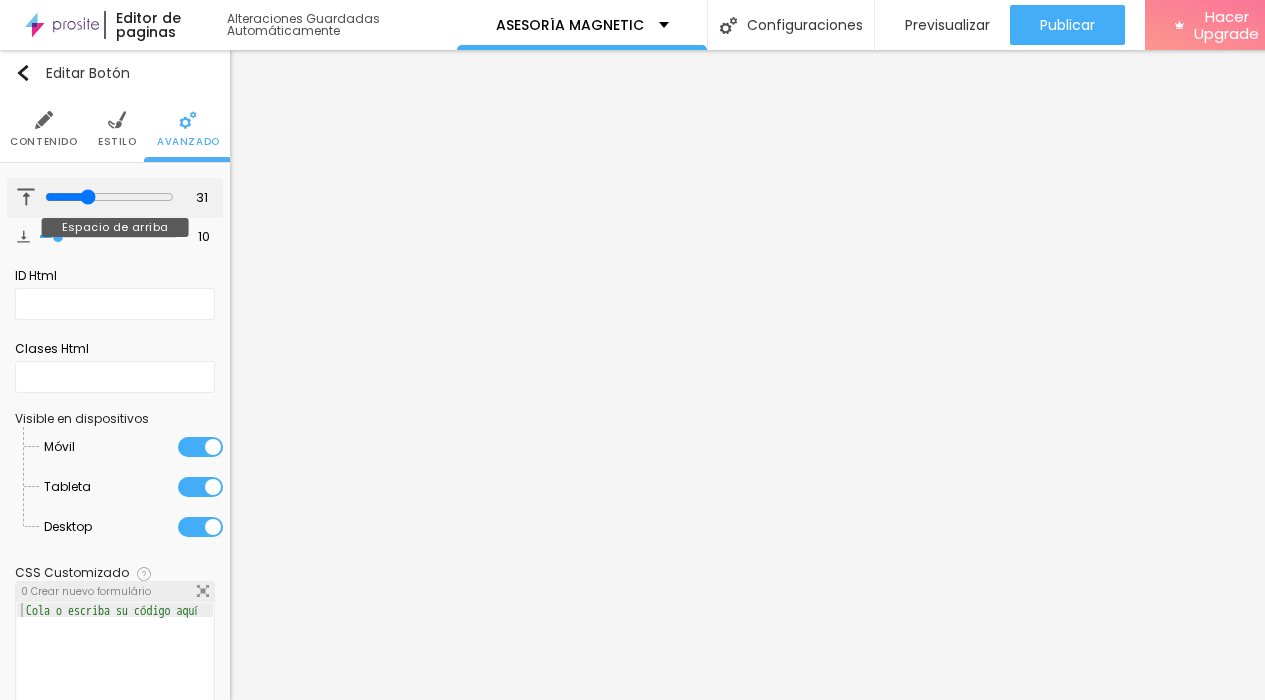 type on "33" 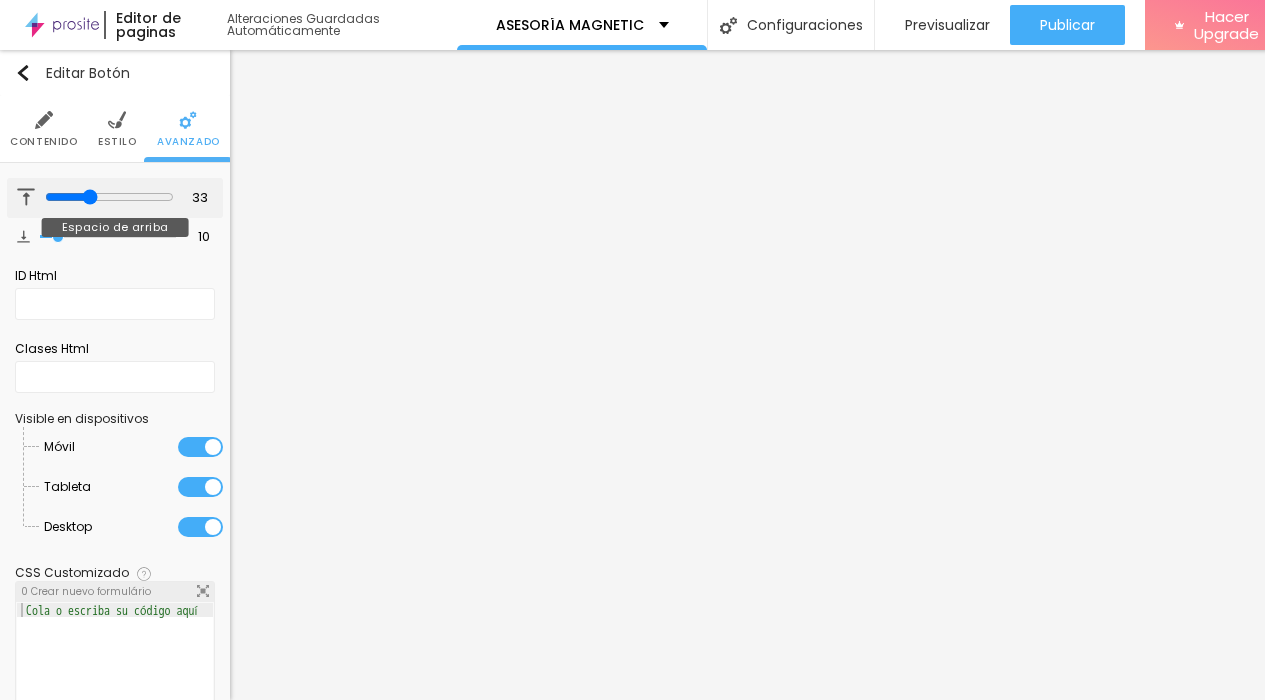 type on "34" 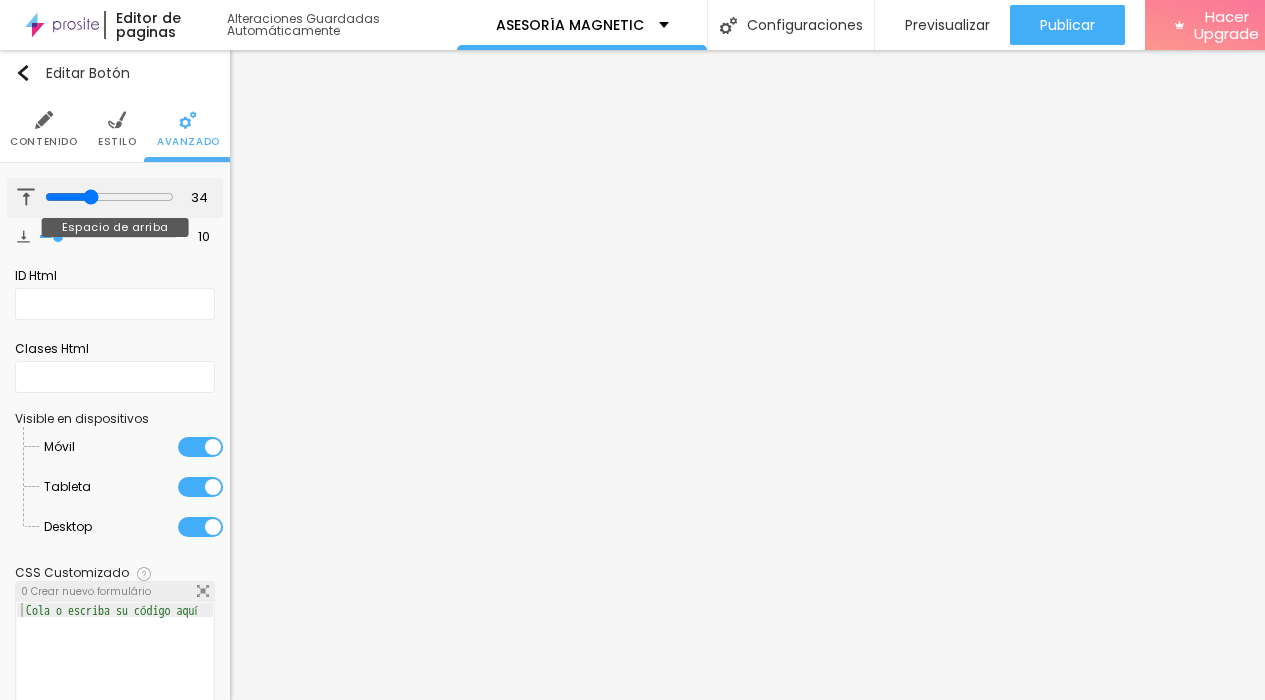 type on "35" 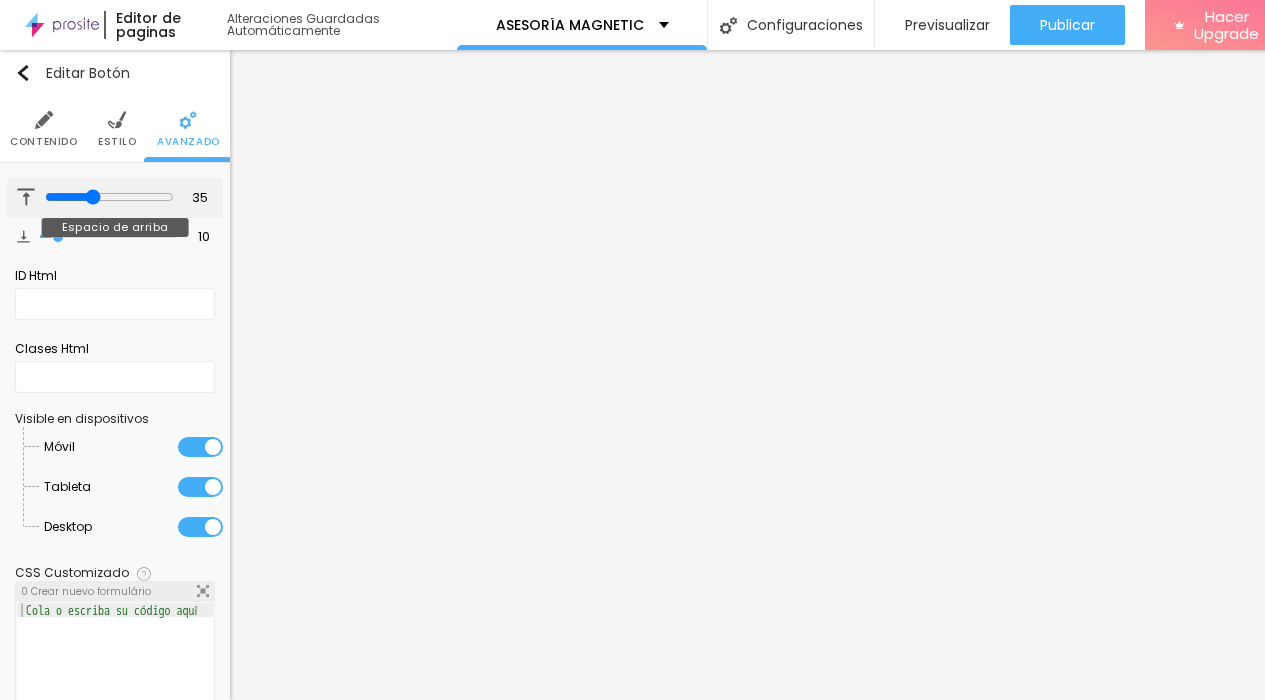 drag, startPoint x: 58, startPoint y: 179, endPoint x: 83, endPoint y: 179, distance: 25 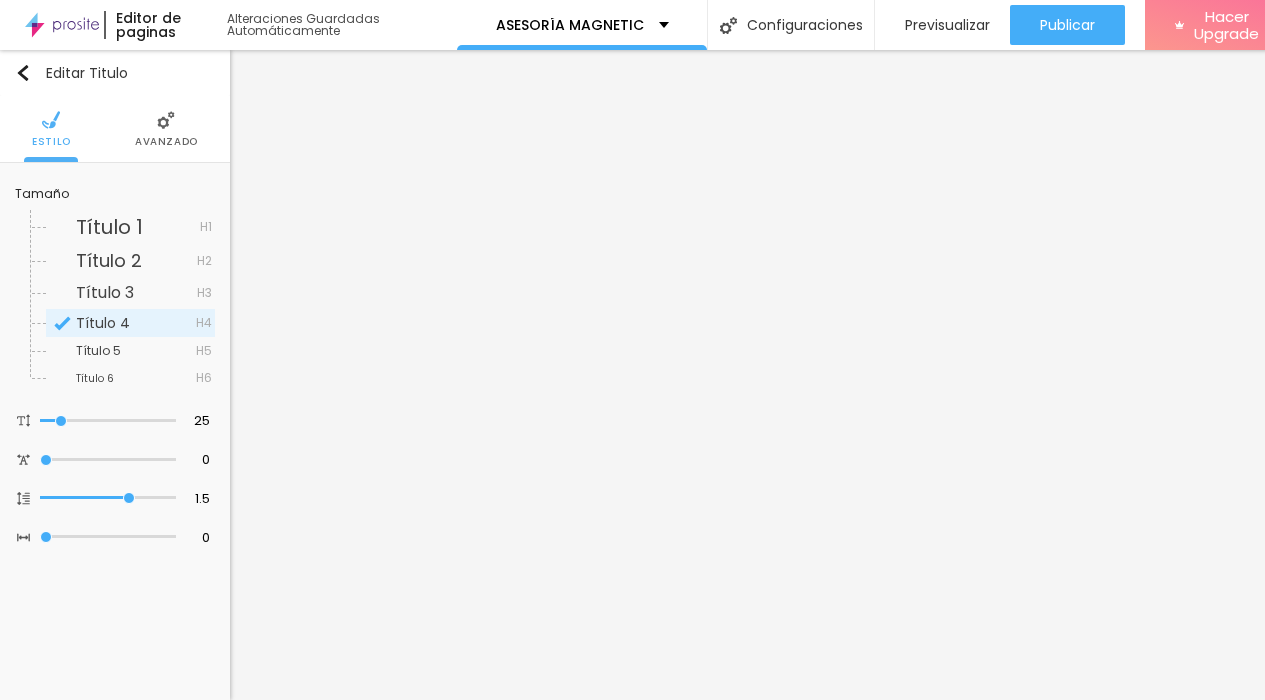 click at bounding box center [166, 120] 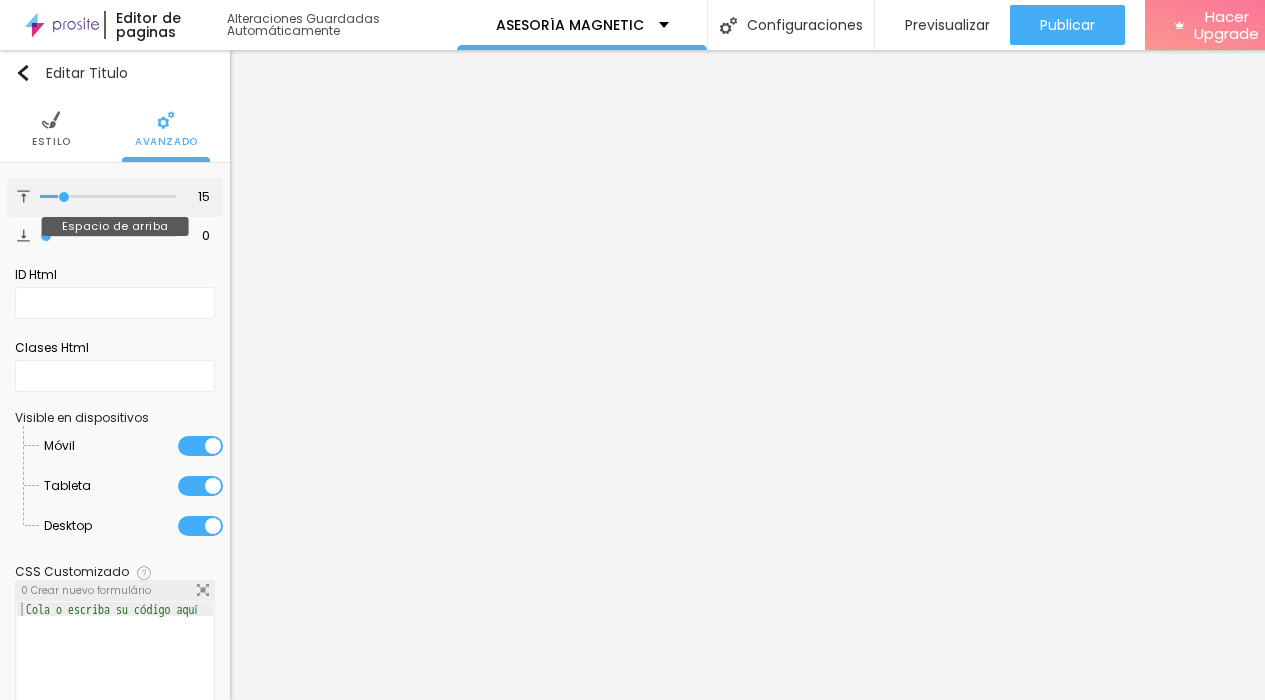 type on "15" 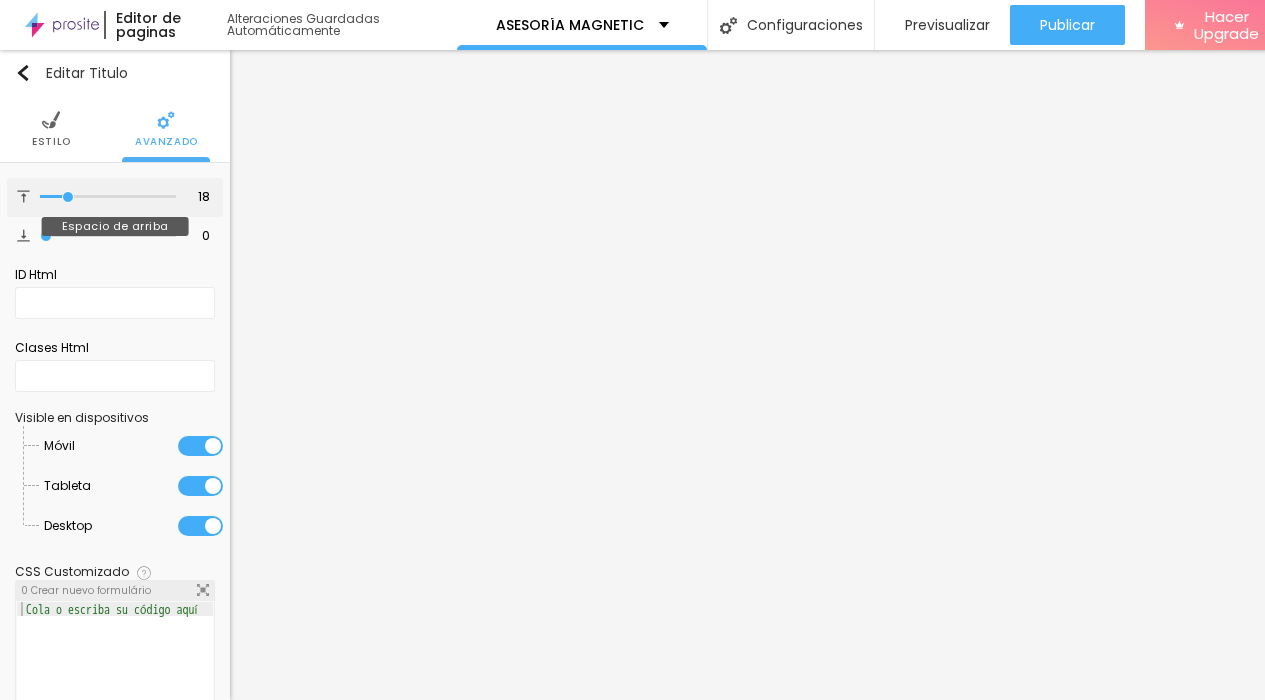 type on "20" 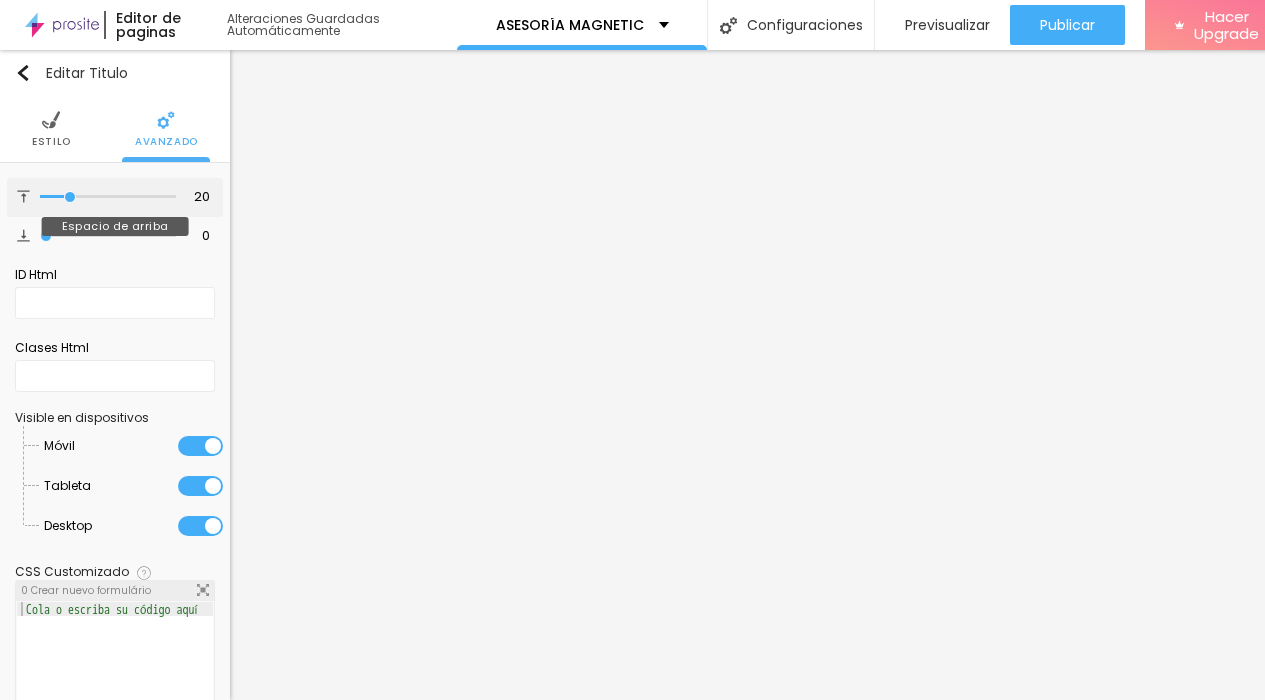 type on "22" 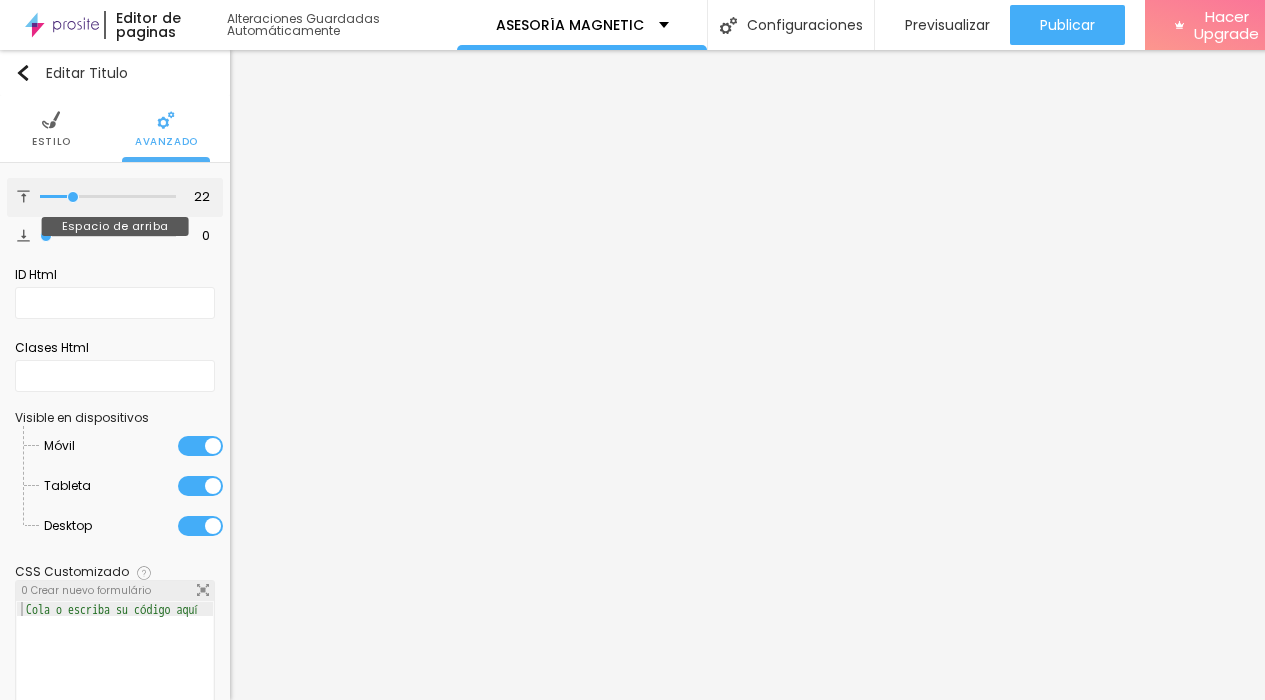 type on "23" 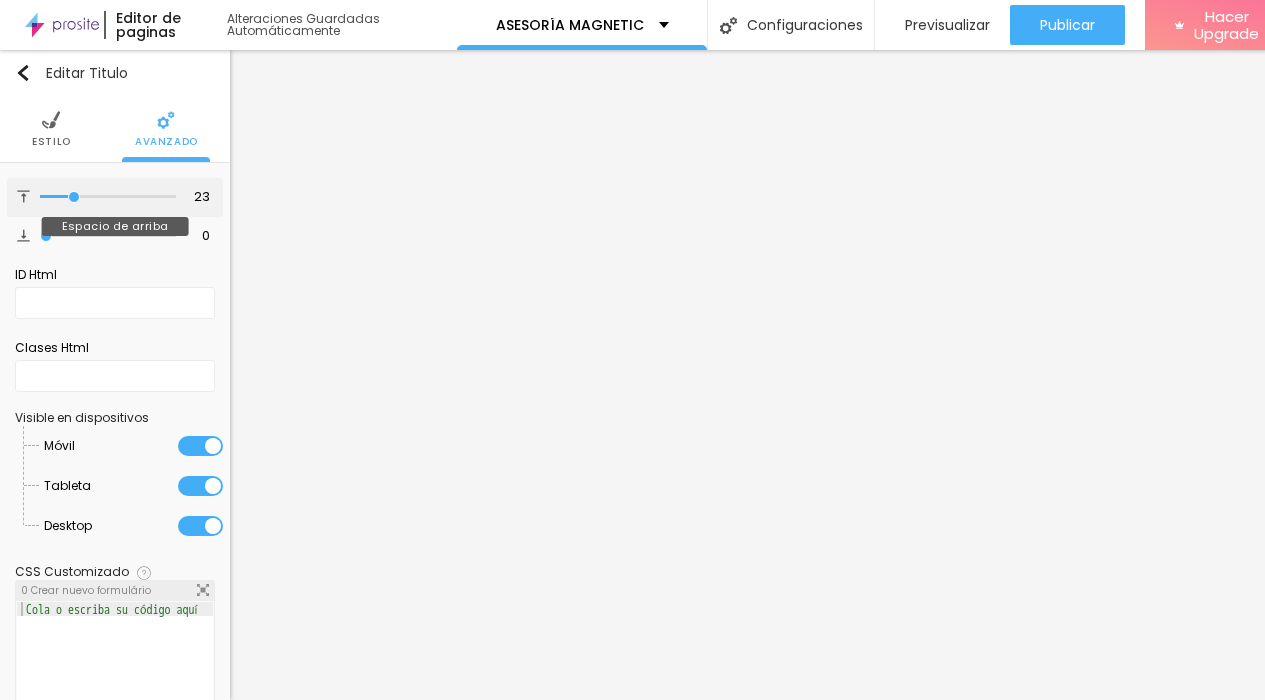 type on "24" 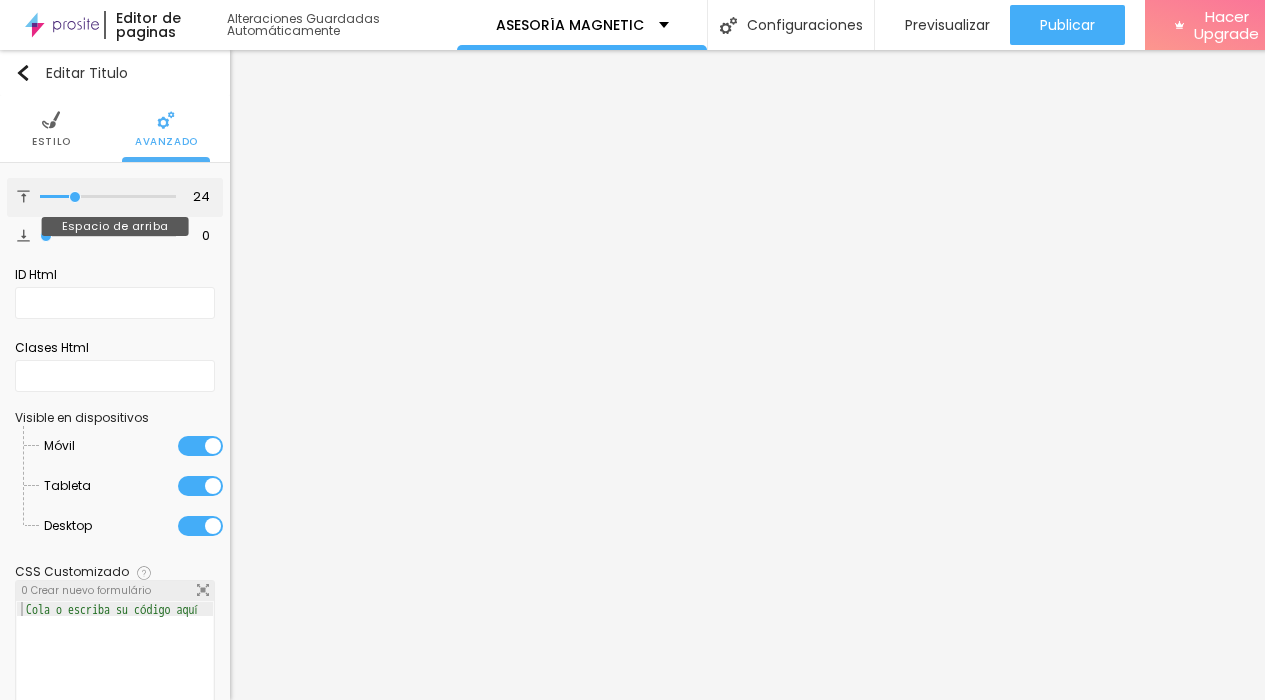 type on "25" 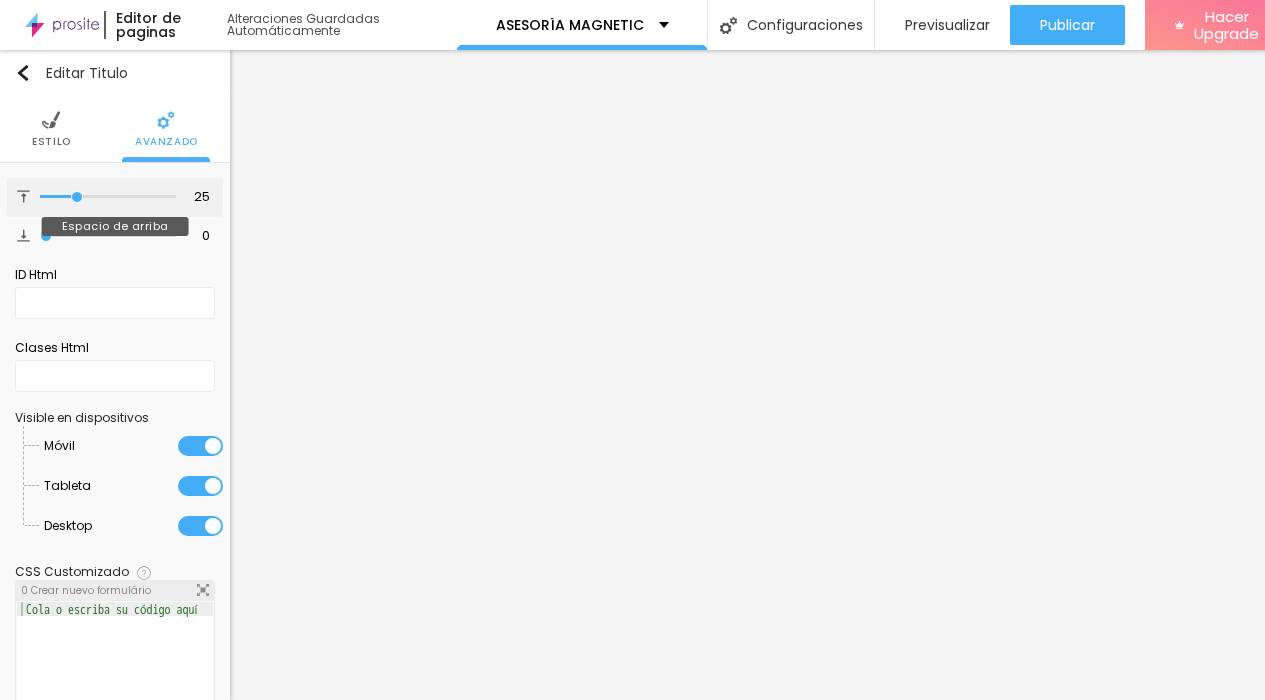 type on "26" 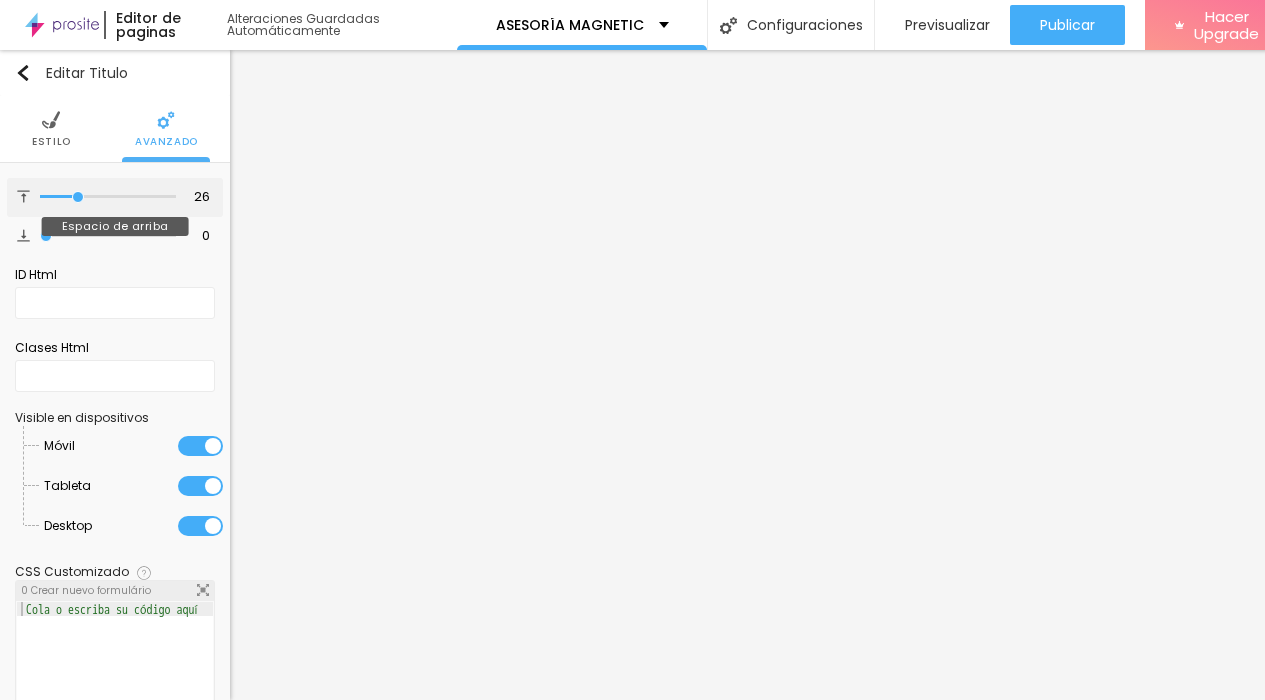 drag, startPoint x: 56, startPoint y: 182, endPoint x: 74, endPoint y: 183, distance: 18.027756 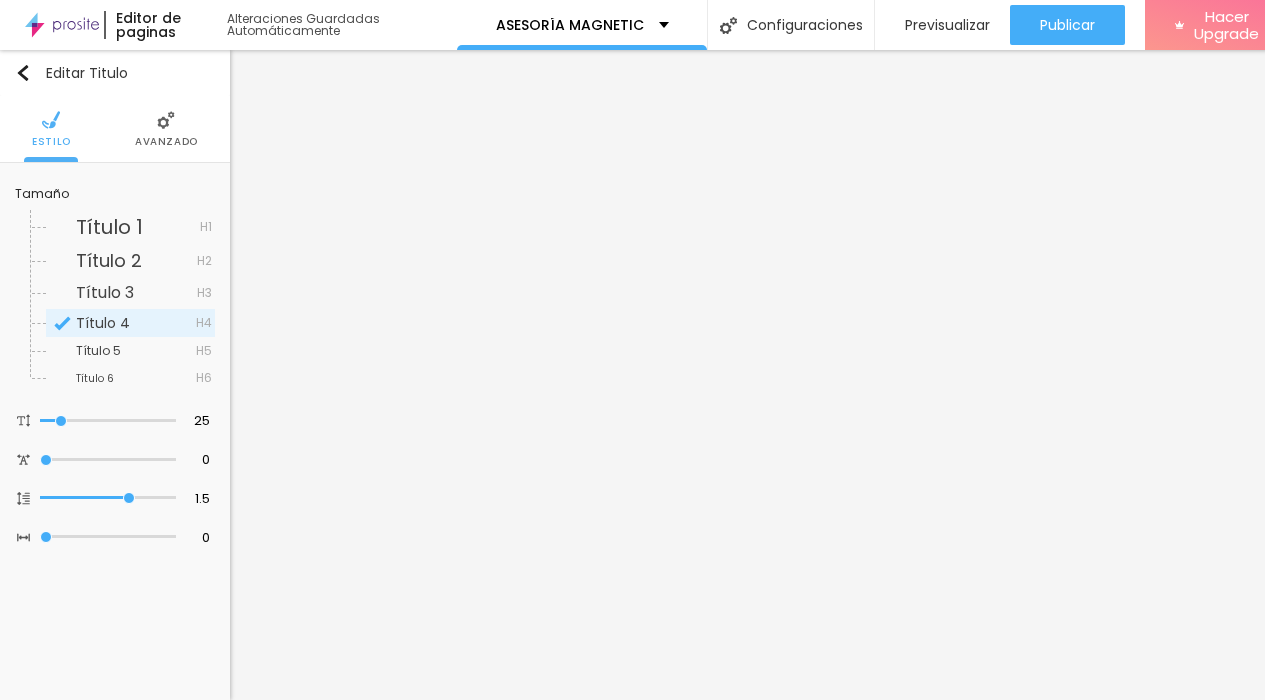 click on "Avanzado" at bounding box center [166, 142] 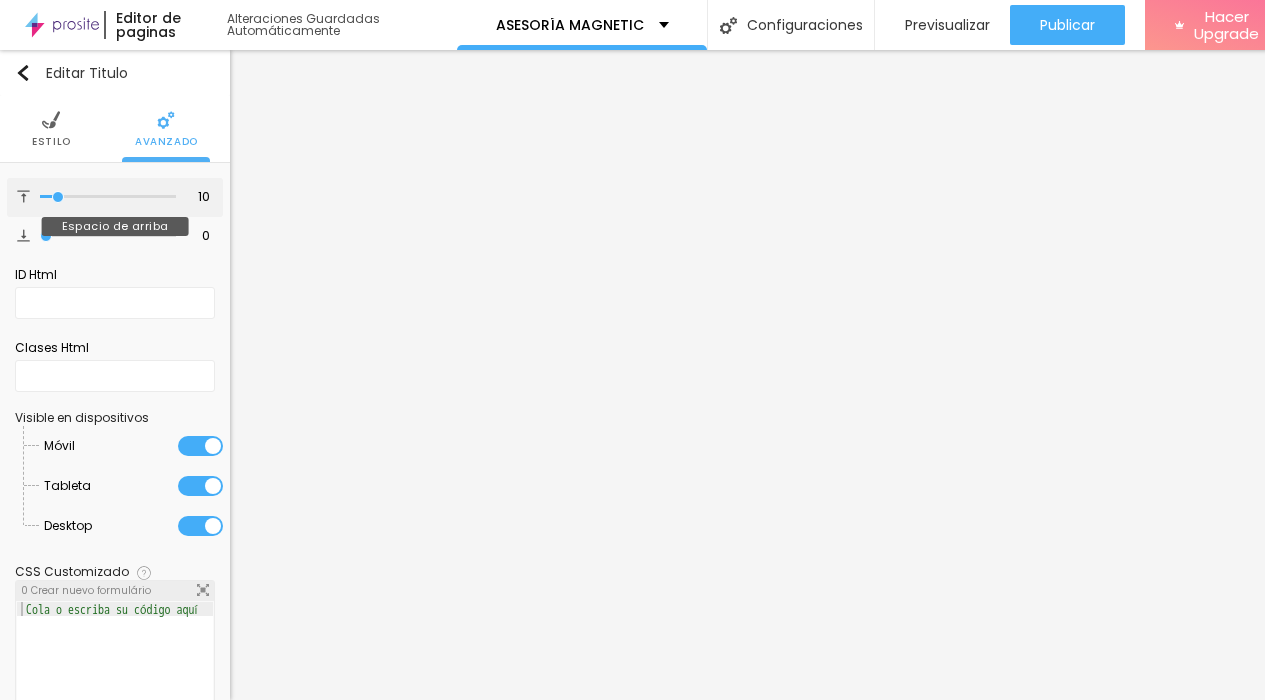 type on "17" 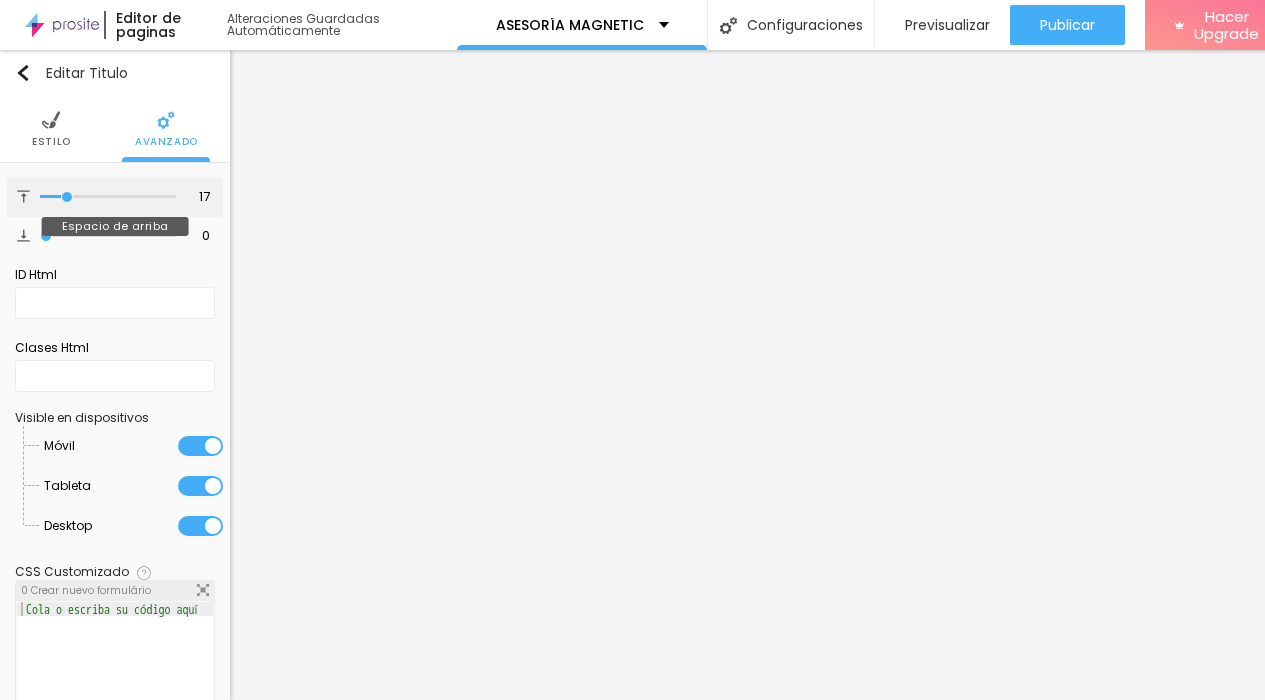 type on "21" 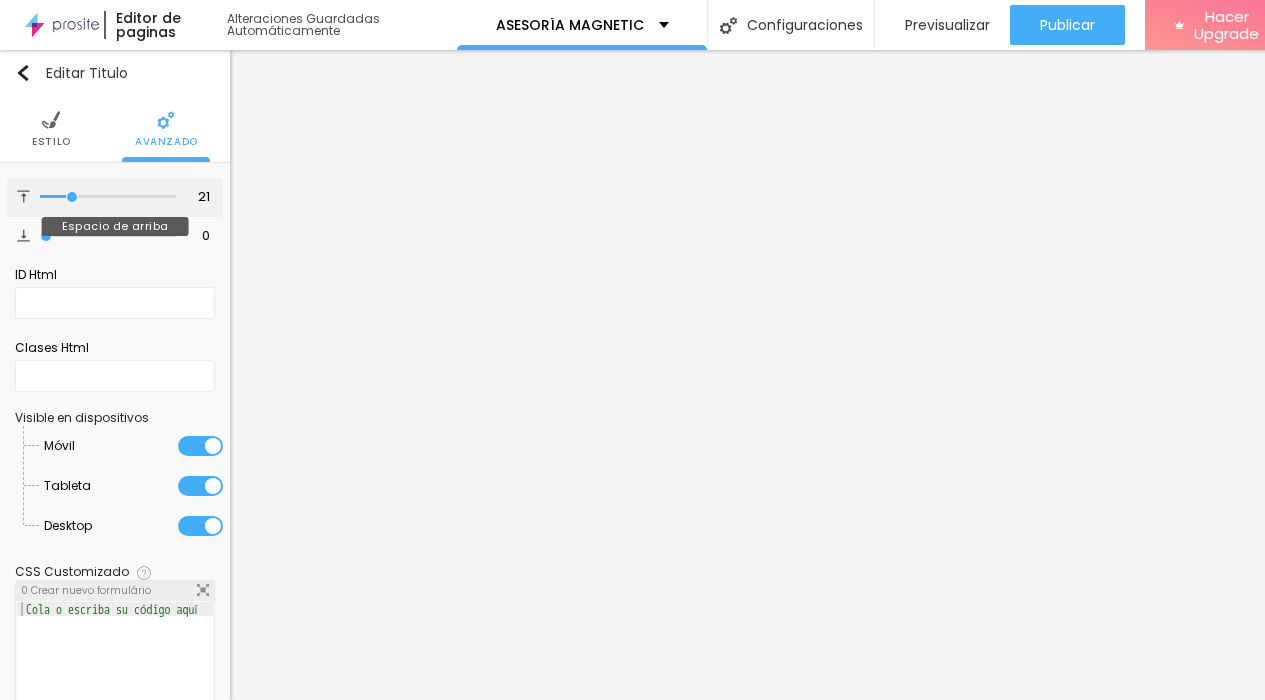 type on "24" 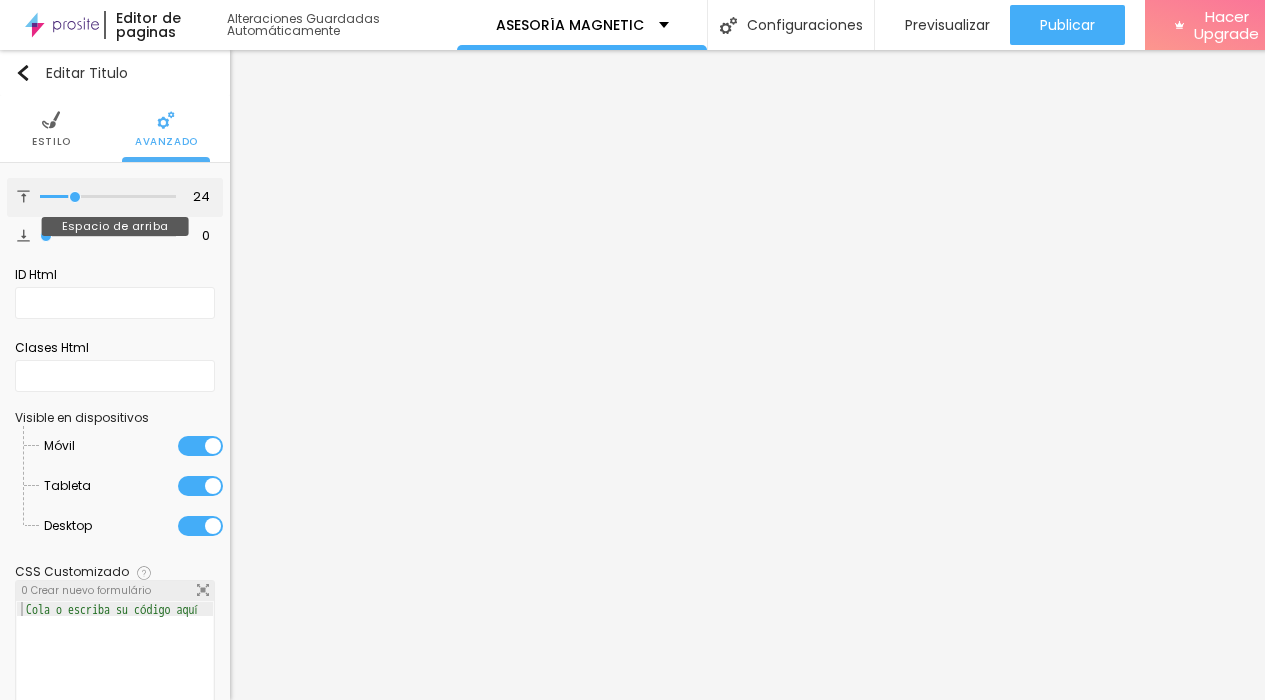 type on "25" 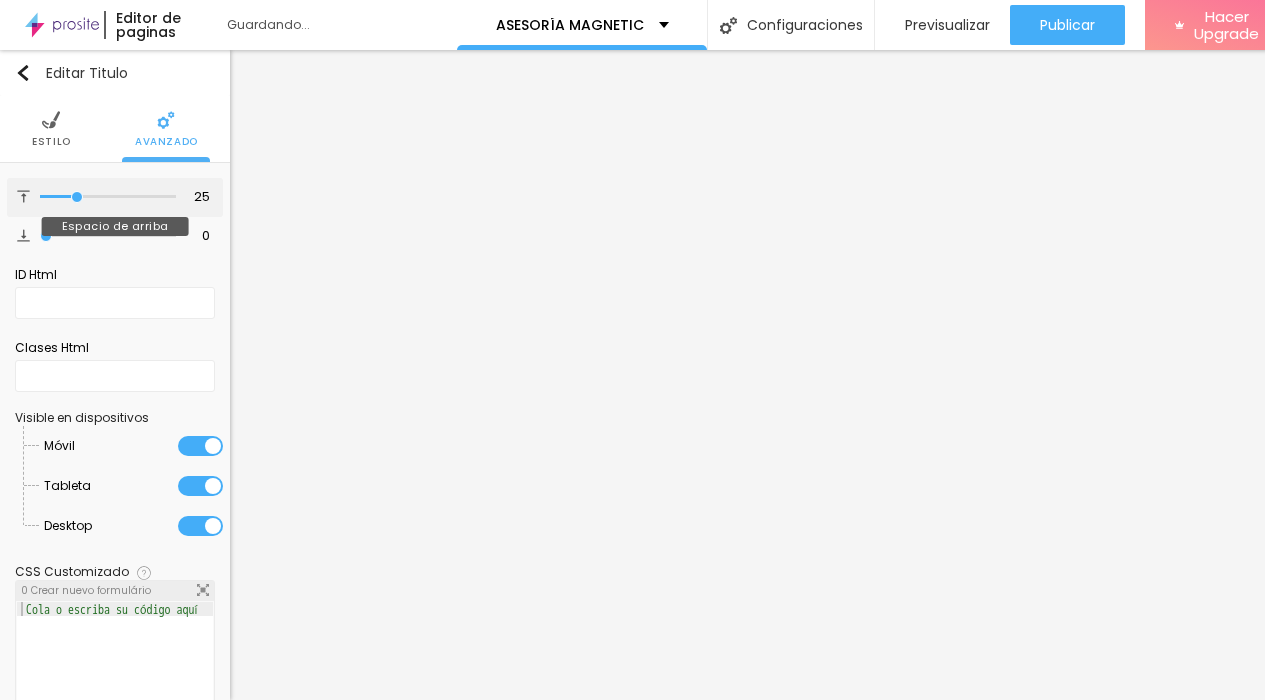 type on "26" 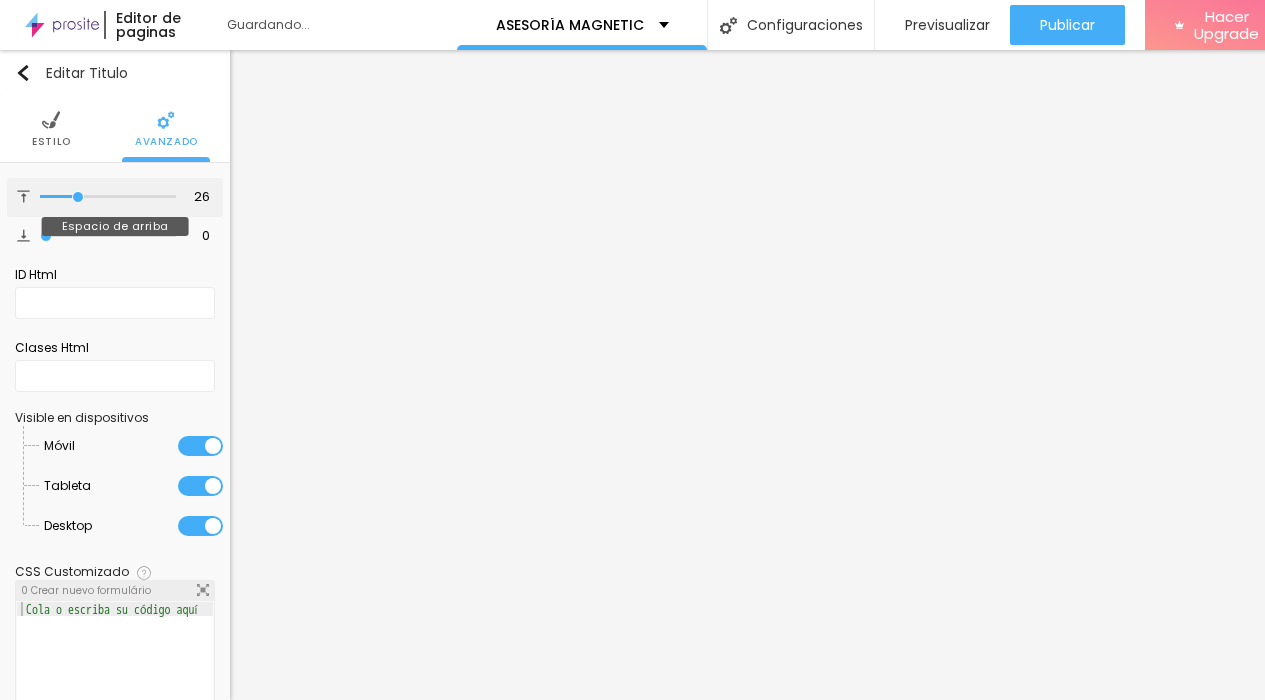 drag, startPoint x: 56, startPoint y: 176, endPoint x: 74, endPoint y: 177, distance: 18.027756 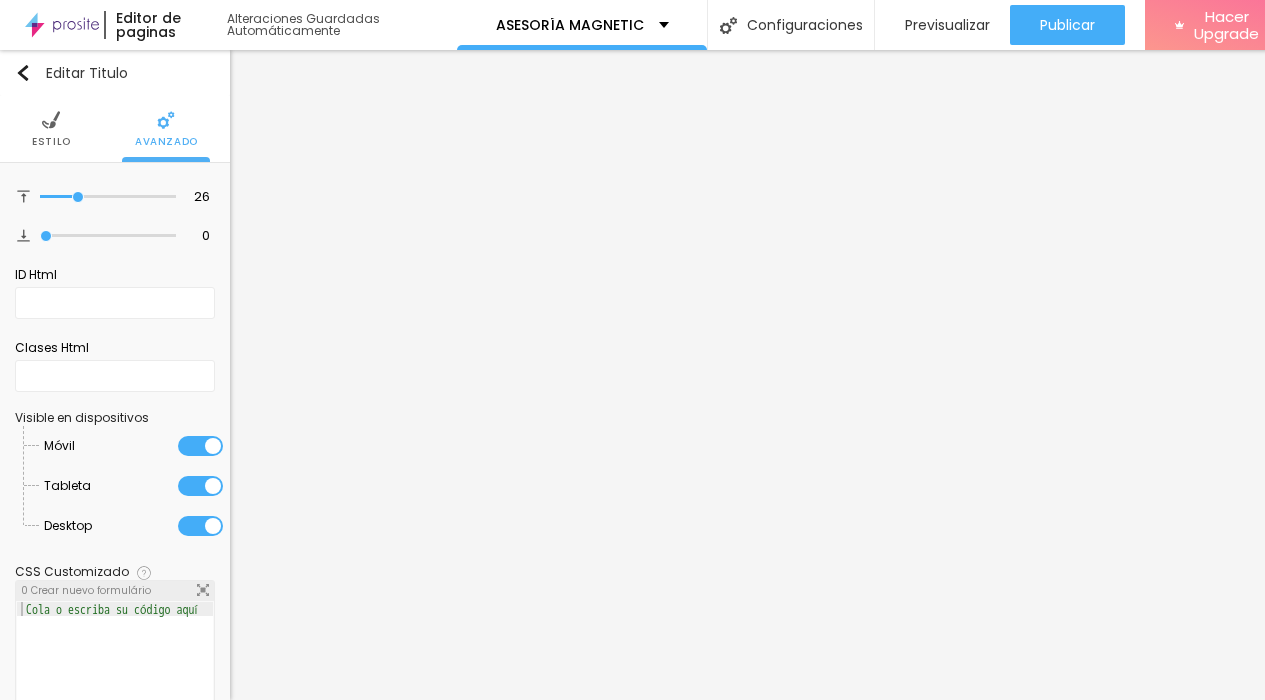 scroll, scrollTop: 15, scrollLeft: 29, axis: both 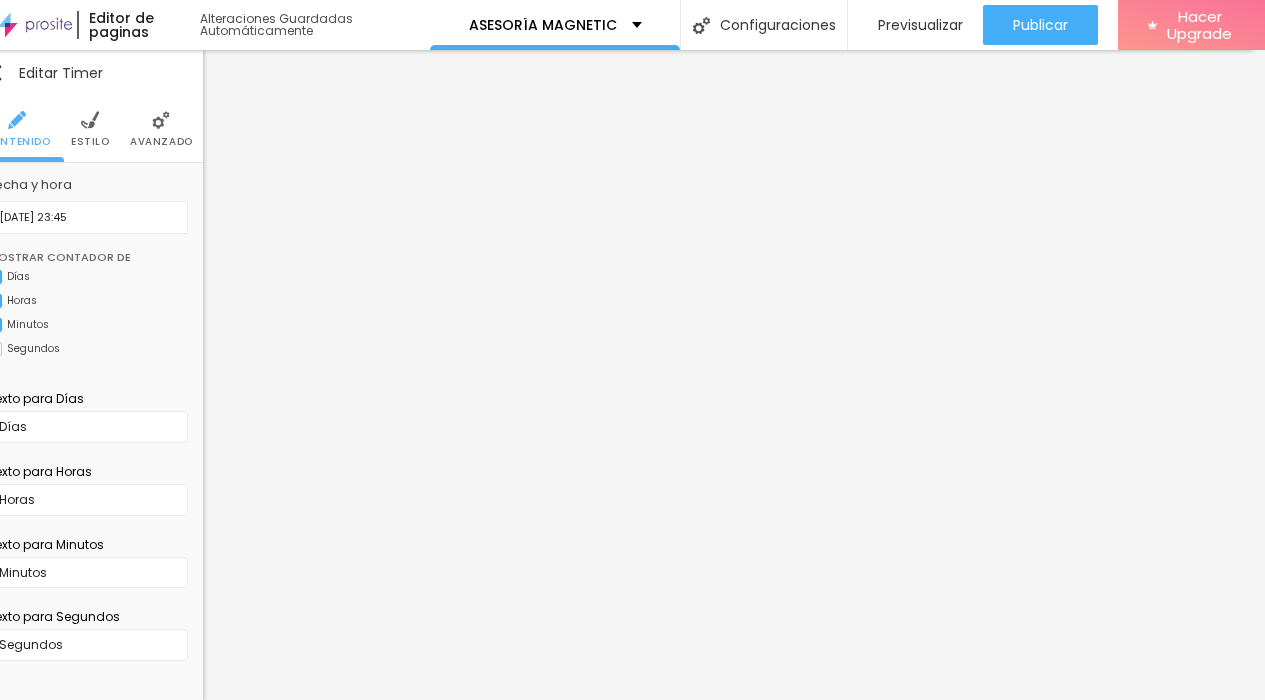 click on "Avanzado" at bounding box center (161, 142) 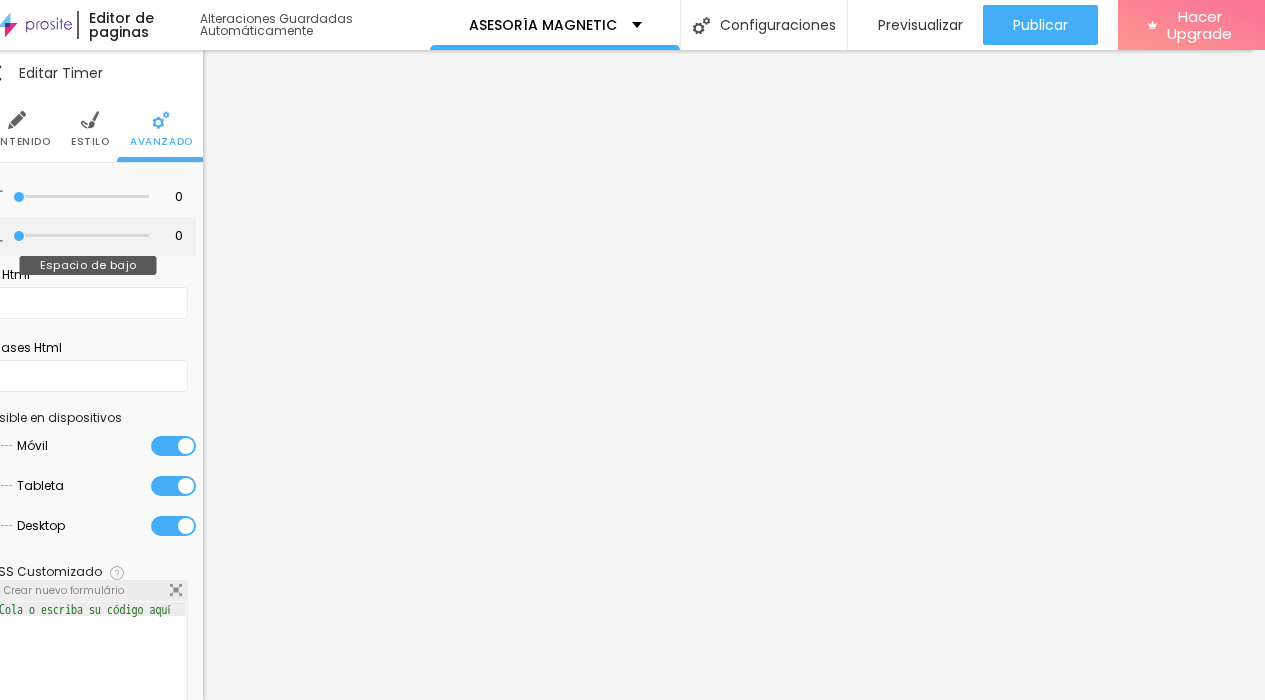 type on "3" 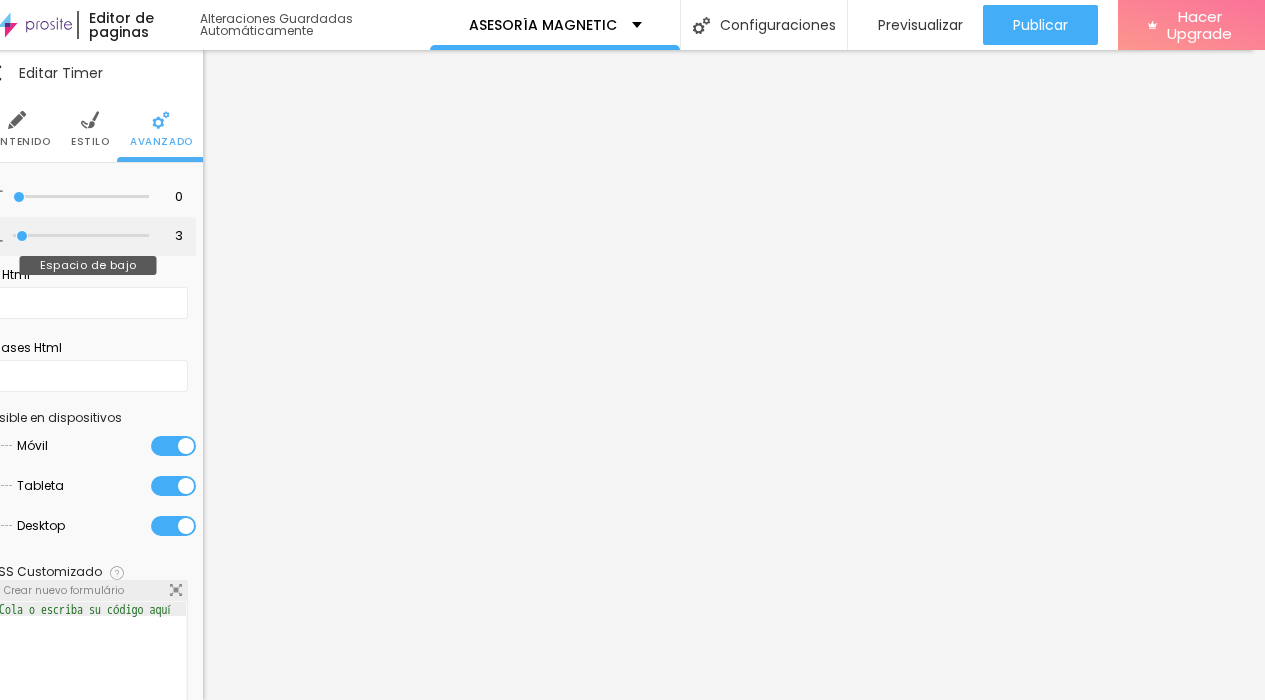 type on "9" 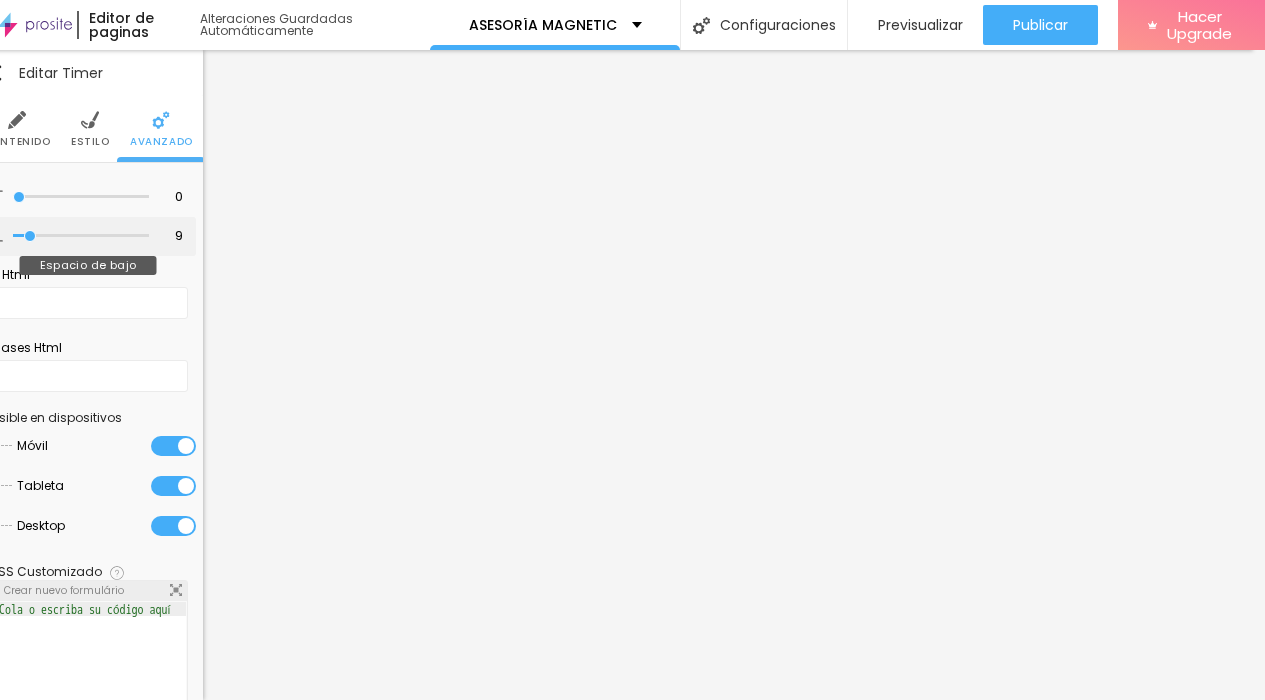 type on "10" 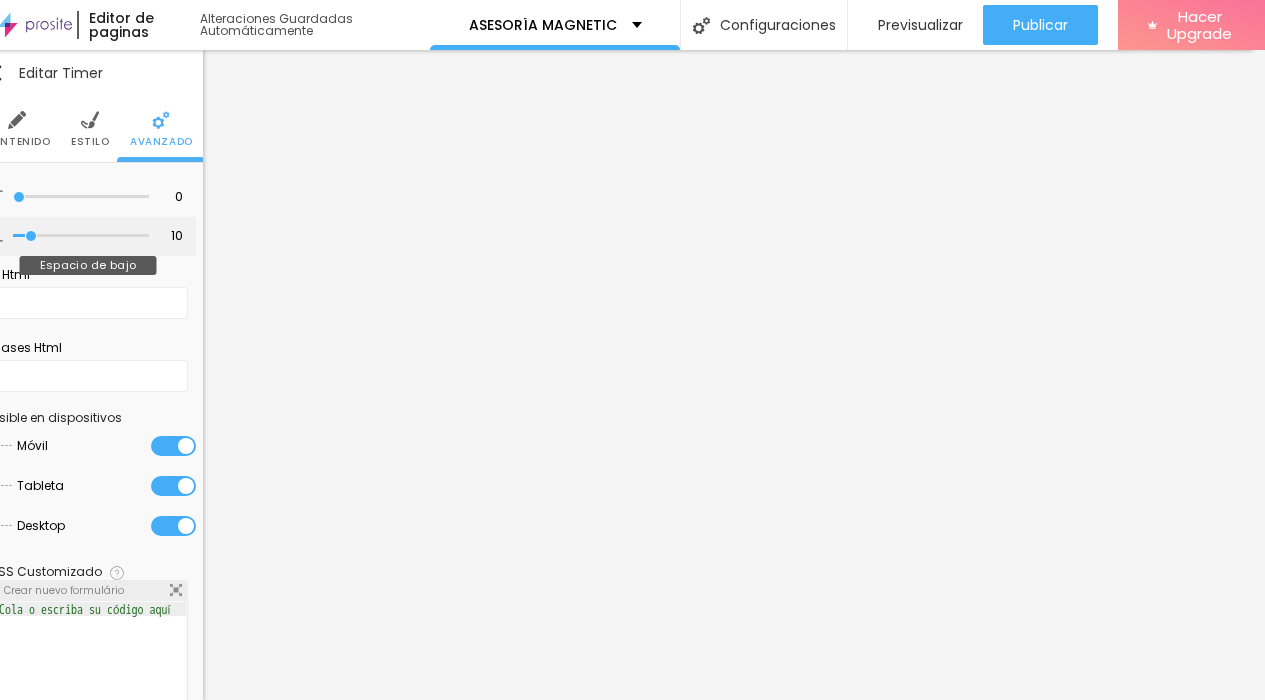 type on "11" 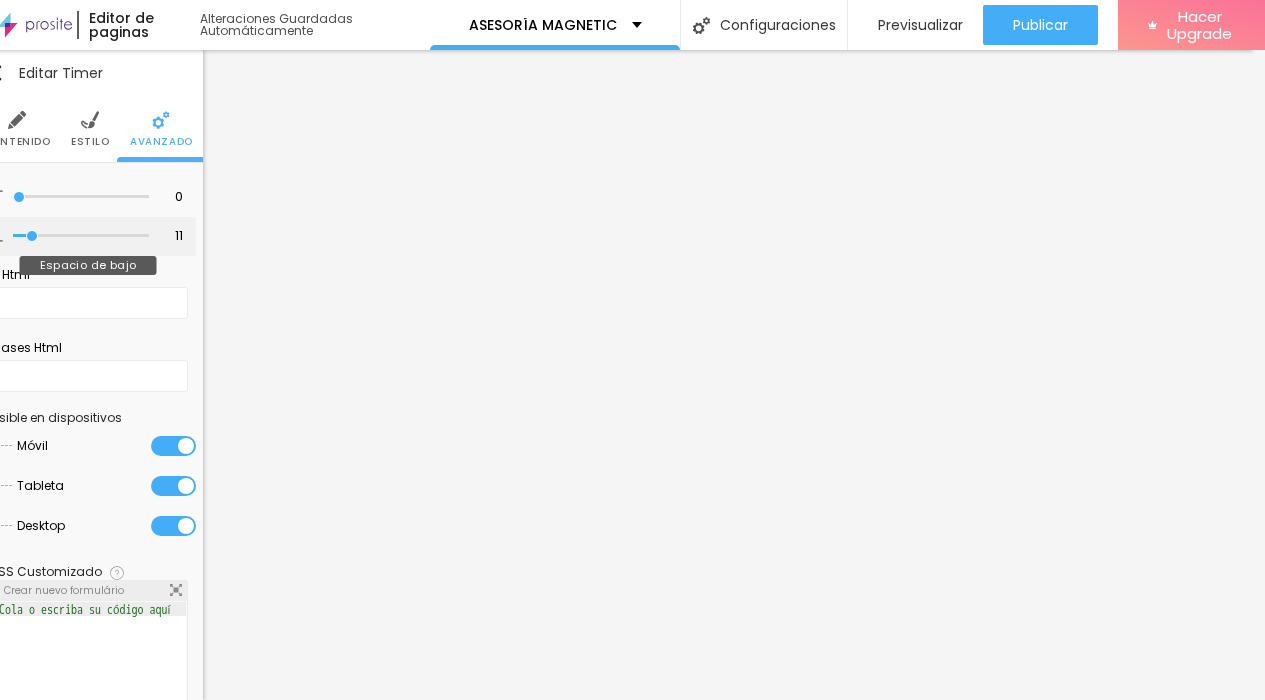 type on "13" 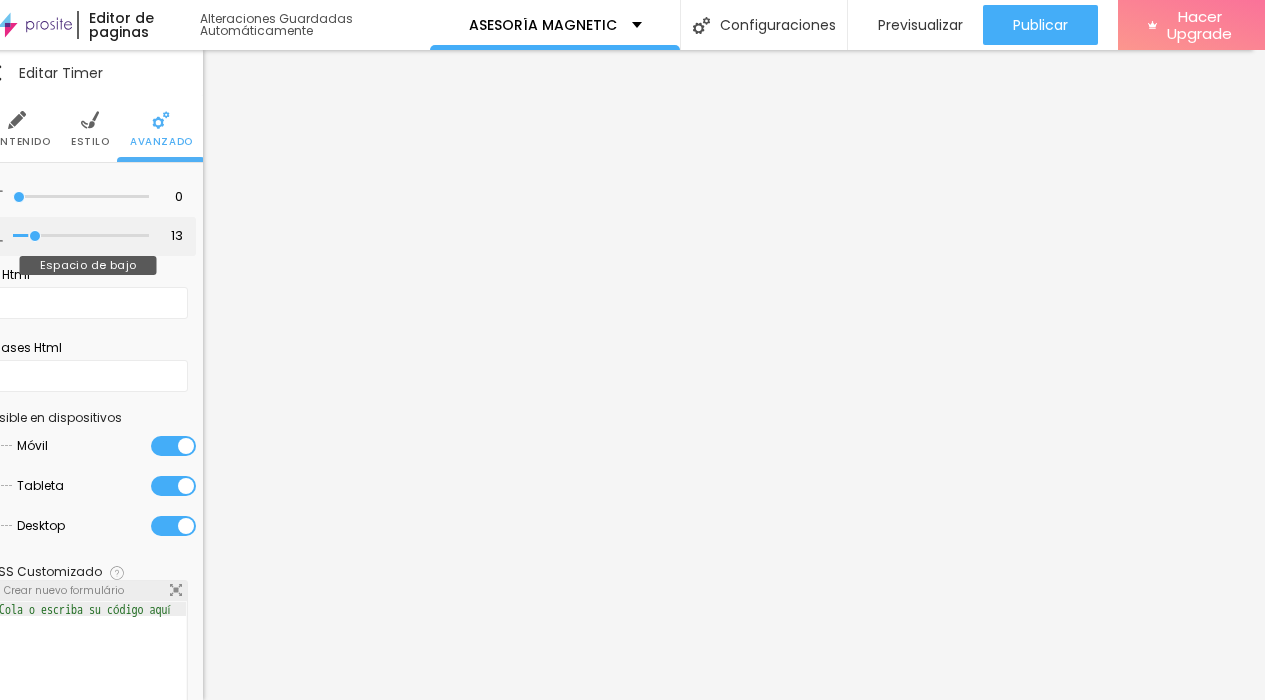 type on "15" 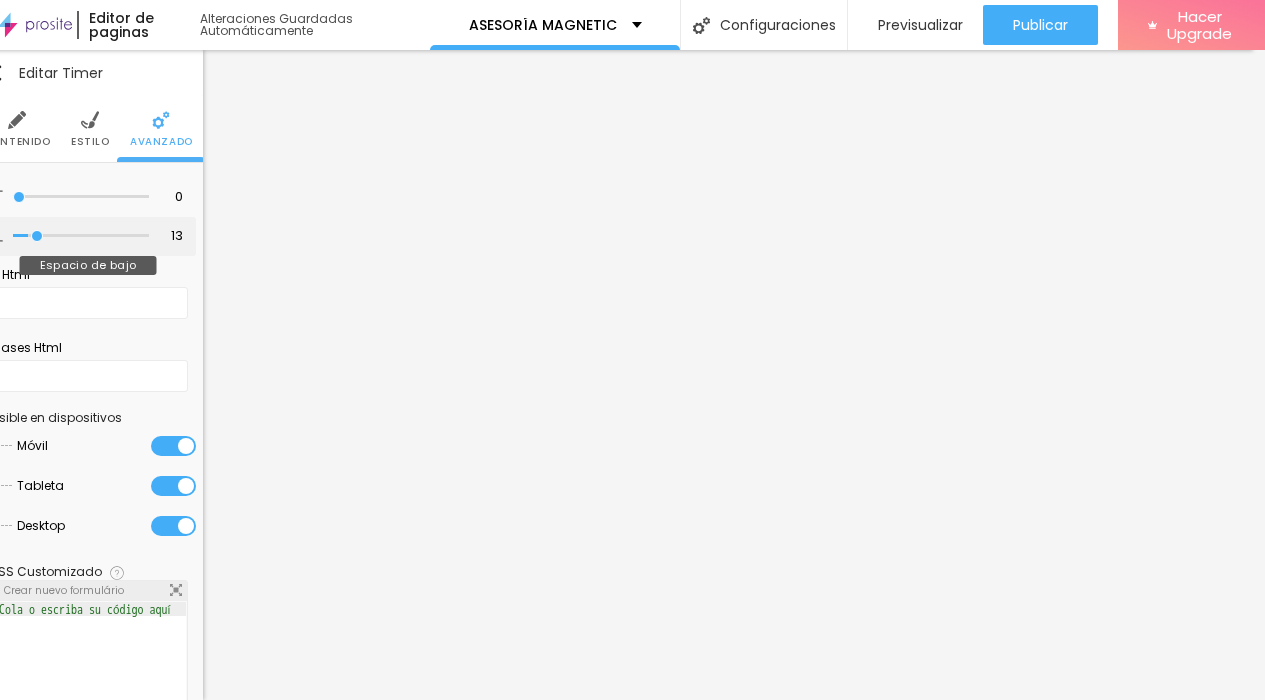 type on "15" 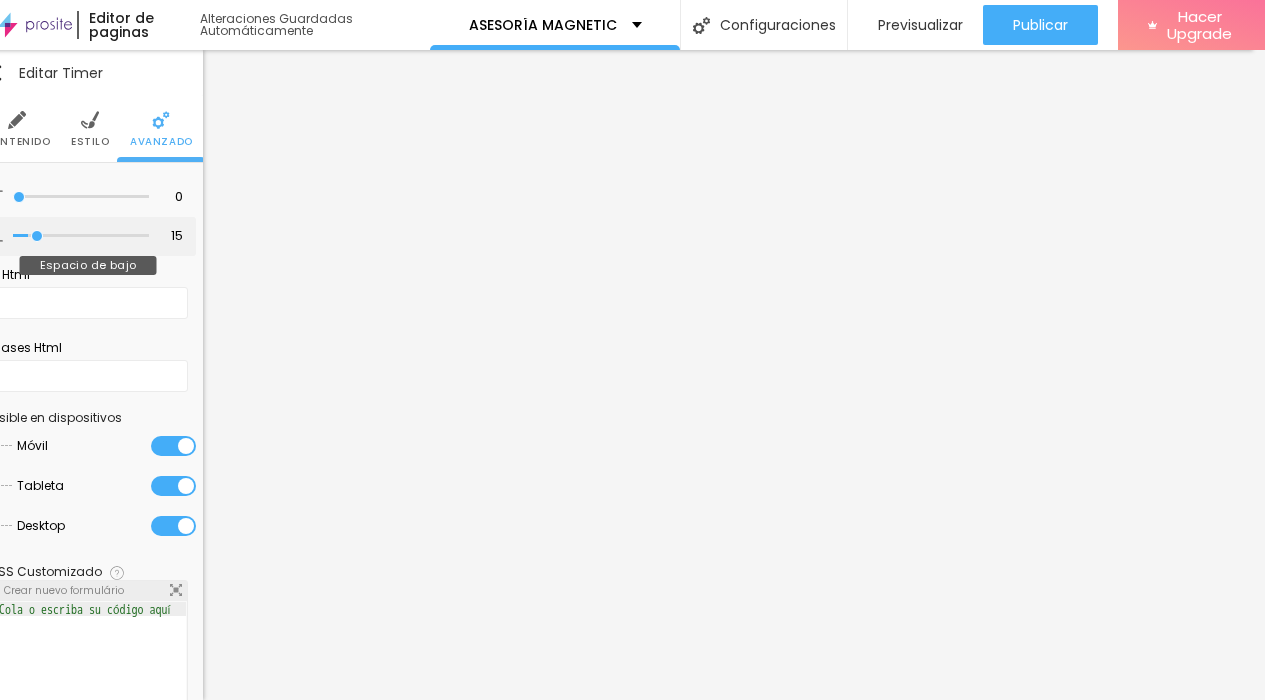 type on "16" 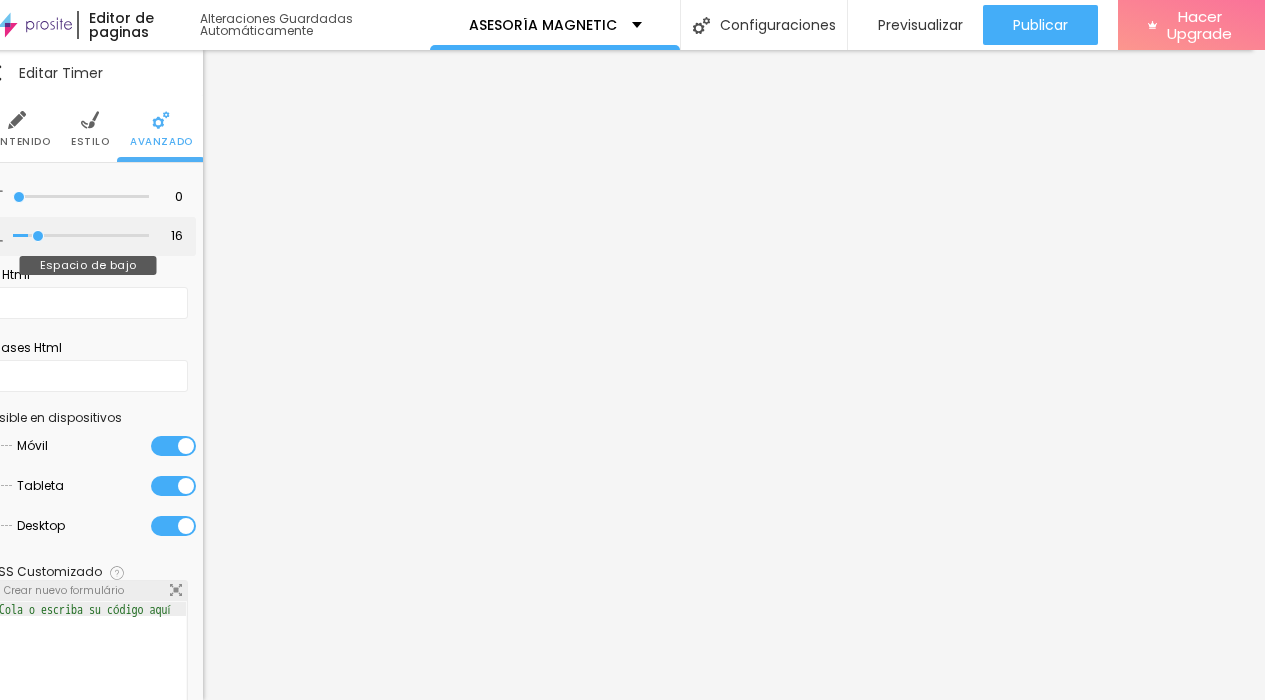 type on "17" 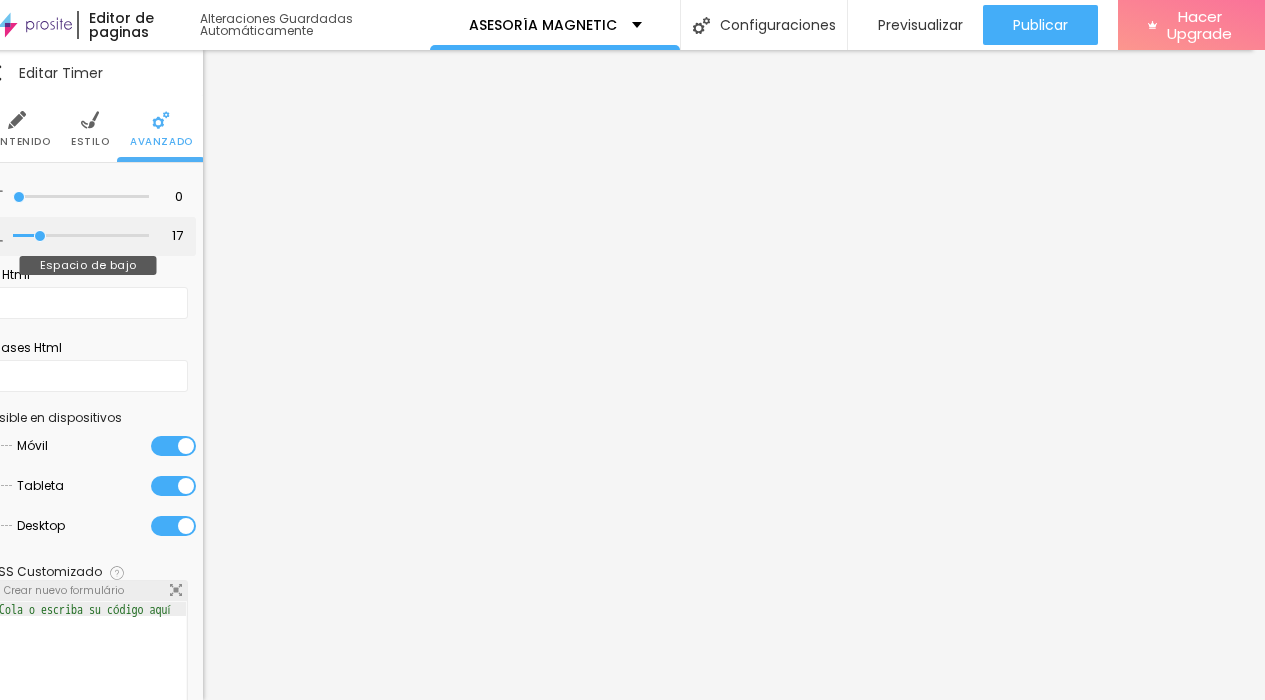 type on "18" 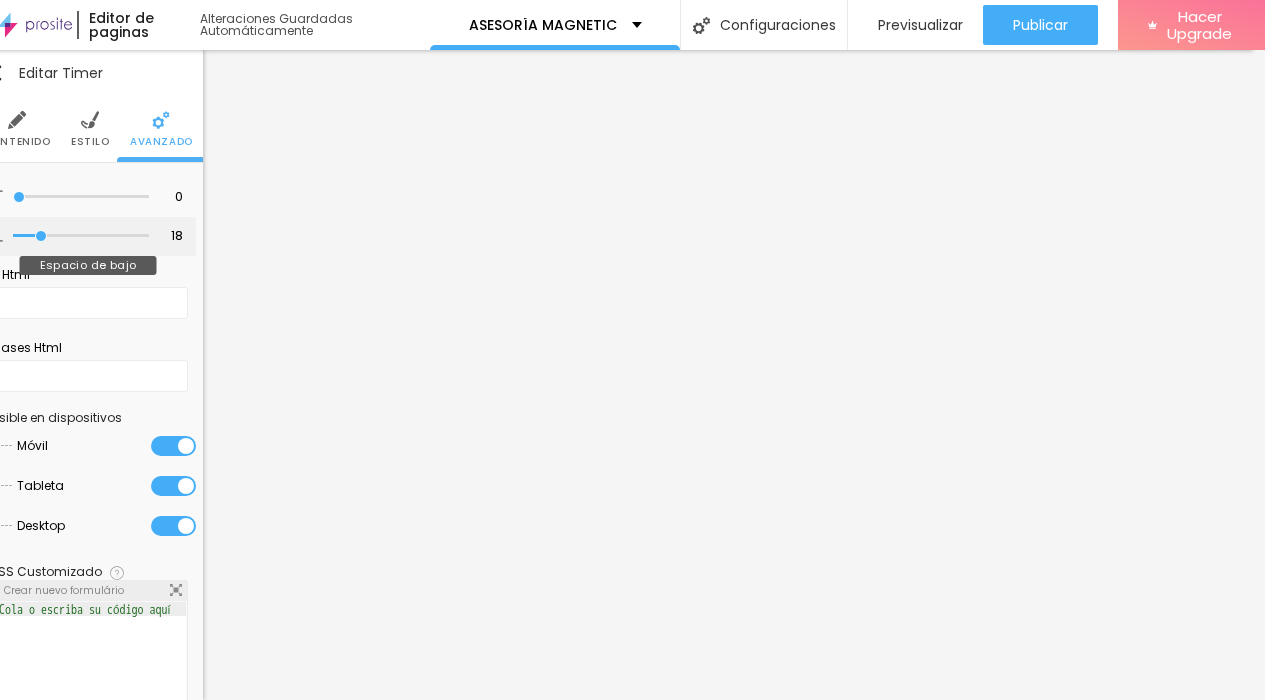 drag, startPoint x: 19, startPoint y: 218, endPoint x: 36, endPoint y: 218, distance: 17 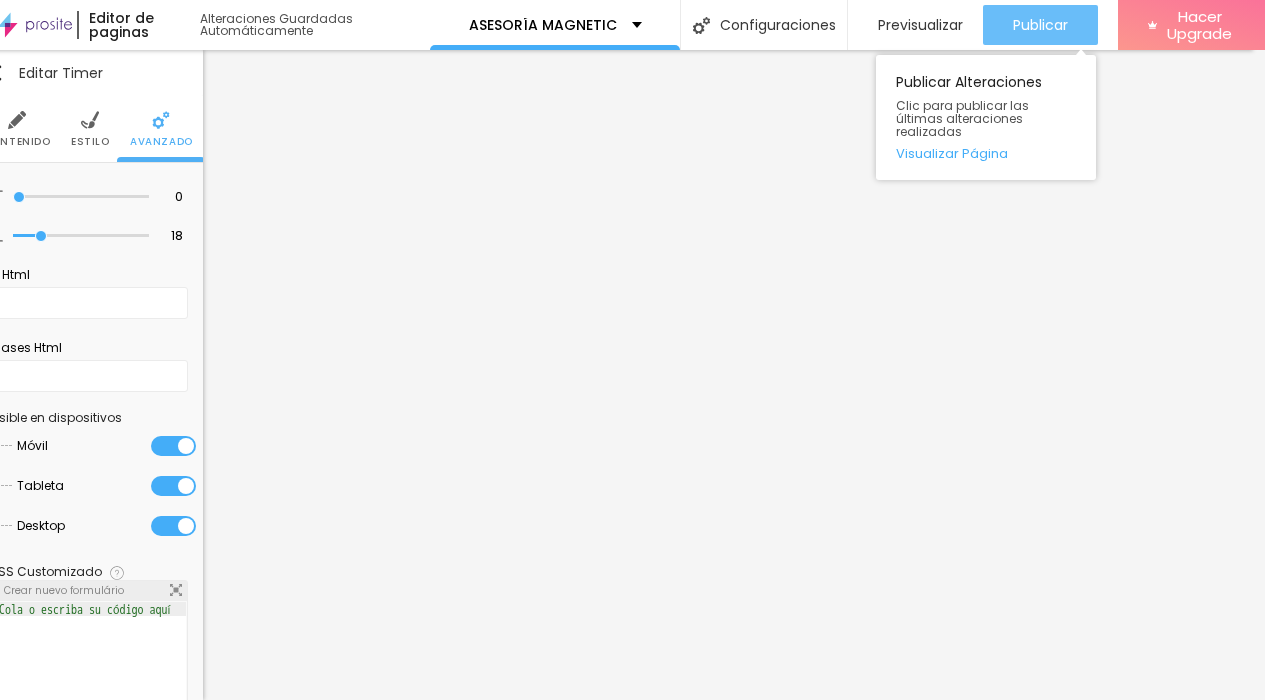 click on "Publicar" at bounding box center (1040, 25) 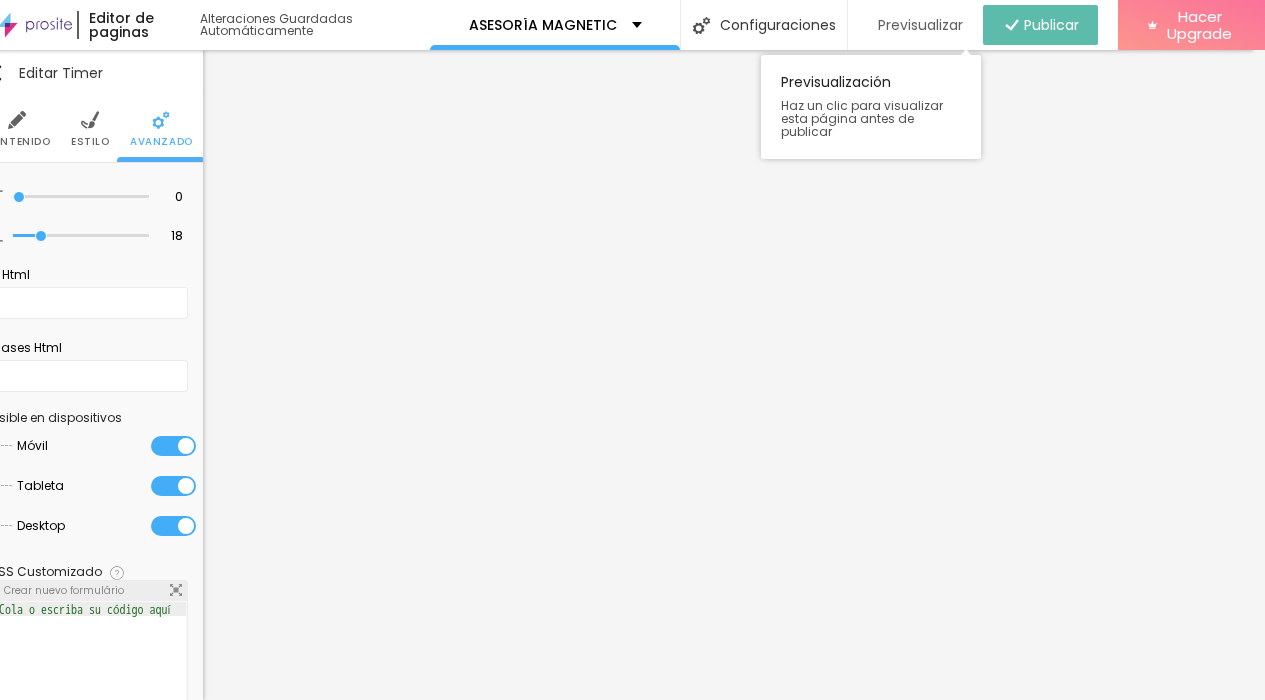 click on "Previsualizar" at bounding box center [920, 25] 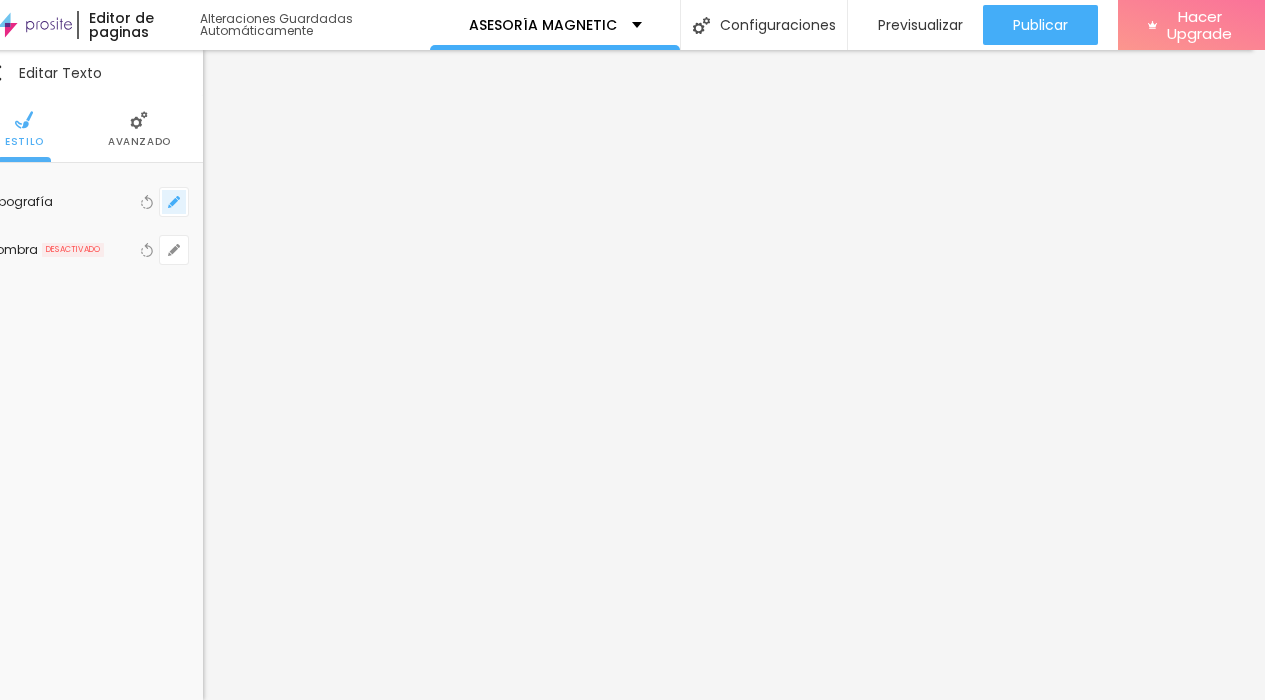 click 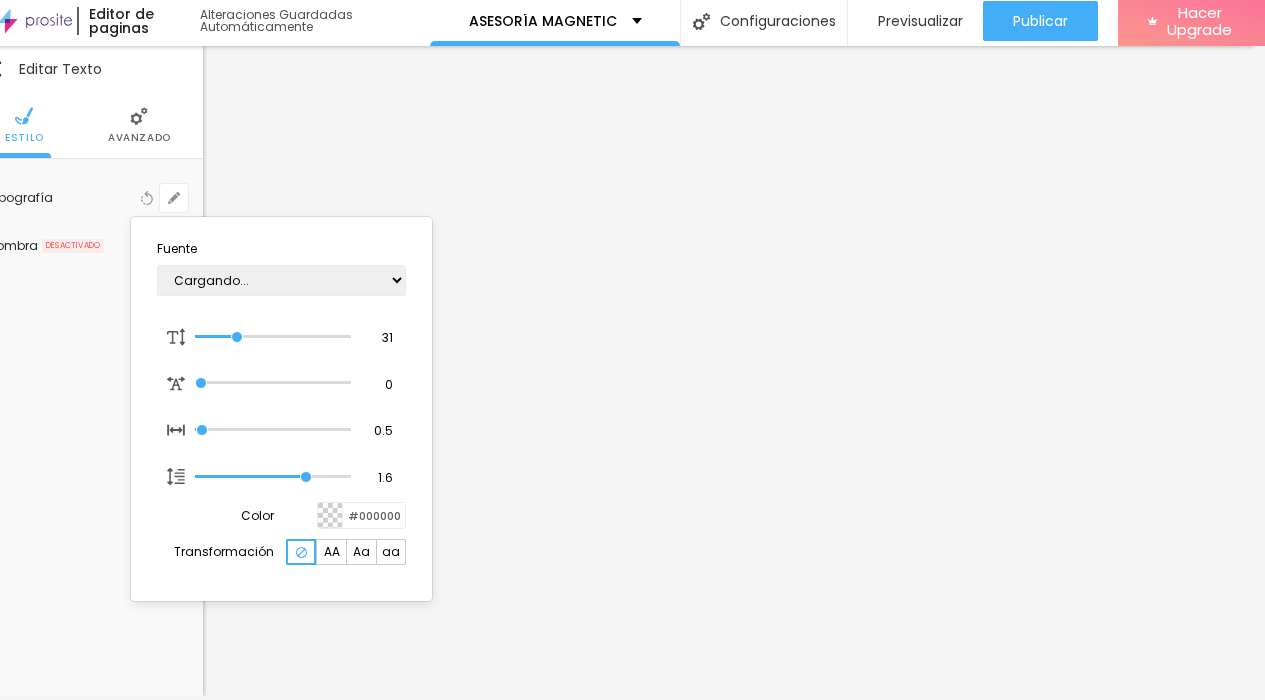 type on "1" 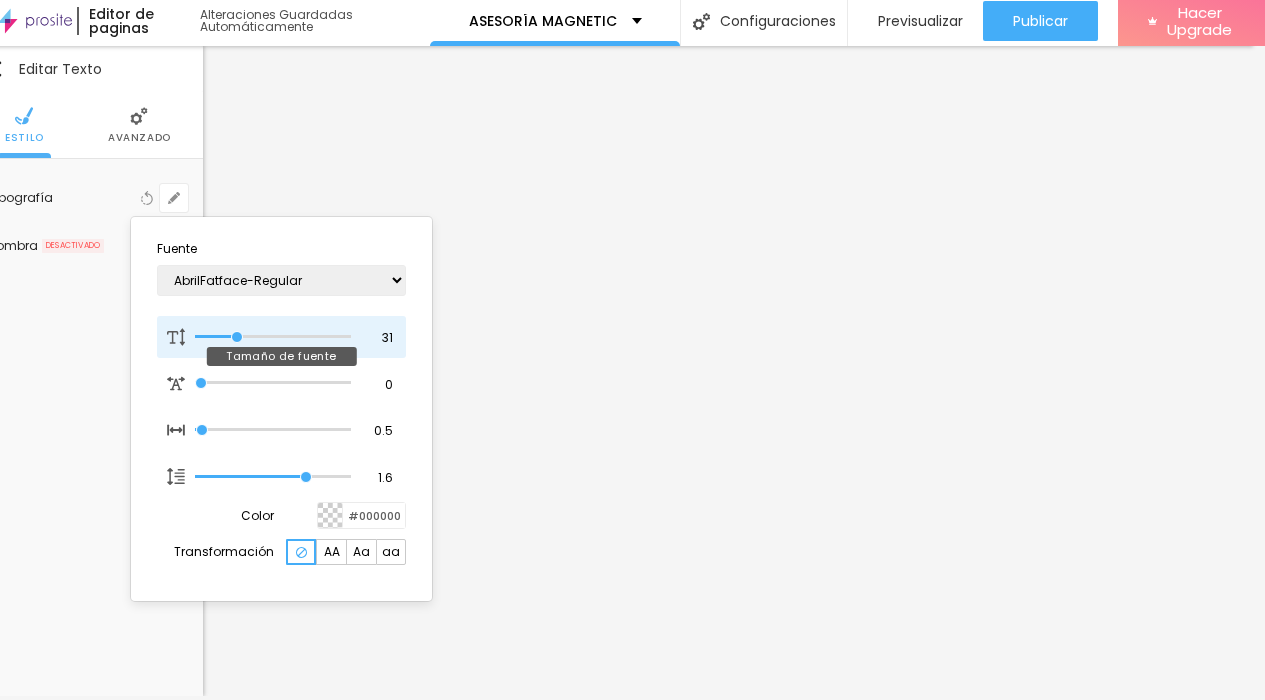 type on "35" 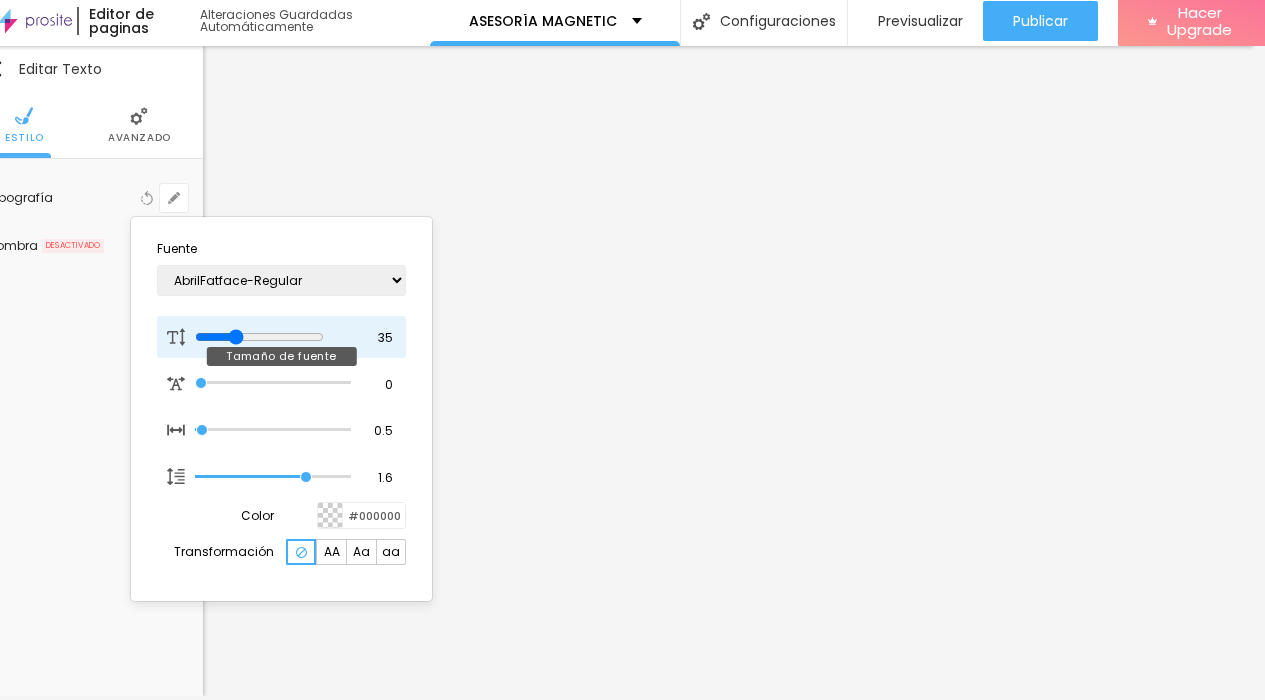 type on "35" 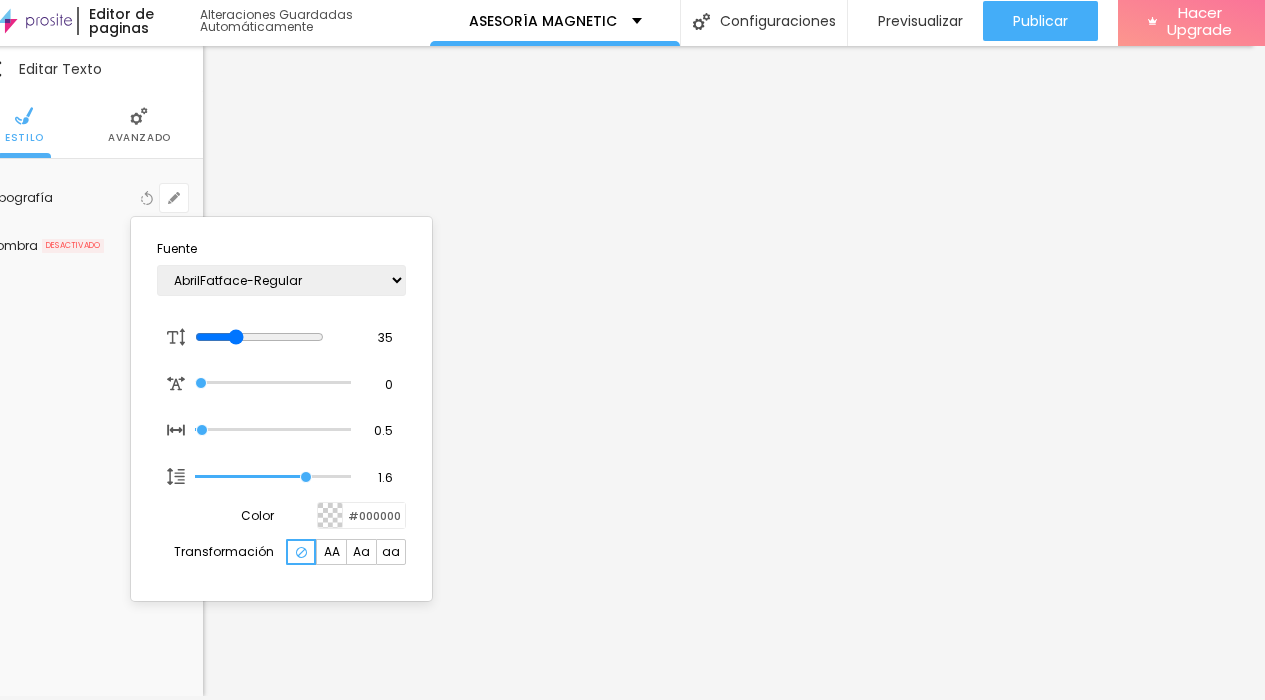 type on "1" 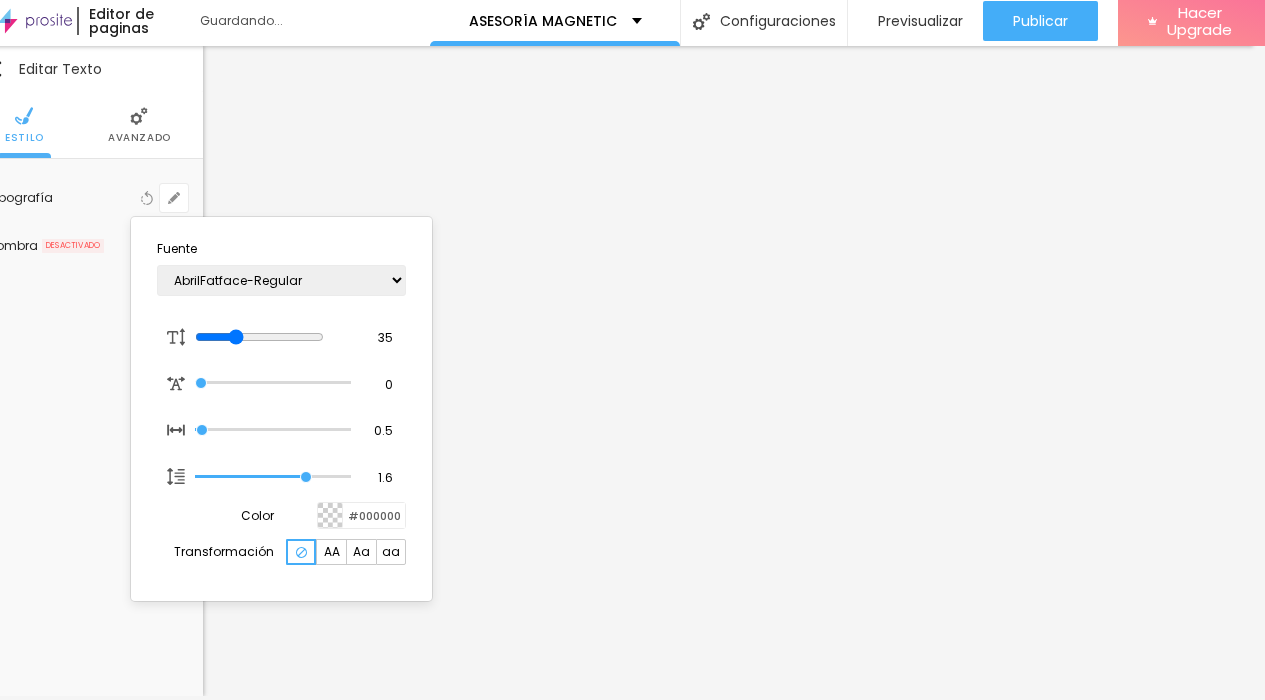 click at bounding box center [632, 350] 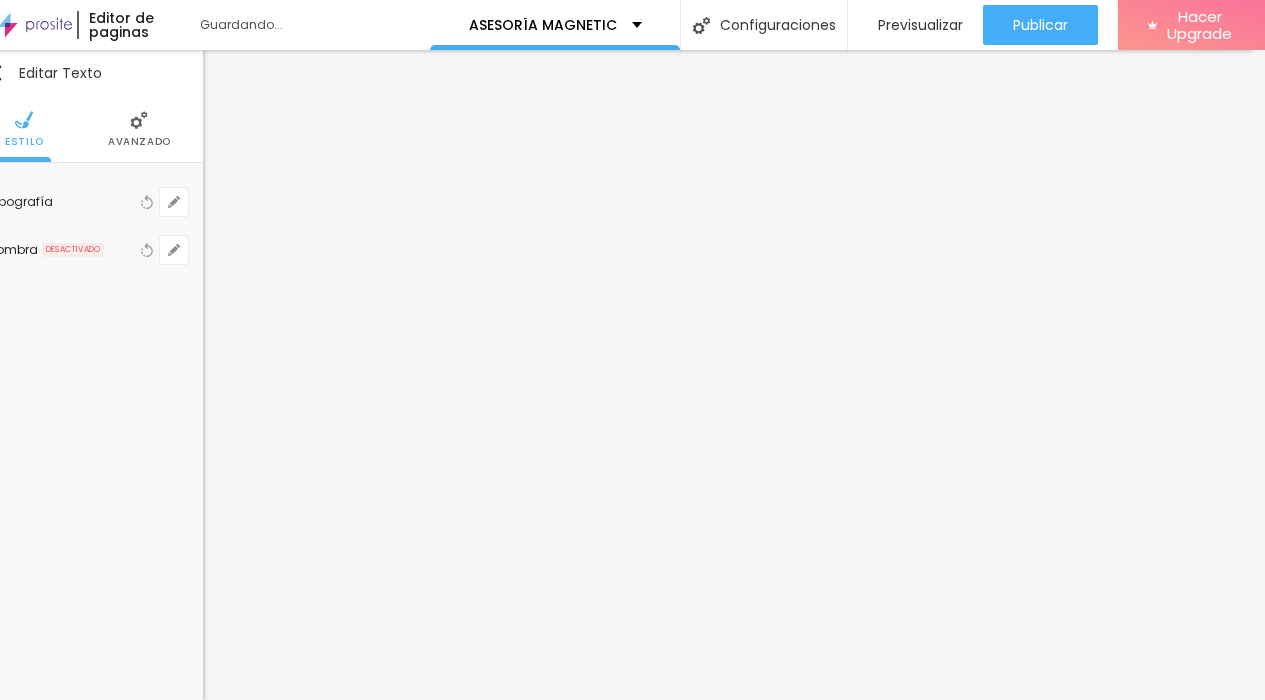 click on "Publicar" at bounding box center (1040, 25) 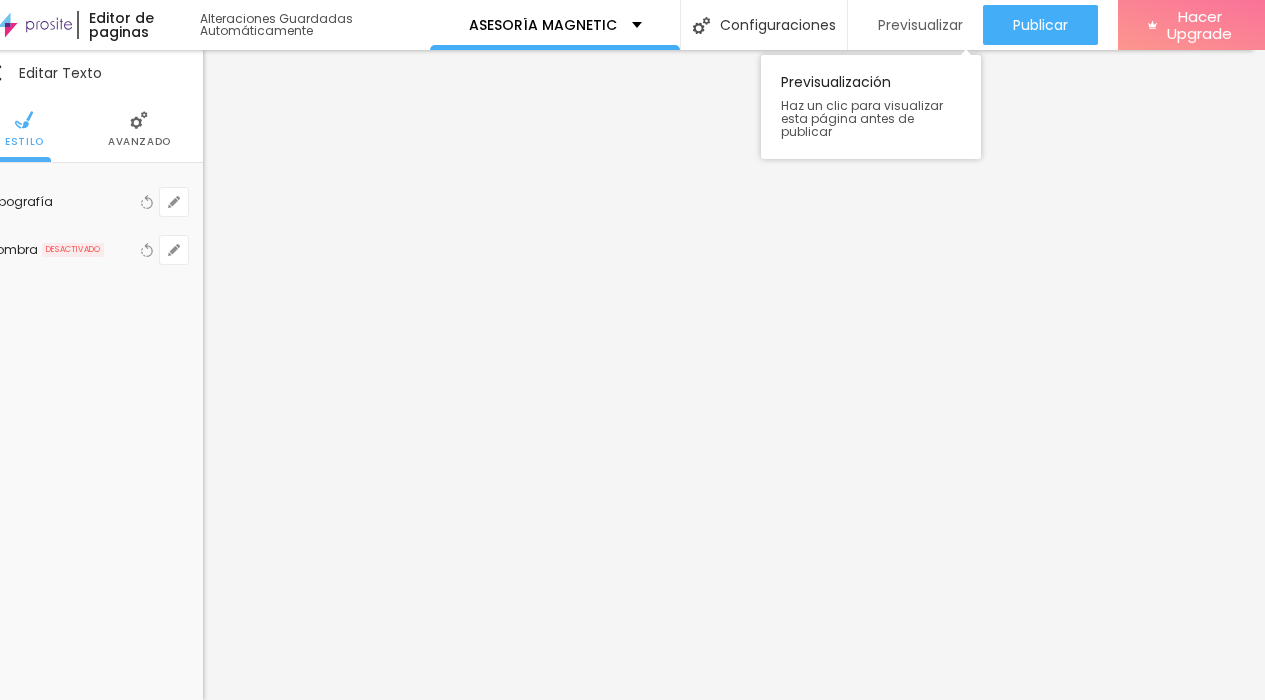 click on "Previsualizar" at bounding box center (920, 25) 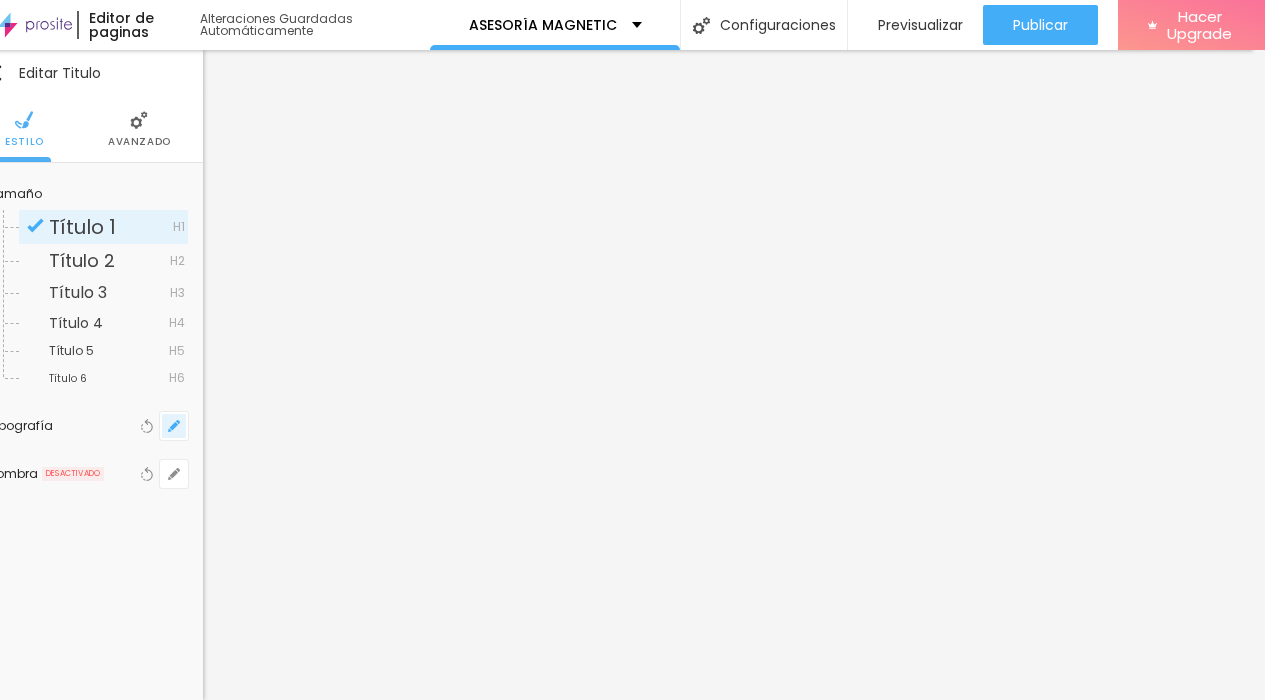 click 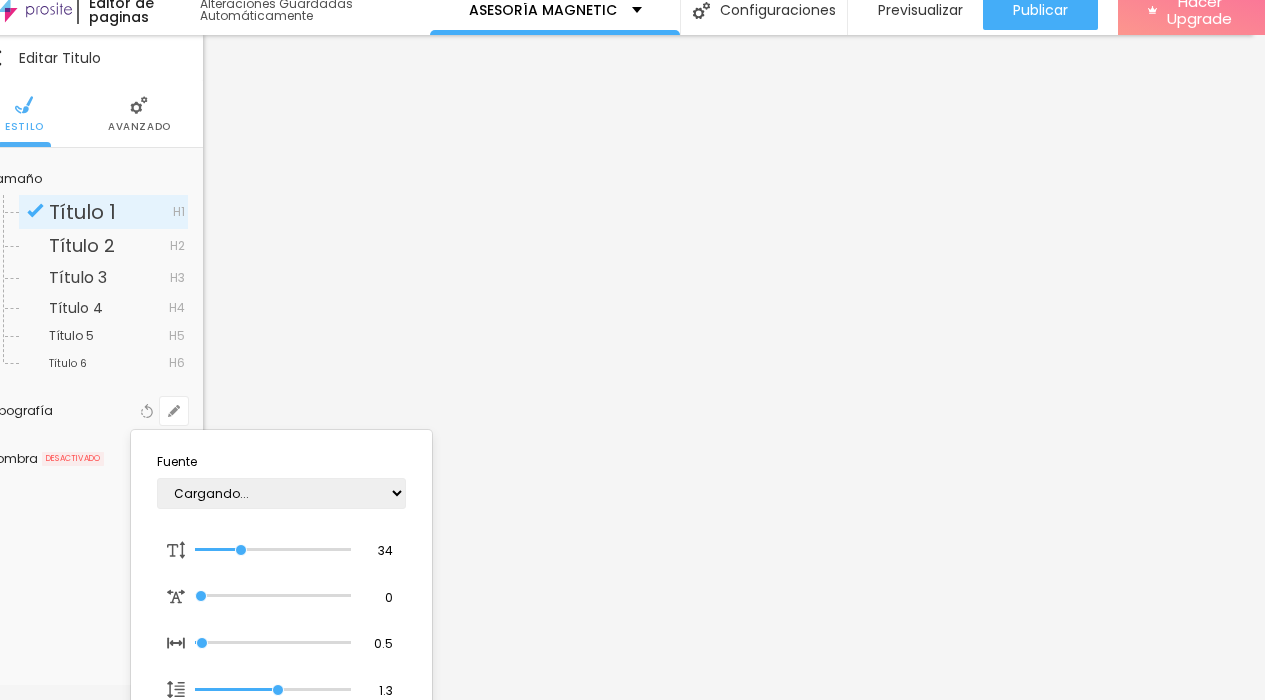 type on "1" 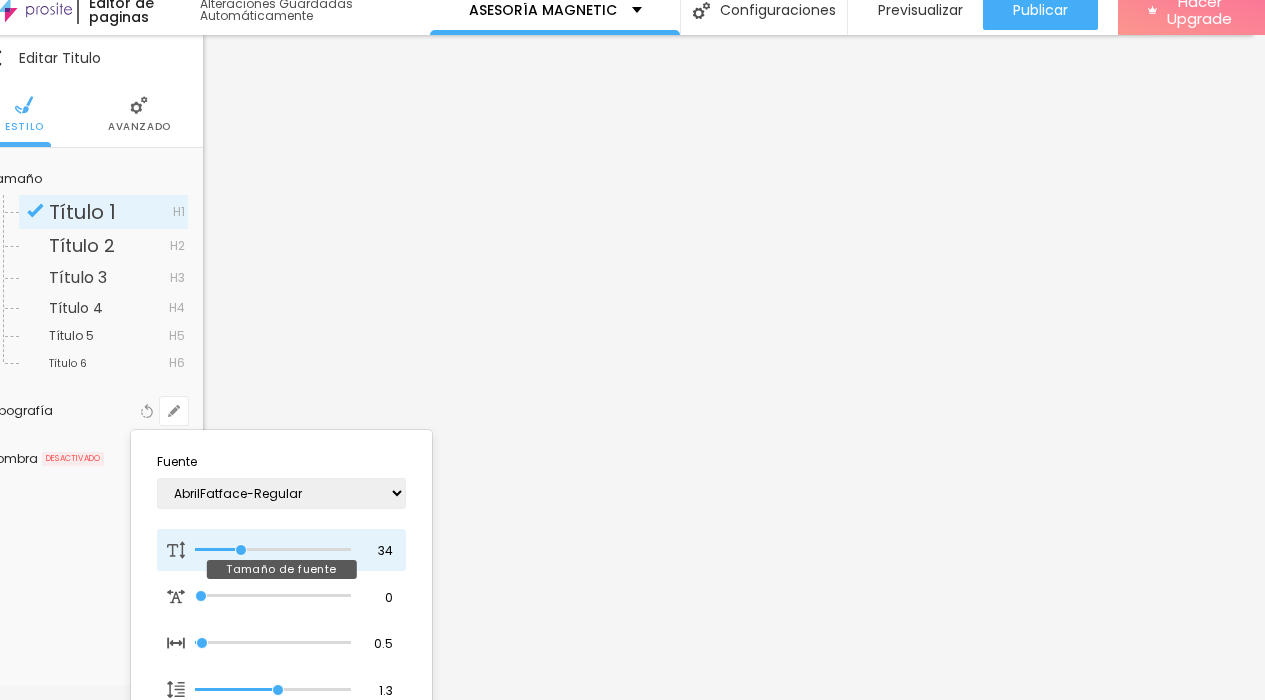 type on "32" 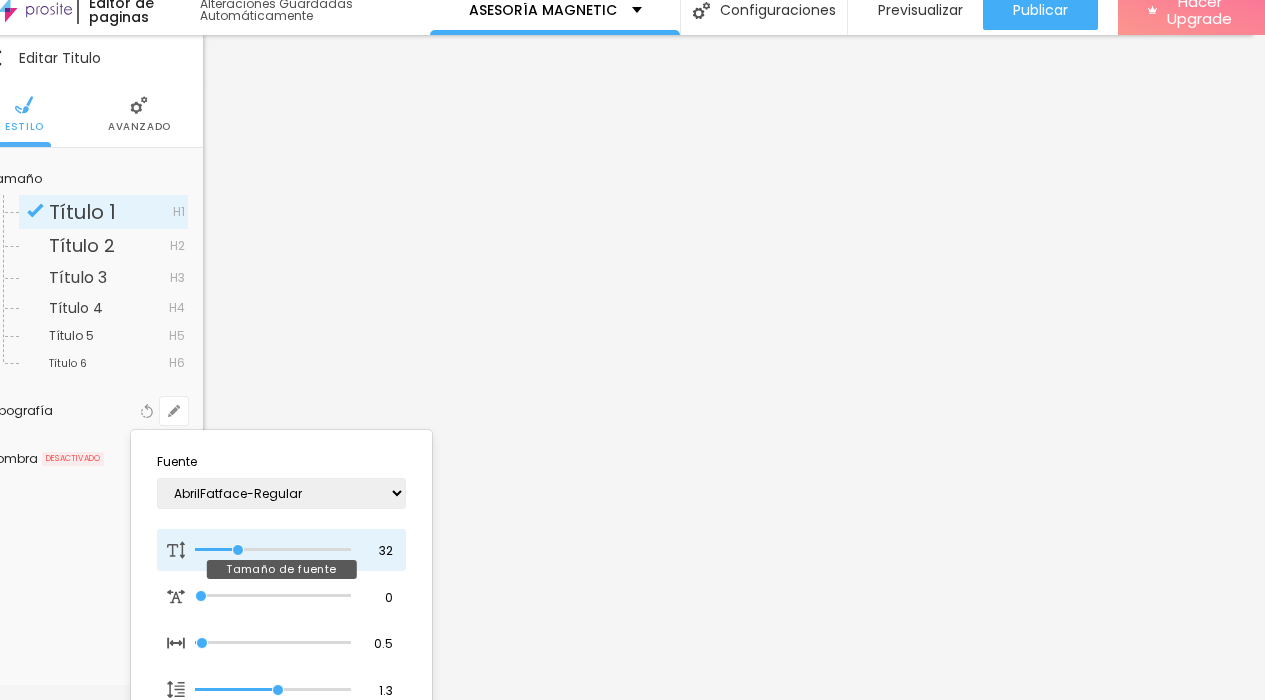 type on "1" 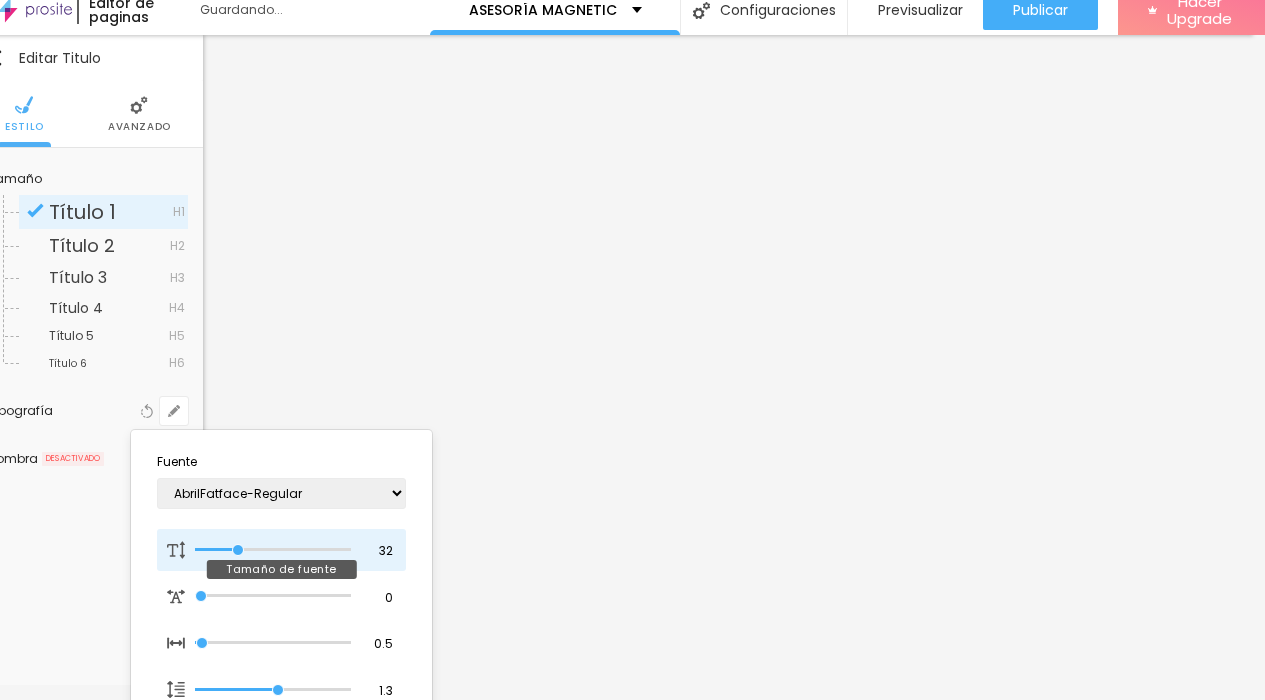 type on "32" 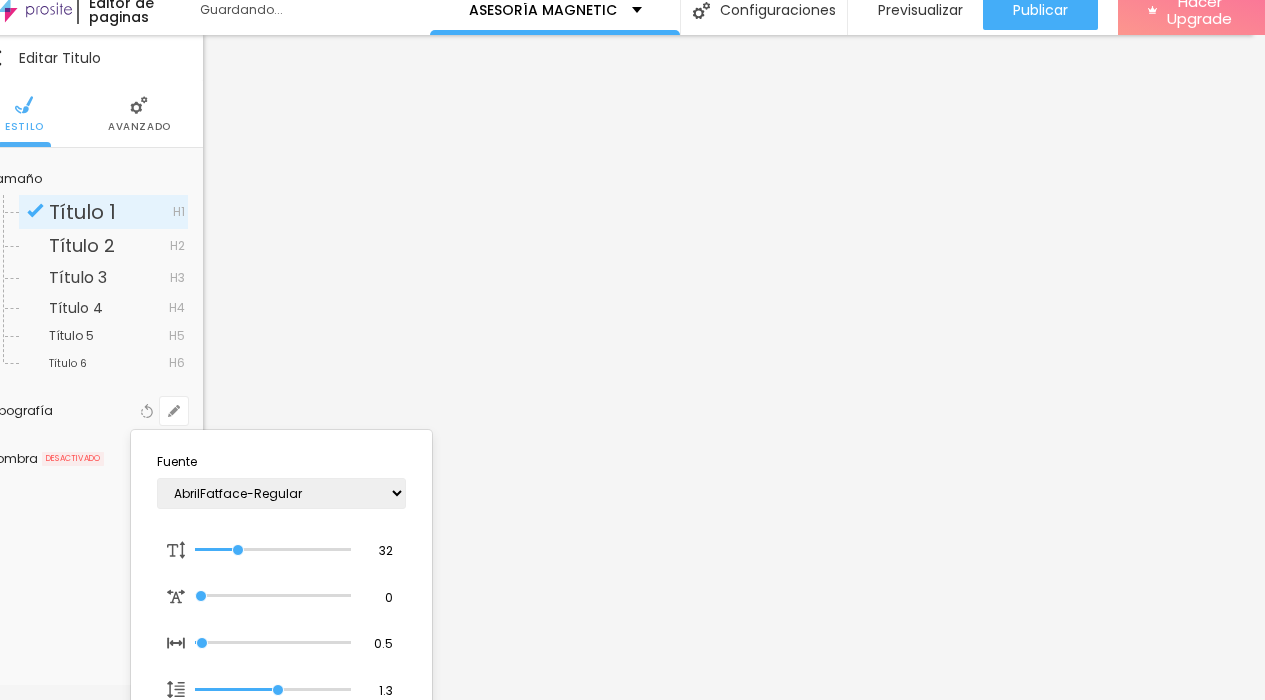 type on "1" 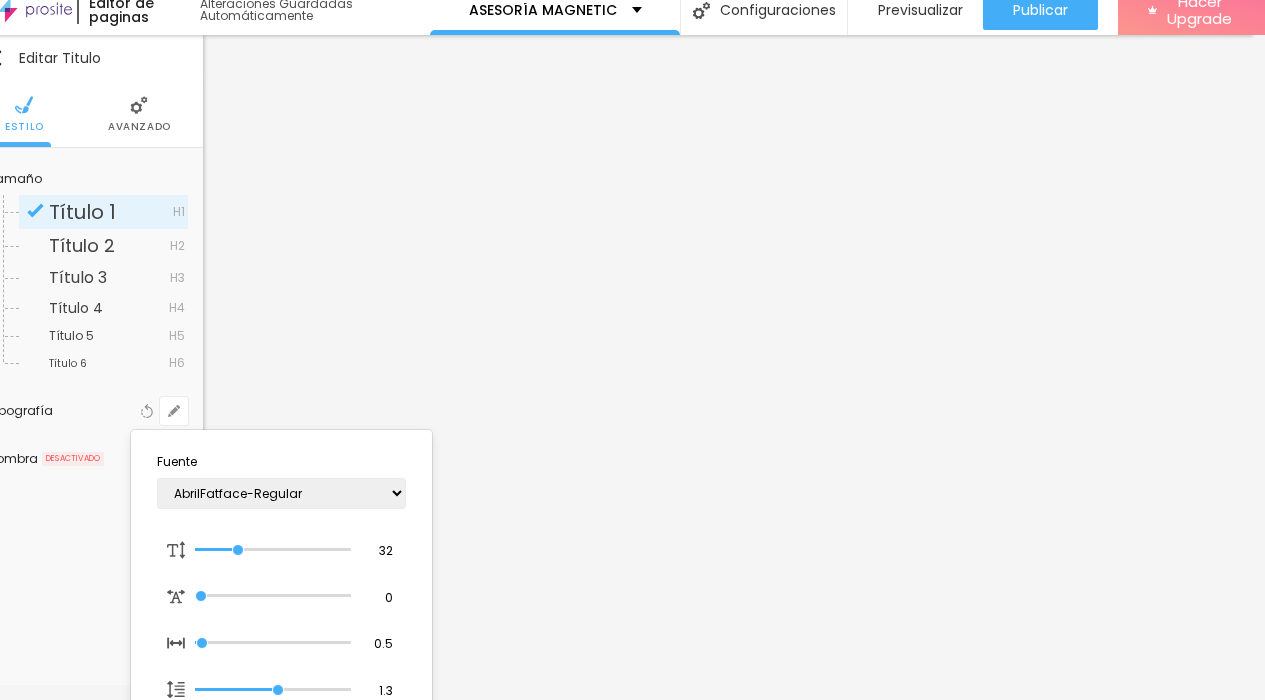 click at bounding box center [632, 350] 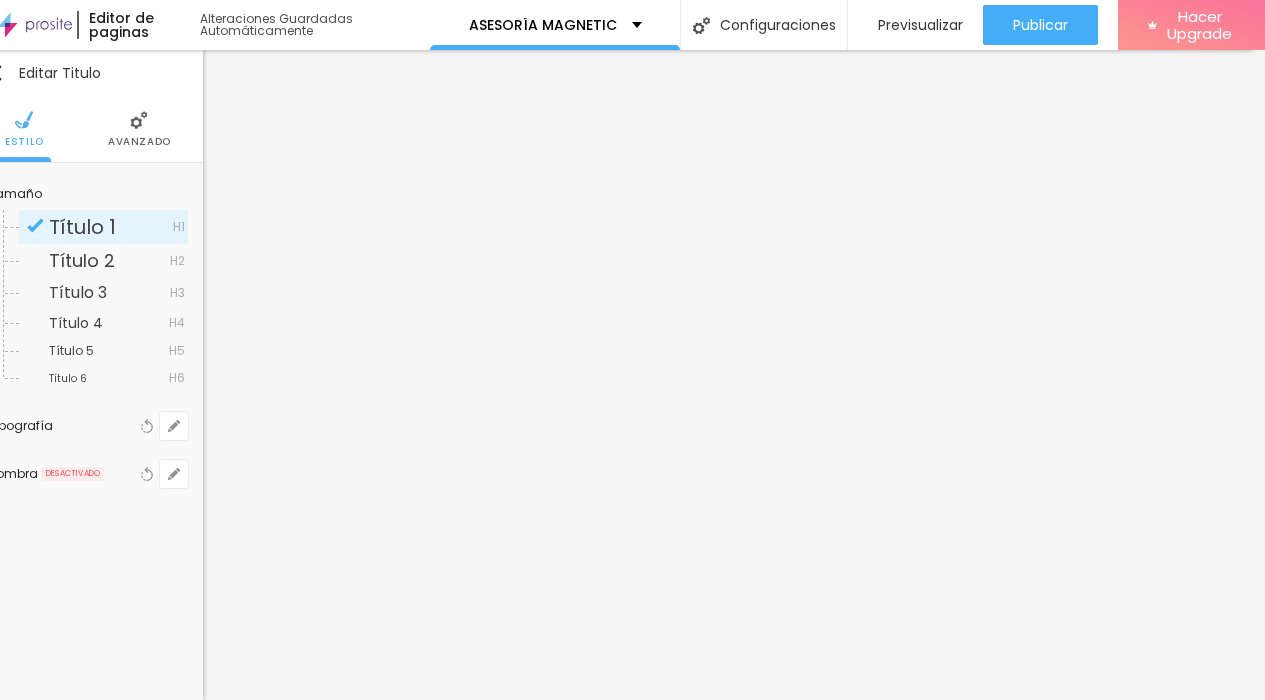 click on "Publicar" at bounding box center [1040, 25] 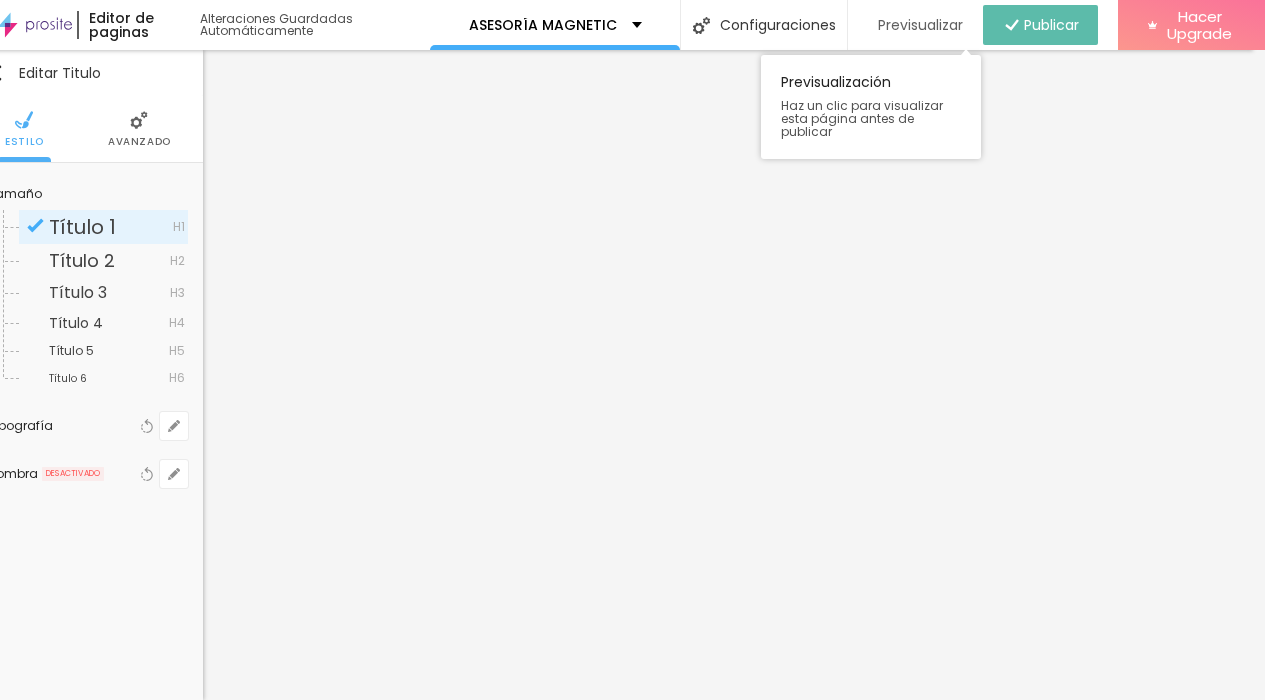 click on "Previsualizar" at bounding box center [920, 25] 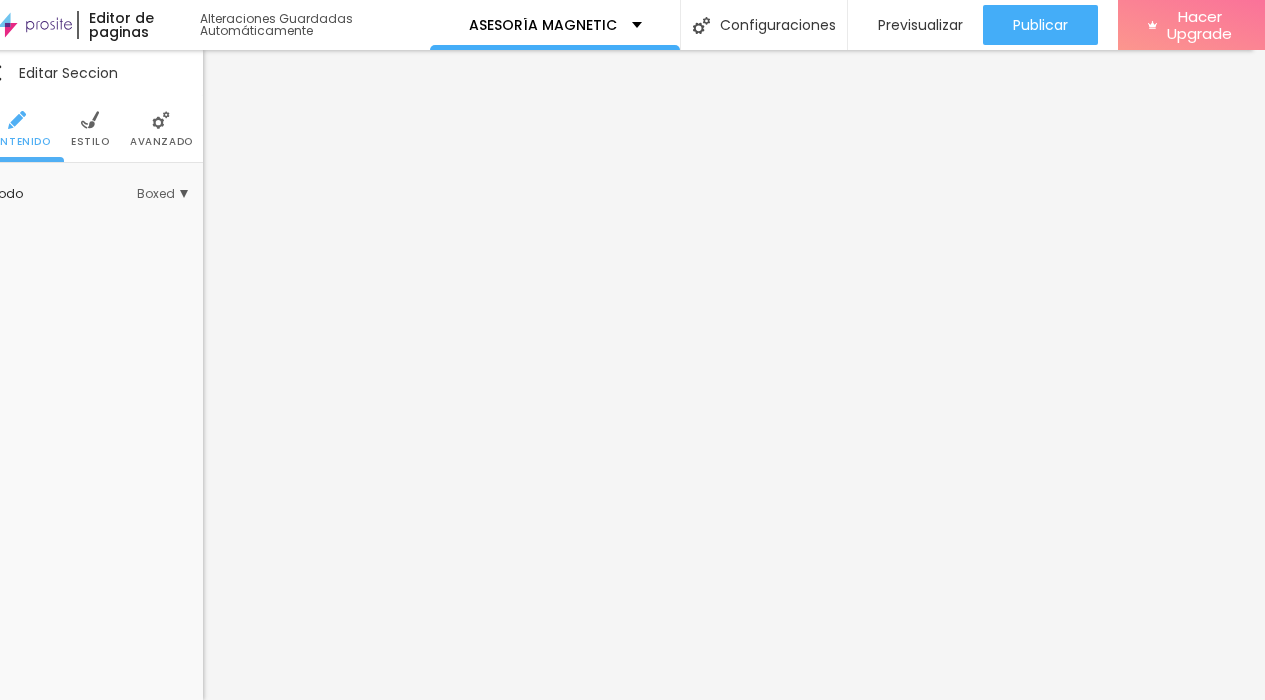 click on "Avanzado" at bounding box center [161, 142] 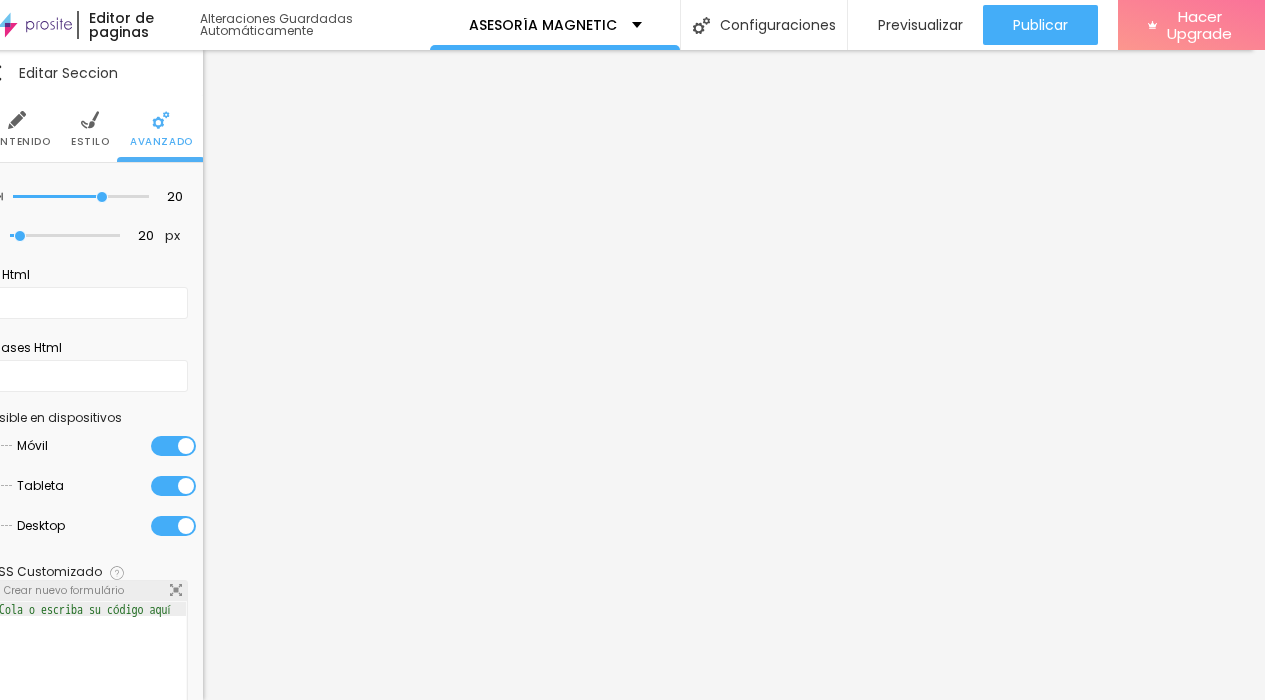 click at bounding box center (173, 446) 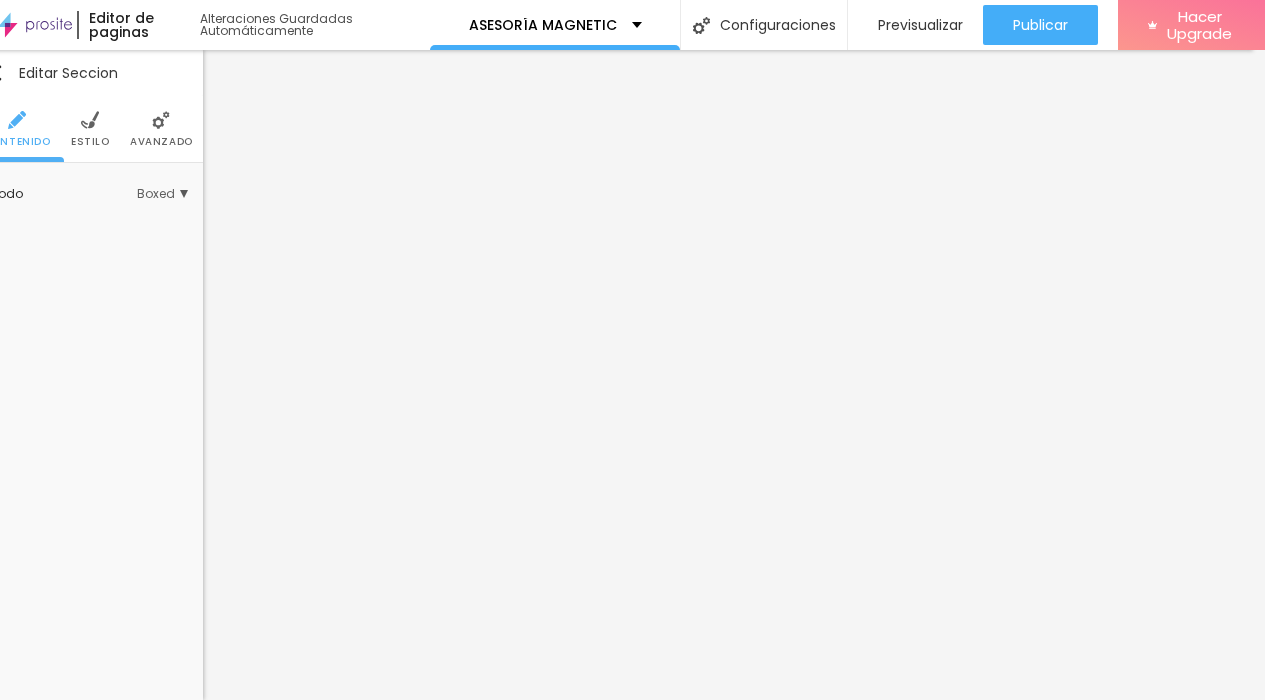 click on "Avanzado" at bounding box center [161, 142] 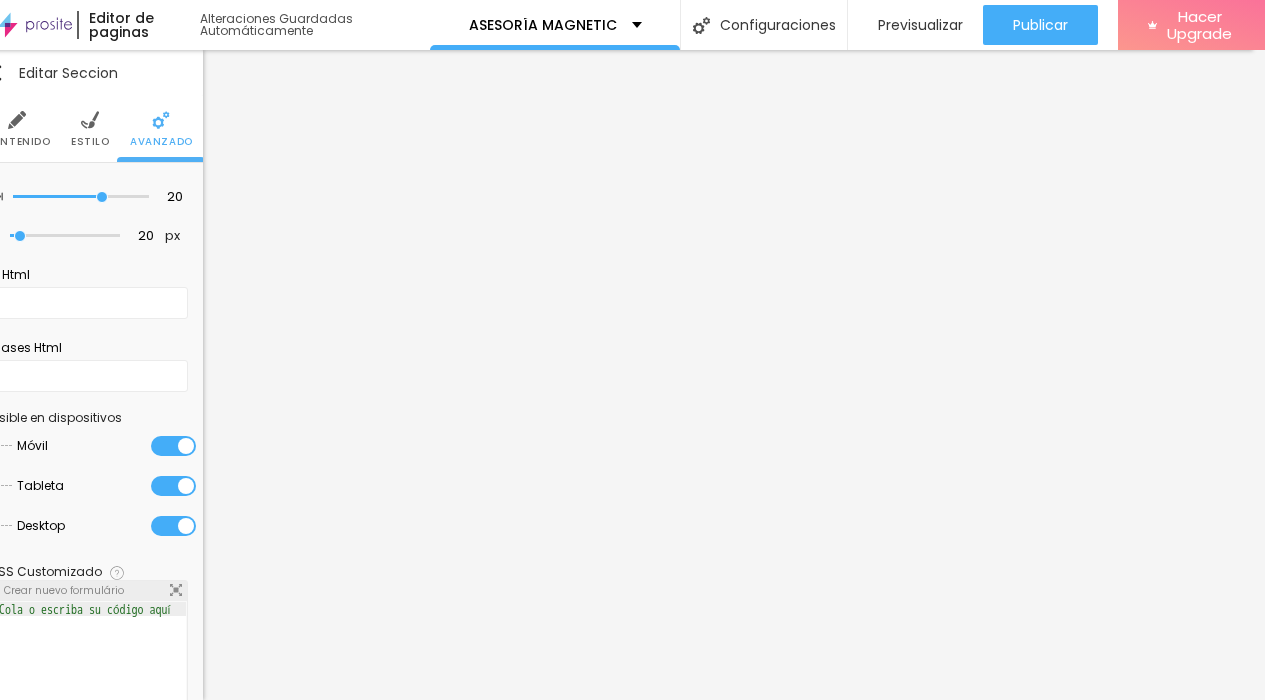 click at bounding box center [173, 486] 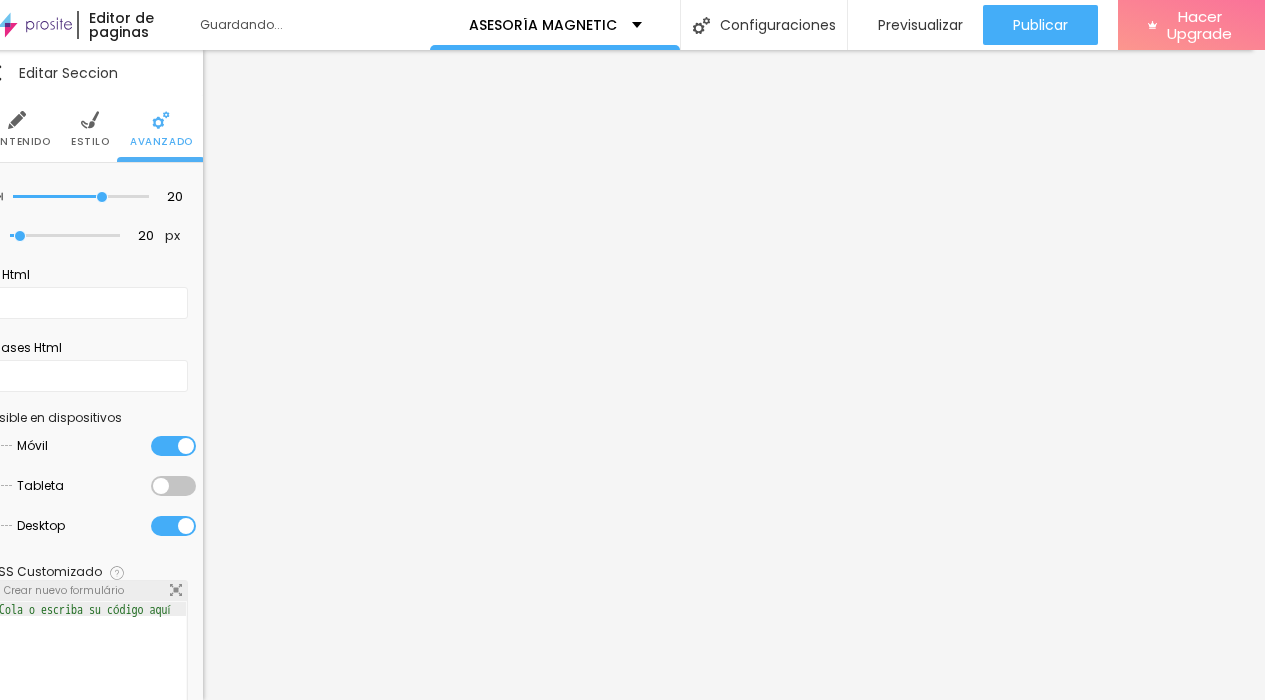 click at bounding box center (173, 526) 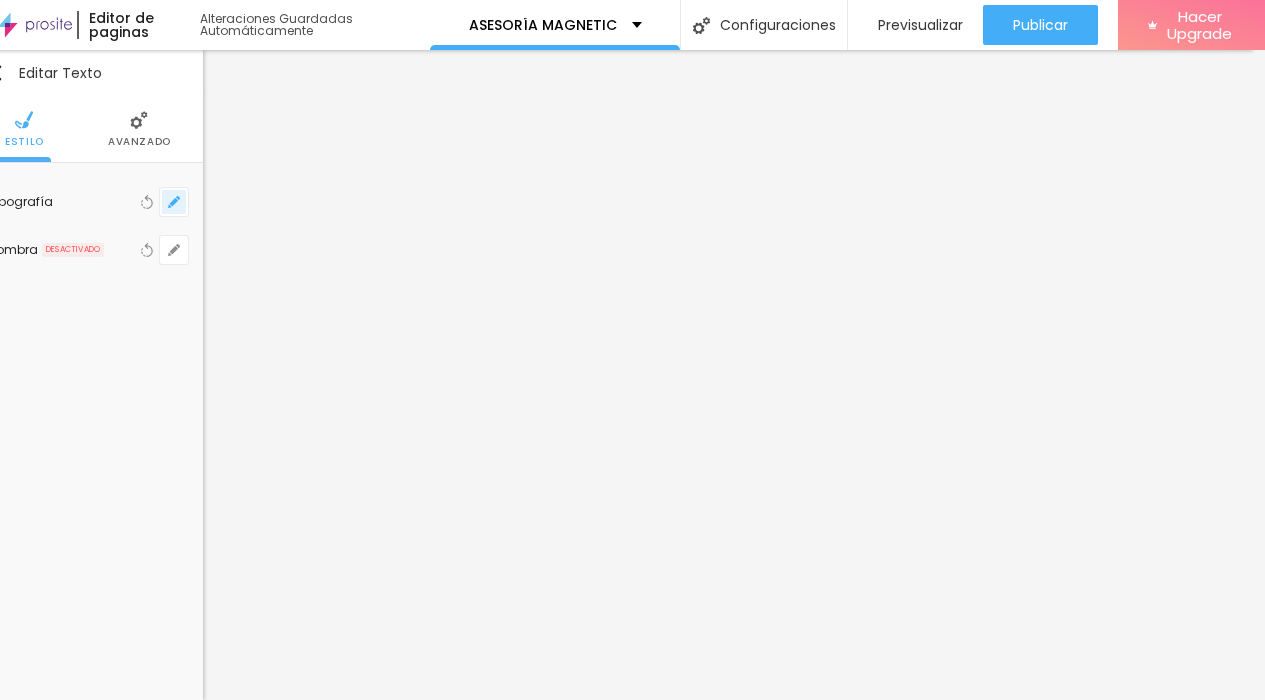 click 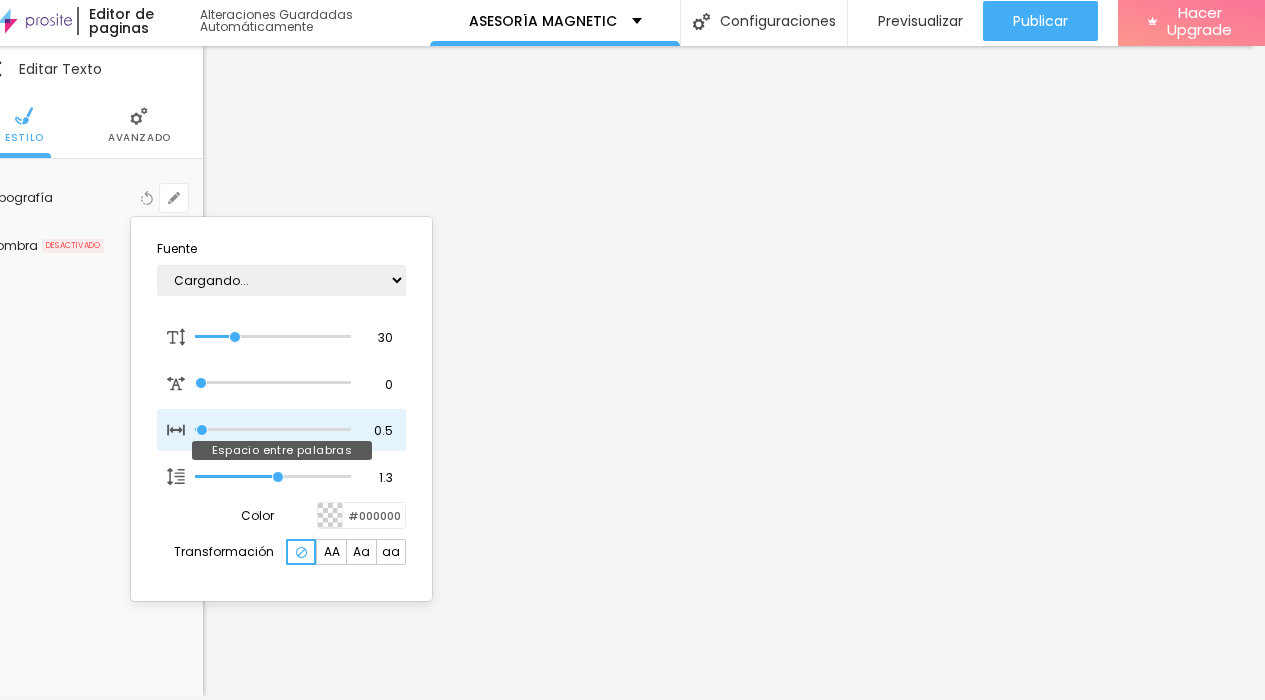 type on "1" 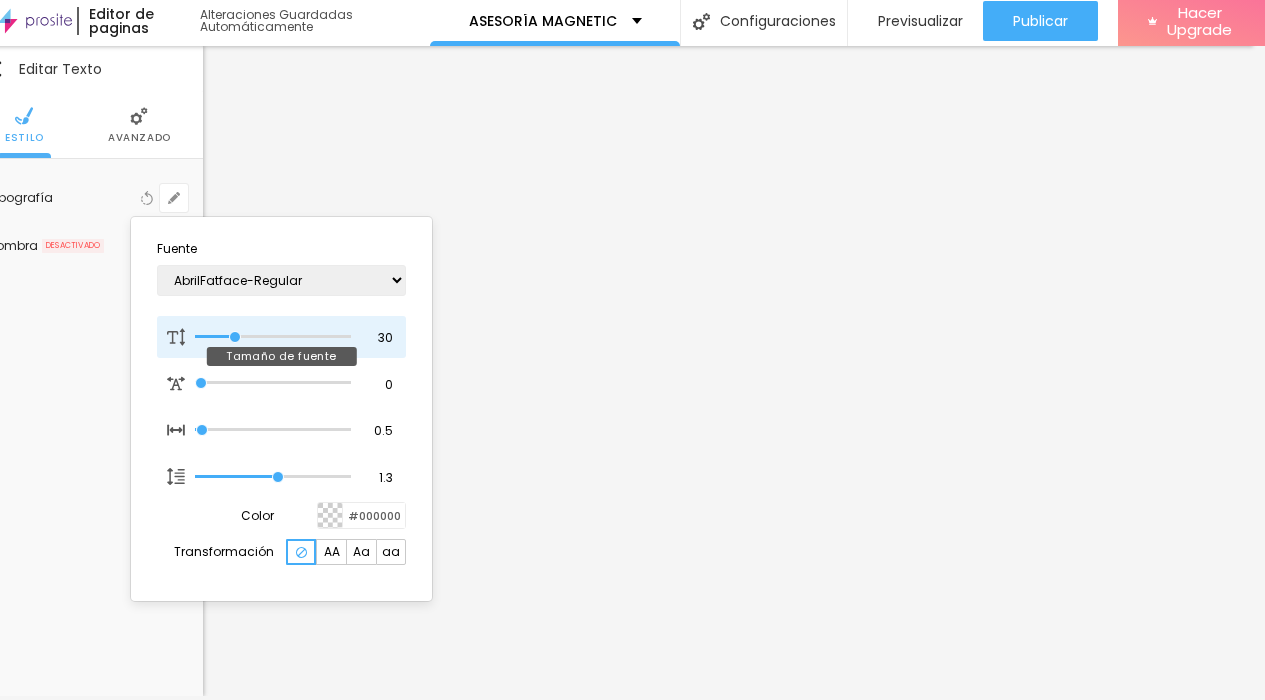 type on "31" 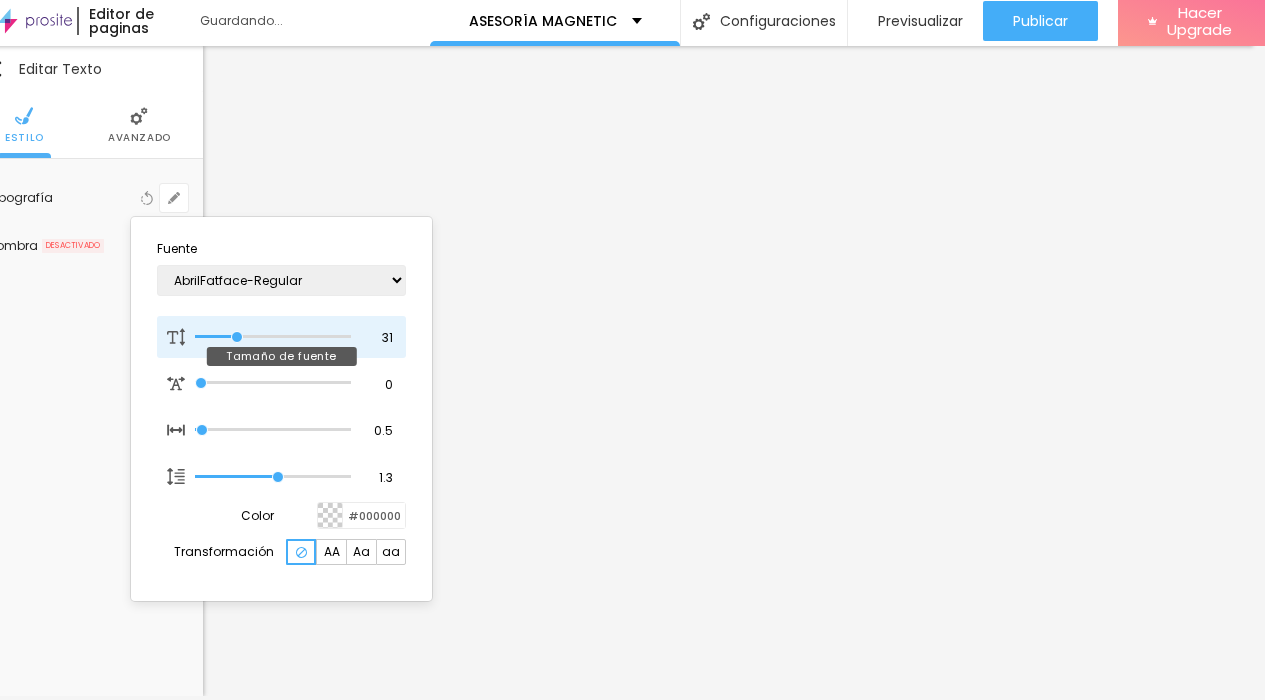 type on "1" 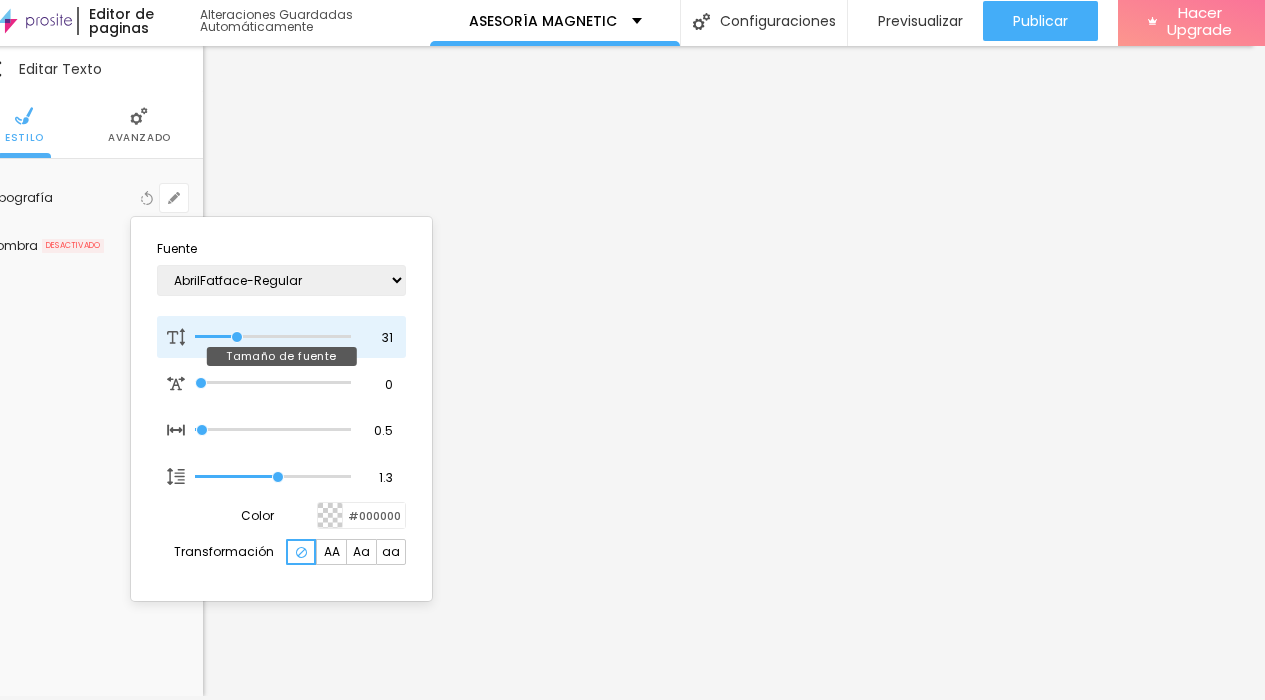 type on "31" 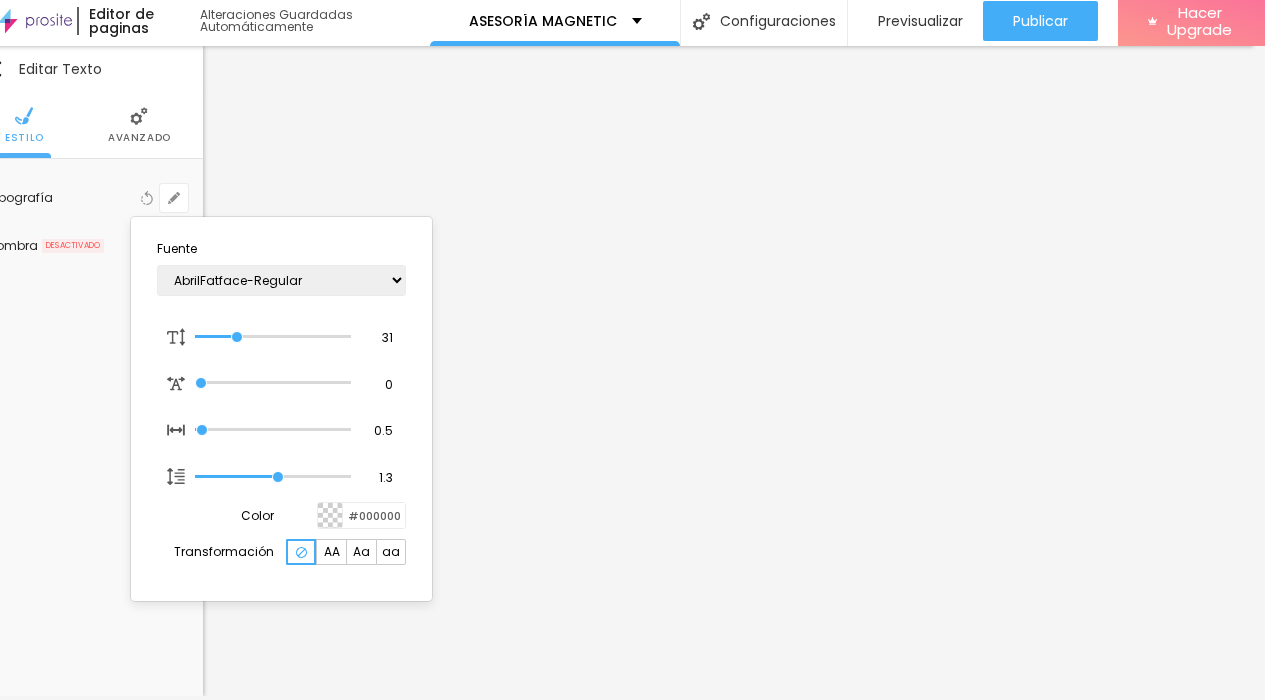 click at bounding box center (632, 350) 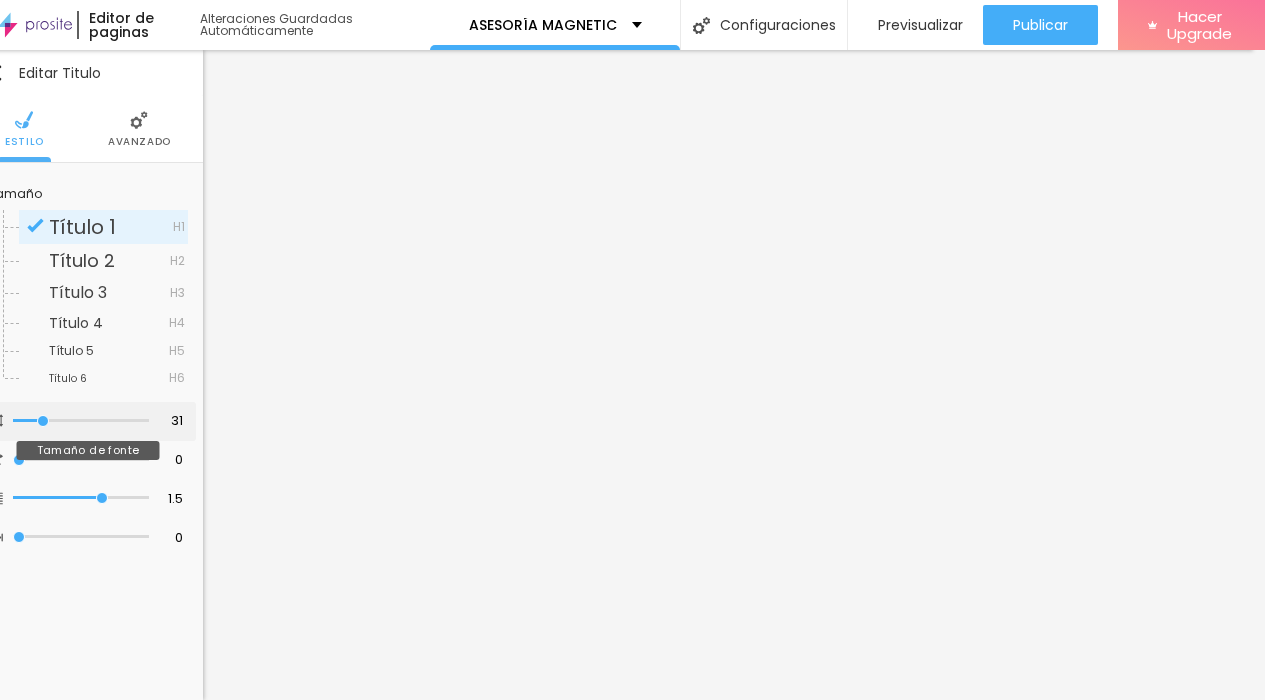 type on "34" 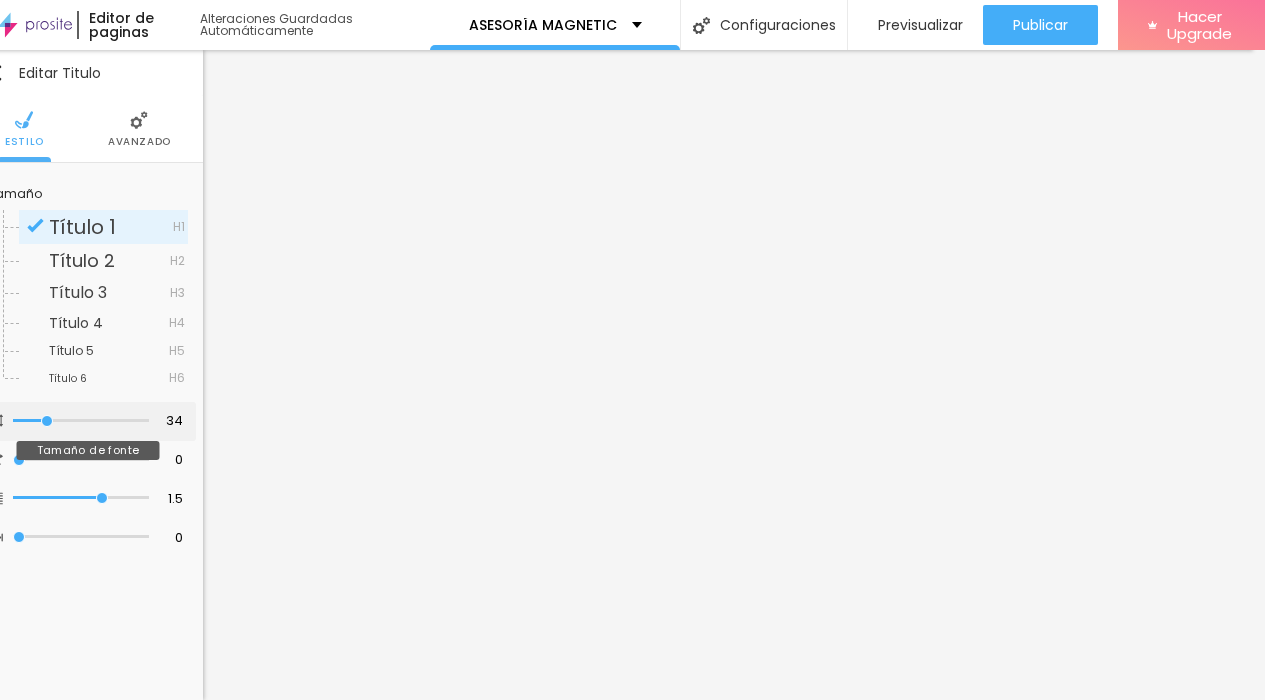 type on "34" 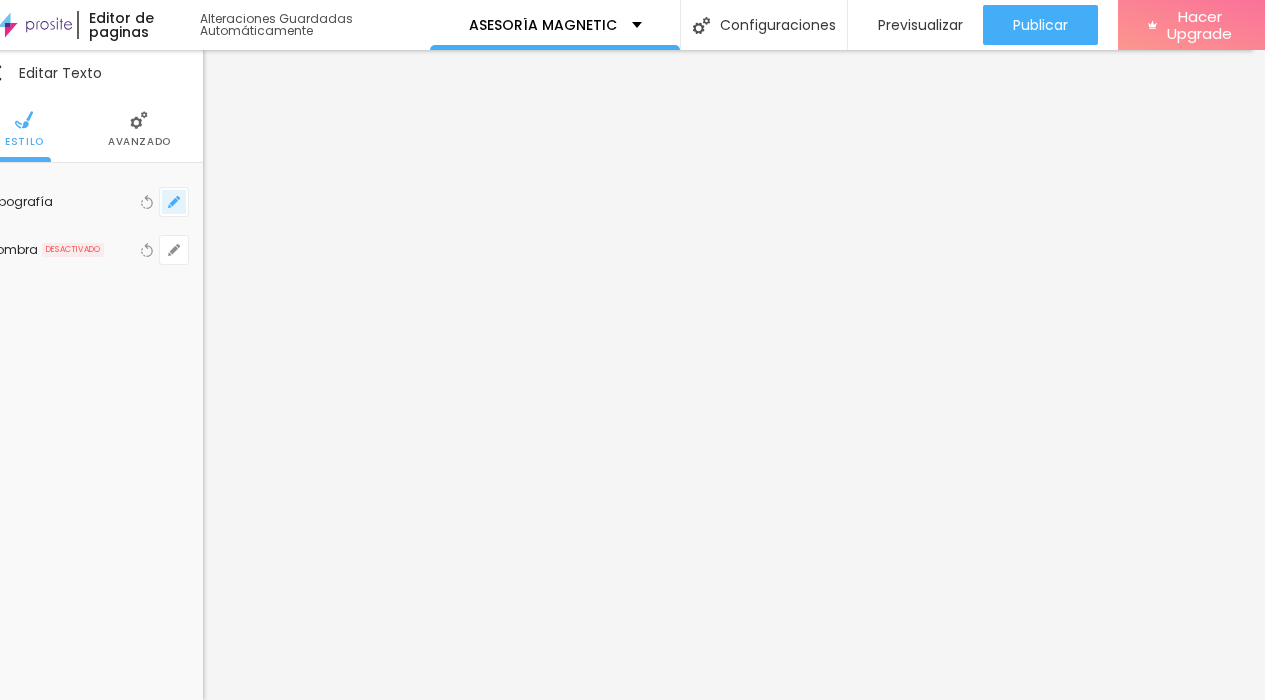 click at bounding box center (174, 202) 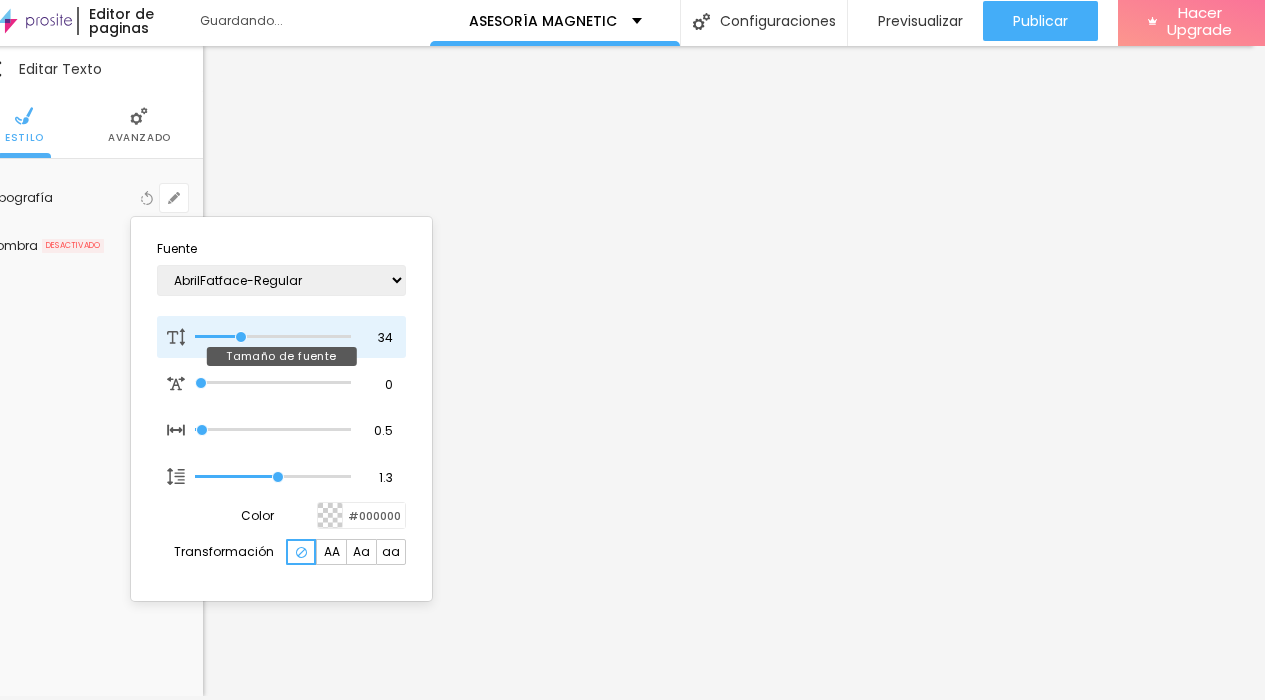 type on "1" 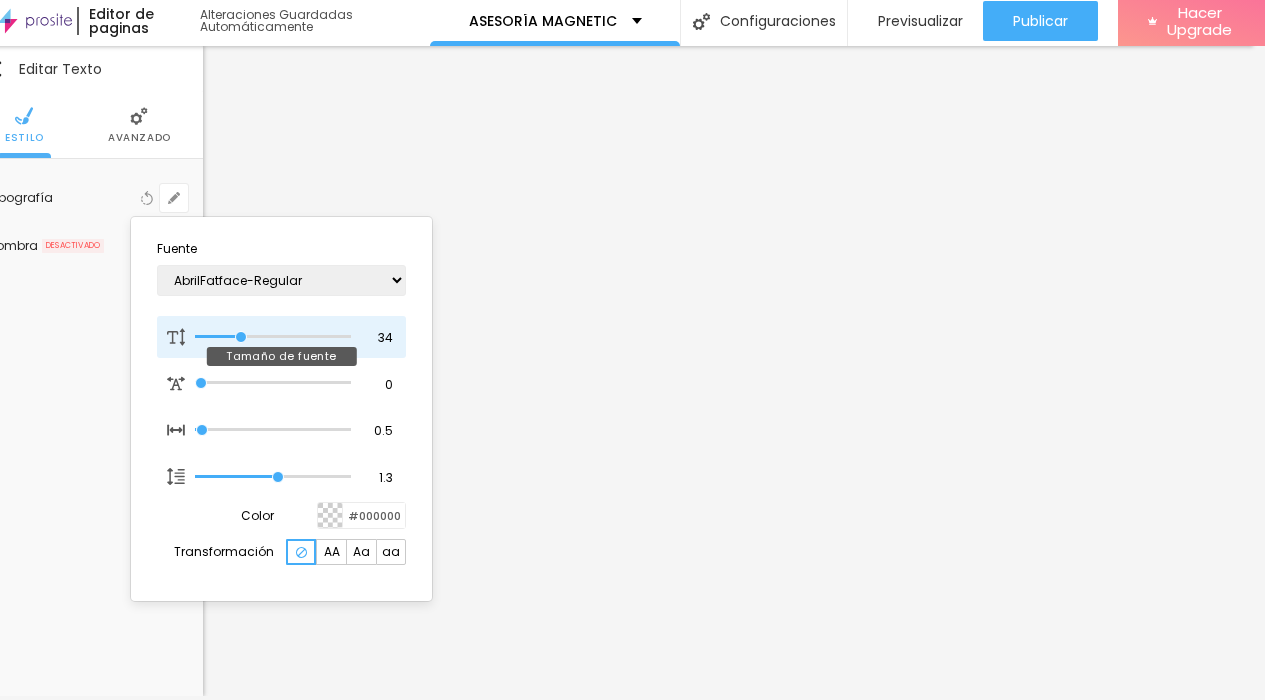 click at bounding box center [273, 337] 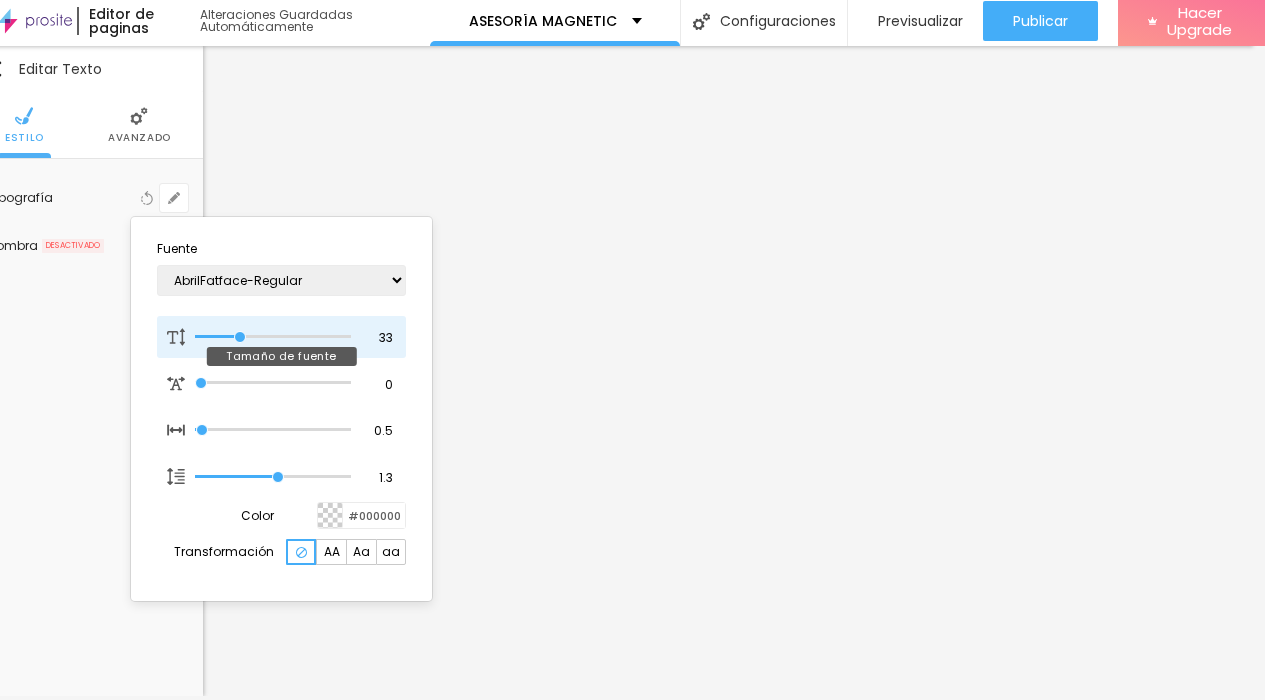 type on "36" 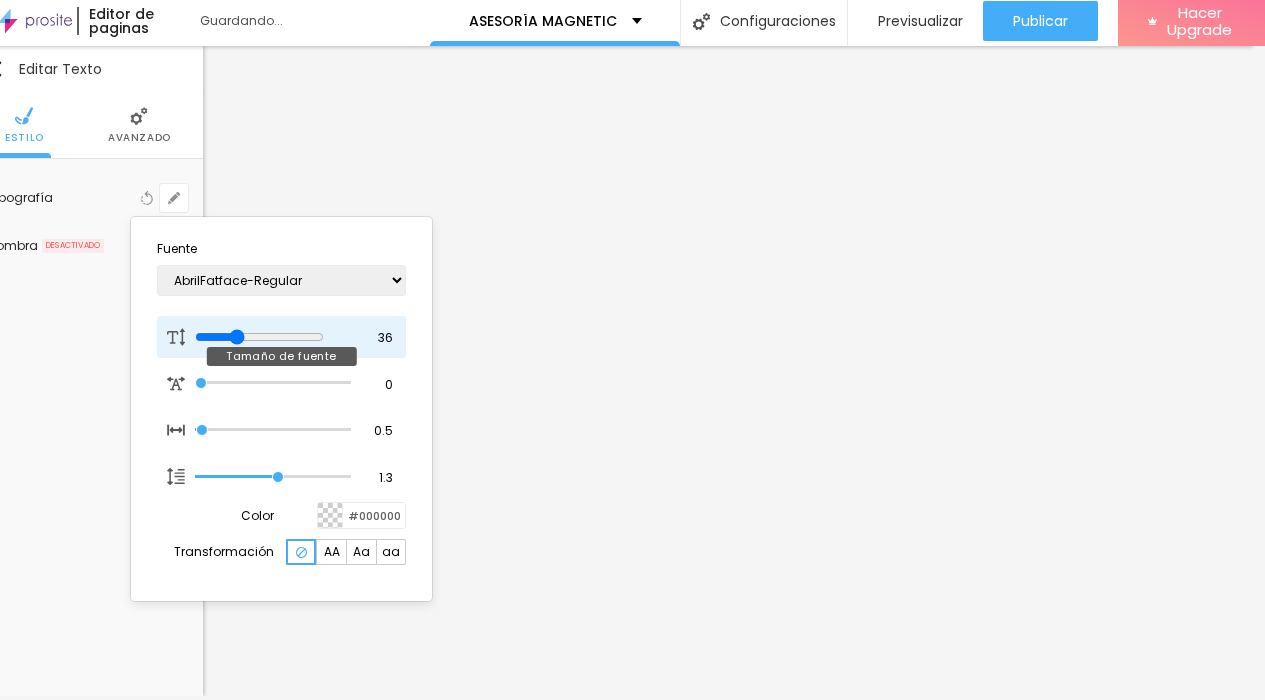 type on "36" 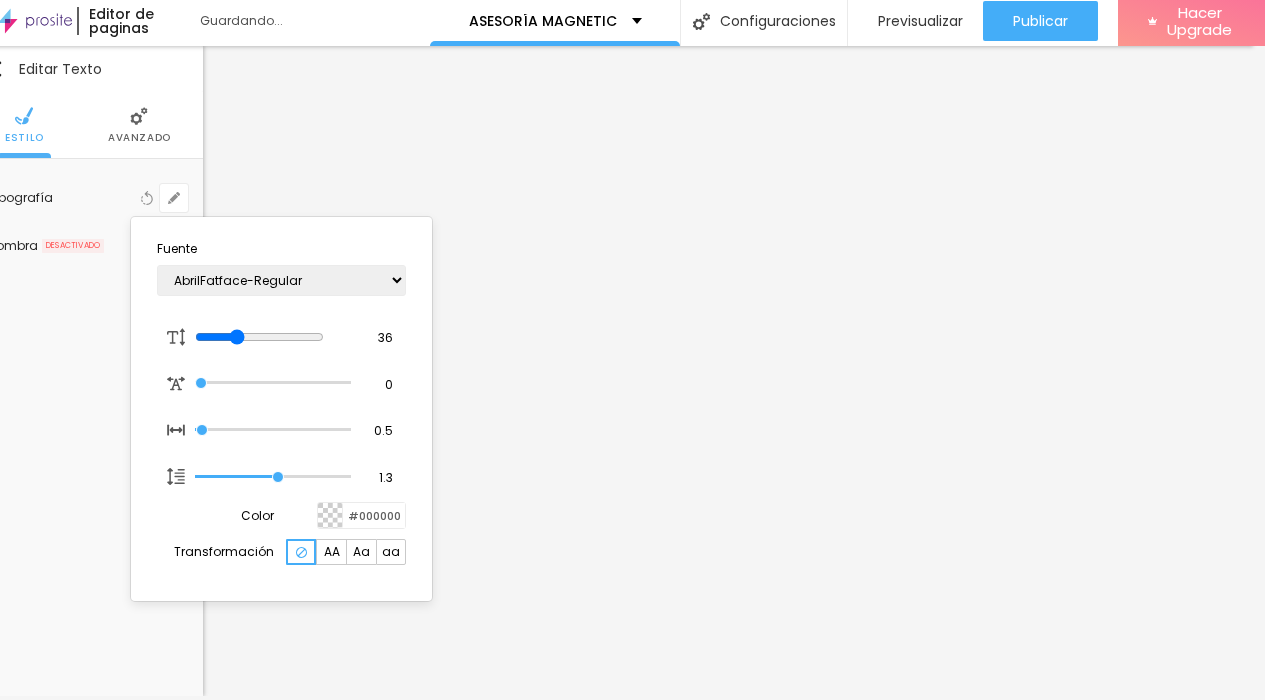 type on "1" 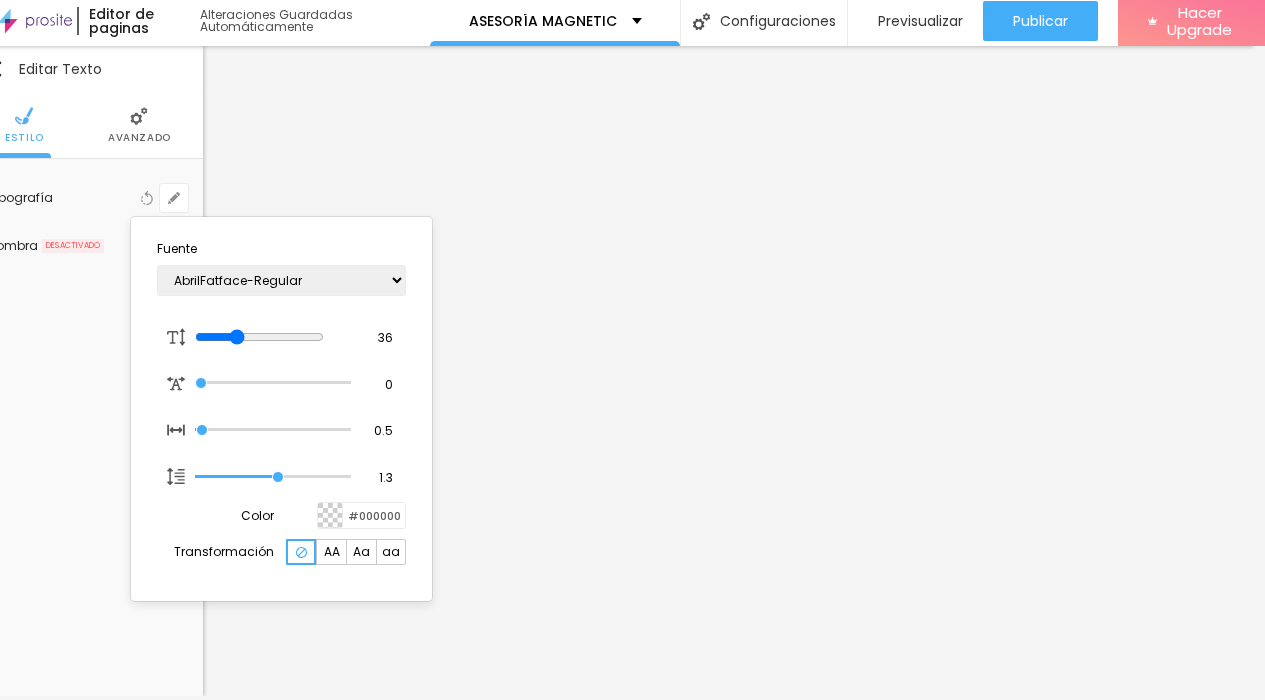 click at bounding box center (632, 350) 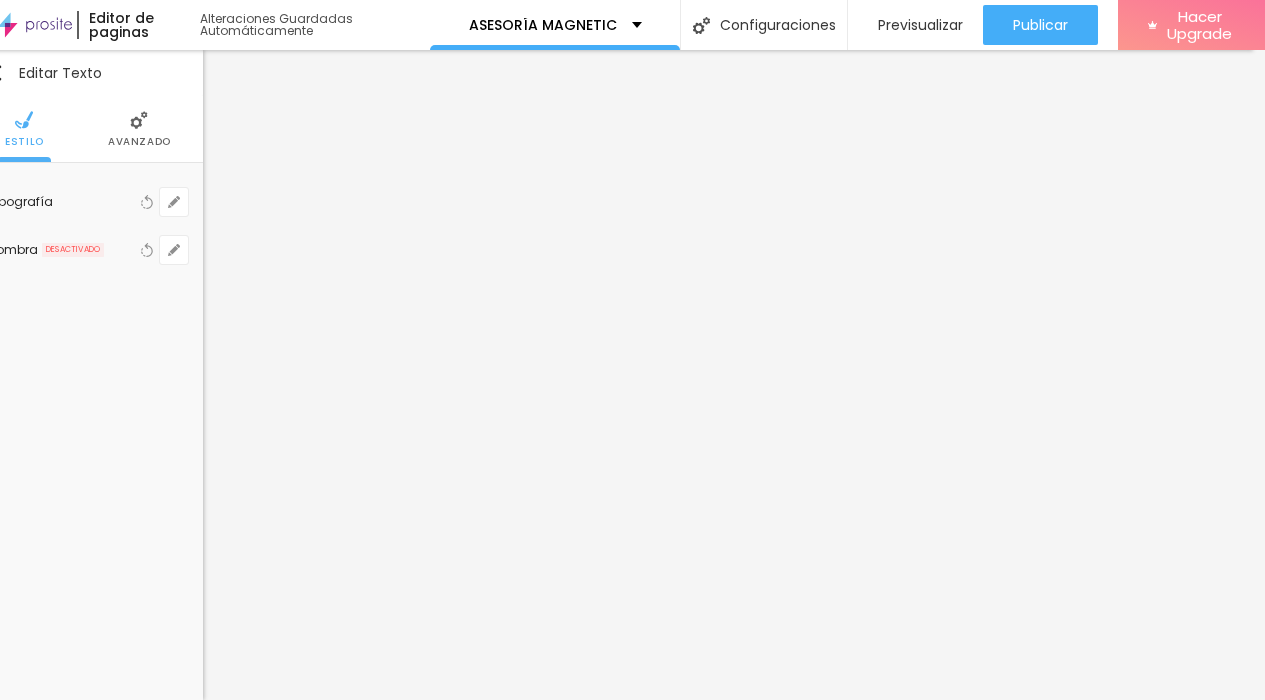 click on "Publicar" at bounding box center [1040, 25] 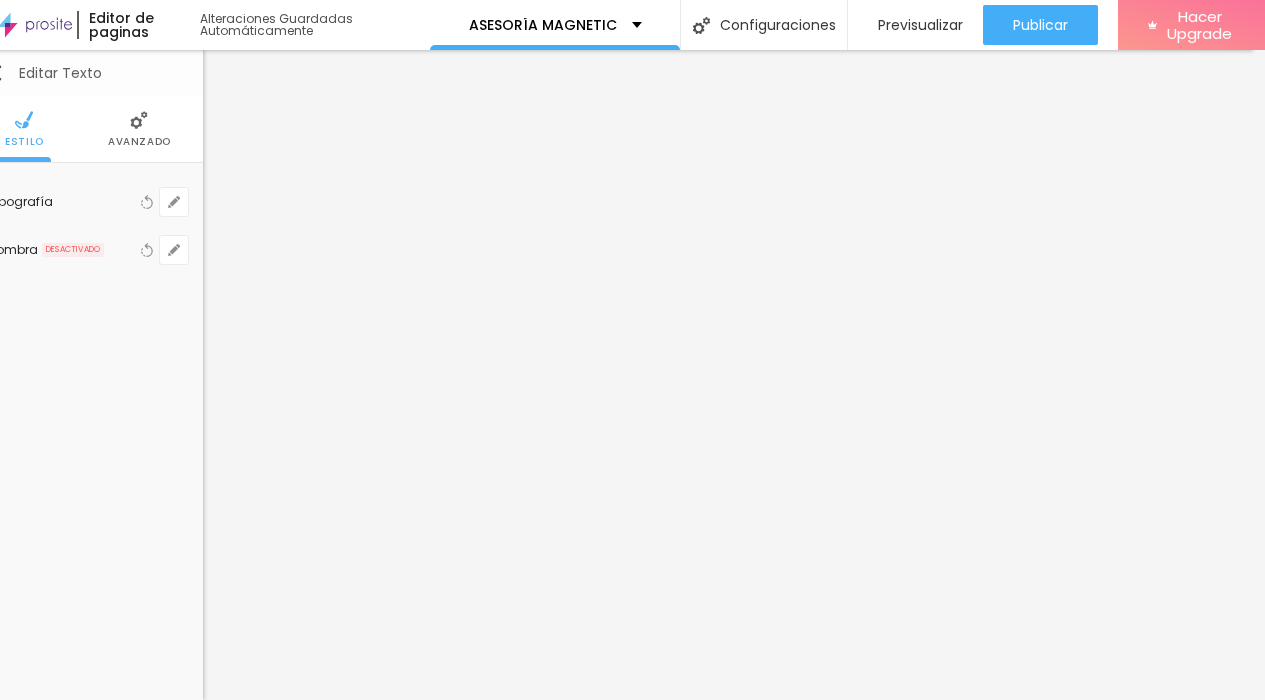 click on "Editar Texto" at bounding box center (45, 73) 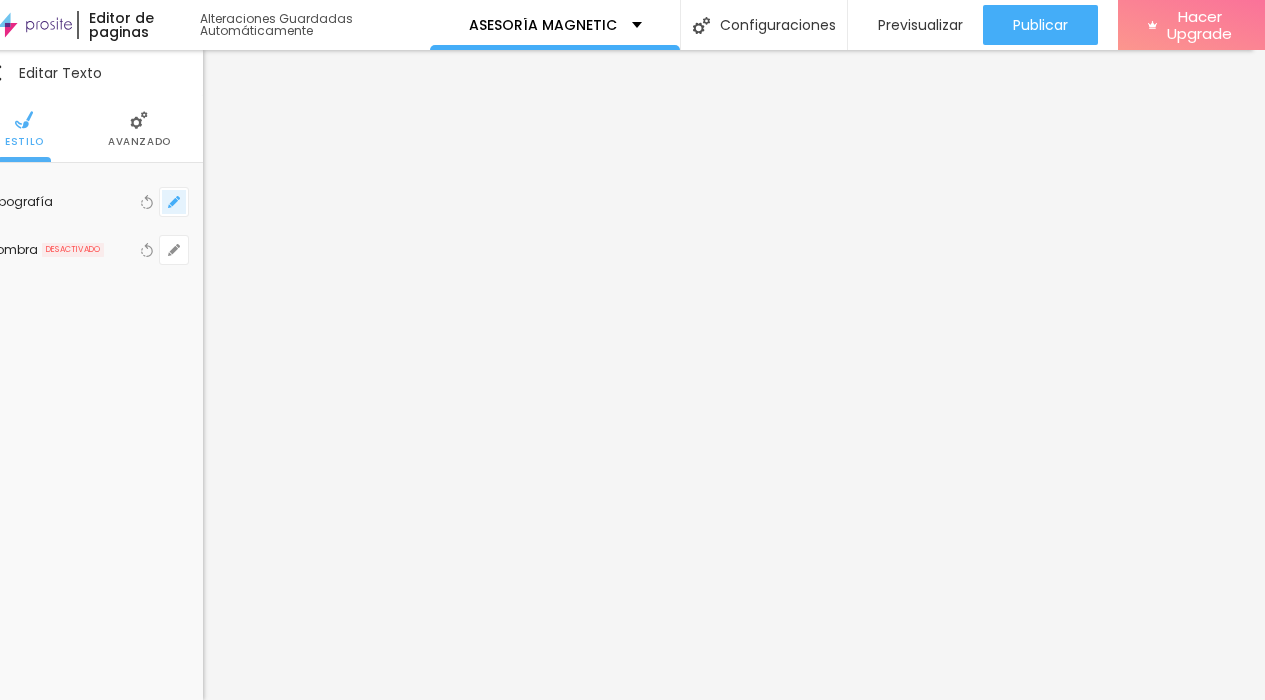 click at bounding box center [174, 202] 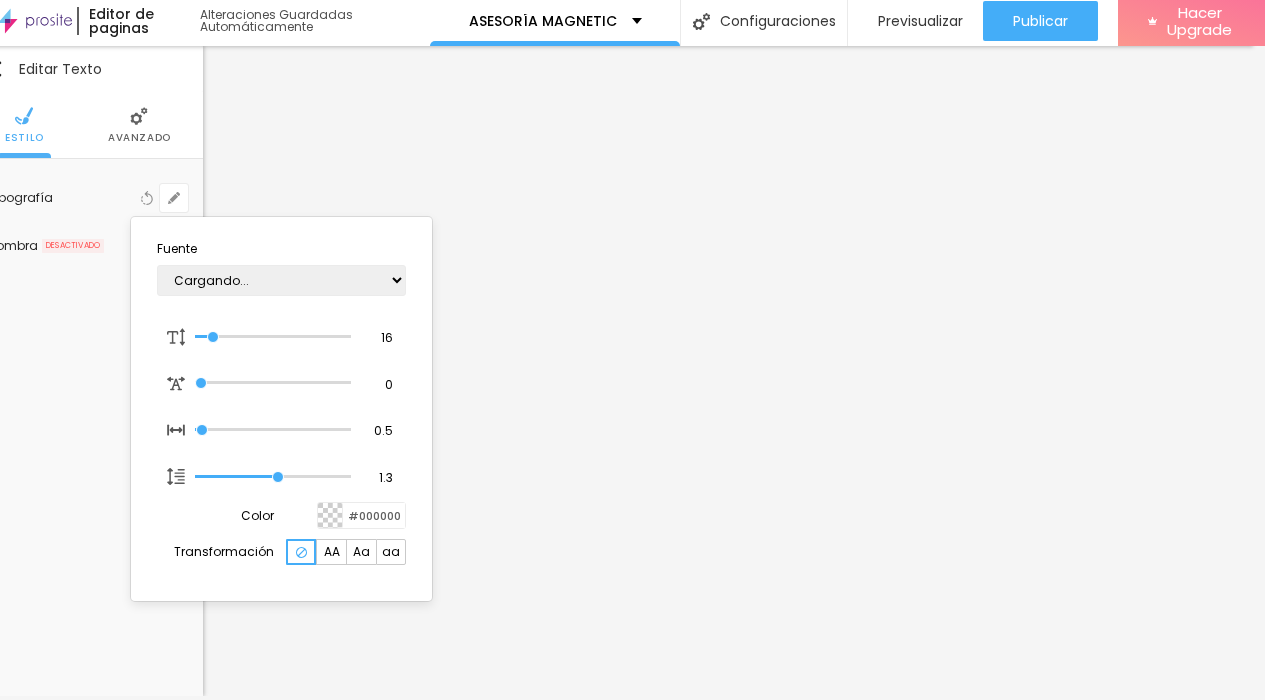 type on "1" 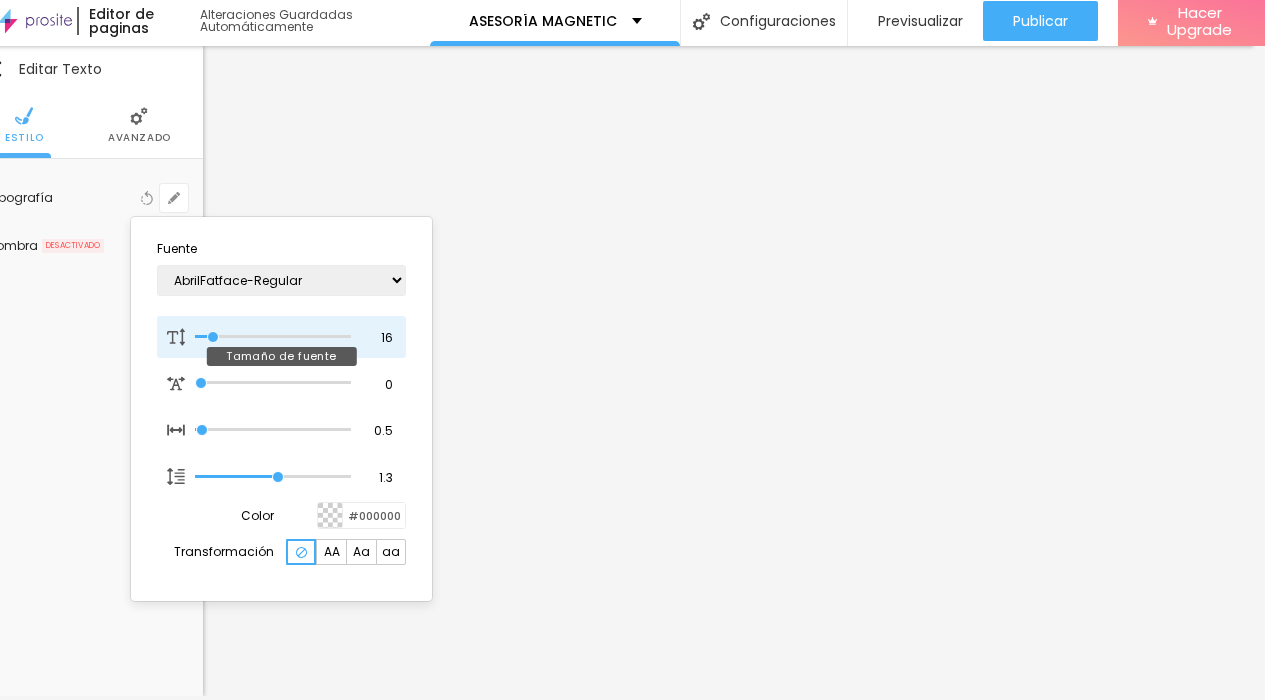type on "23" 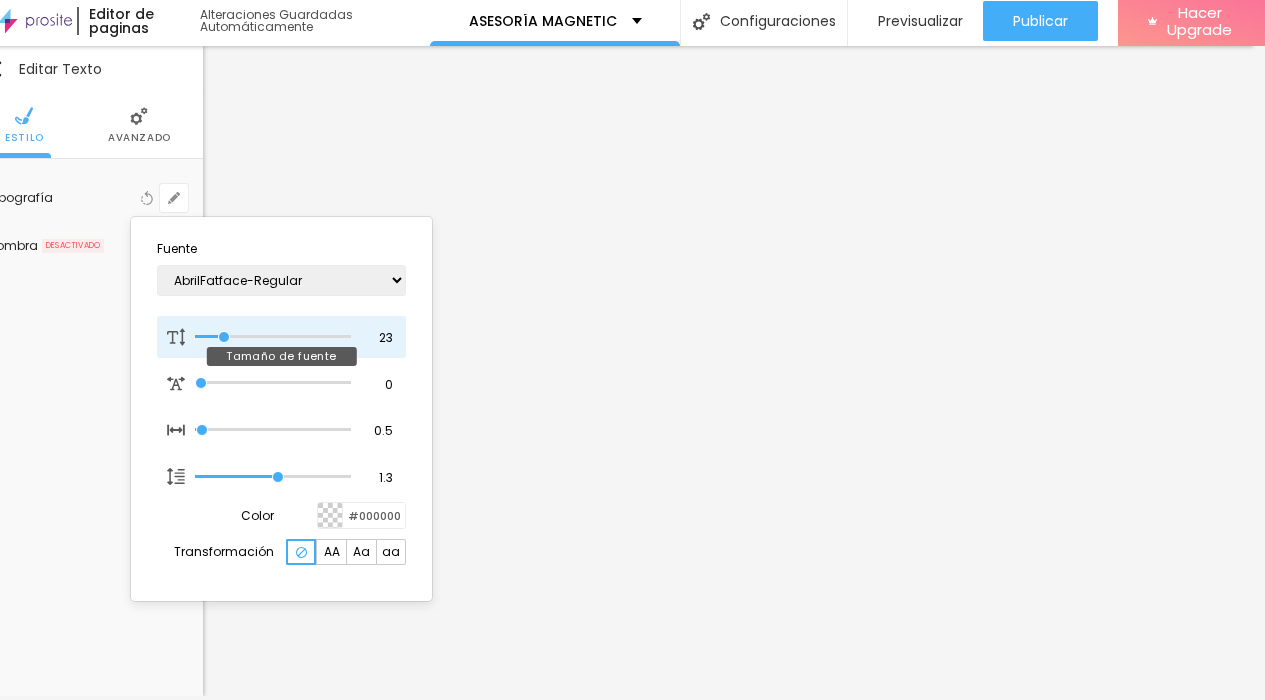 type on "25" 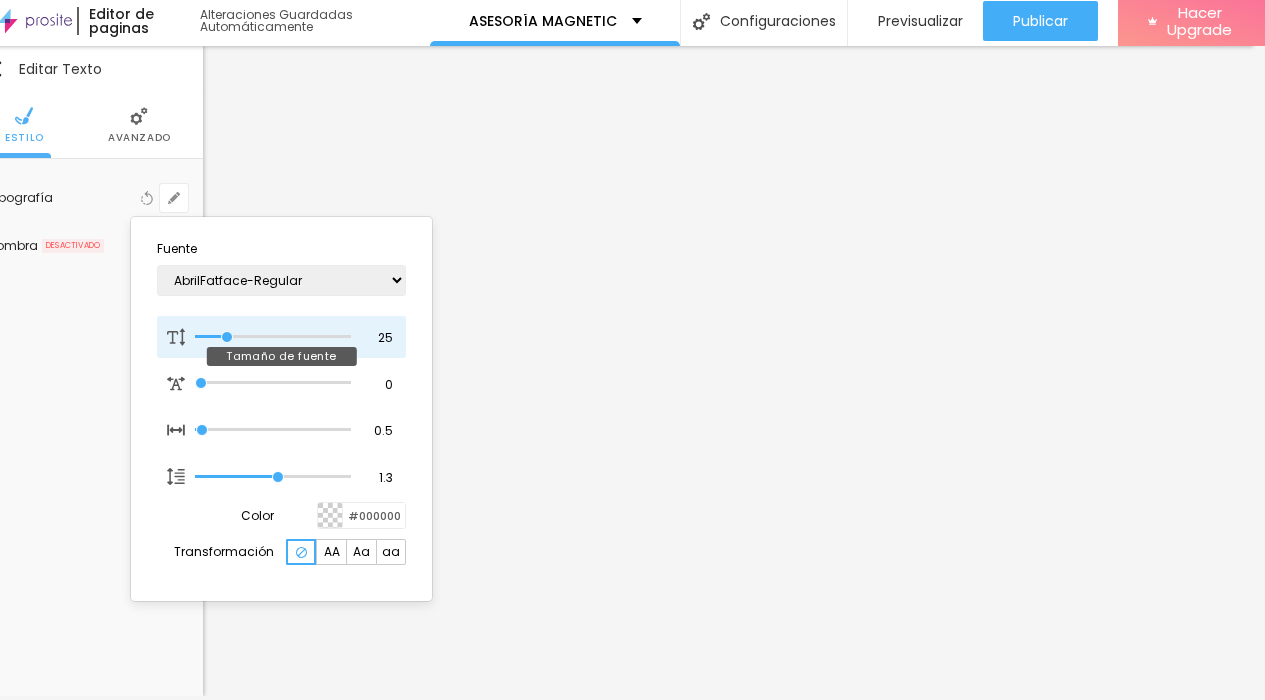 type on "27" 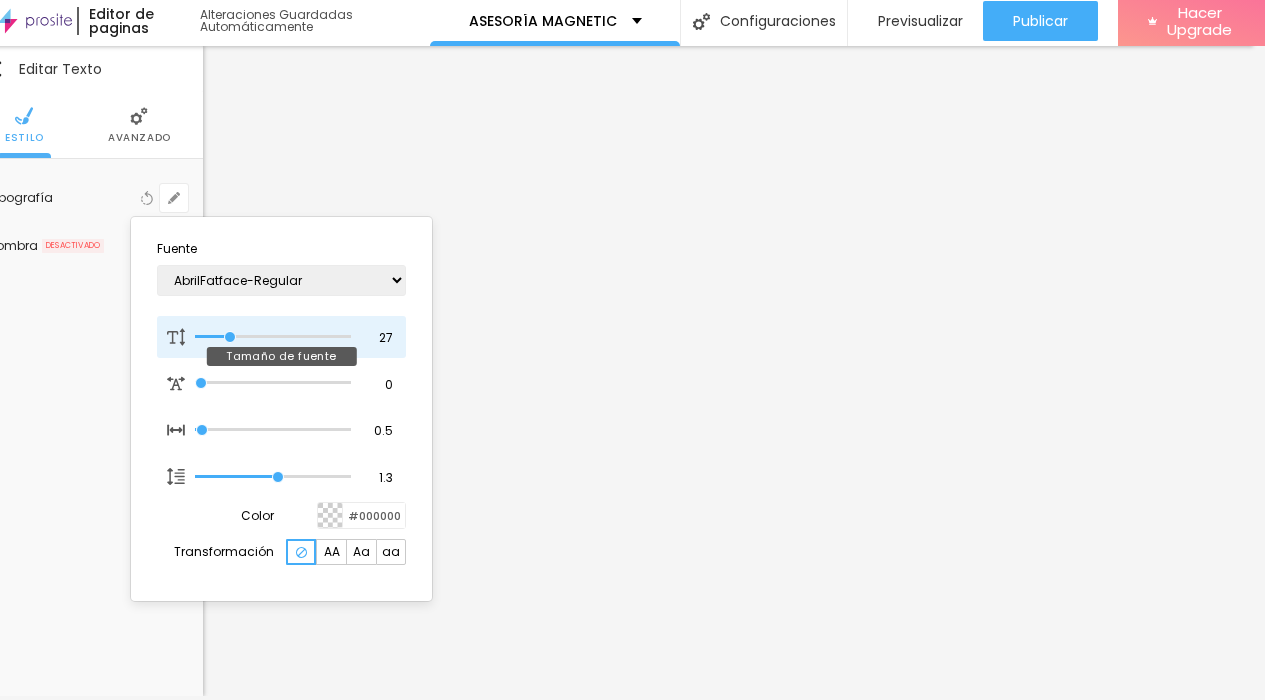 type on "29" 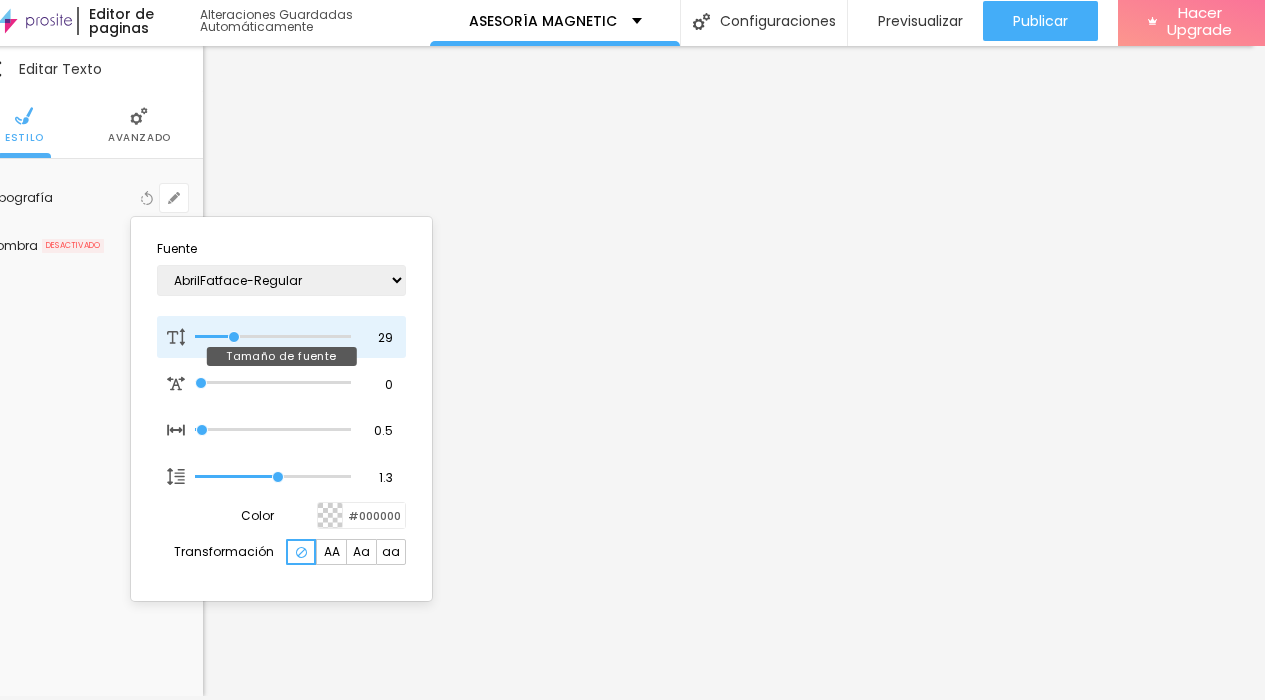 type on "30" 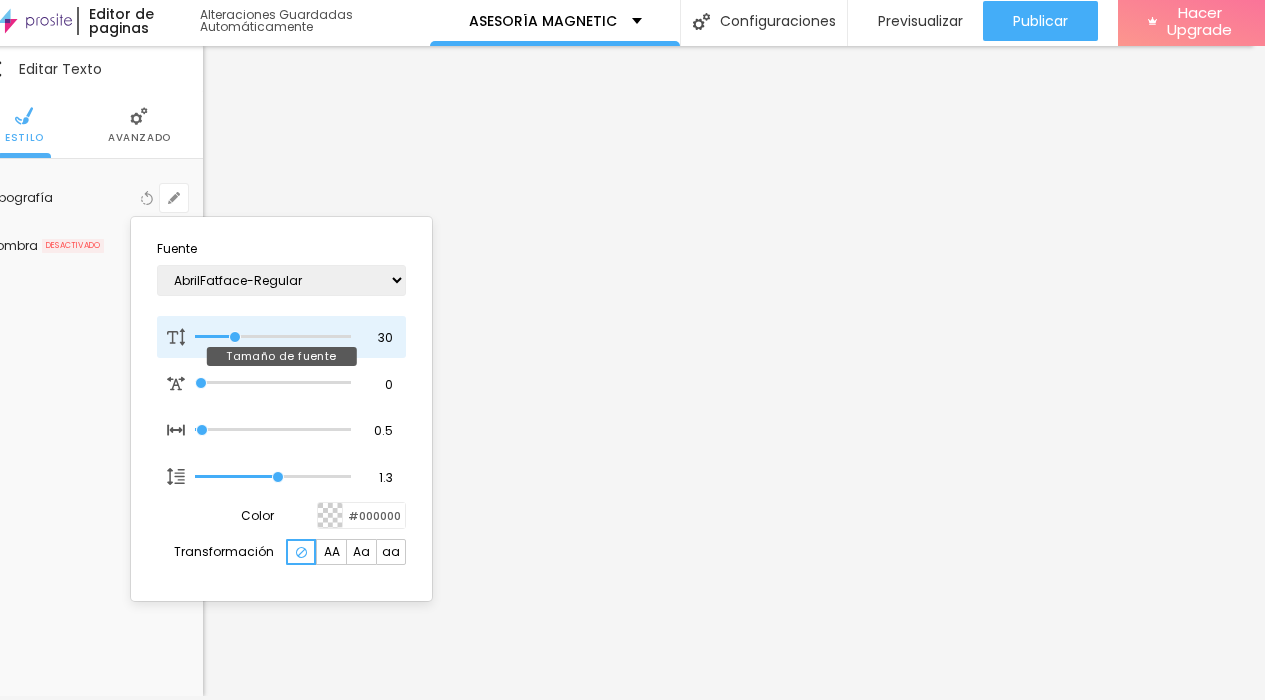 type on "31" 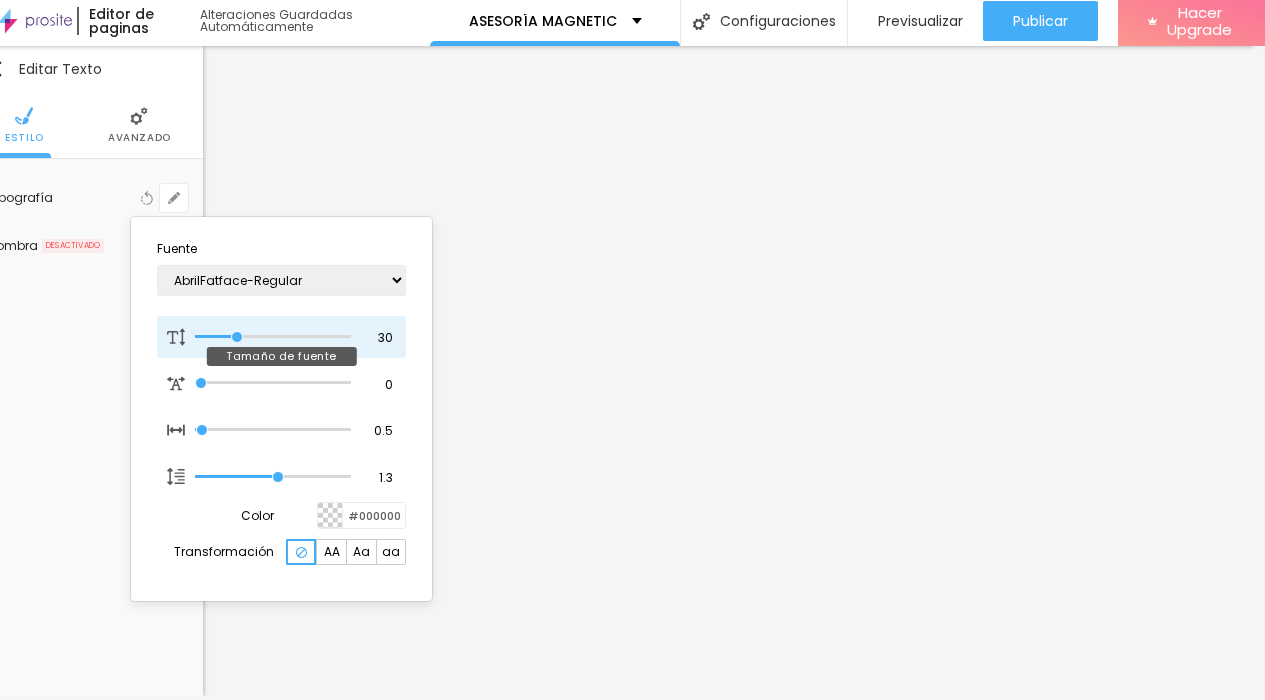 type on "31" 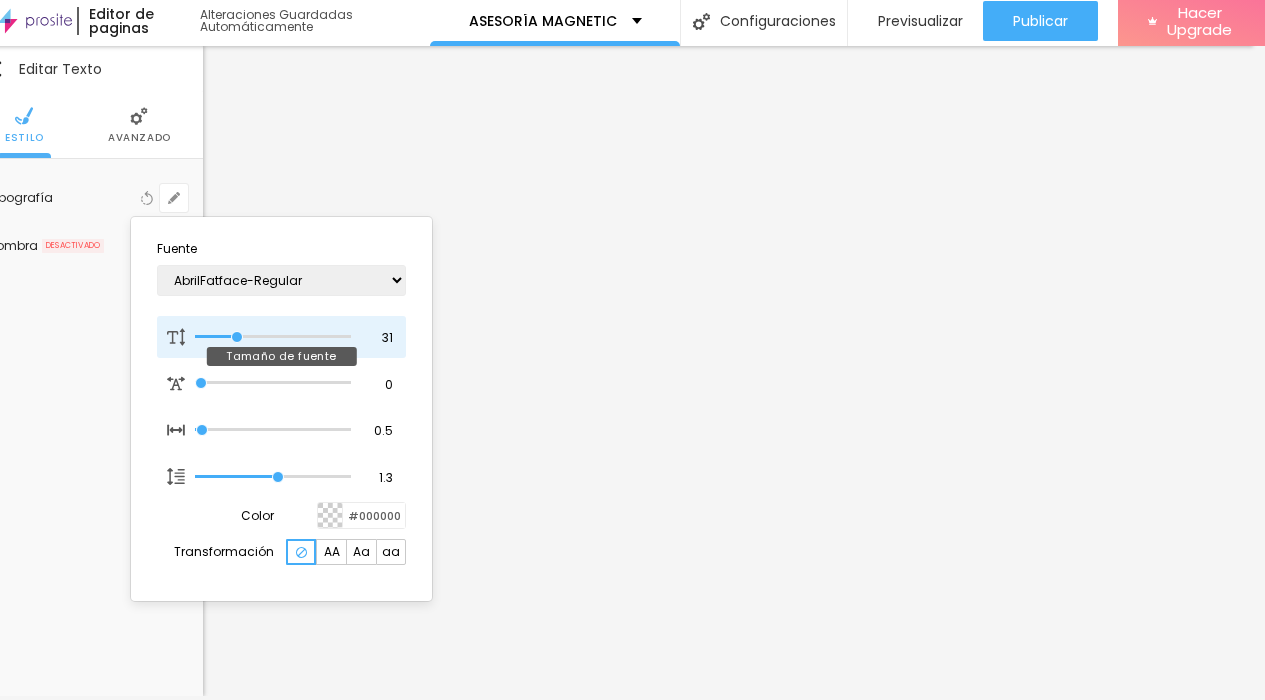 type on "34" 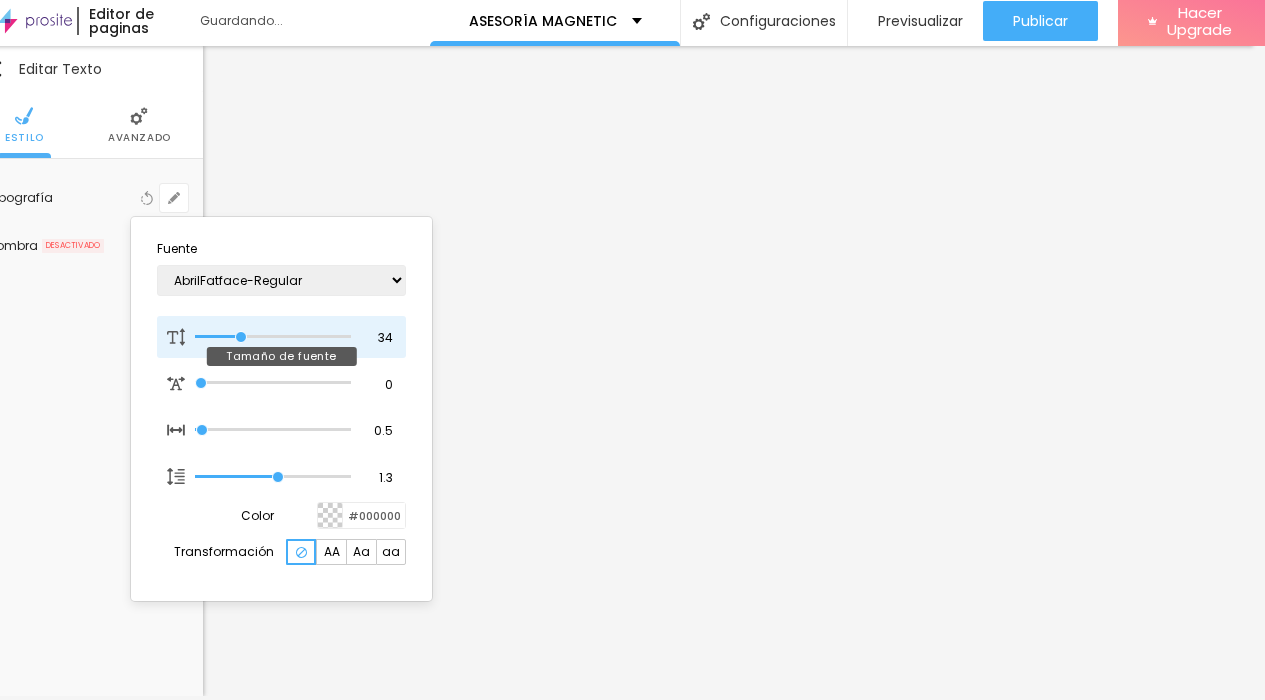type on "1" 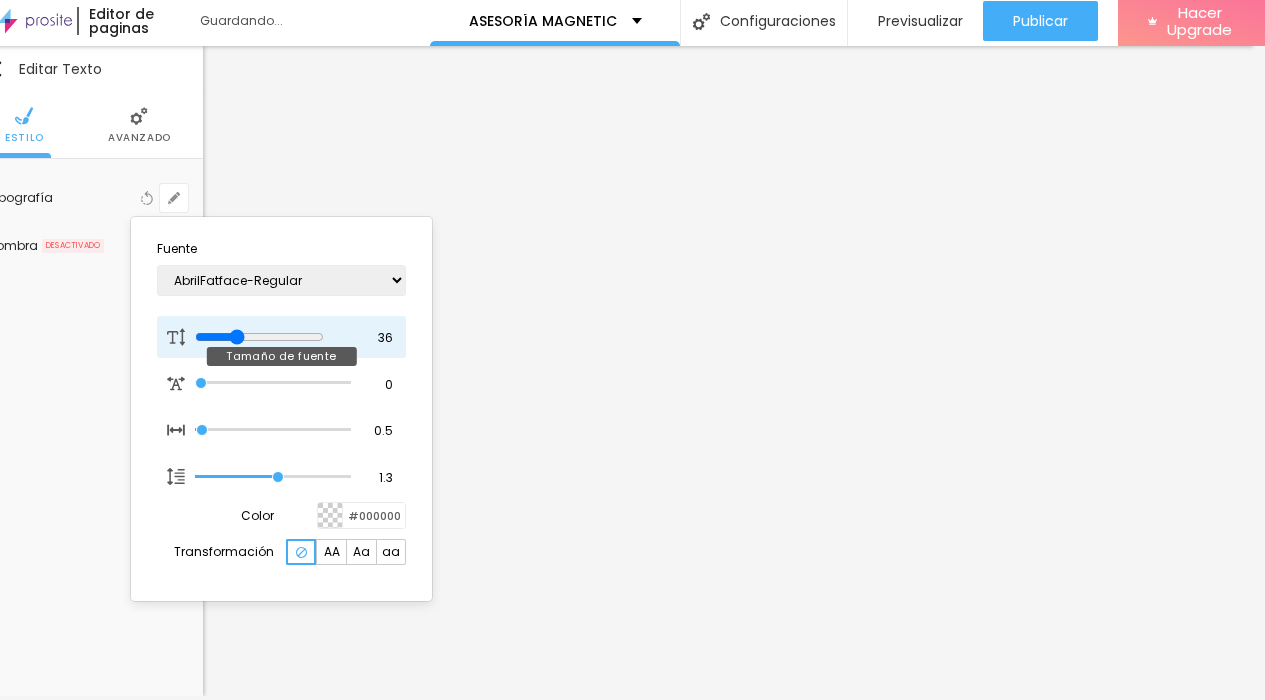 drag, startPoint x: 209, startPoint y: 326, endPoint x: 243, endPoint y: 329, distance: 34.132095 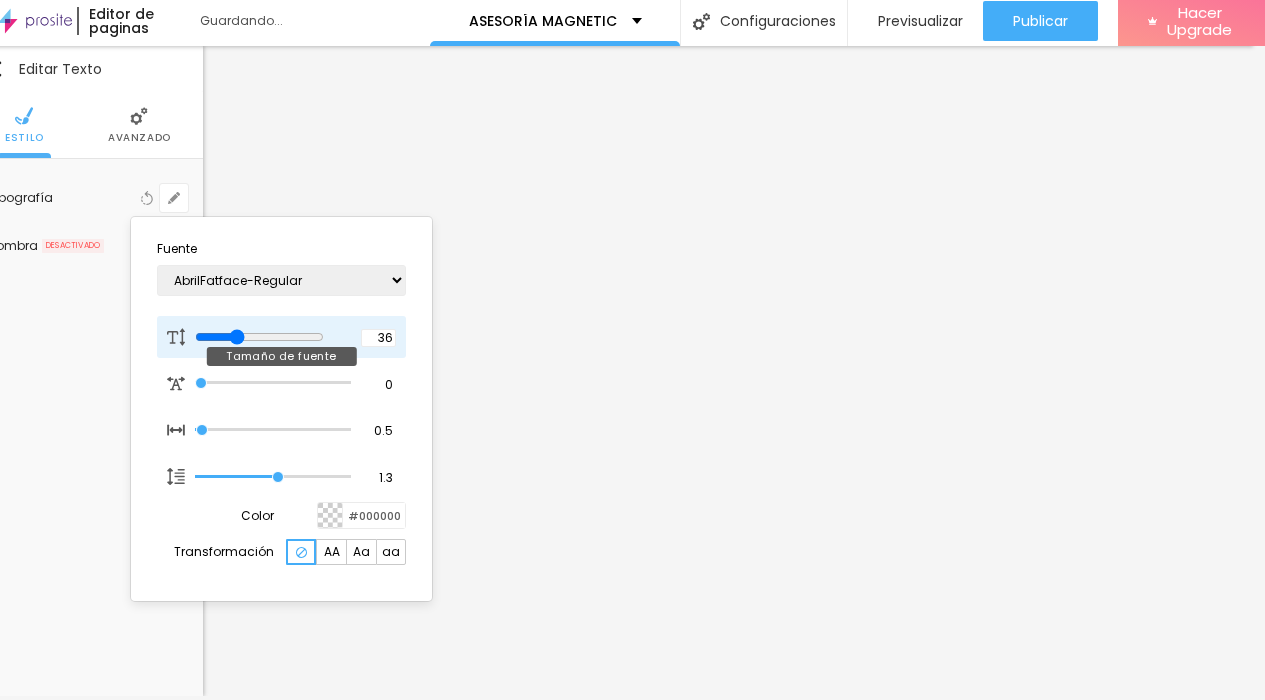 type on "1" 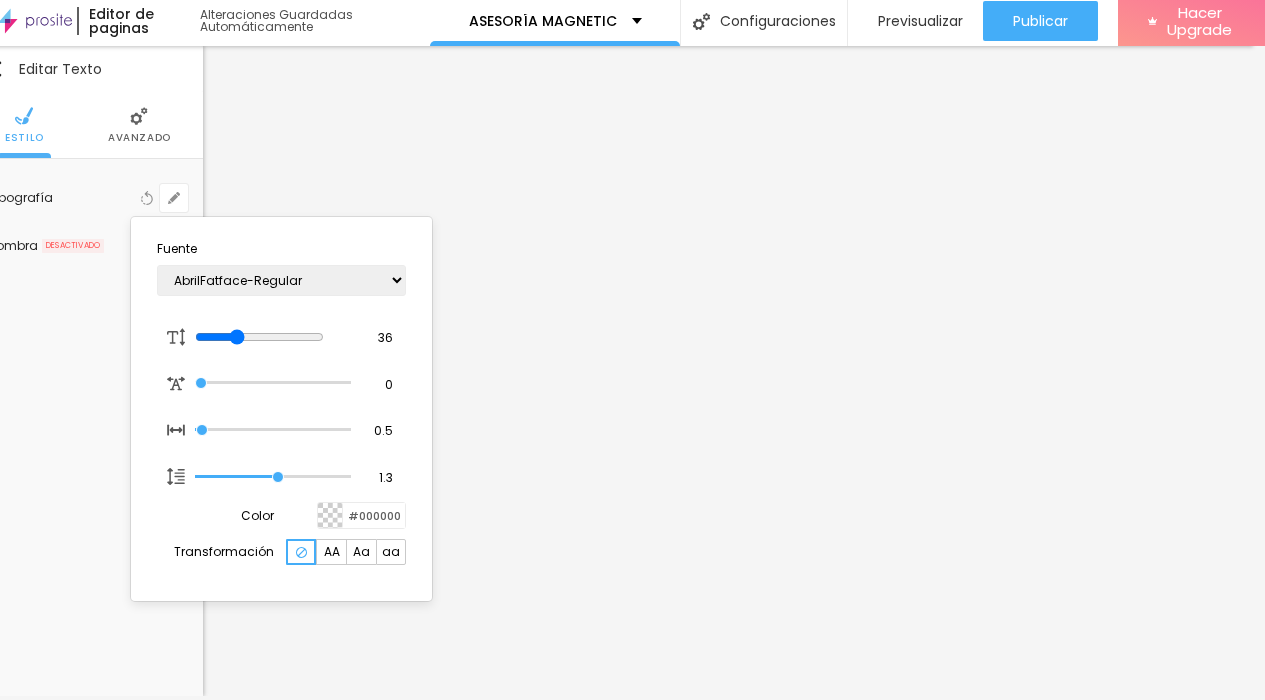 click at bounding box center [632, 350] 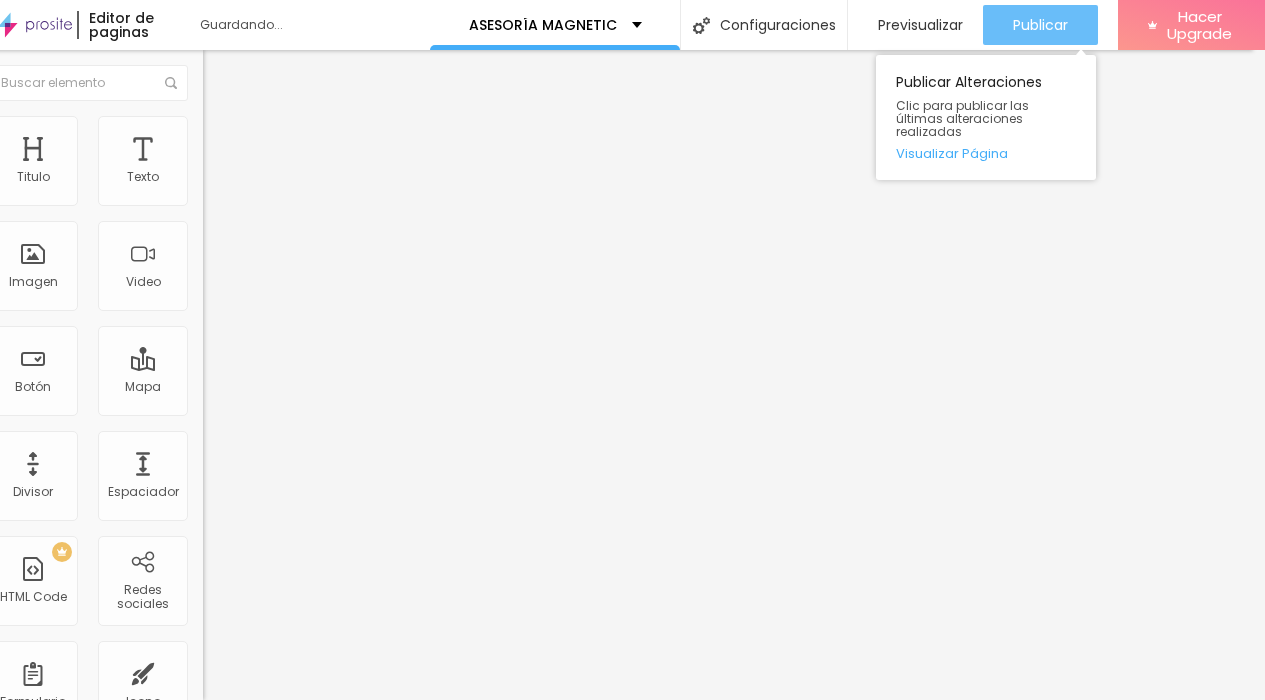click on "Publicar" at bounding box center [1040, 25] 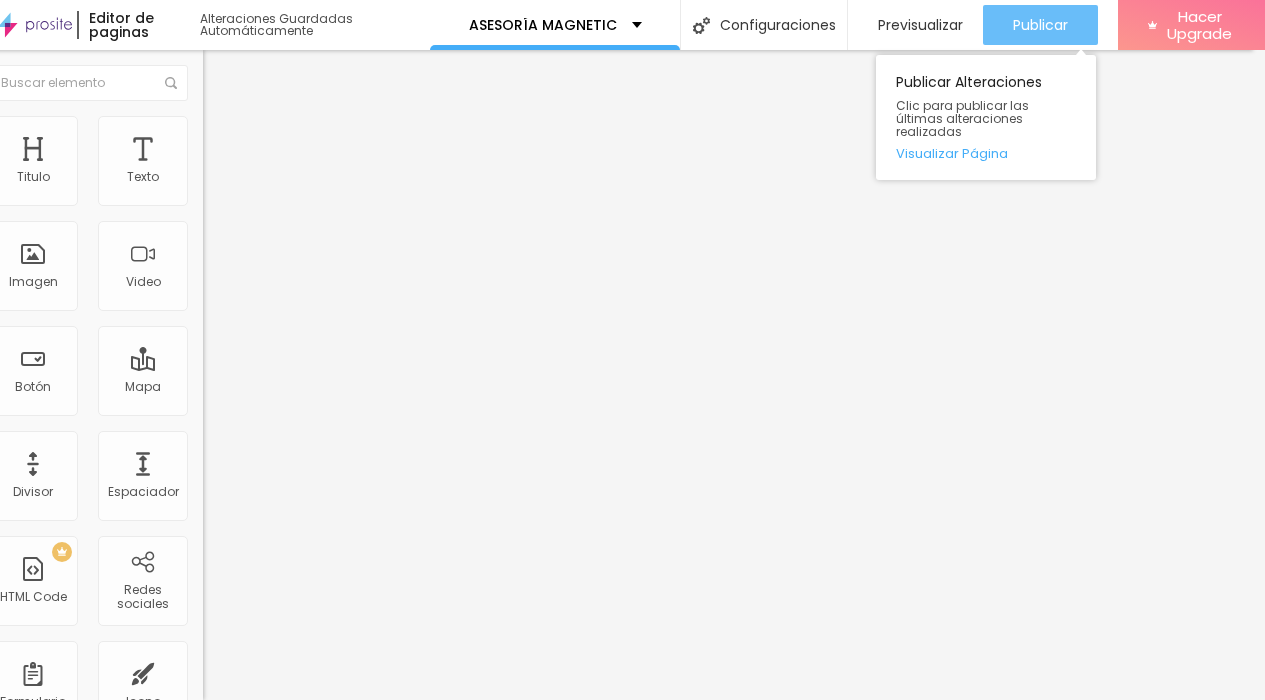 click on "Publicar" at bounding box center (1040, 25) 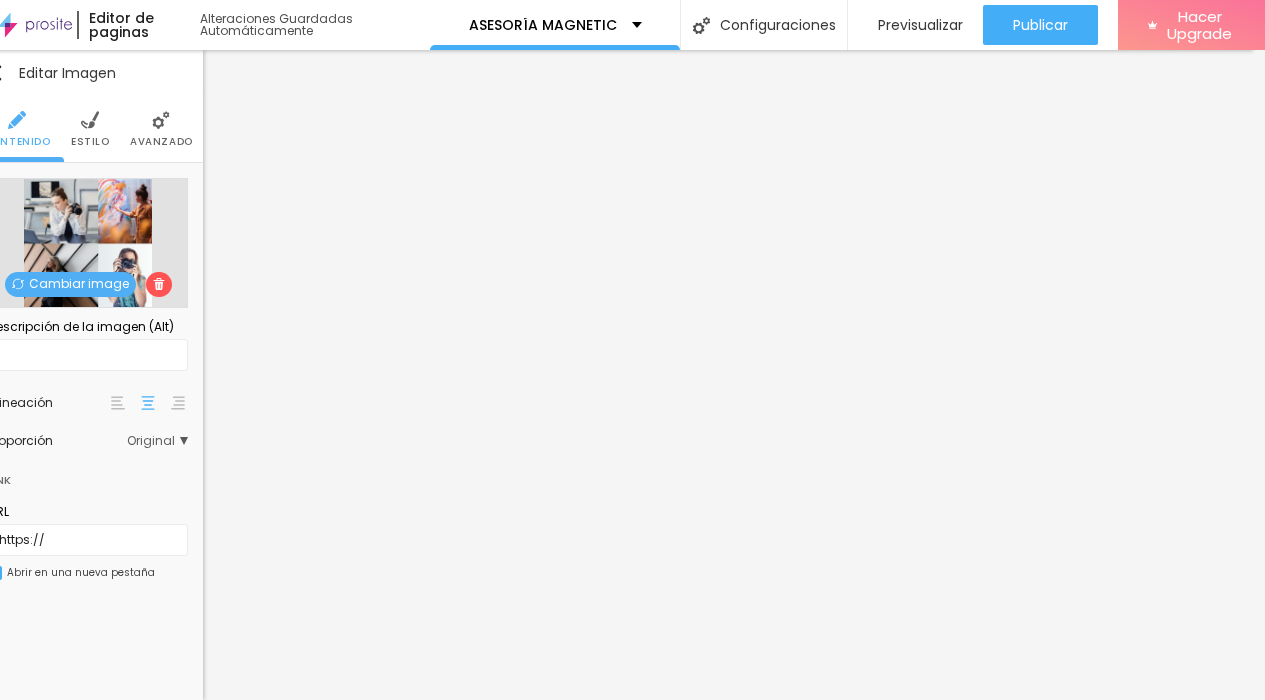 click on "Avanzado" at bounding box center (161, 129) 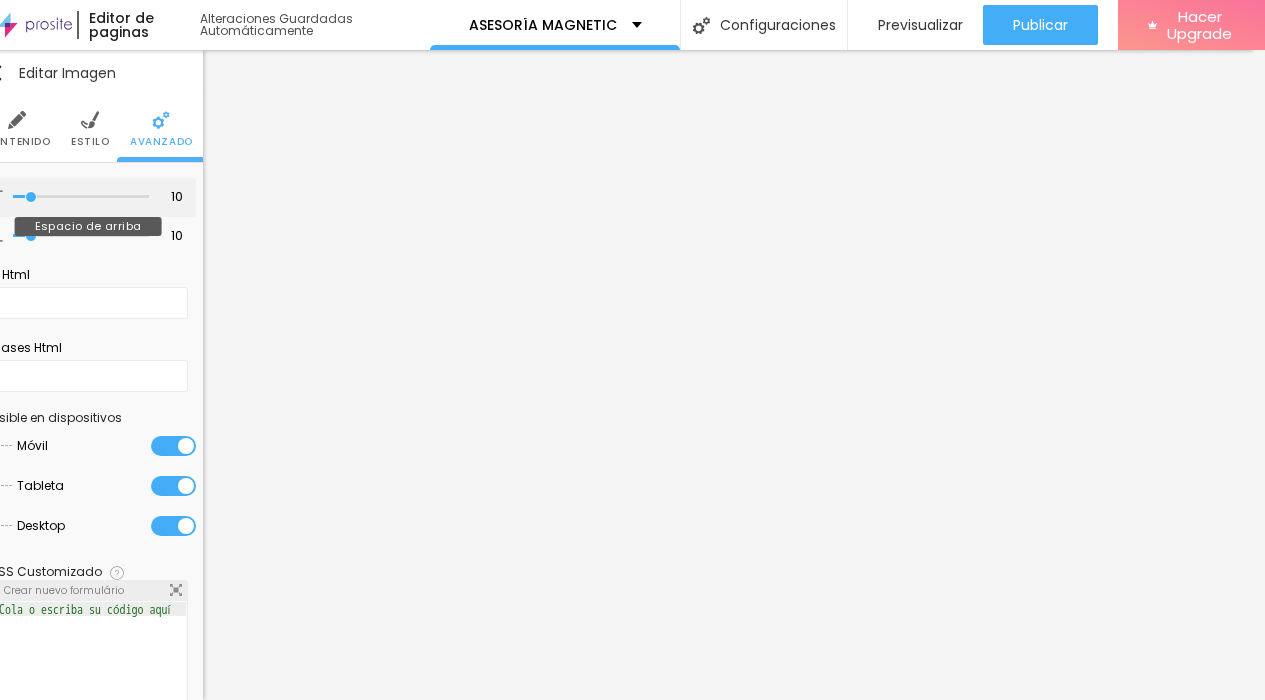 type on "0" 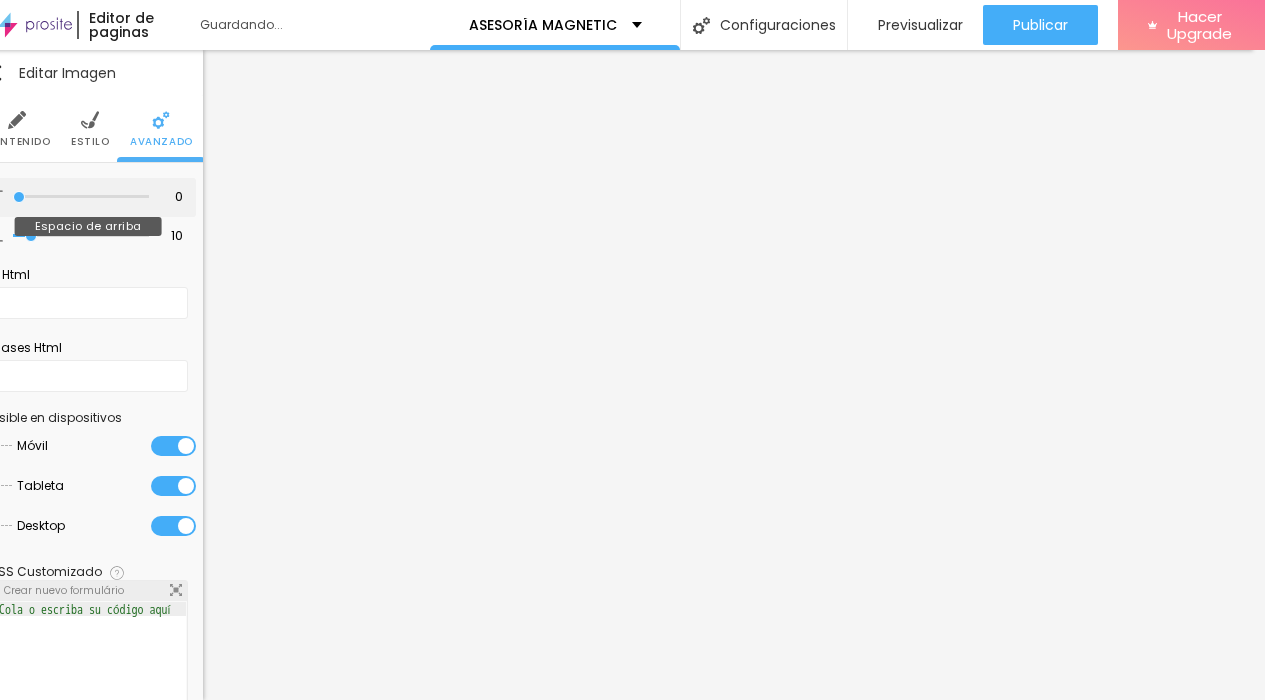 drag, startPoint x: 24, startPoint y: 179, endPoint x: 0, endPoint y: 180, distance: 24.020824 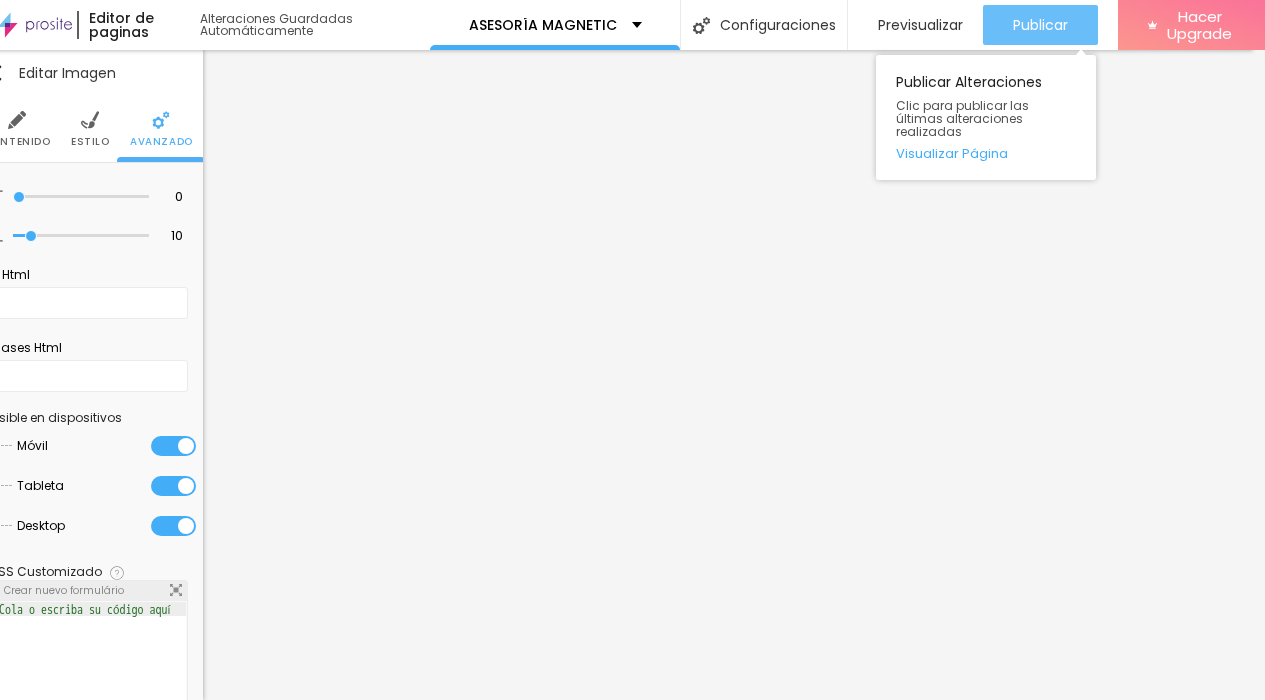 click on "Publicar" at bounding box center [1040, 25] 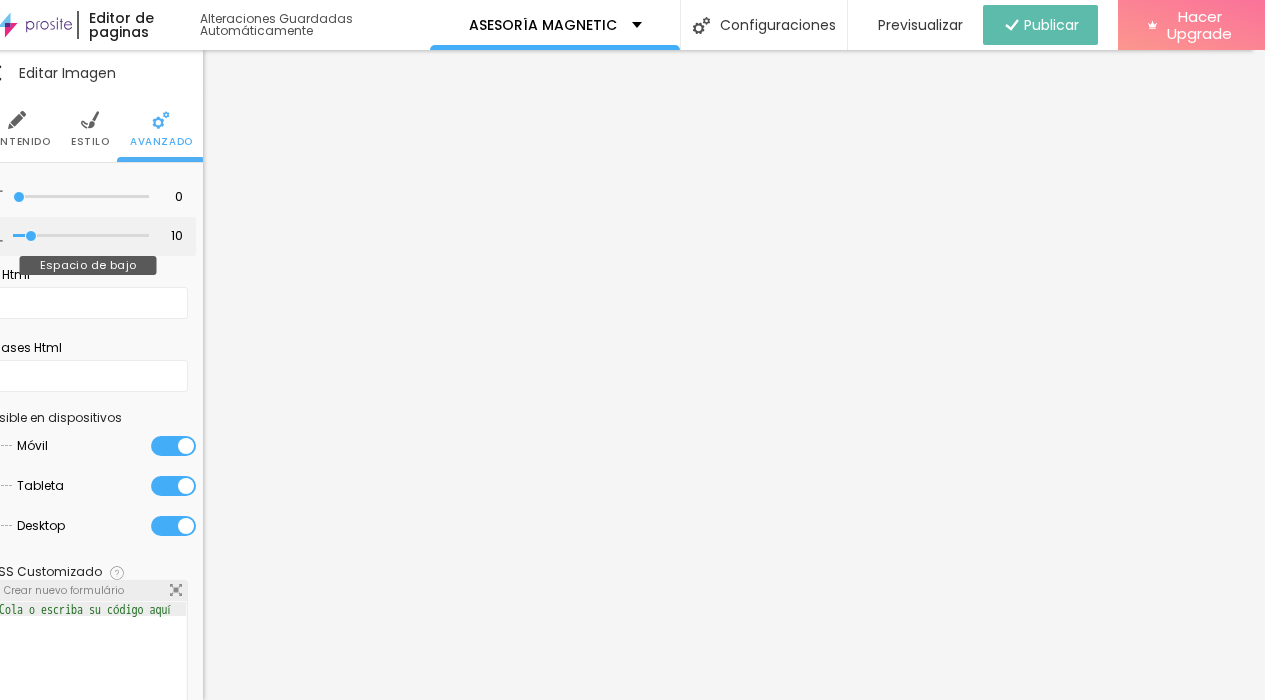 type on "0" 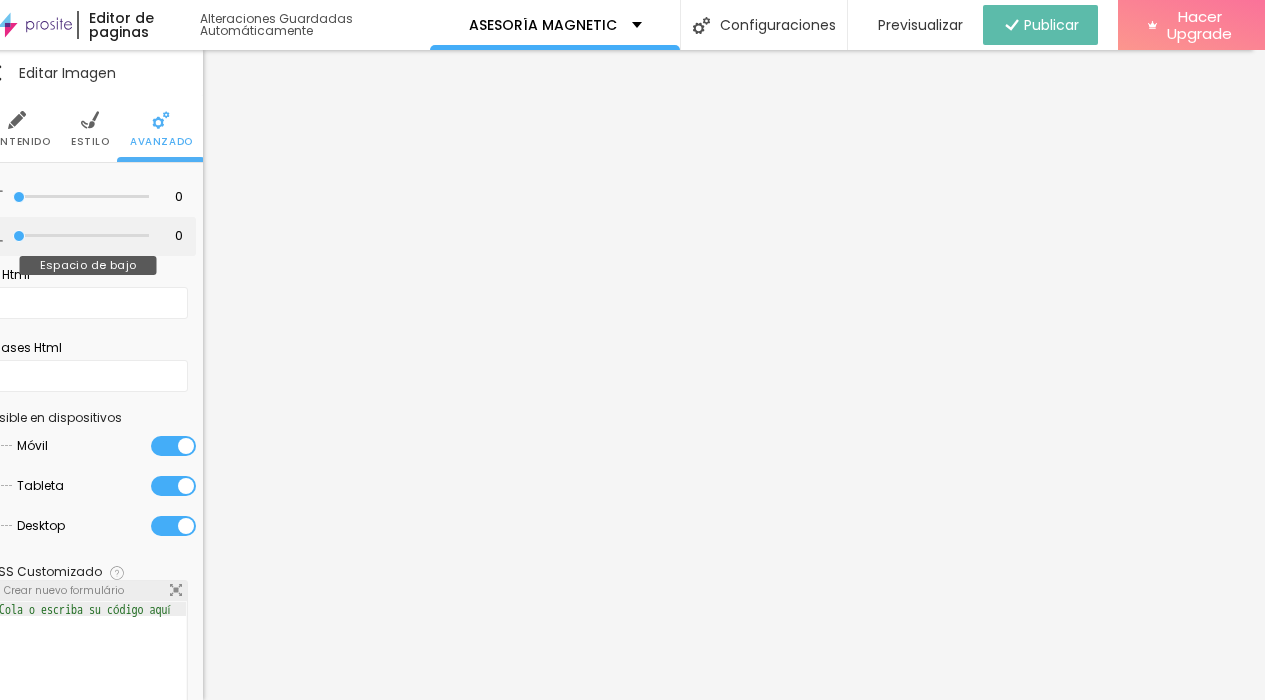drag, startPoint x: 27, startPoint y: 220, endPoint x: 0, endPoint y: 220, distance: 27 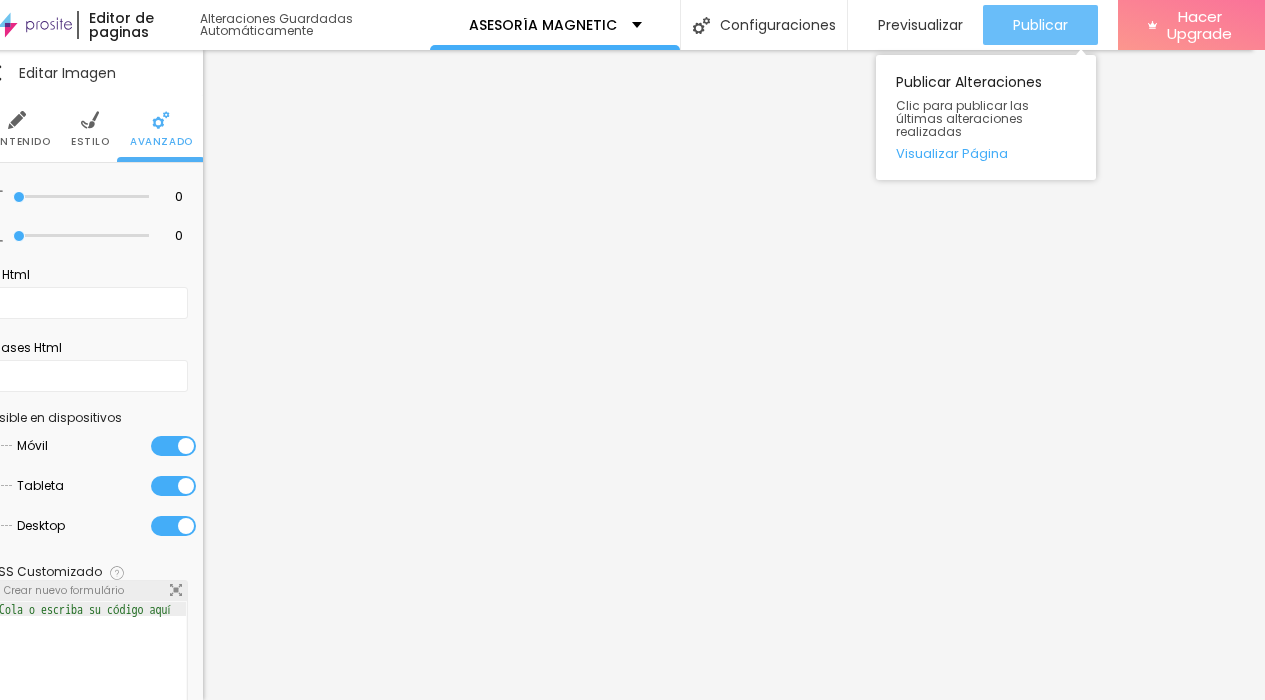 click on "Publicar" at bounding box center (1040, 25) 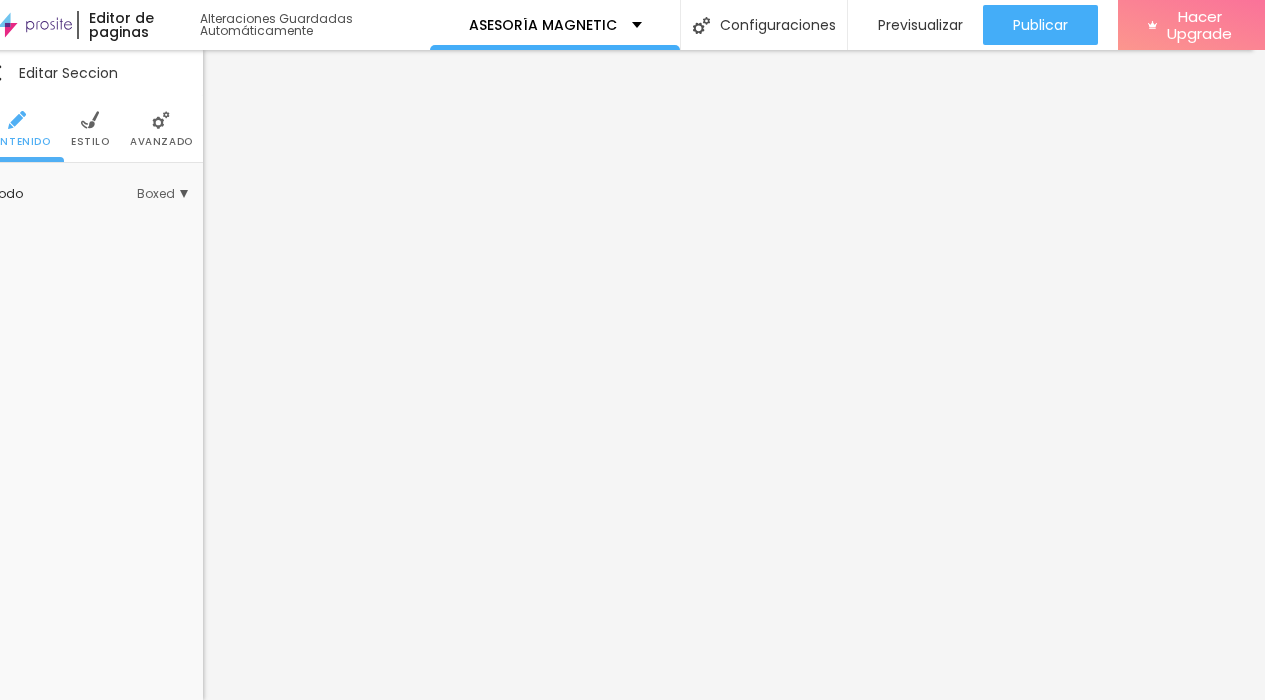 click at bounding box center [161, 120] 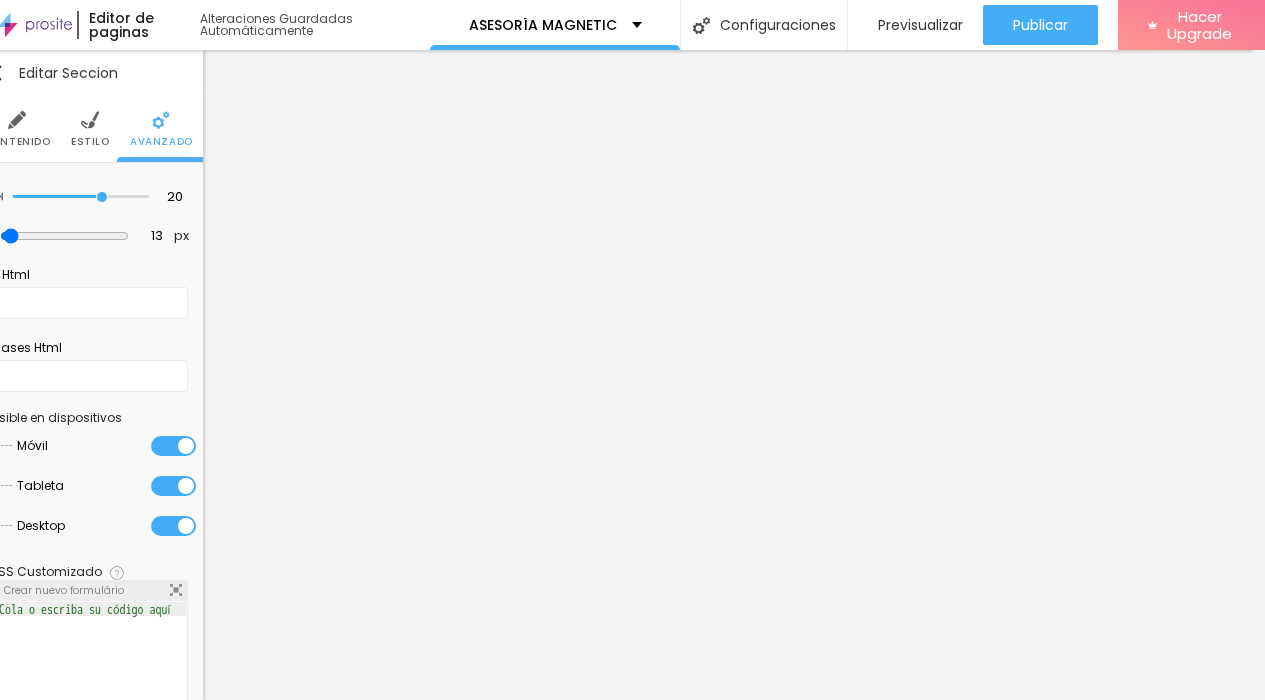 scroll, scrollTop: 15, scrollLeft: 0, axis: vertical 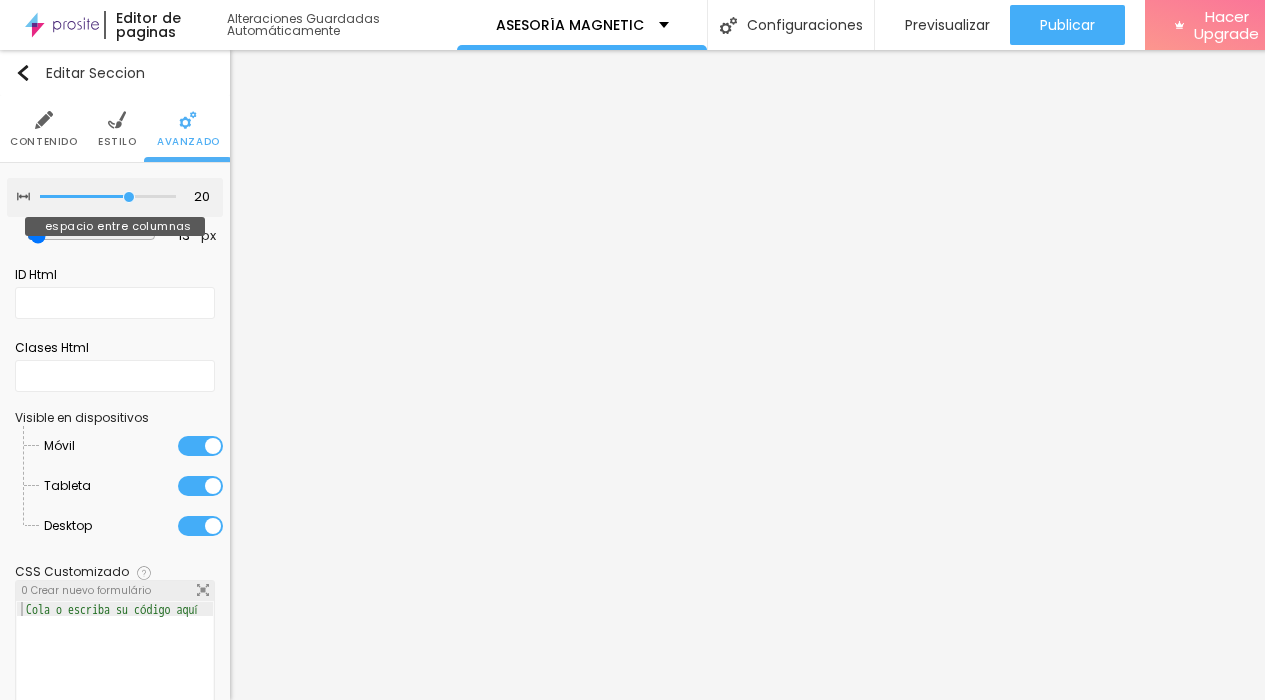 type on "15" 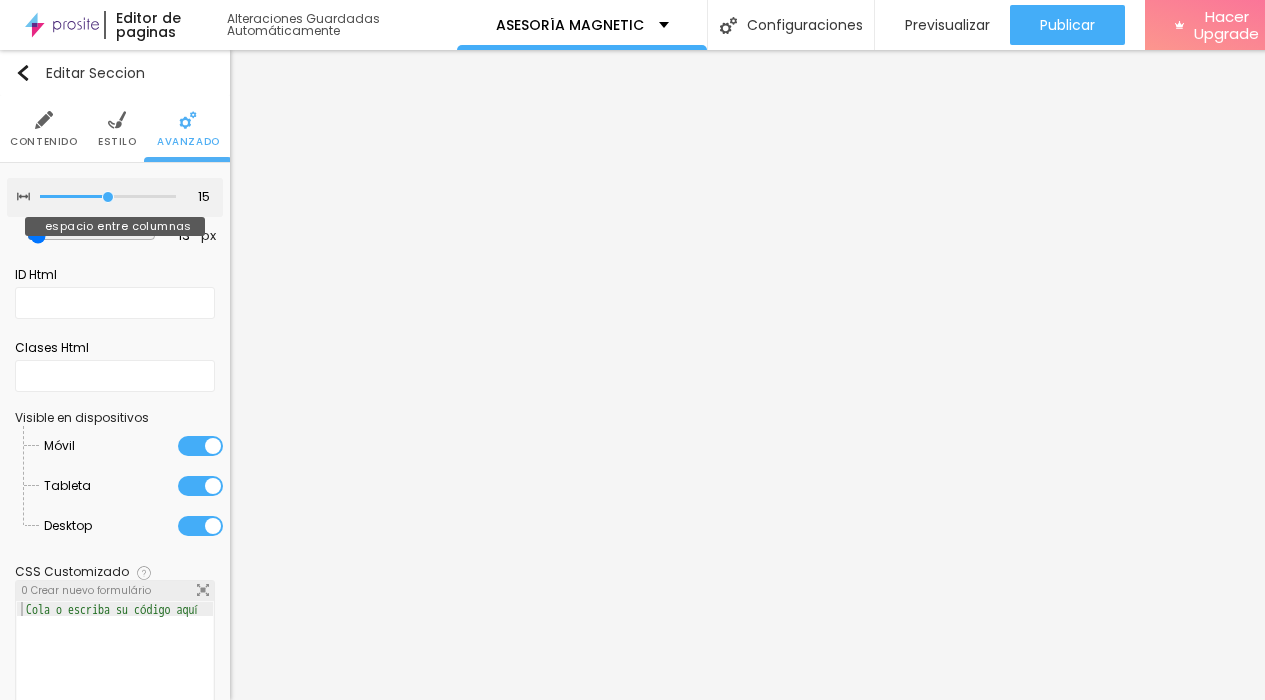 type on "20" 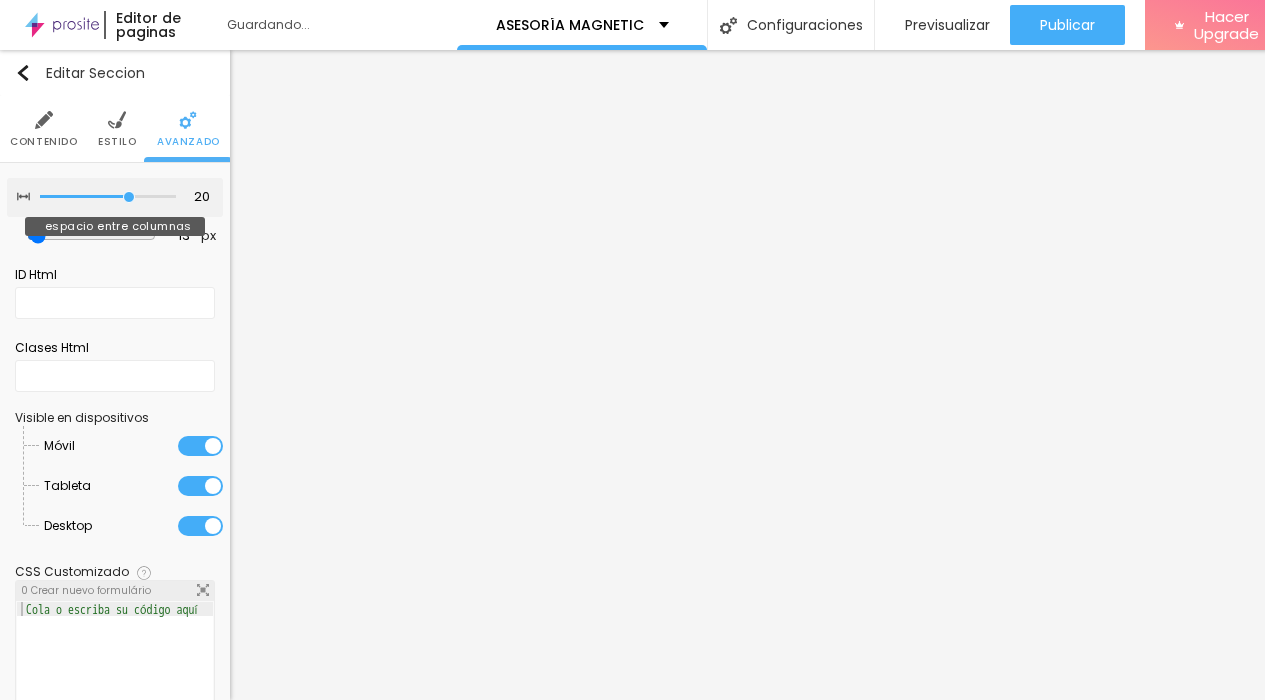 type on "25" 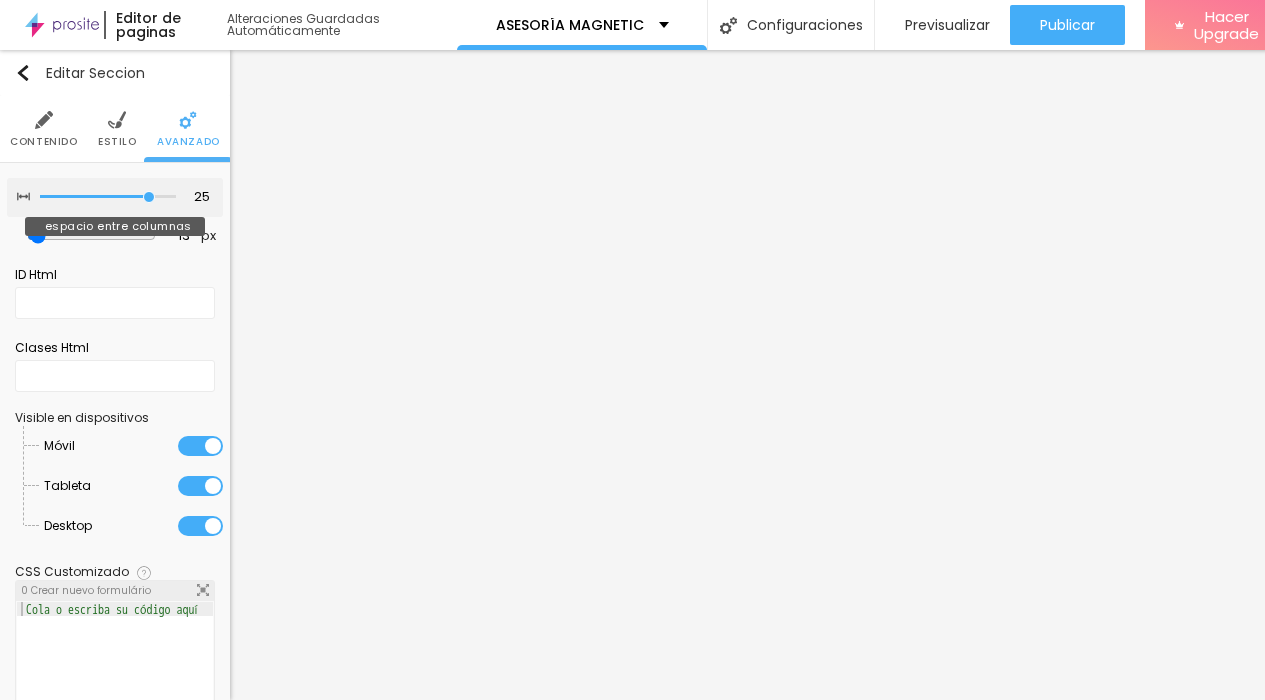 drag, startPoint x: 114, startPoint y: 180, endPoint x: 144, endPoint y: 186, distance: 30.594116 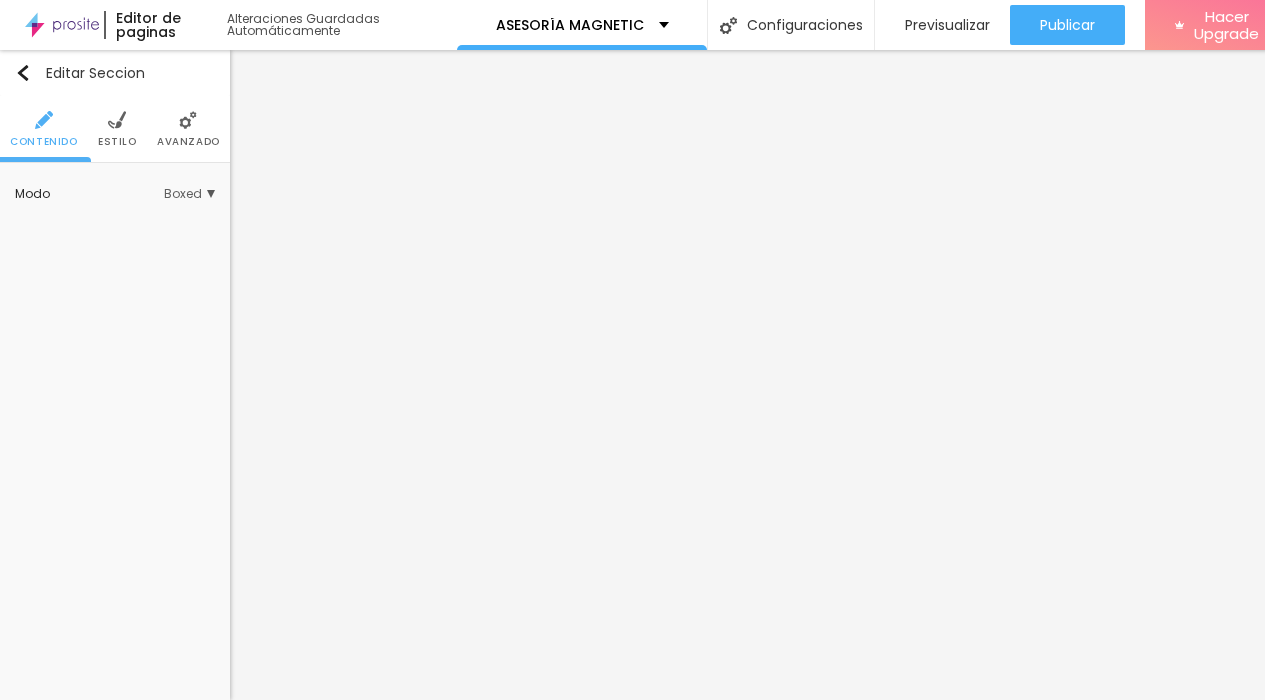 click on "Avanzado" at bounding box center (188, 142) 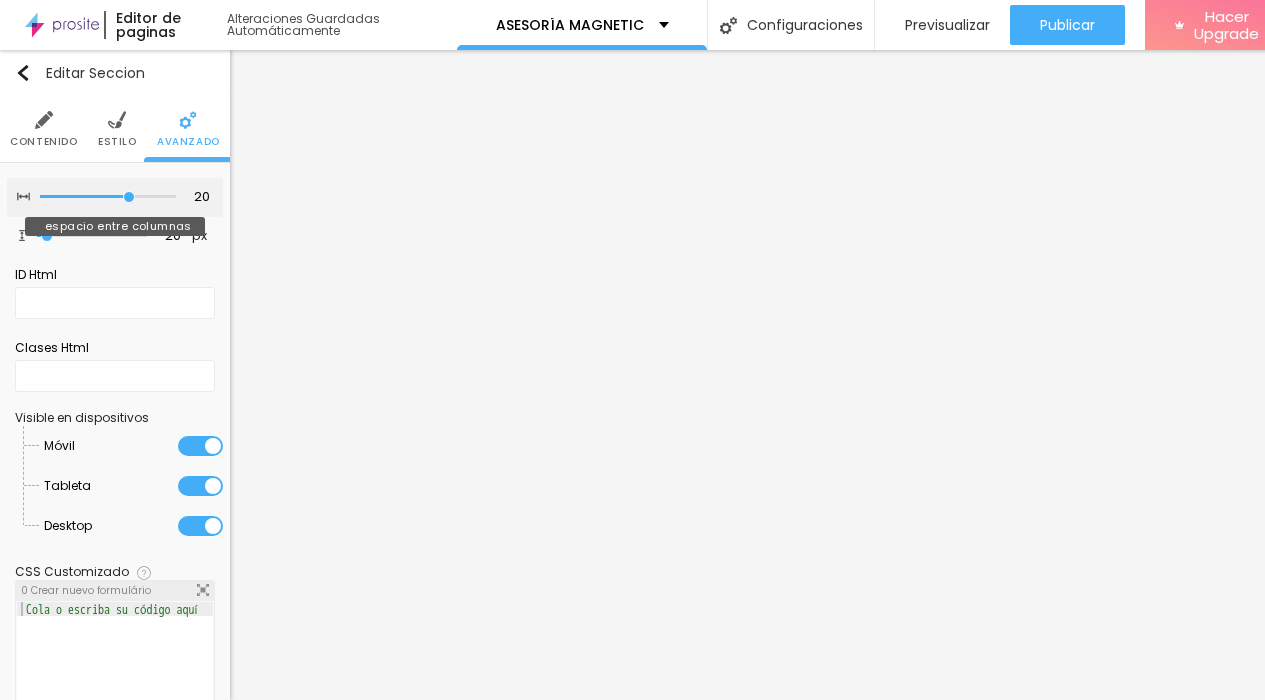 type on "25" 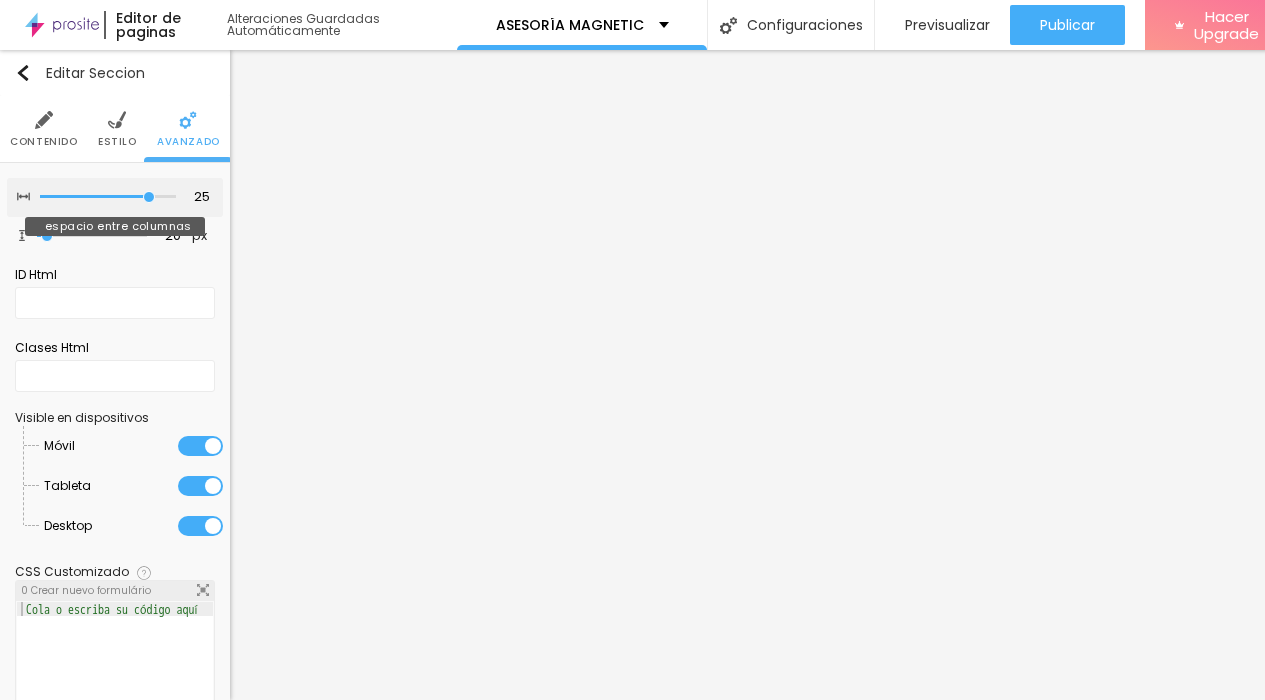 type on "25" 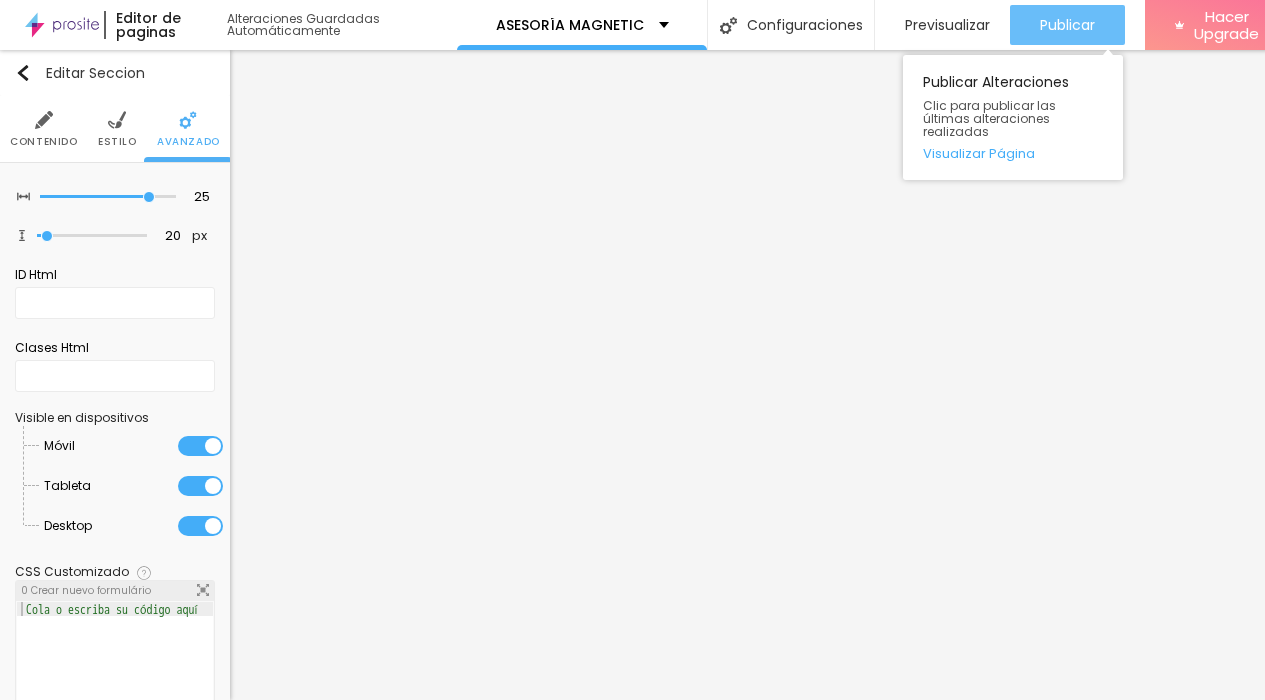 click on "Publicar" at bounding box center (1067, 25) 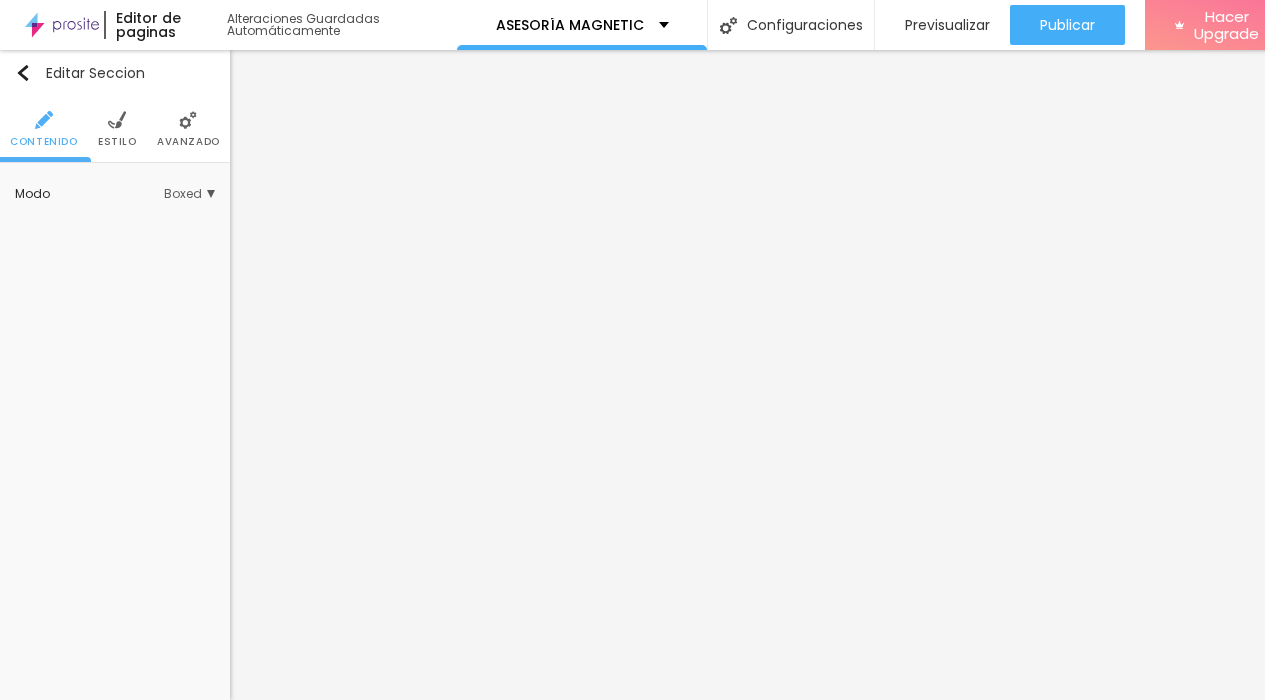 click on "Avanzado" at bounding box center (188, 142) 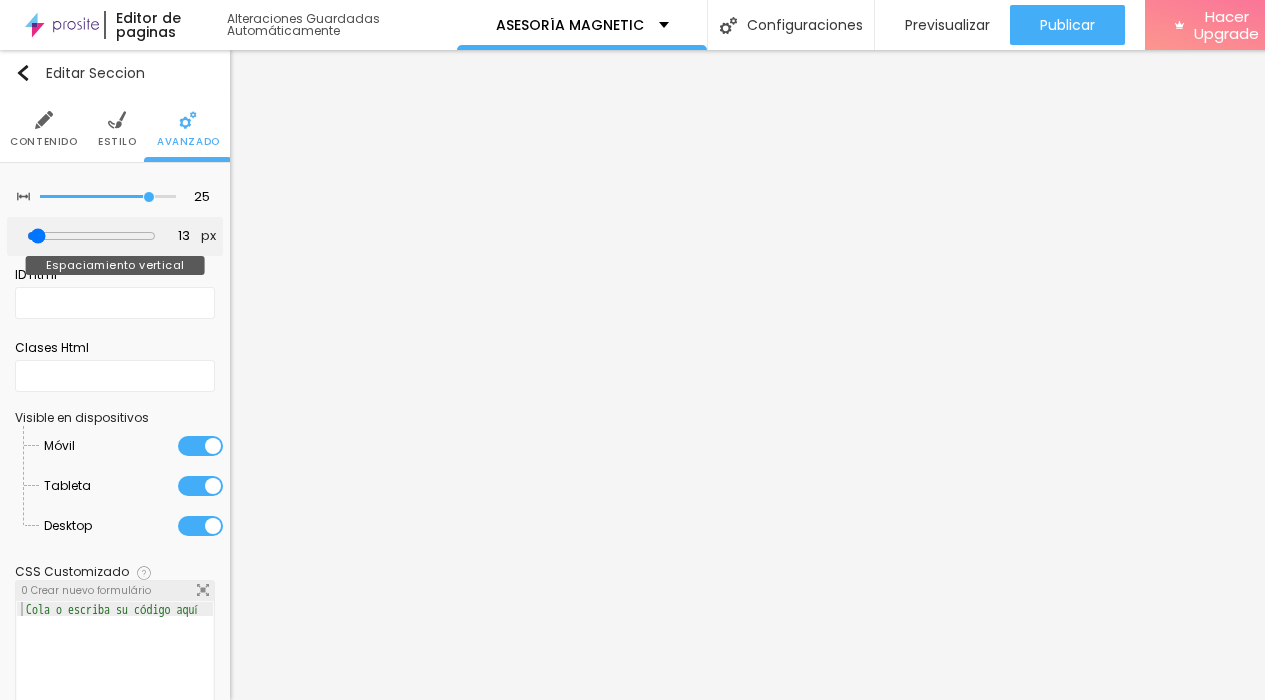 type on "0" 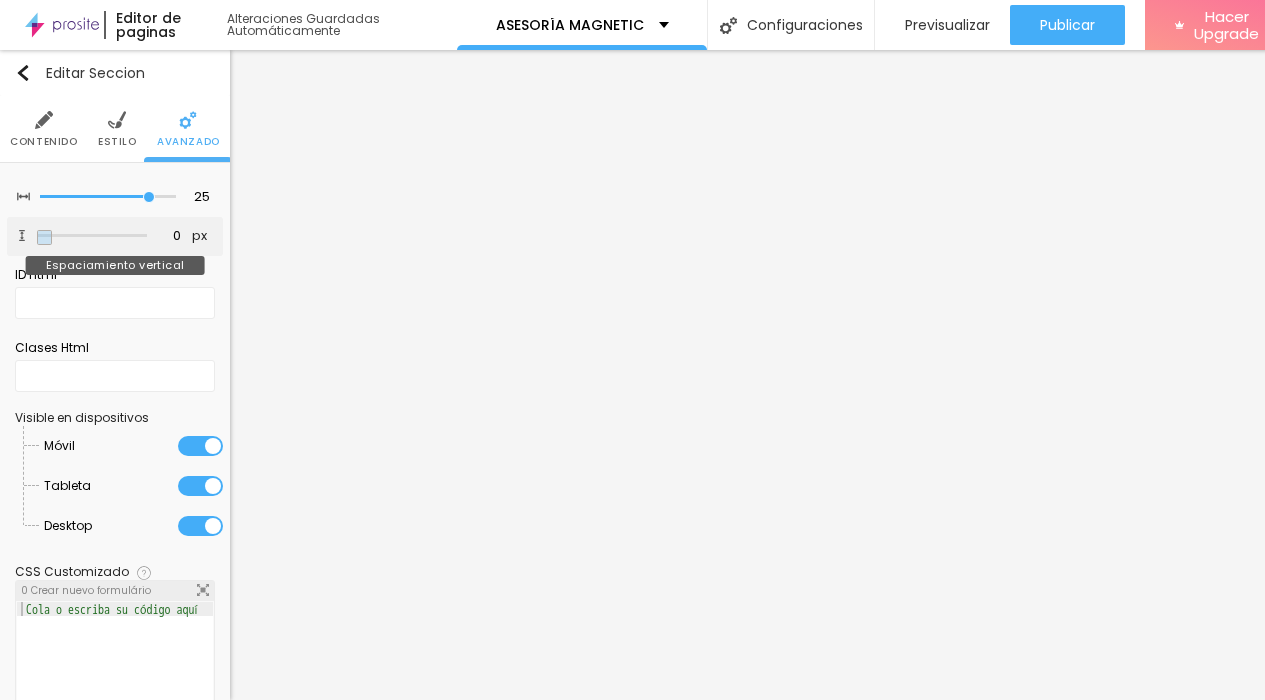 type on "8" 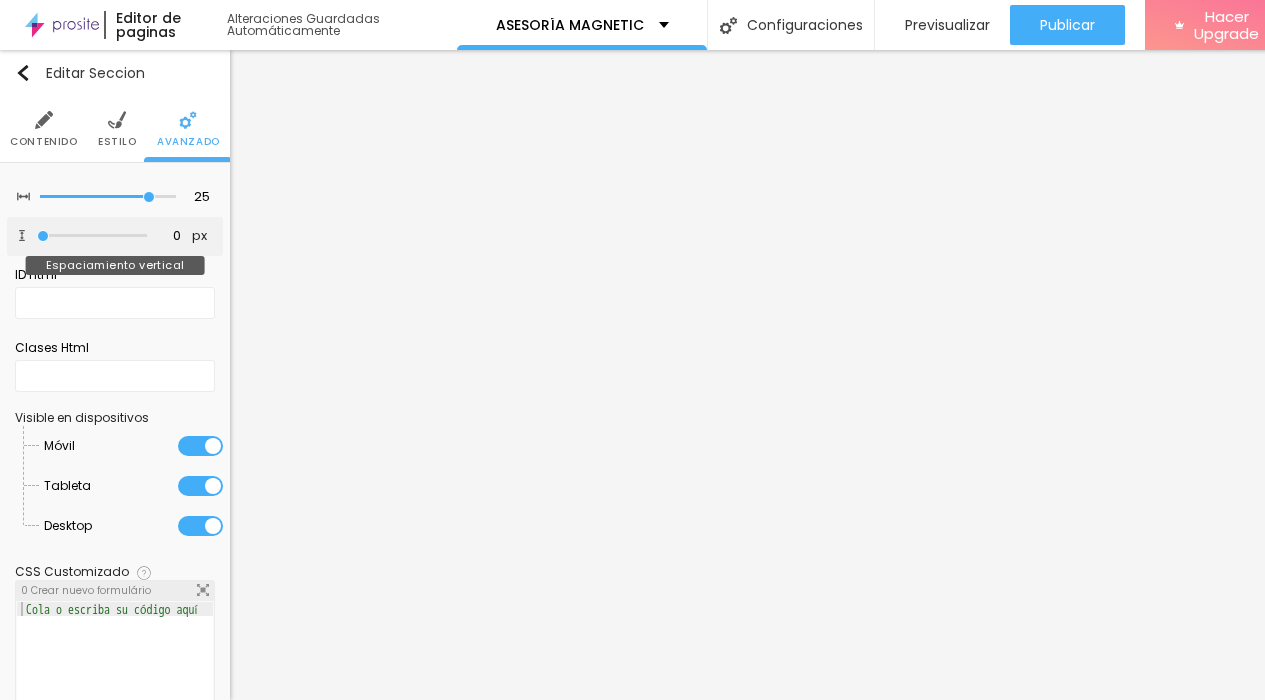 type on "8" 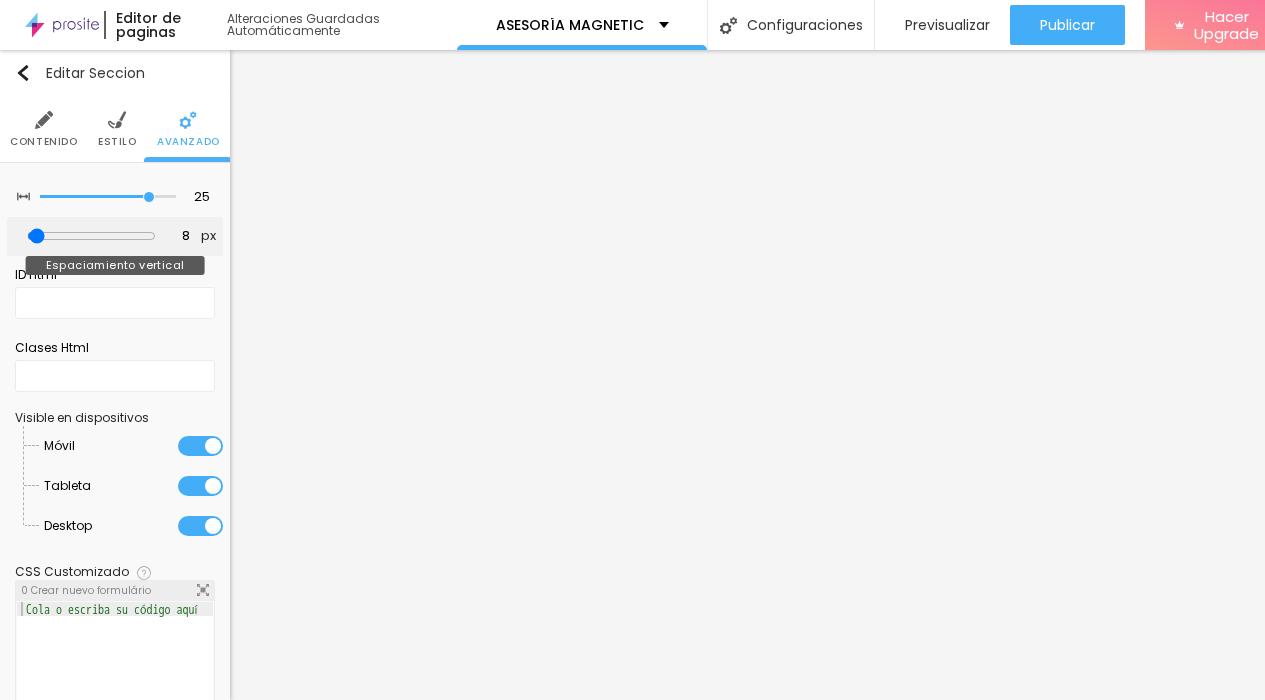 type on "20" 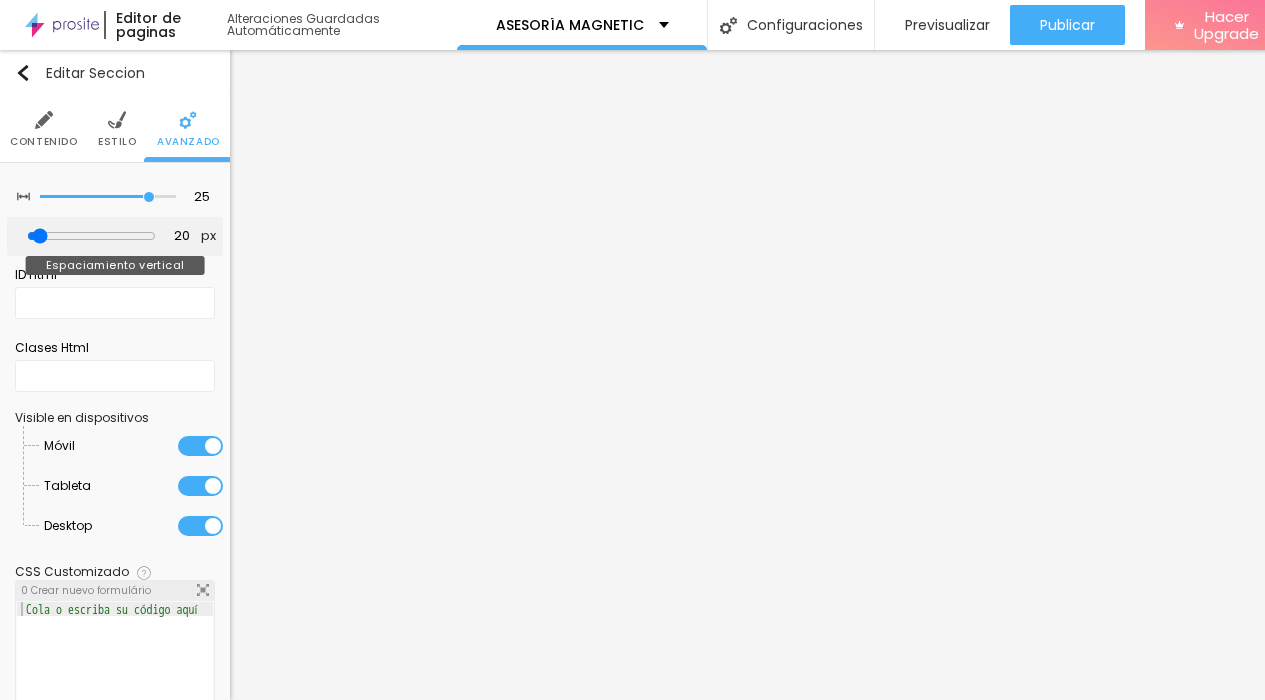 type on "25" 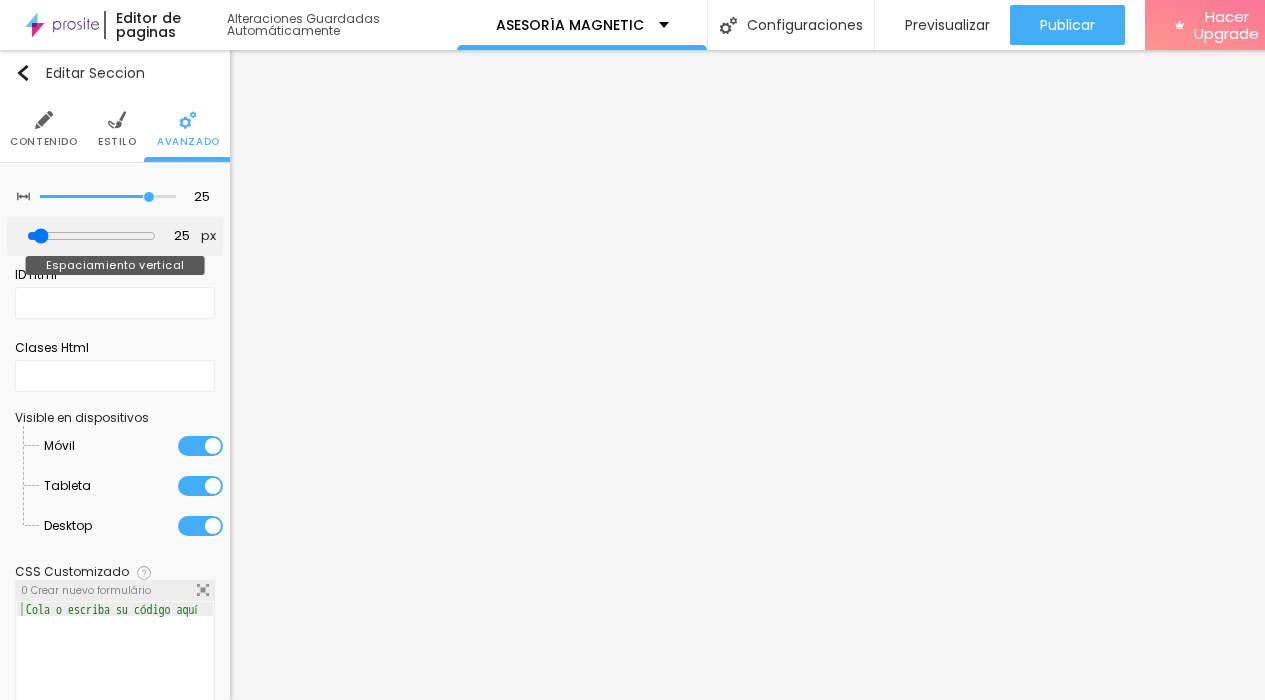 type on "24" 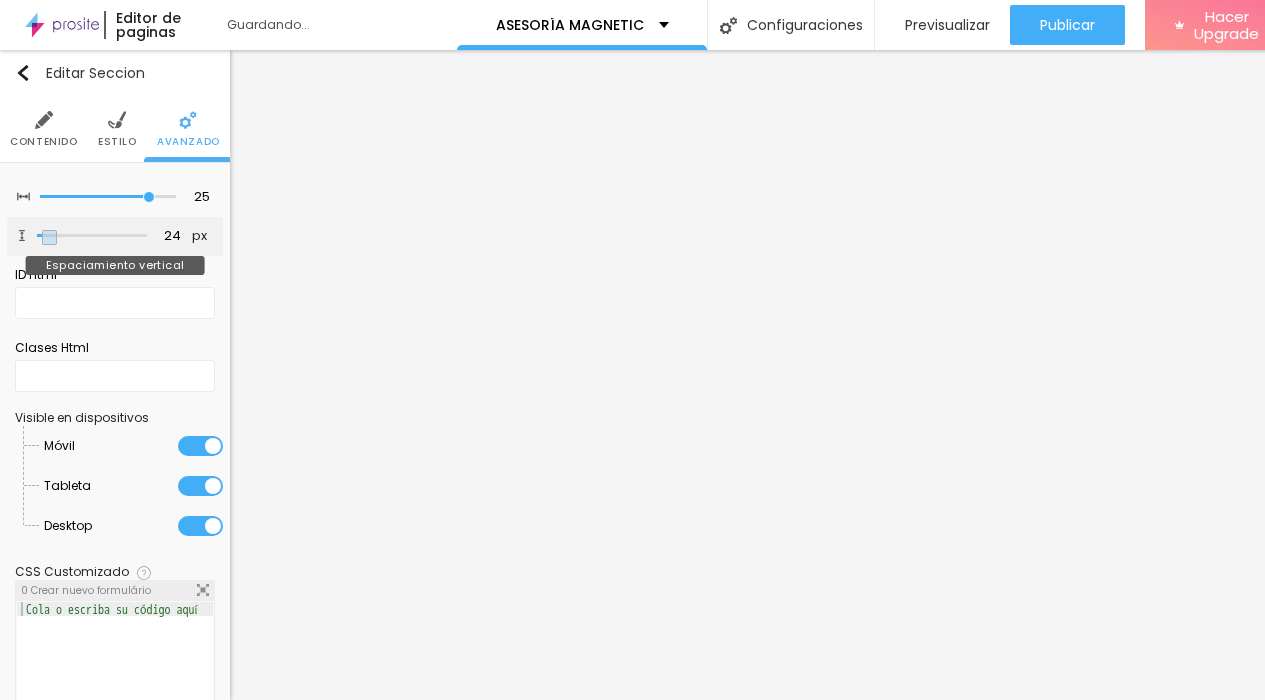 type on "18" 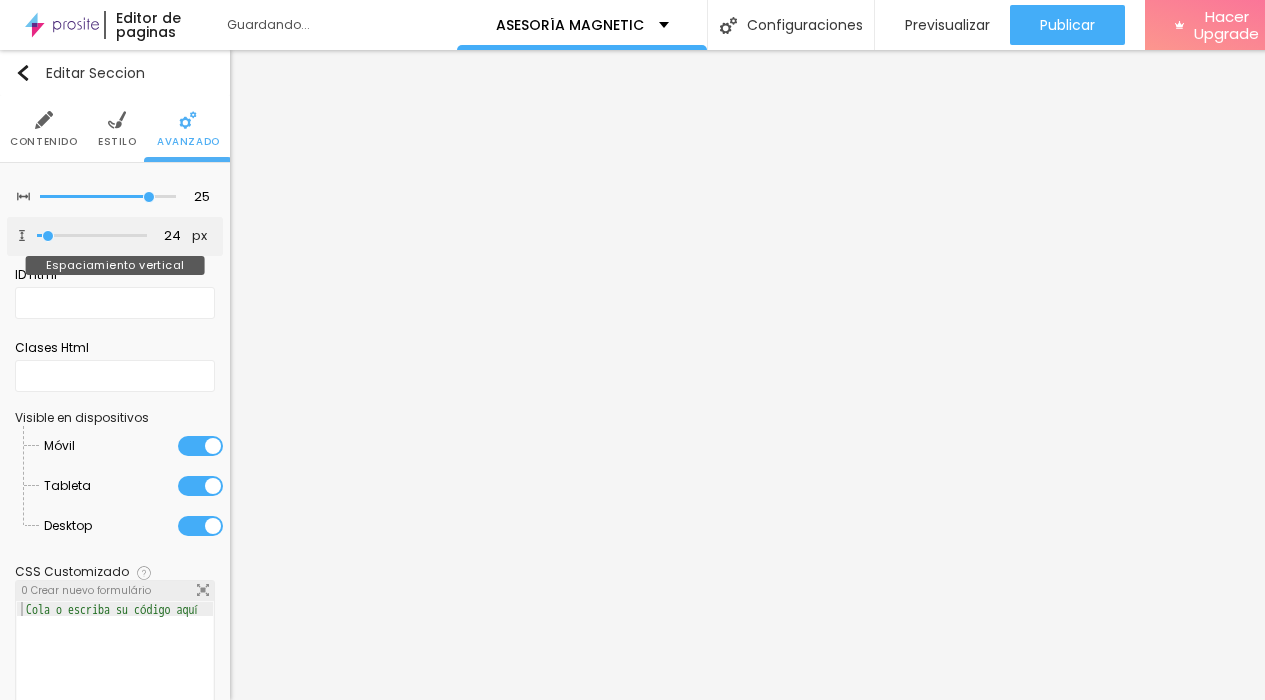 type on "18" 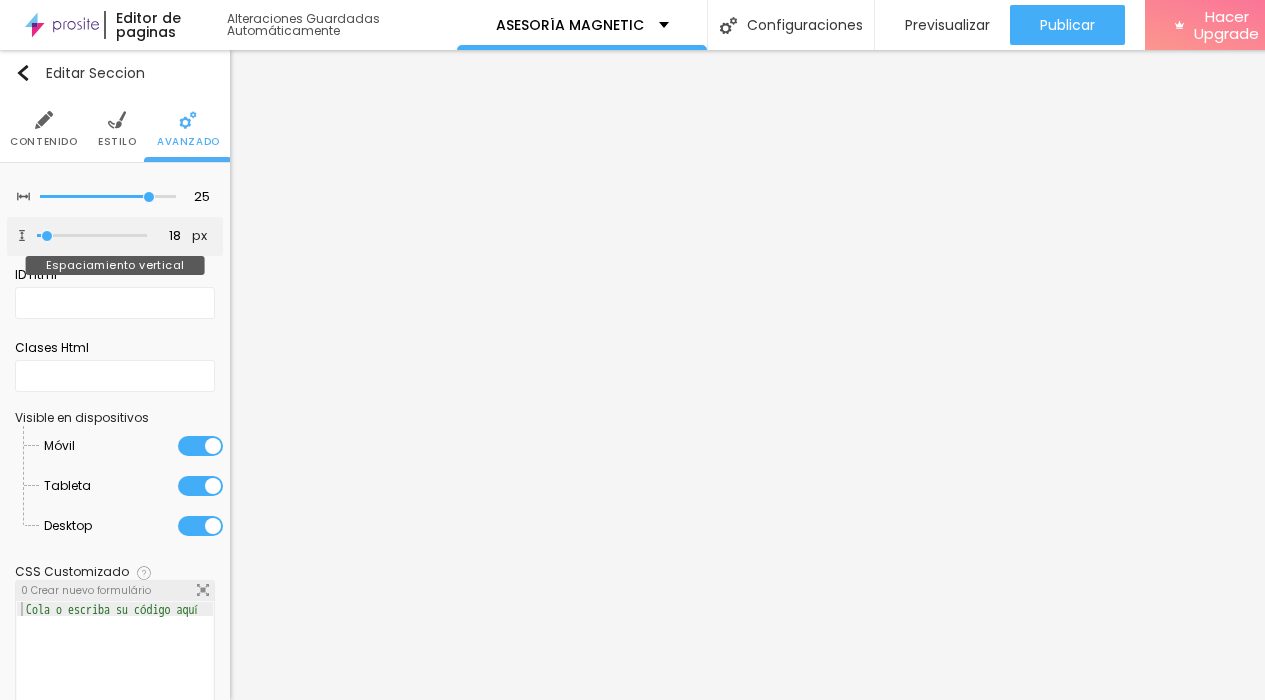 type on "18" 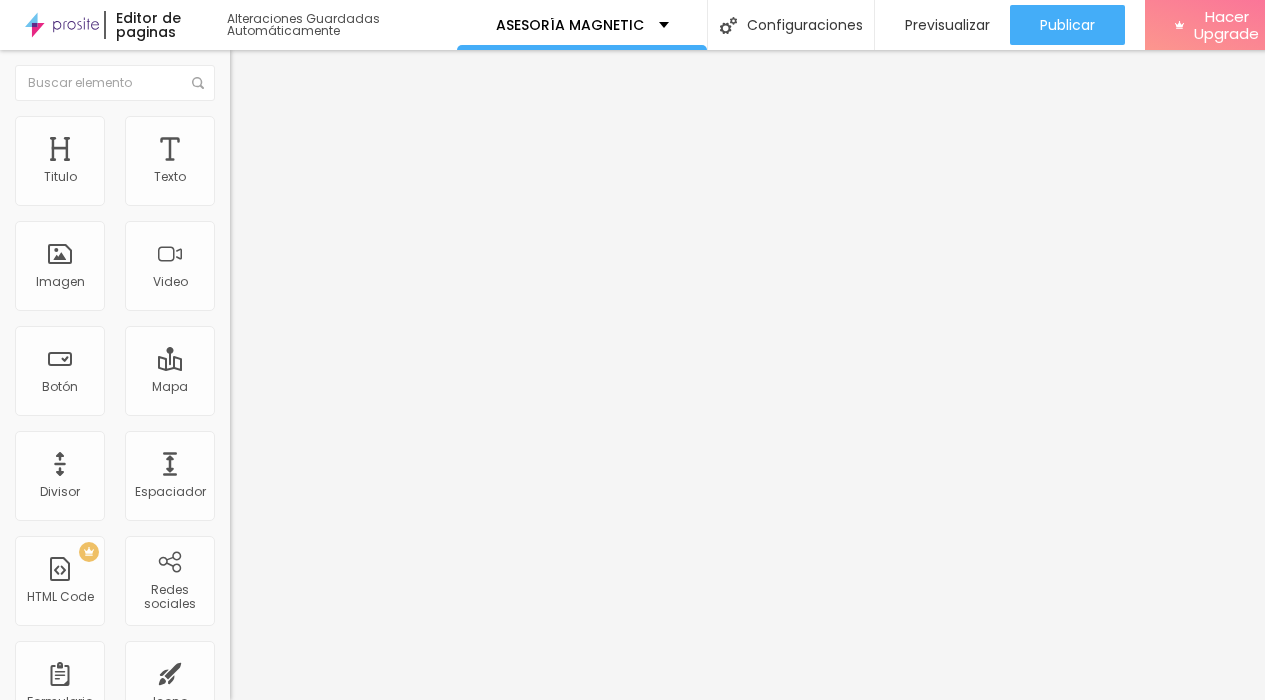 scroll, scrollTop: 15, scrollLeft: 29, axis: both 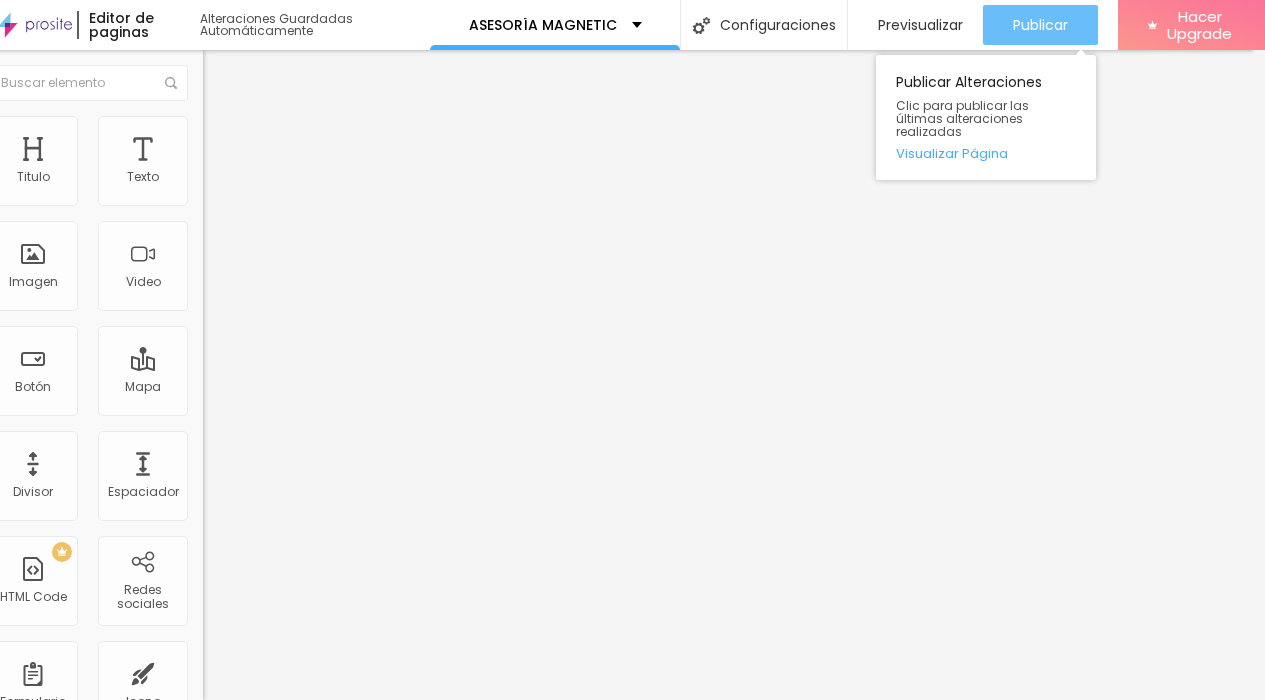 click on "Publicar" at bounding box center [1040, 25] 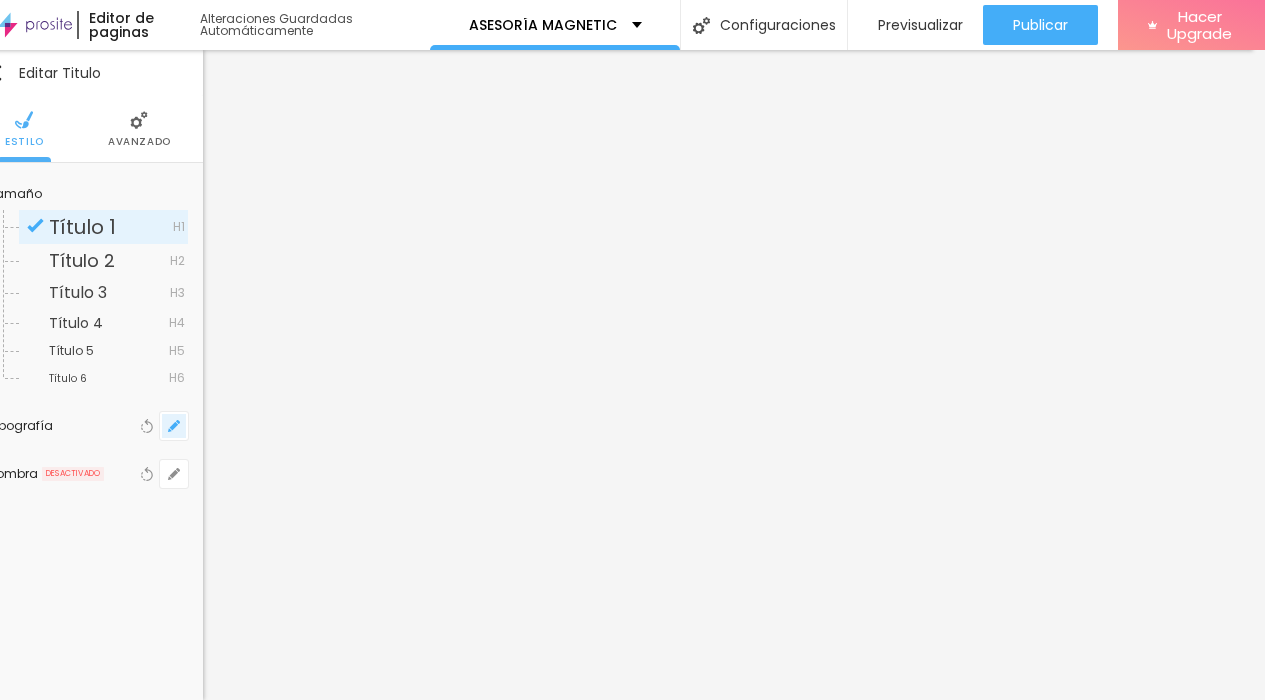 click at bounding box center [174, 426] 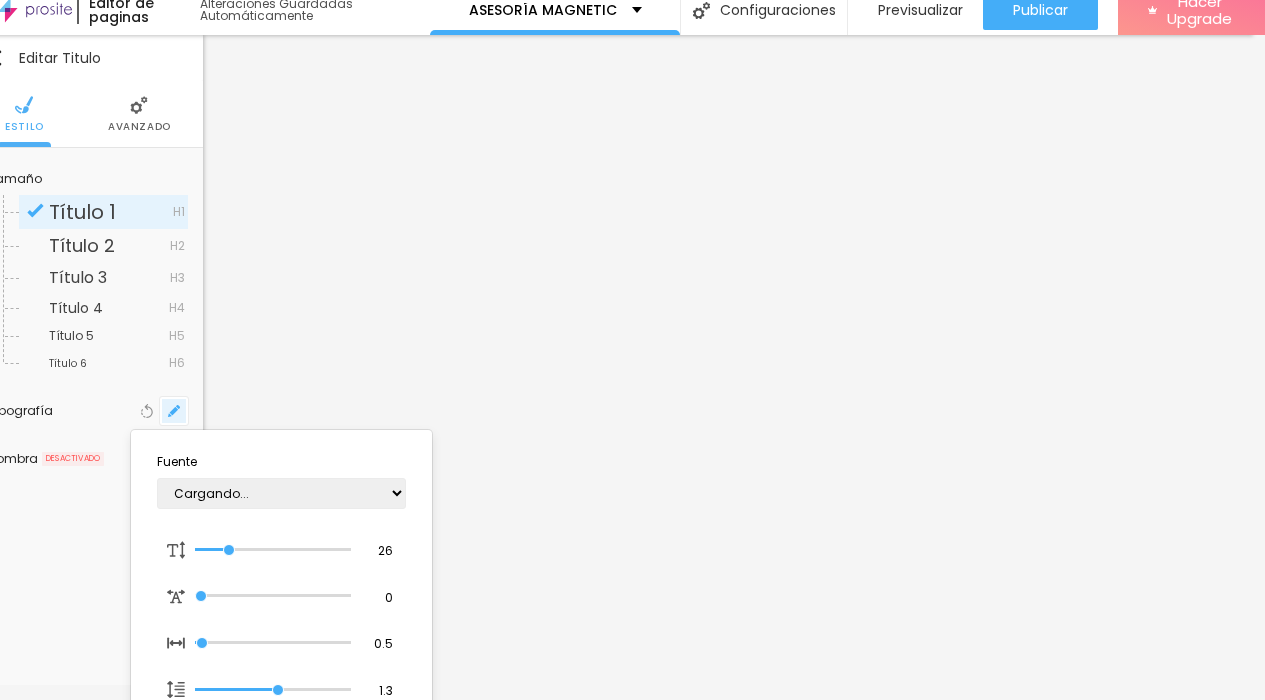 type on "1" 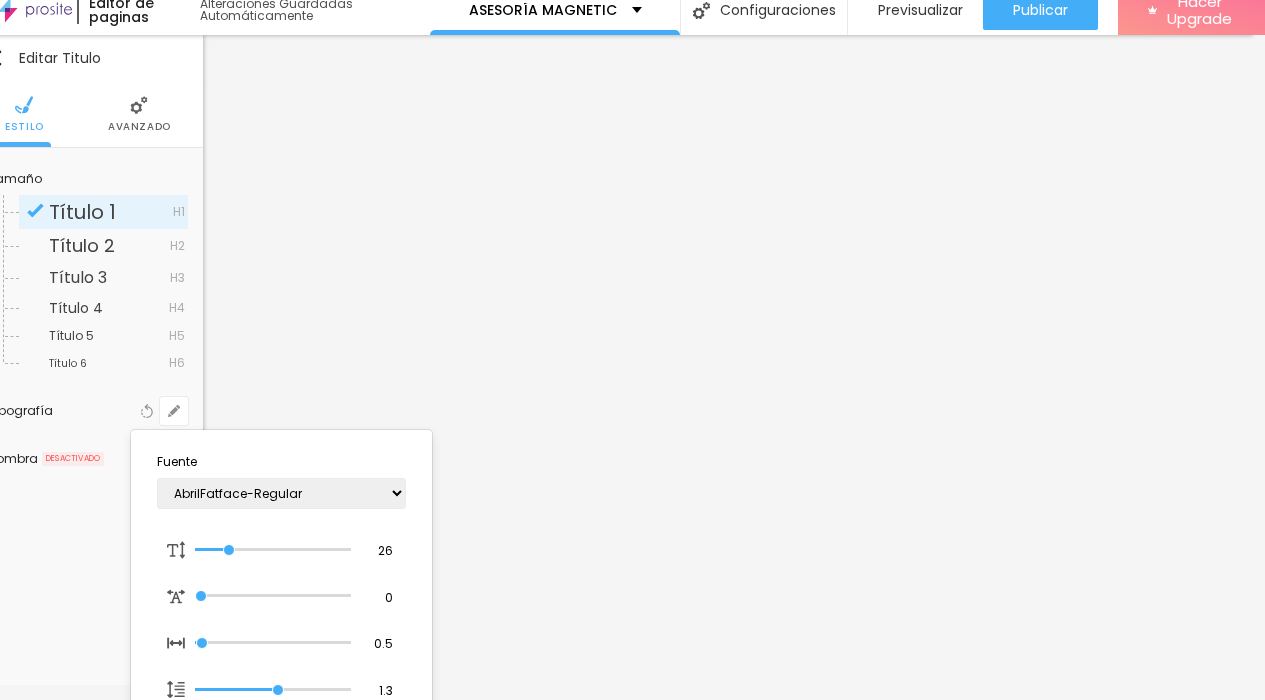 drag, startPoint x: 1244, startPoint y: 91, endPoint x: 1244, endPoint y: 102, distance: 11 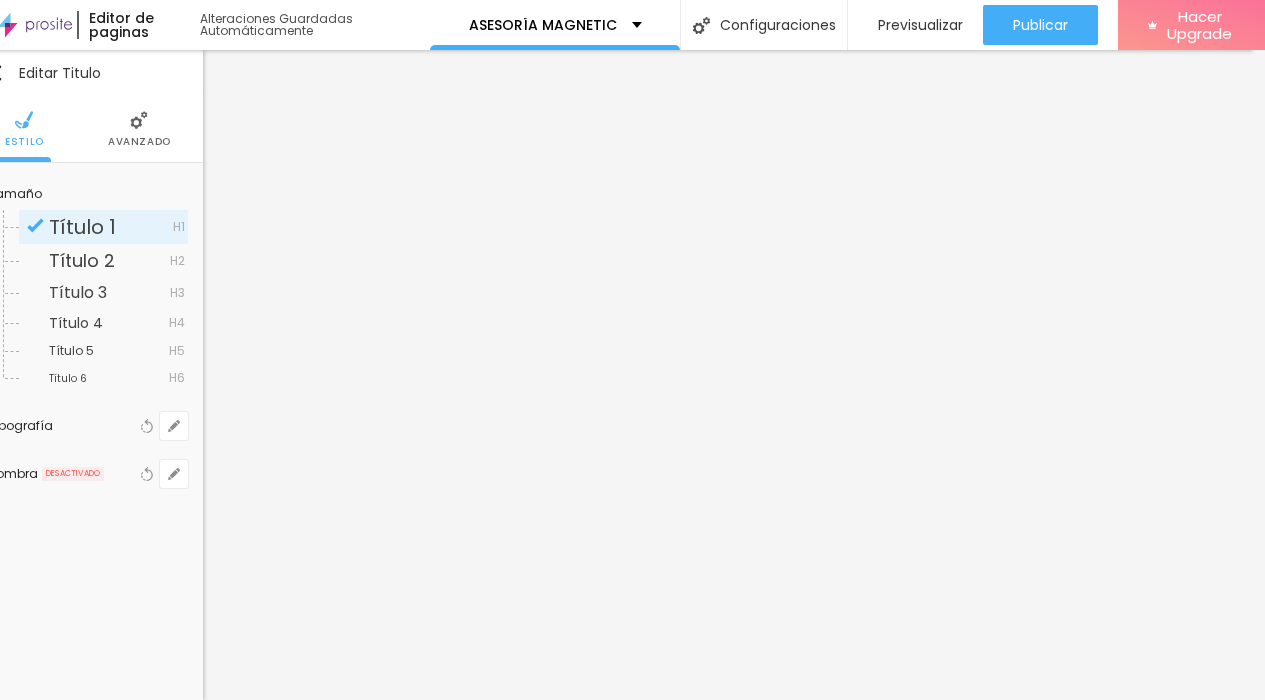 click on "Avanzado" at bounding box center [139, 129] 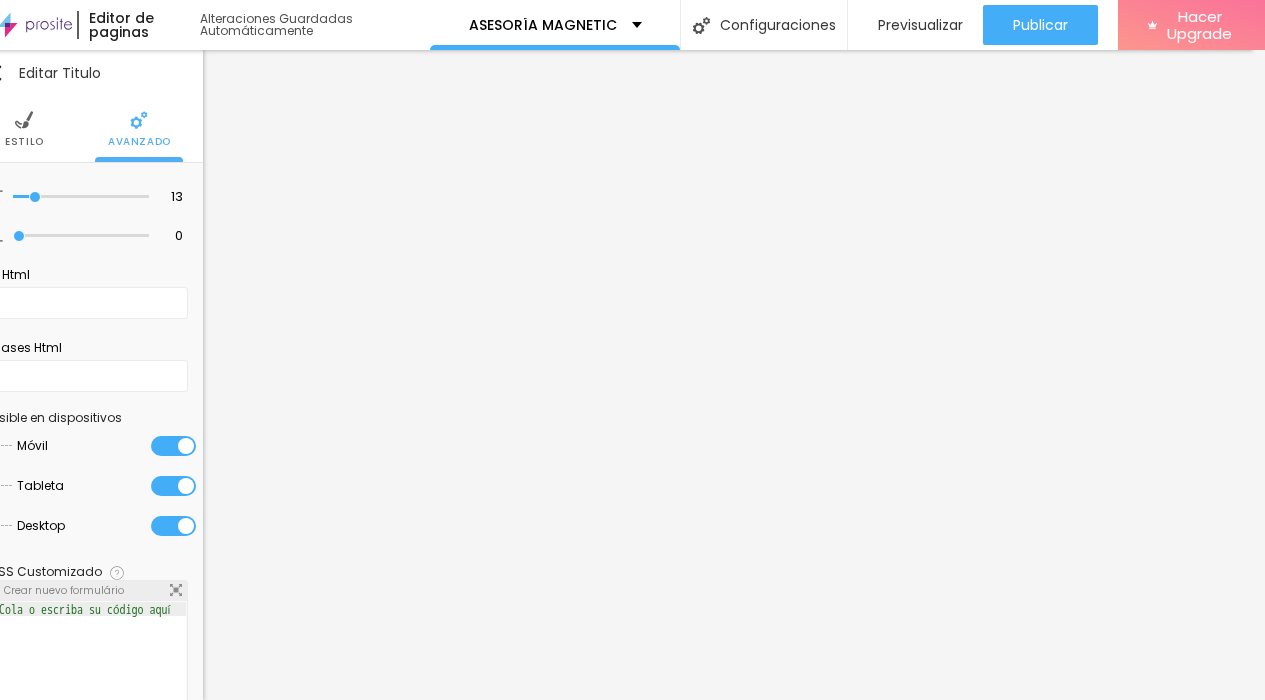click at bounding box center [173, 446] 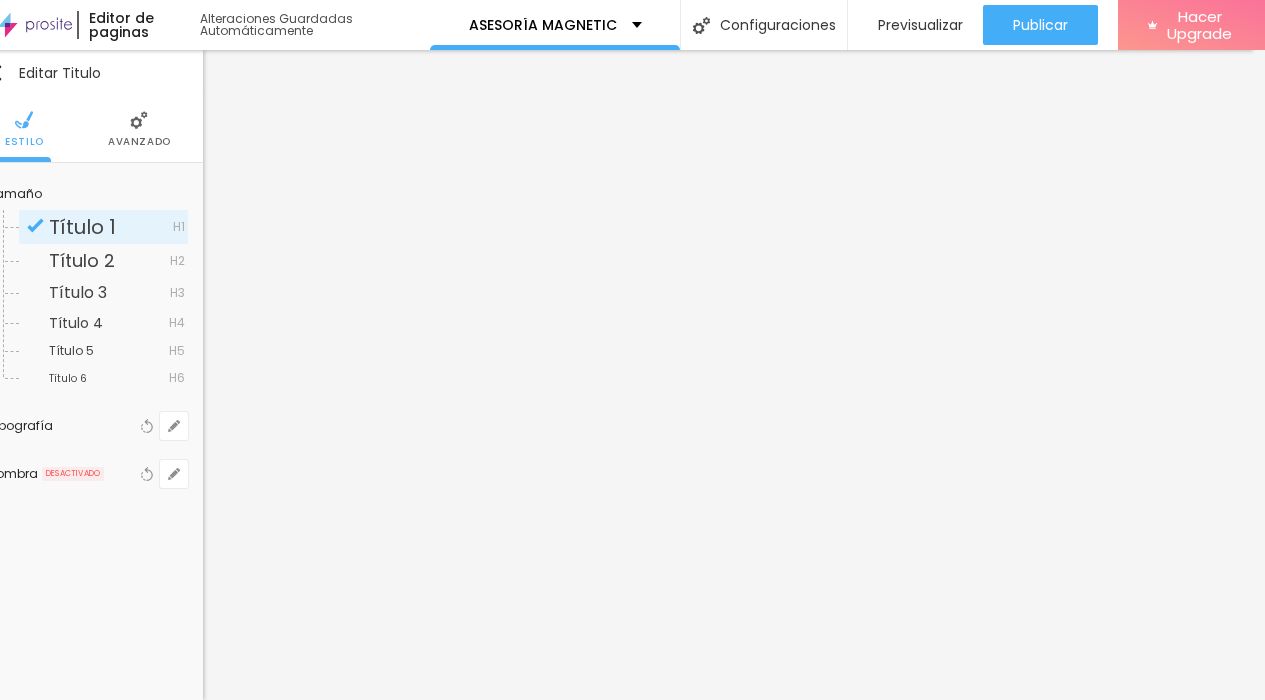 click at bounding box center (139, 120) 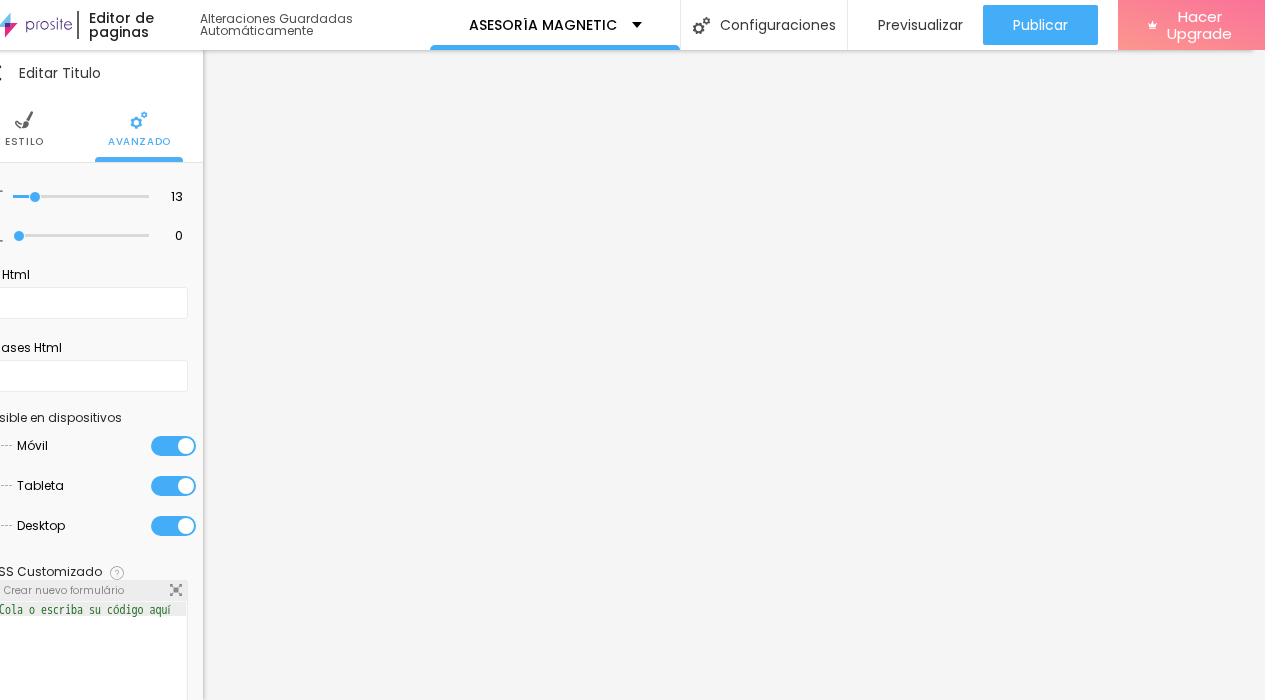 click at bounding box center (173, 486) 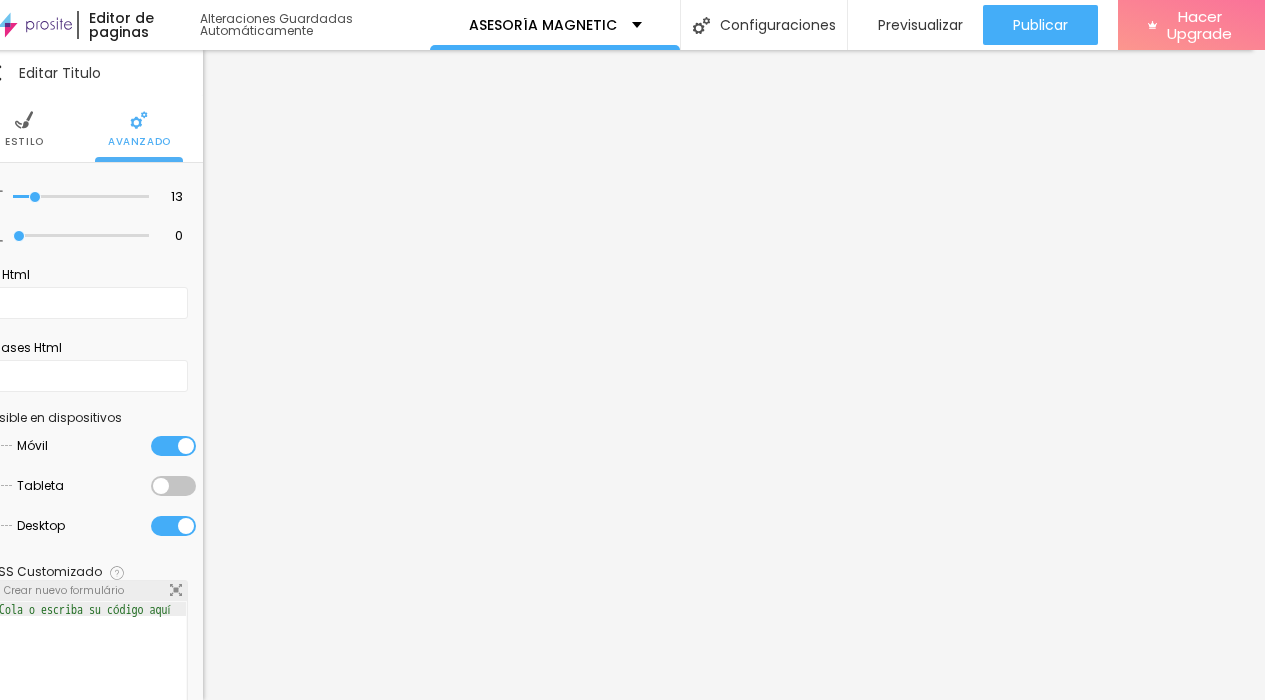 click at bounding box center [173, 526] 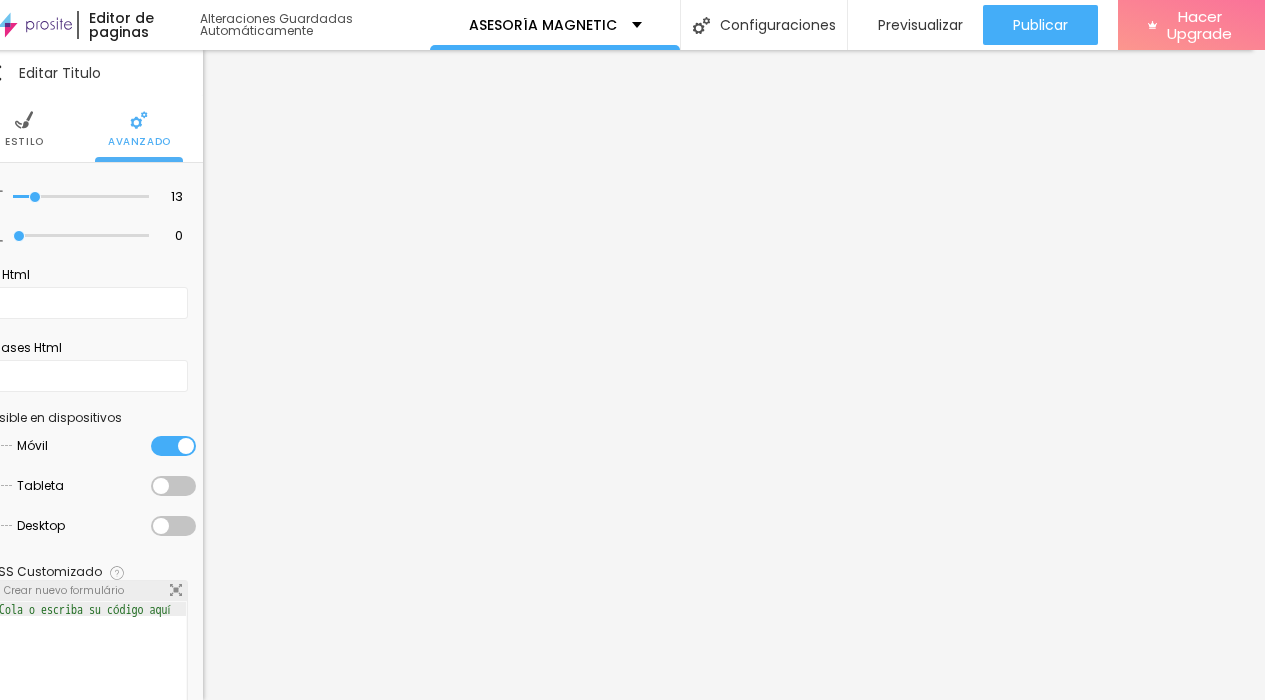 click on "Estilo" at bounding box center [24, 129] 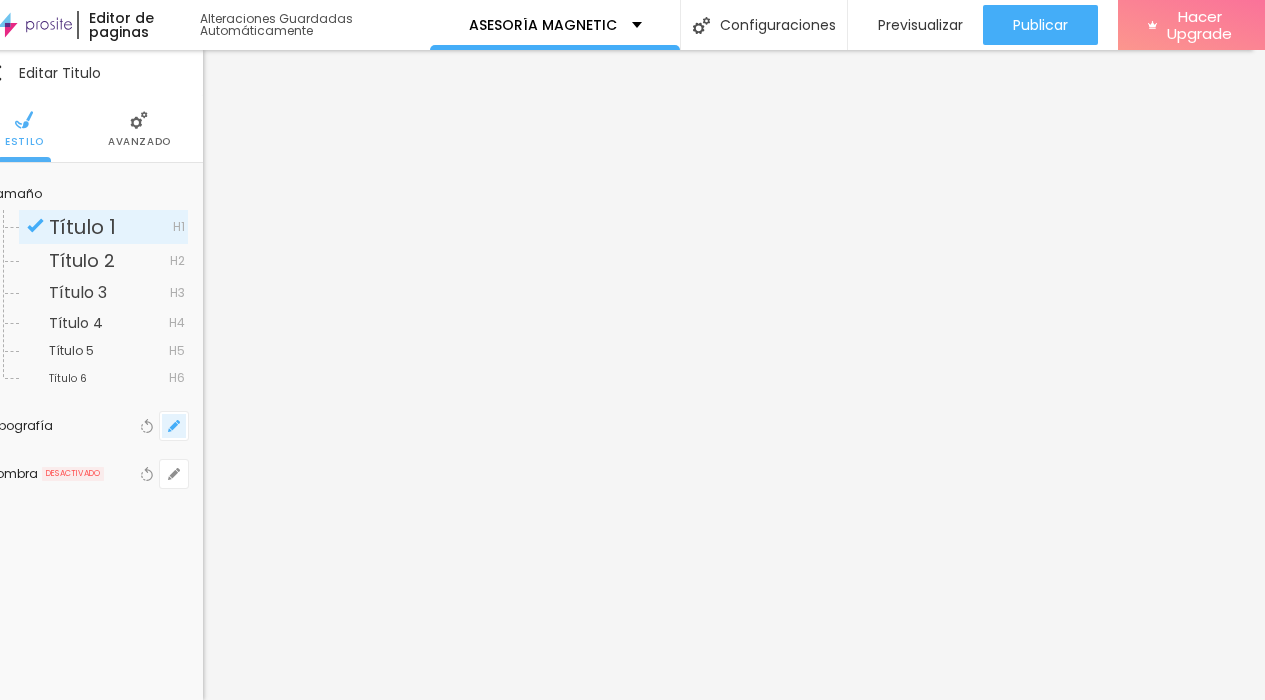 click 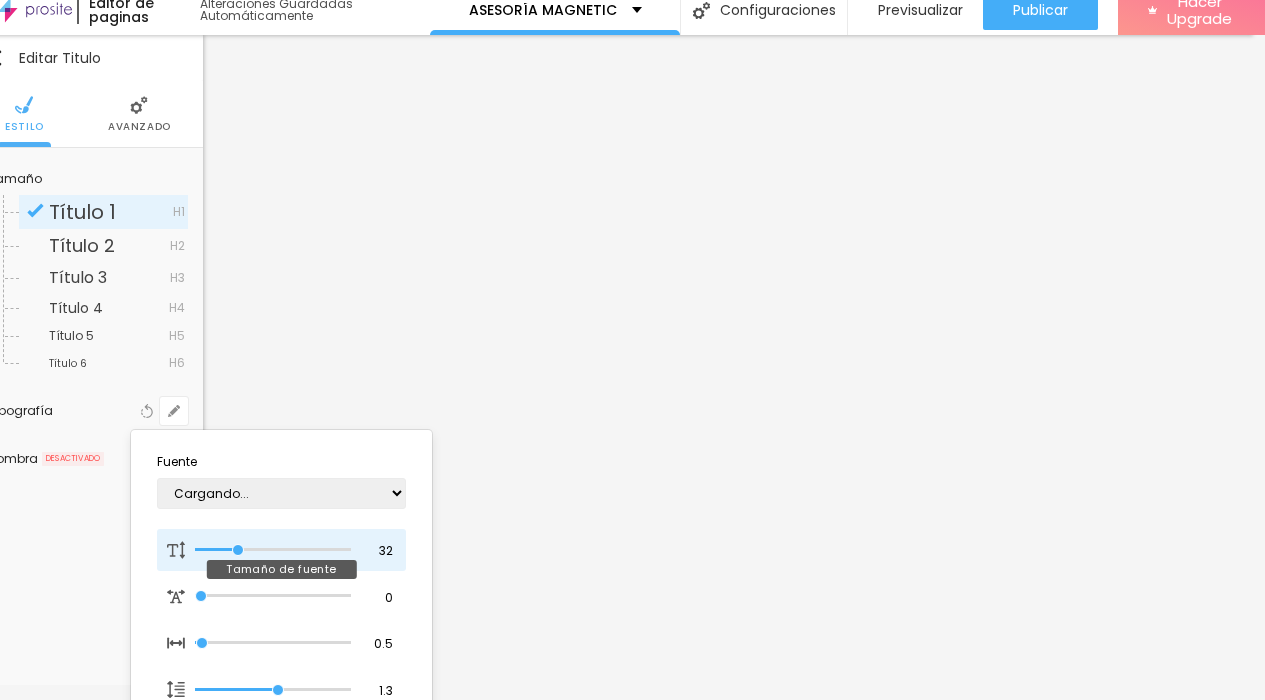 type on "1" 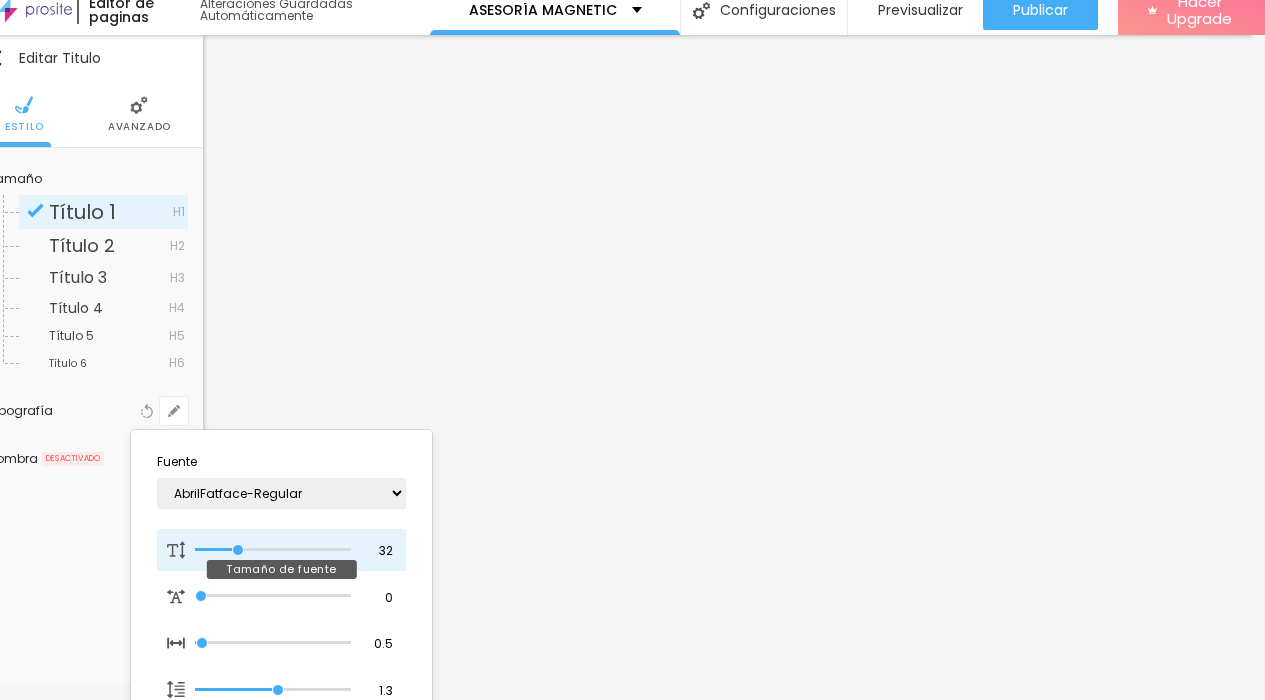 type on "33" 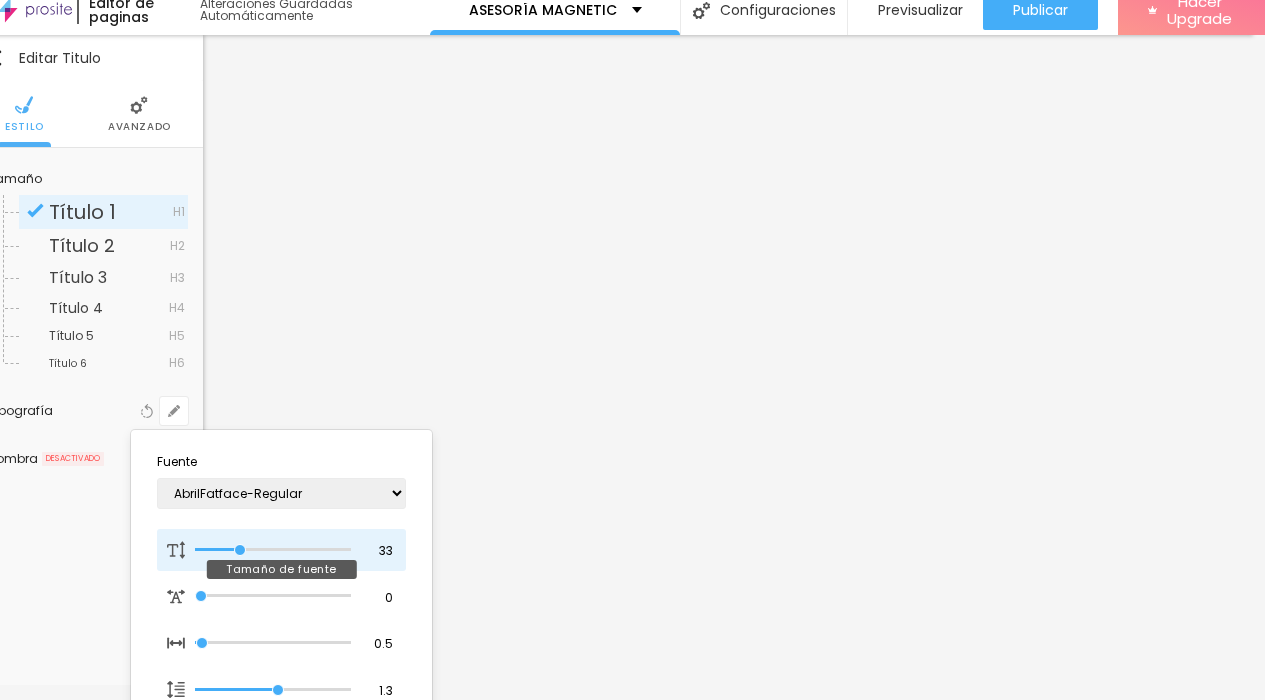 type on "32" 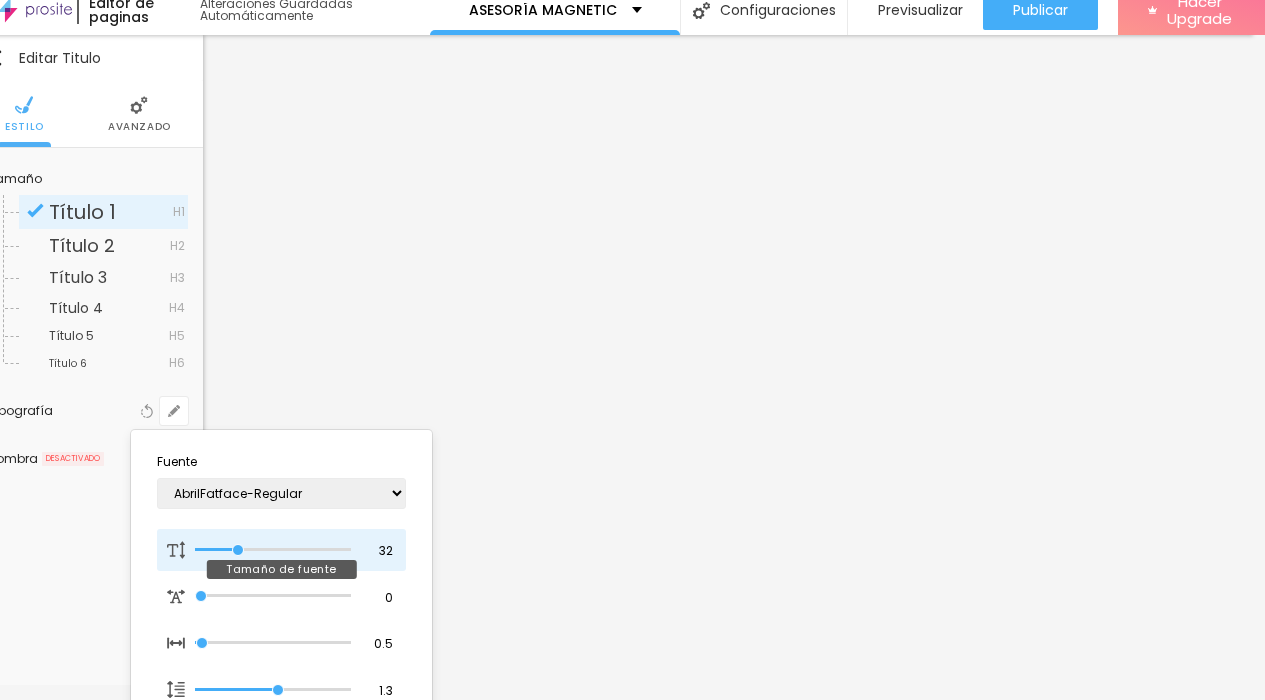 type on "31" 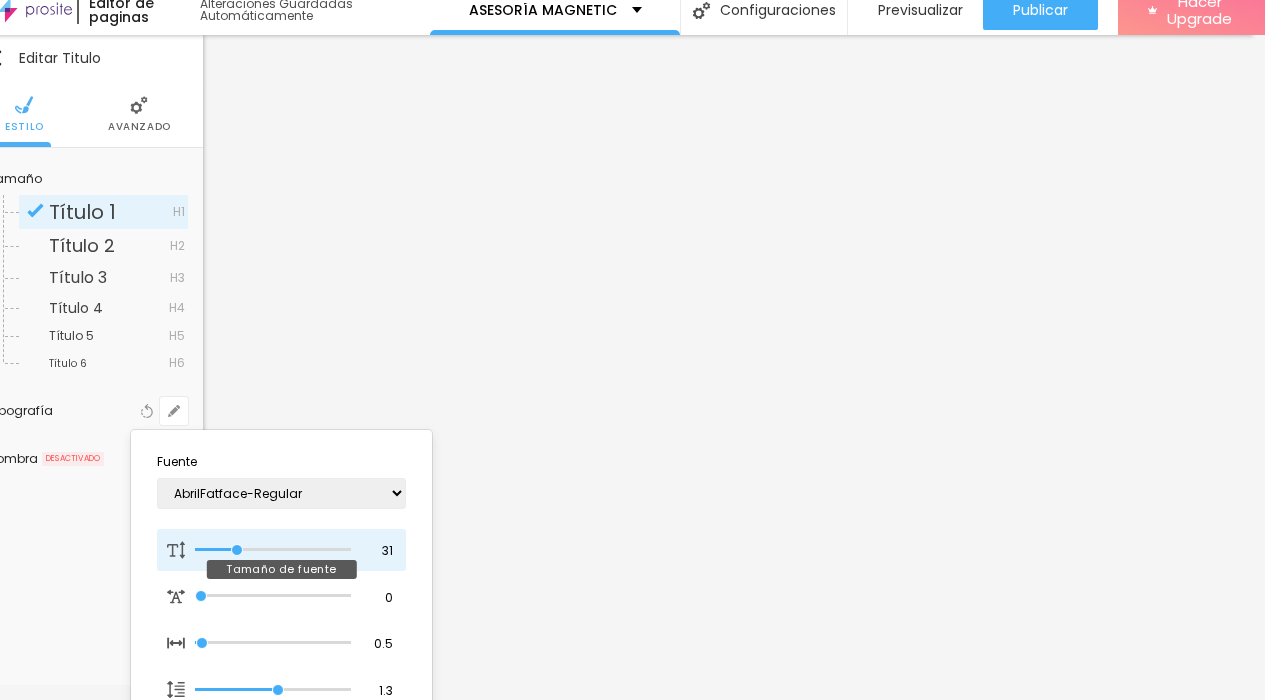 type 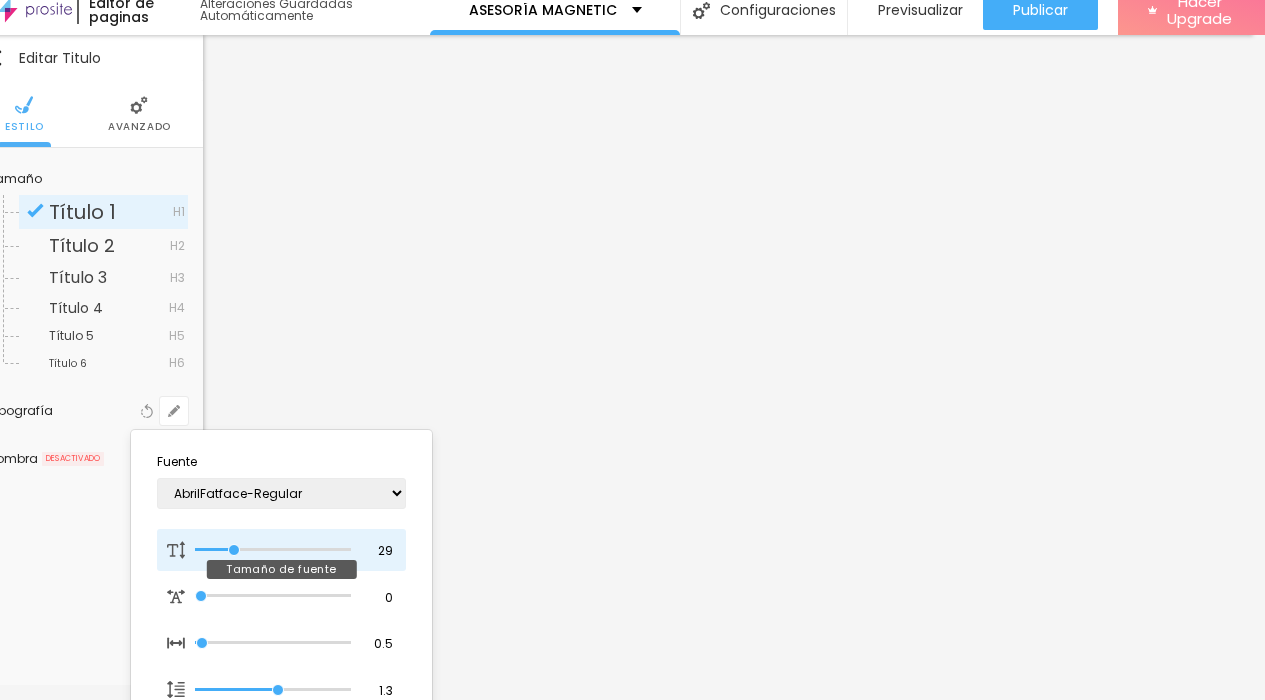 click at bounding box center [273, 550] 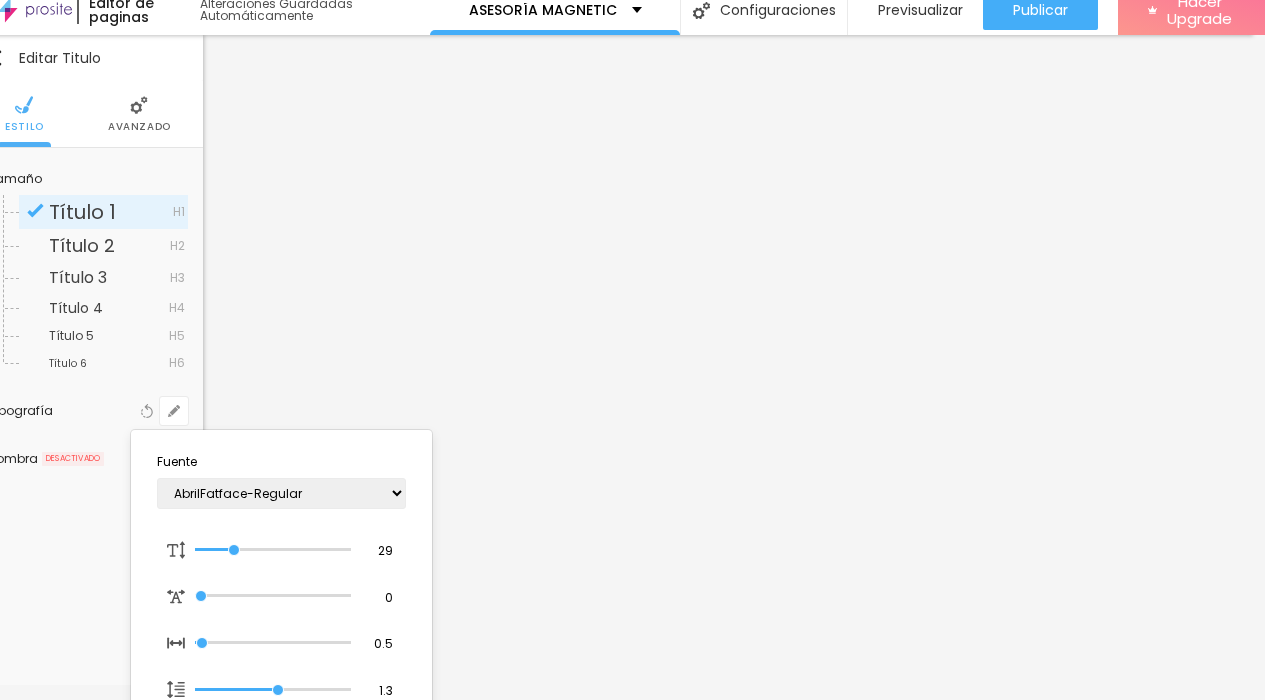 drag, startPoint x: 1244, startPoint y: 95, endPoint x: 1244, endPoint y: 122, distance: 27 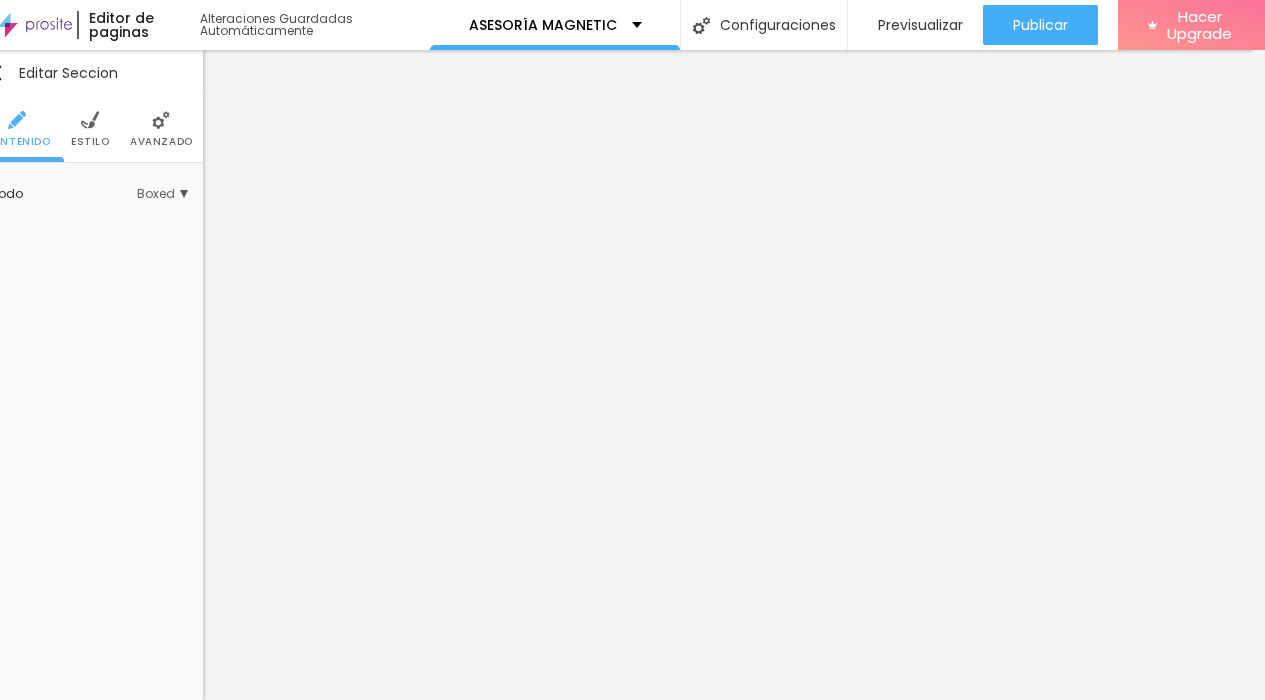 click at bounding box center (161, 120) 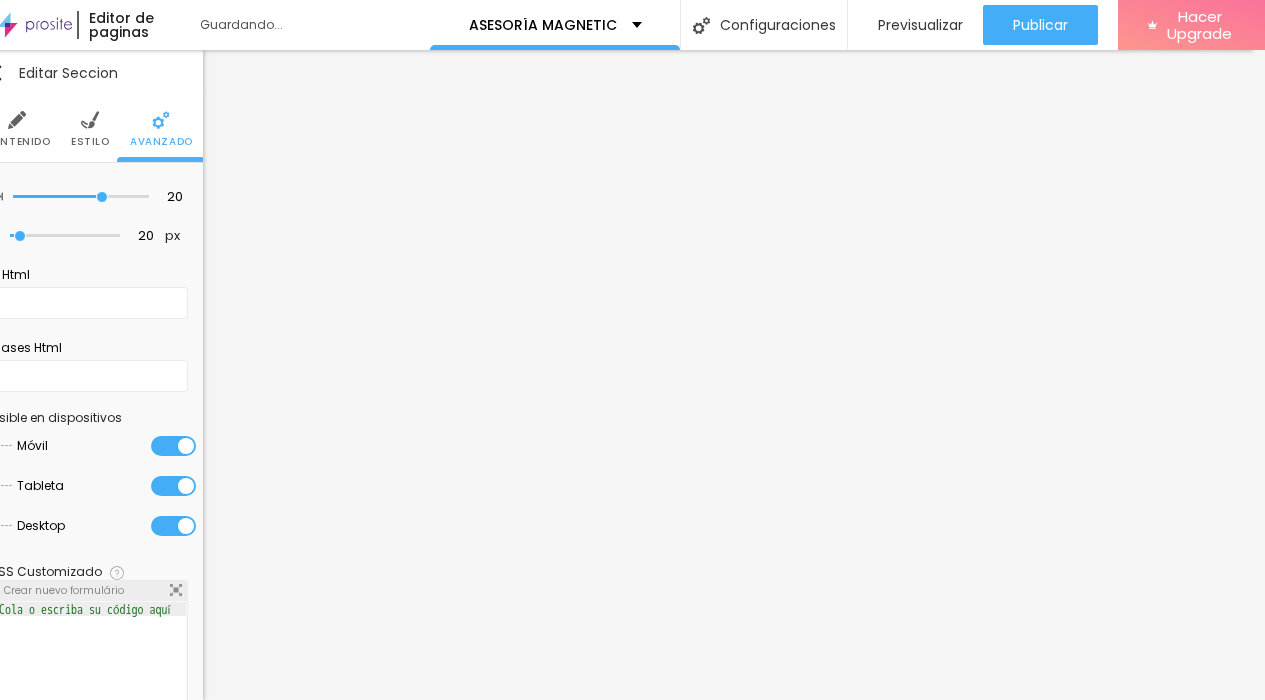 click at bounding box center (173, 446) 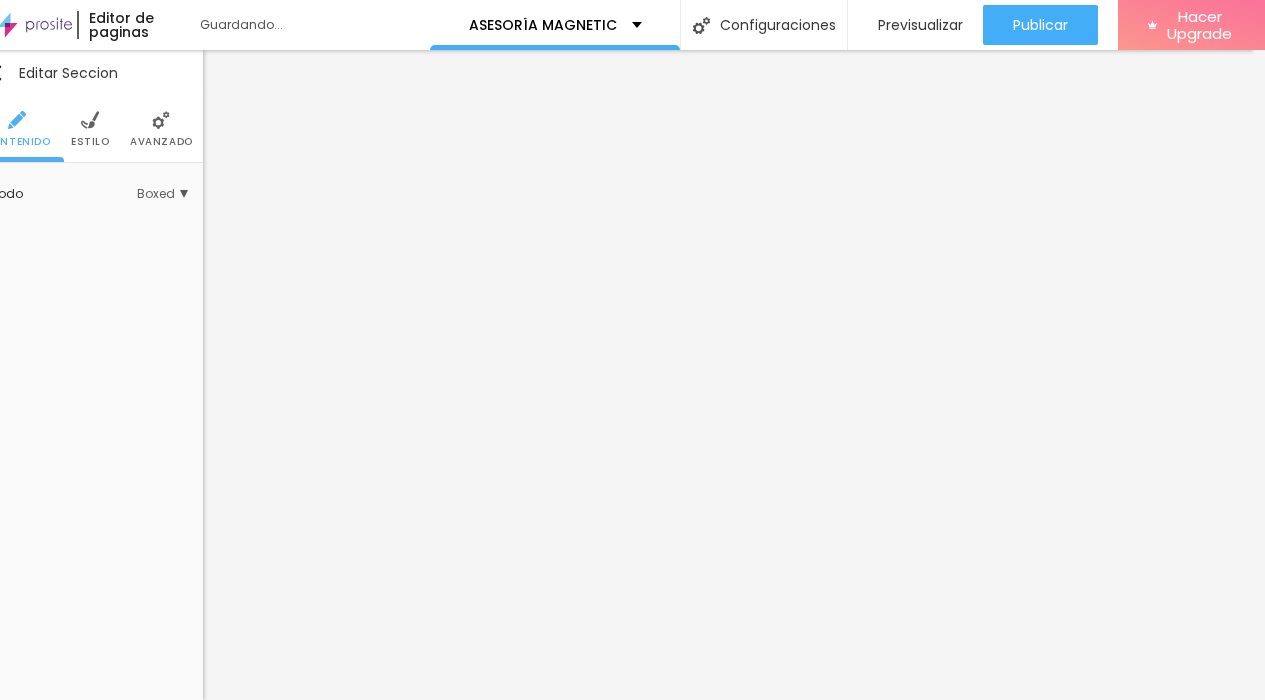 click on "Avanzado" at bounding box center [161, 142] 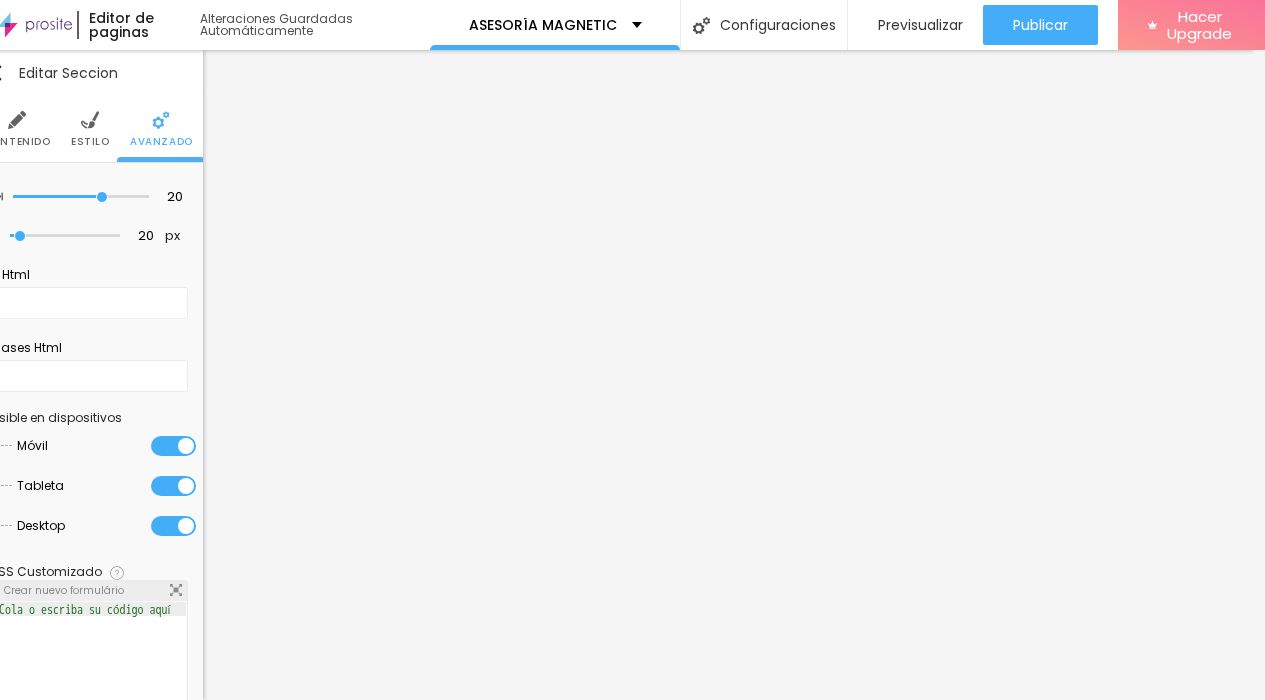 click at bounding box center [173, 486] 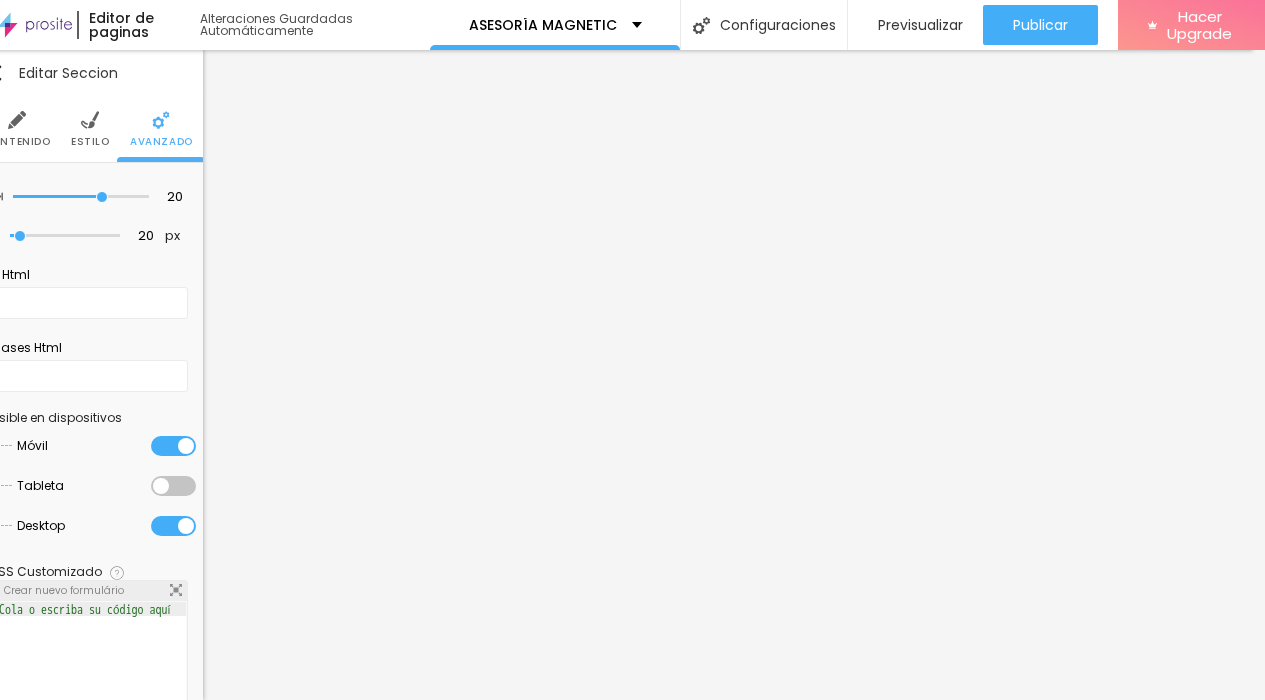 click at bounding box center (173, 526) 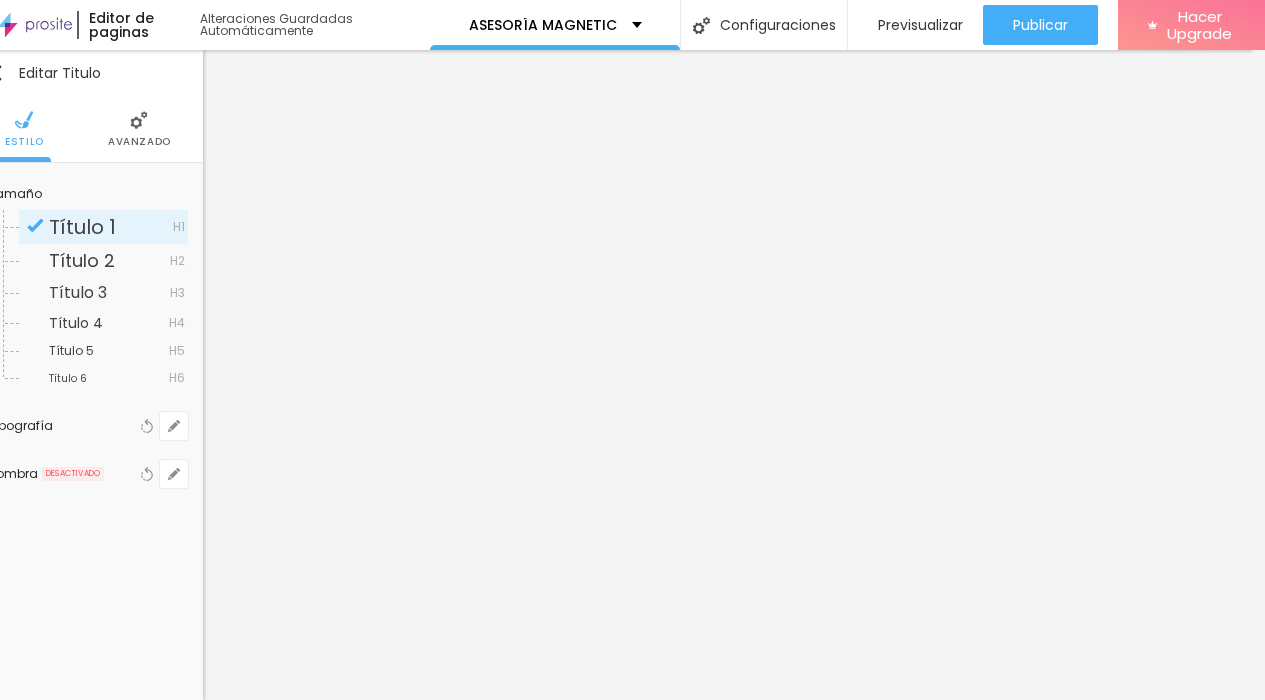 click at bounding box center (139, 120) 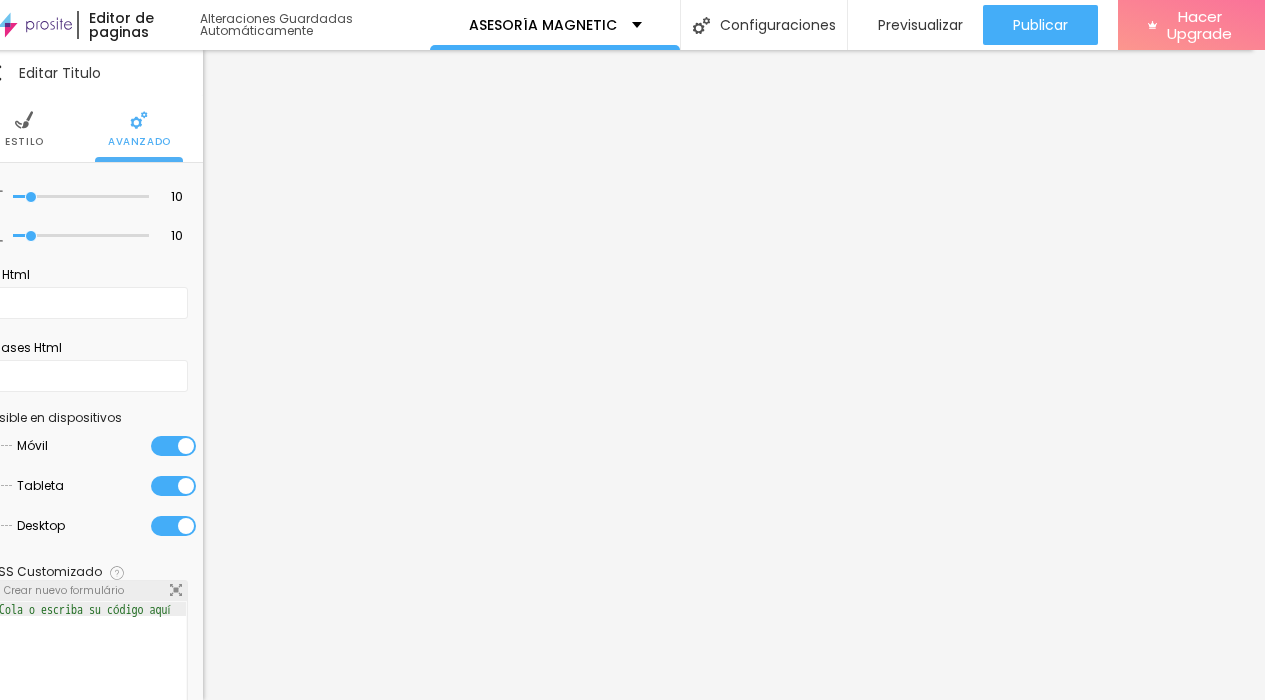 click on "Estilo" at bounding box center [24, 142] 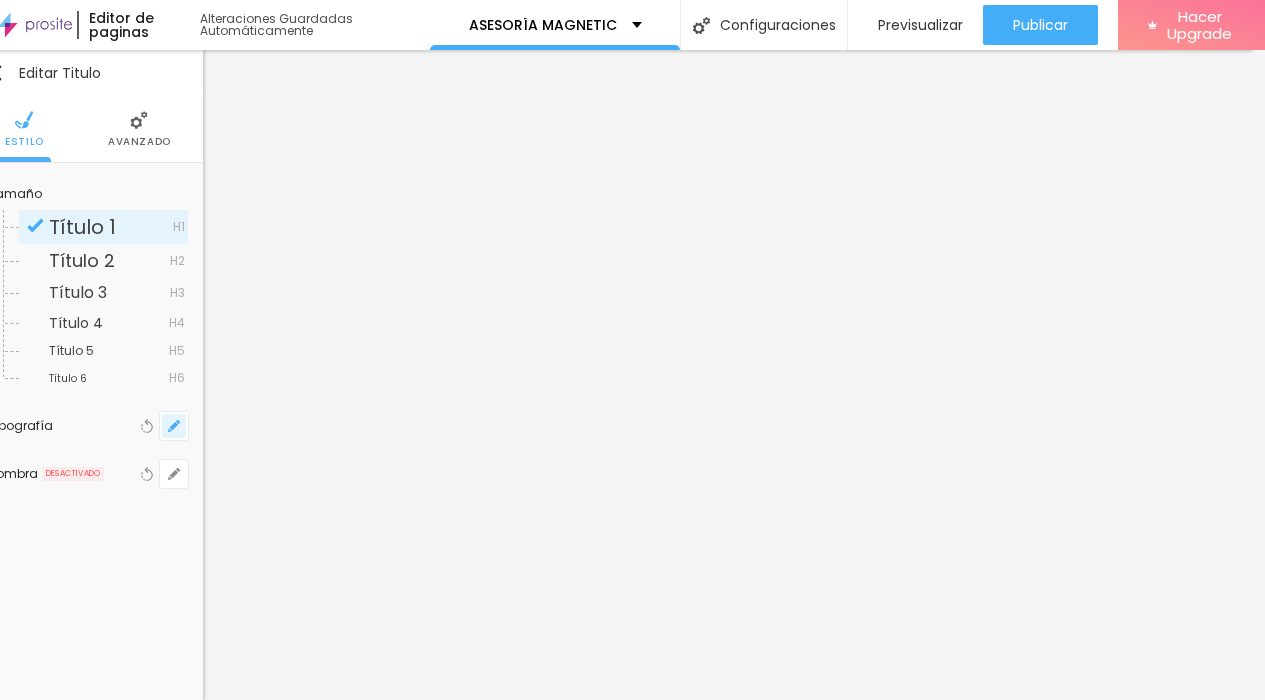 click 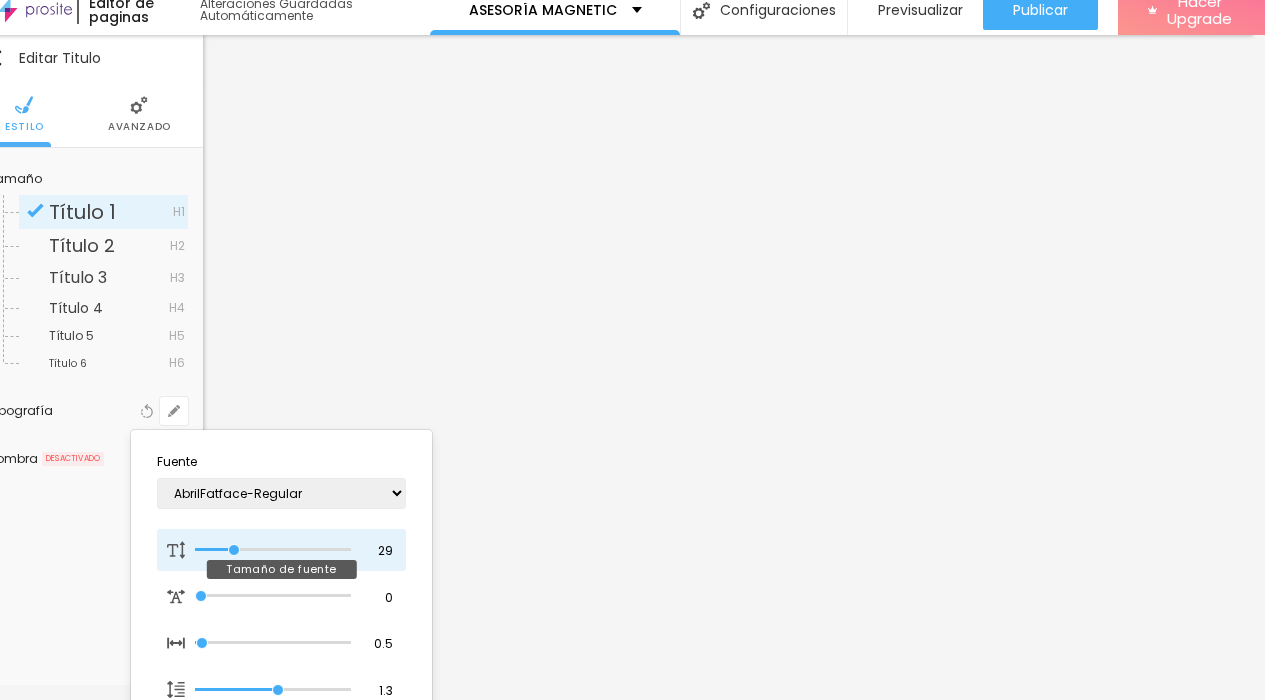 click at bounding box center (273, 550) 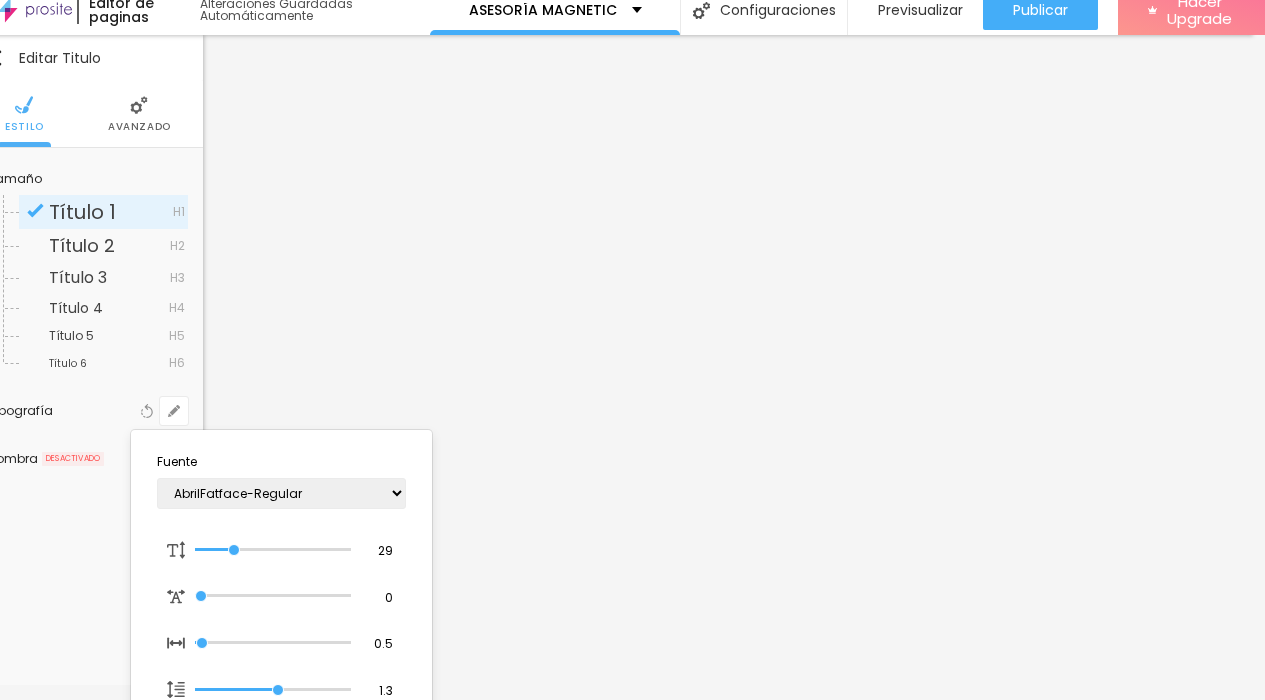 click at bounding box center (632, 350) 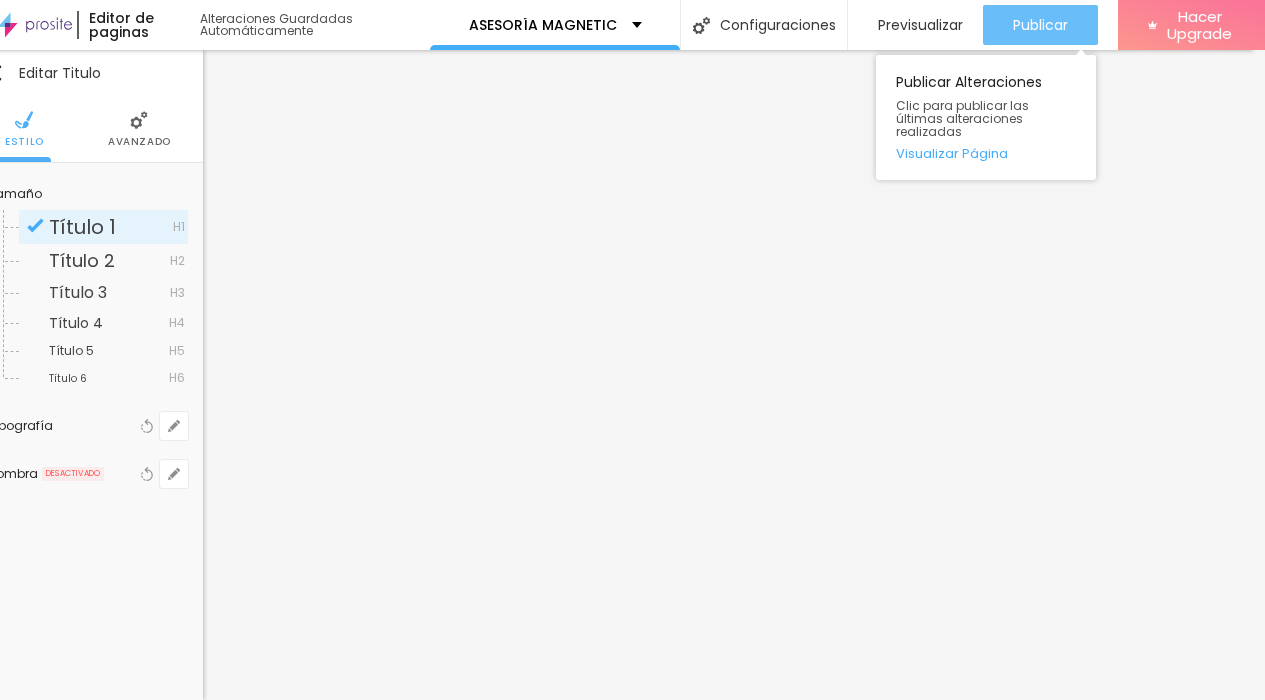 click on "Publicar" at bounding box center (1040, 25) 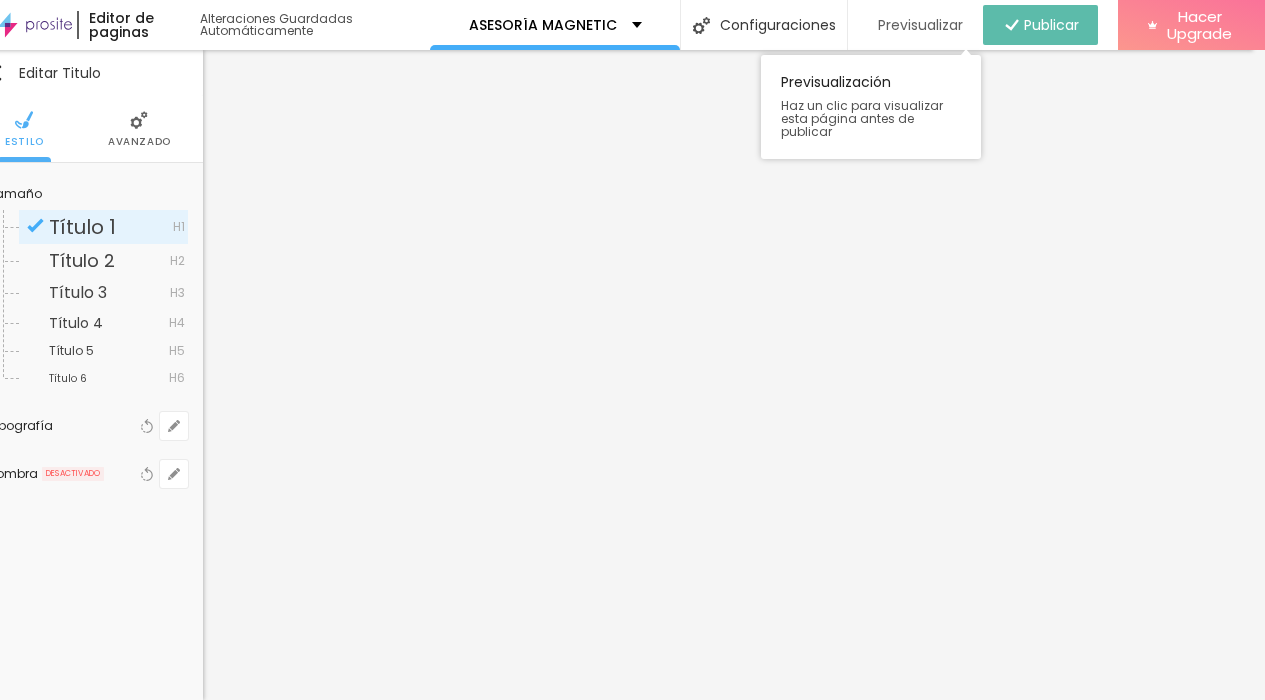click on "Previsualizar" at bounding box center [920, 25] 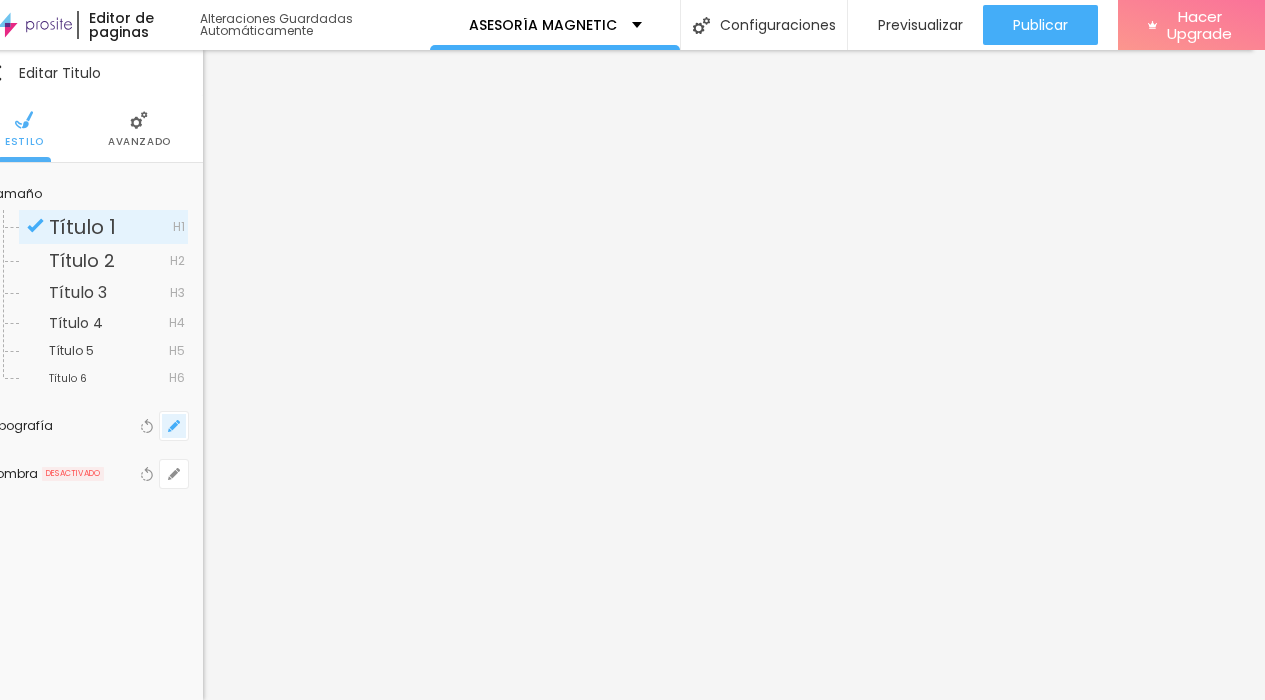 click at bounding box center [174, 426] 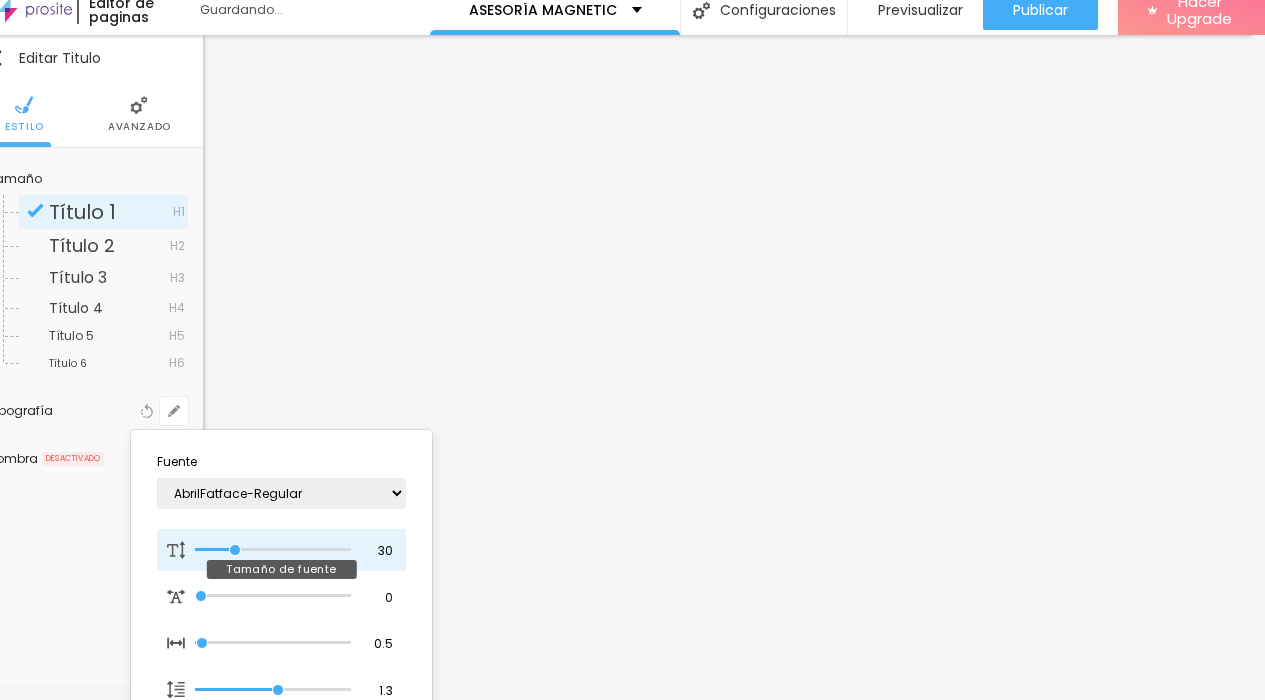 click at bounding box center (273, 550) 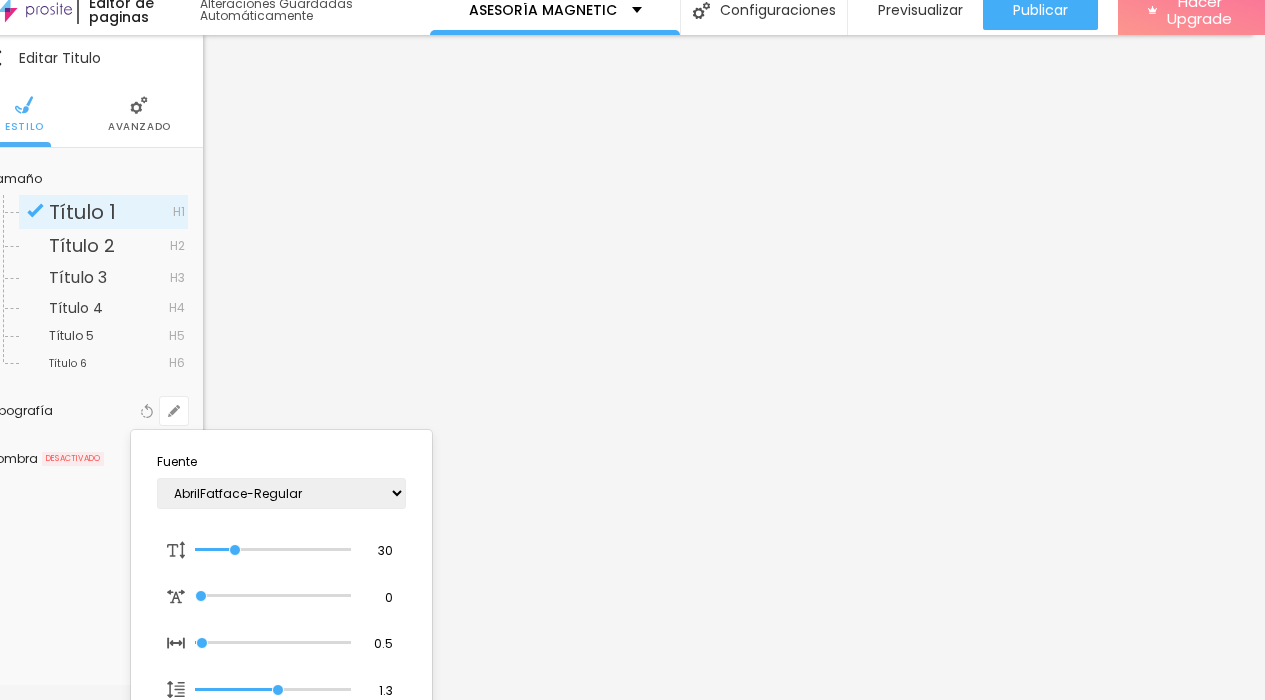 drag, startPoint x: 1240, startPoint y: 251, endPoint x: 1242, endPoint y: 275, distance: 24.083189 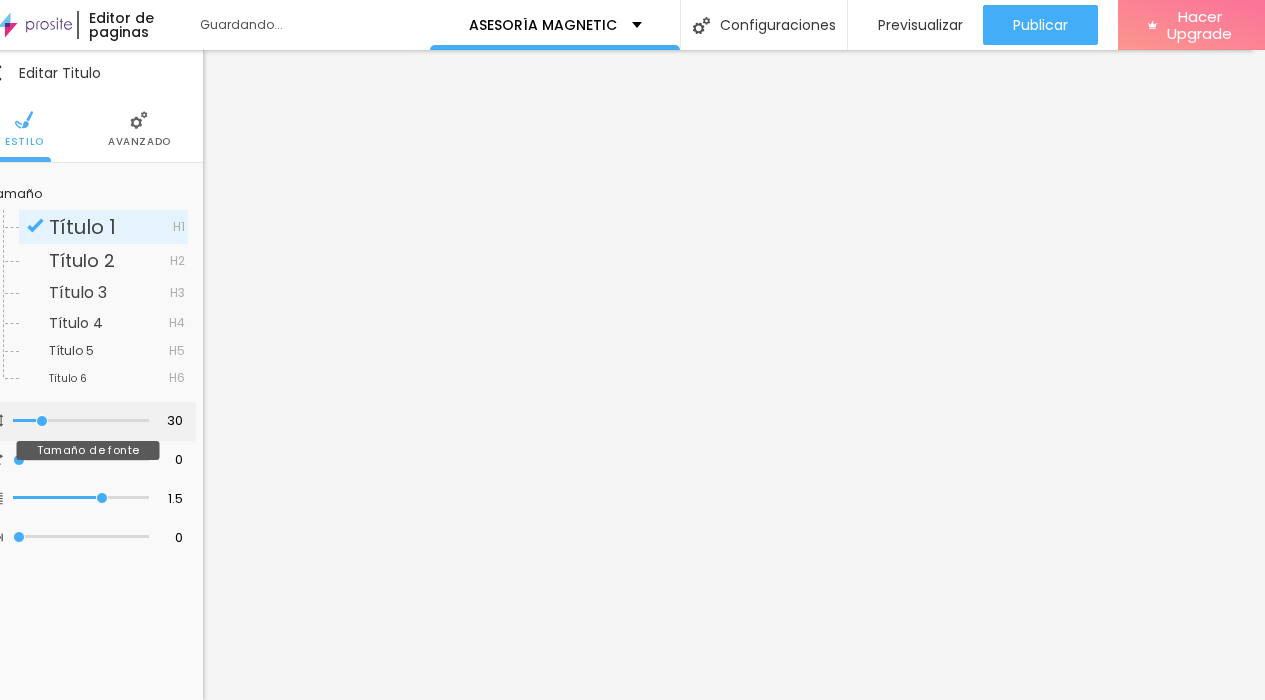 click at bounding box center (81, 421) 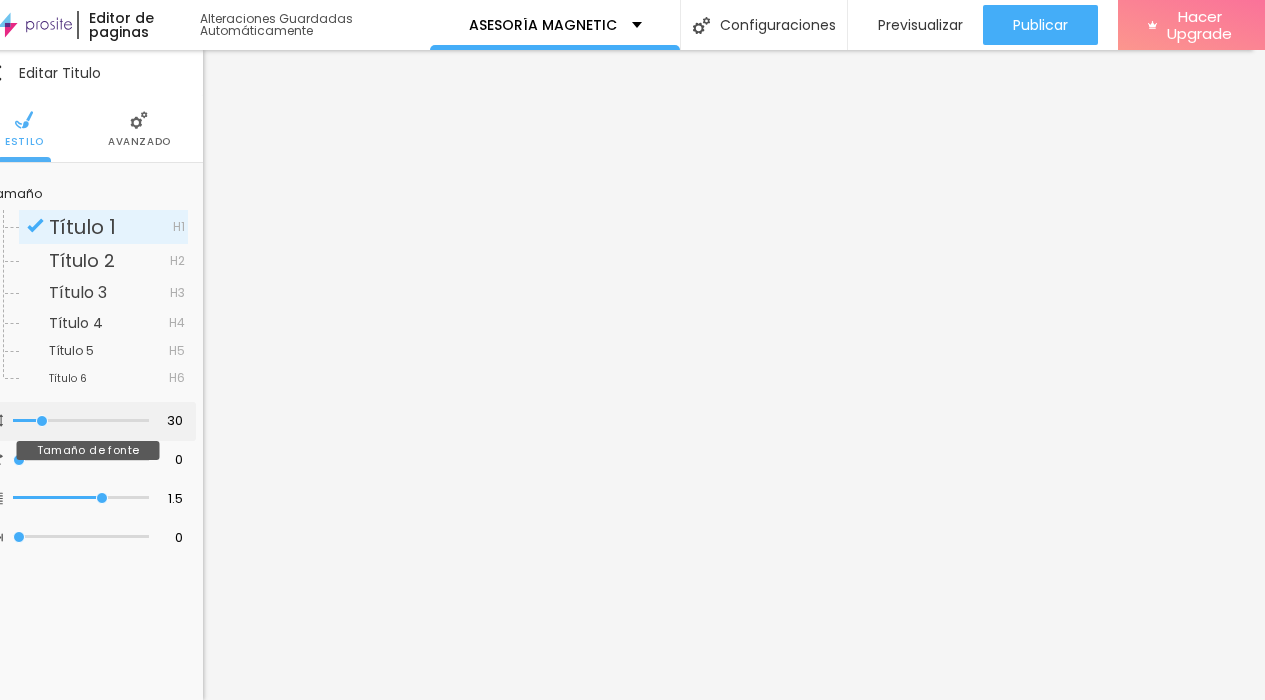 click at bounding box center (81, 421) 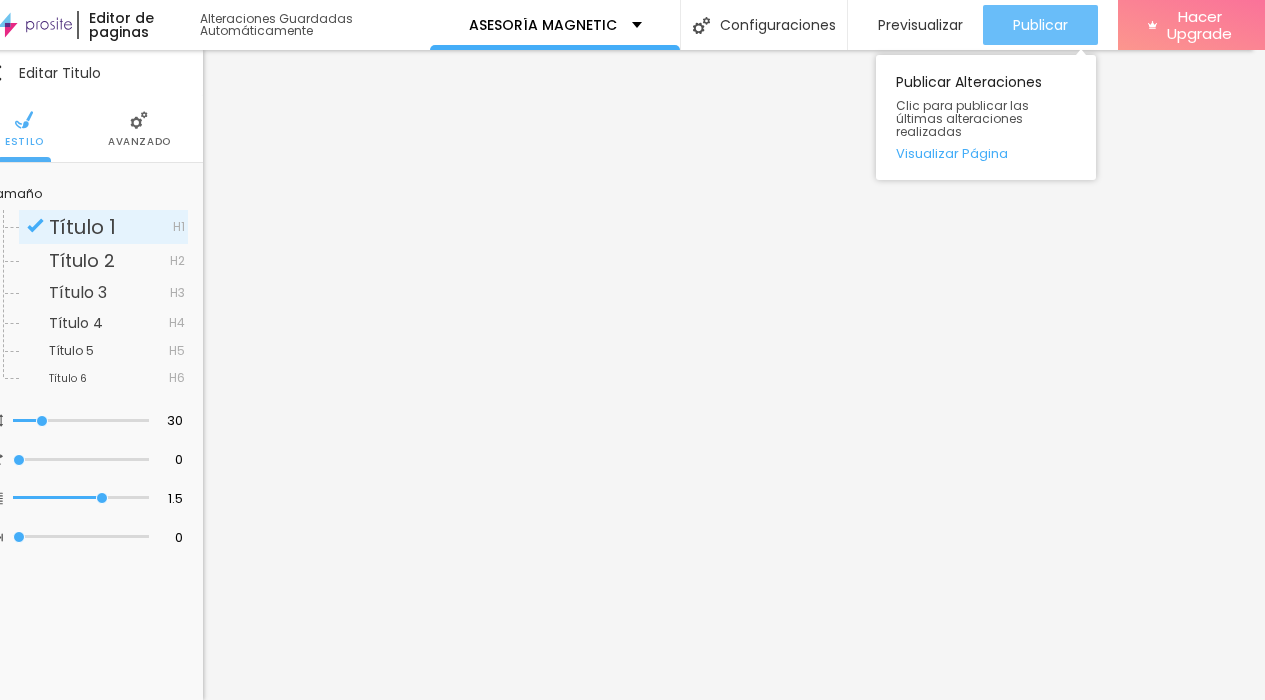 click on "Publicar" at bounding box center [1040, 25] 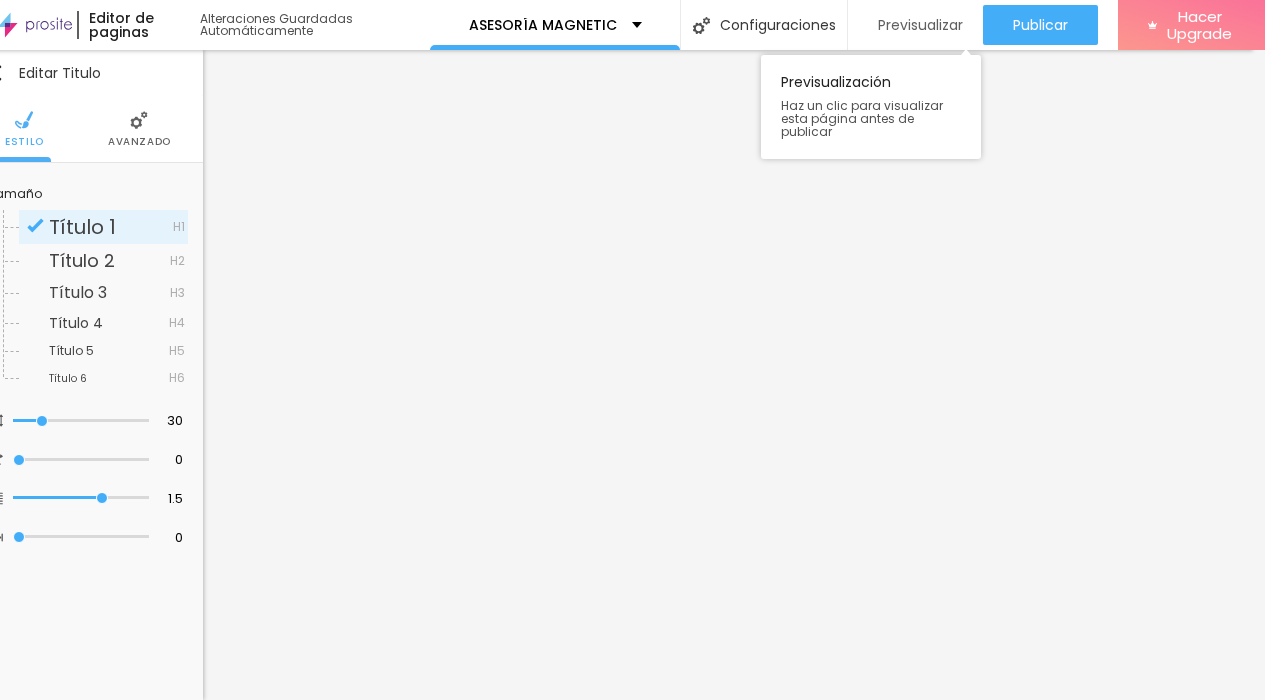 click on "Previsualizar" at bounding box center [920, 25] 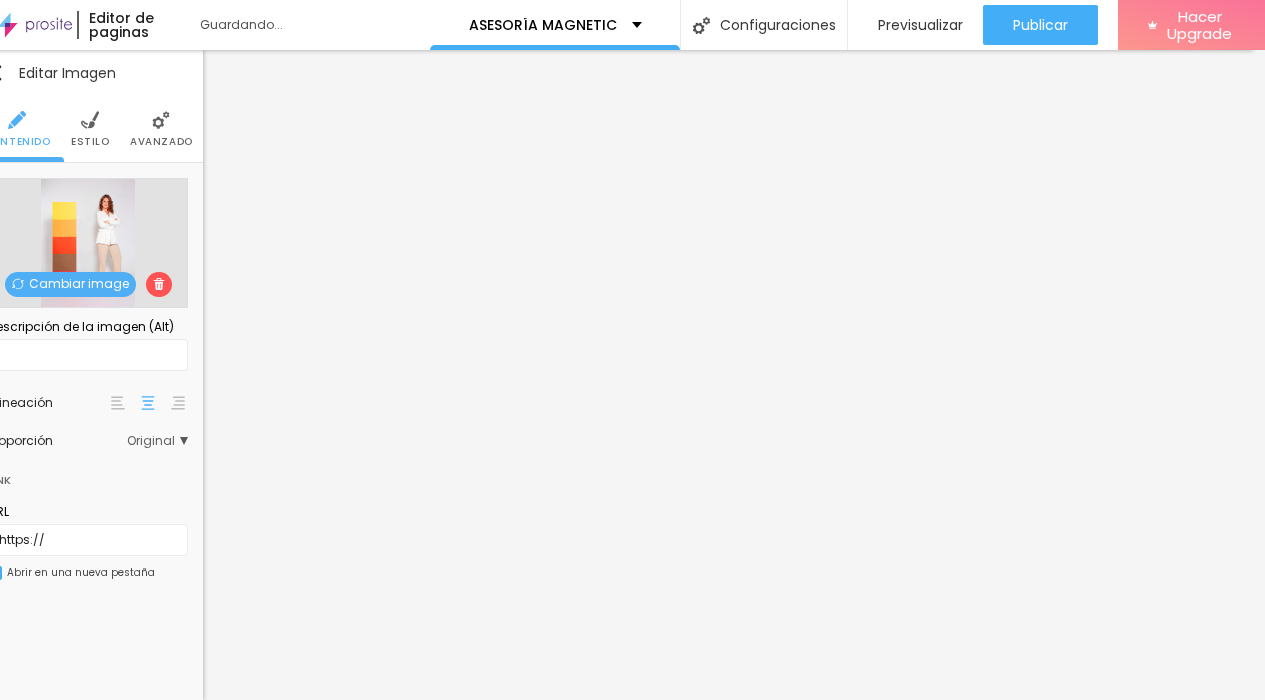 click on "Cambiar image" at bounding box center [70, 284] 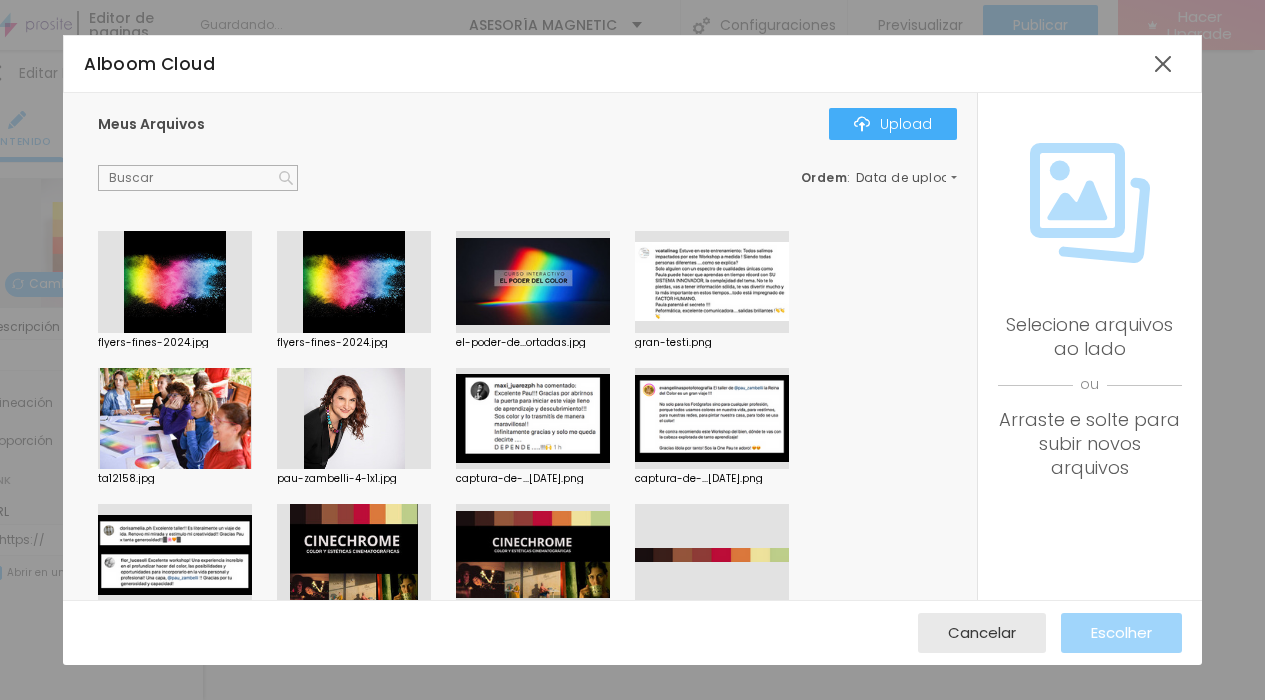 scroll, scrollTop: 0, scrollLeft: 14, axis: horizontal 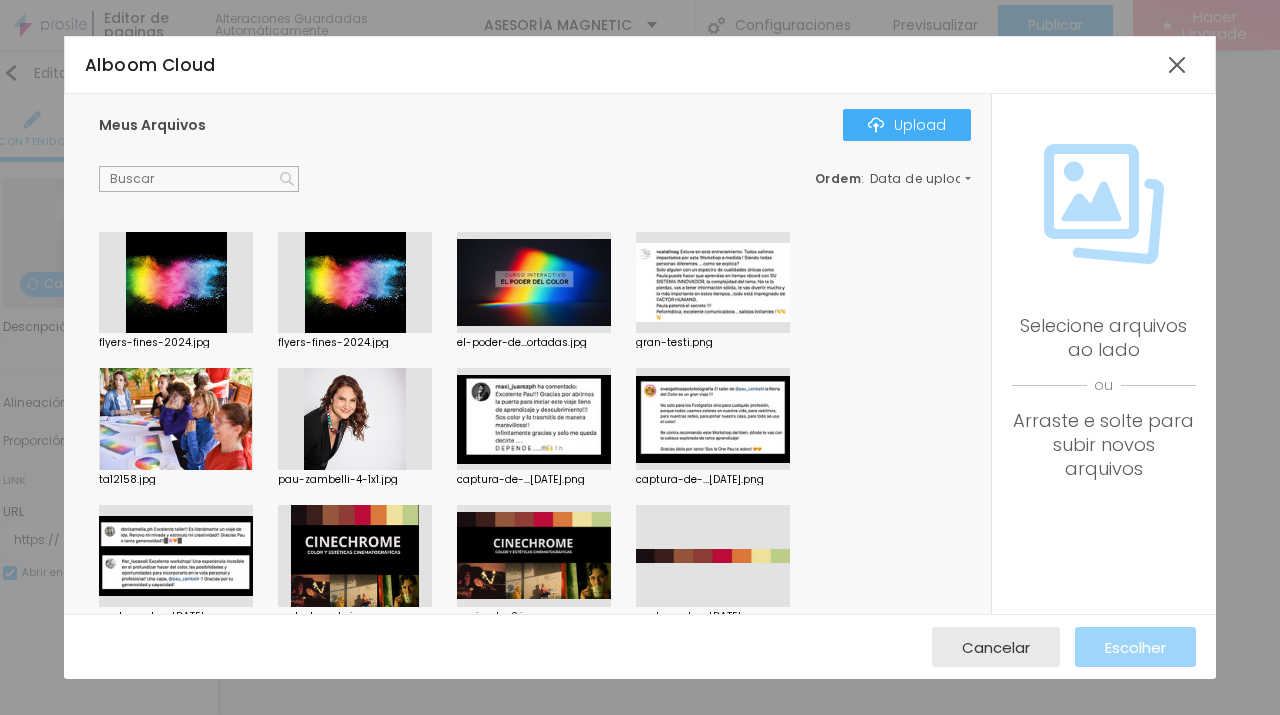 click at bounding box center [176, 419] 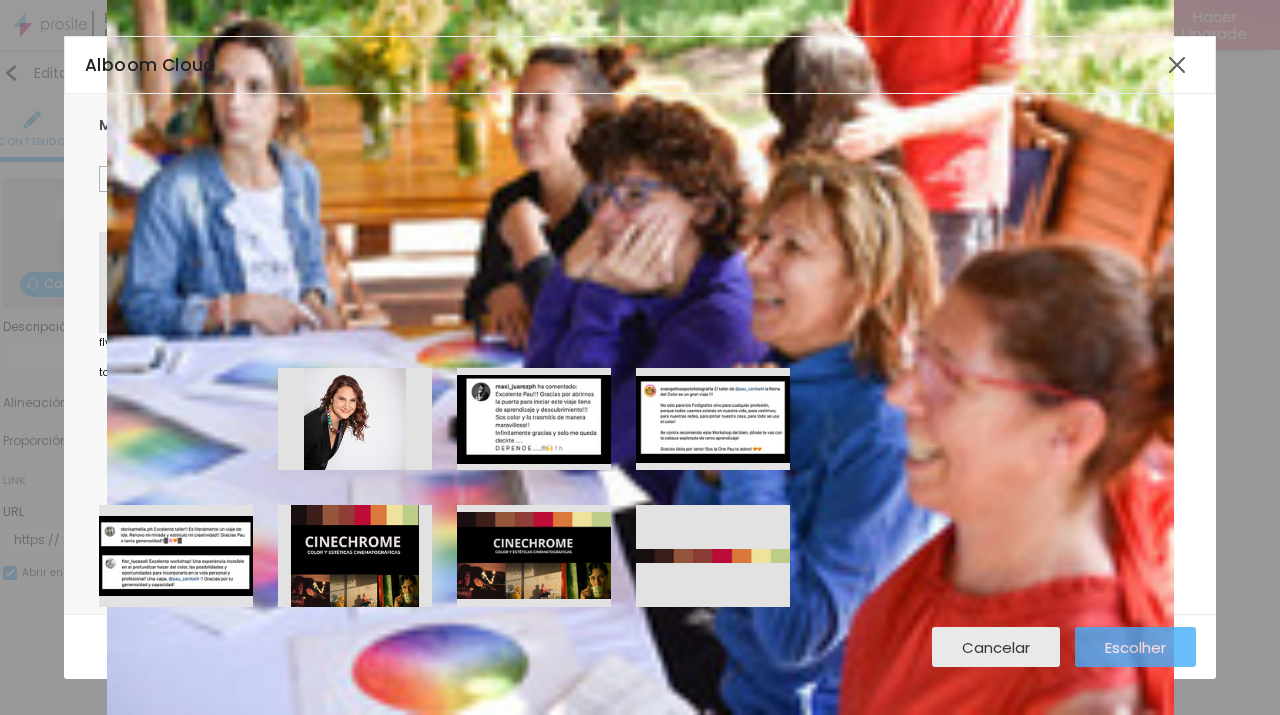 click on "Escolher" at bounding box center (1135, 647) 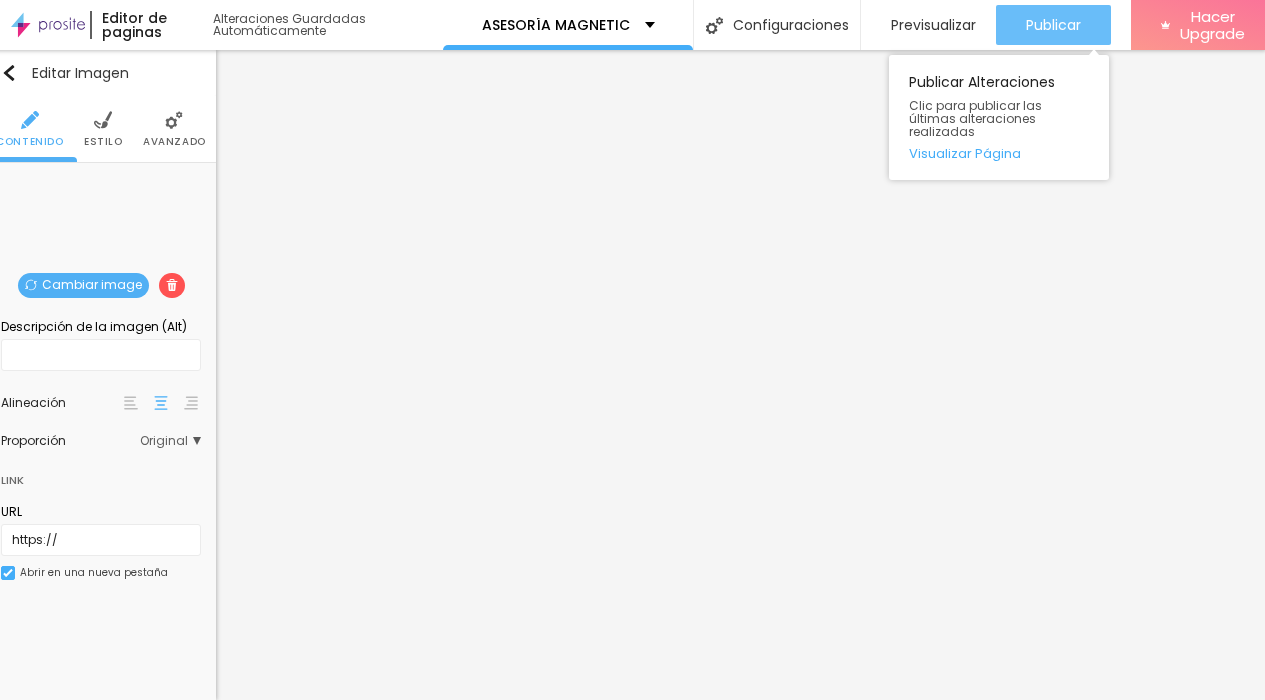 click on "Publicar" at bounding box center (1053, 25) 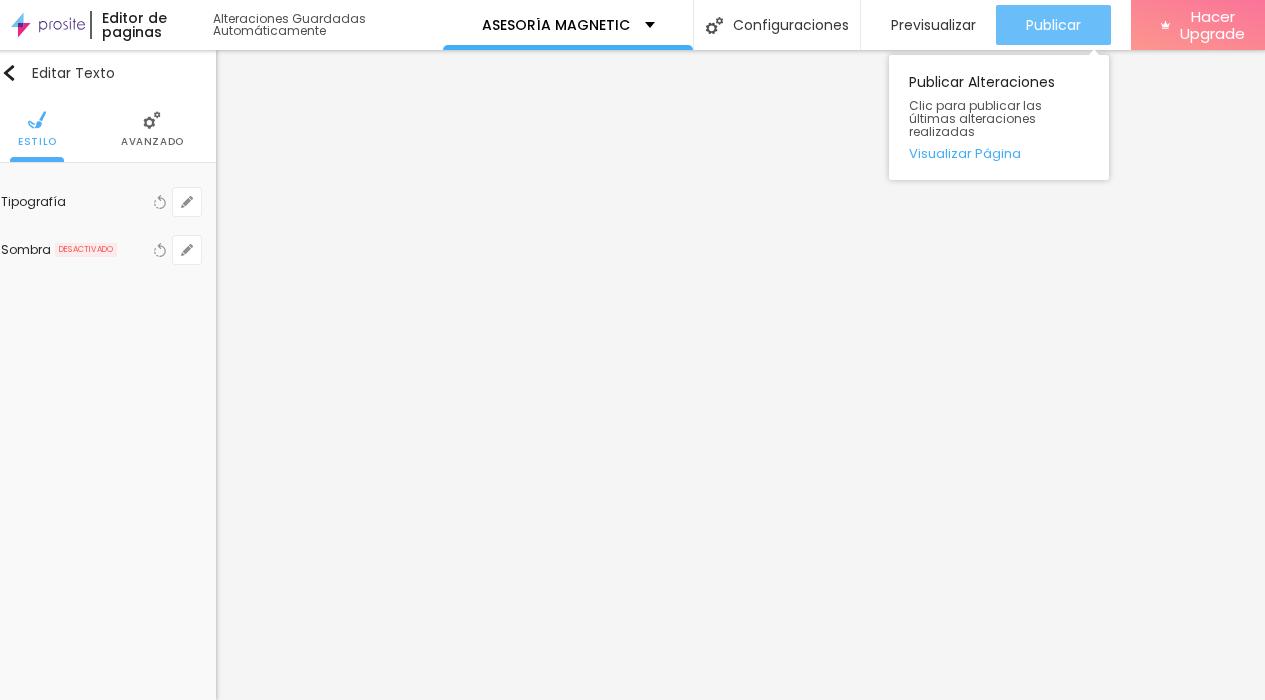 click on "Publicar" at bounding box center (1053, 25) 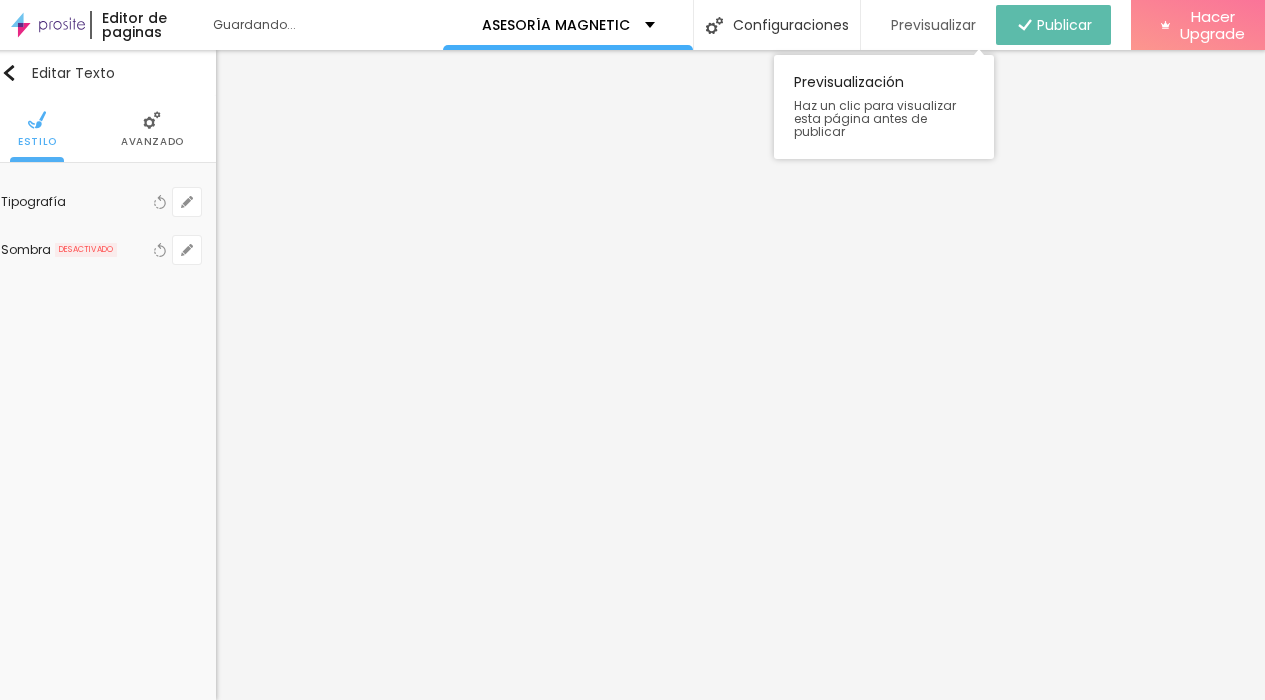 click on "Previsualizar" at bounding box center [933, 25] 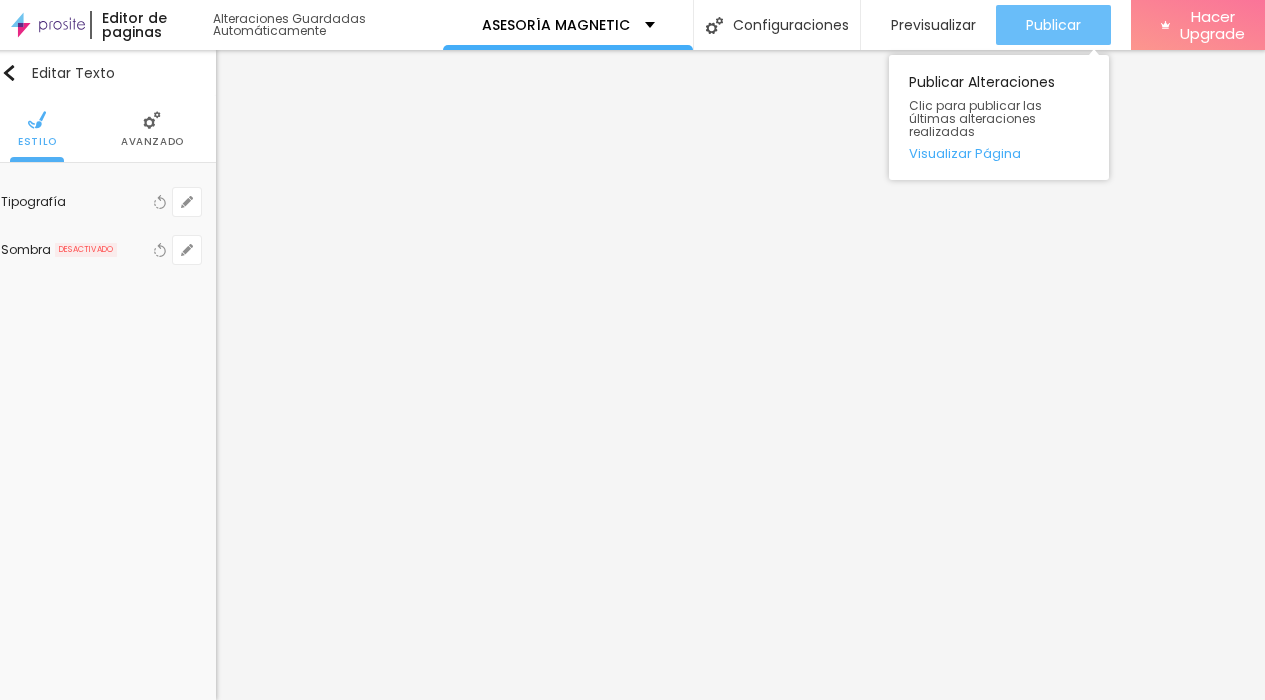click on "Publicar" at bounding box center (1053, 25) 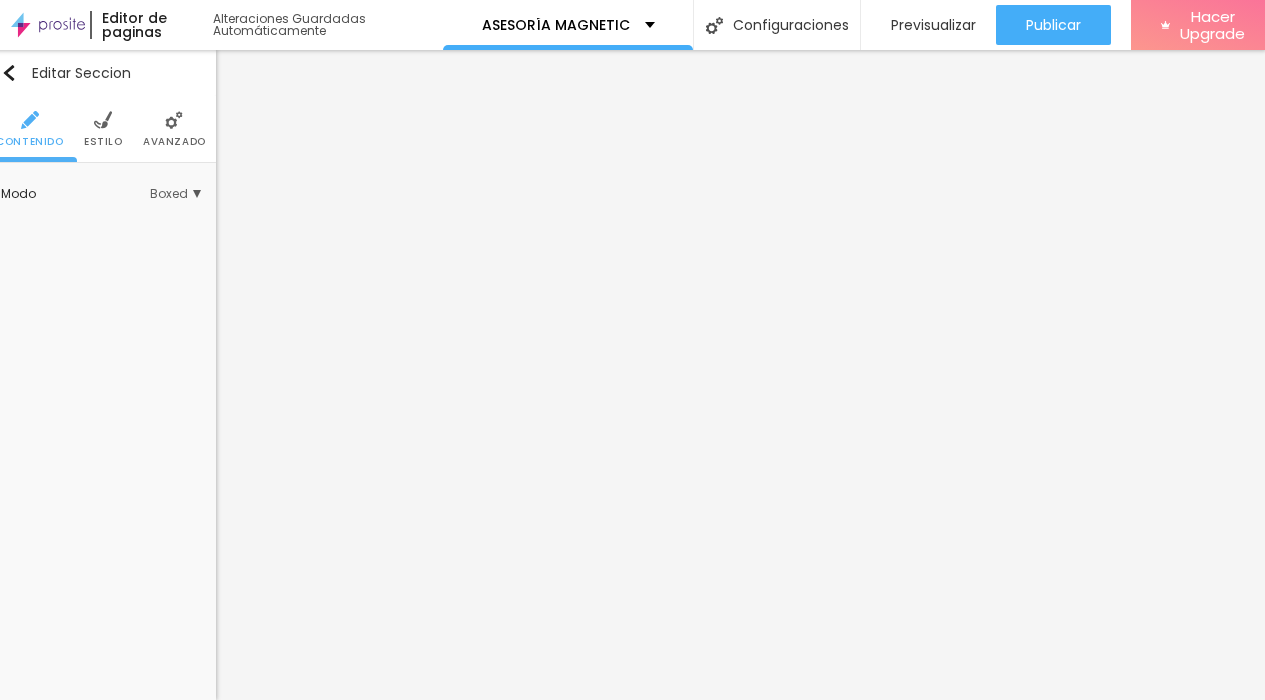 click on "Avanzado" at bounding box center [174, 142] 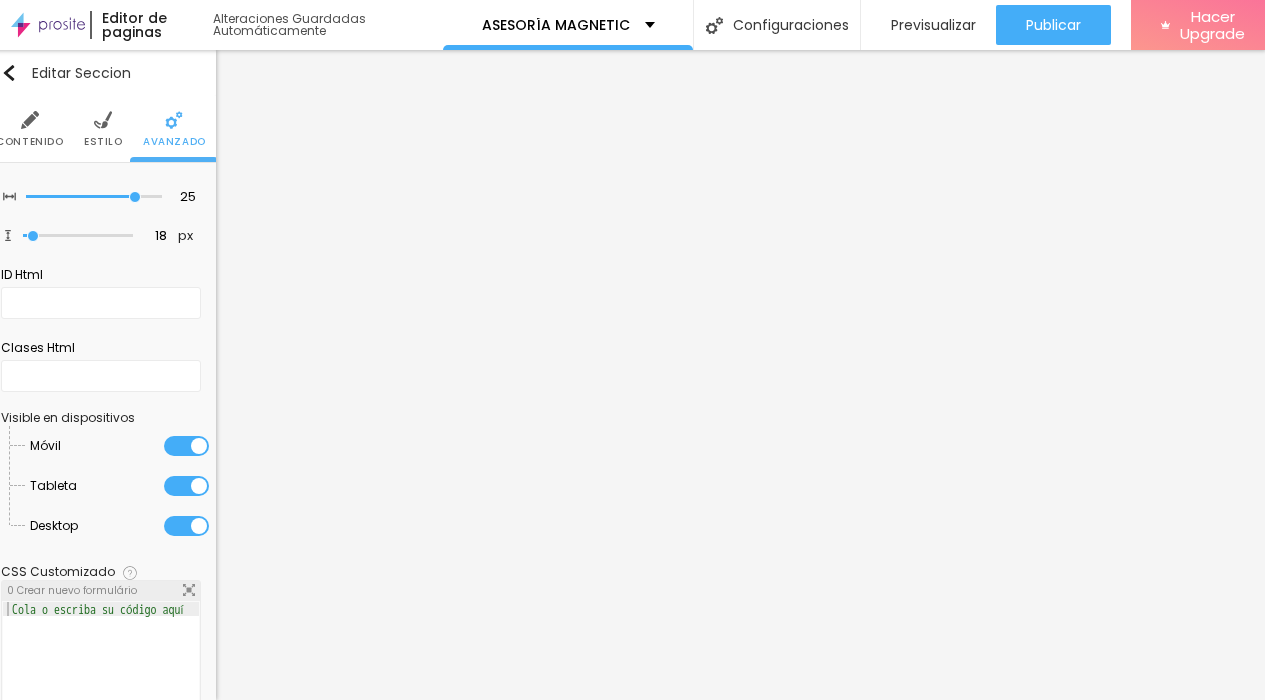click at bounding box center [186, 446] 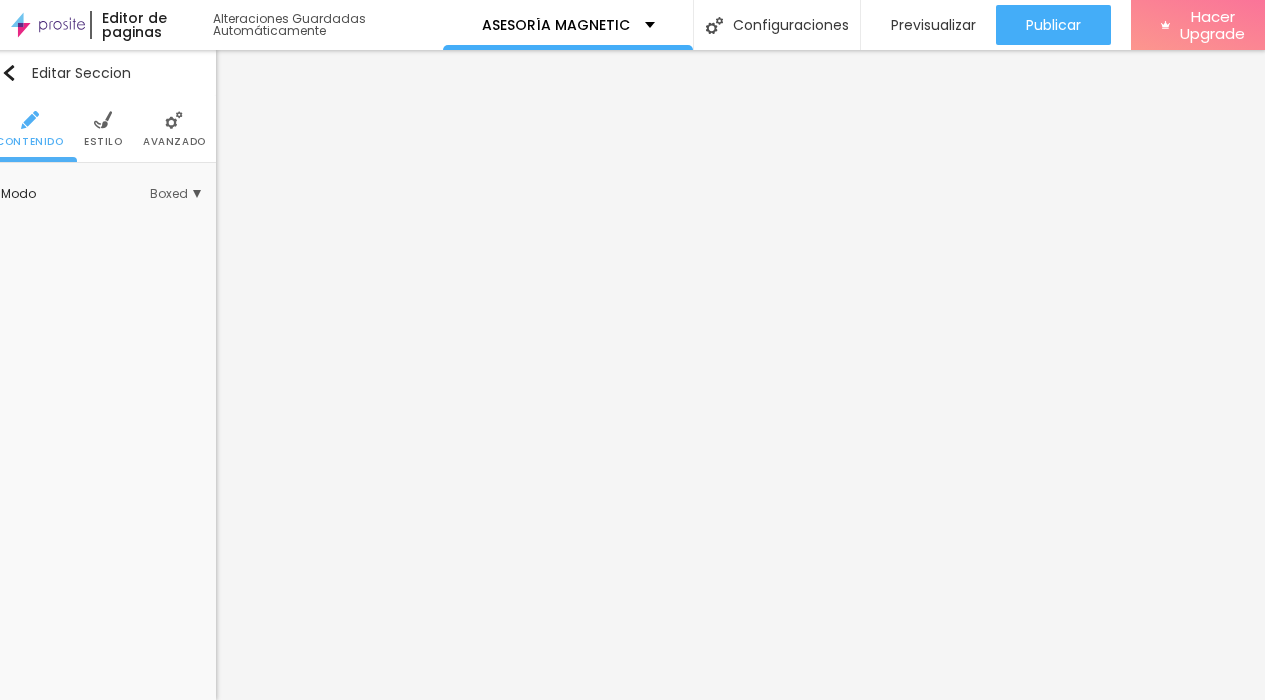 click at bounding box center (174, 120) 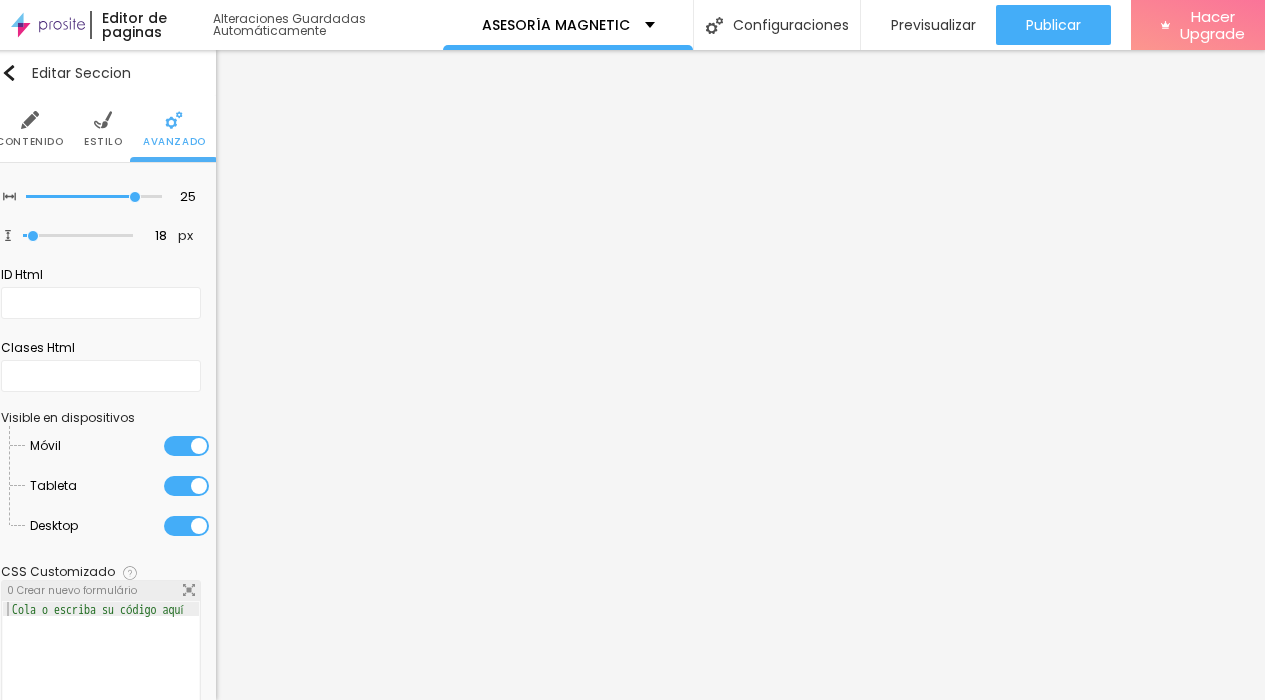 click at bounding box center [186, 446] 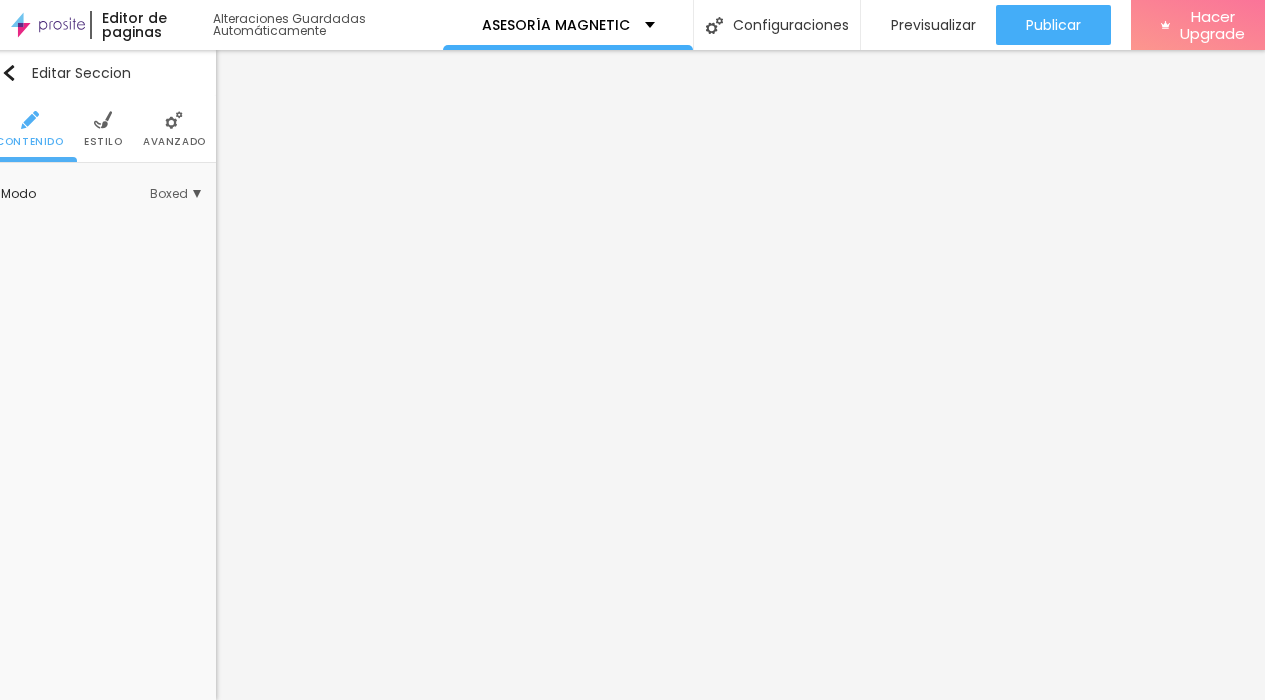 click on "Avanzado" at bounding box center (174, 142) 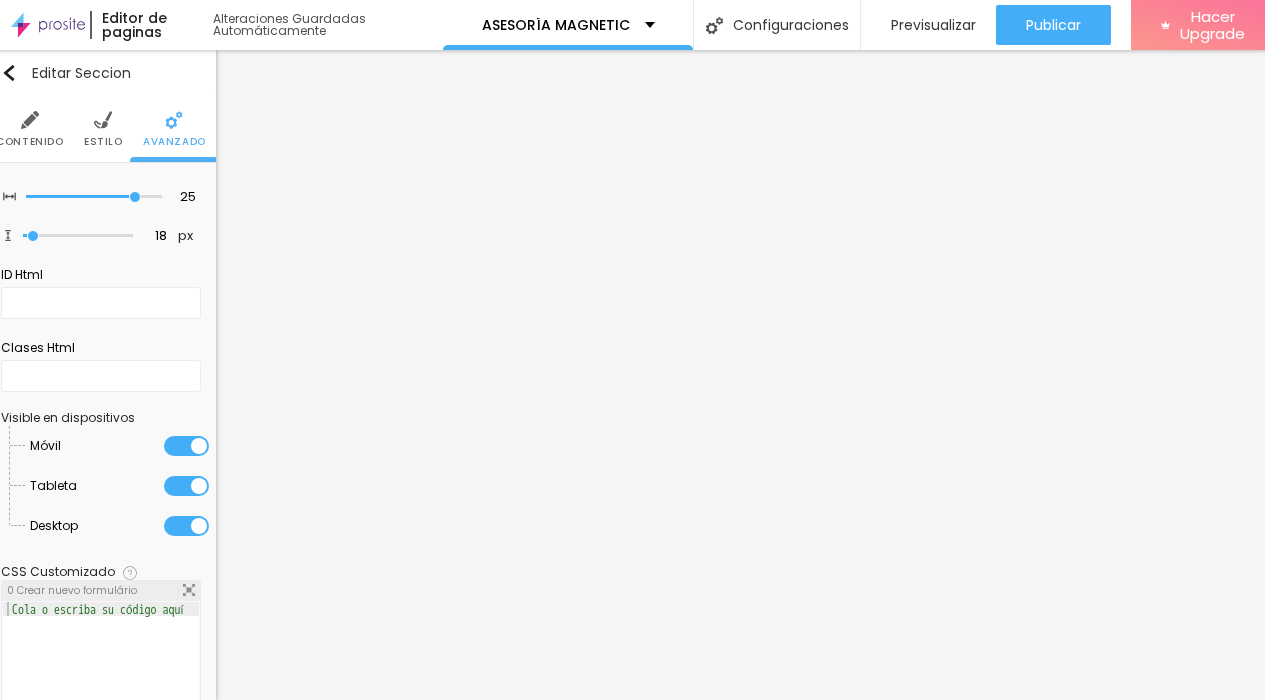 click at bounding box center (186, 486) 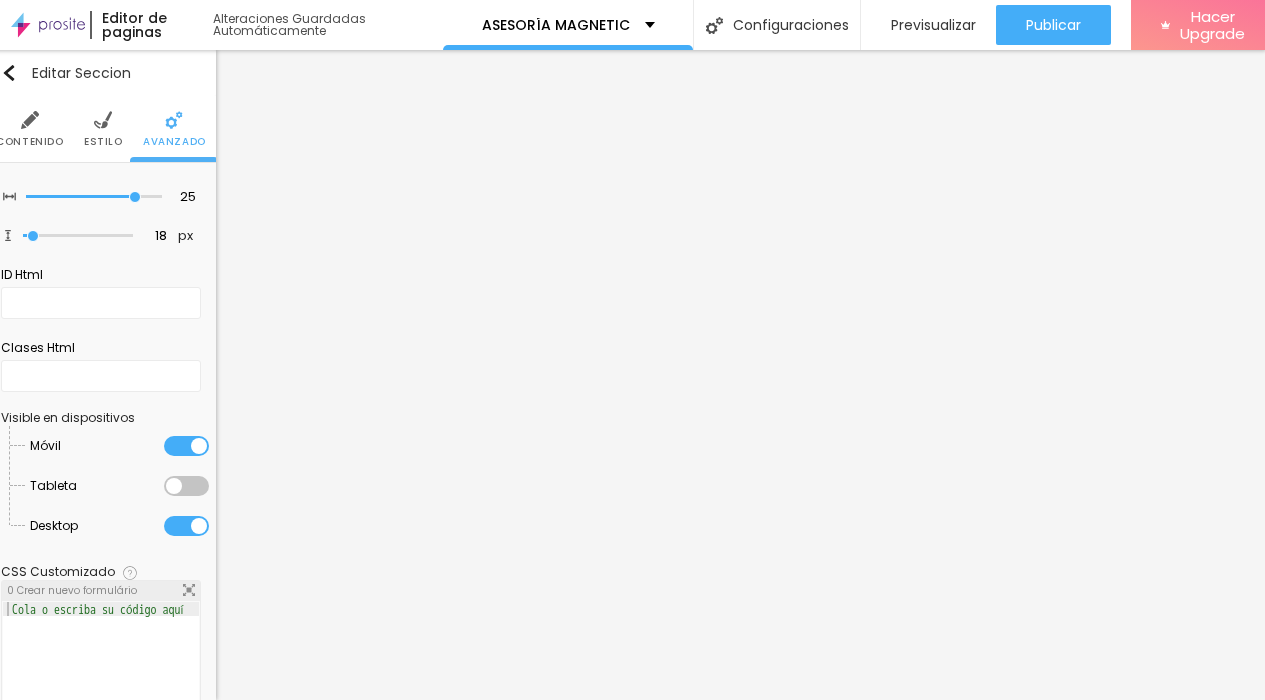 click at bounding box center (186, 526) 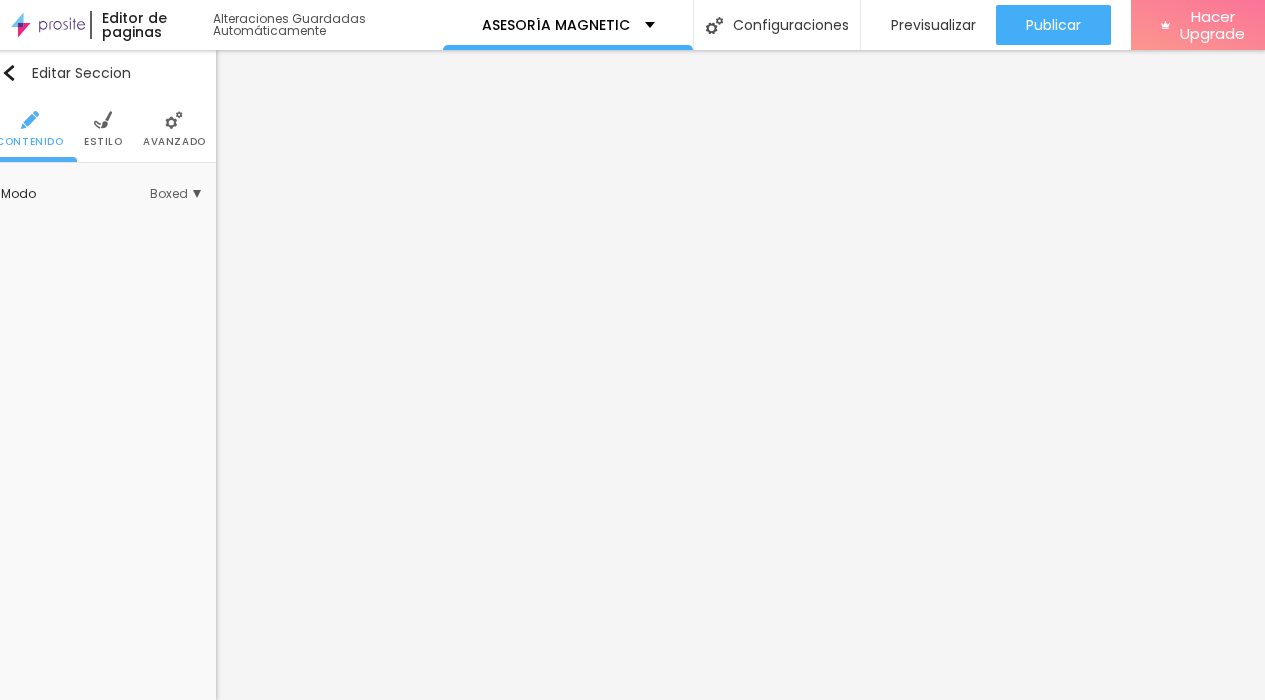 click at bounding box center [174, 120] 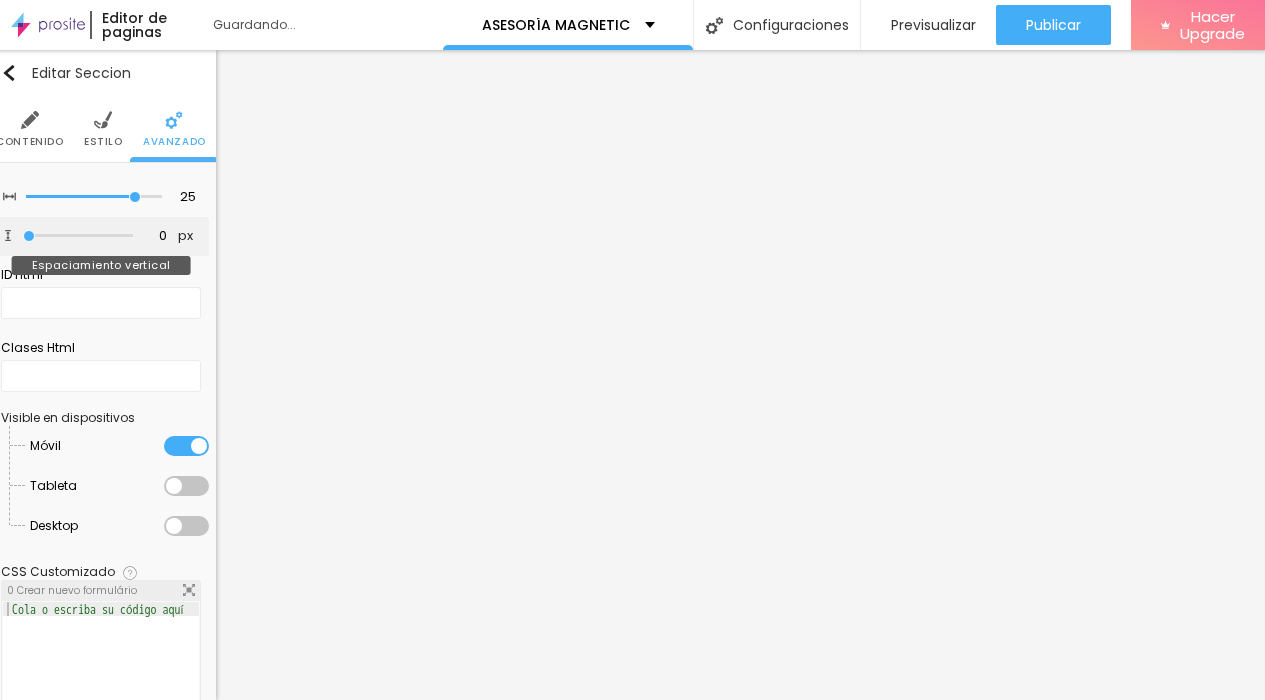 drag, startPoint x: 30, startPoint y: 233, endPoint x: 0, endPoint y: 244, distance: 31.95309 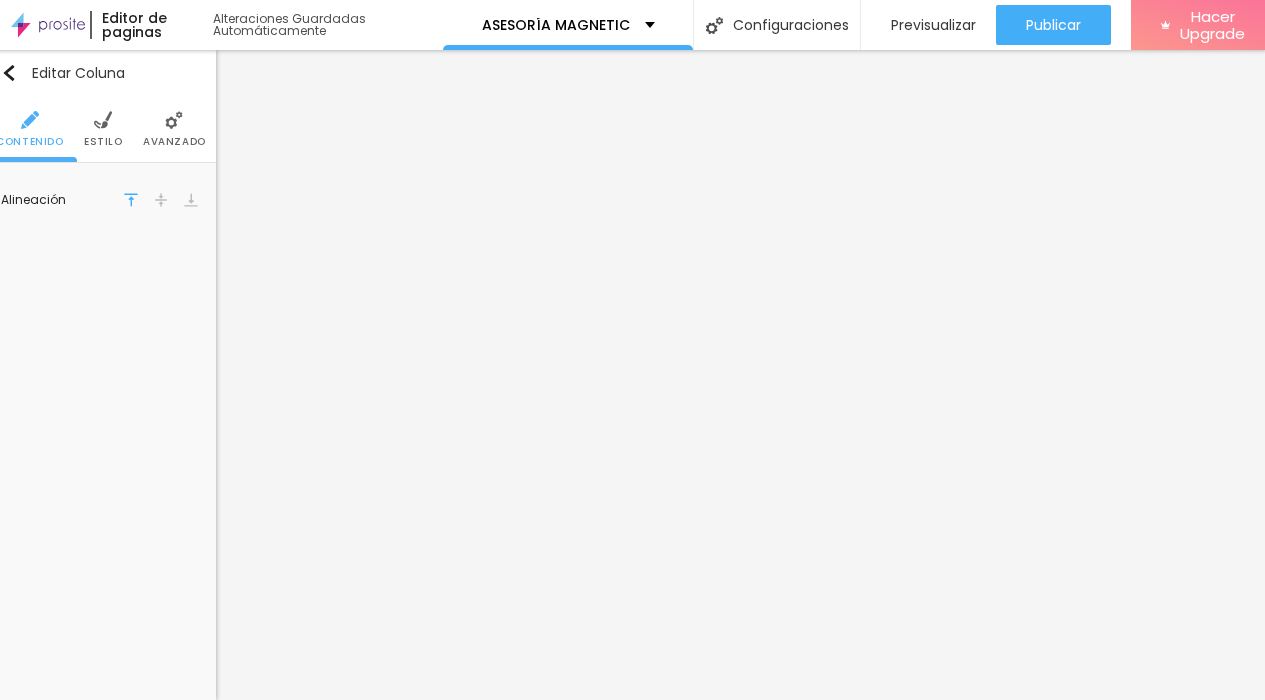 click on "Avanzado" at bounding box center (174, 142) 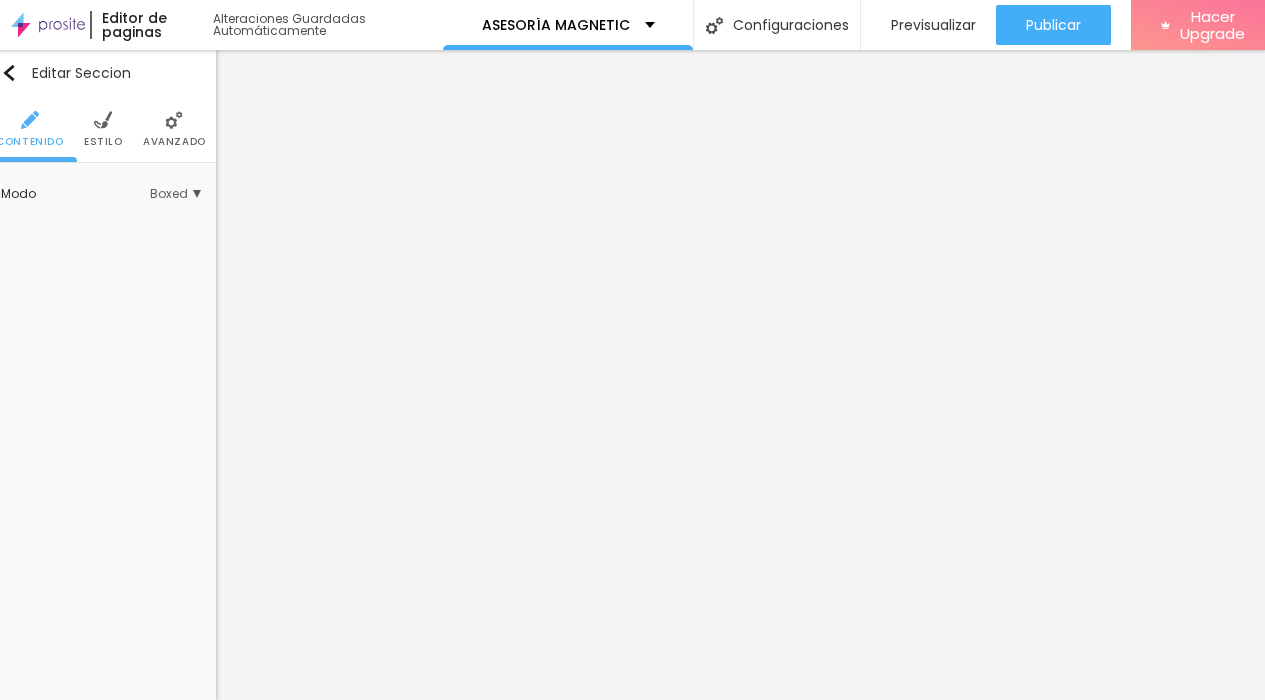 click on "Avanzado" at bounding box center (174, 142) 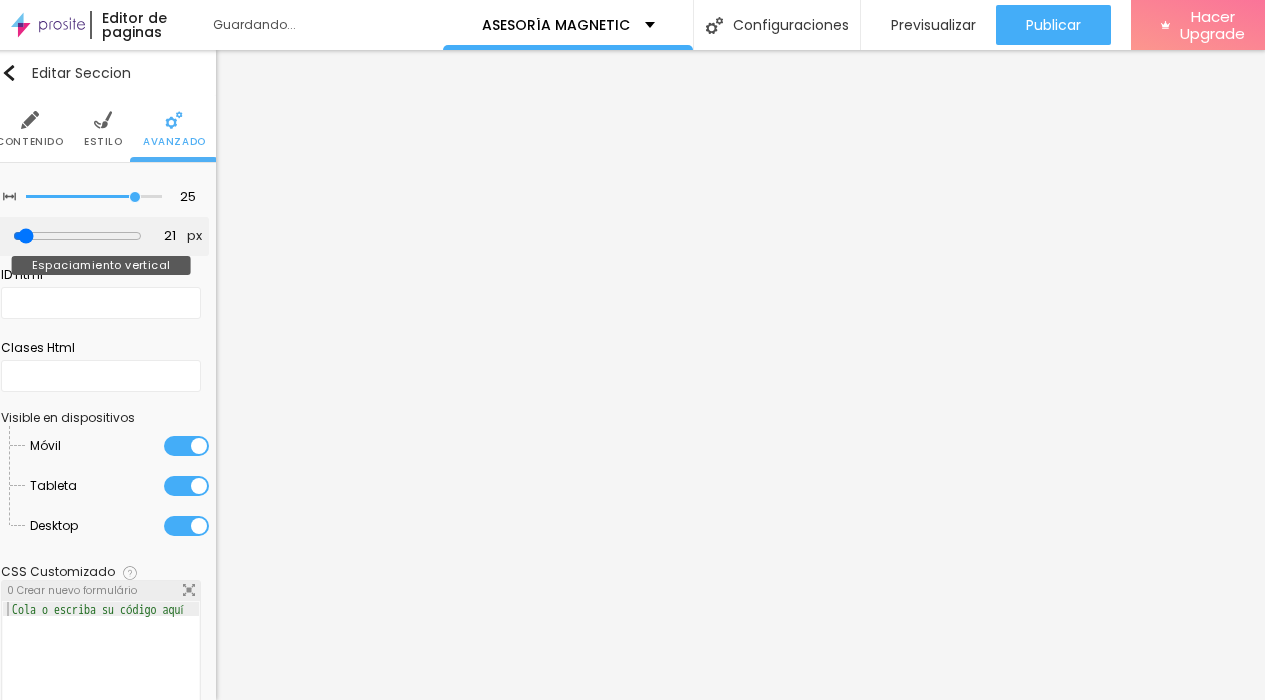 click at bounding box center (77, 236) 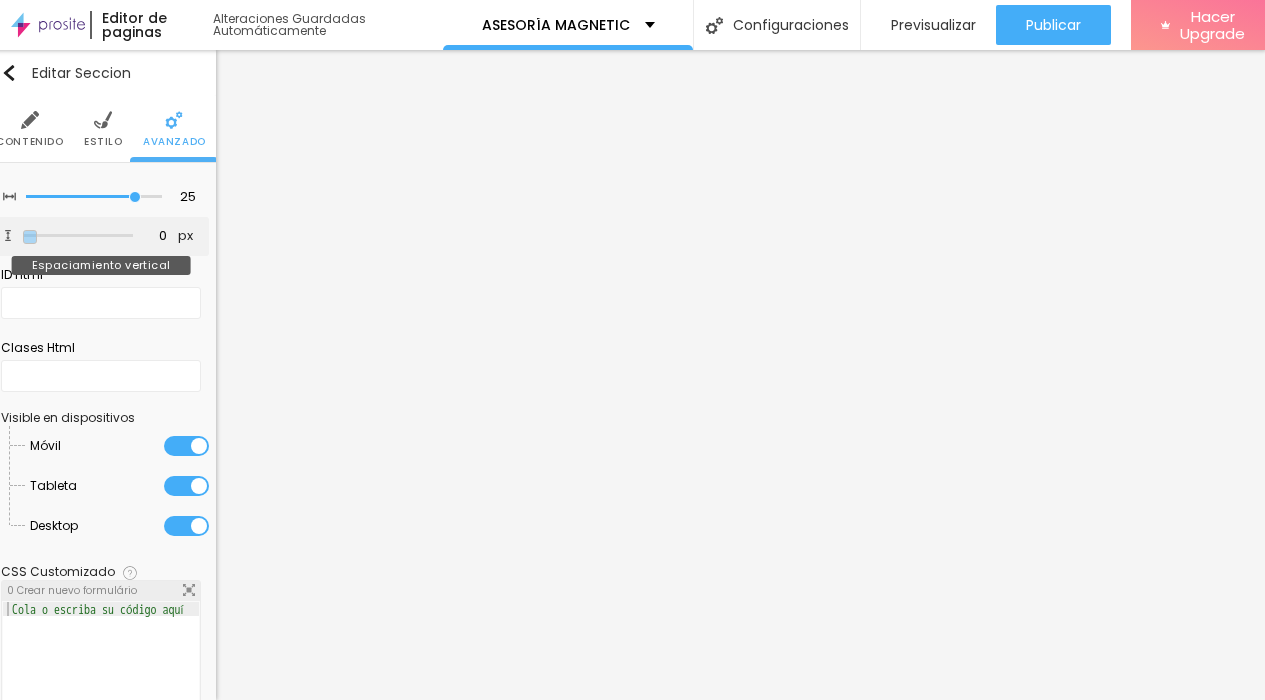 drag, startPoint x: 30, startPoint y: 234, endPoint x: 13, endPoint y: 234, distance: 17 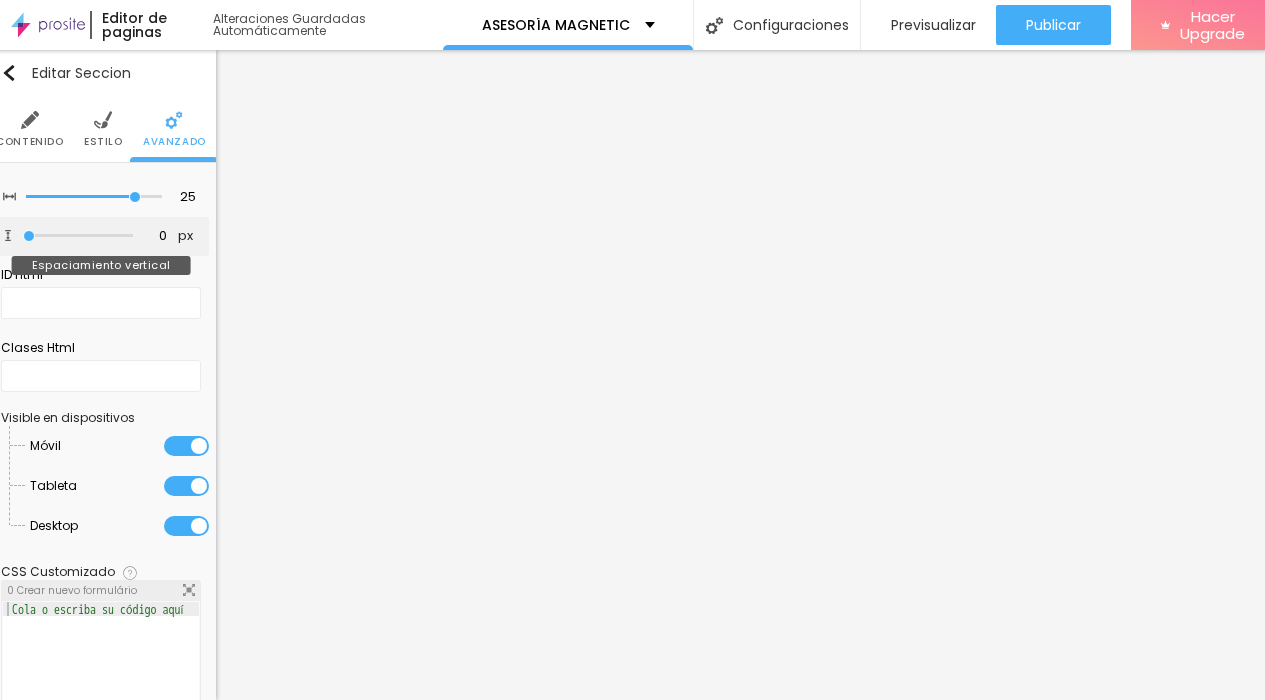 click at bounding box center (78, 236) 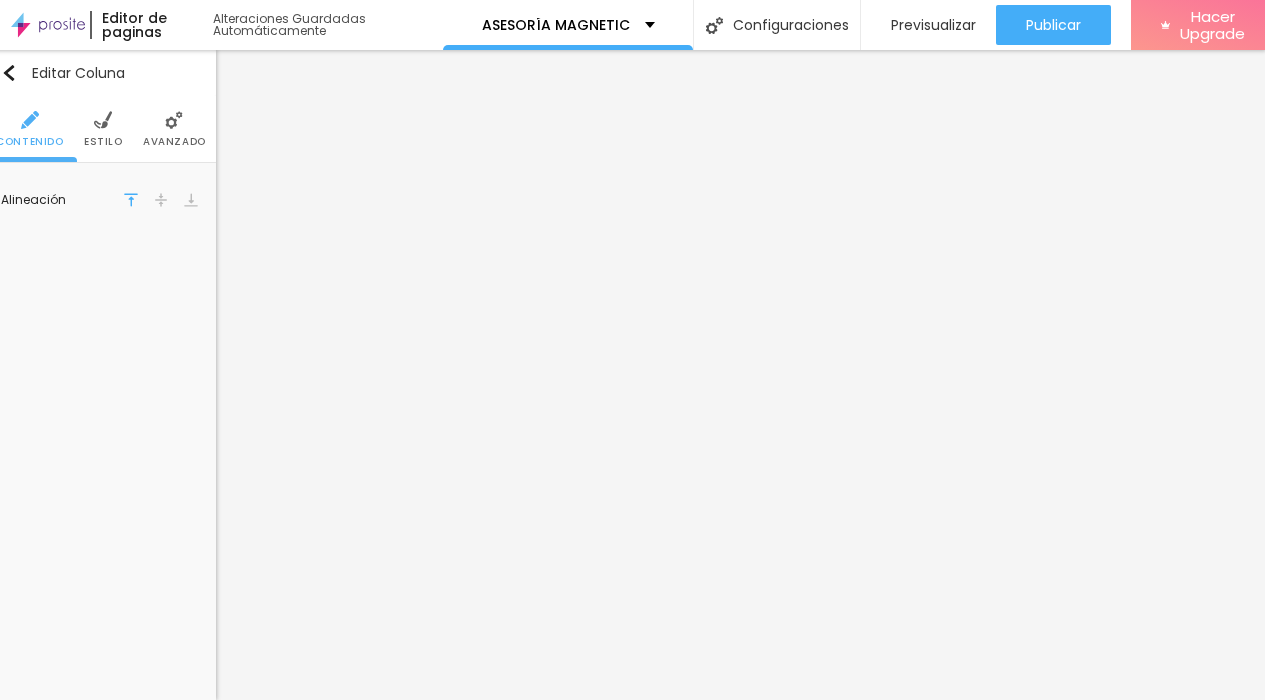 click on "Avanzado" at bounding box center (174, 129) 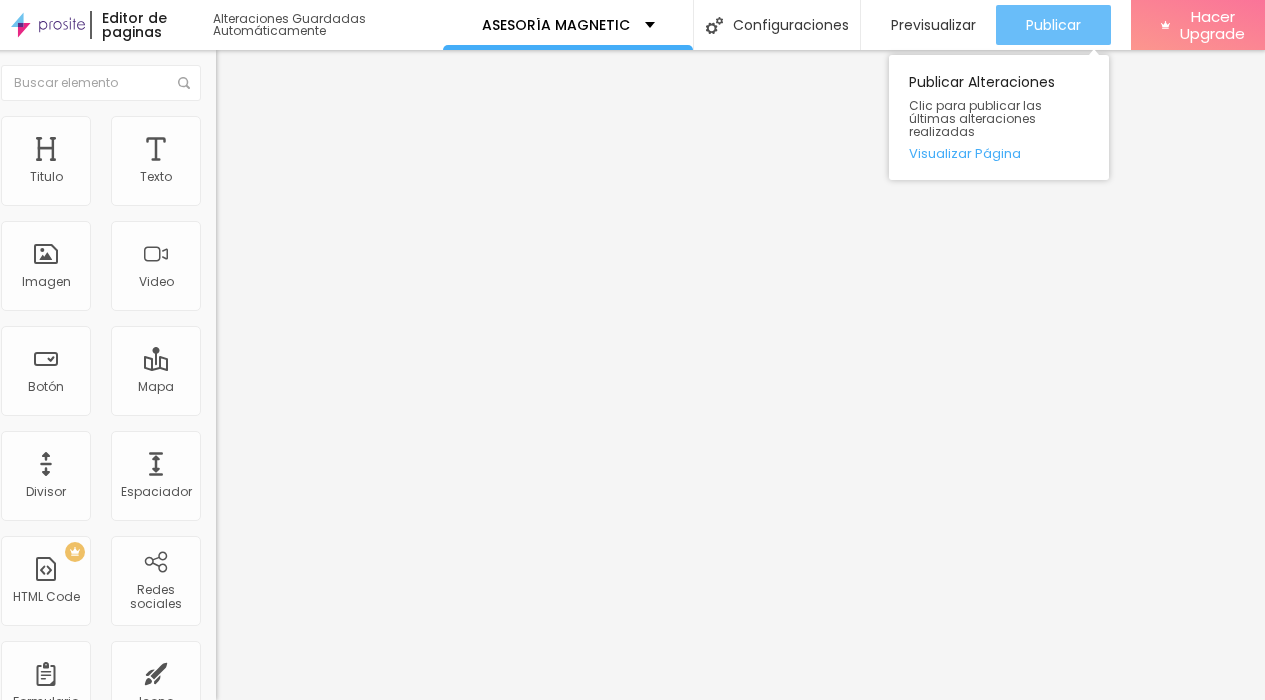 click on "Publicar" at bounding box center [1053, 25] 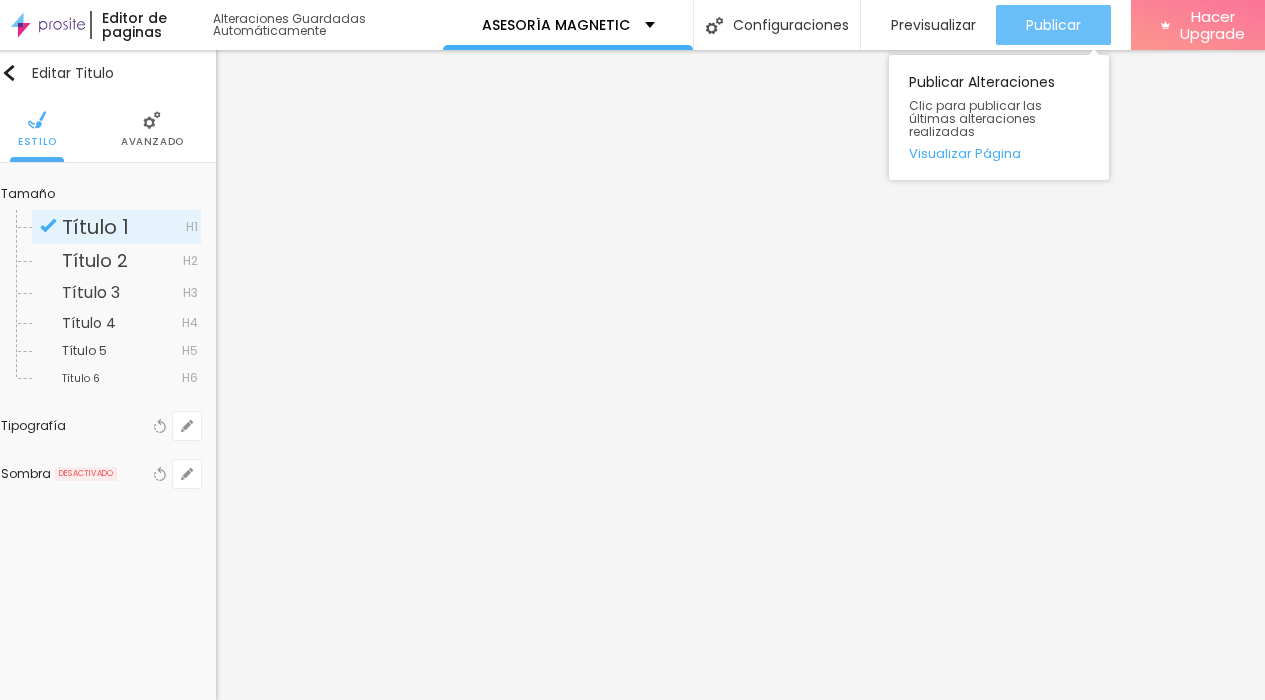 click on "Publicar" at bounding box center (1053, 25) 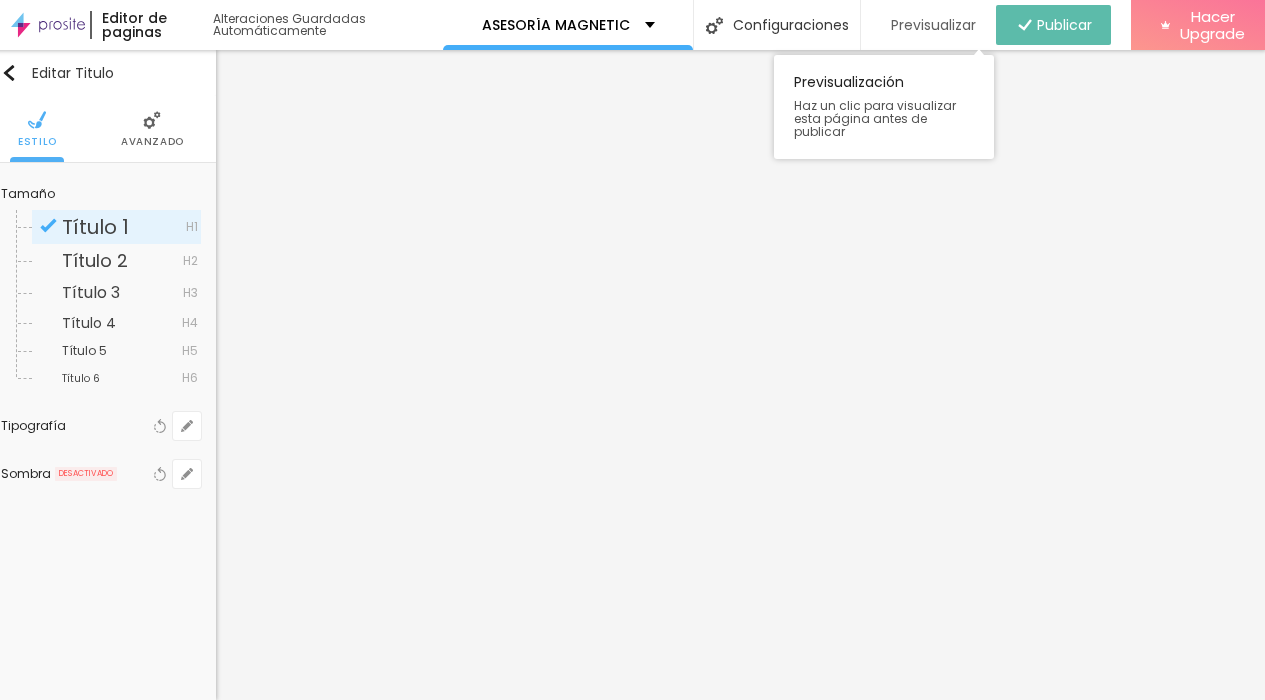 click on "Previsualizar" at bounding box center (933, 25) 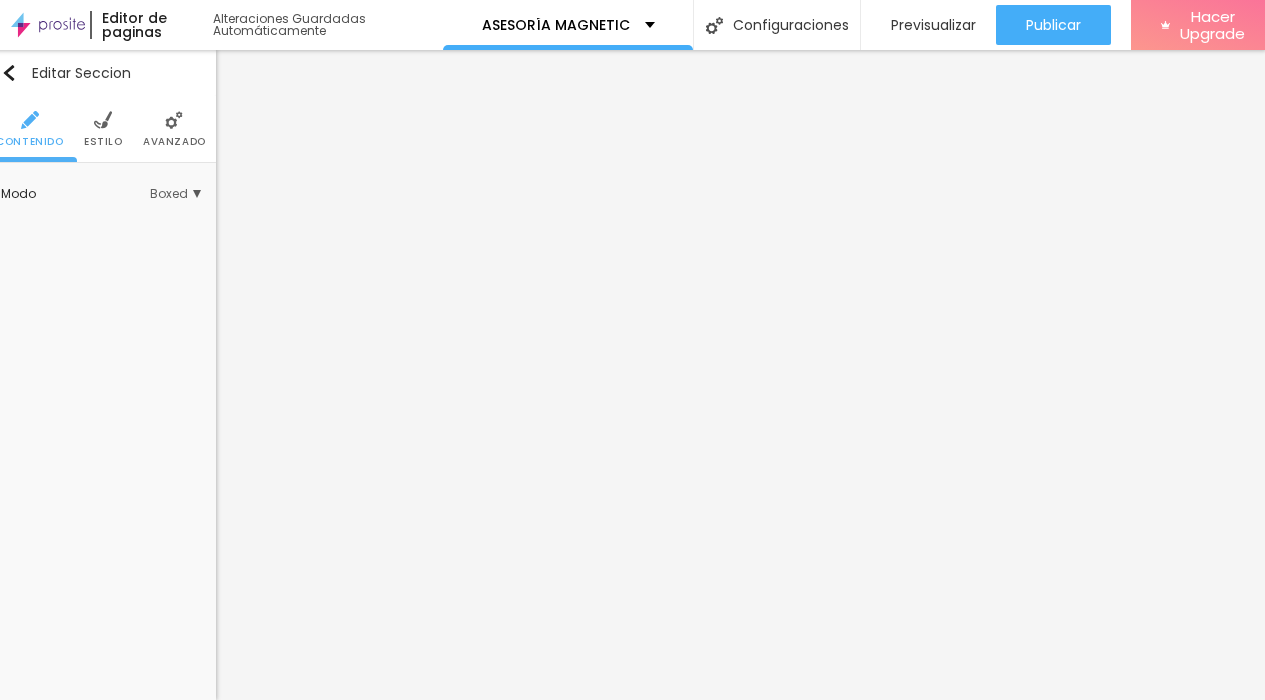 click on "Avanzado" at bounding box center [174, 129] 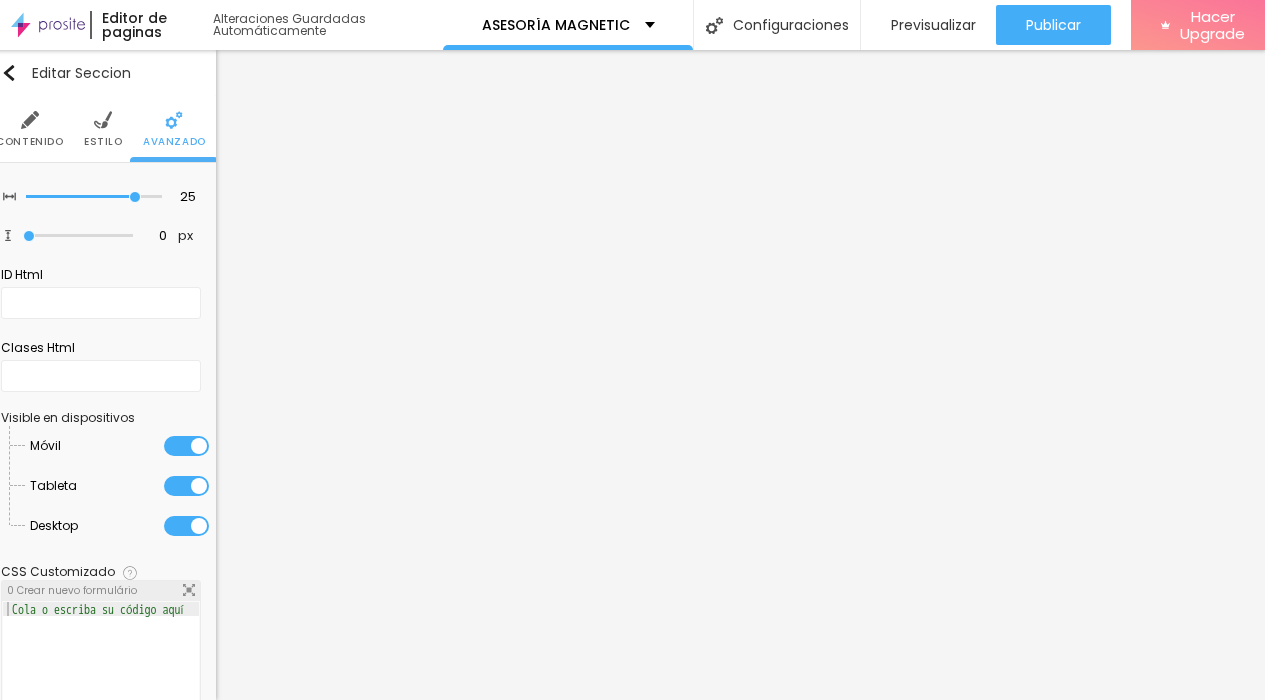 click at bounding box center [186, 486] 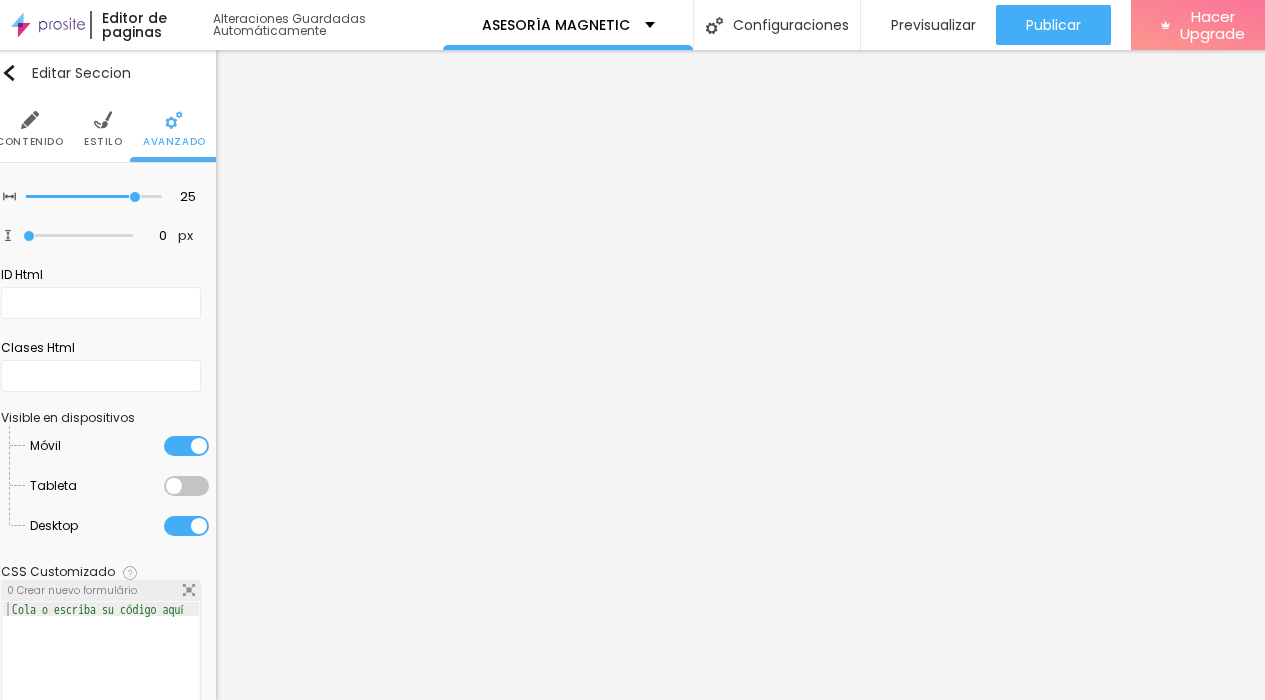 click at bounding box center (186, 526) 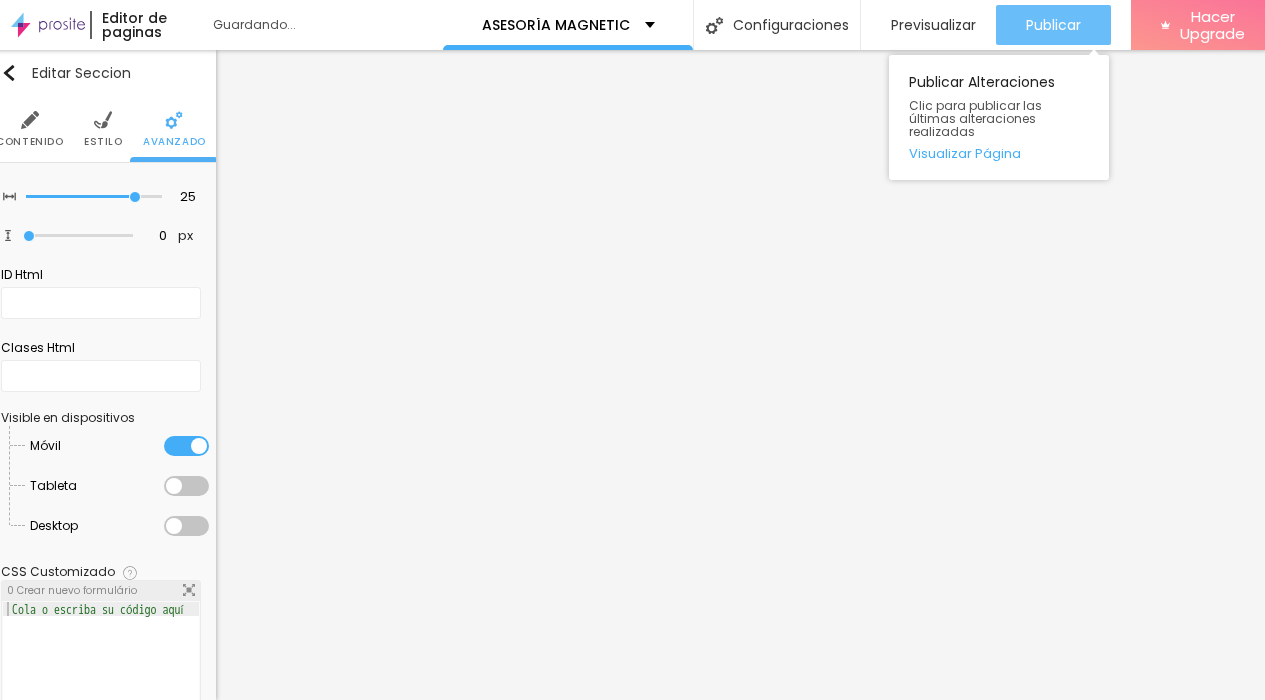 click on "Publicar" at bounding box center (1053, 25) 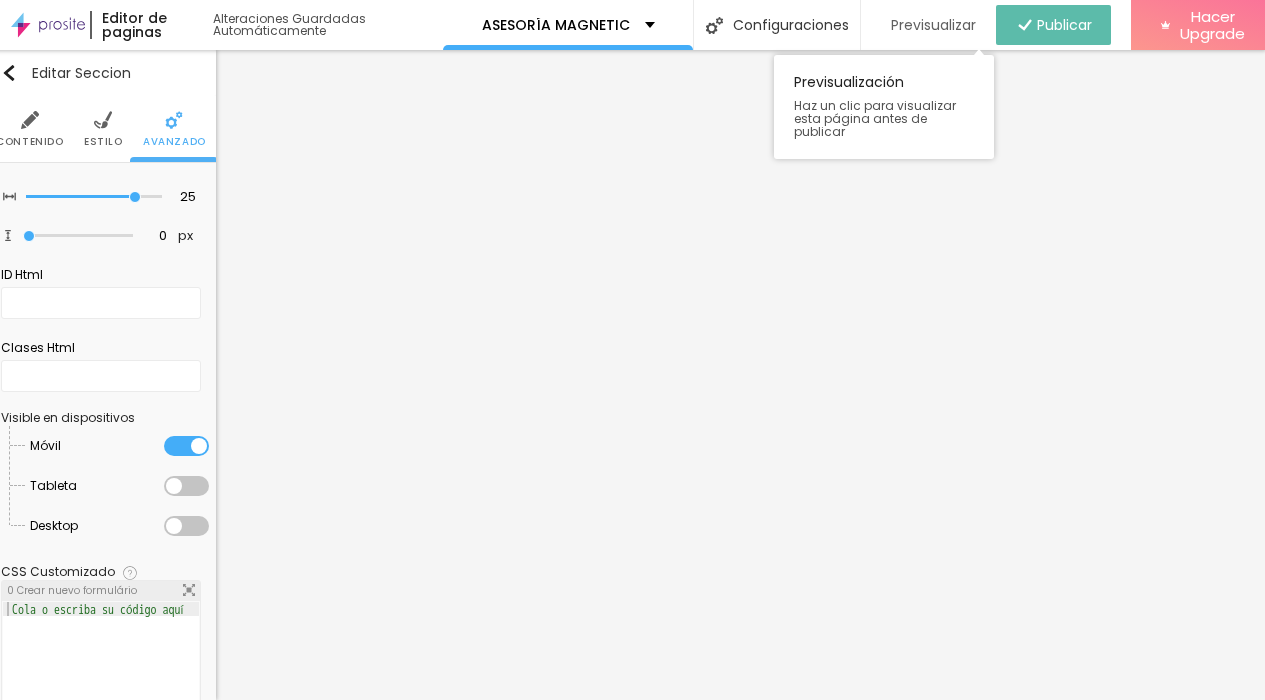 click on "Previsualizar" at bounding box center [933, 25] 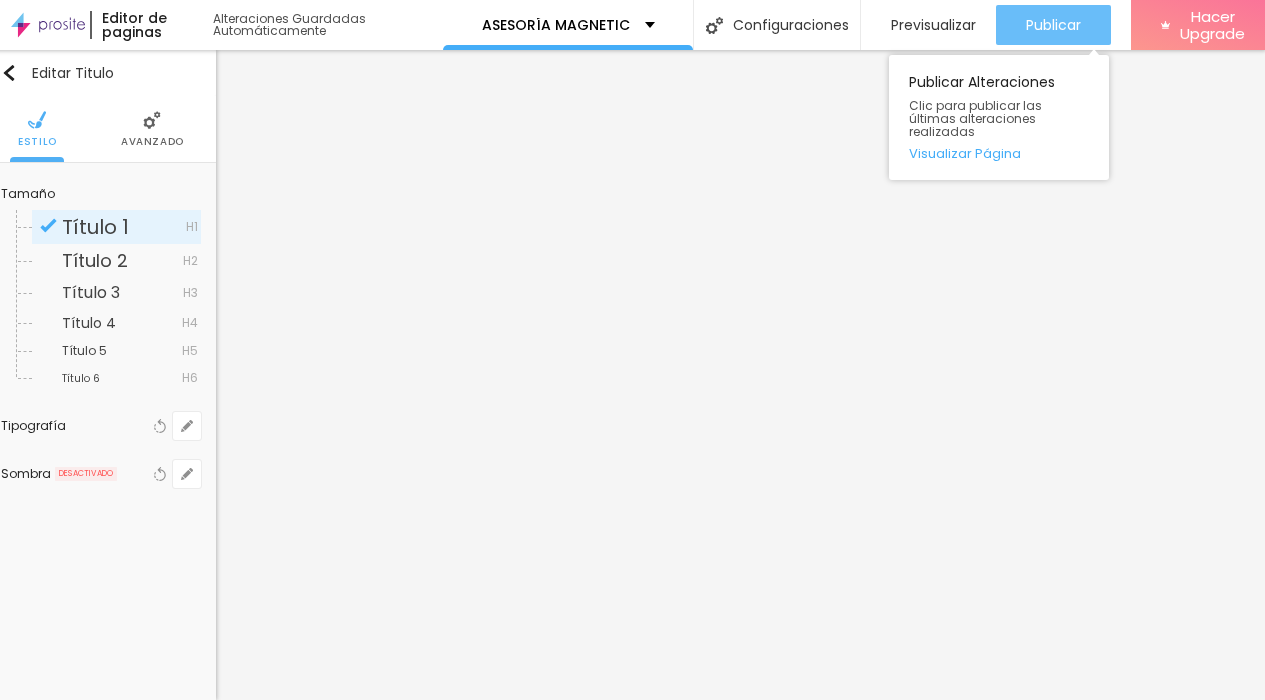 click on "Publicar" at bounding box center (1053, 25) 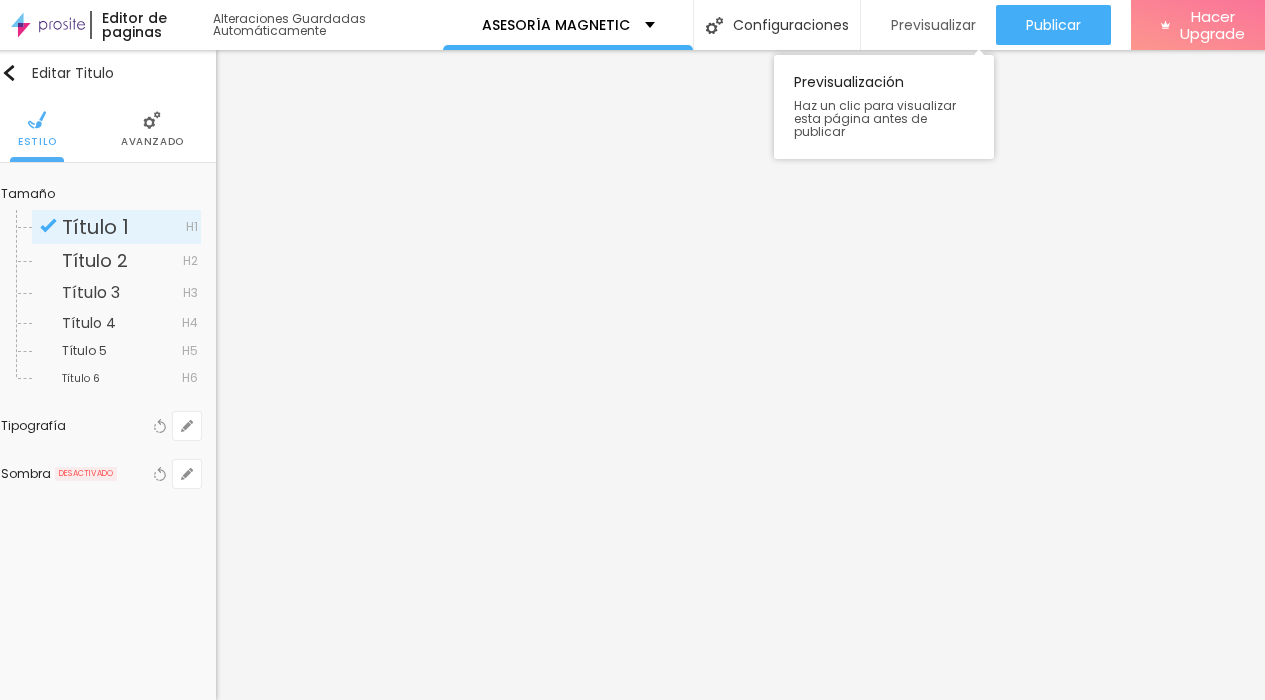 click on "Previsualizar" at bounding box center [933, 25] 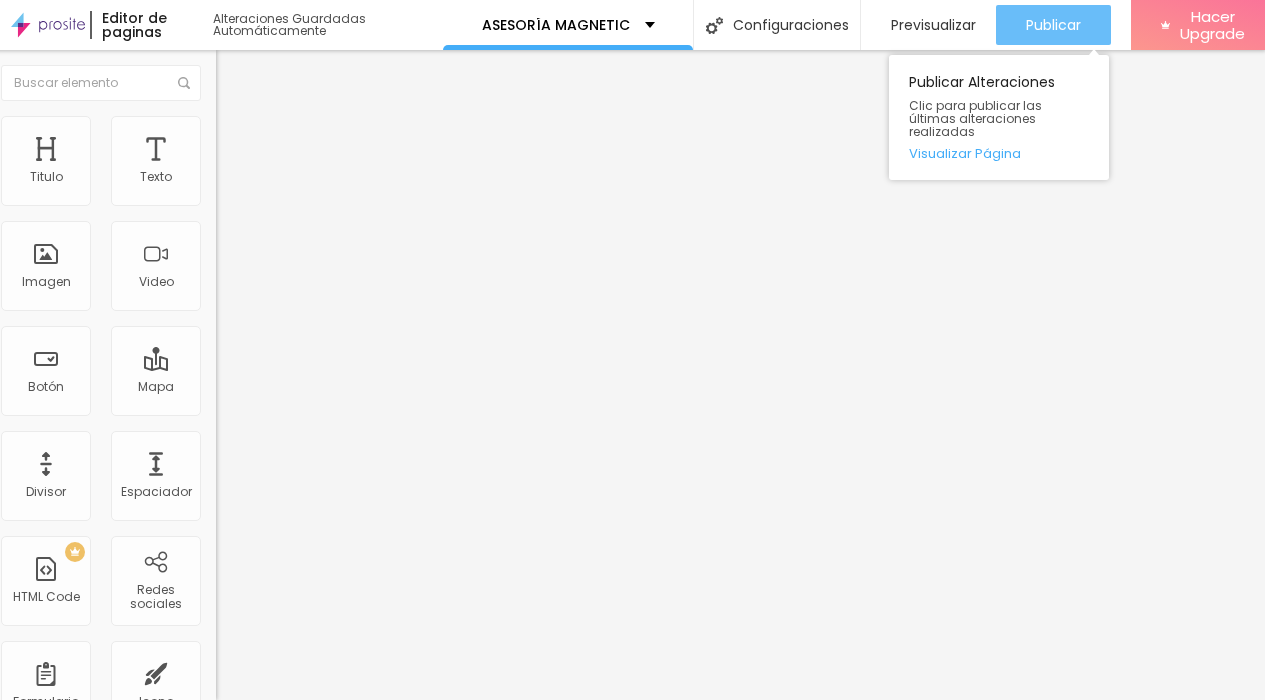 click on "Publicar" at bounding box center [1053, 25] 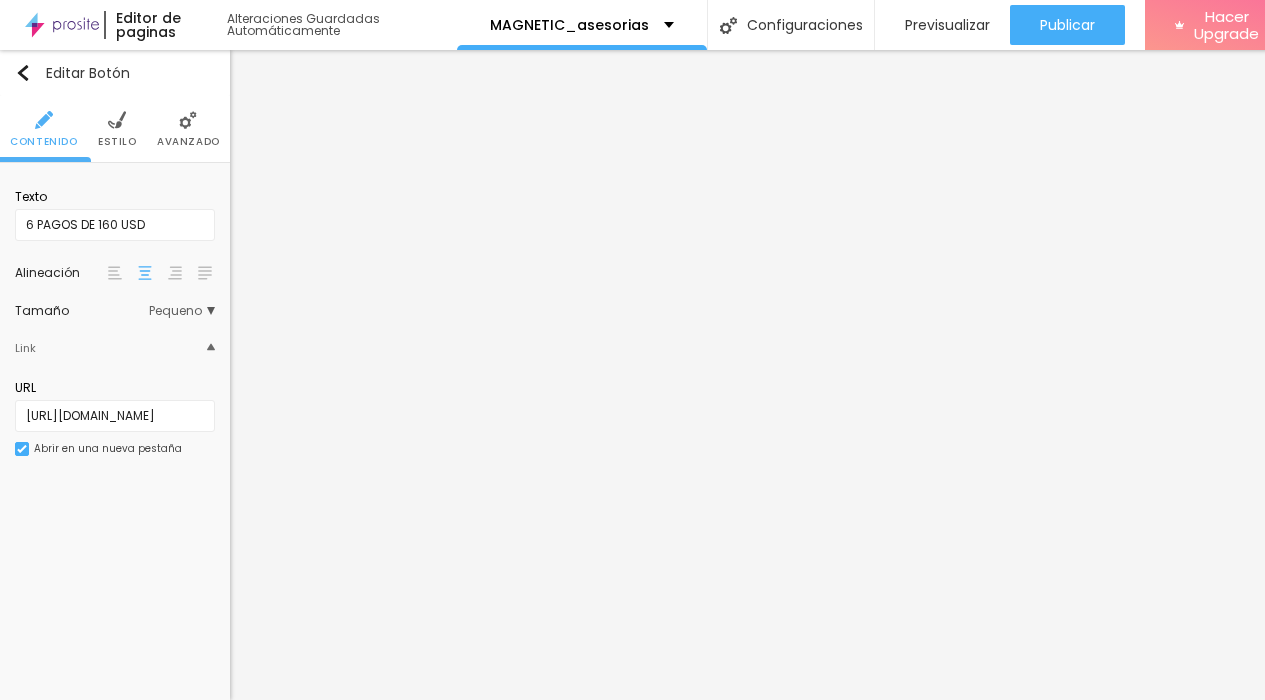 scroll, scrollTop: 15, scrollLeft: 0, axis: vertical 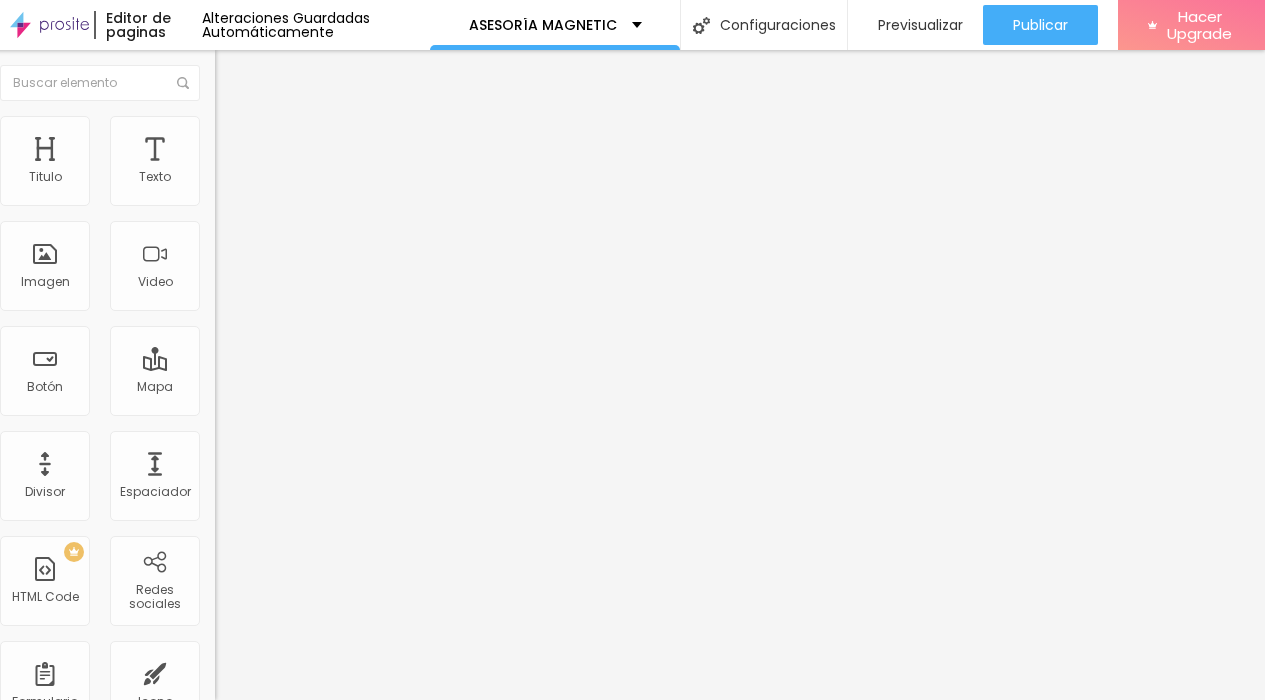 click on "PAGO ÚNICO DE 230 USD" at bounding box center [335, 178] 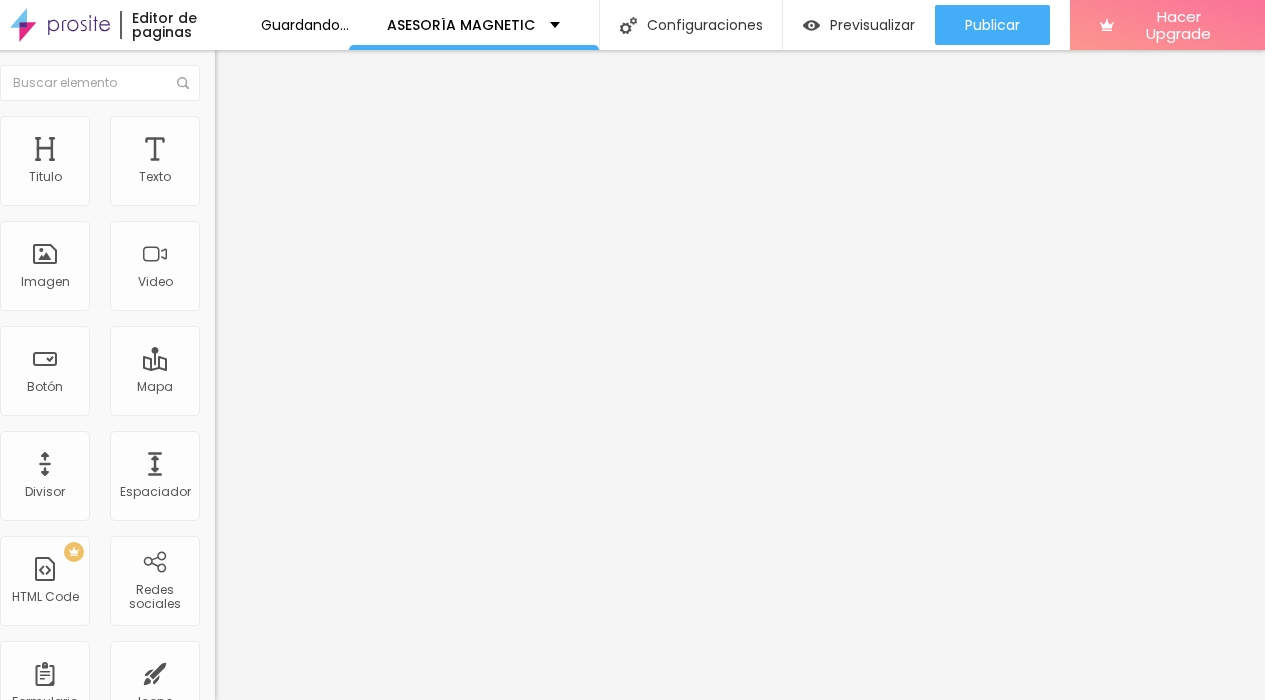 type on "PAGO ÚNICO DE 220 USD" 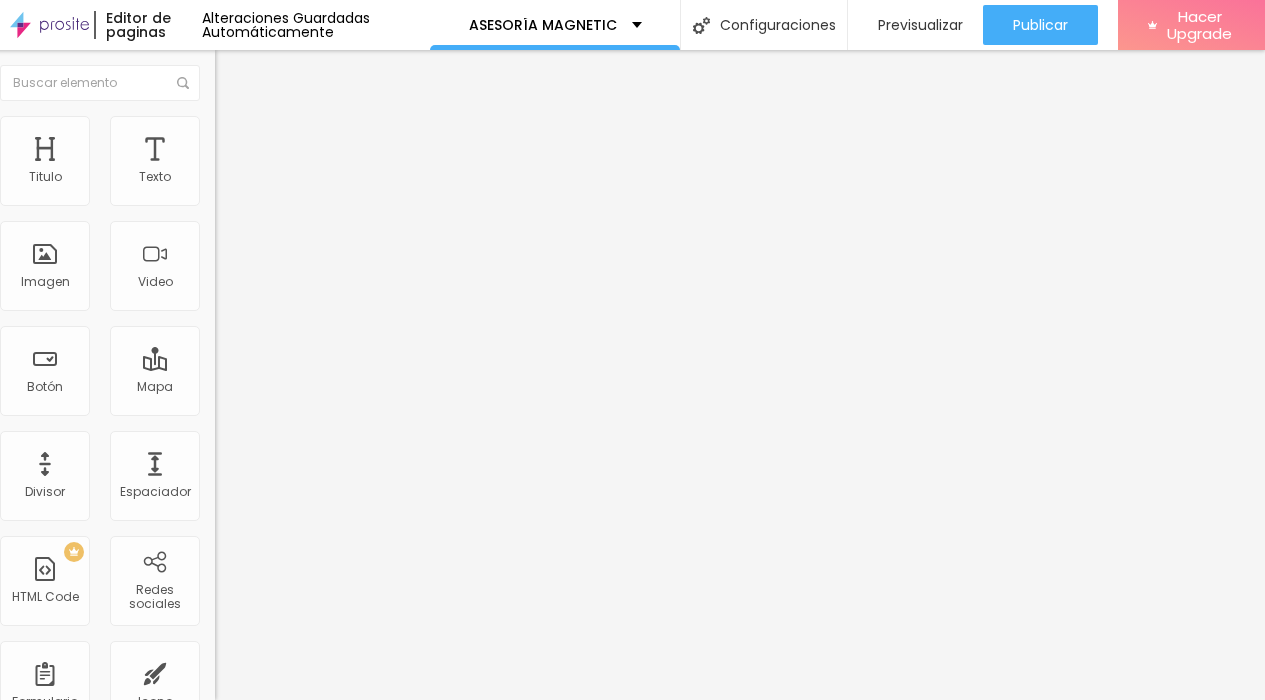 scroll, scrollTop: 1, scrollLeft: 32, axis: both 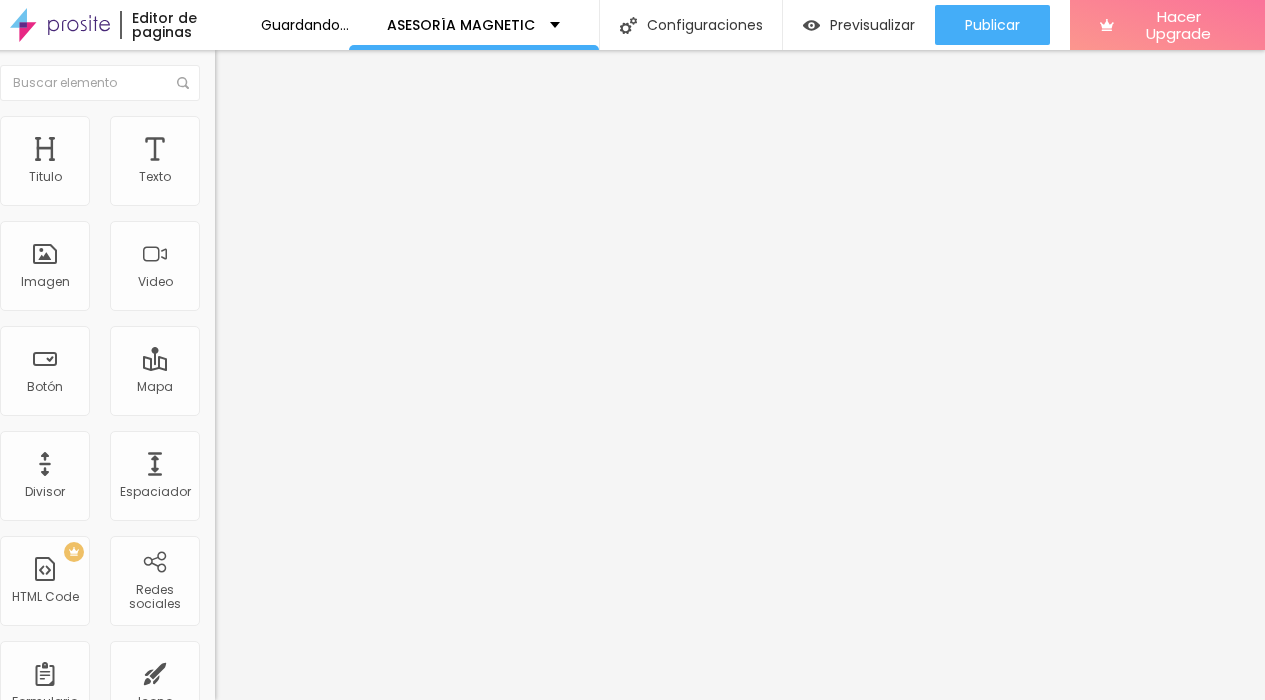 drag, startPoint x: 166, startPoint y: 417, endPoint x: 189, endPoint y: 417, distance: 23 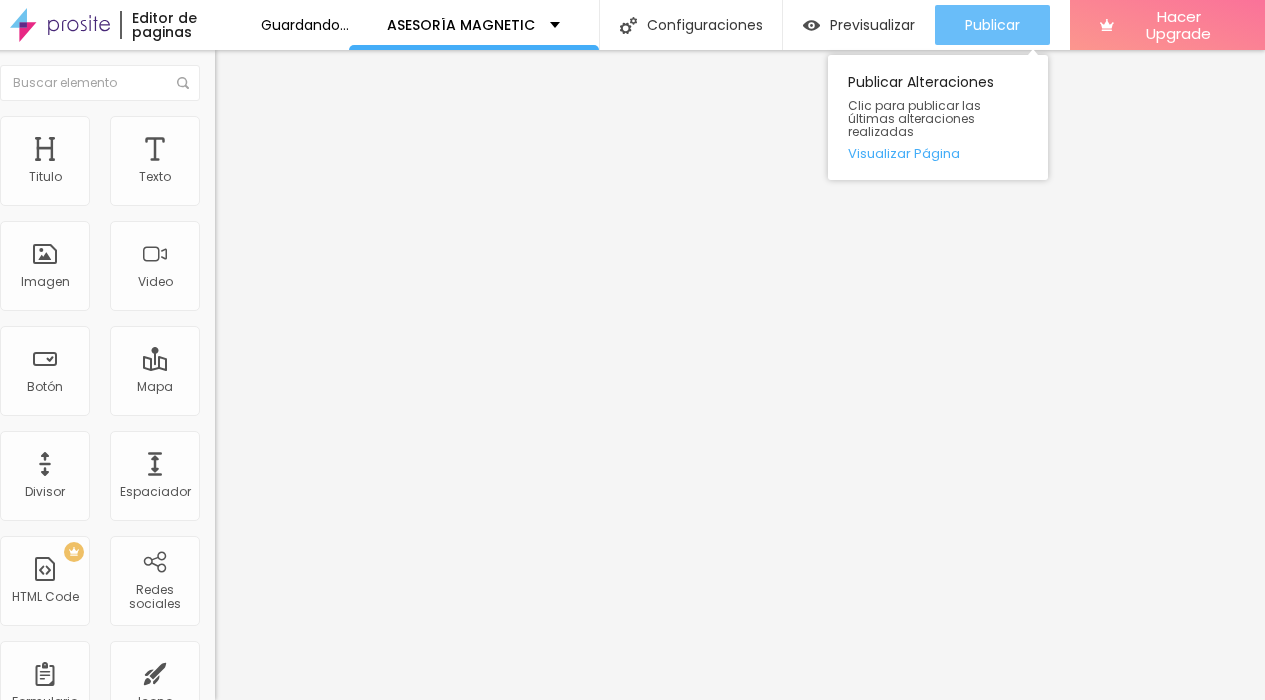 type on "[URL][DOMAIN_NAME]" 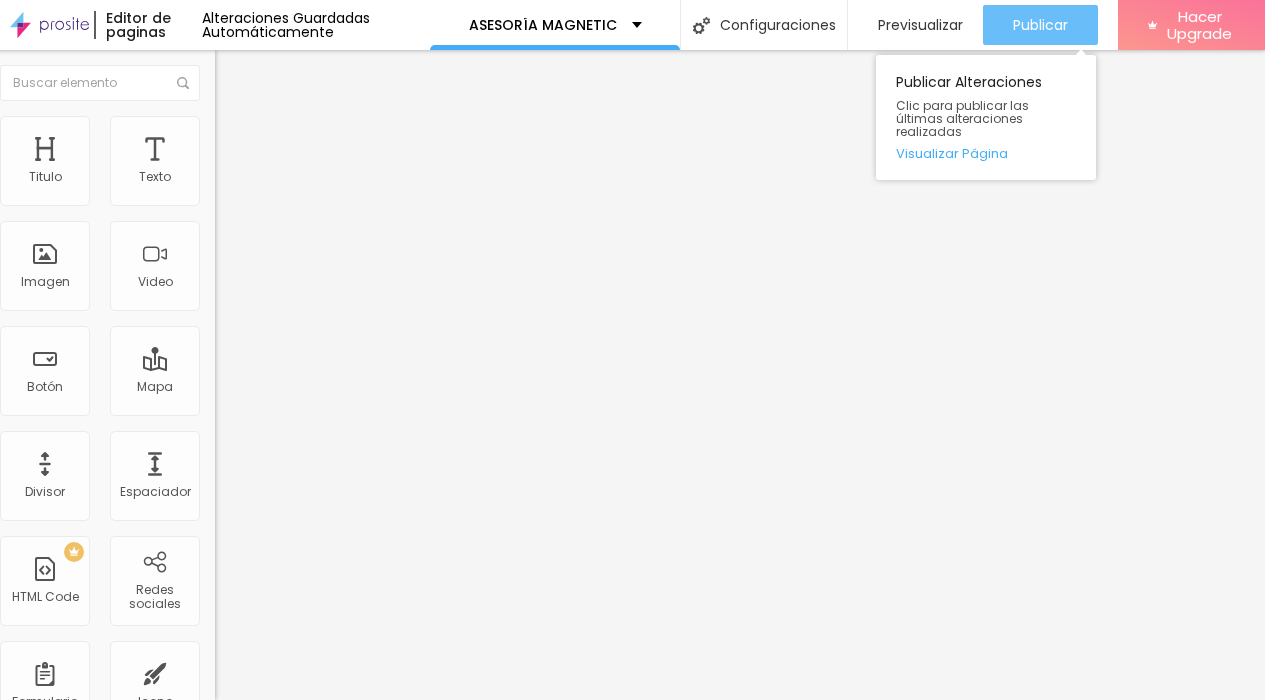 click on "Publicar" at bounding box center (1040, 25) 